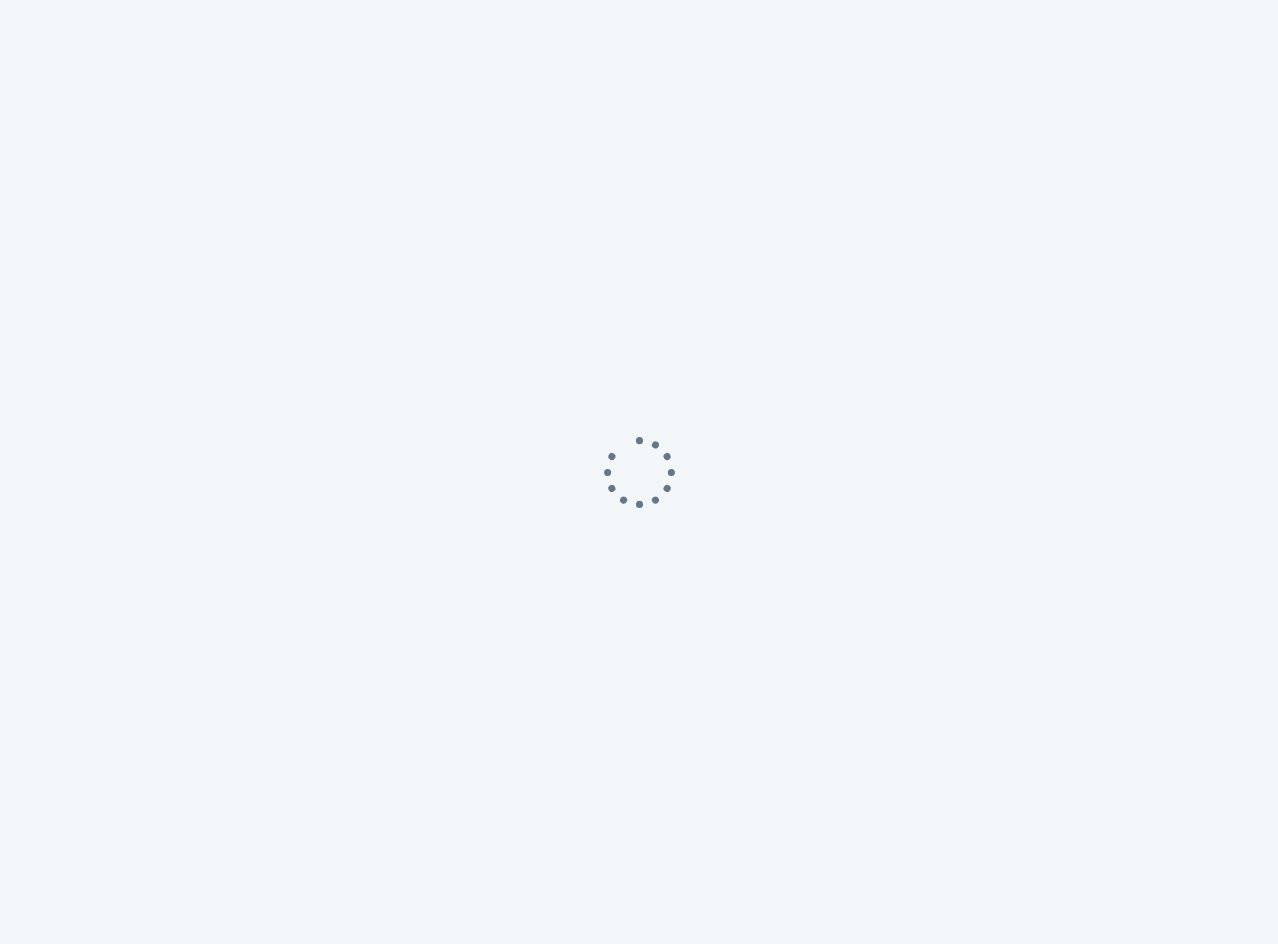 scroll, scrollTop: 0, scrollLeft: 0, axis: both 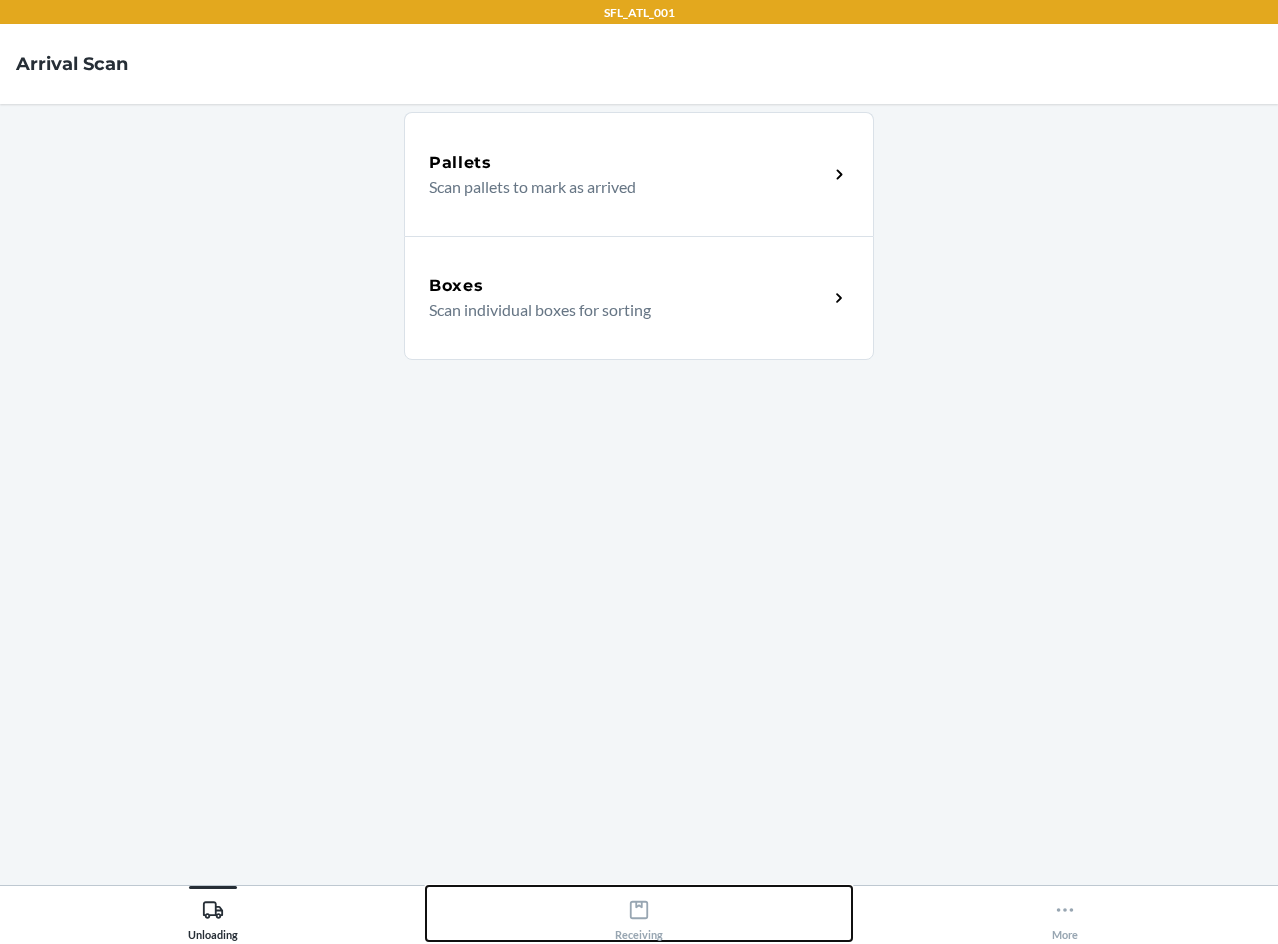 click 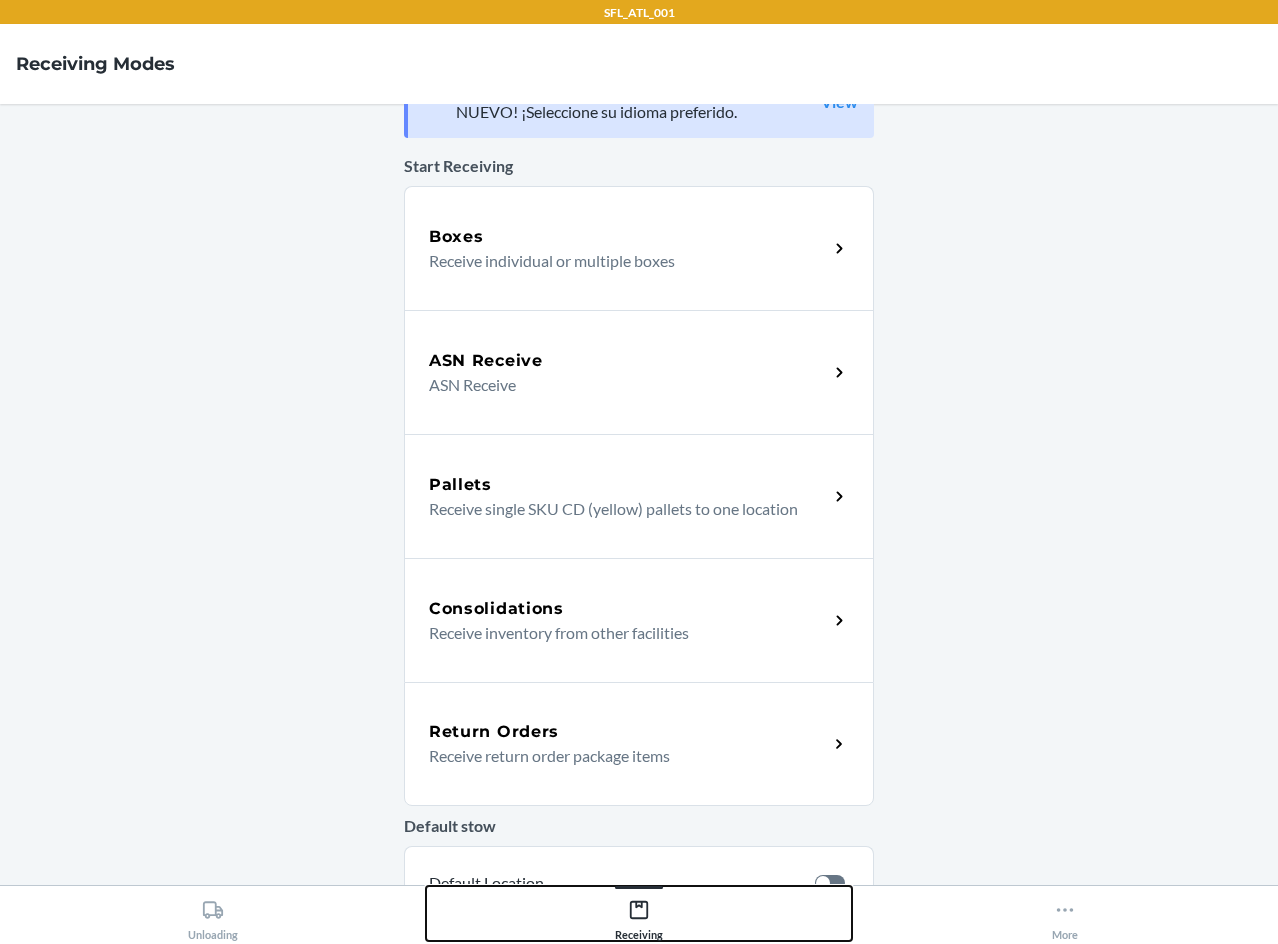 scroll, scrollTop: 26, scrollLeft: 0, axis: vertical 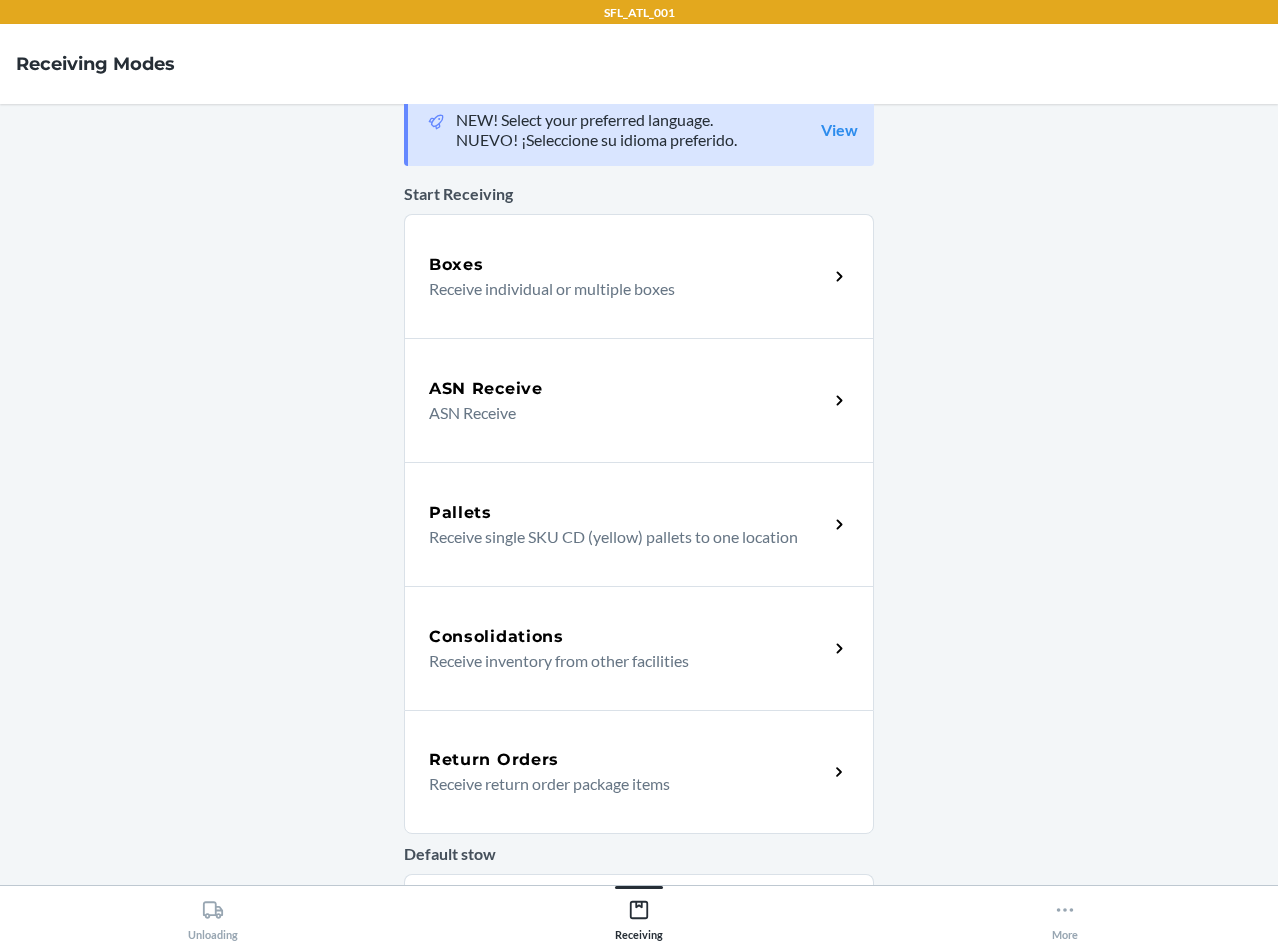 click on "ASN Receive" at bounding box center [486, 389] 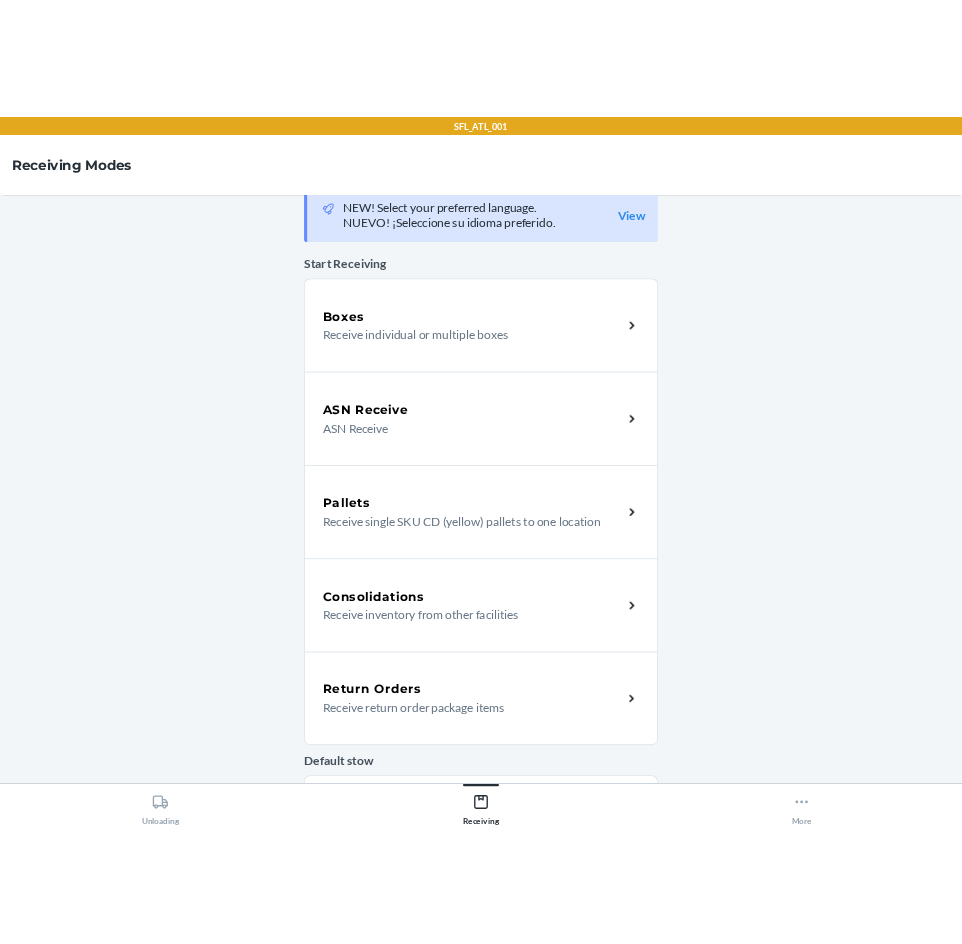 scroll, scrollTop: 0, scrollLeft: 0, axis: both 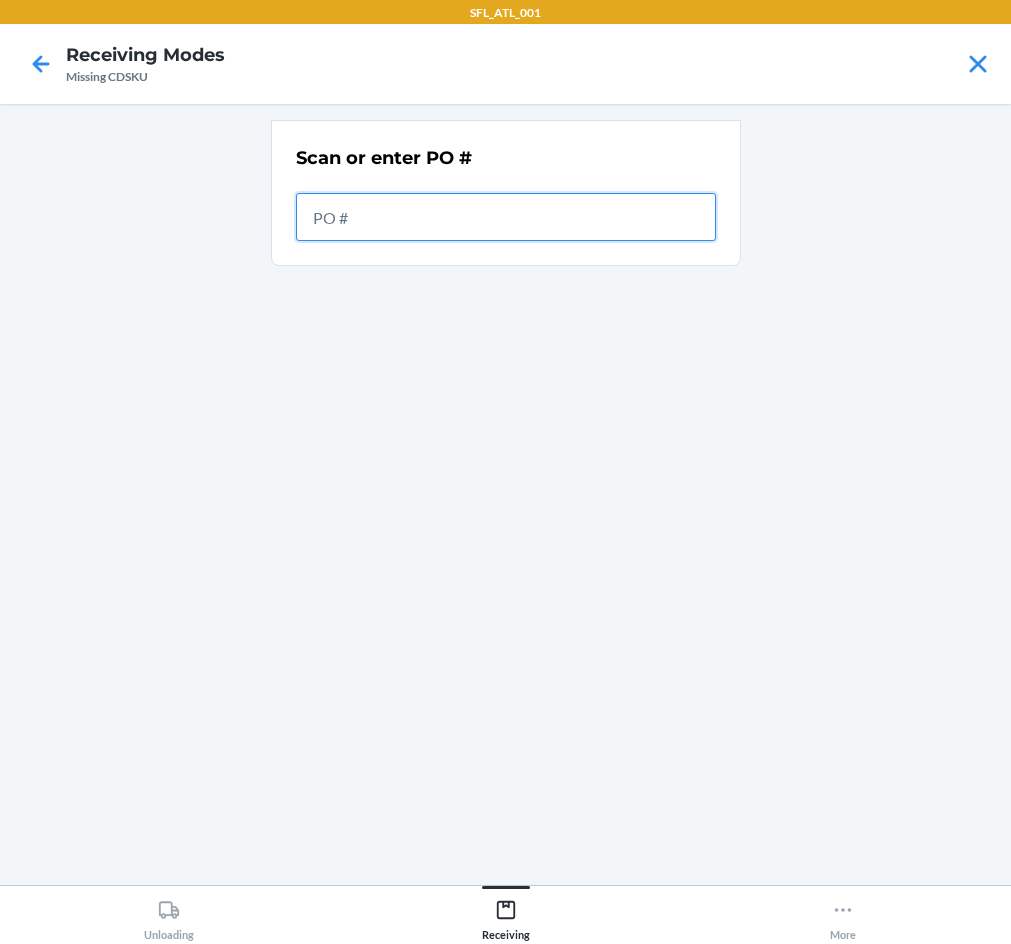 click at bounding box center [506, 217] 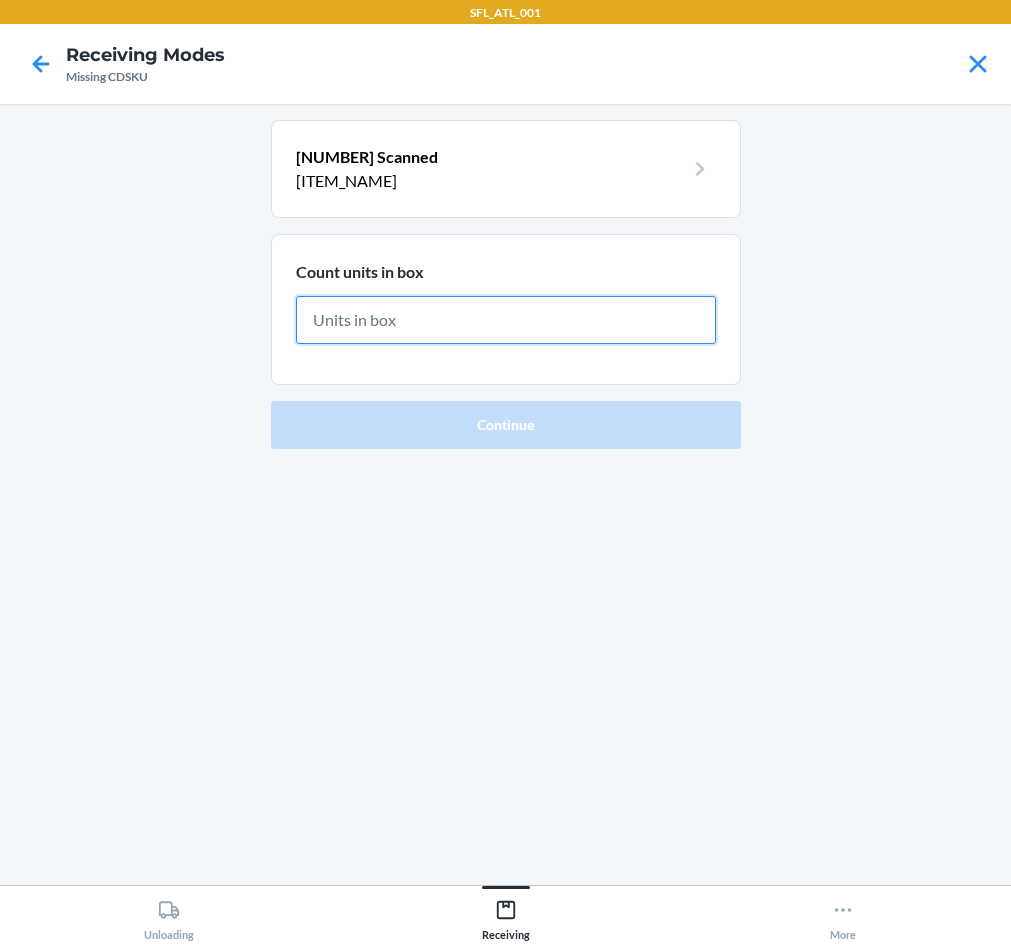 click at bounding box center [506, 320] 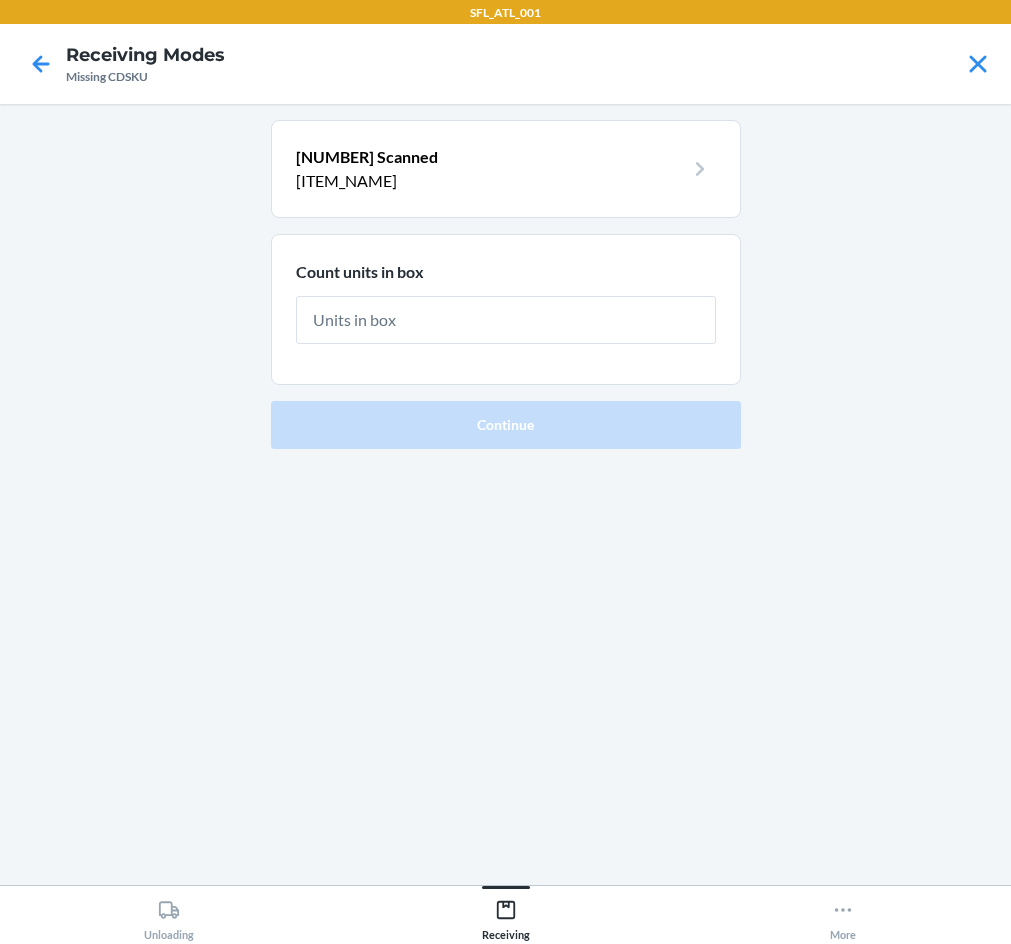 drag, startPoint x: 900, startPoint y: 0, endPoint x: 659, endPoint y: 292, distance: 378.60928 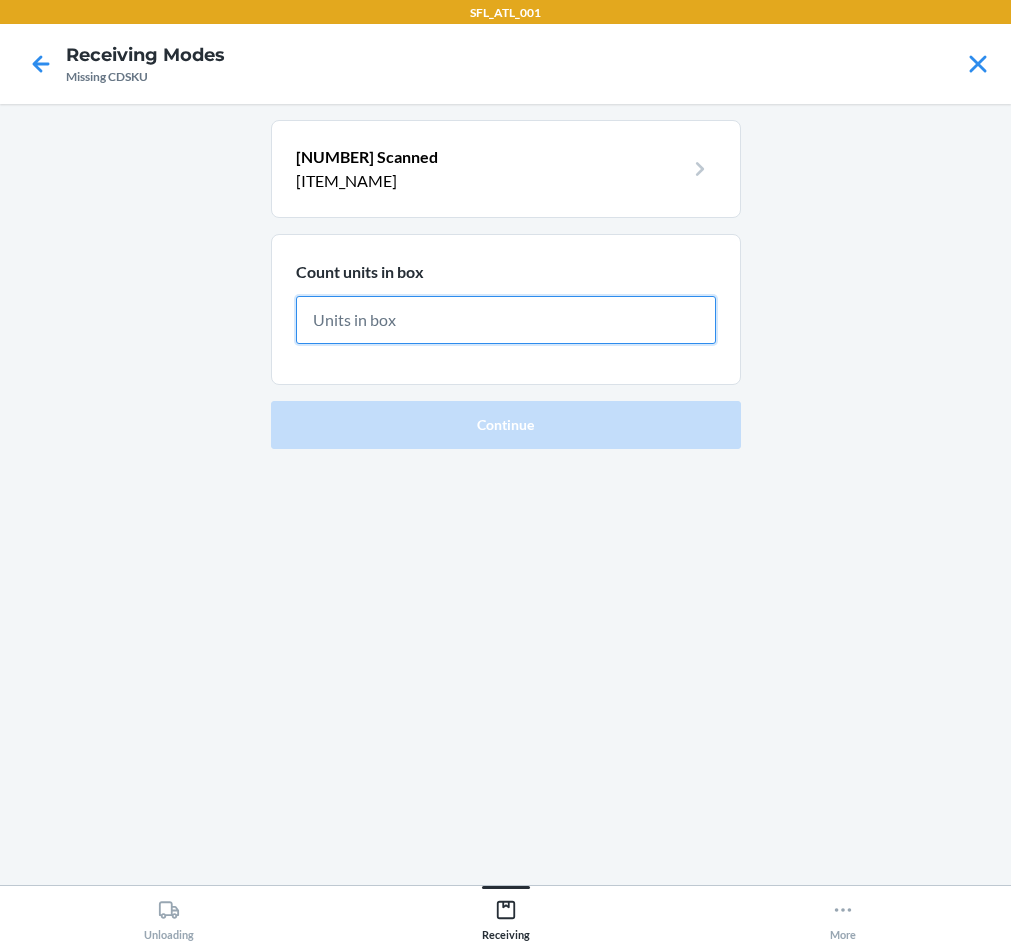 click at bounding box center [506, 320] 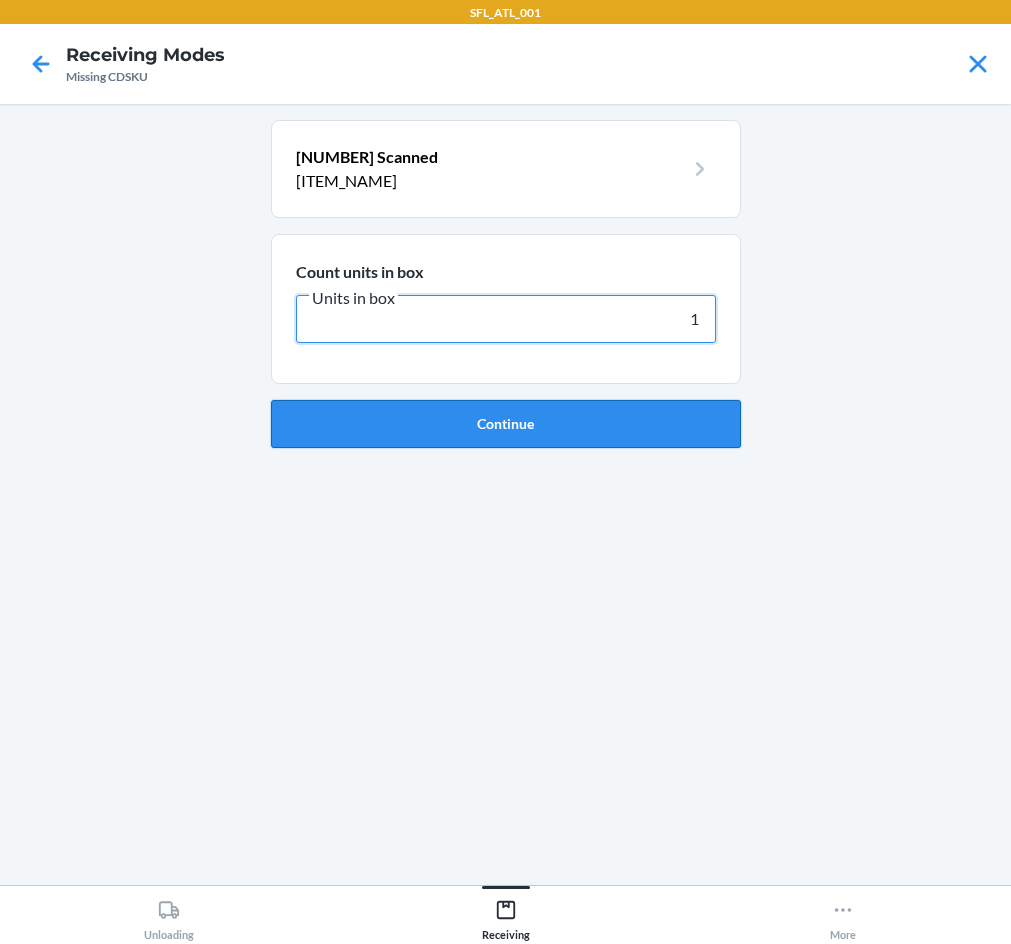 type on "1" 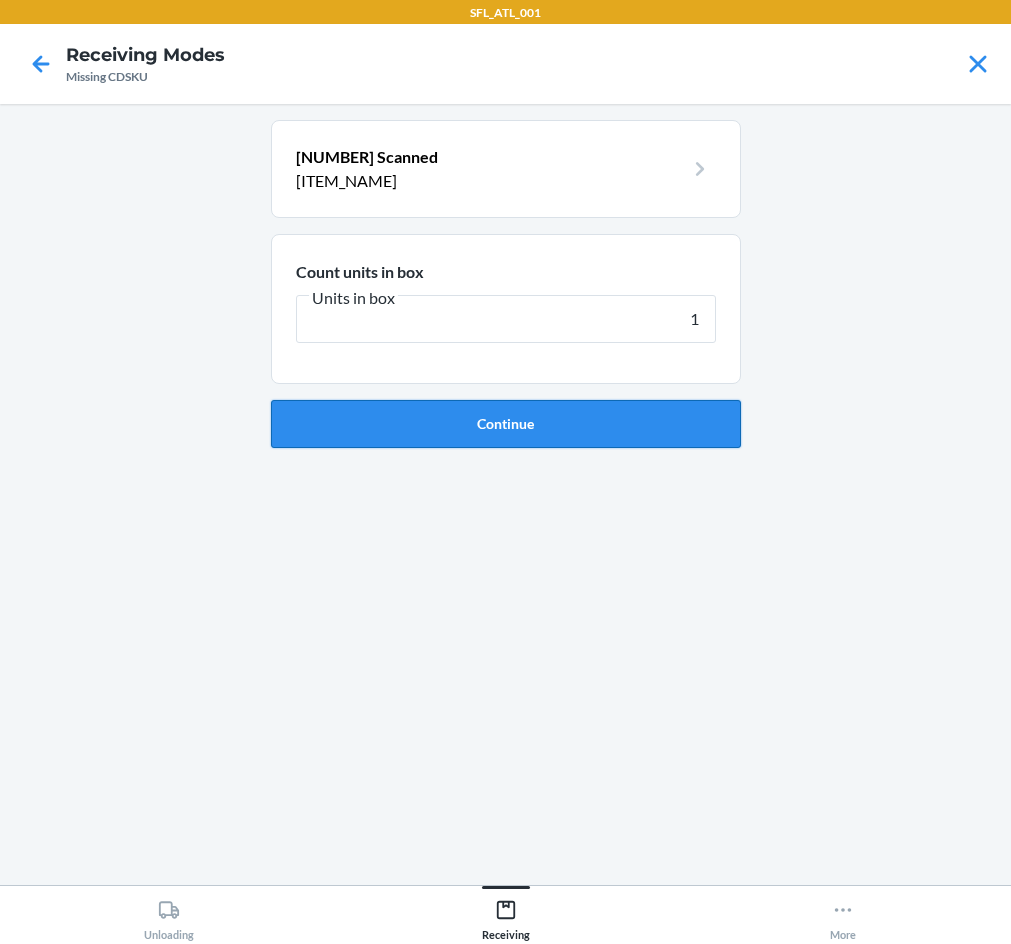 click on "Continue" at bounding box center [506, 424] 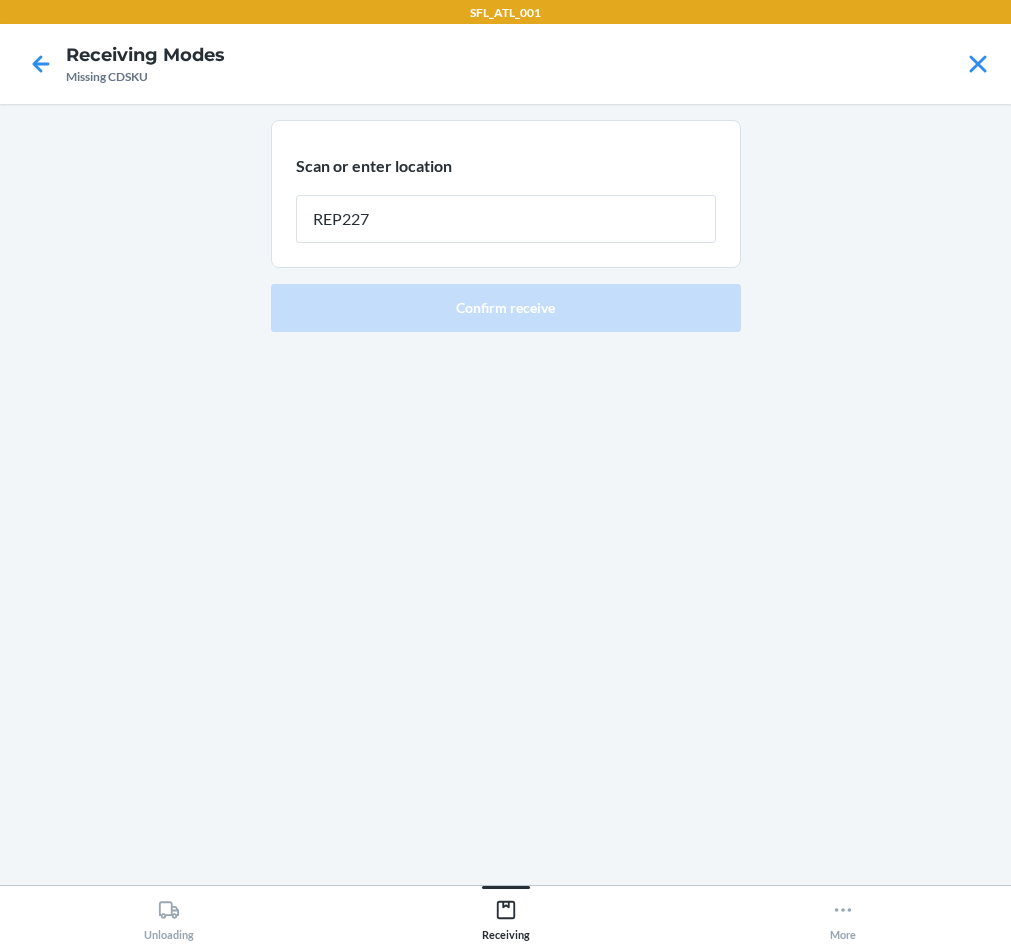 type on "REP227" 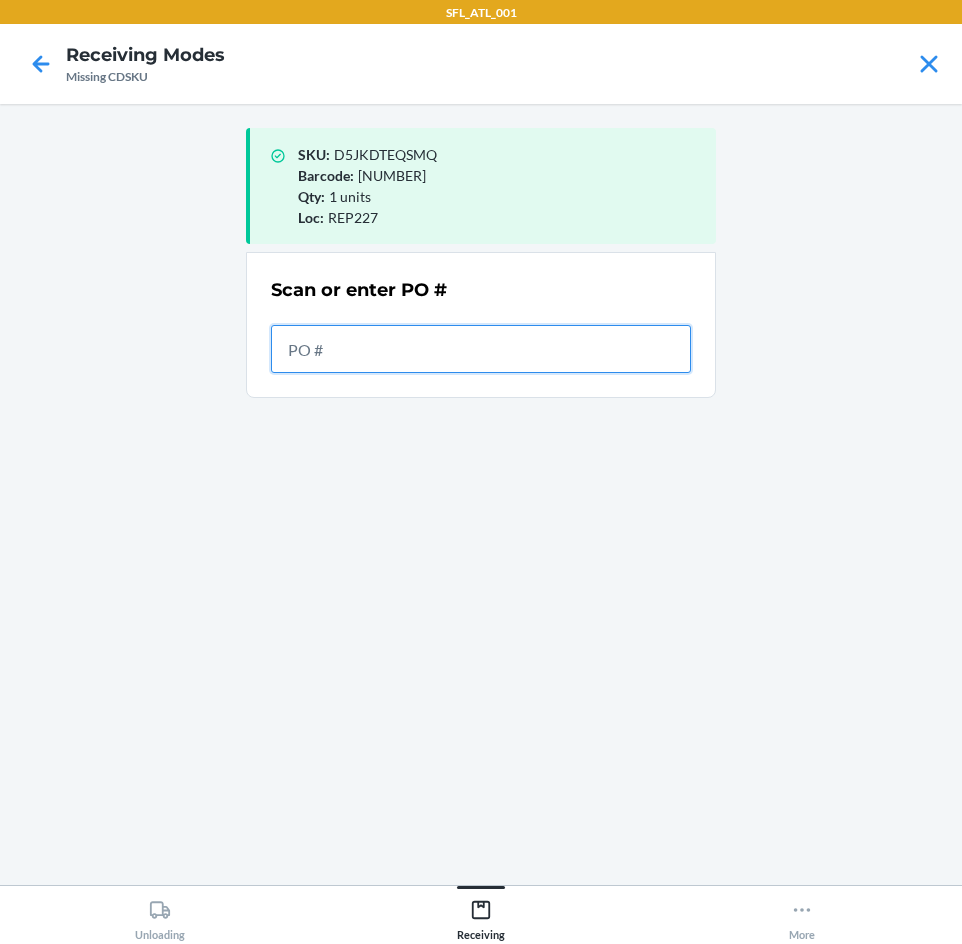 click at bounding box center [481, 349] 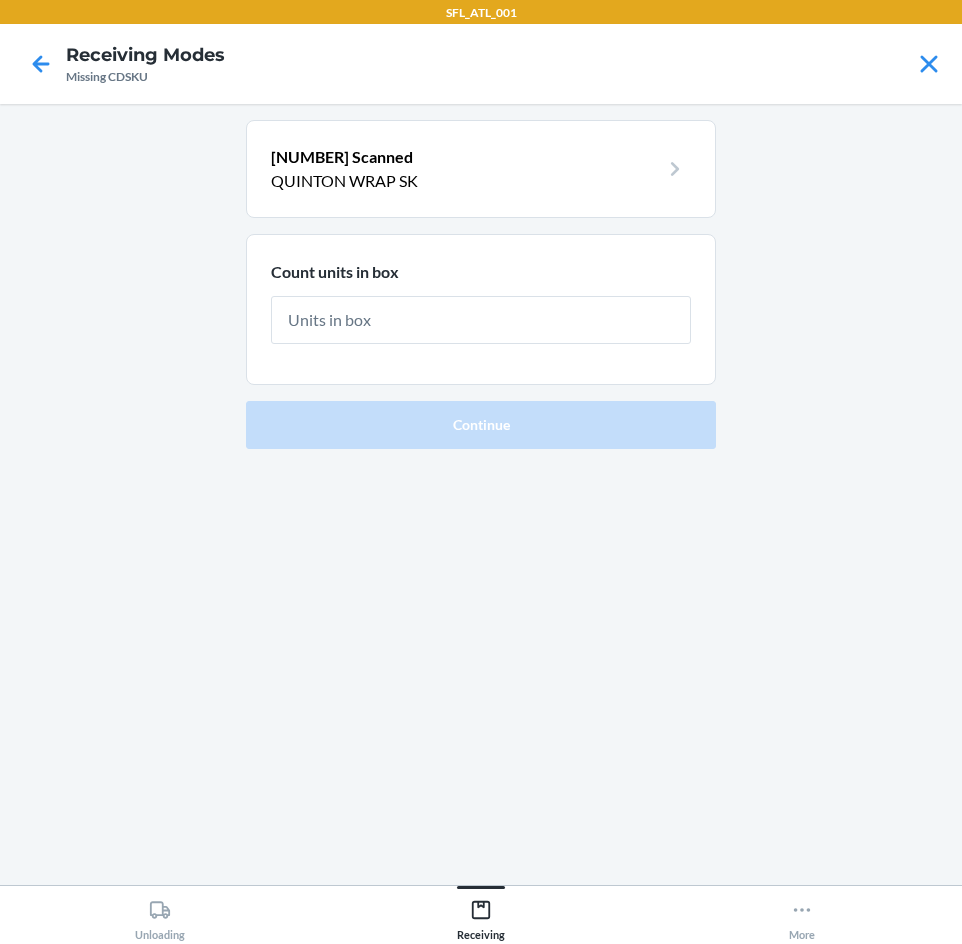 type on "1" 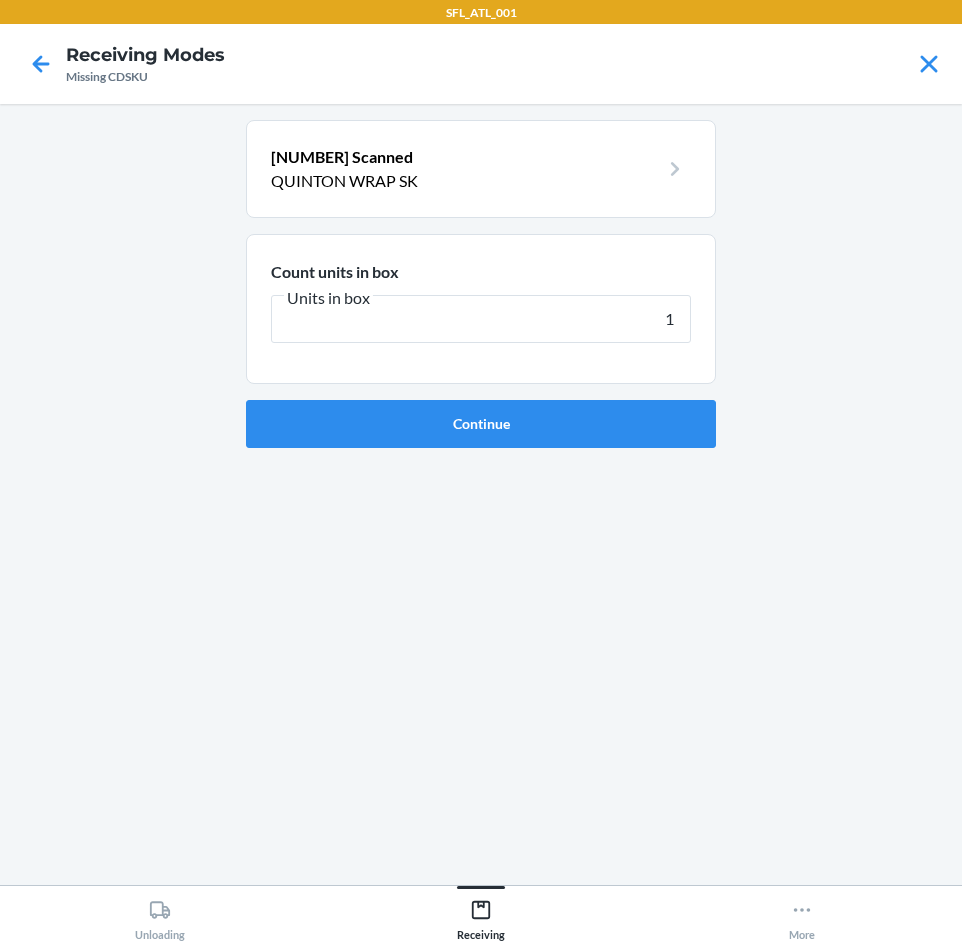 click on "Continue" at bounding box center [481, 424] 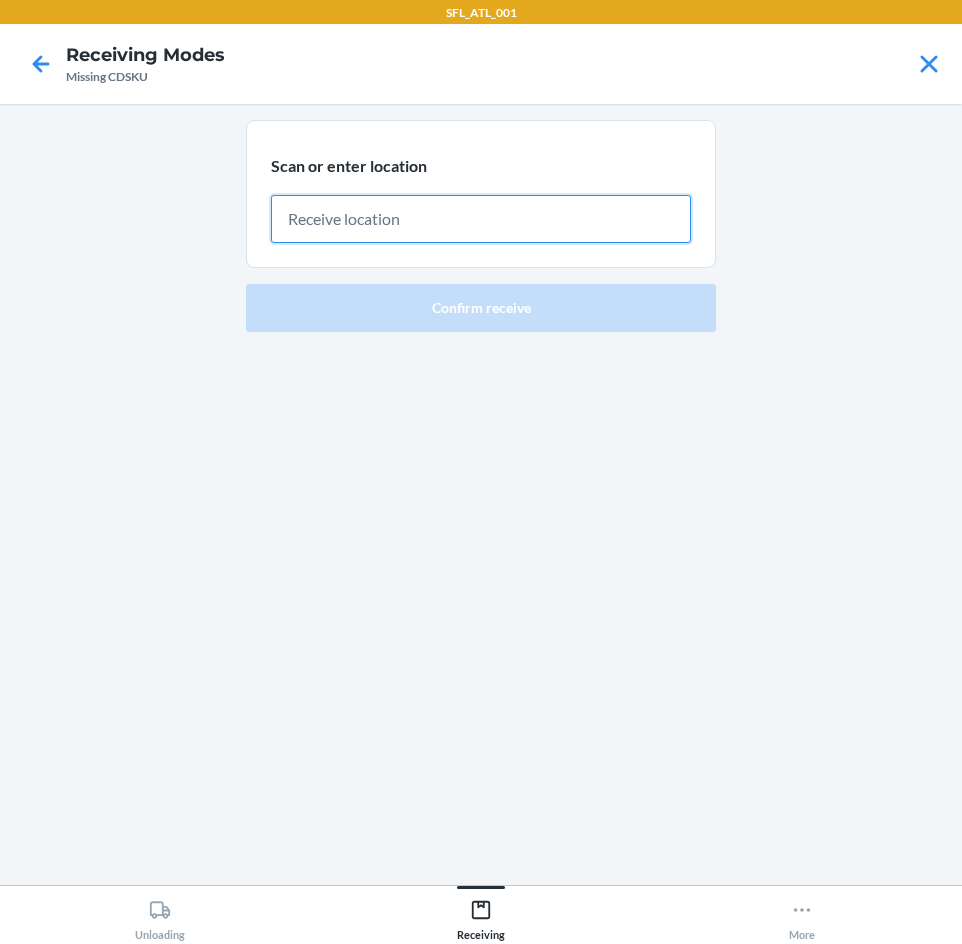 click at bounding box center (481, 219) 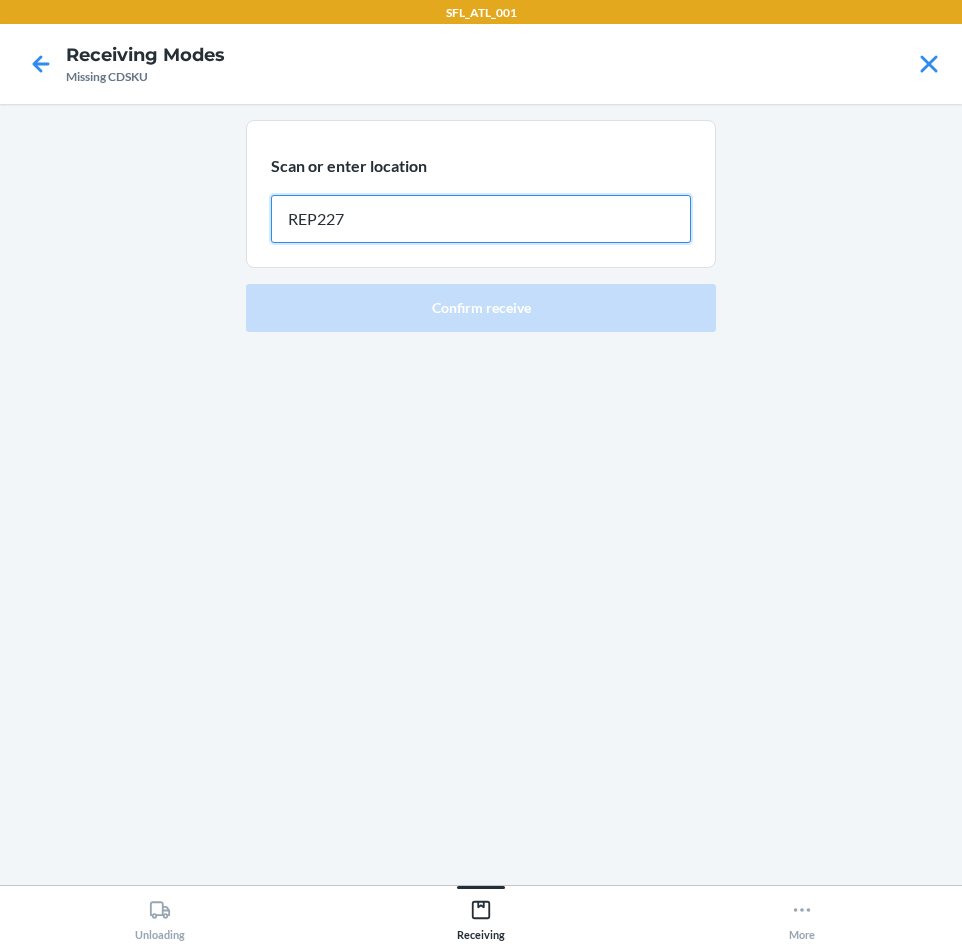 type on "REP227" 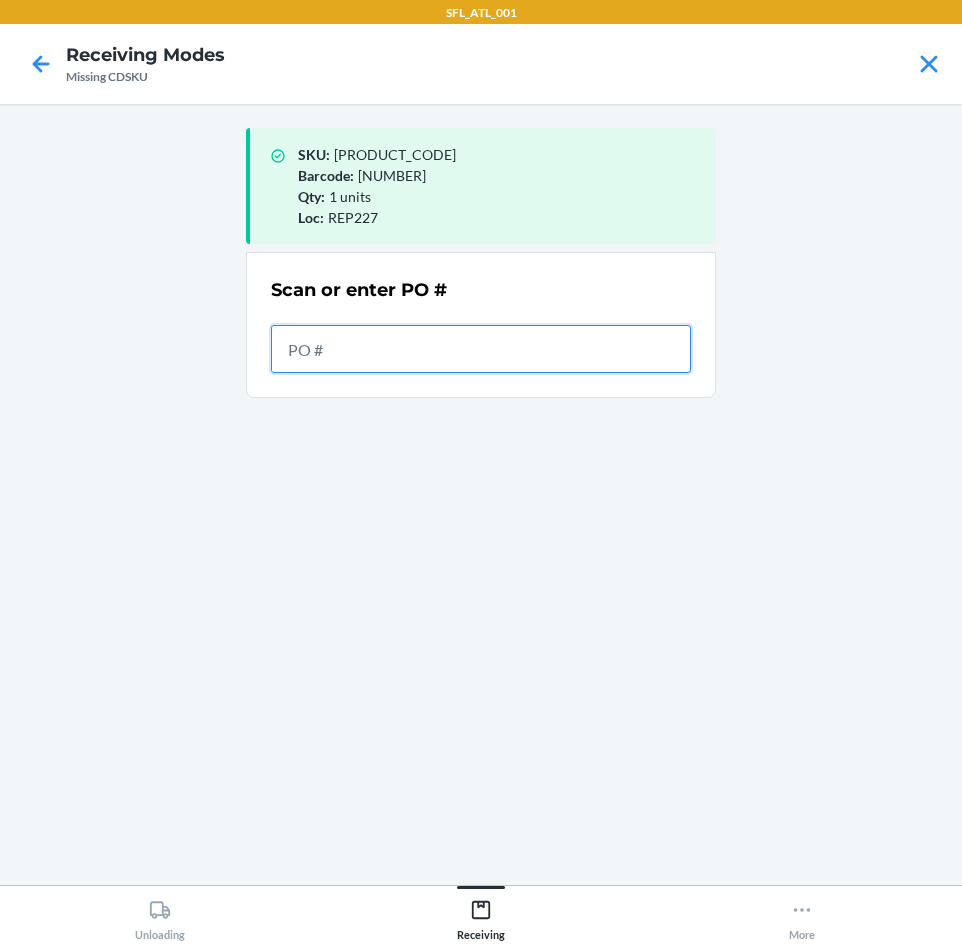 click at bounding box center (481, 349) 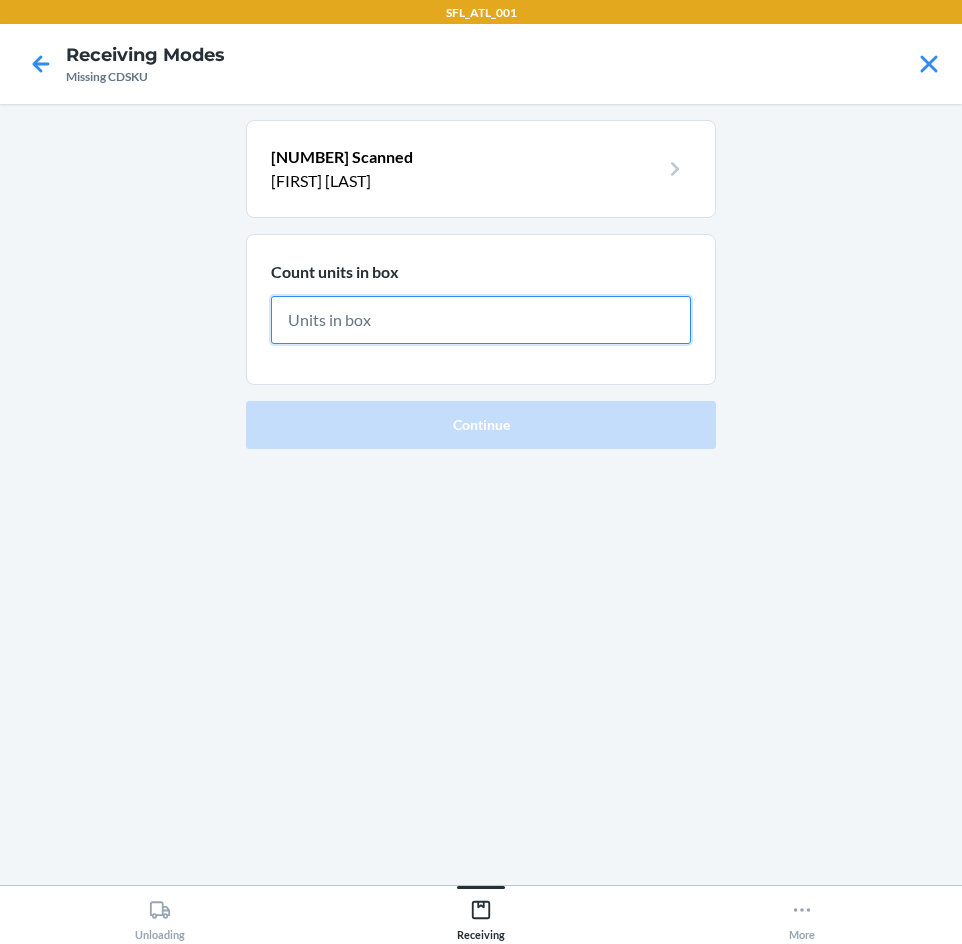 click at bounding box center [481, 320] 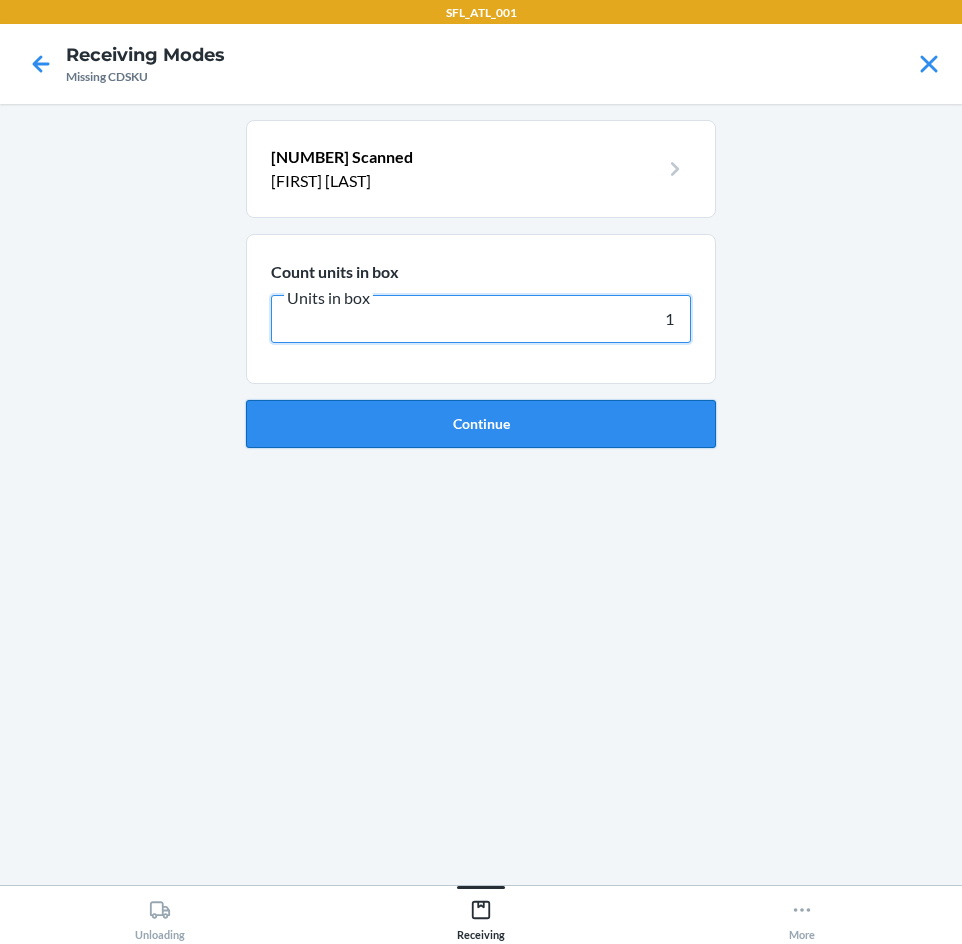 type on "1" 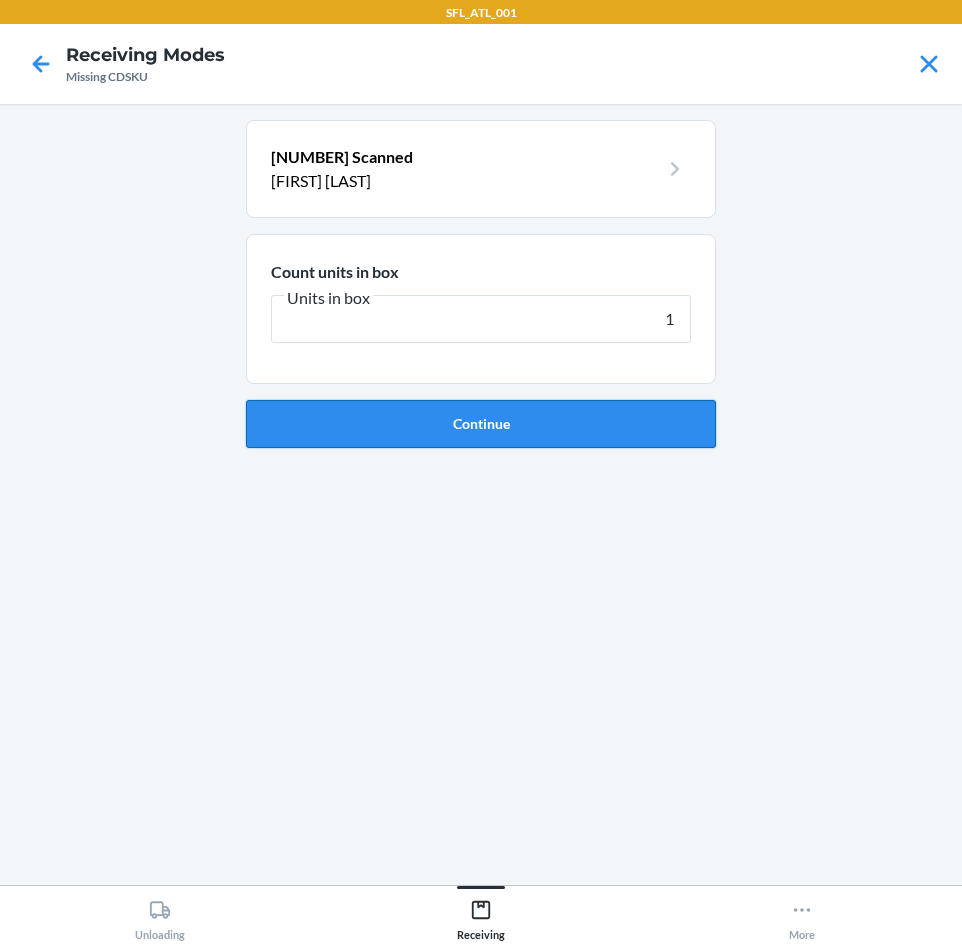 click on "Continue" at bounding box center (481, 424) 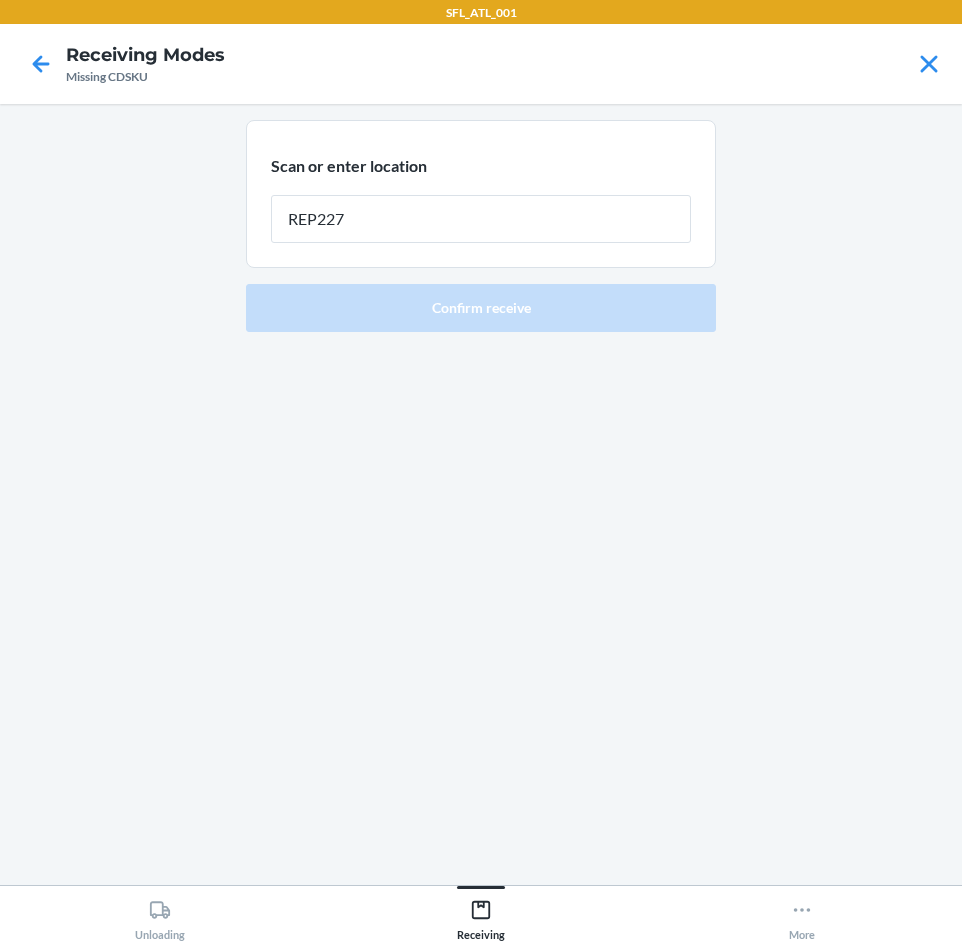 type on "REP227" 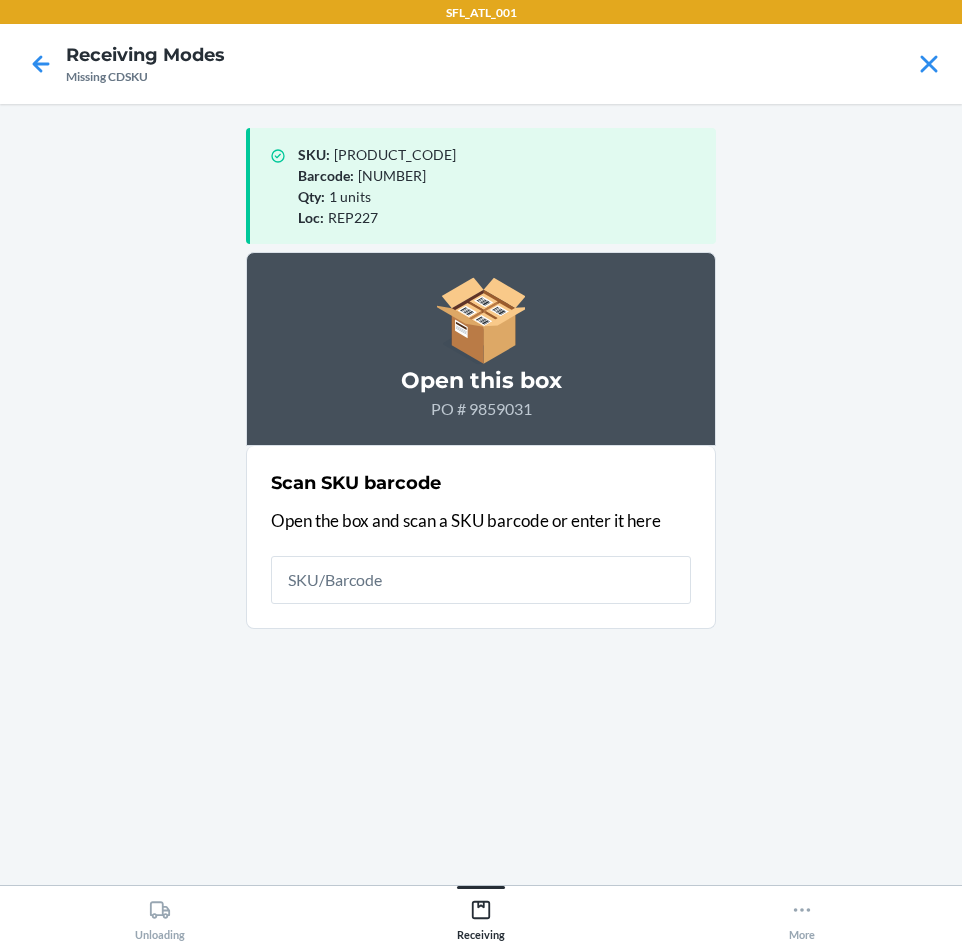 click at bounding box center (481, 580) 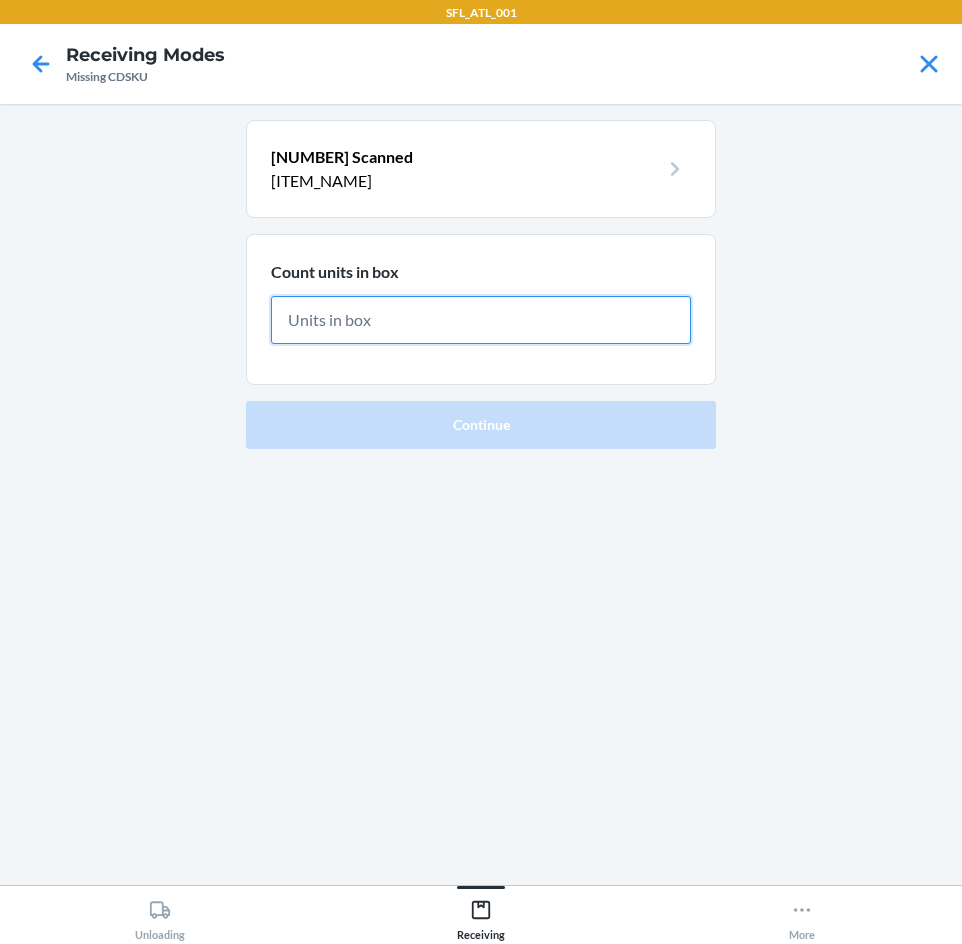 click at bounding box center [481, 320] 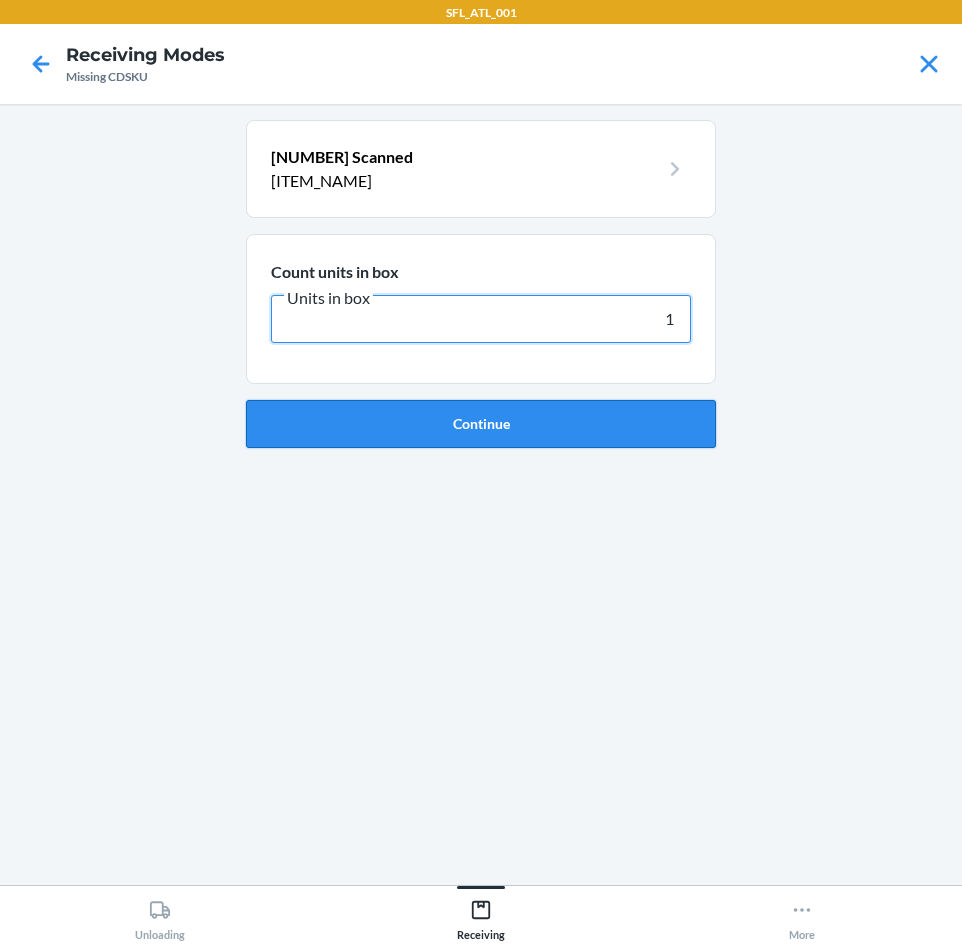 type on "1" 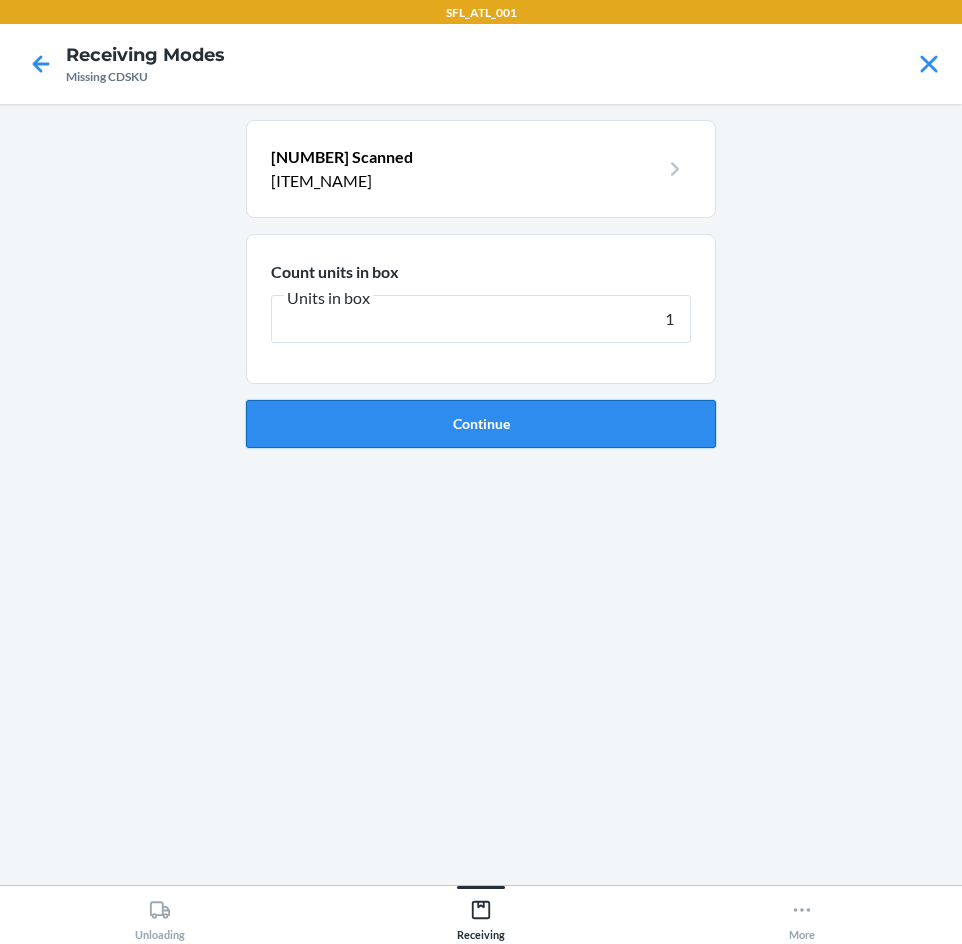 click on "Continue" at bounding box center (481, 424) 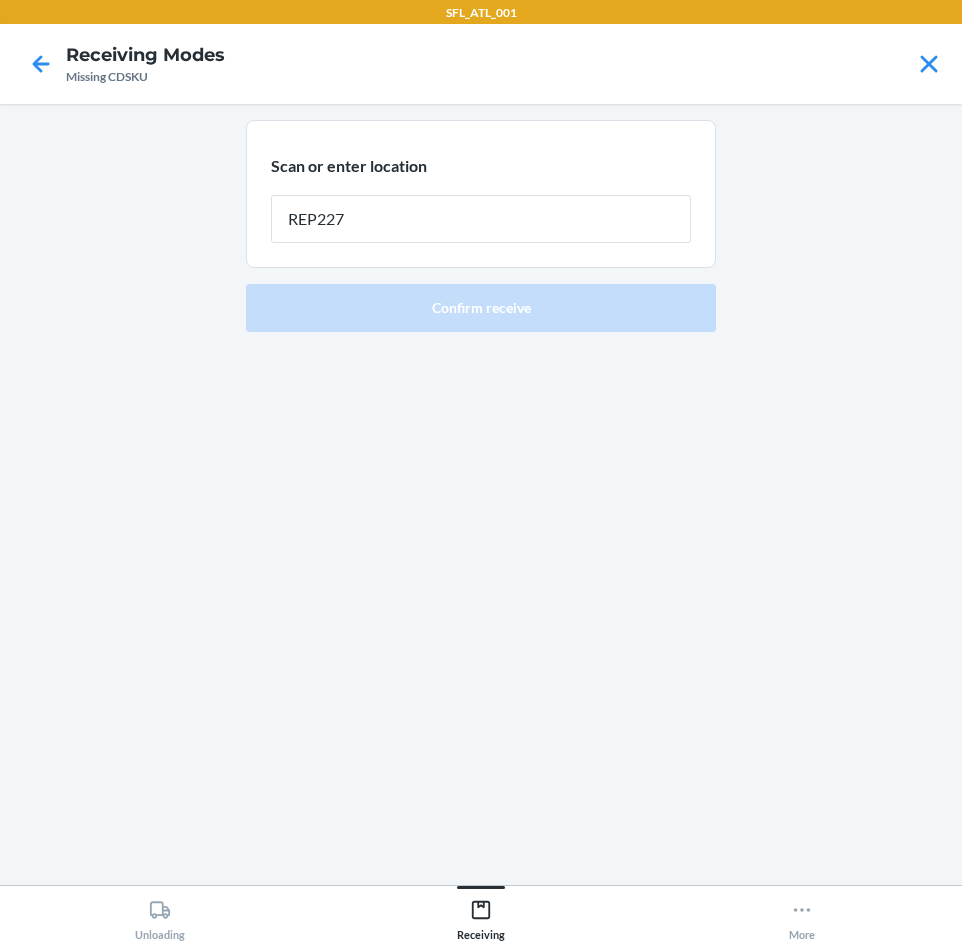 type on "REP227" 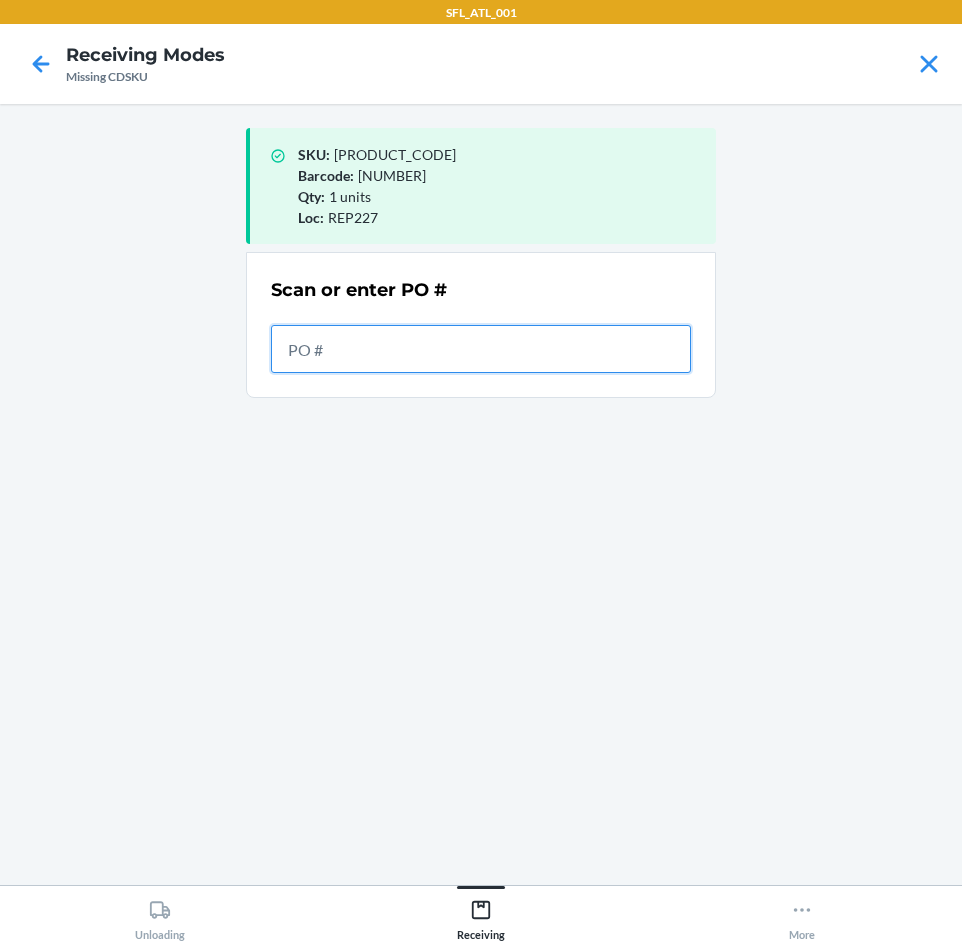 click at bounding box center [481, 349] 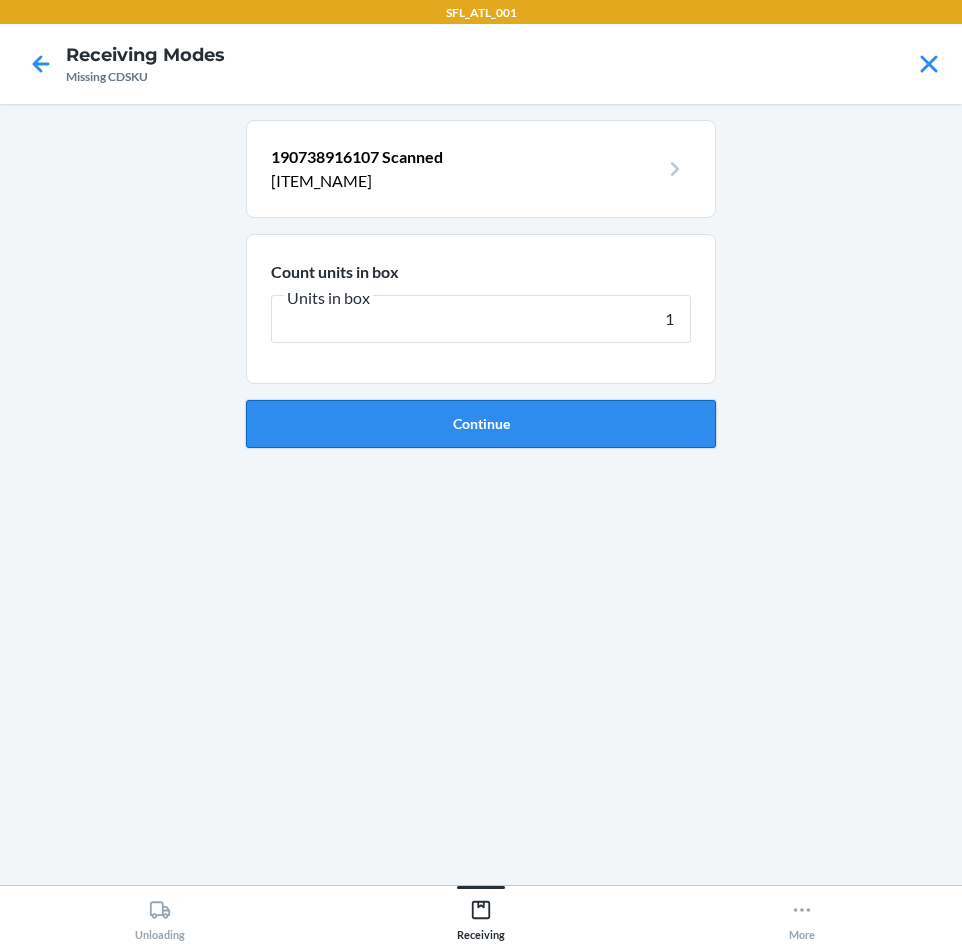 type on "1" 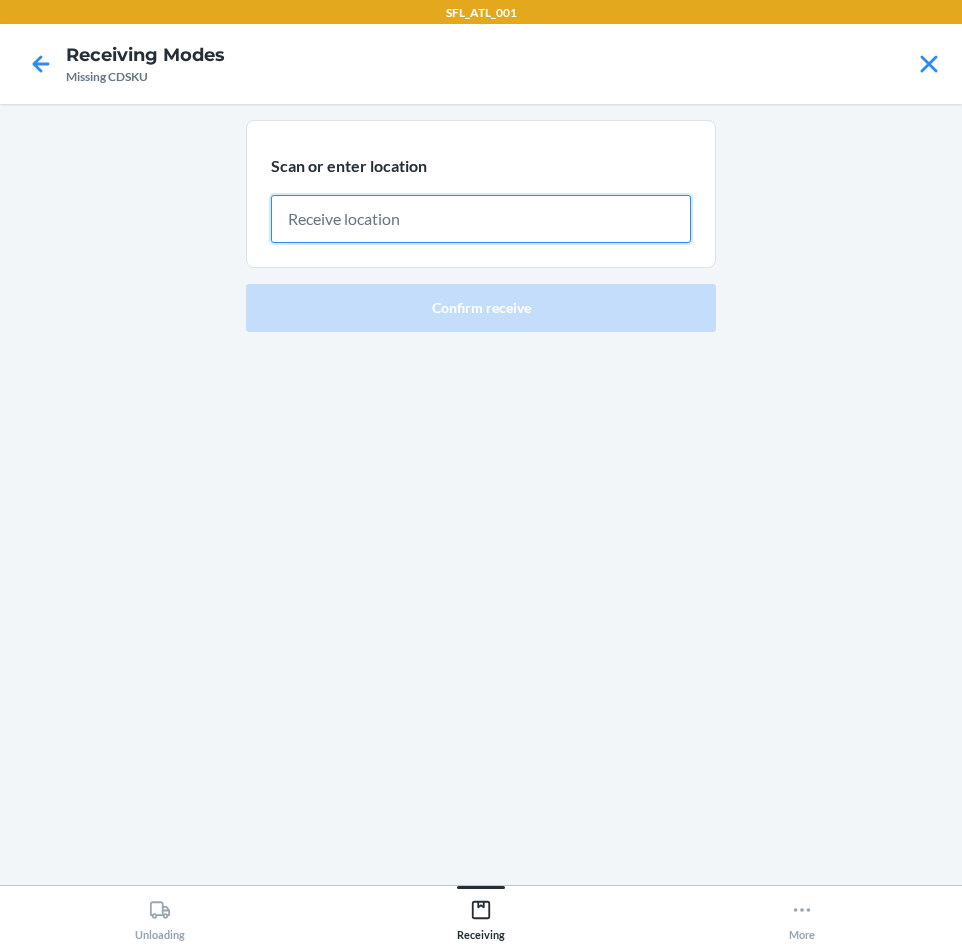 click at bounding box center [481, 219] 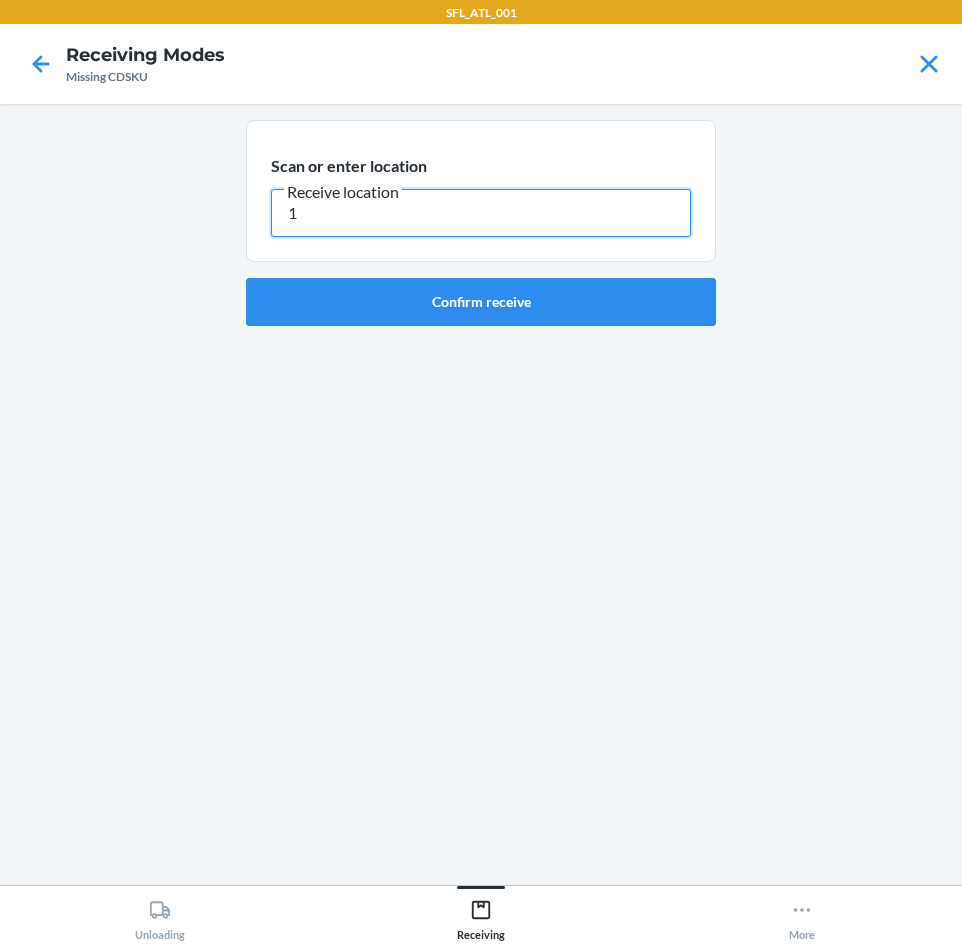 type on "1" 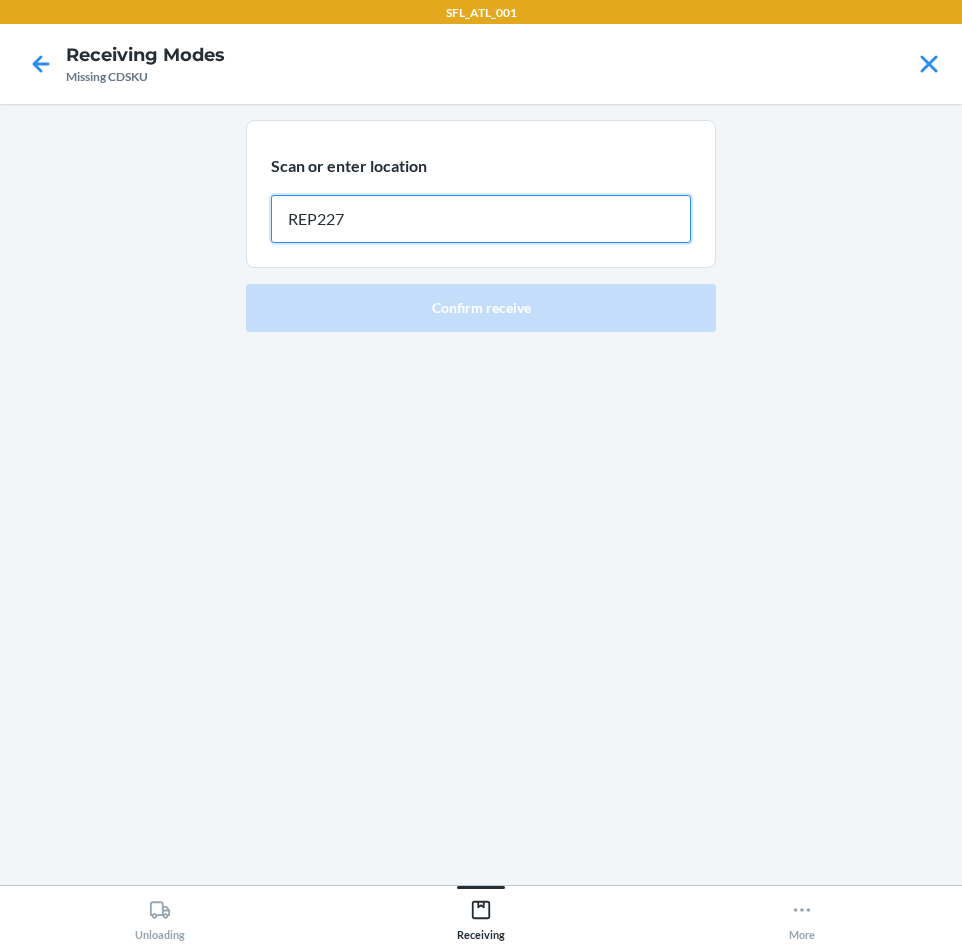 type on "REP227" 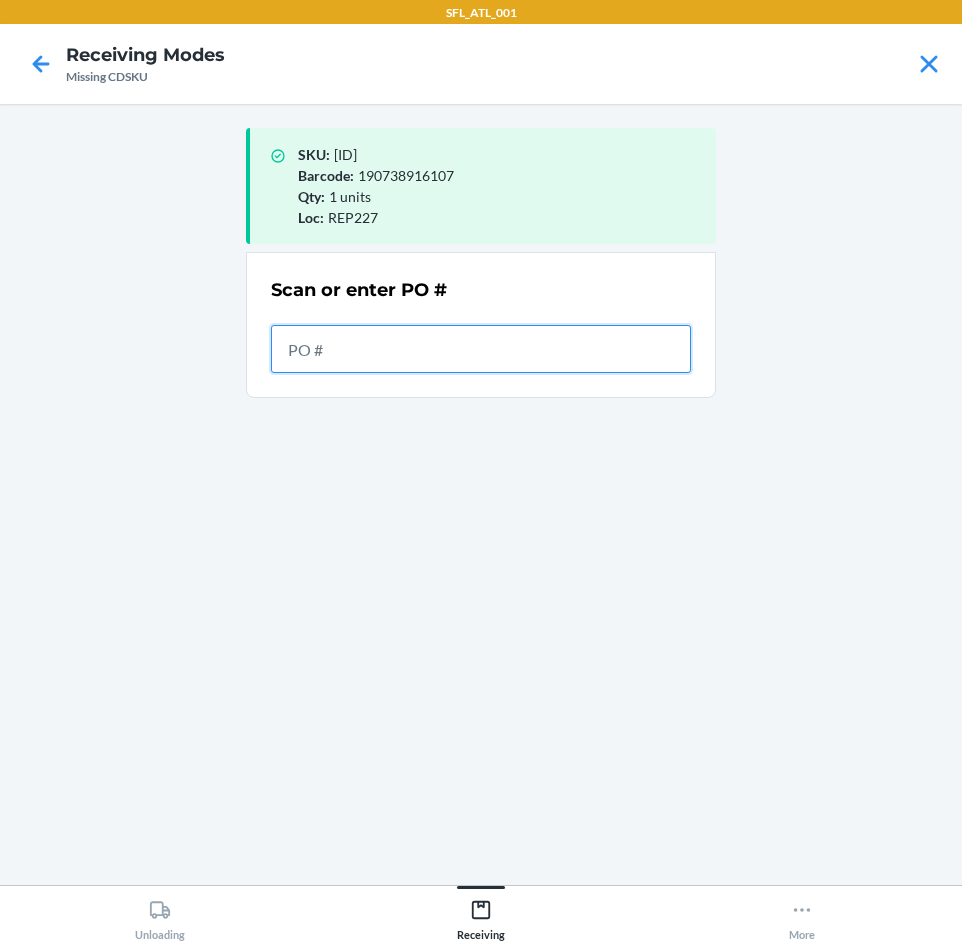 click at bounding box center [481, 349] 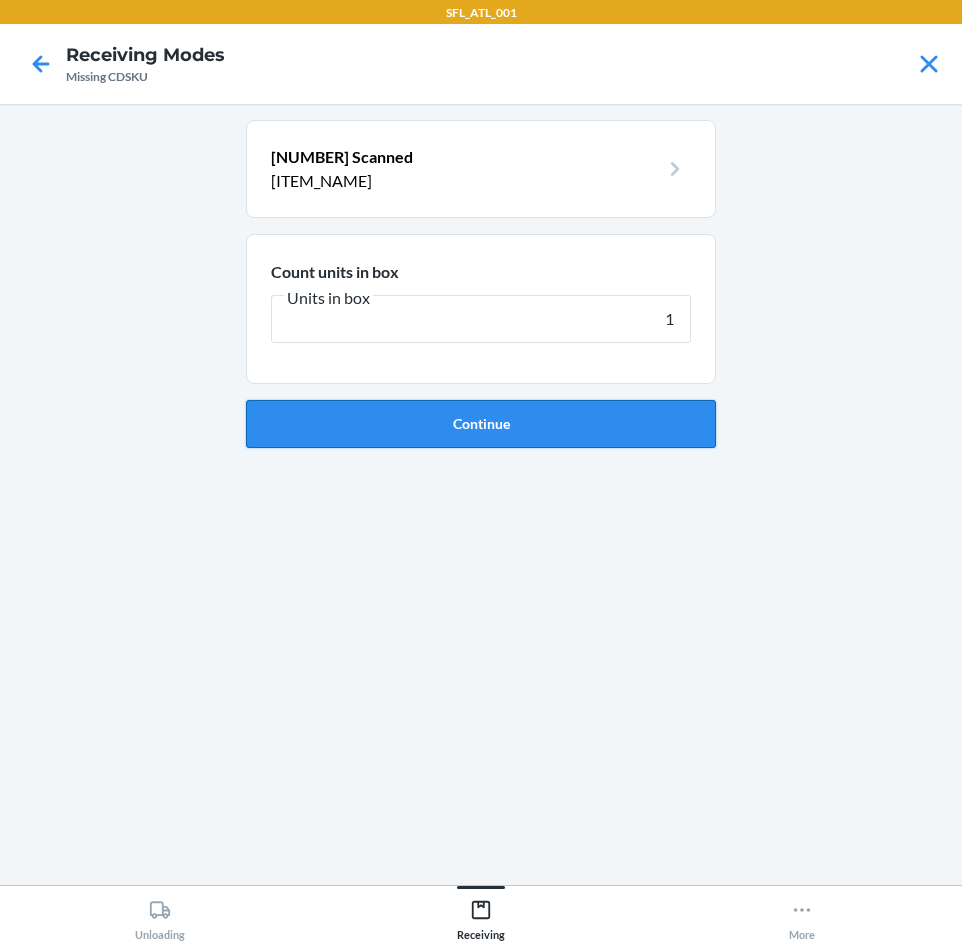 type on "1" 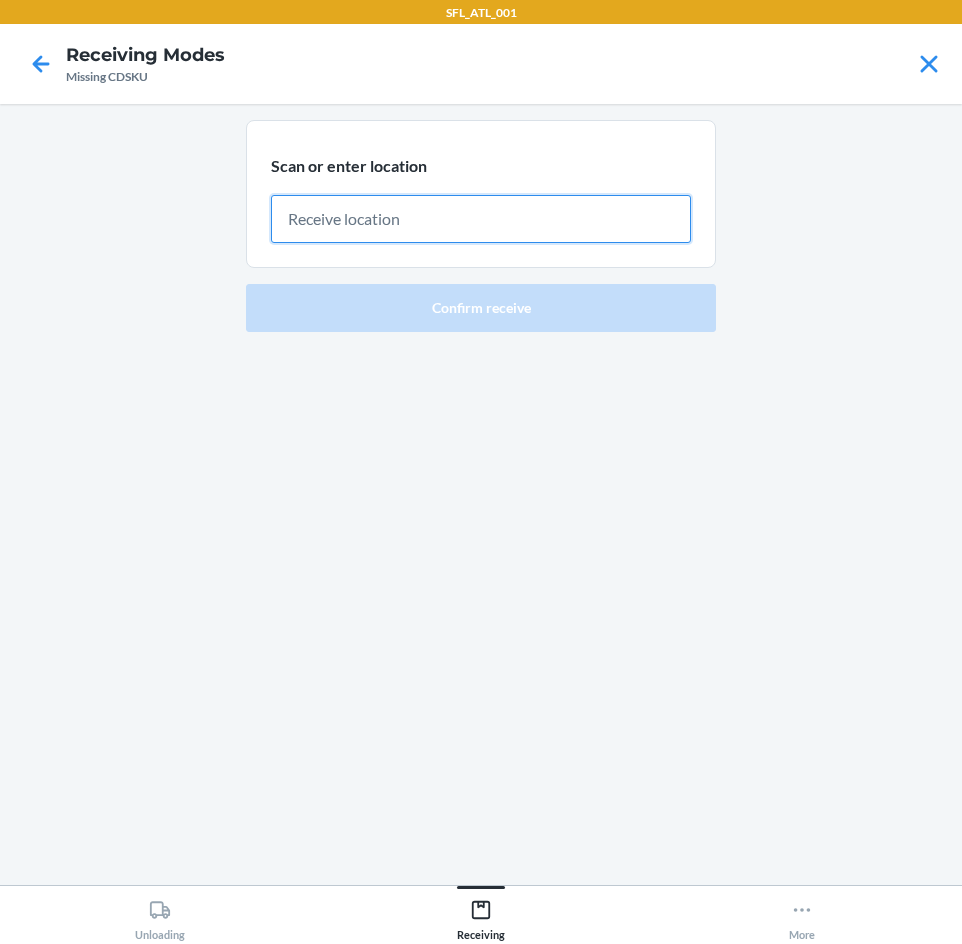 click at bounding box center (481, 219) 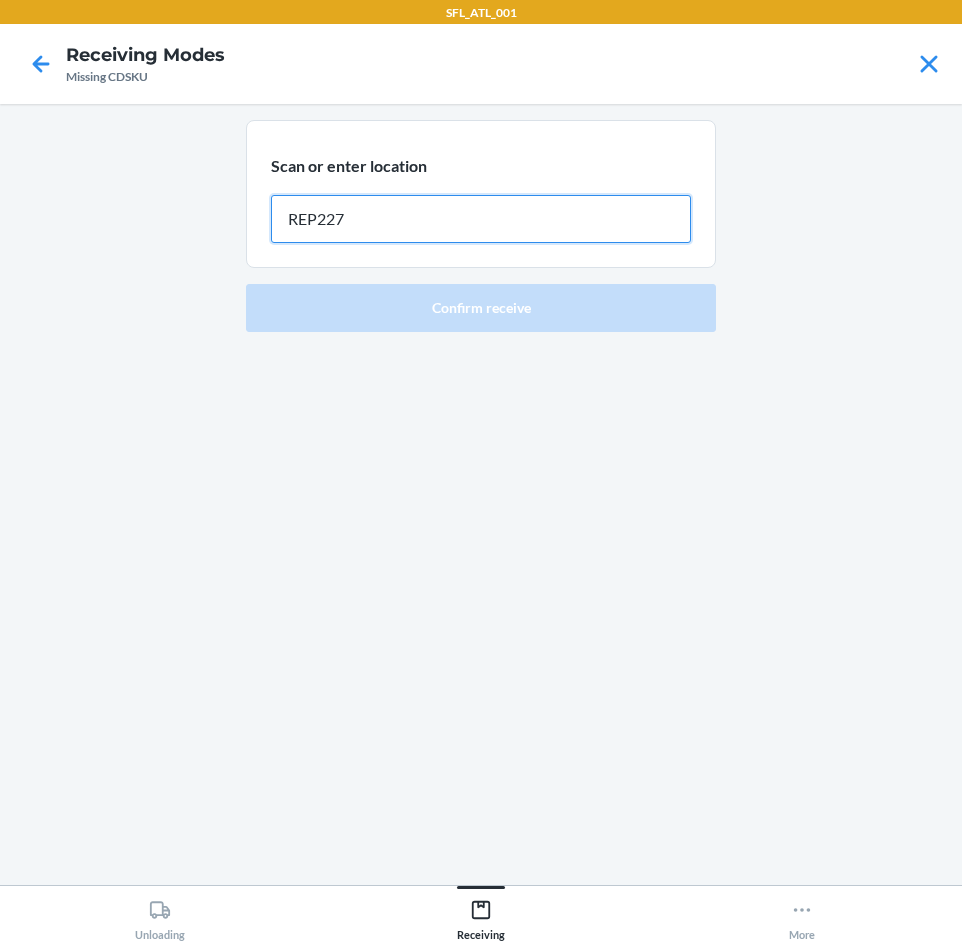 type on "REP227" 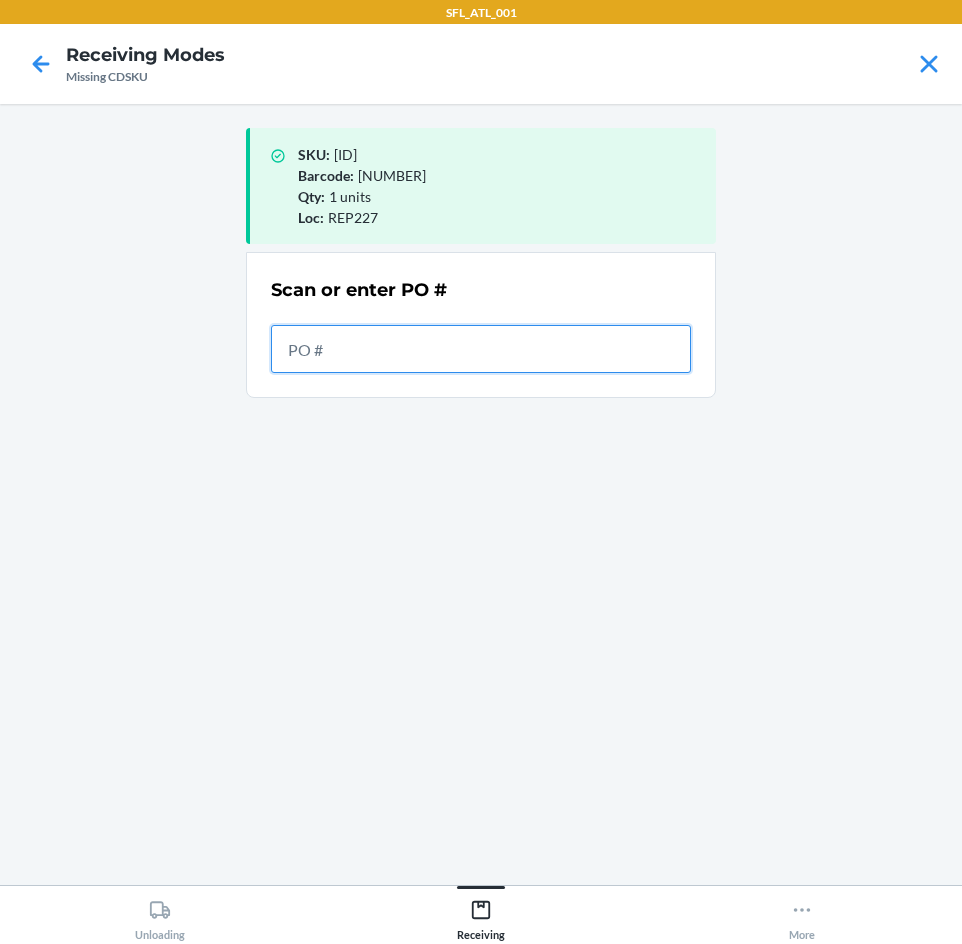 drag, startPoint x: 939, startPoint y: 401, endPoint x: 626, endPoint y: 357, distance: 316.0775 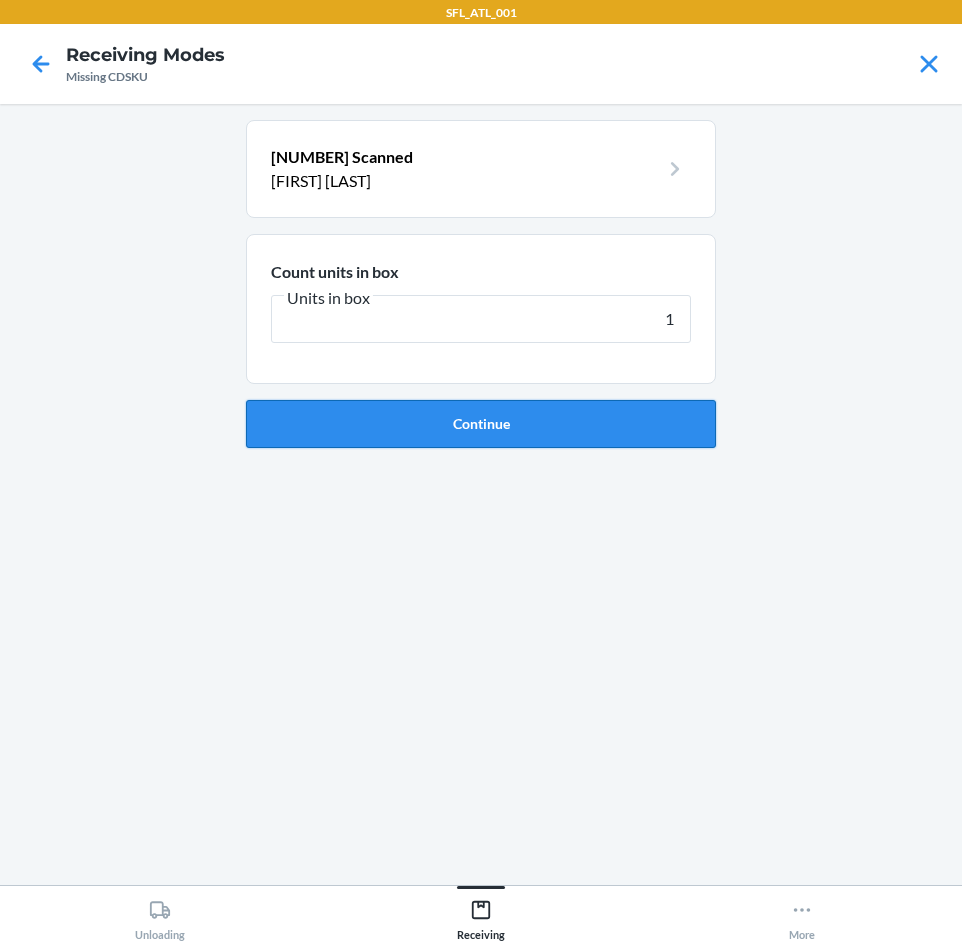 type on "1" 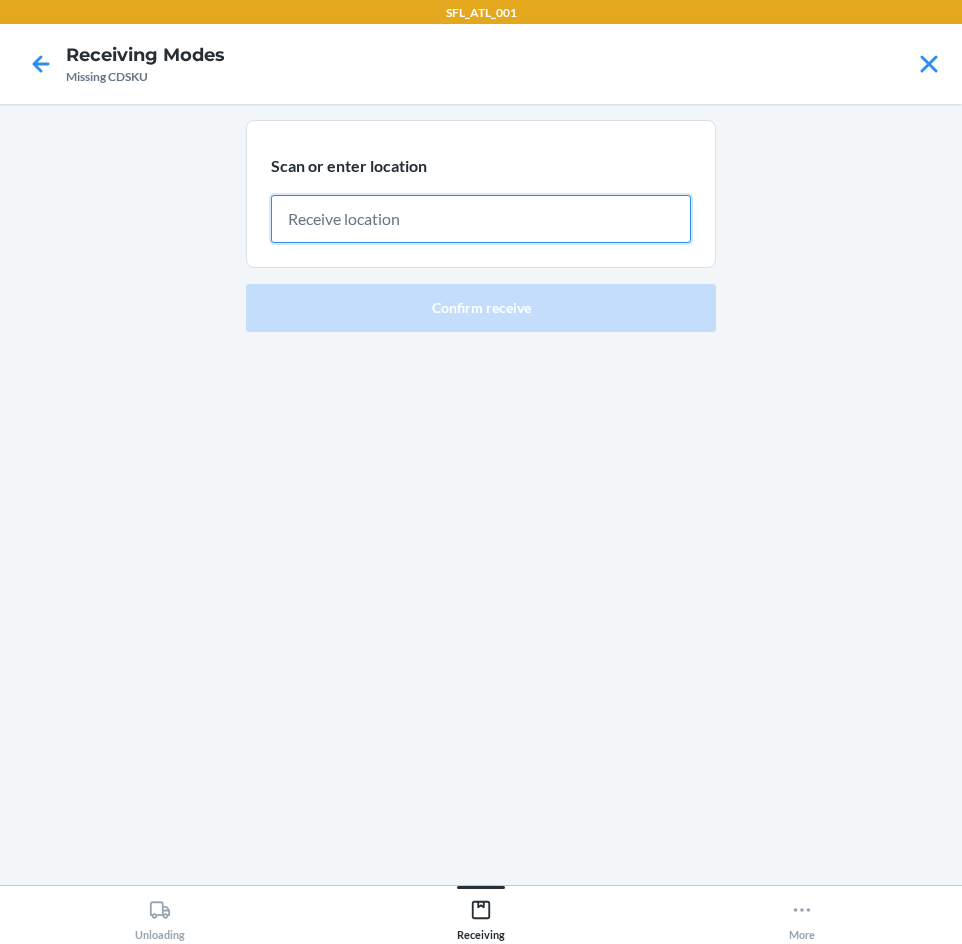 click at bounding box center [481, 219] 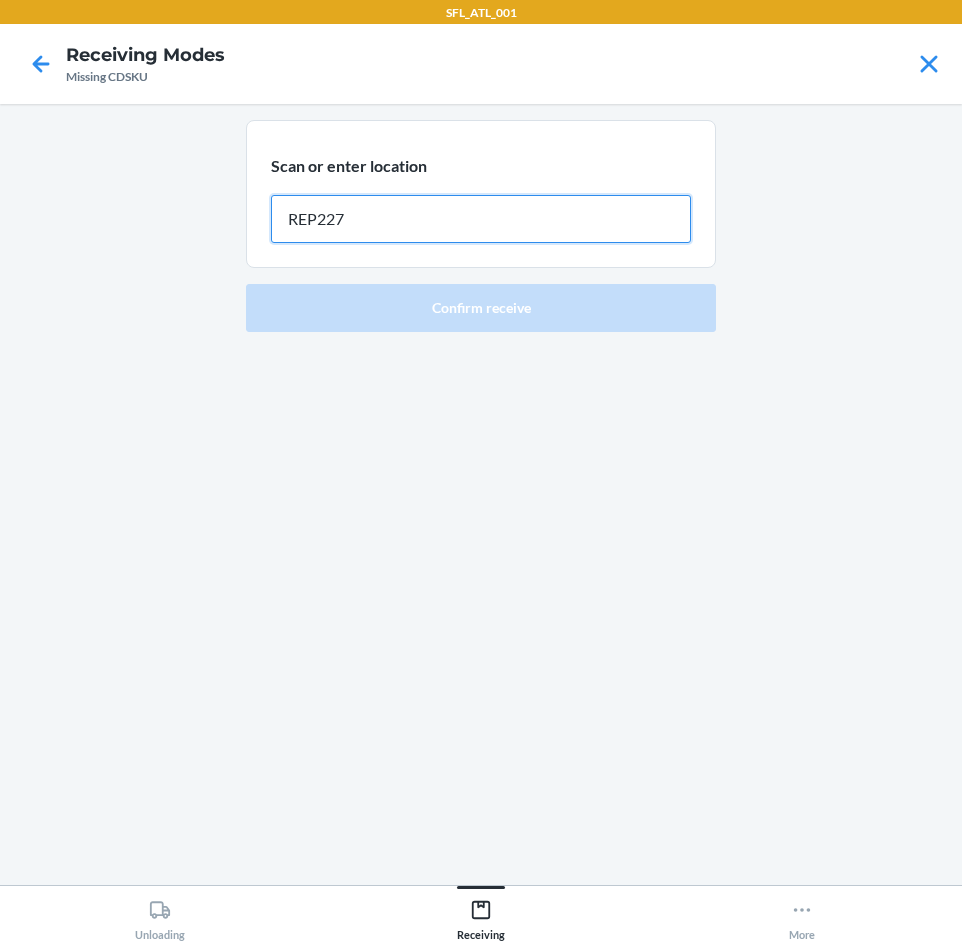 type on "REP227" 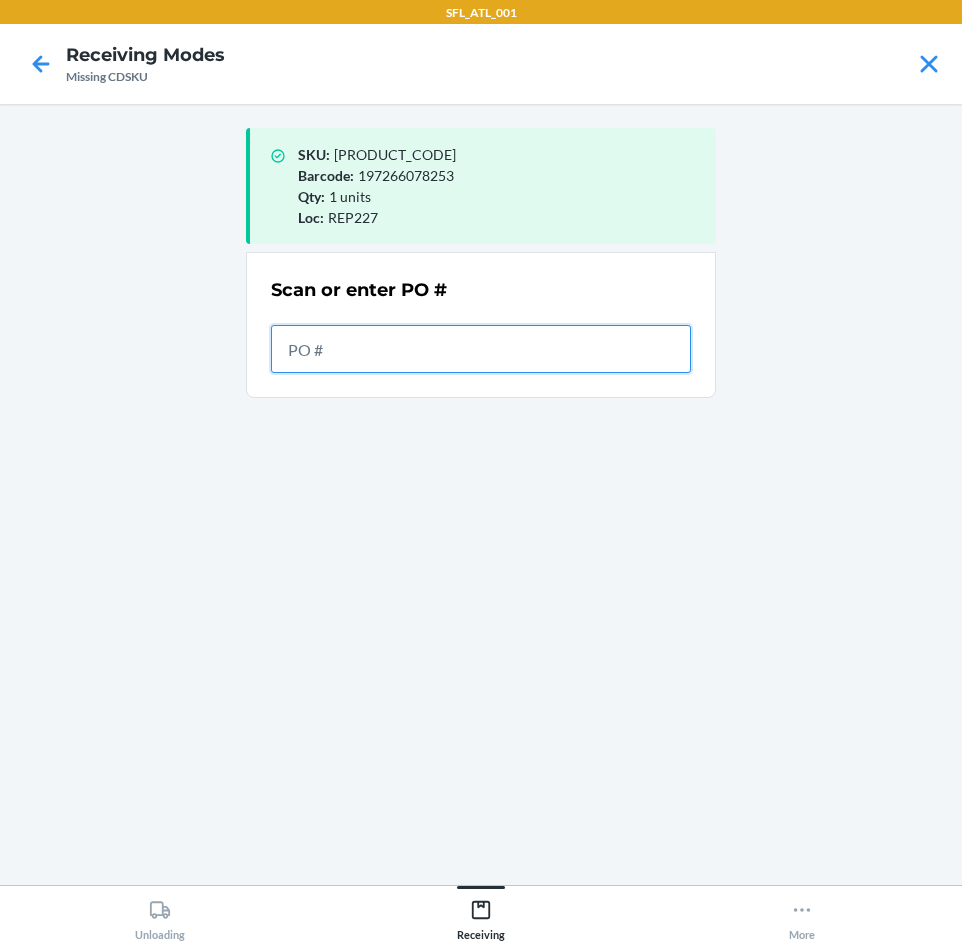 click at bounding box center (481, 349) 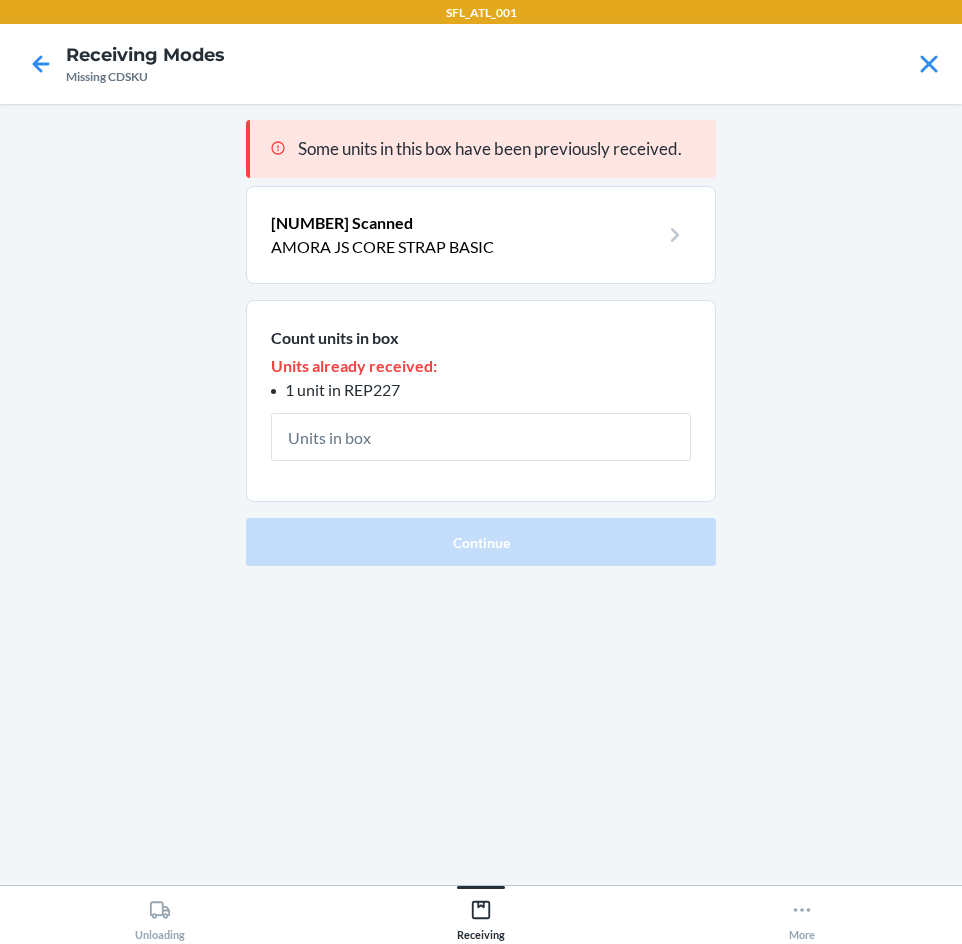 click at bounding box center (481, 437) 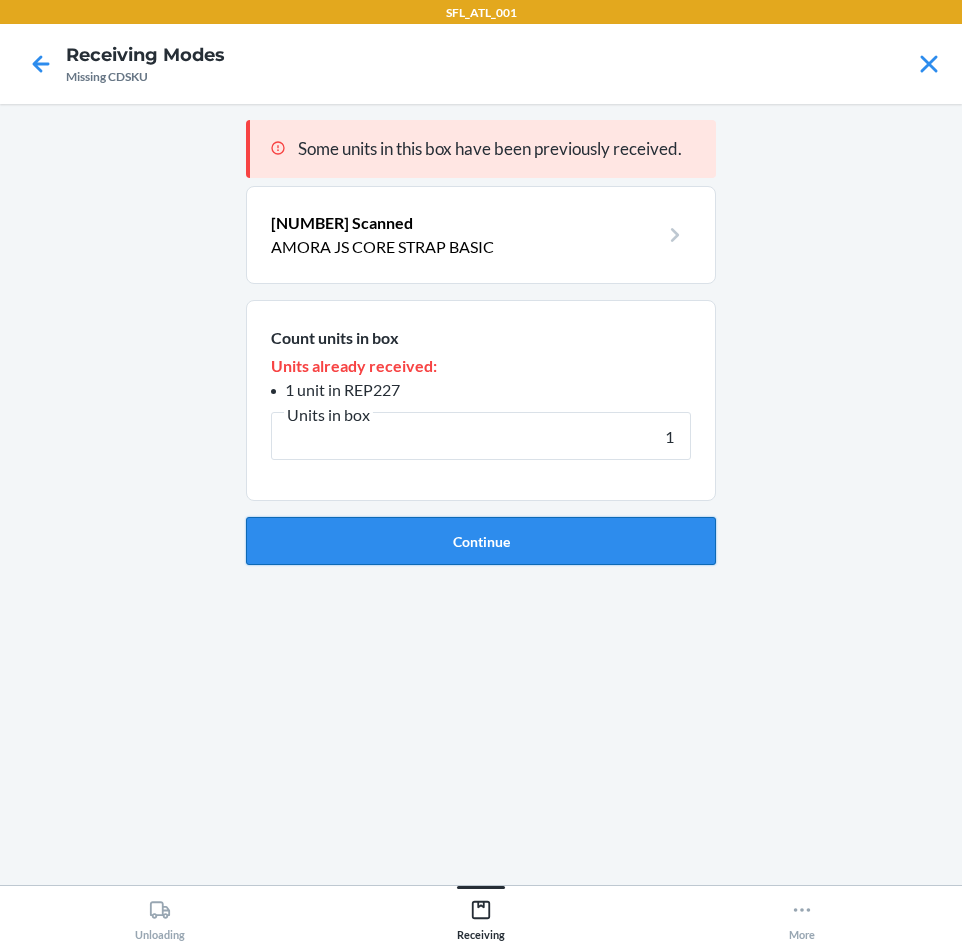 type on "1" 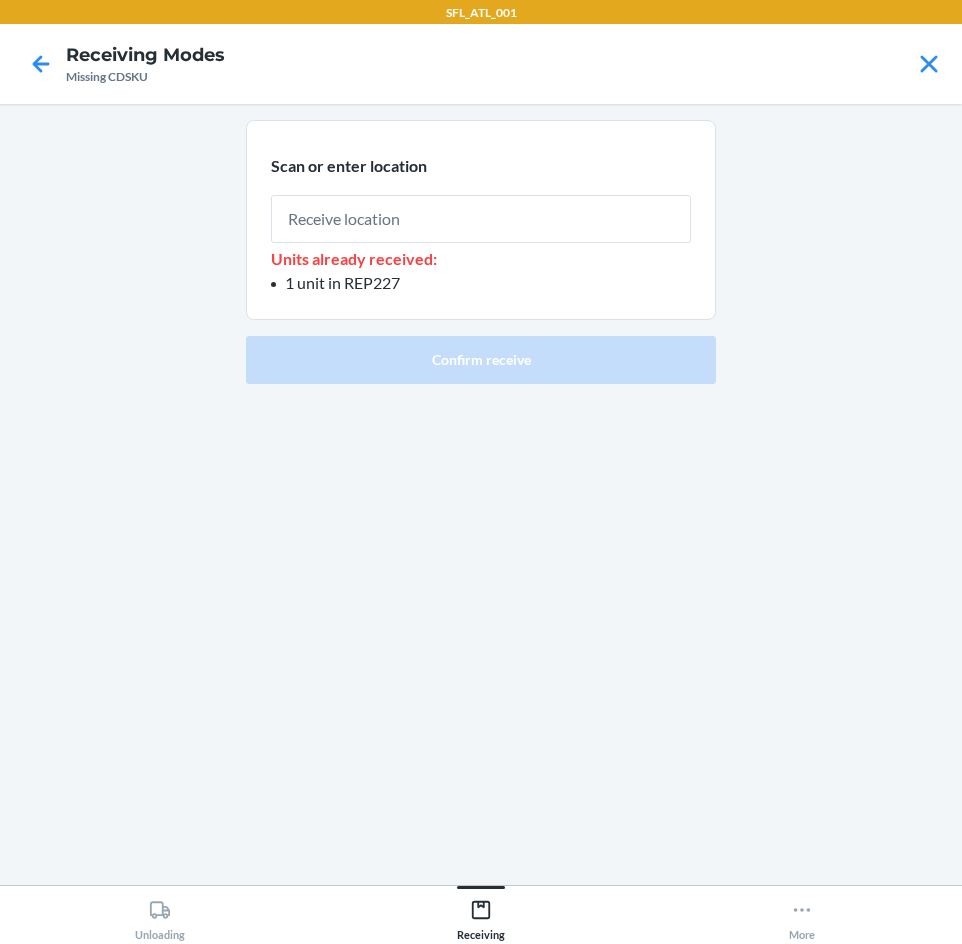 click at bounding box center (481, 219) 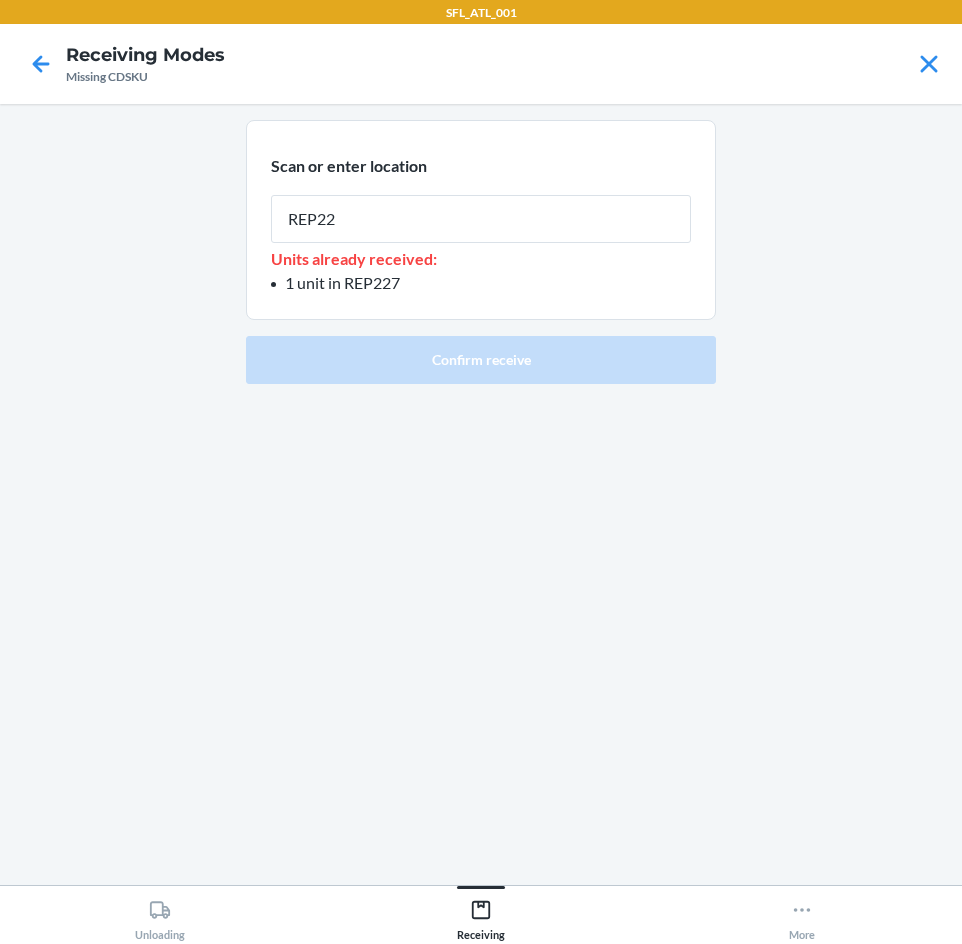 type on "REP227" 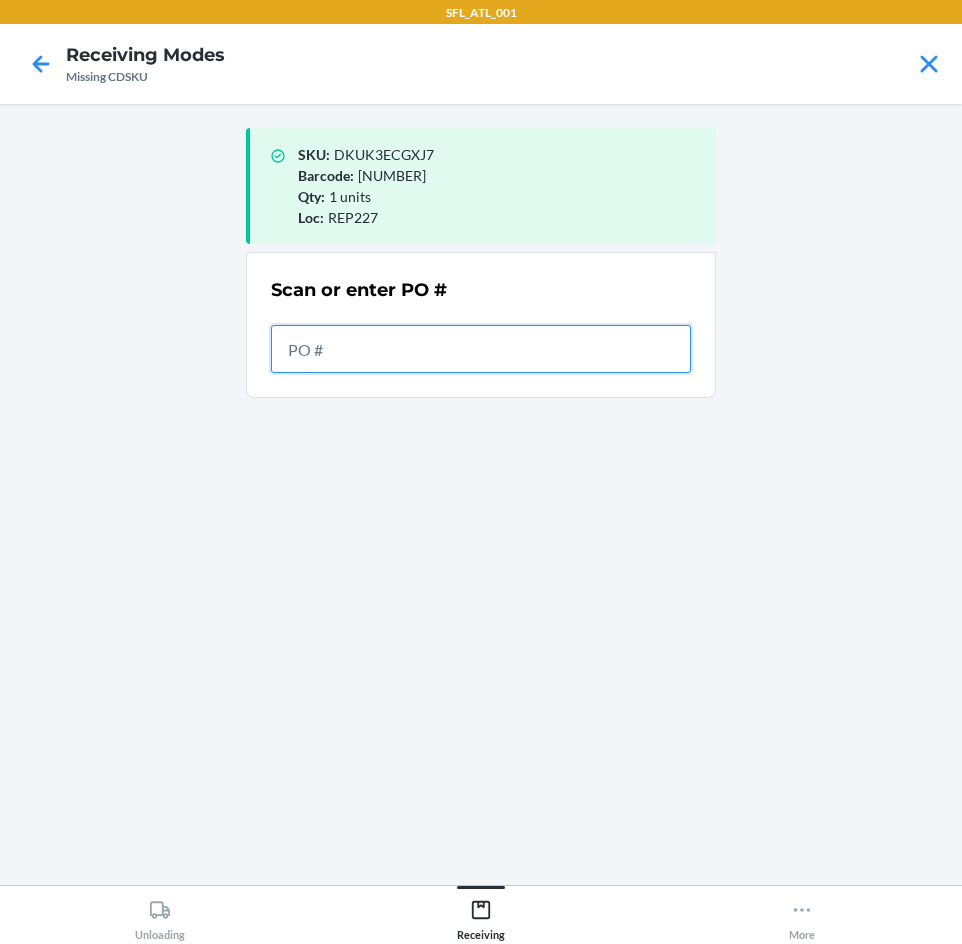 click at bounding box center (481, 349) 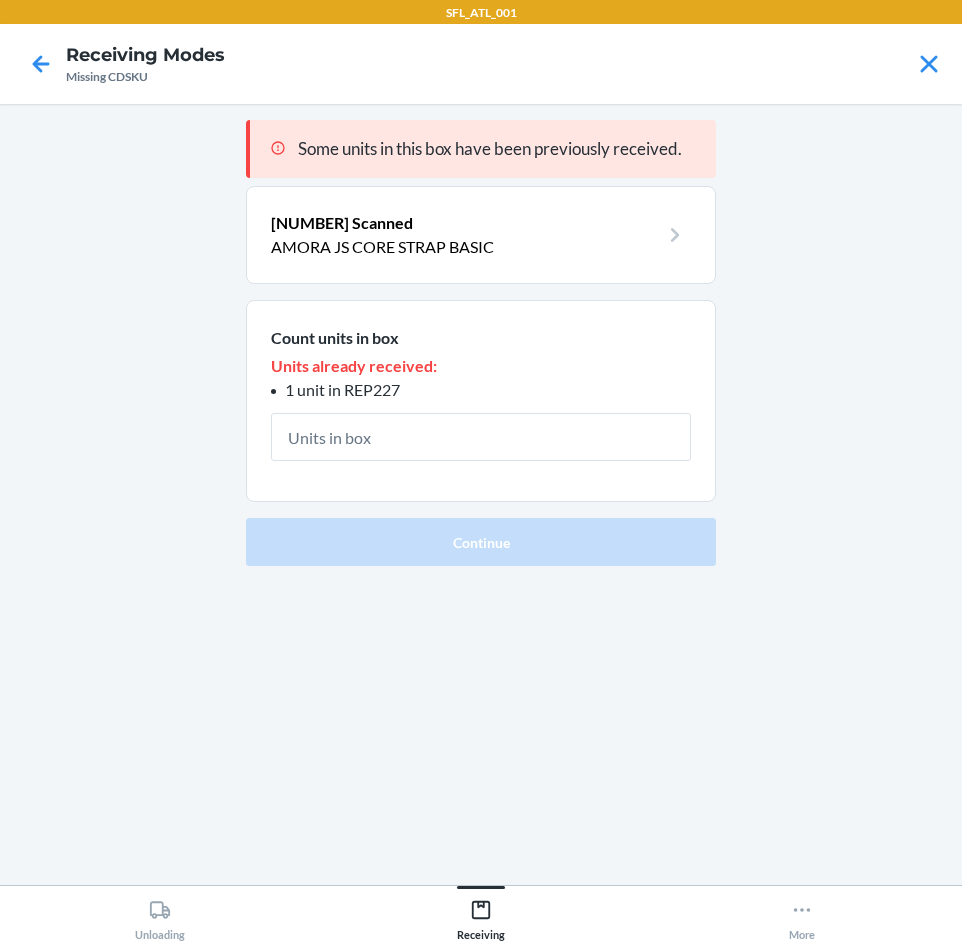 click at bounding box center [481, 437] 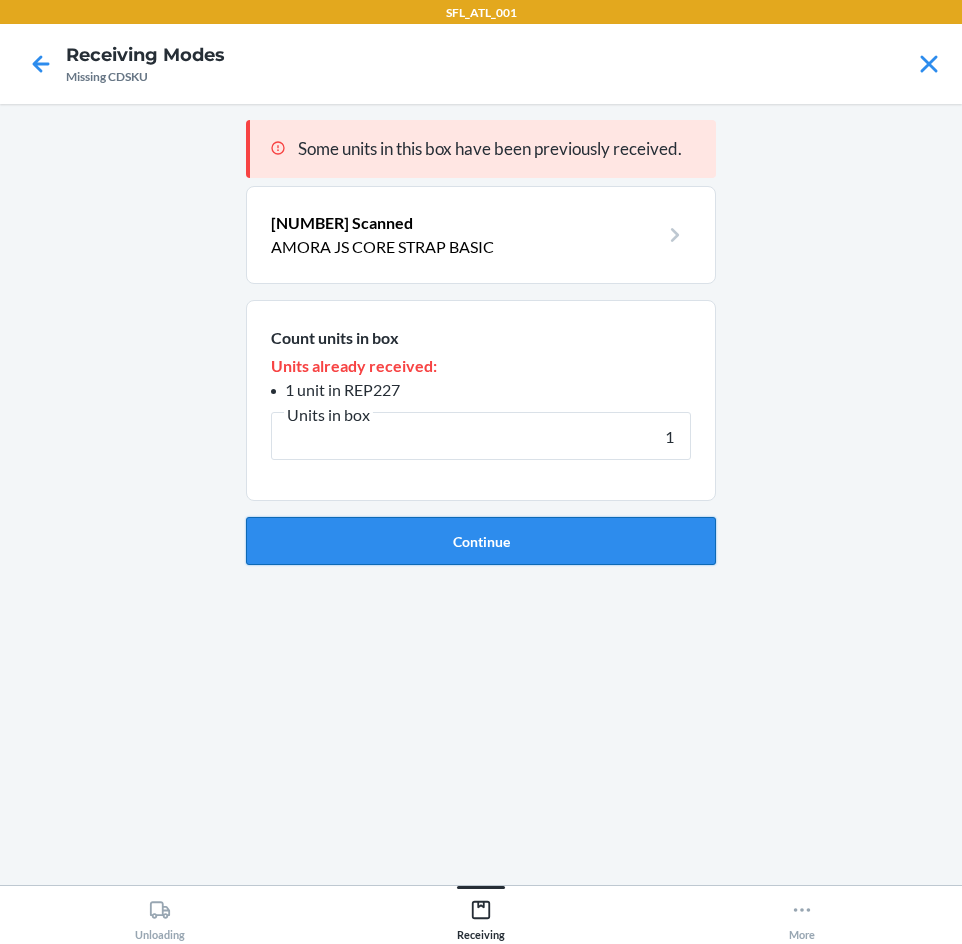 type on "1" 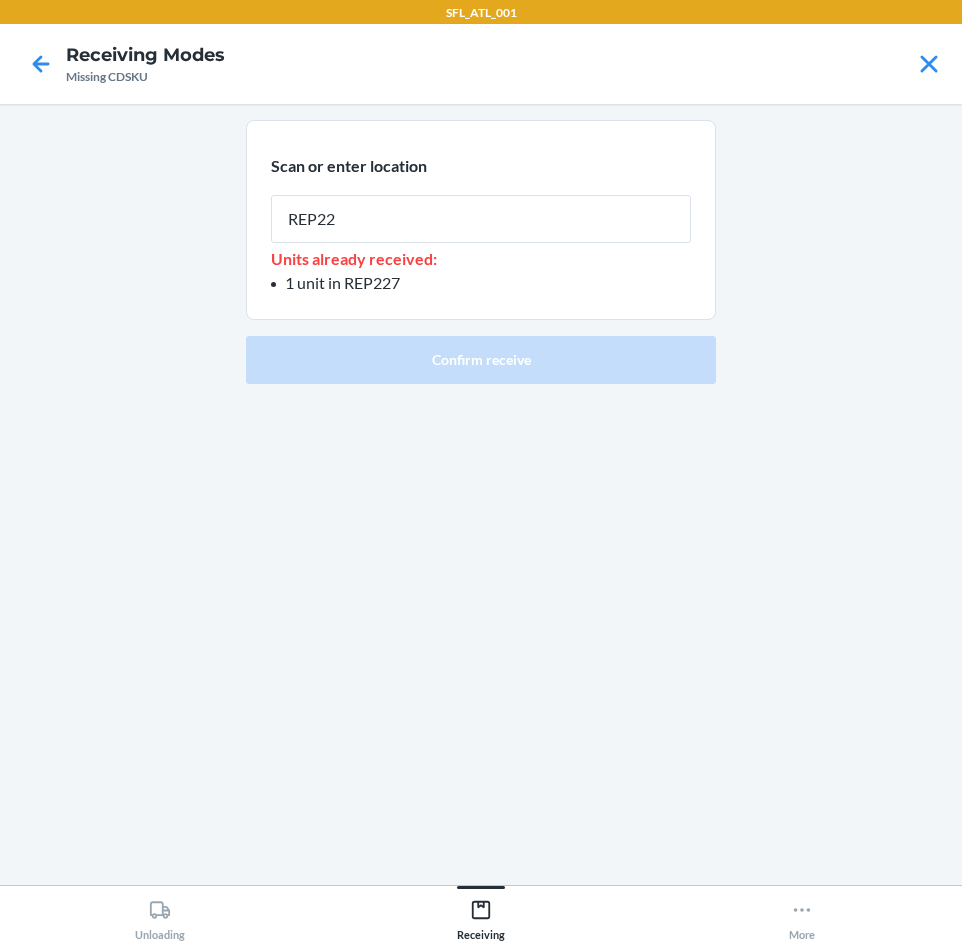 type on "REP227" 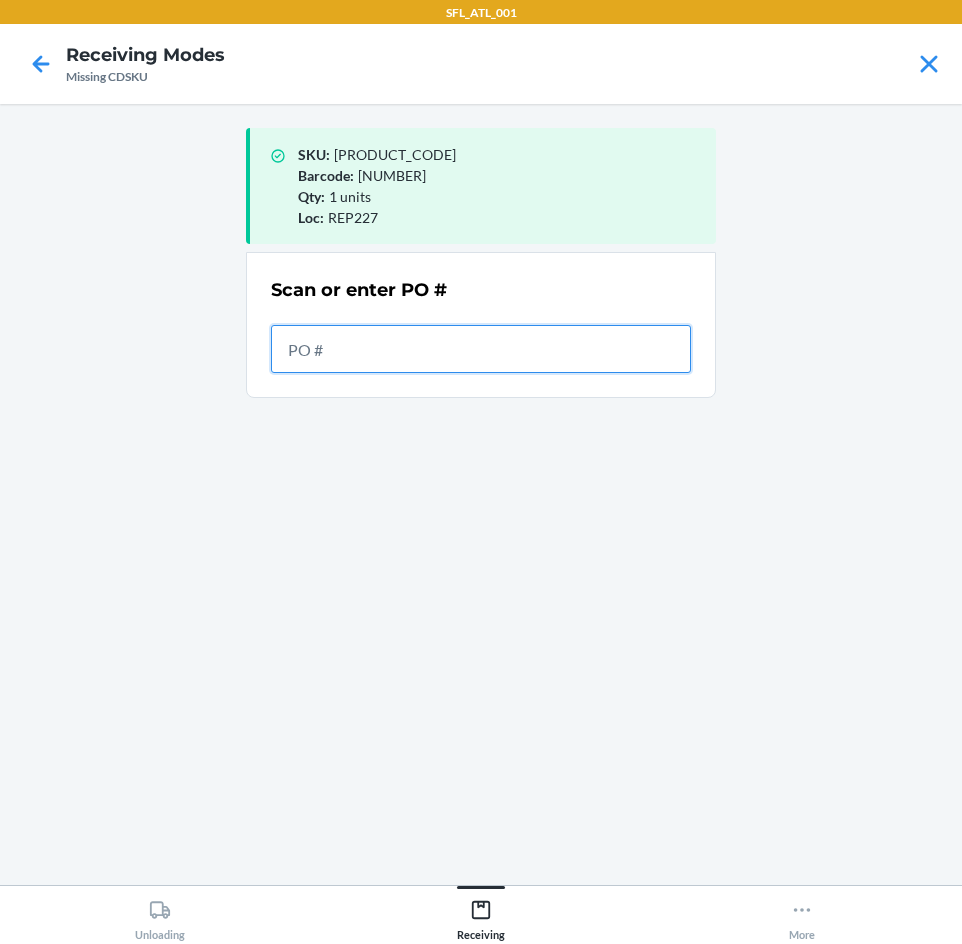 click at bounding box center [481, 349] 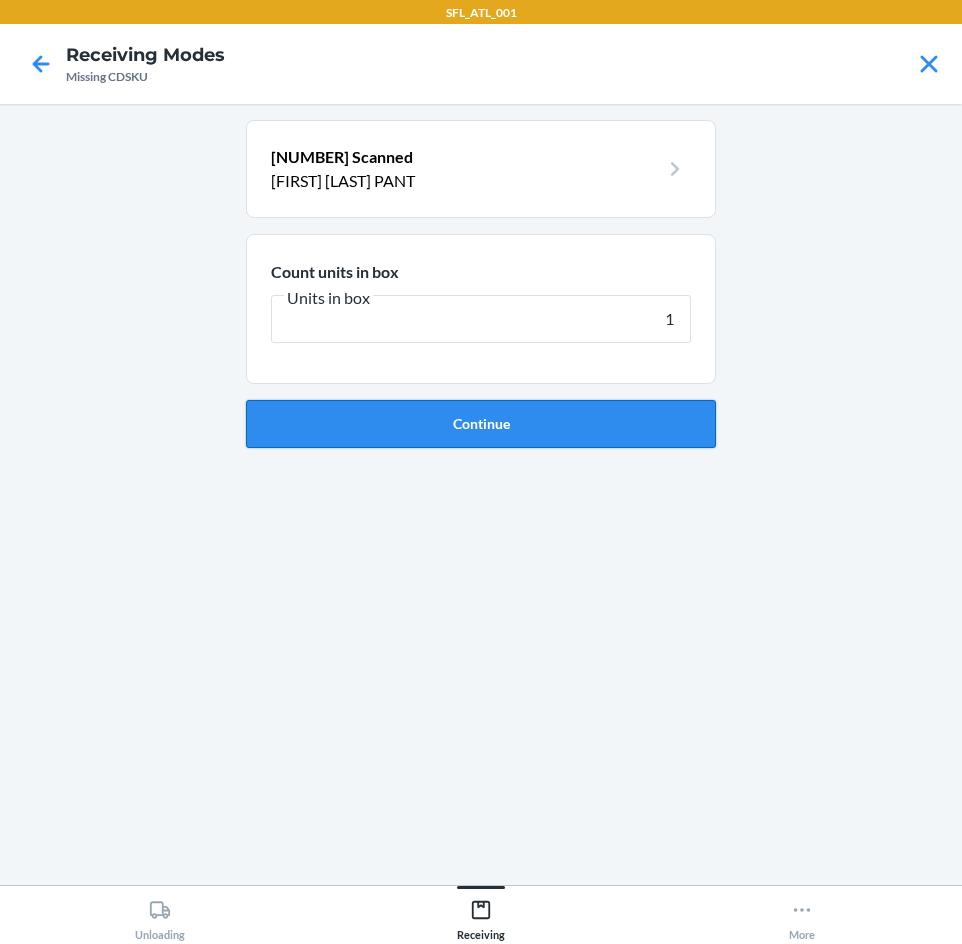 type on "1" 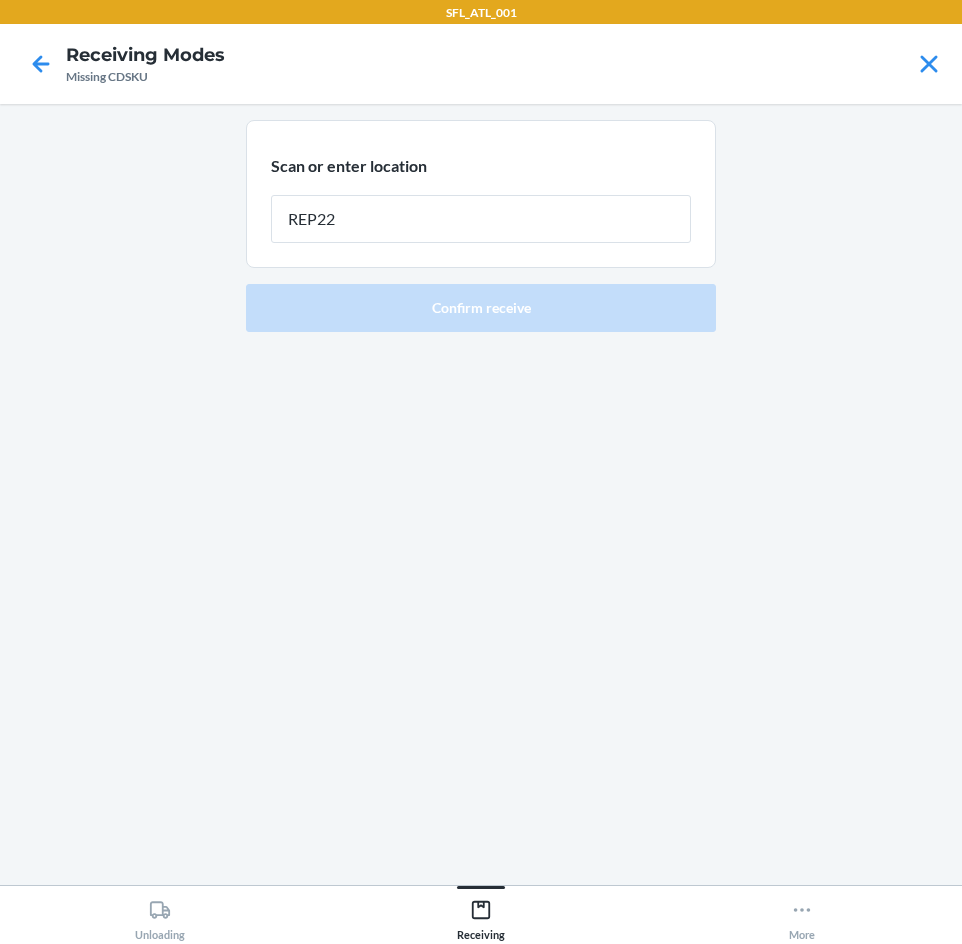 type on "REP227" 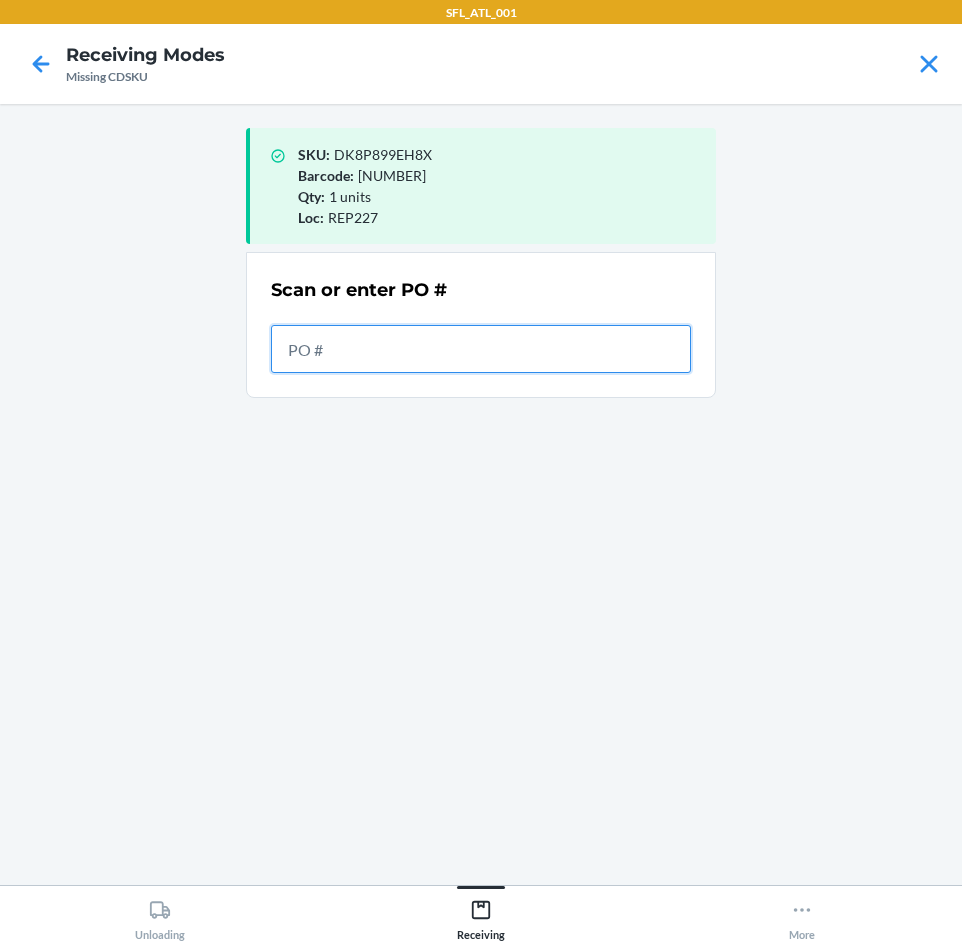 click at bounding box center (481, 349) 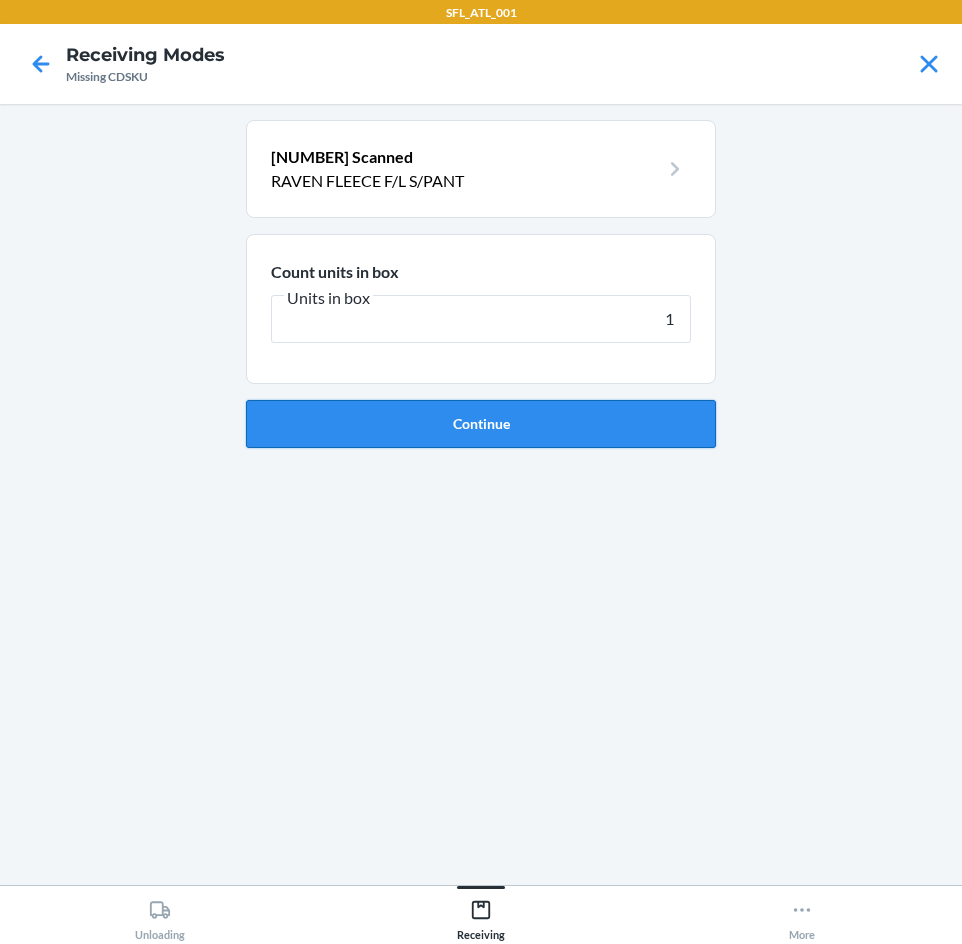 type on "1" 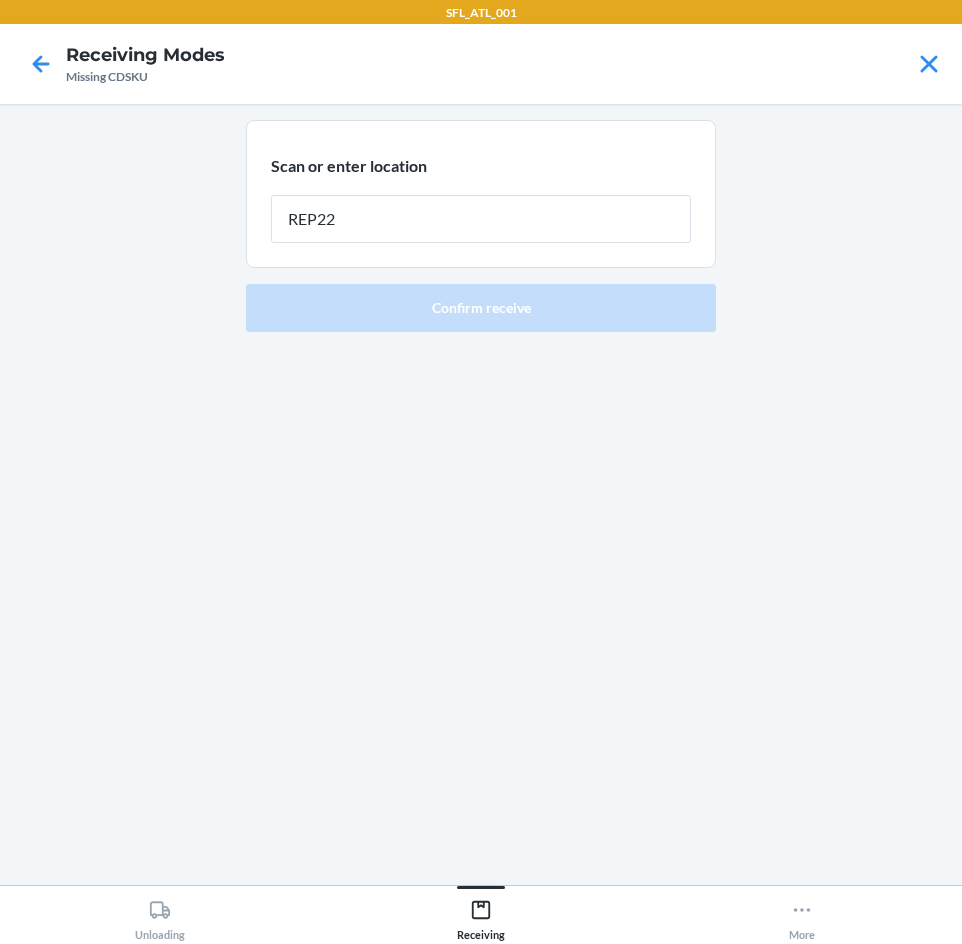 type on "REP227" 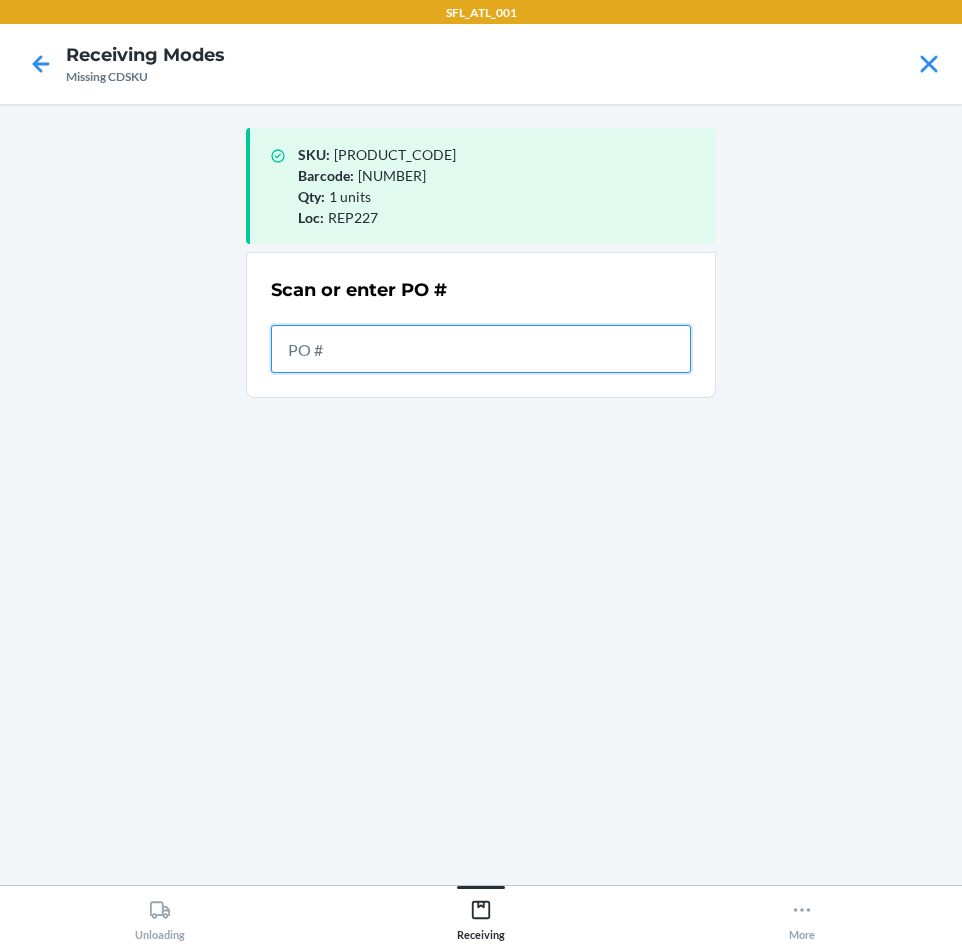click at bounding box center [481, 349] 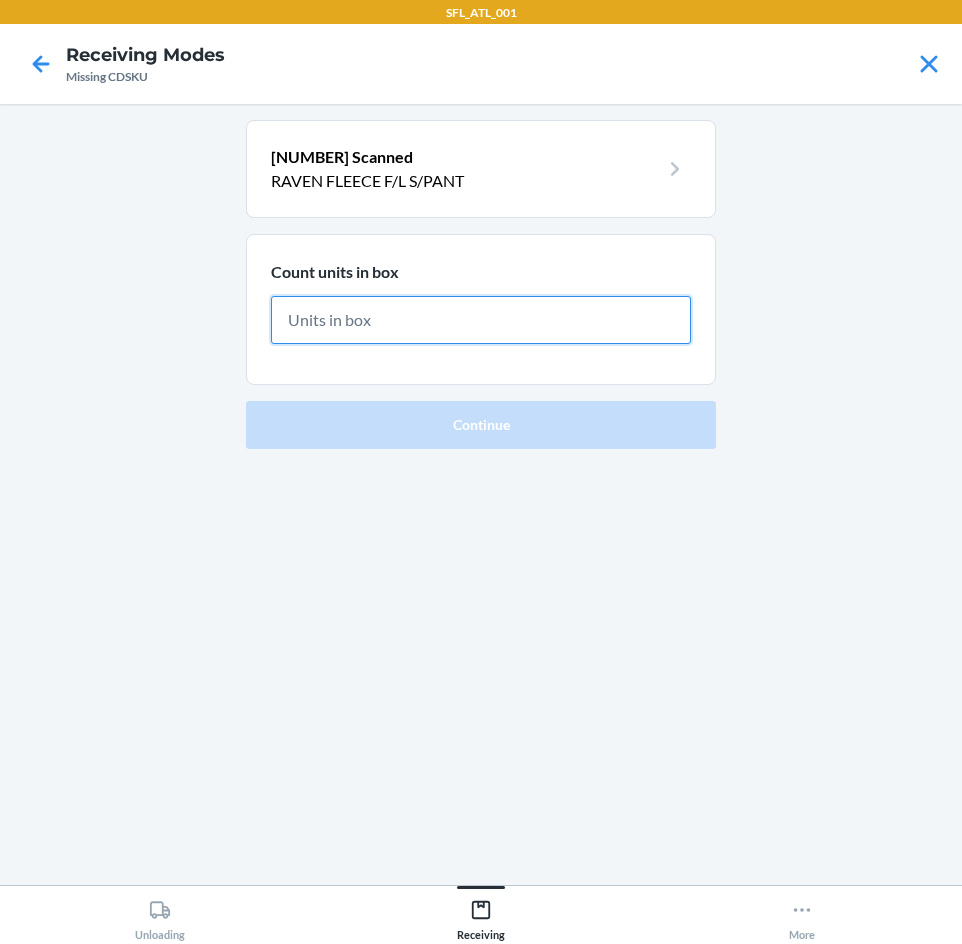 click at bounding box center [481, 320] 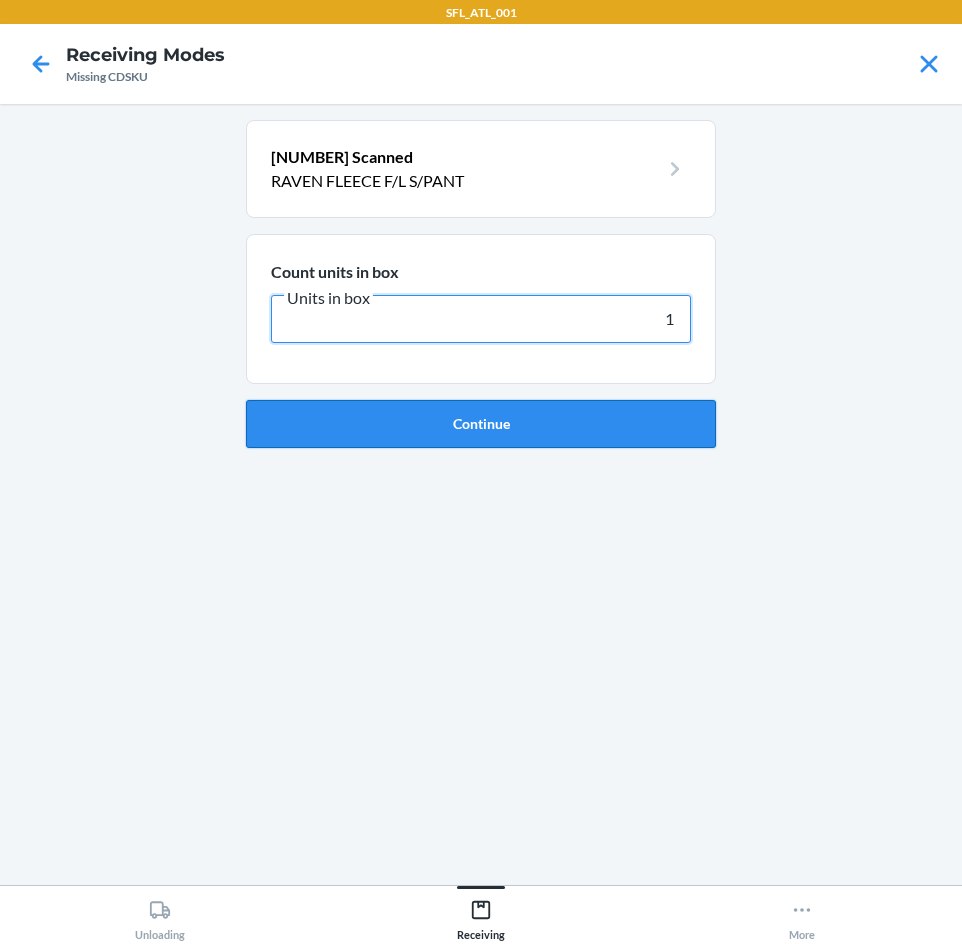 type on "1" 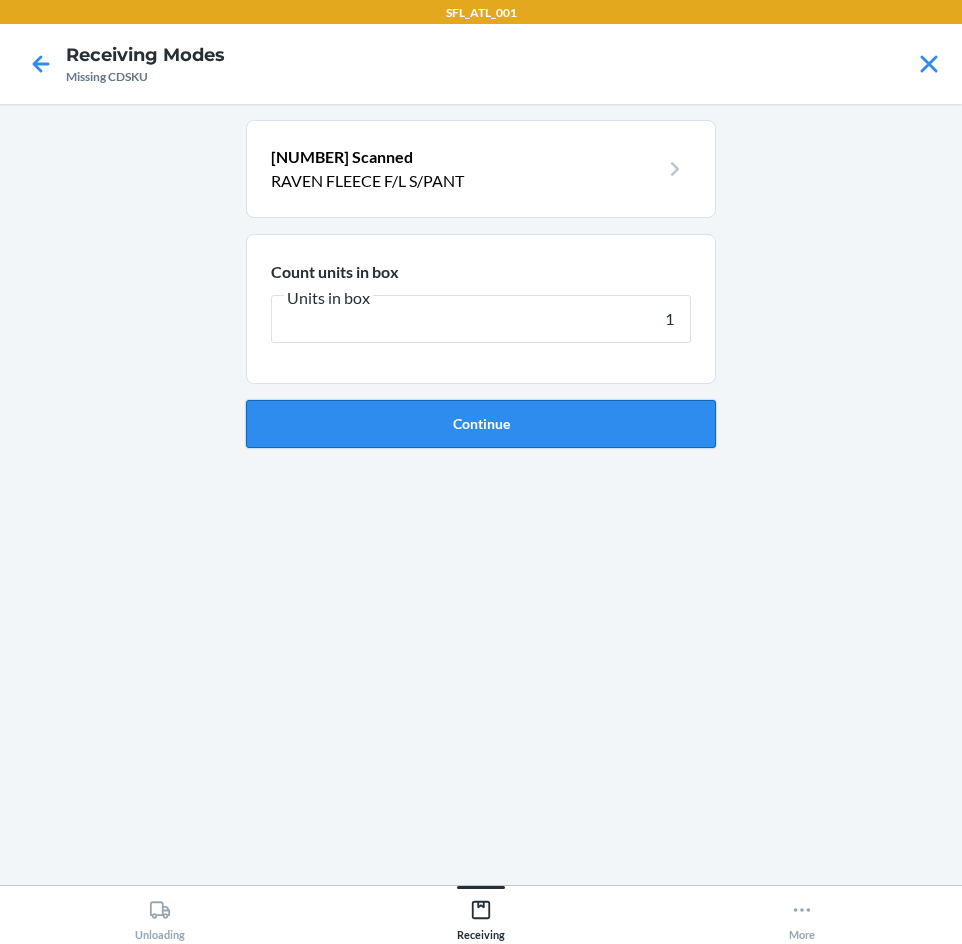 click on "Continue" at bounding box center [481, 424] 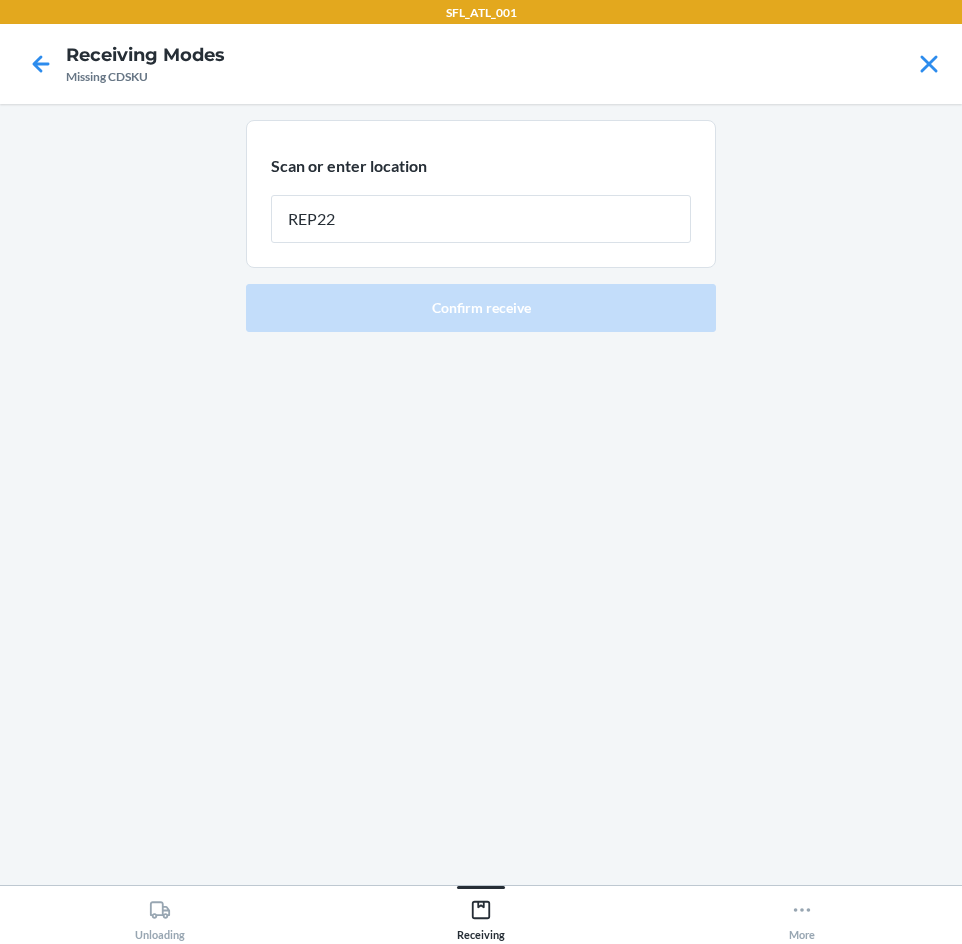 type on "REP227" 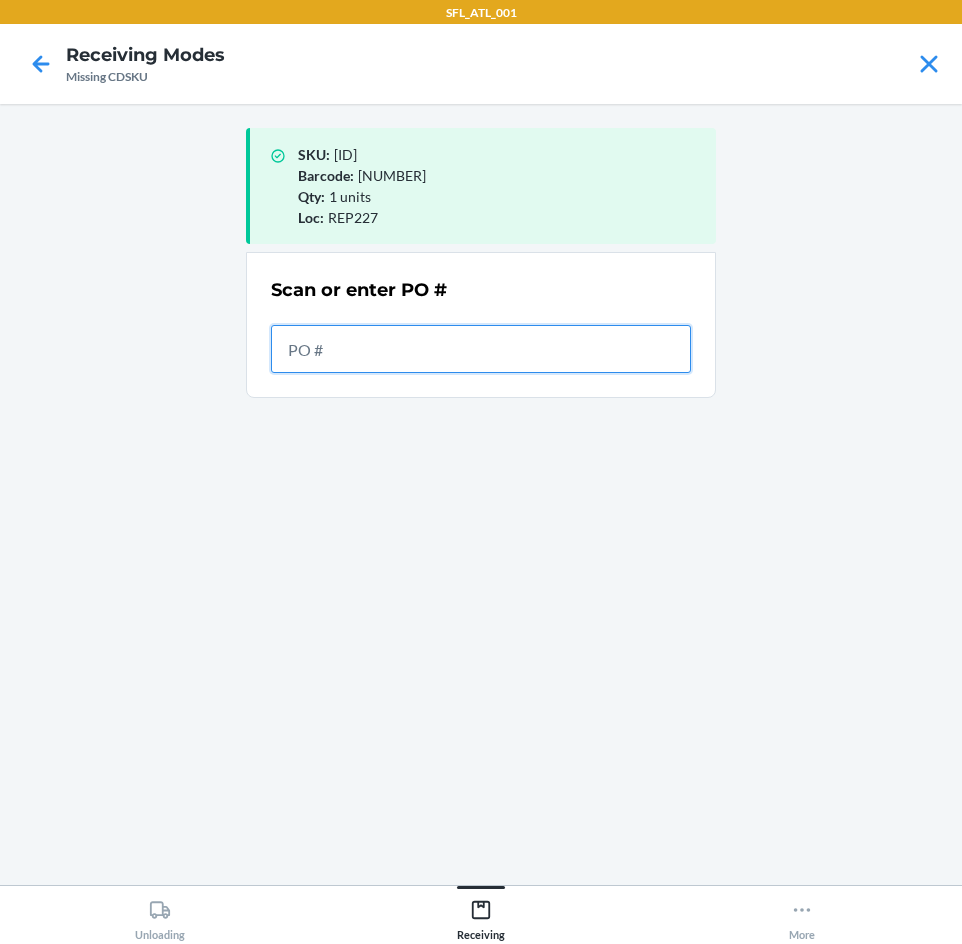 click at bounding box center (481, 349) 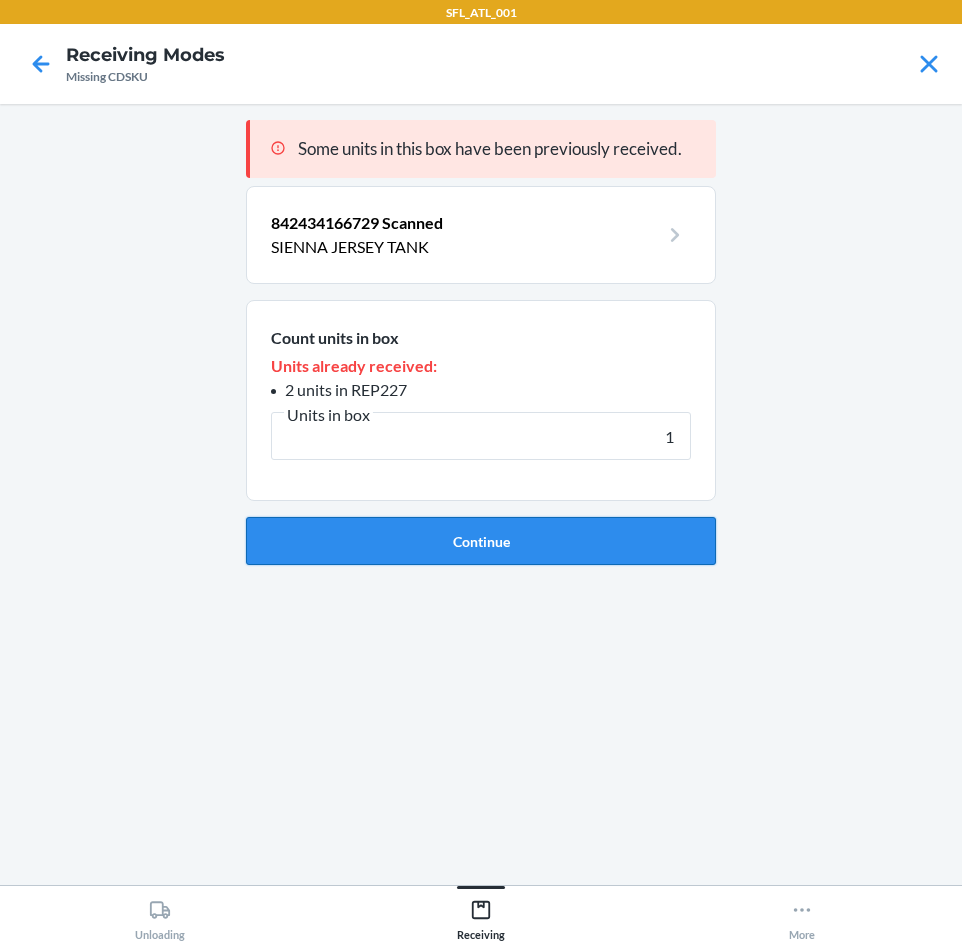 type on "1" 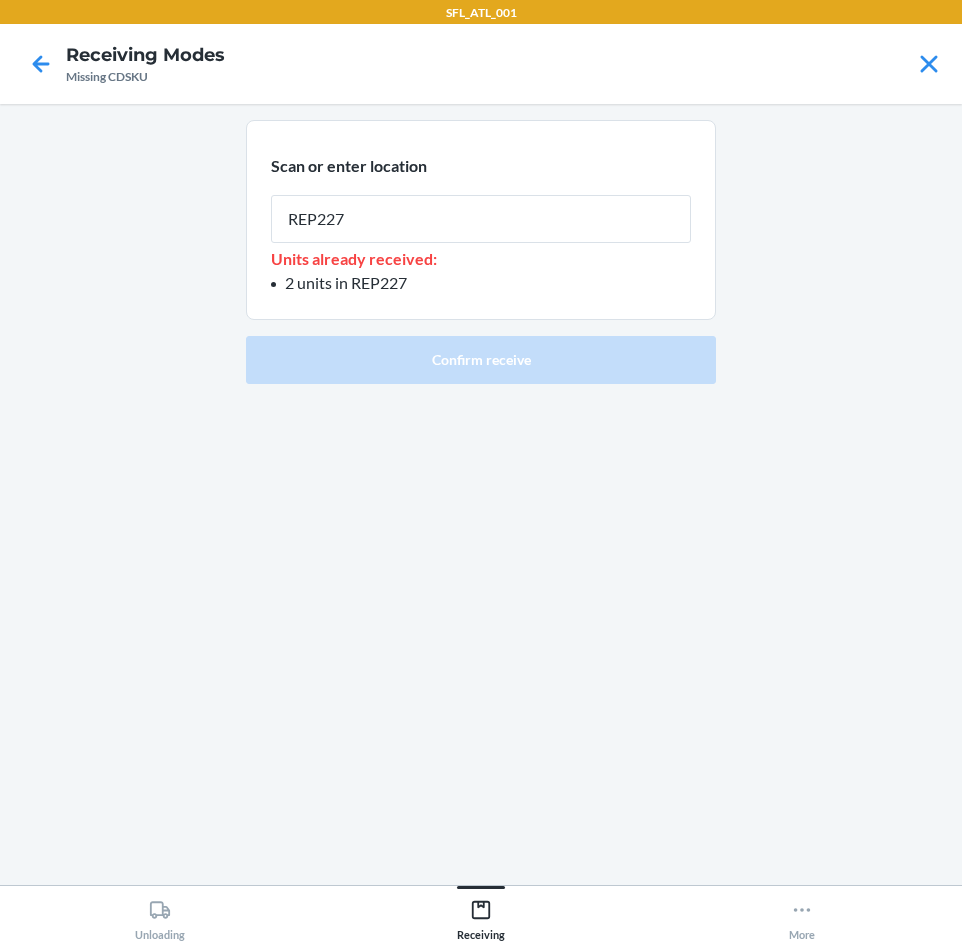 type on "REP227" 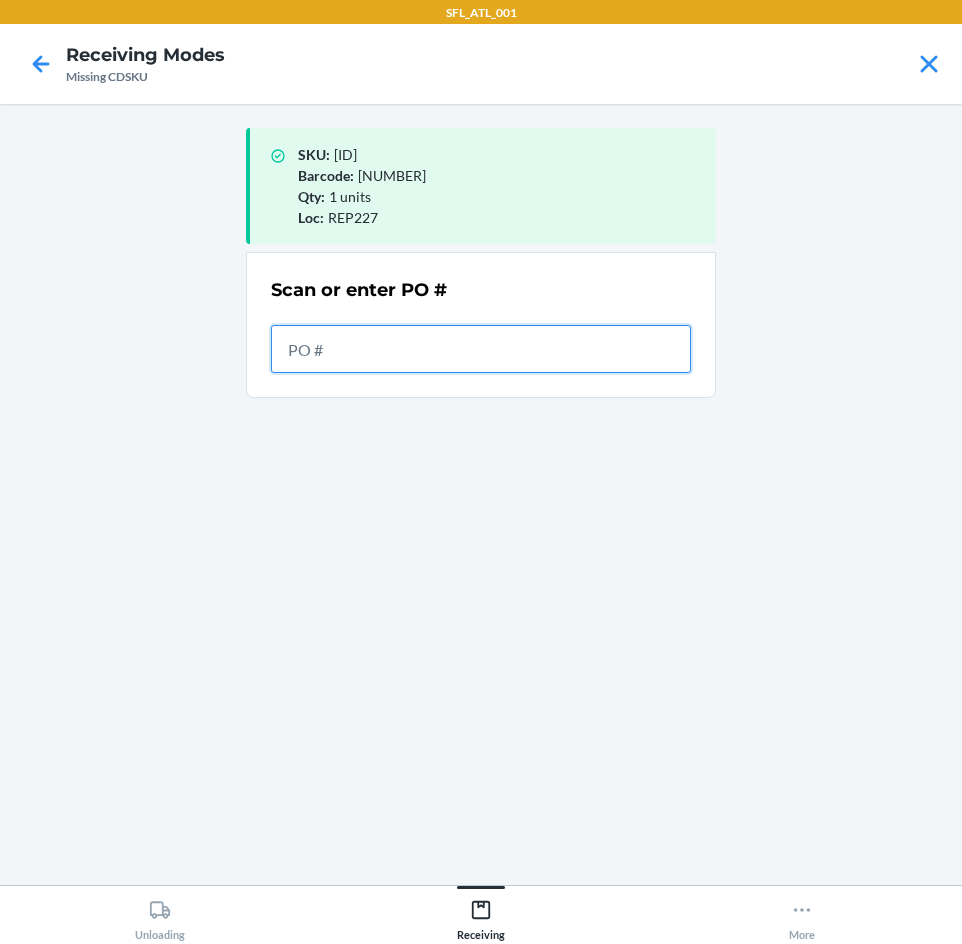 click at bounding box center [481, 349] 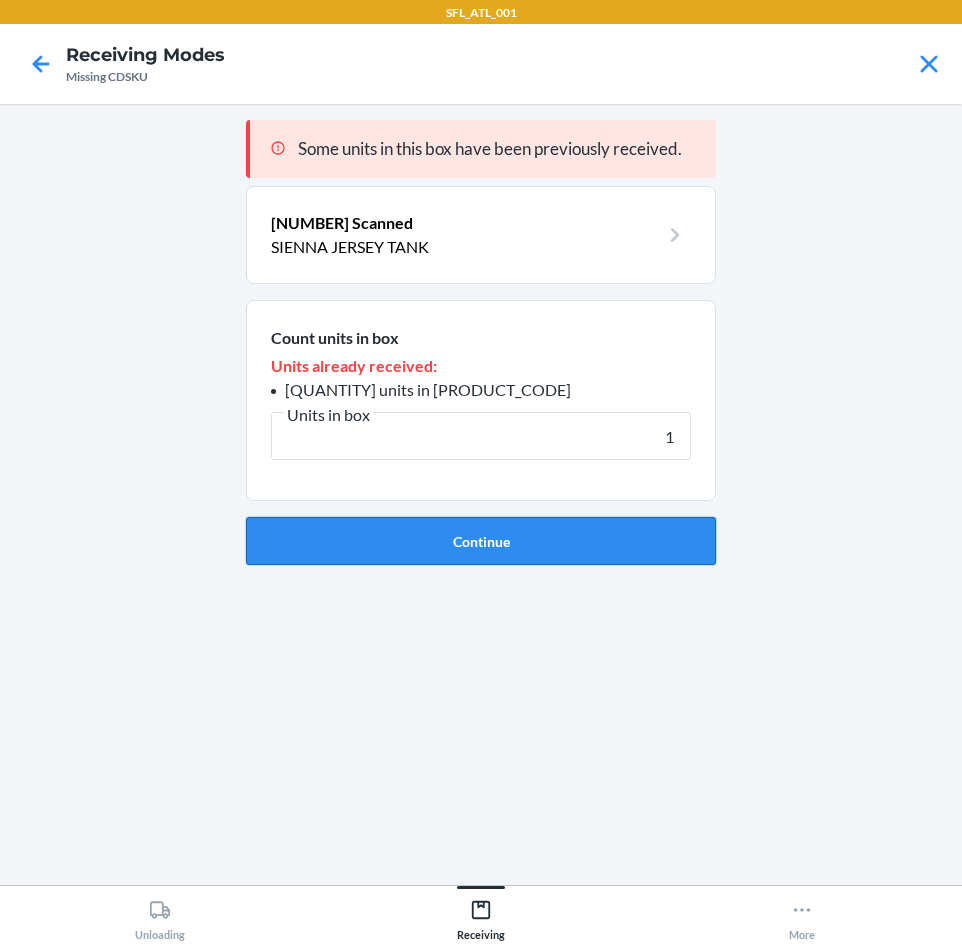 type on "1" 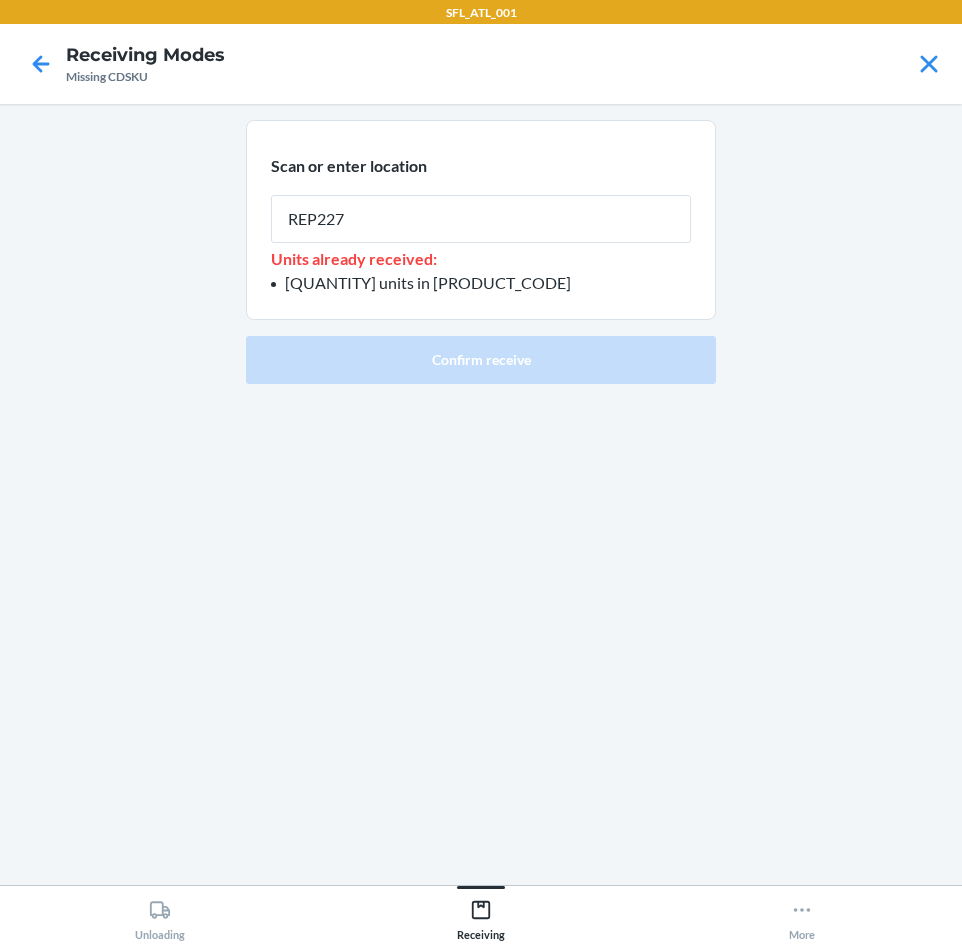type on "REP227" 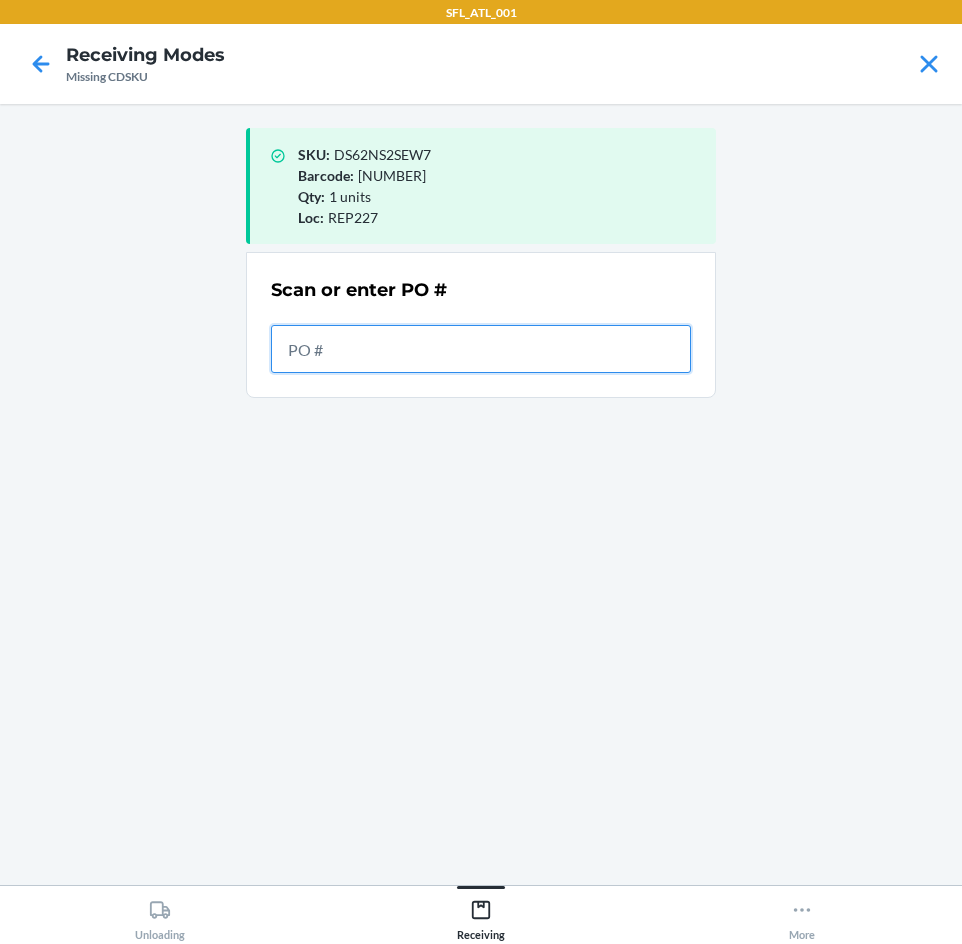 click at bounding box center (481, 349) 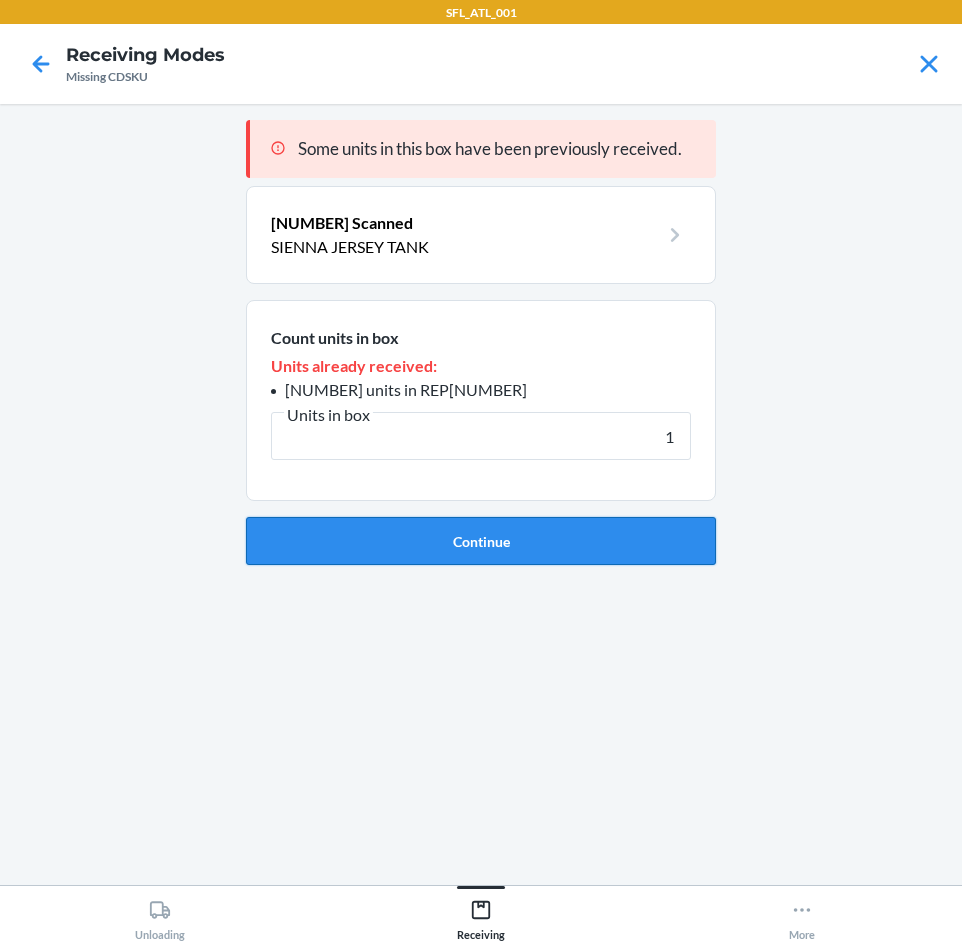 type on "1" 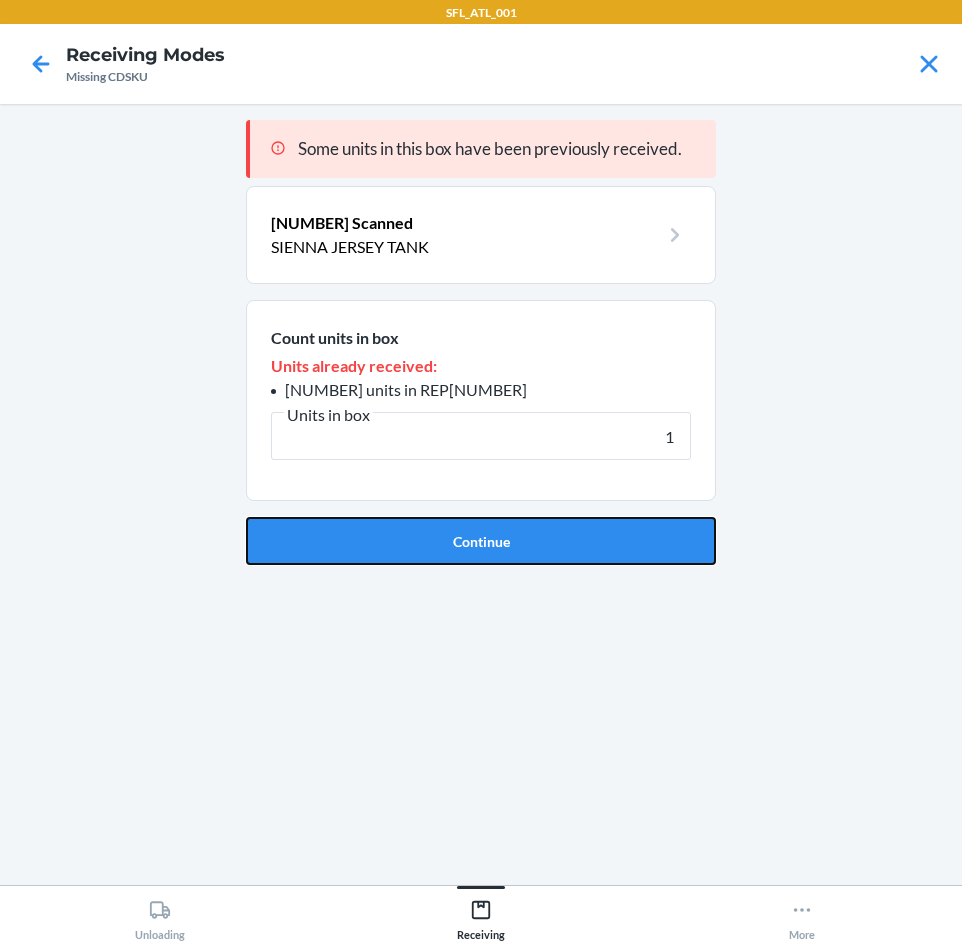 drag, startPoint x: 580, startPoint y: 550, endPoint x: 601, endPoint y: 533, distance: 27.018513 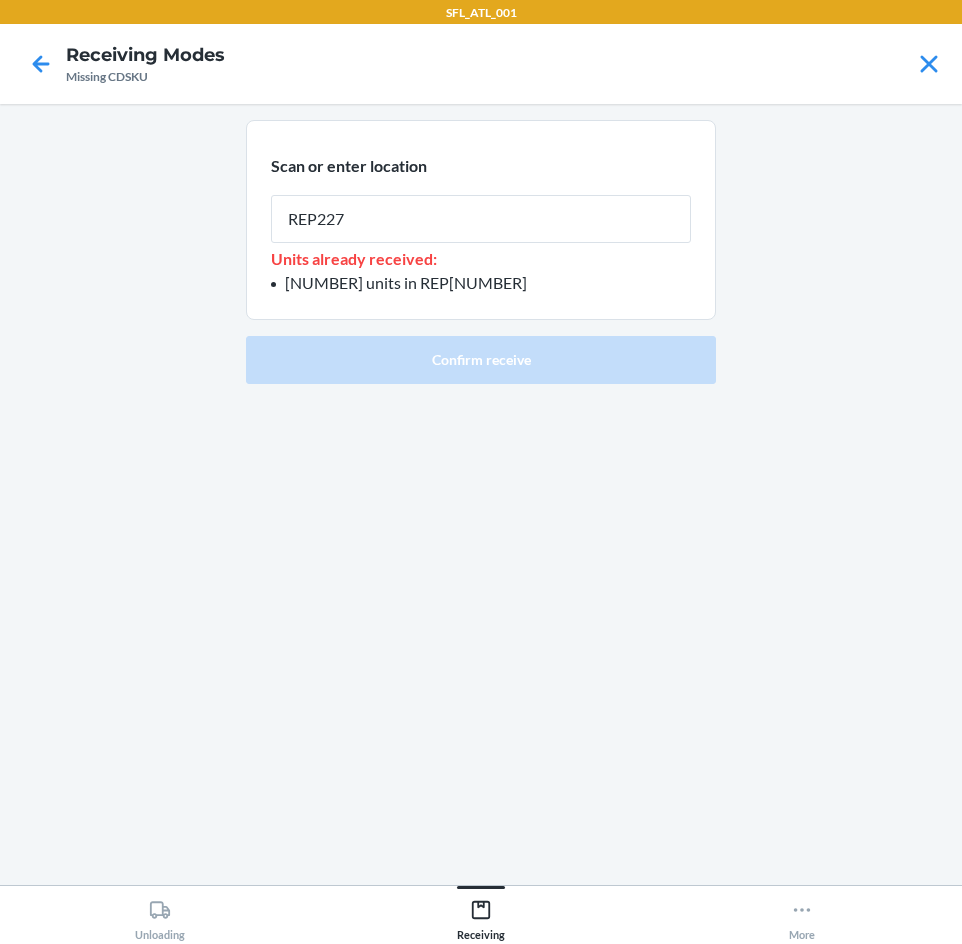 type on "REP227" 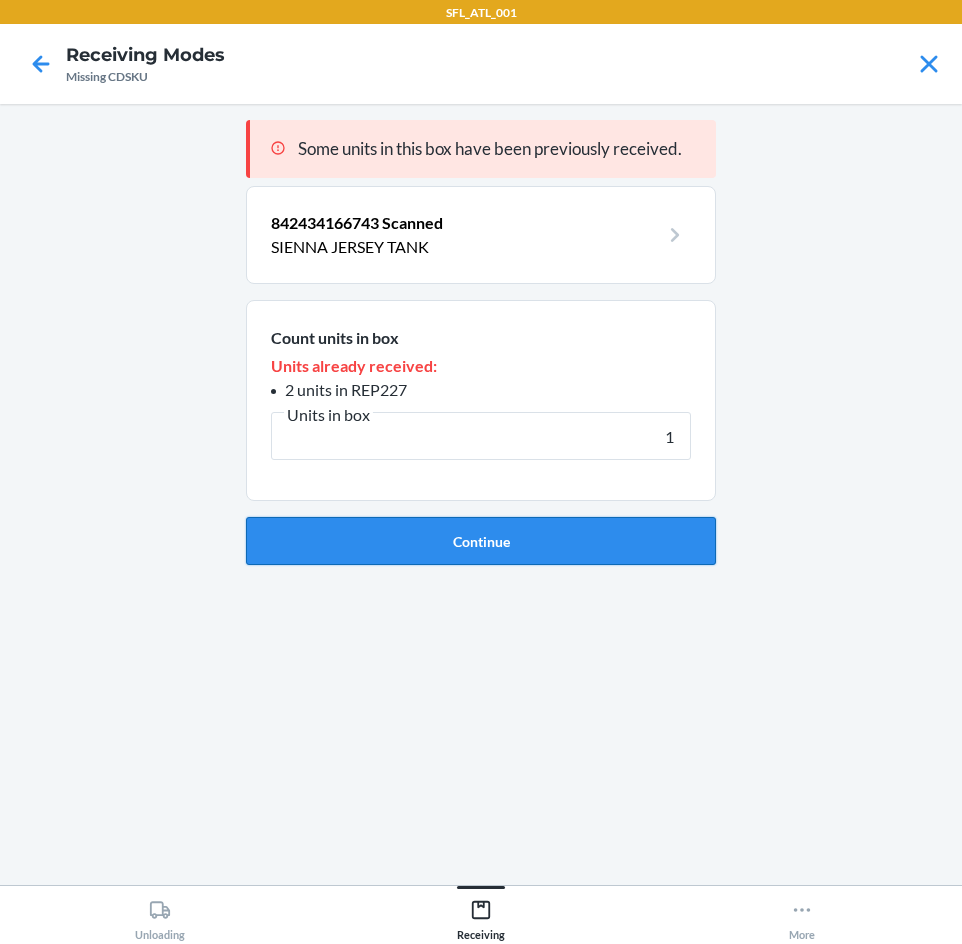 type on "1" 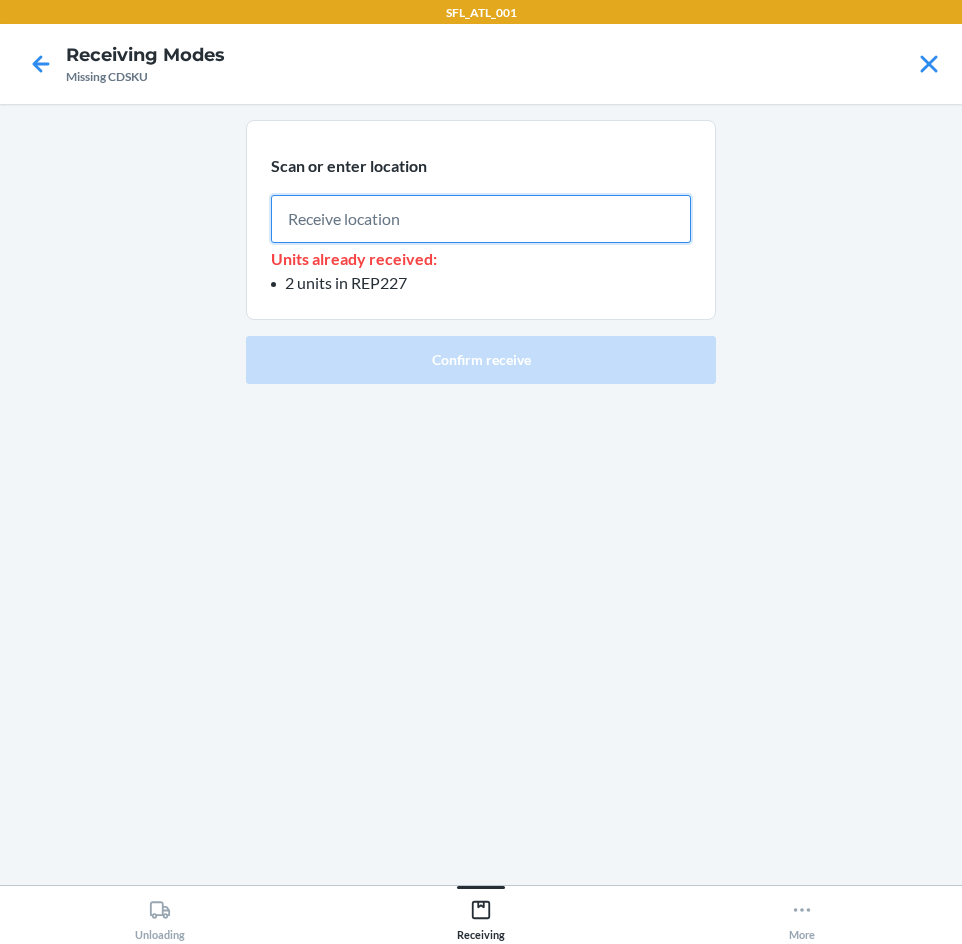 click at bounding box center (481, 219) 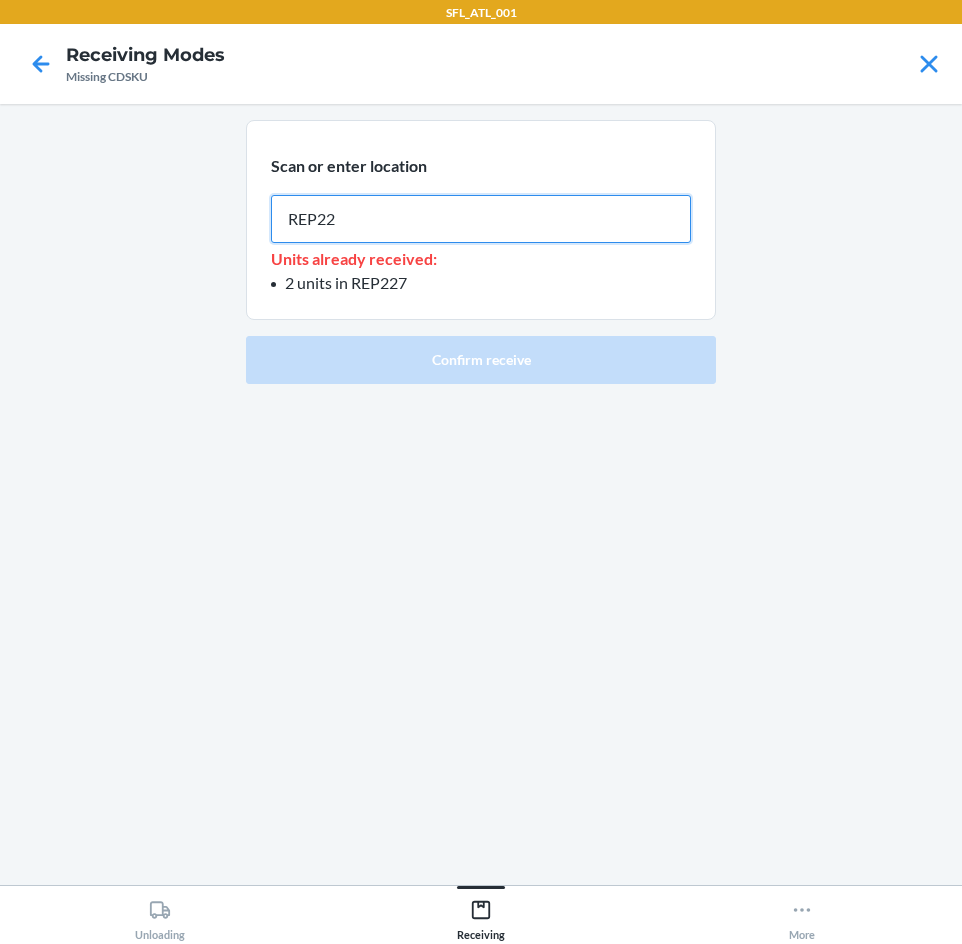 type on "REP227" 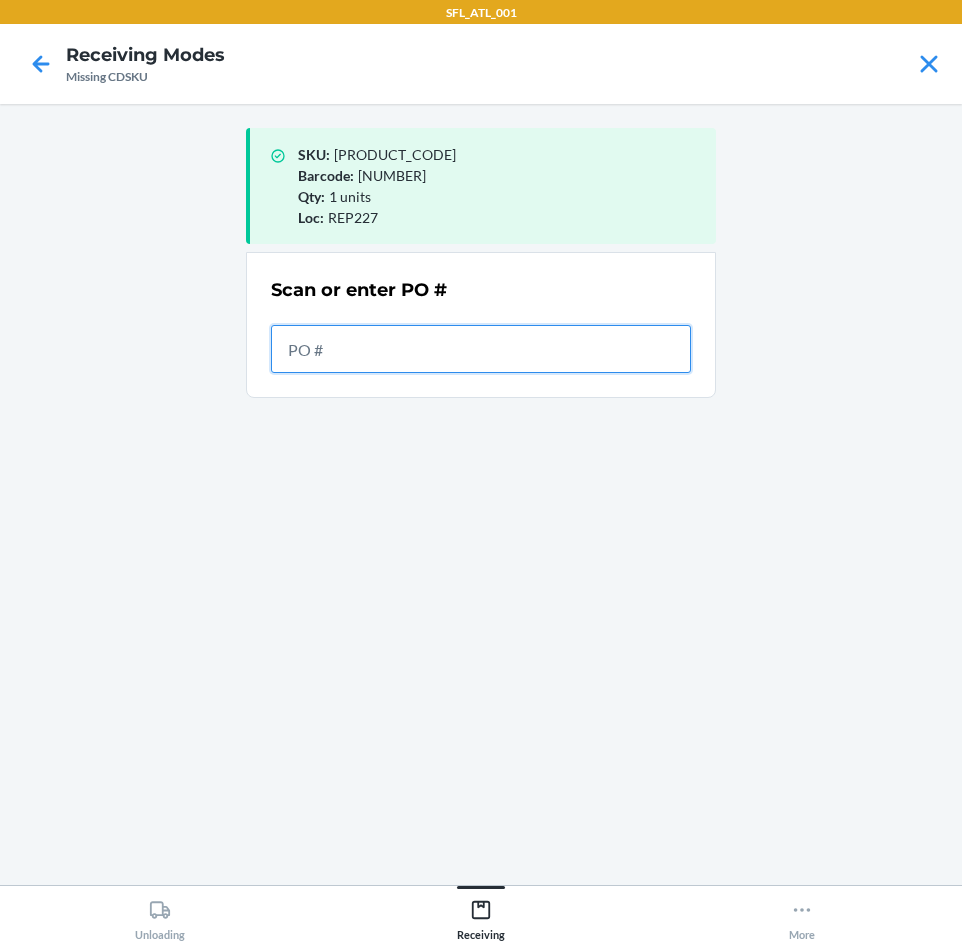 click at bounding box center (481, 349) 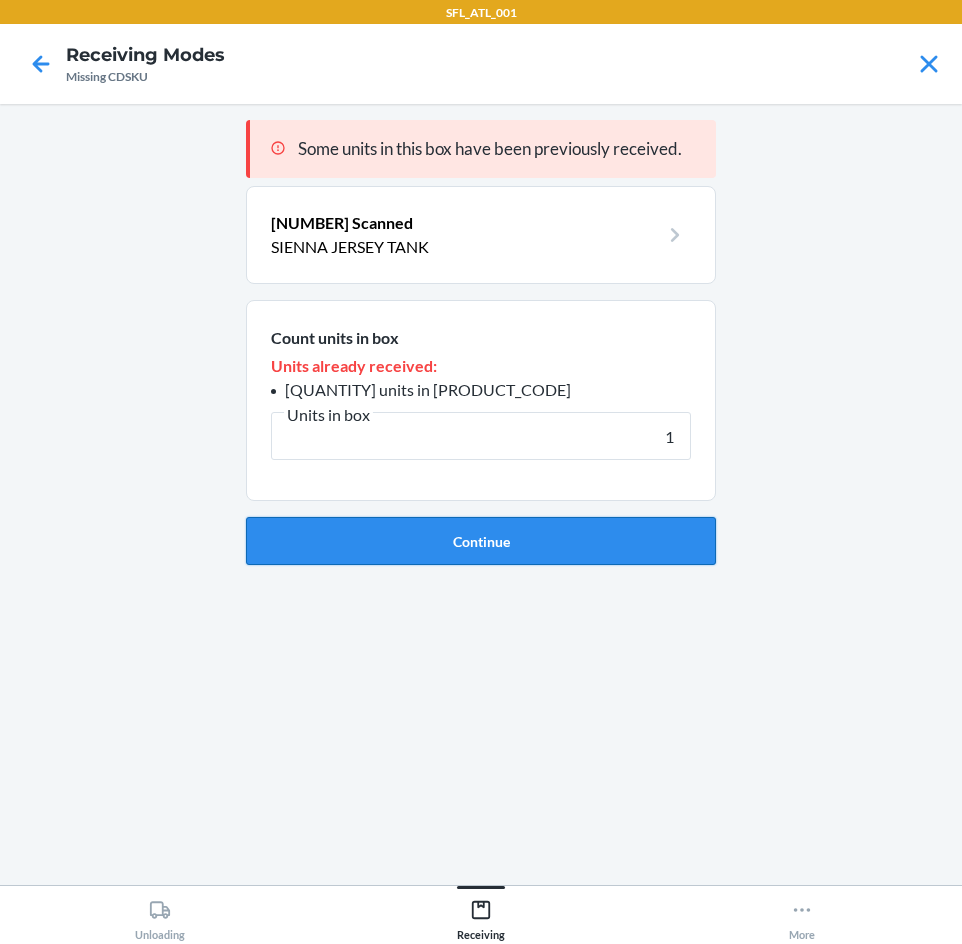 type on "1" 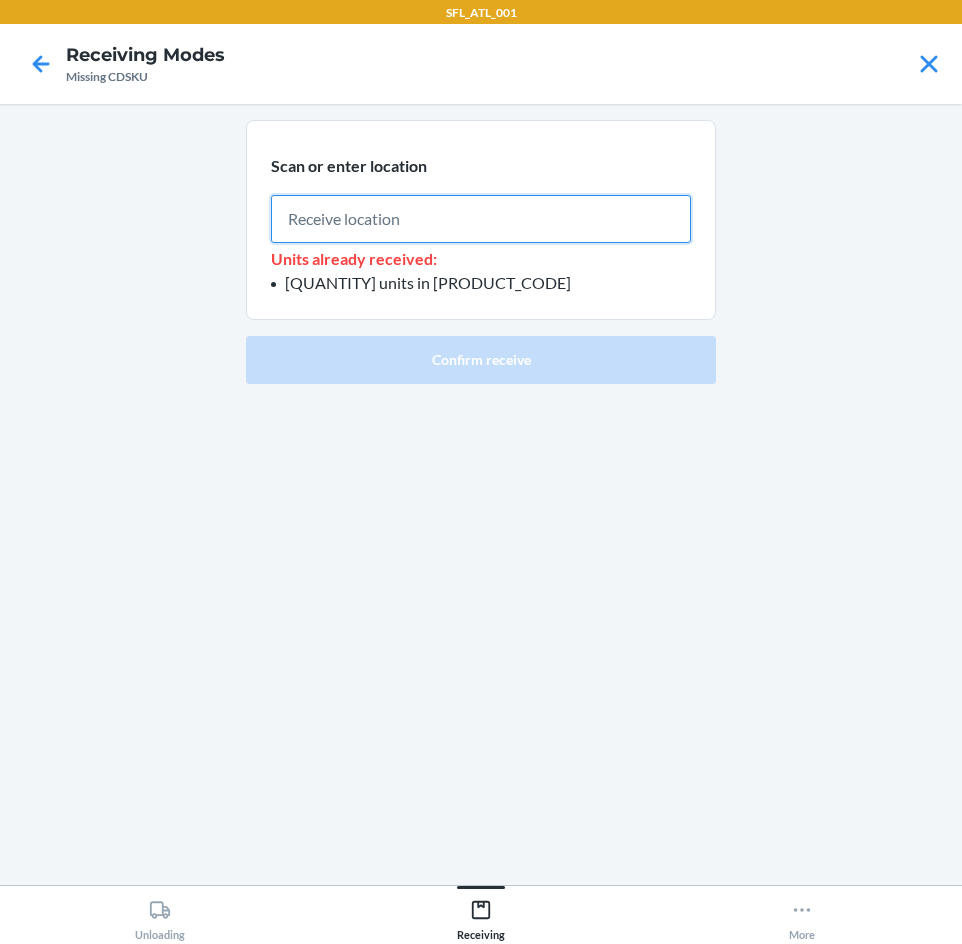 click at bounding box center (481, 219) 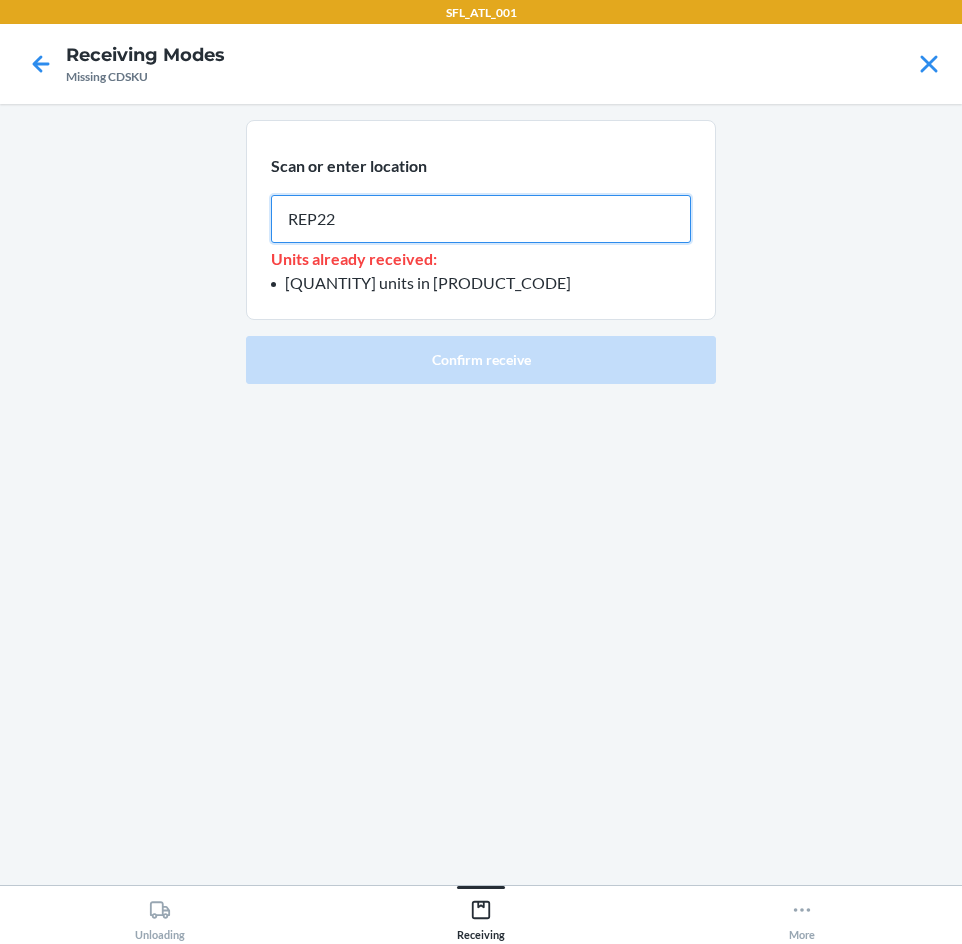 type on "REP227" 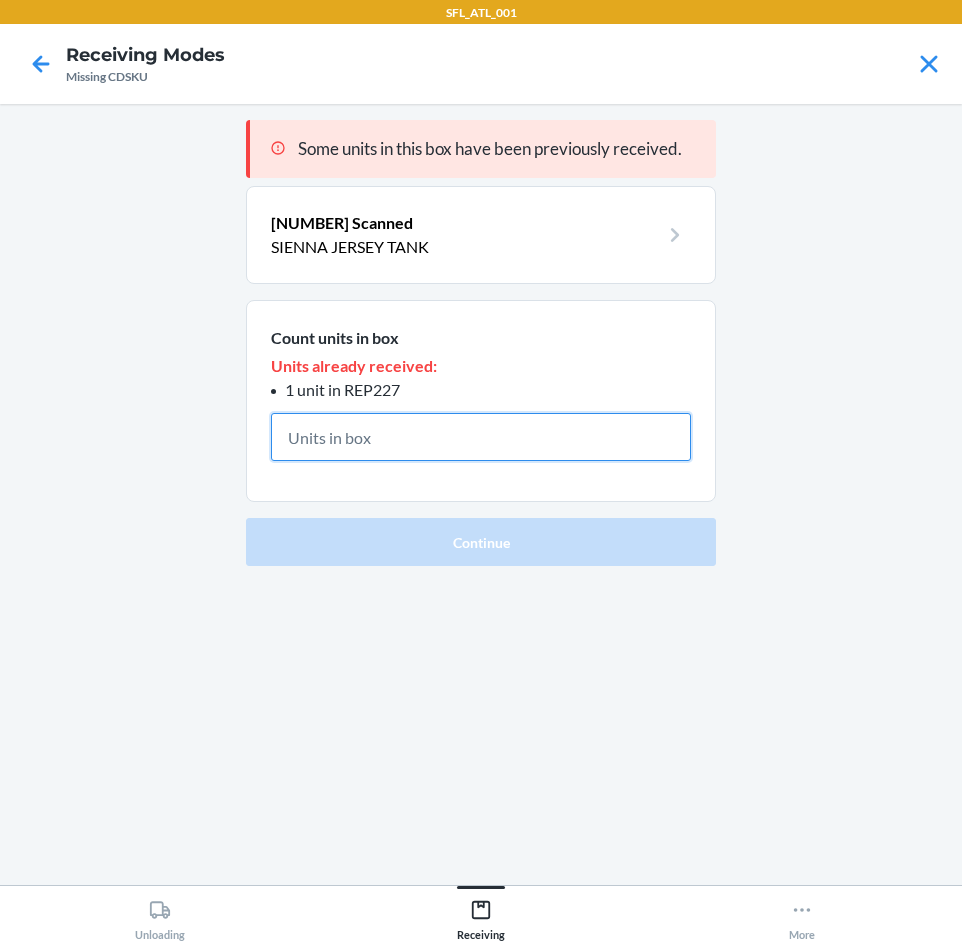 click at bounding box center [481, 437] 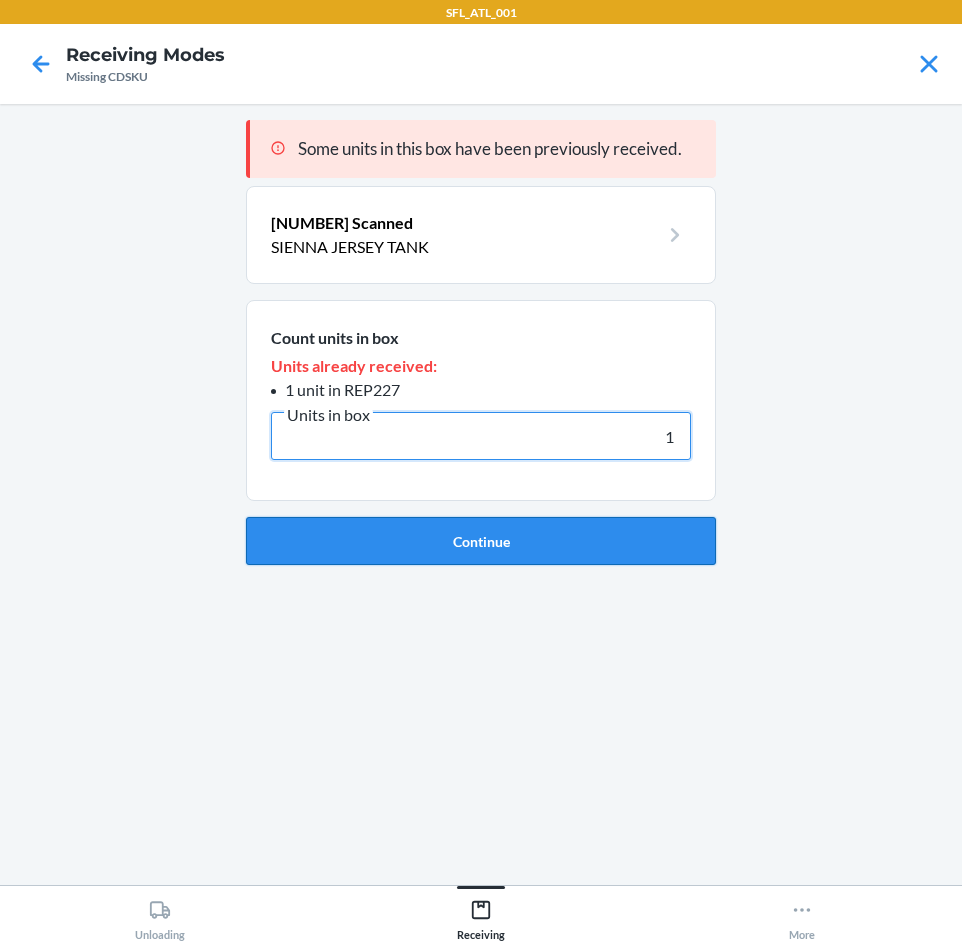 type on "1" 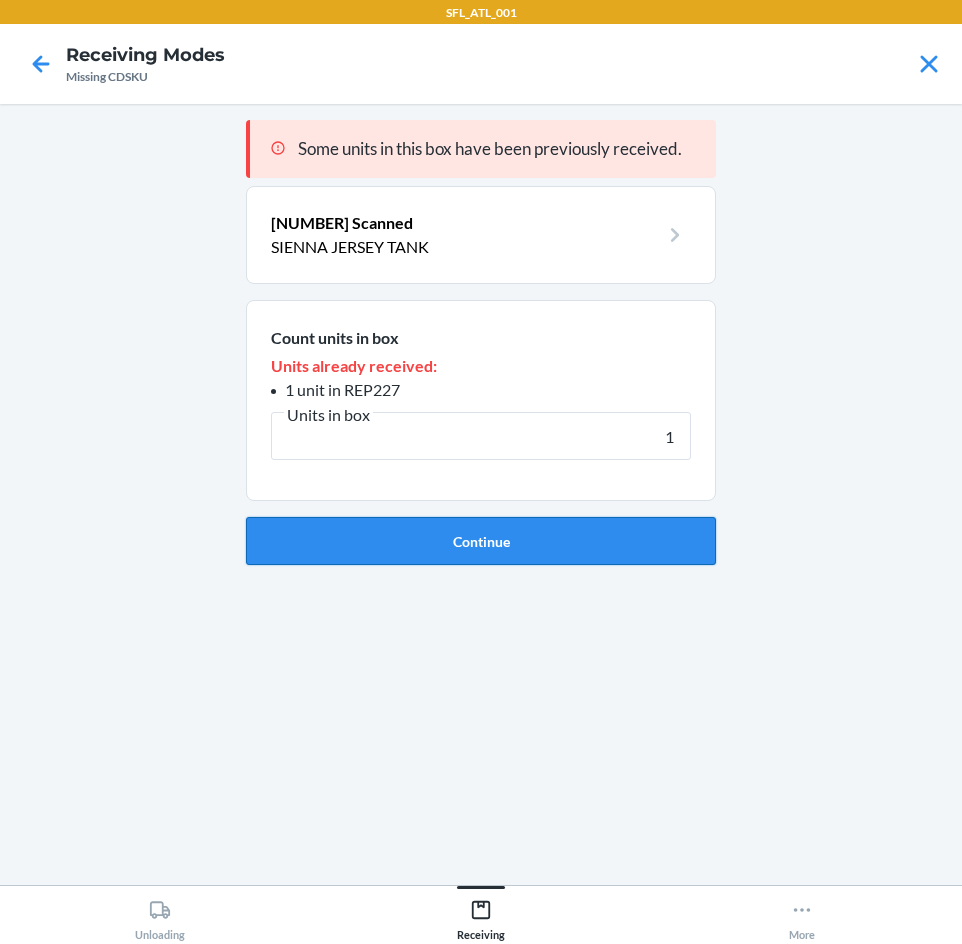 click on "Continue" at bounding box center (481, 541) 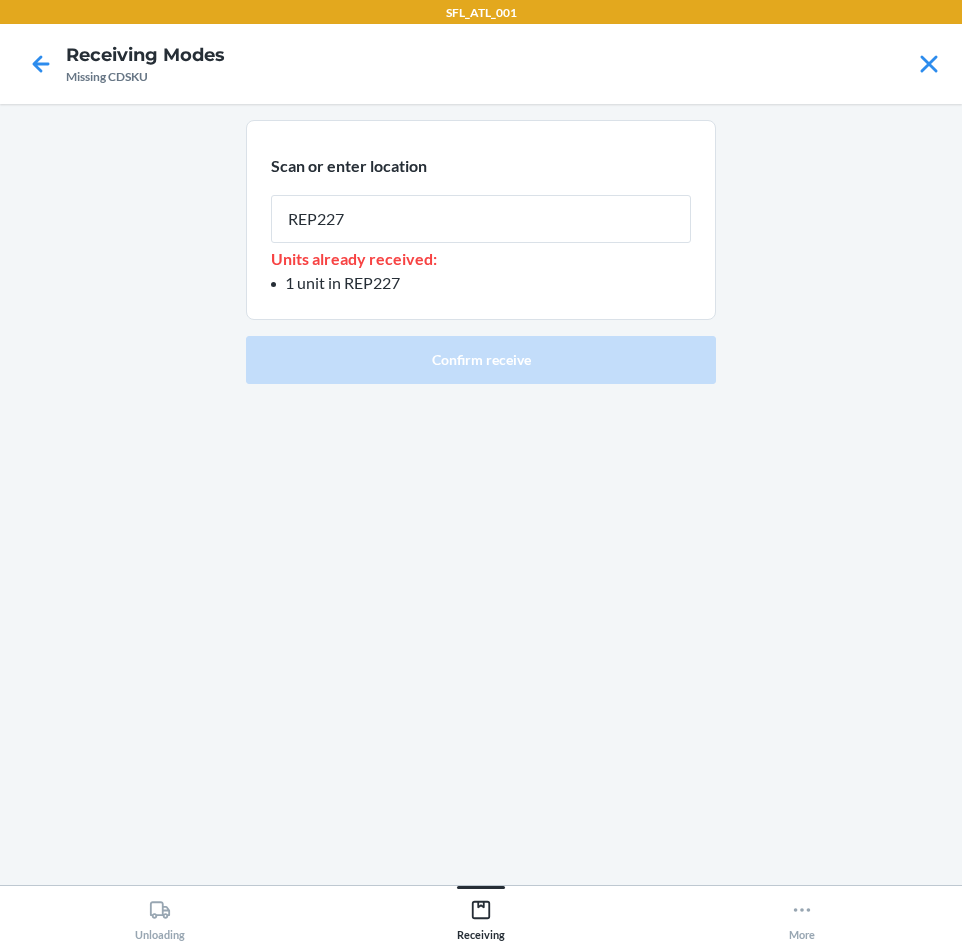 type on "REP227" 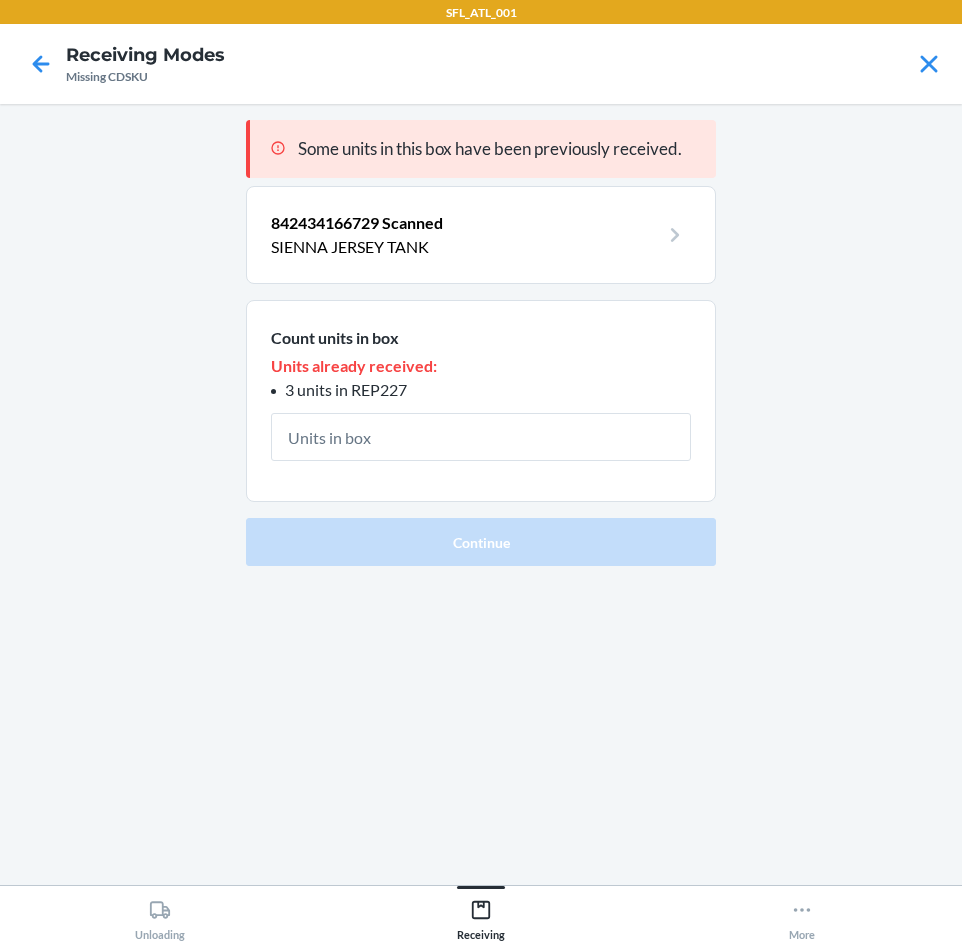 type on "1" 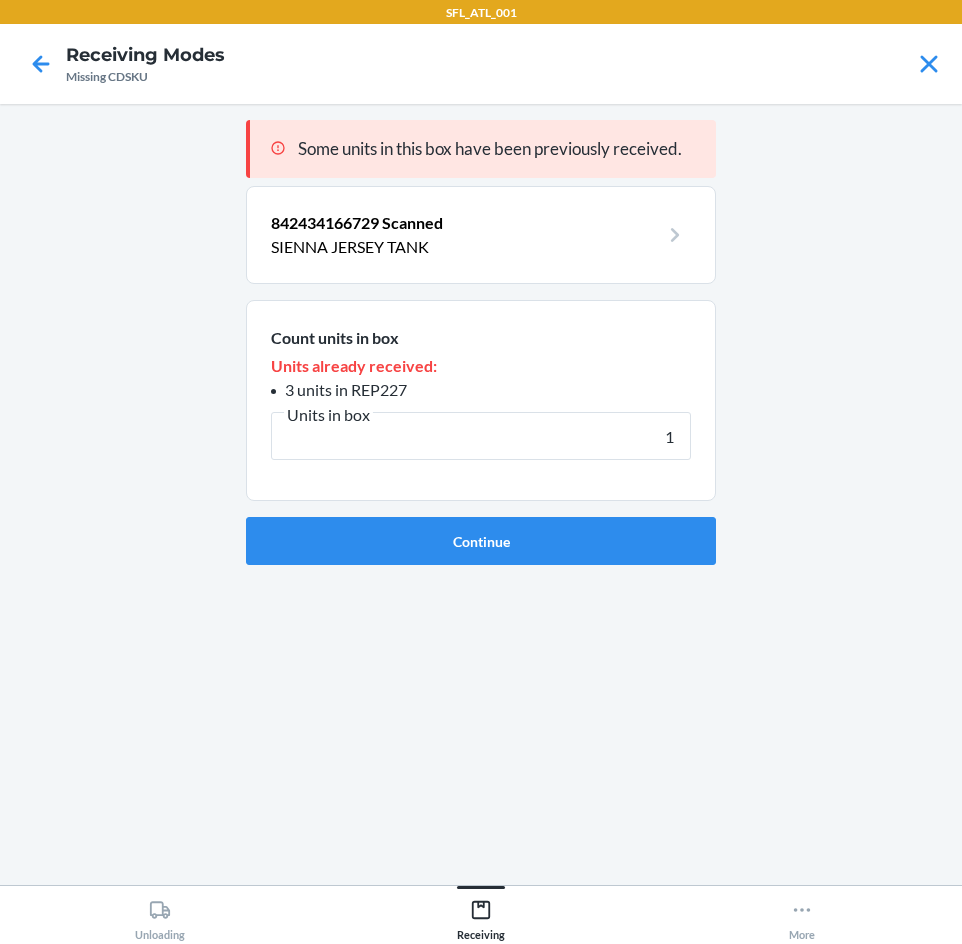 click on "Continue" at bounding box center (481, 541) 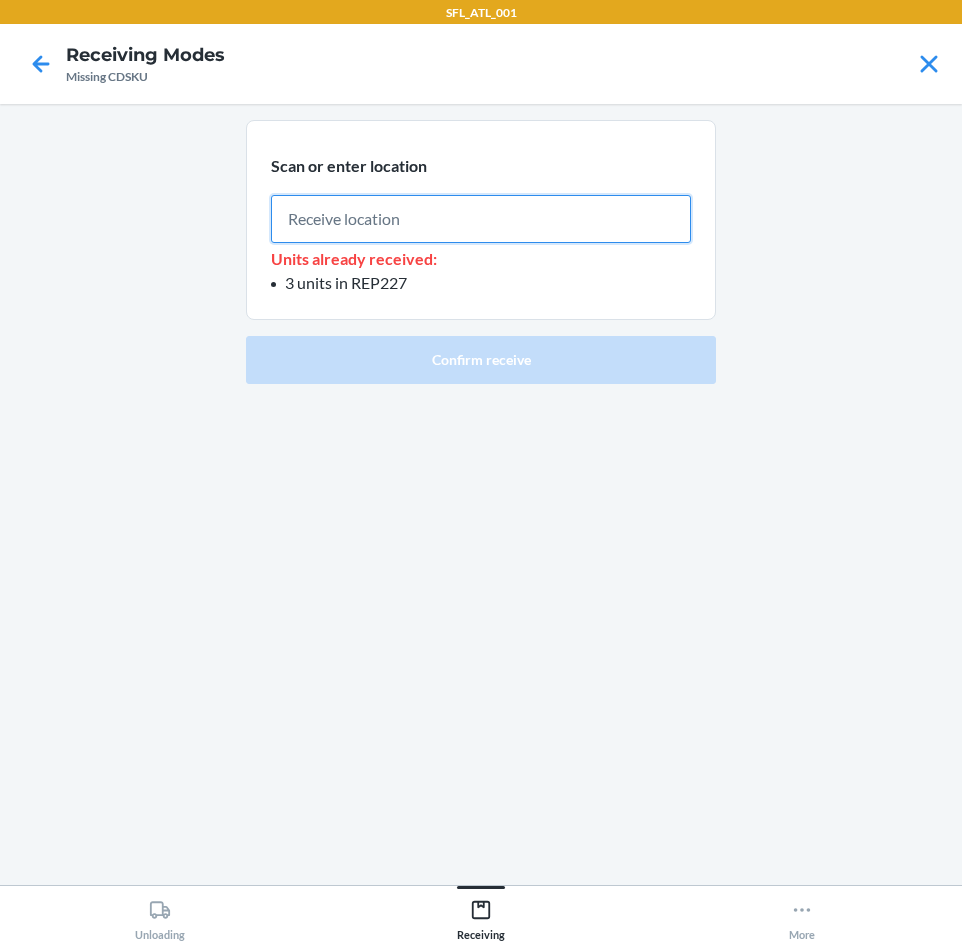 click at bounding box center (481, 219) 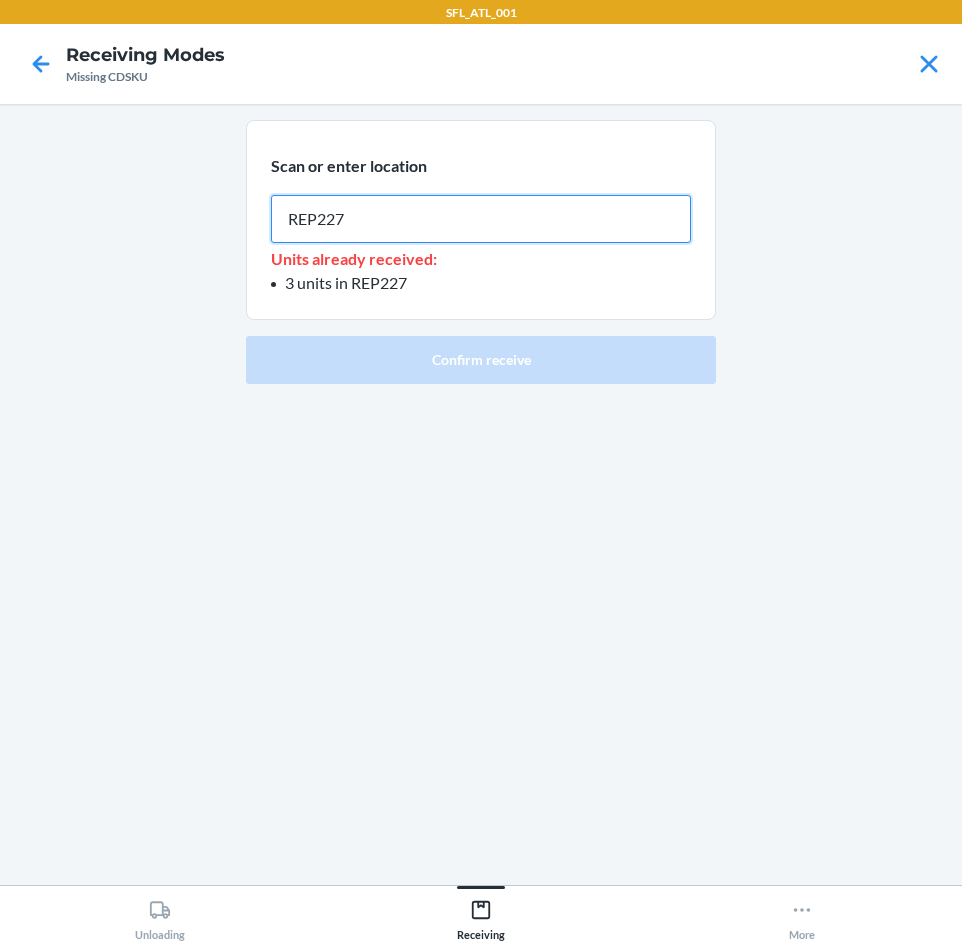 type on "REP227" 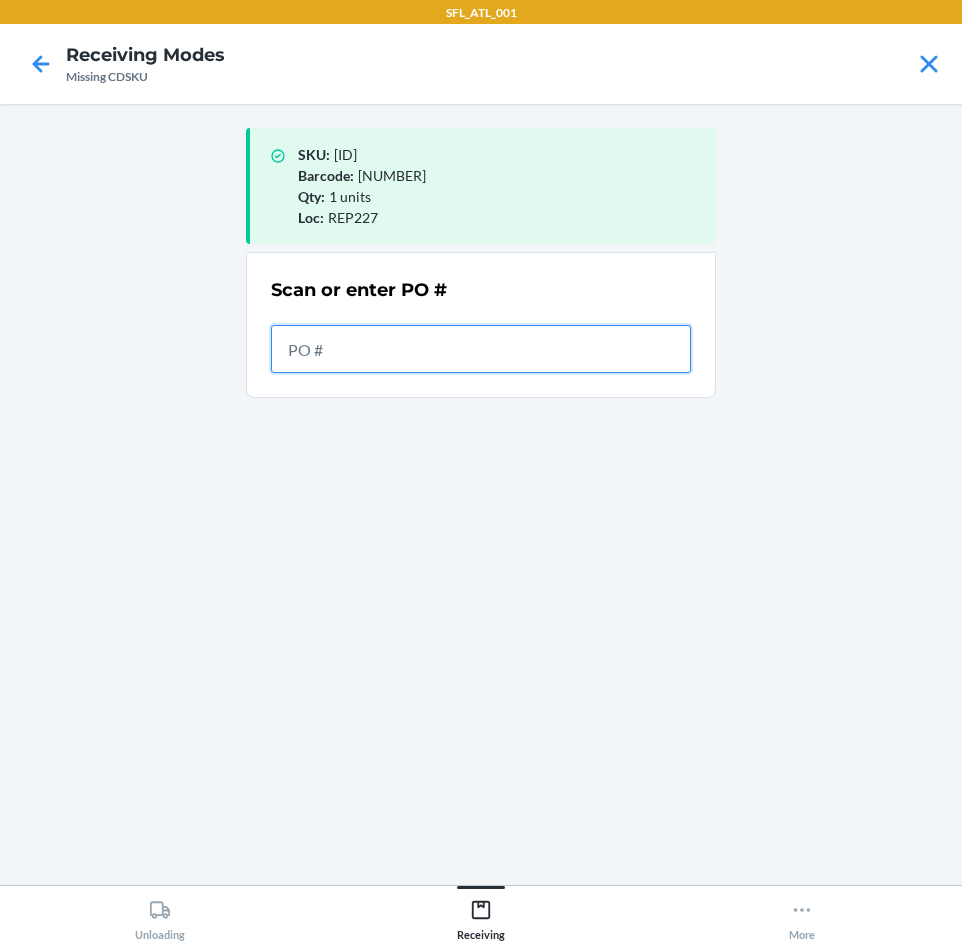 click at bounding box center [481, 349] 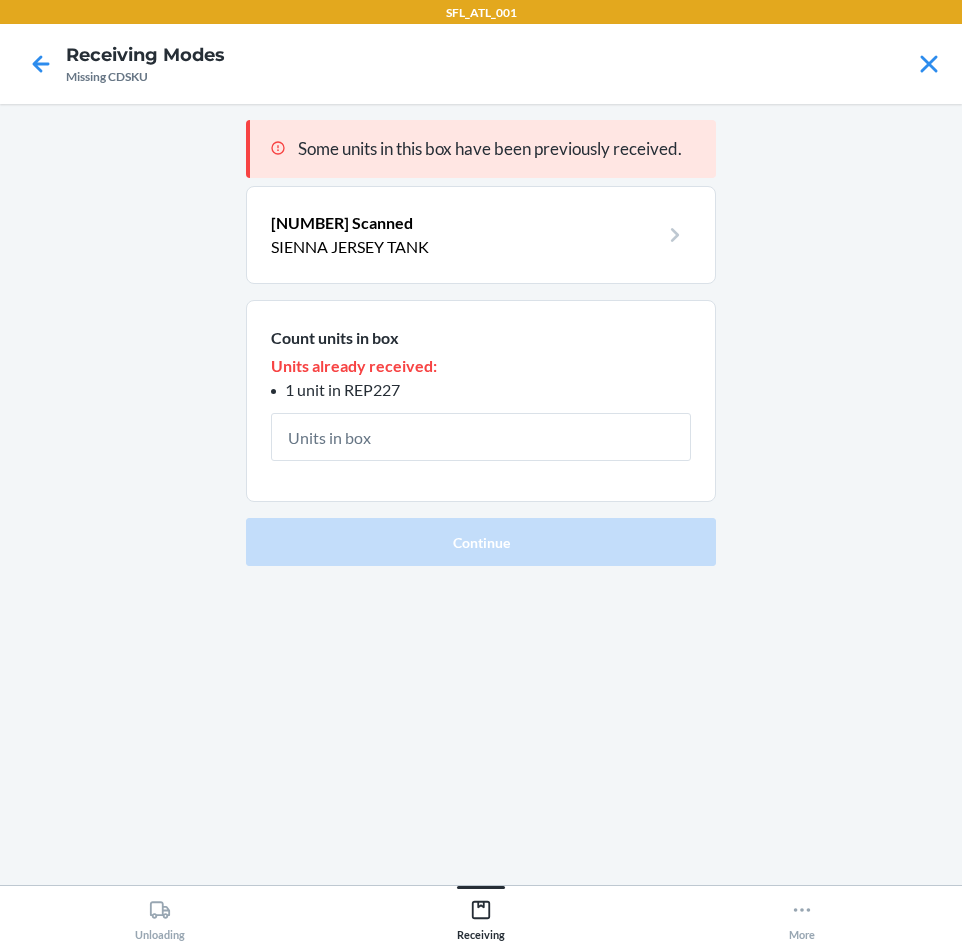 type on "1" 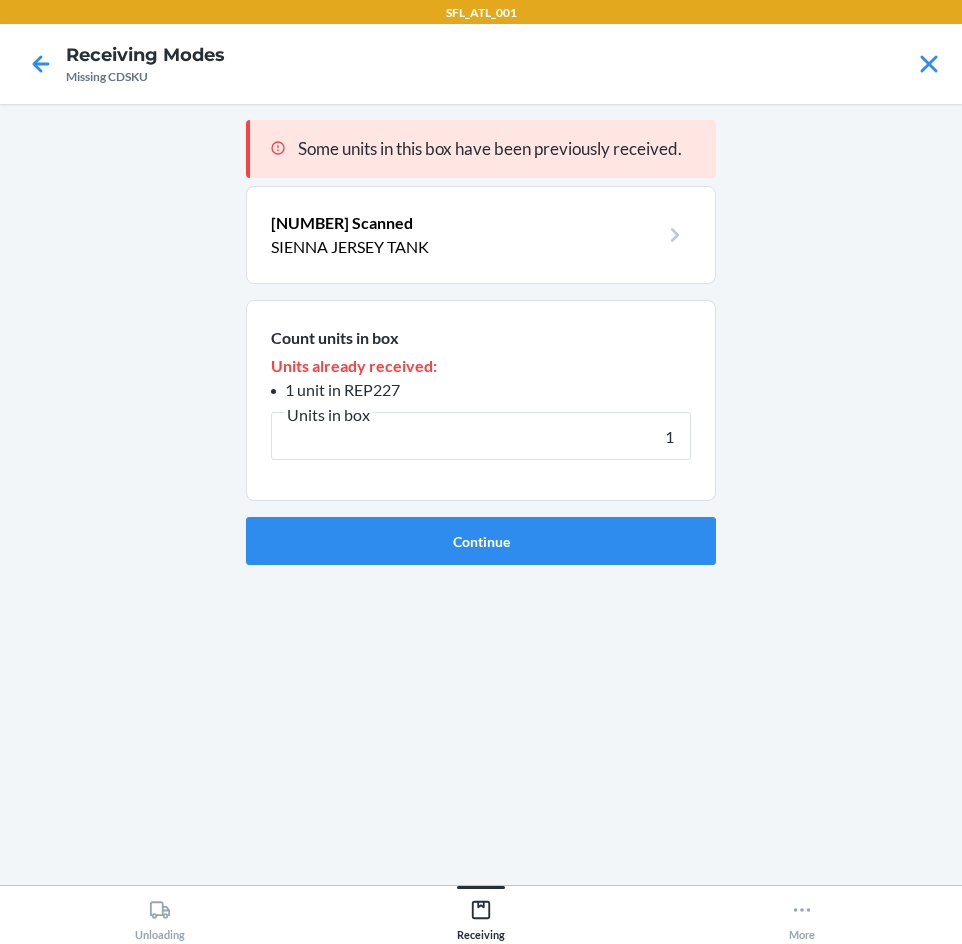 click on "Continue" at bounding box center (481, 541) 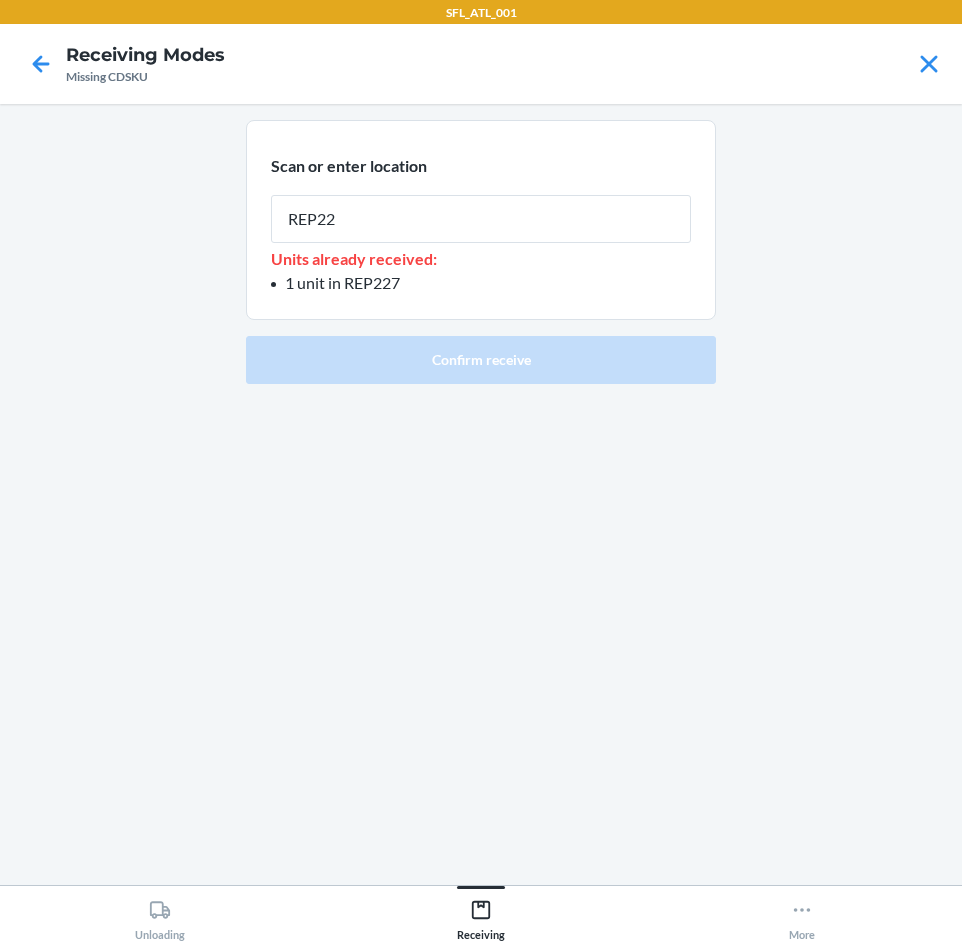 type on "REP227" 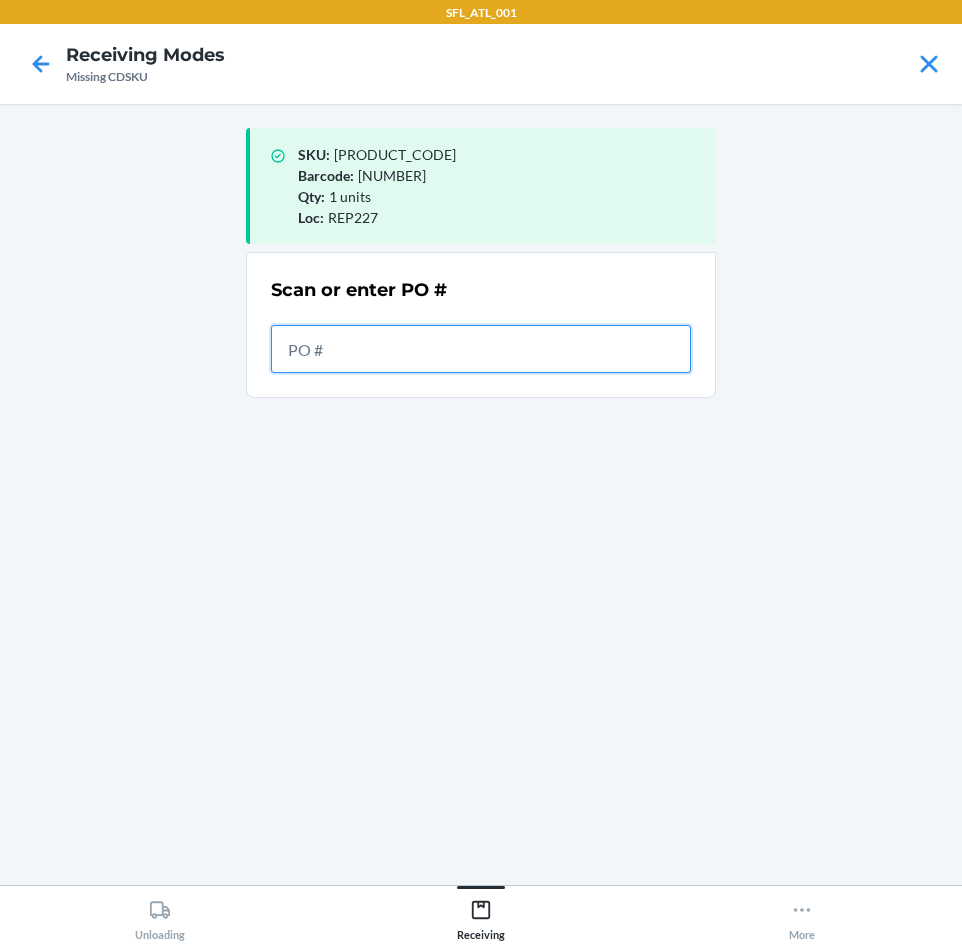 click at bounding box center (481, 349) 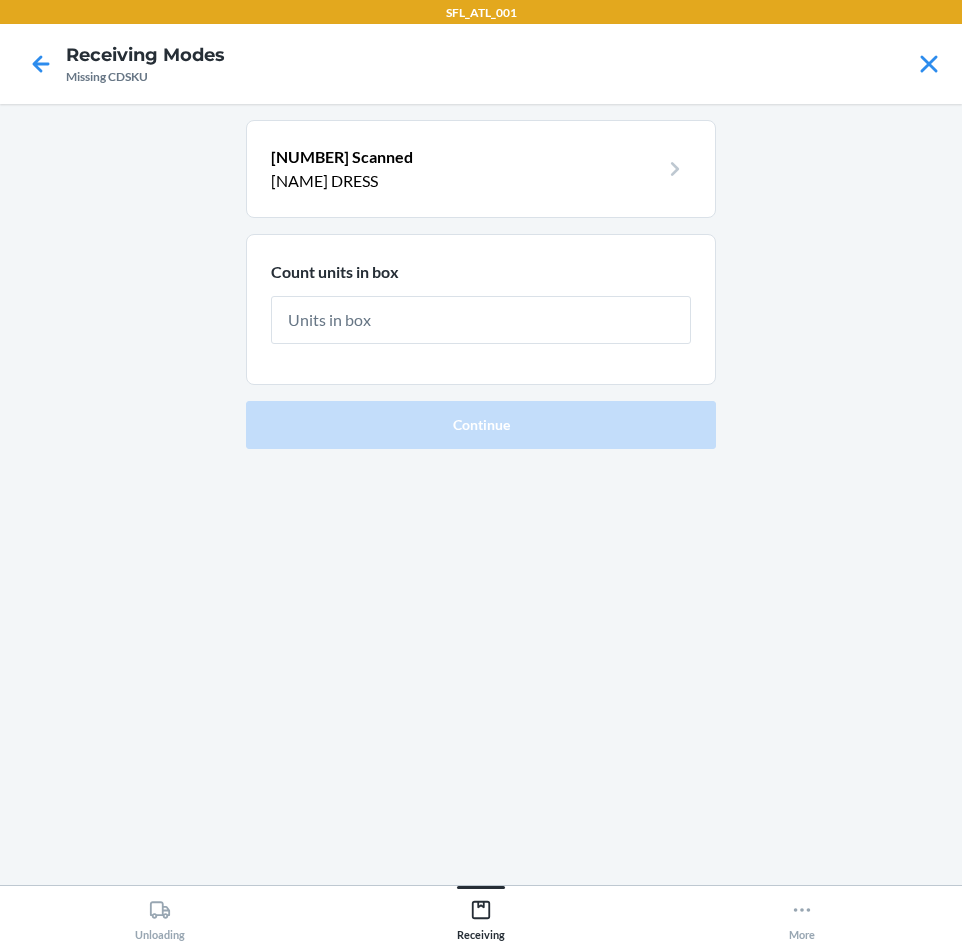 type on "1" 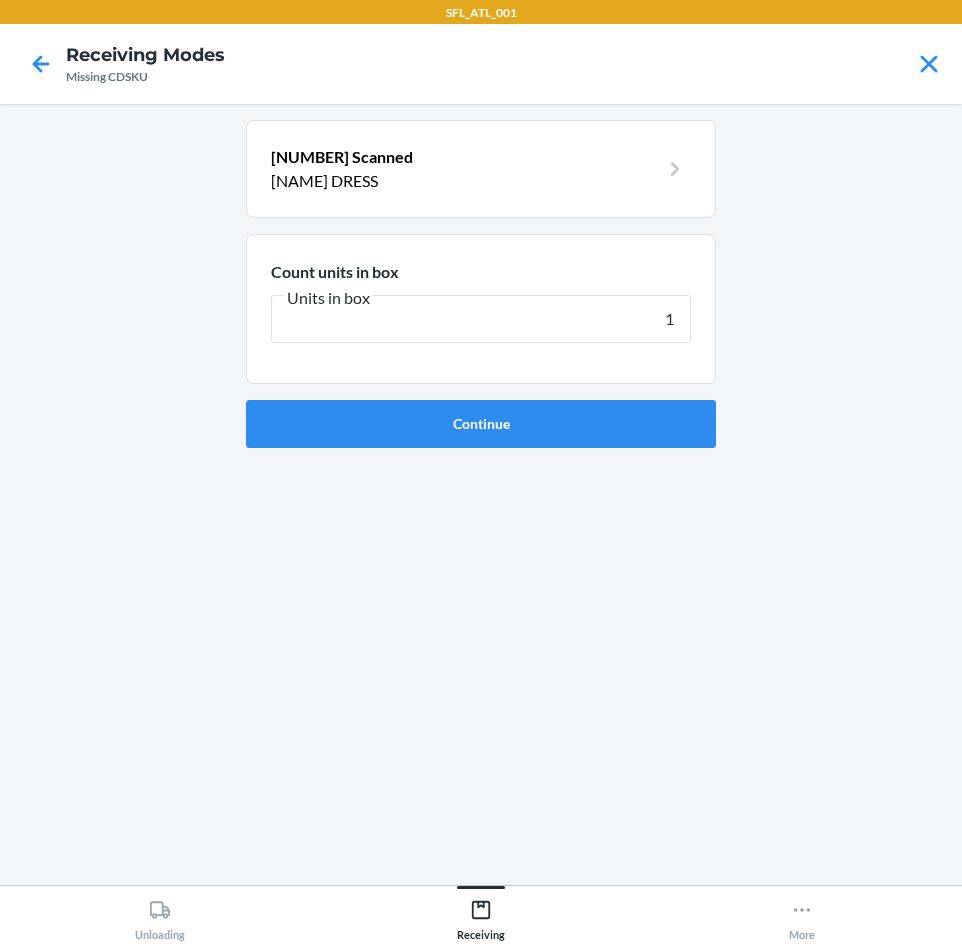 click on "Continue" at bounding box center [481, 424] 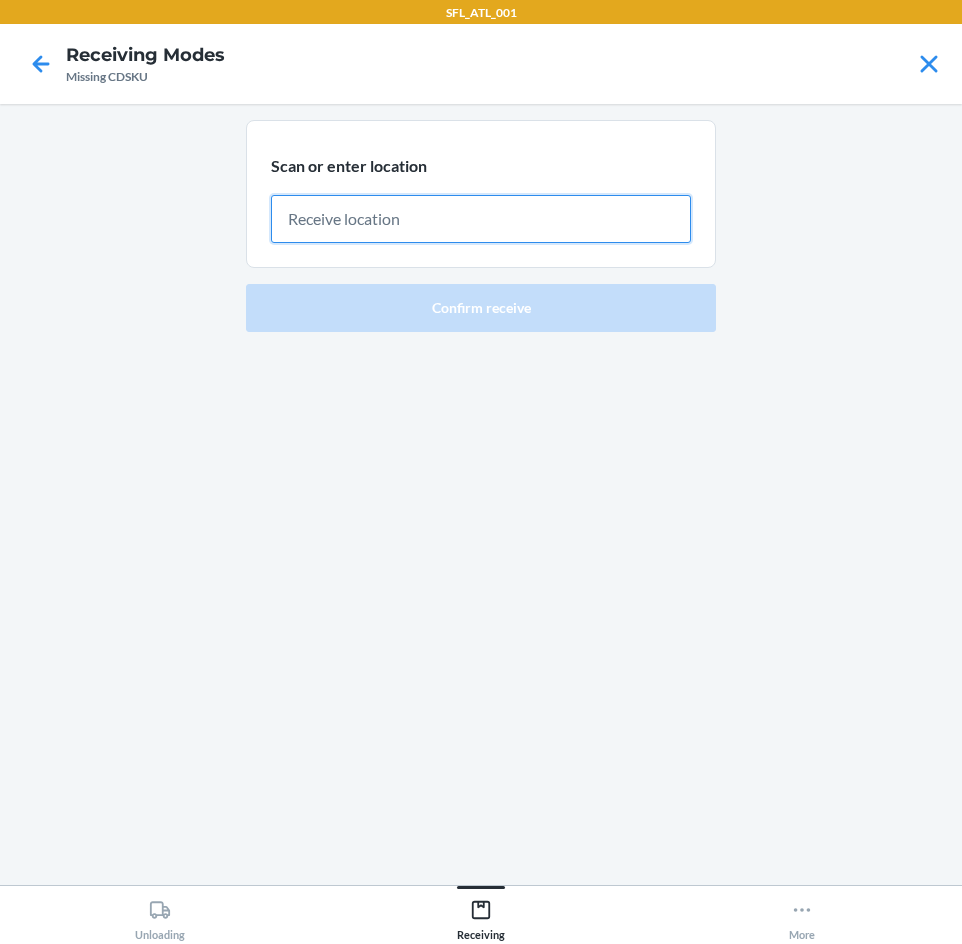 click at bounding box center (481, 219) 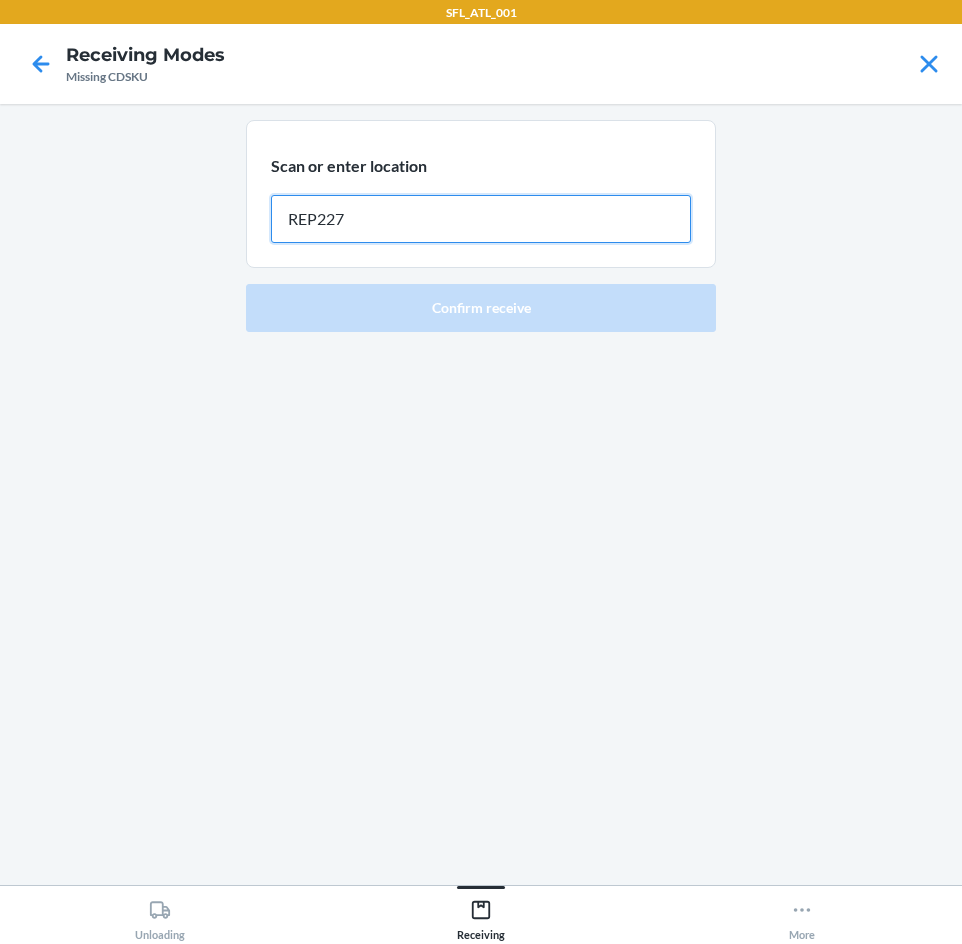 type on "REP227" 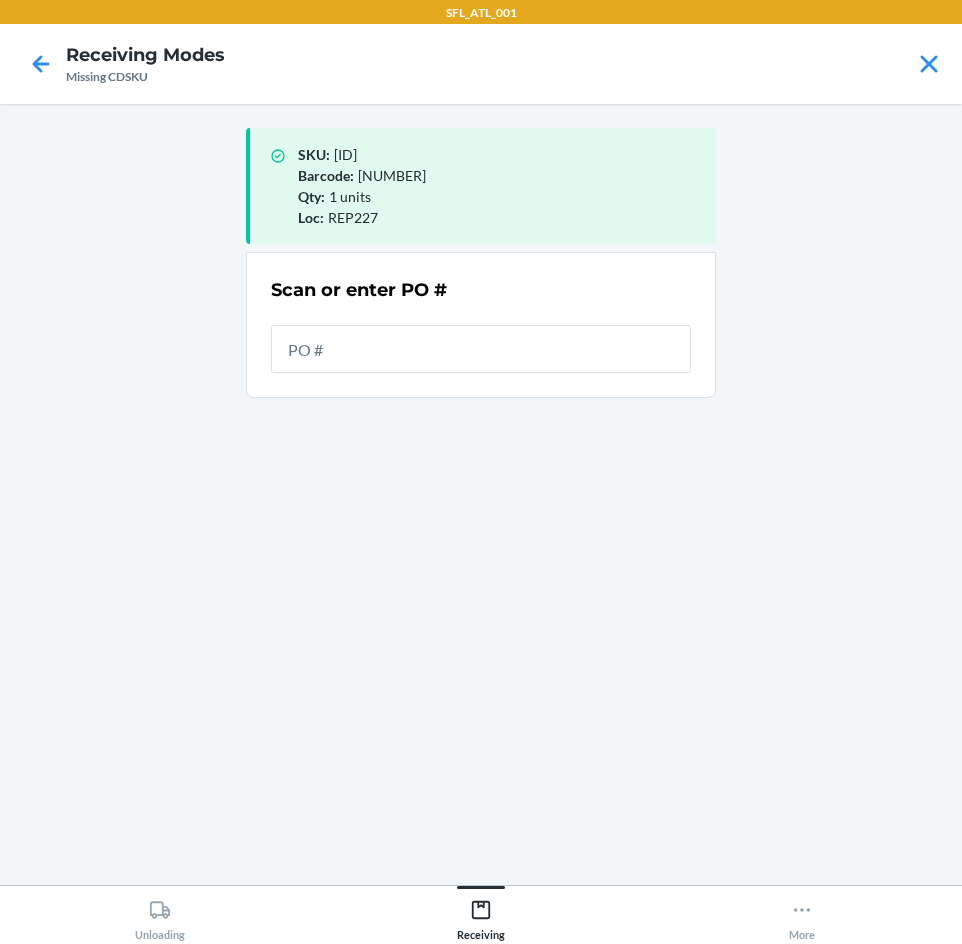 click at bounding box center (481, 349) 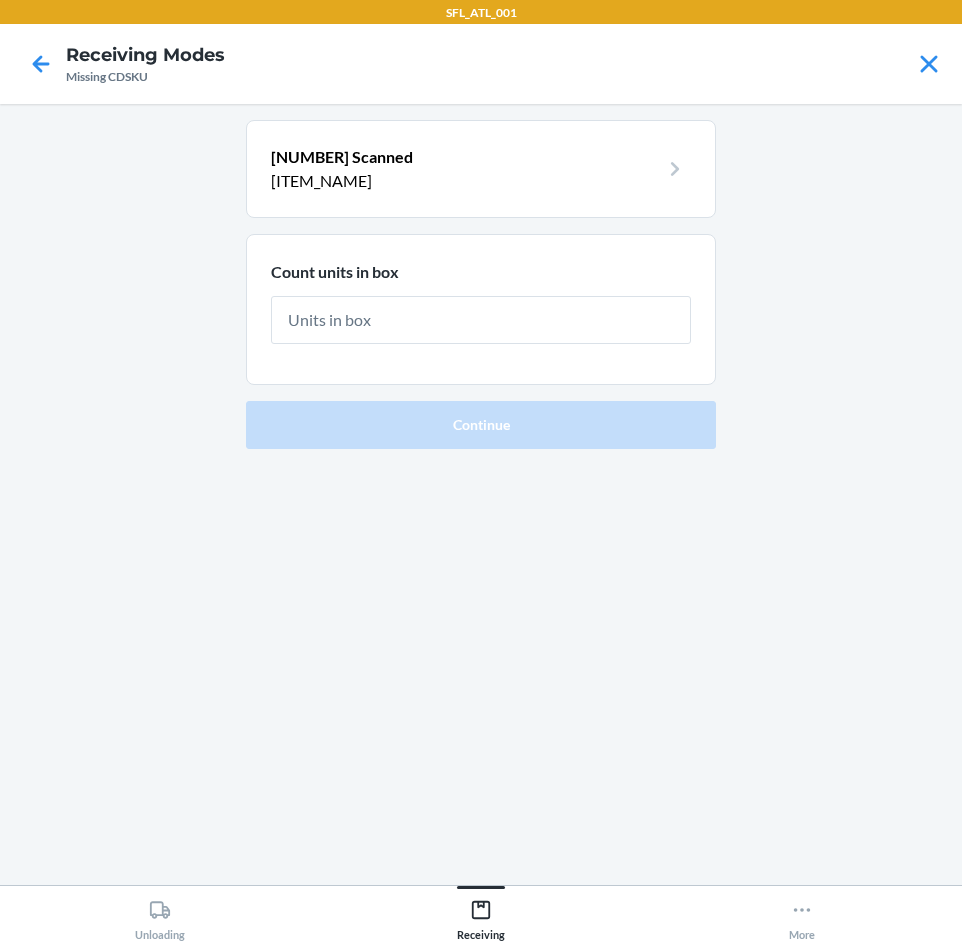 type on "1" 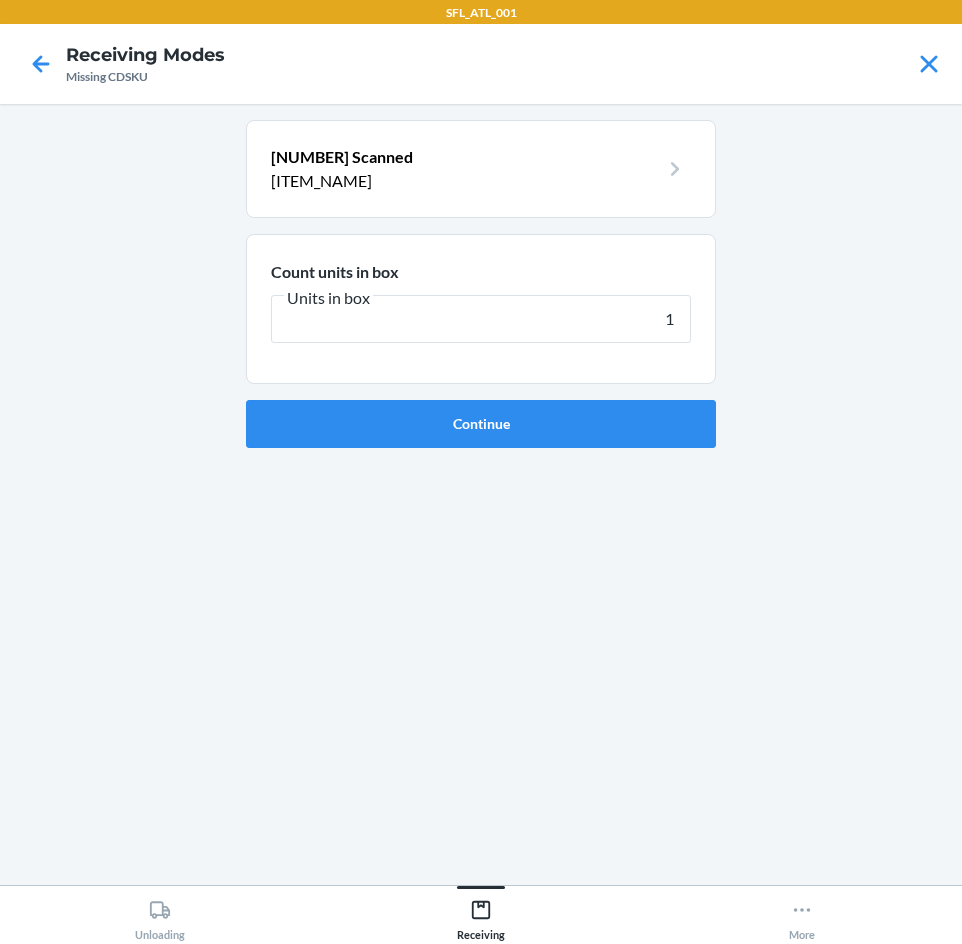 click on "Continue" at bounding box center (481, 424) 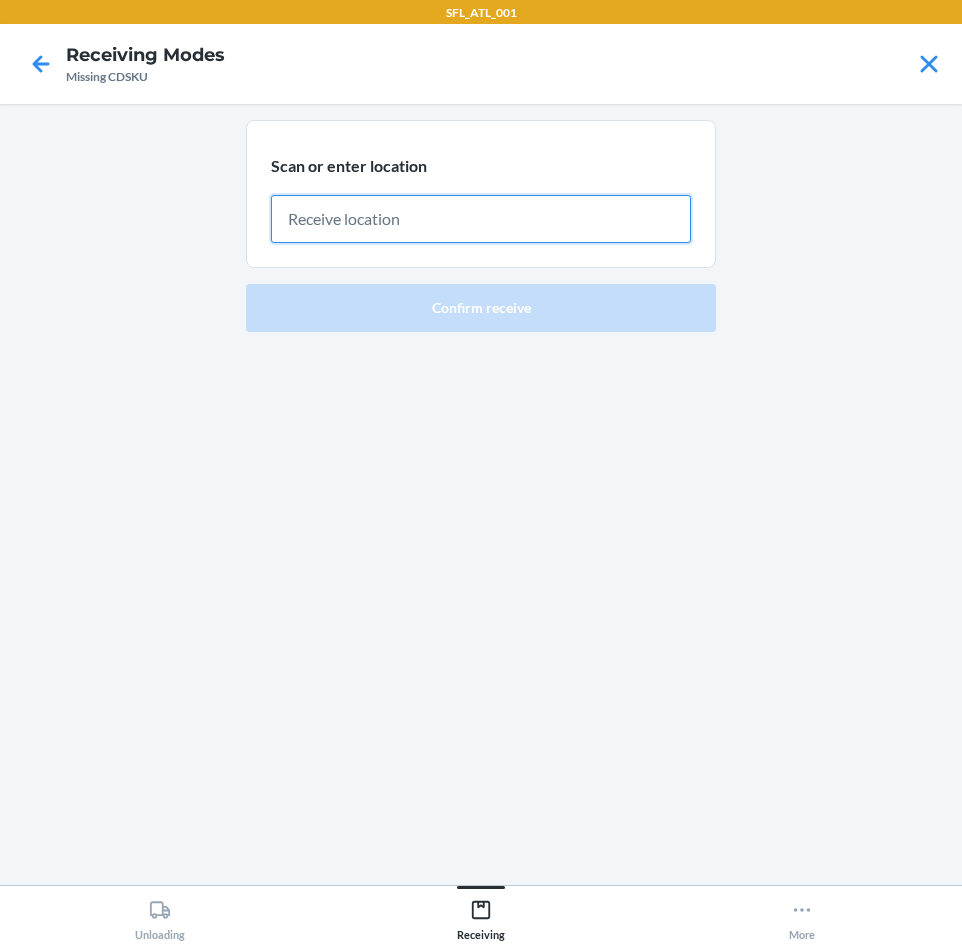 click at bounding box center (481, 219) 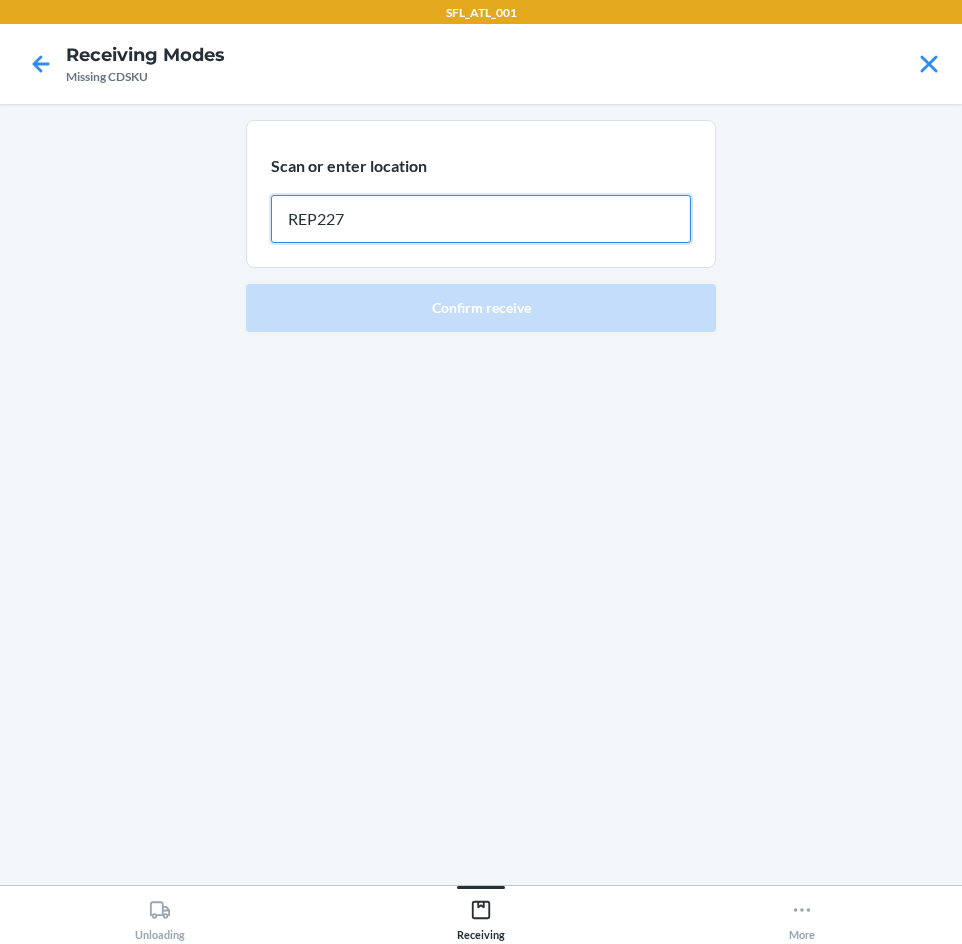 type on "REP227" 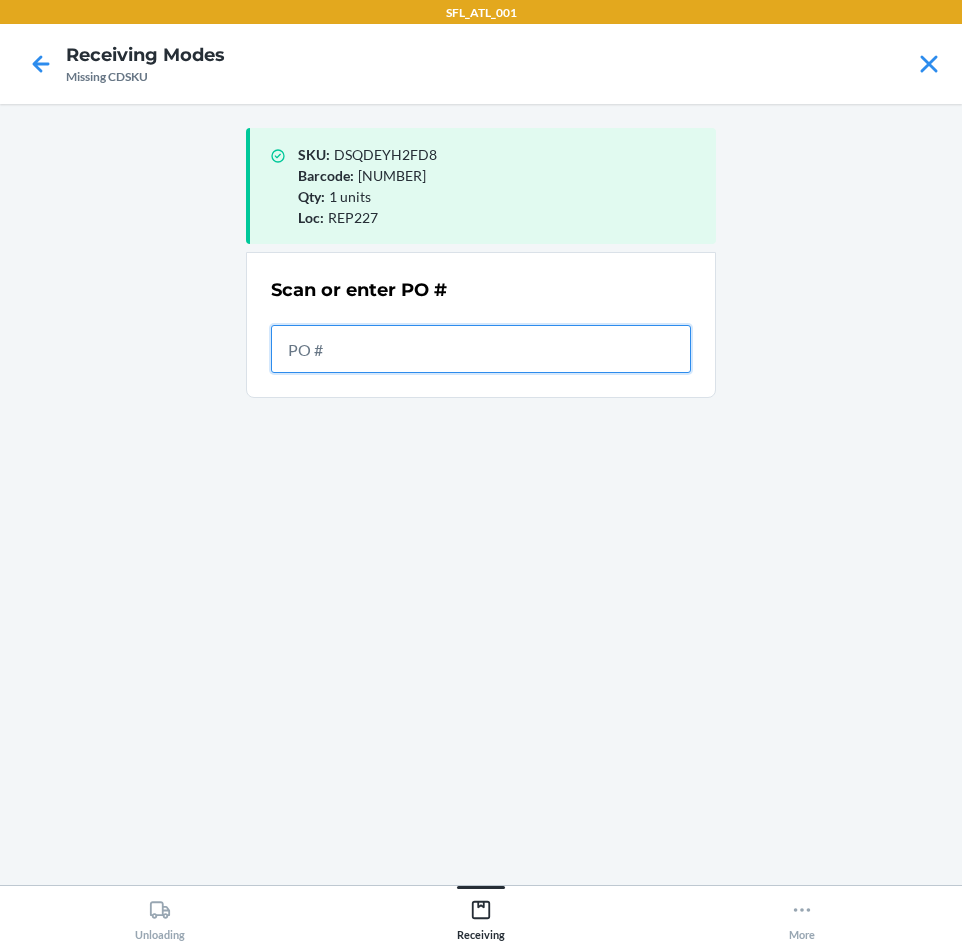 click at bounding box center (481, 349) 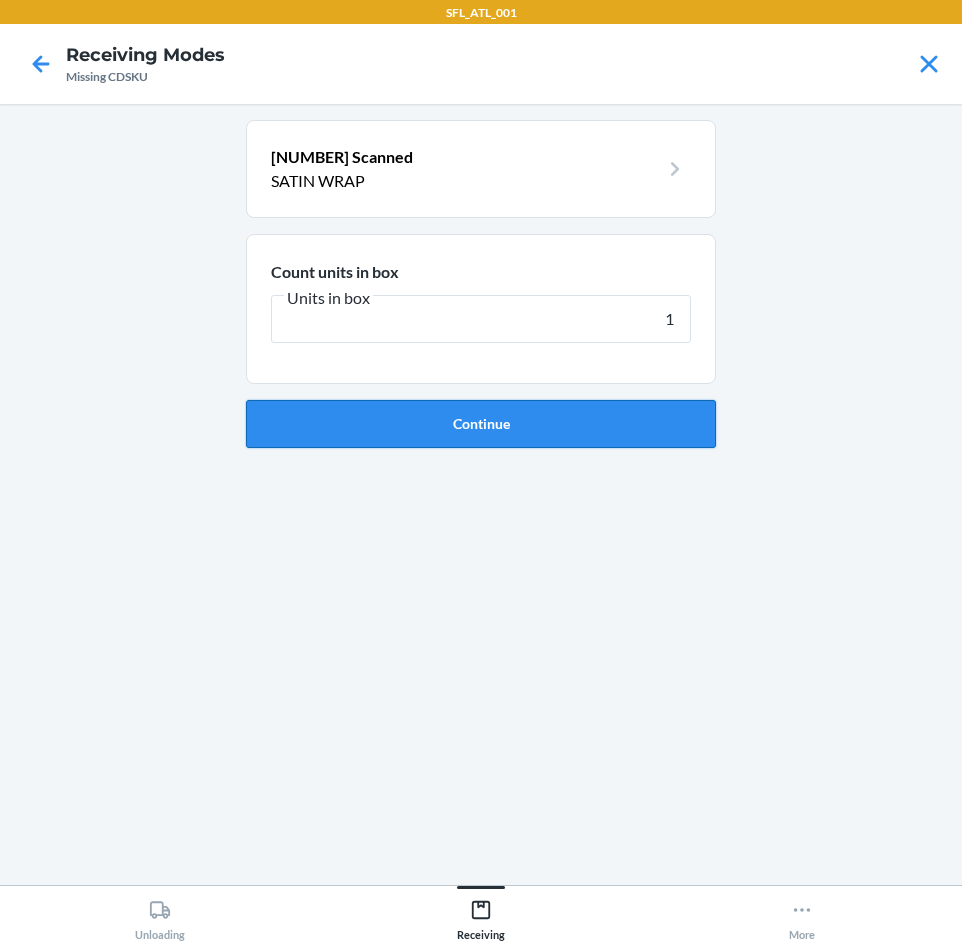type on "1" 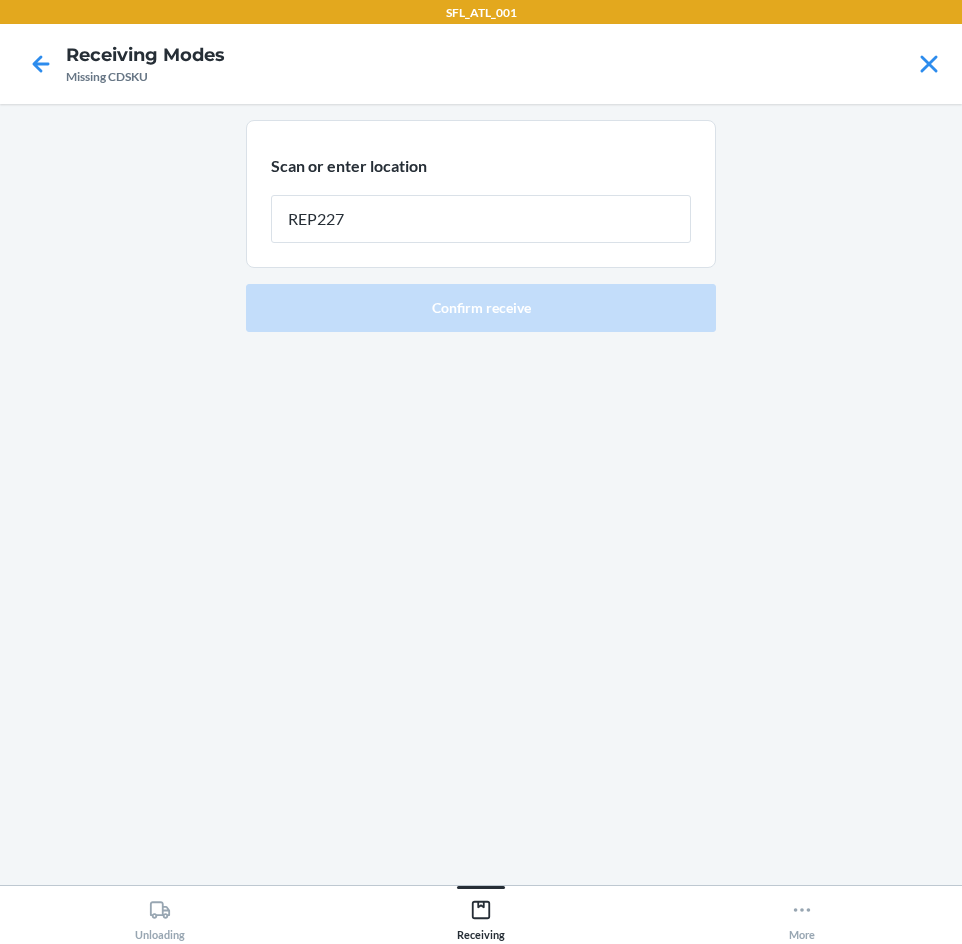 type on "REP227" 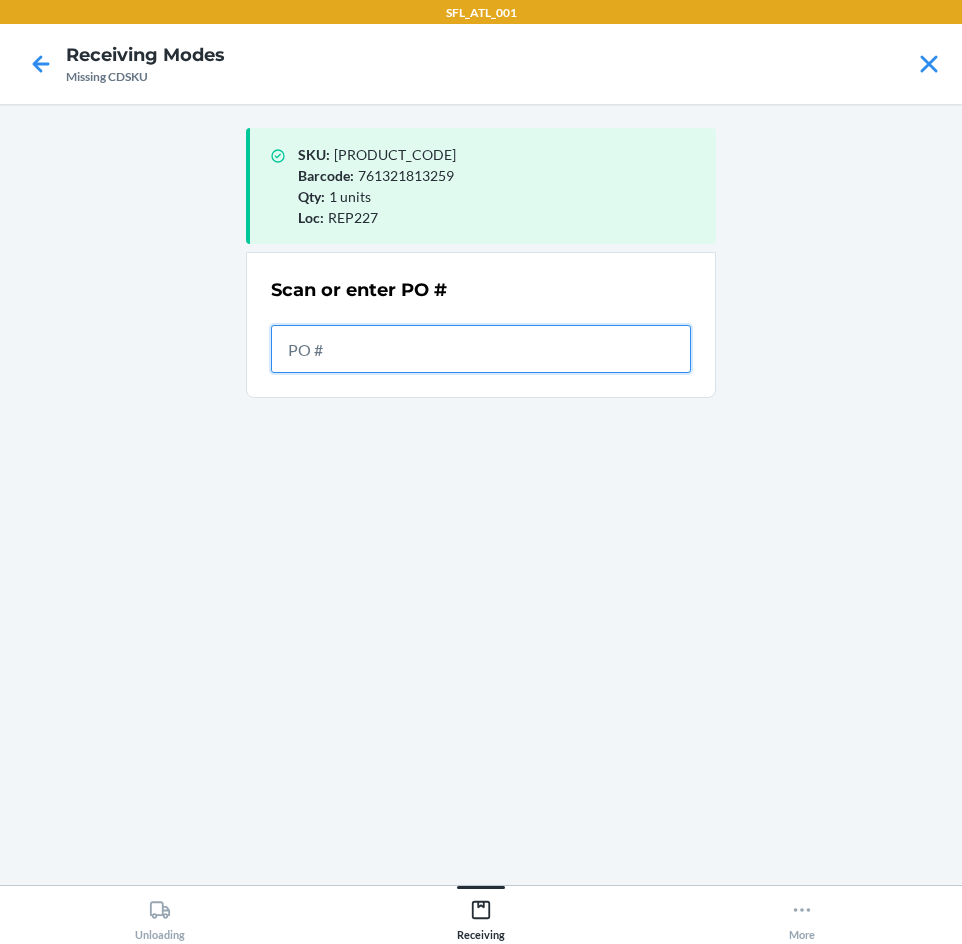 click at bounding box center [481, 349] 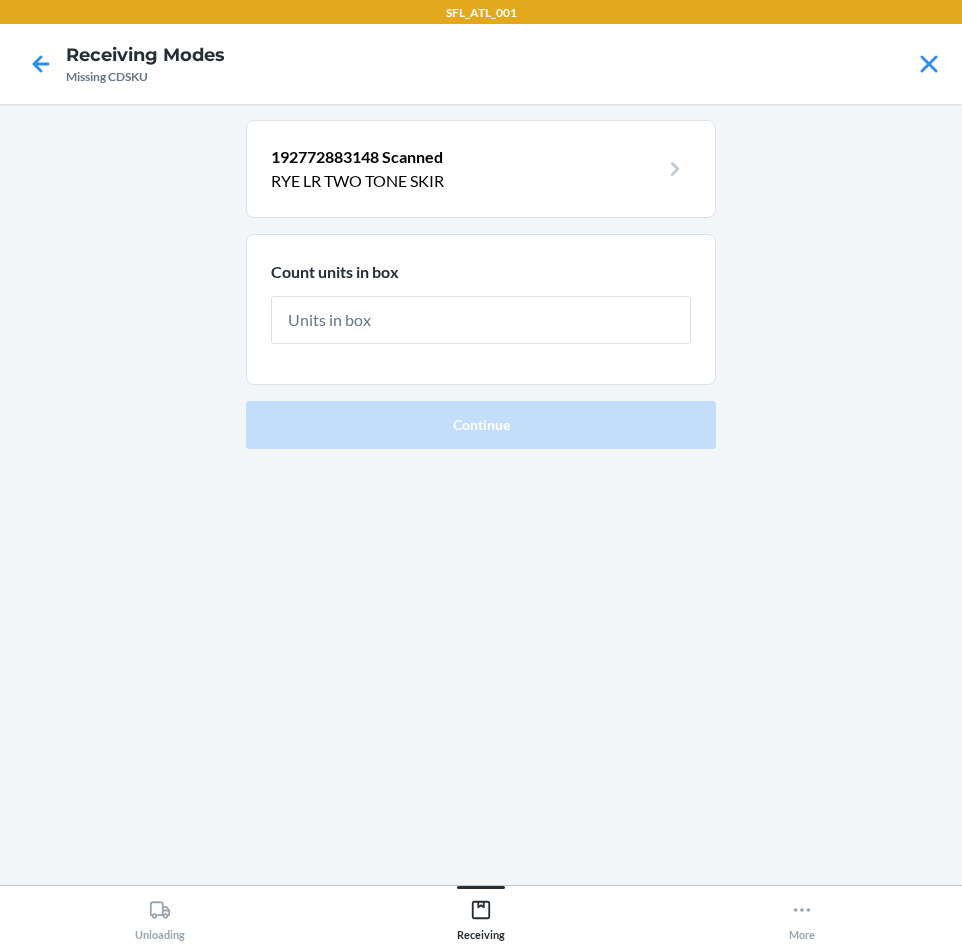 type on "1" 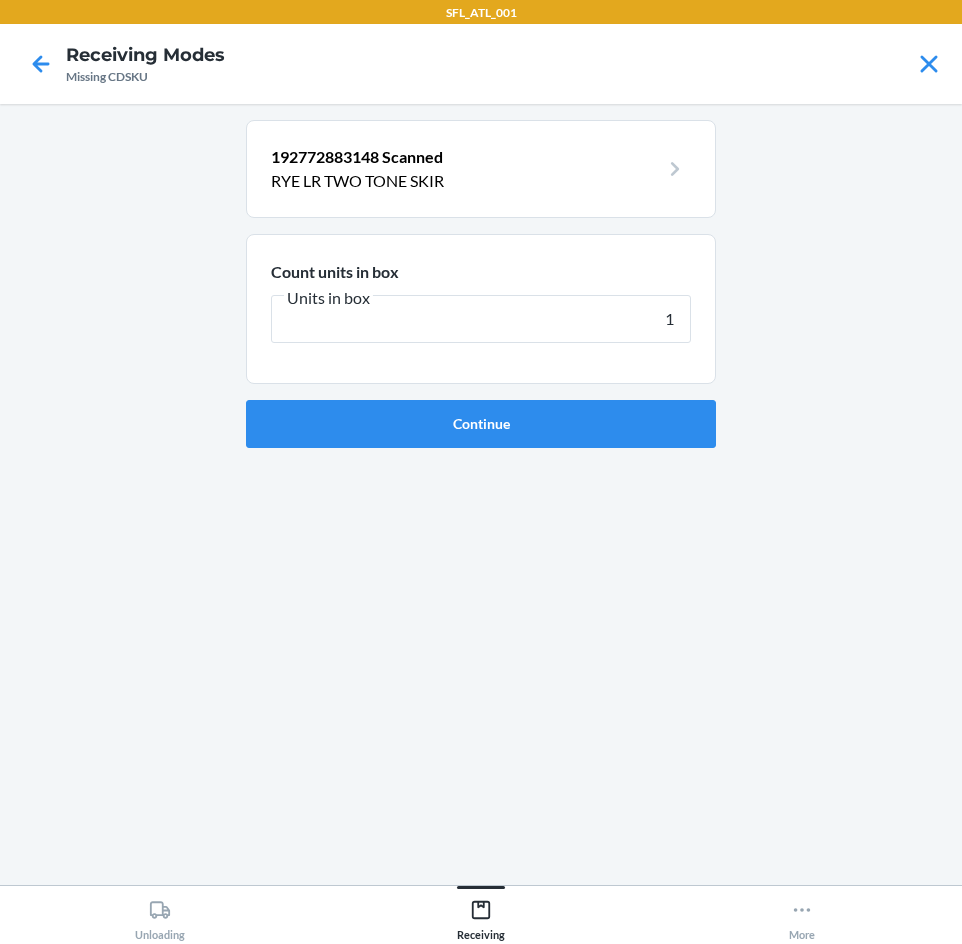 click on "Continue" at bounding box center (481, 424) 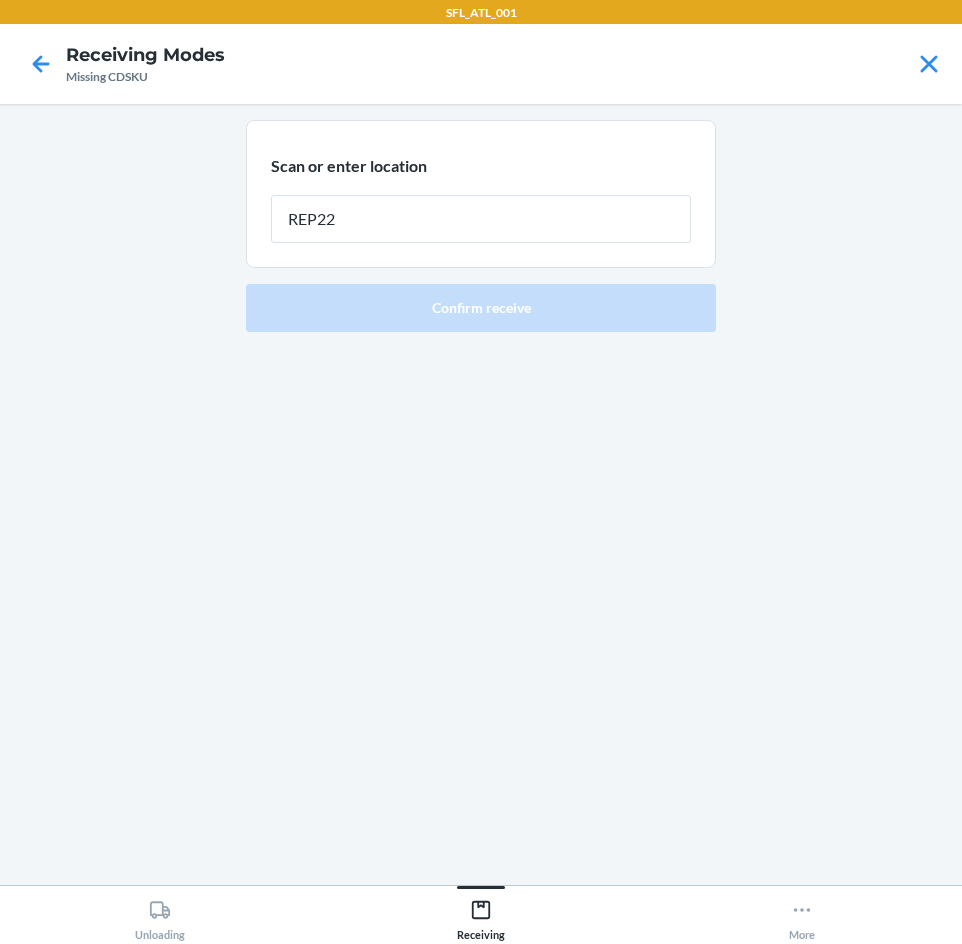 type on "REP227" 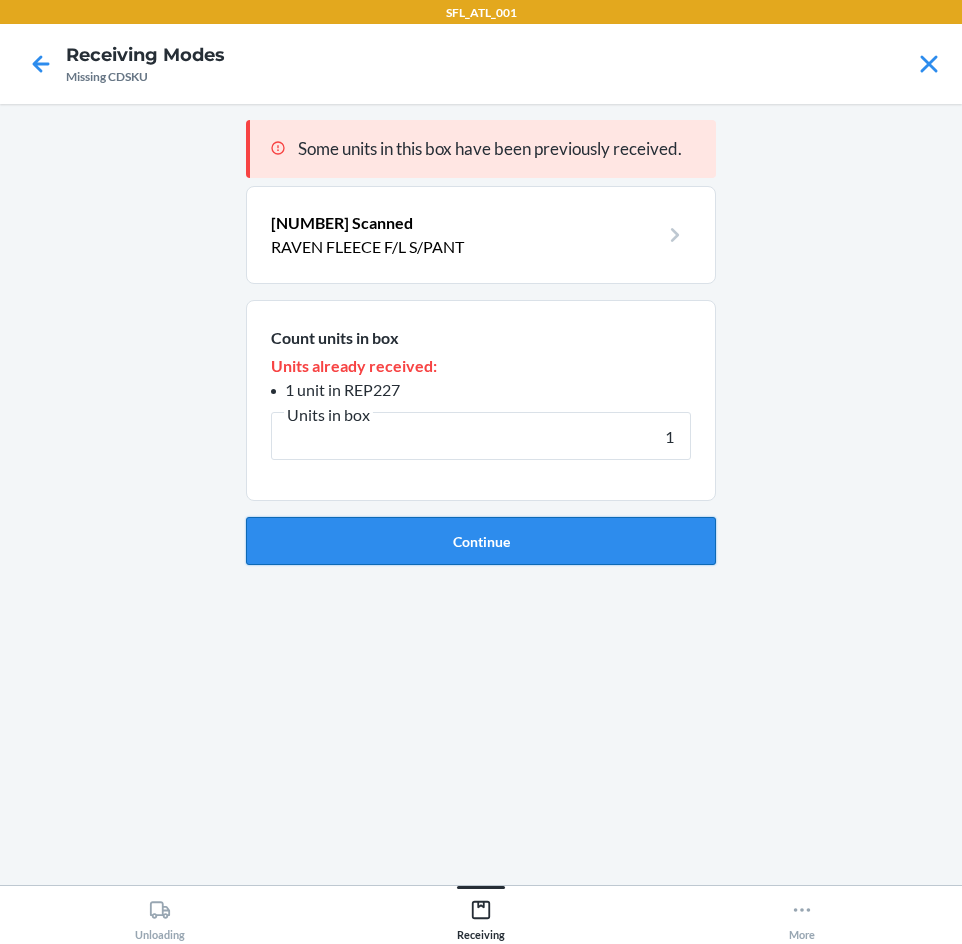 type on "1" 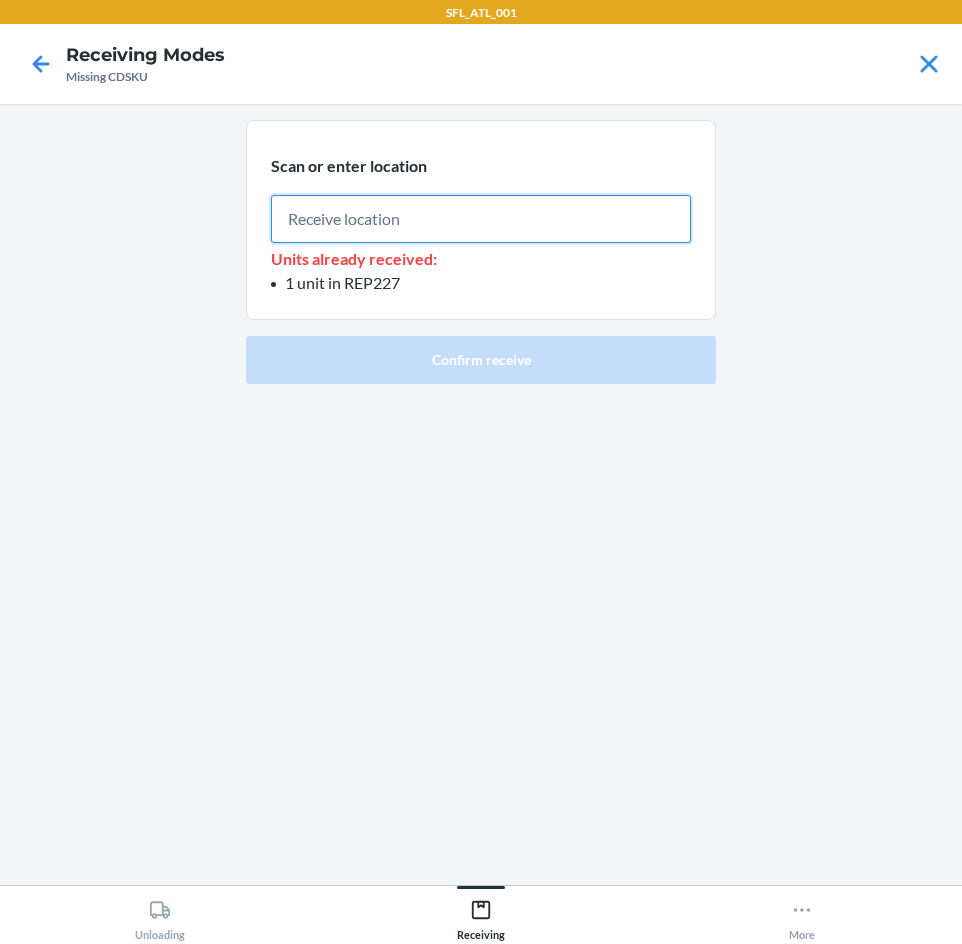 click at bounding box center (481, 219) 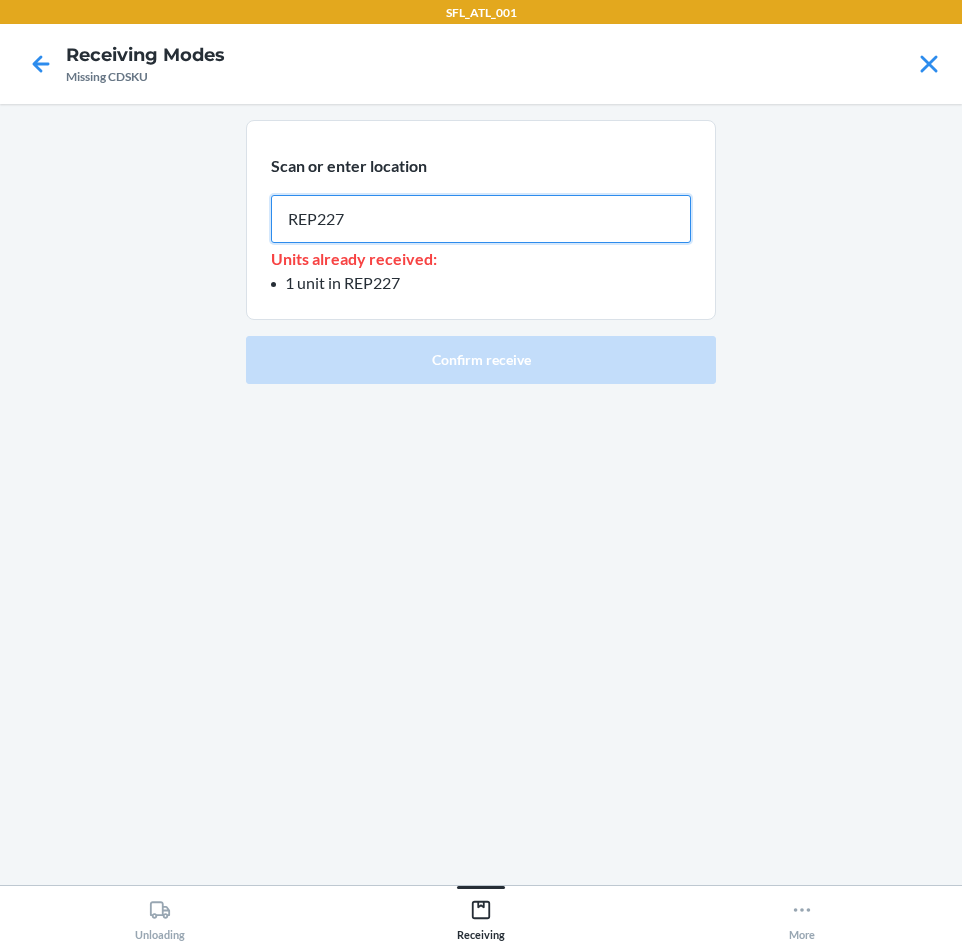 type on "REP227" 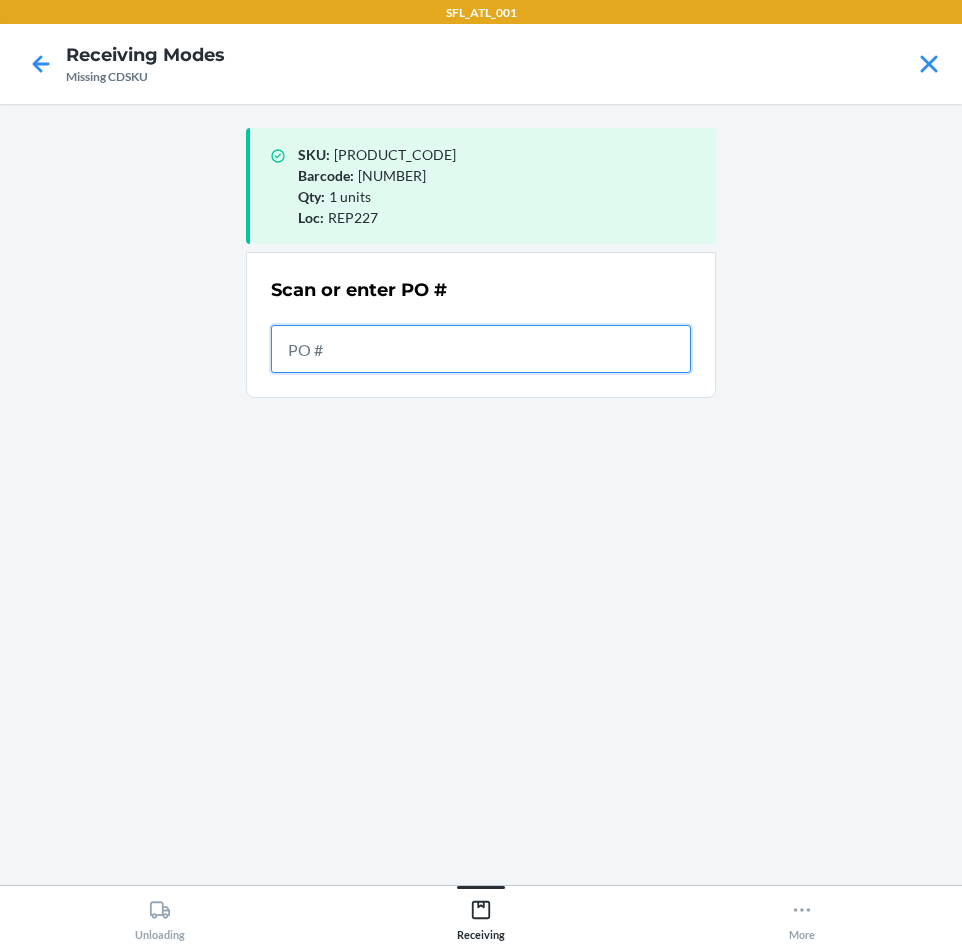 click at bounding box center [481, 349] 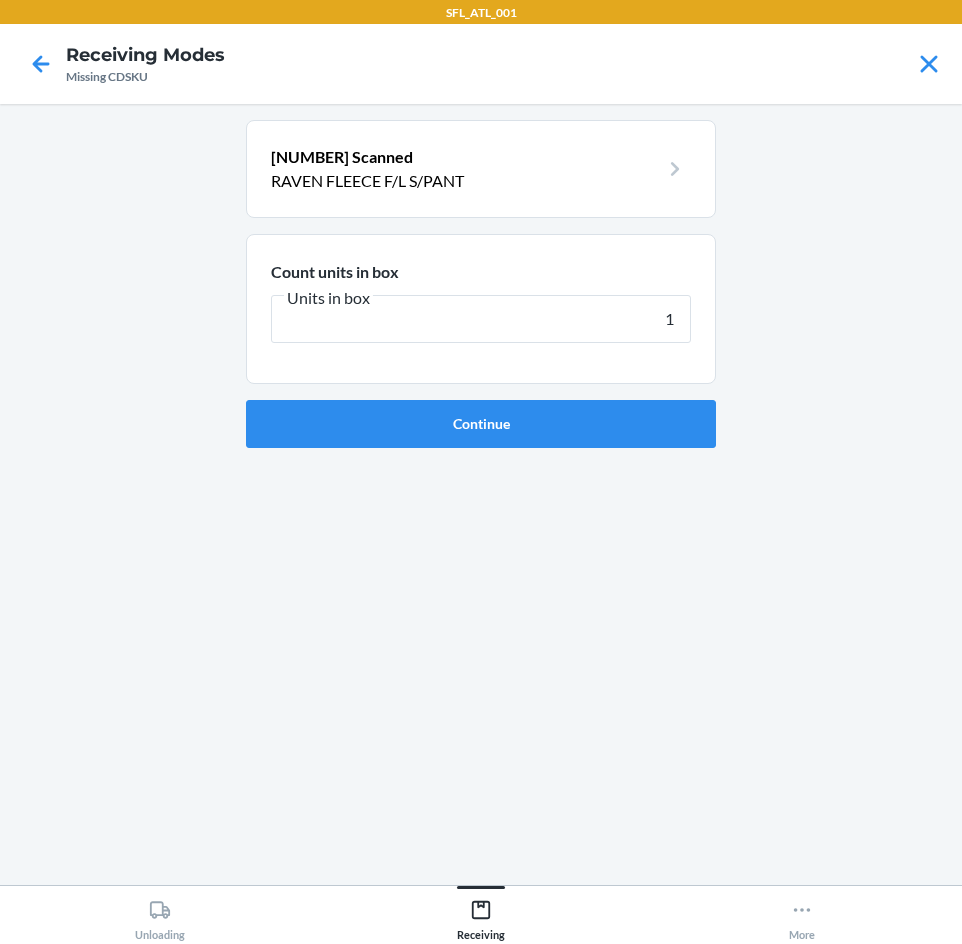 type on "1" 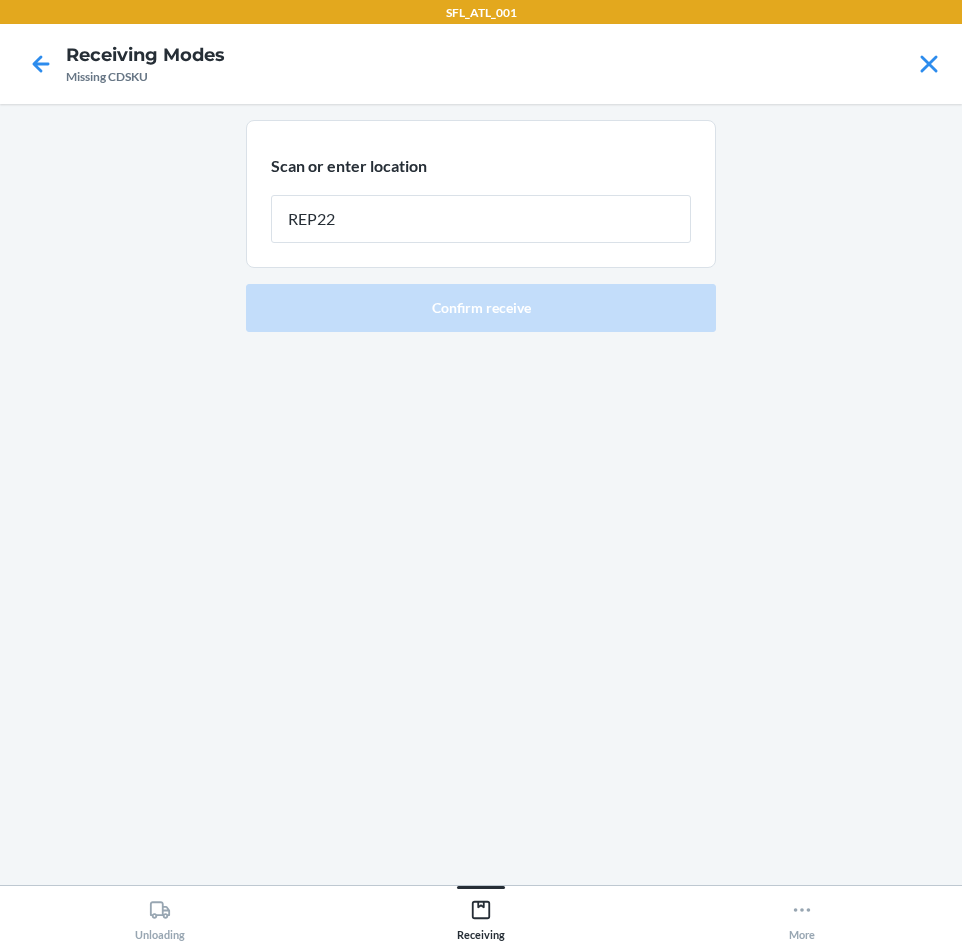 type on "REP227" 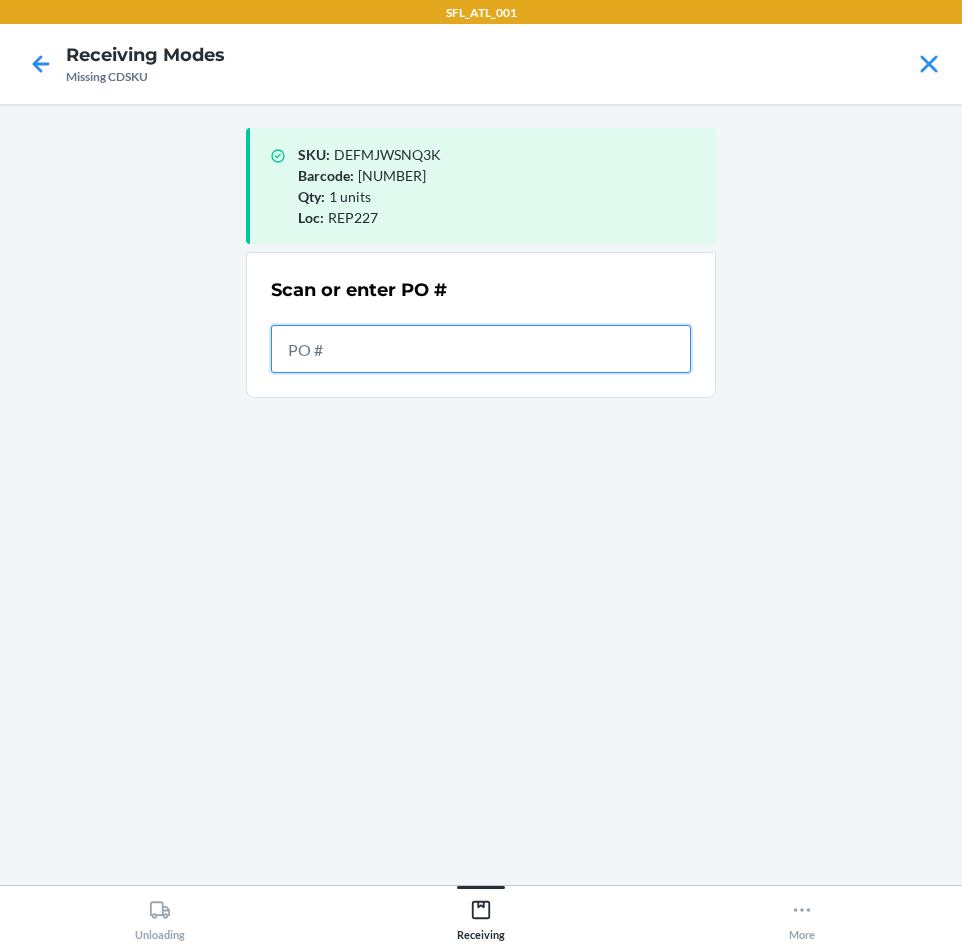 click at bounding box center (481, 349) 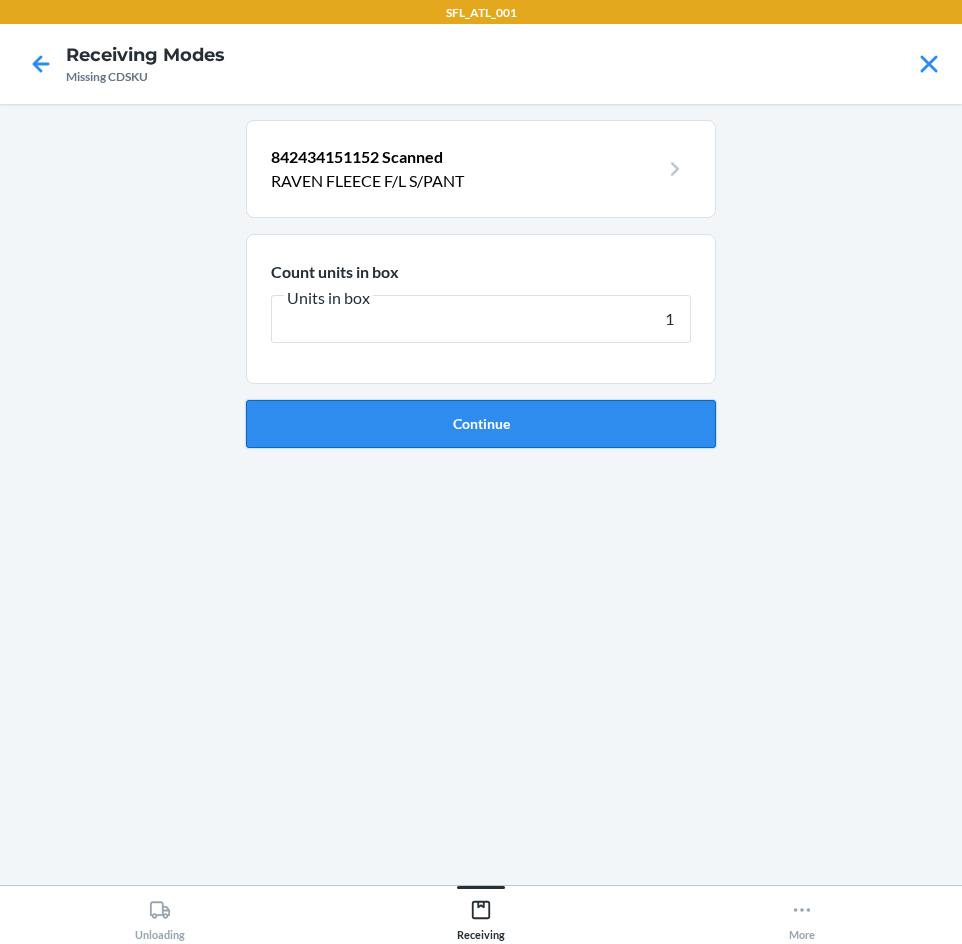 type on "1" 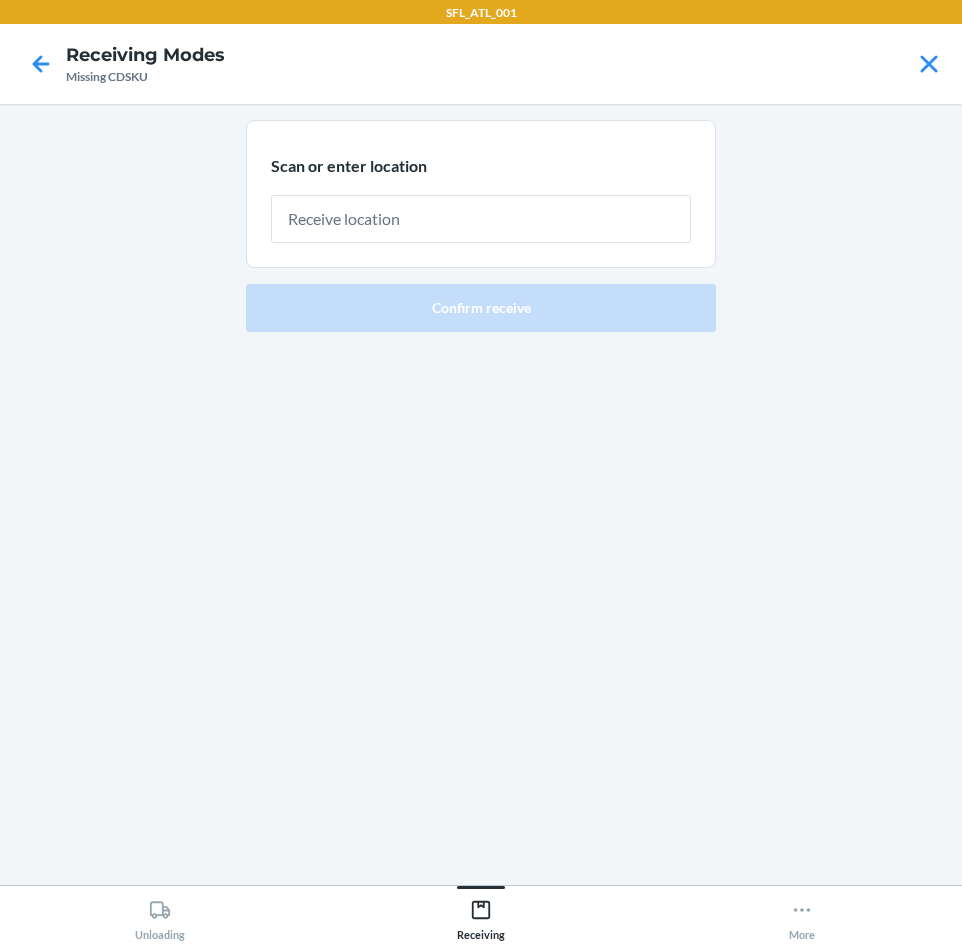 click at bounding box center [481, 219] 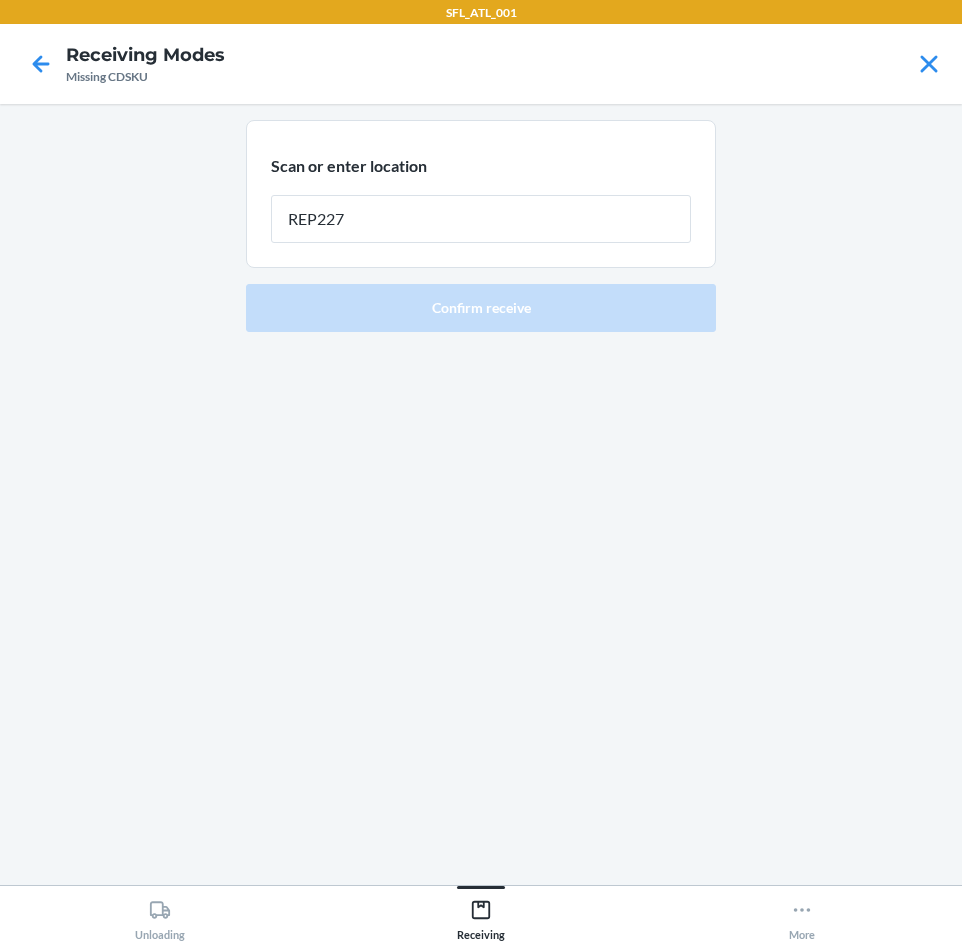 type on "REP227" 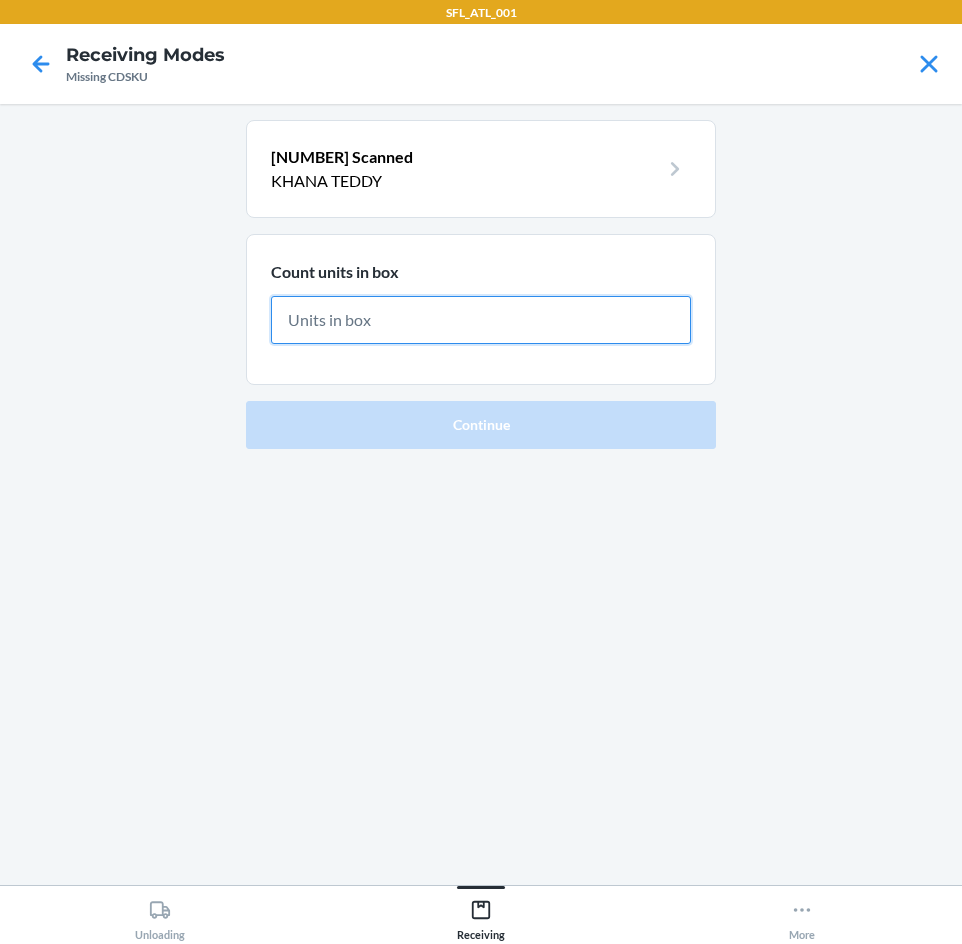 click at bounding box center (481, 320) 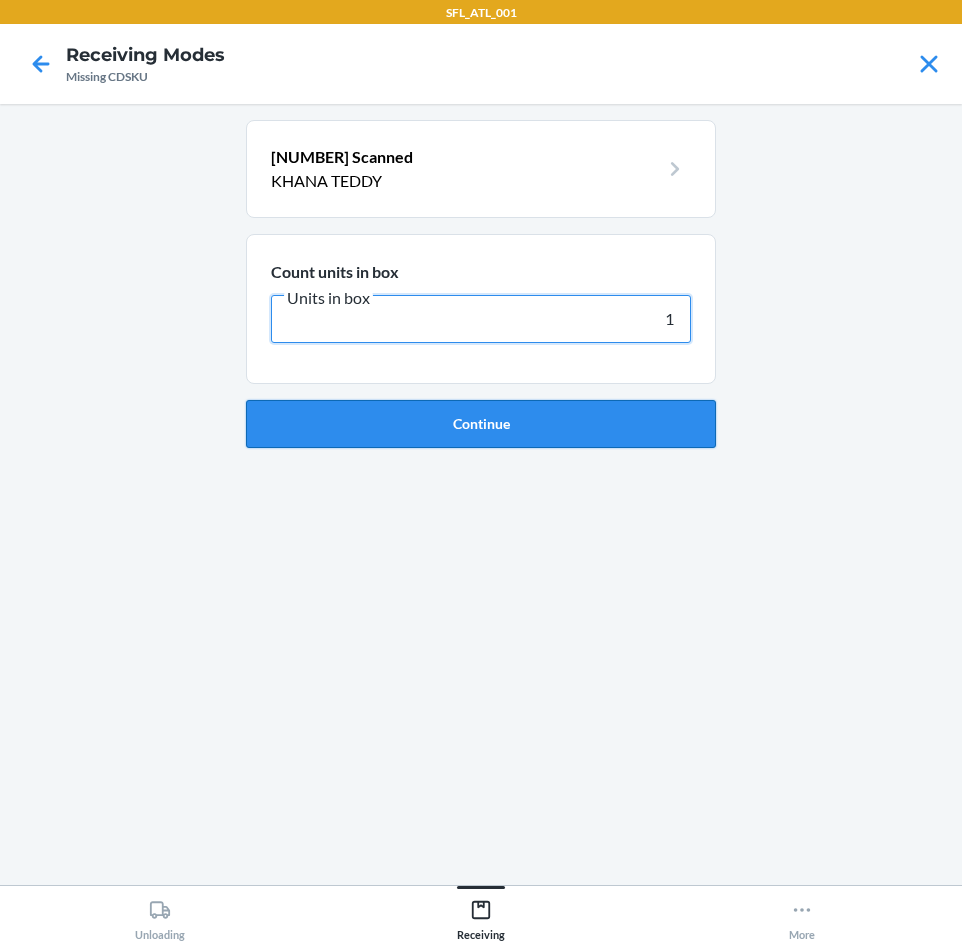type on "1" 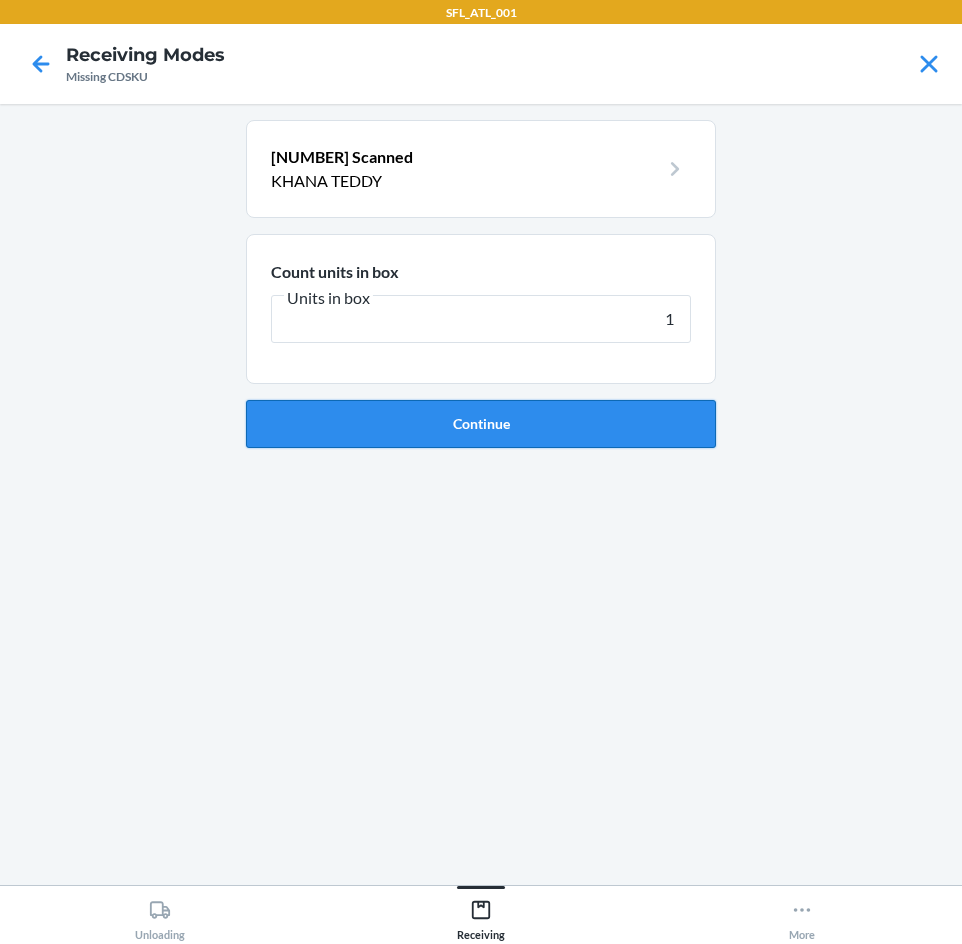 click on "Continue" at bounding box center [481, 424] 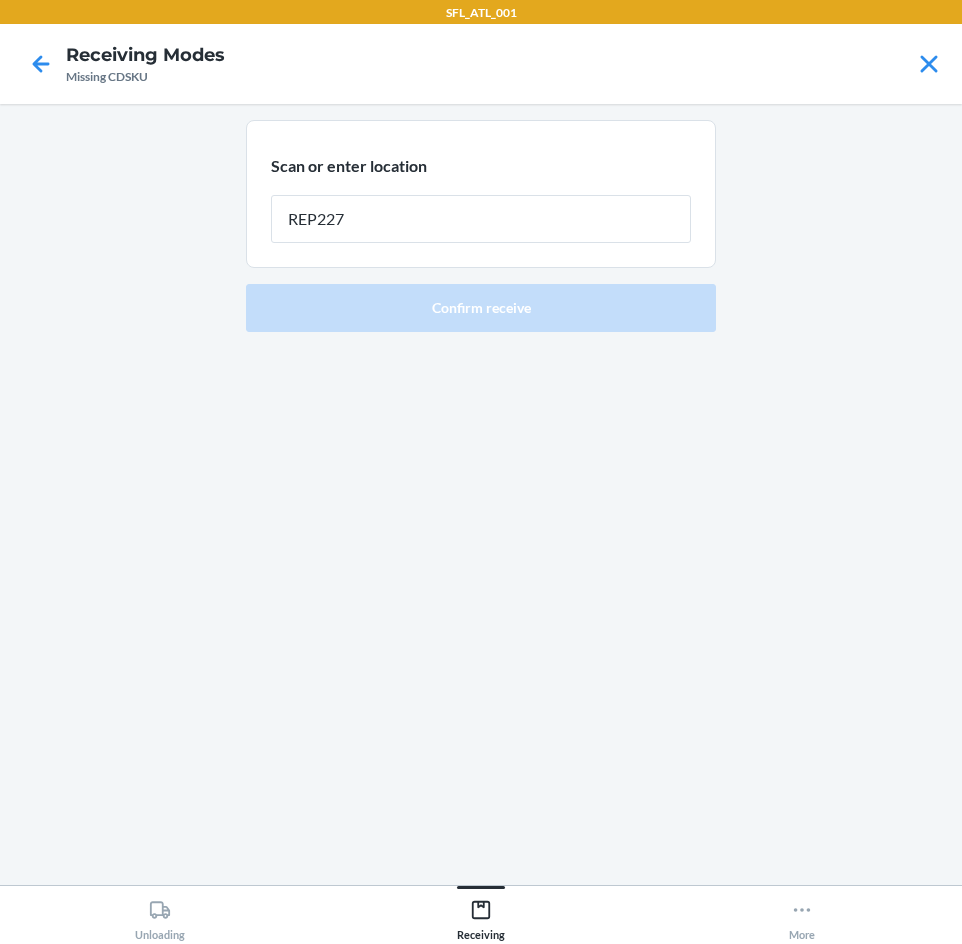 type on "REP227" 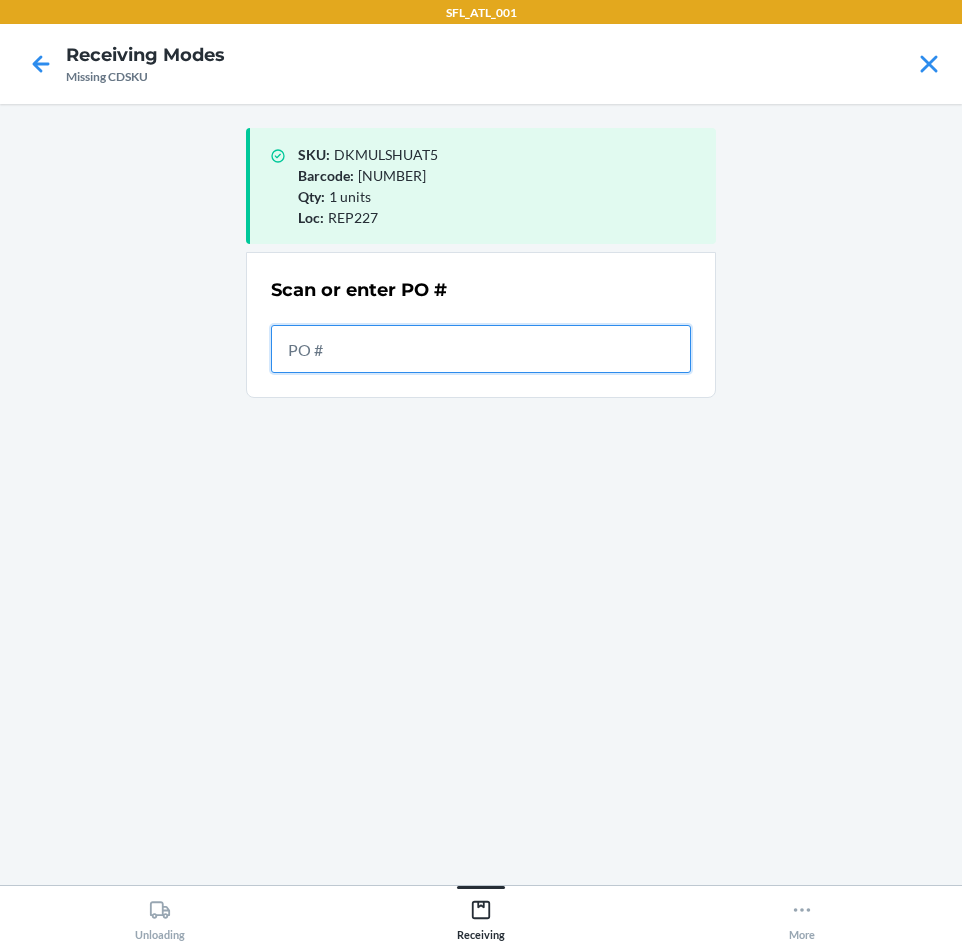 click at bounding box center [481, 349] 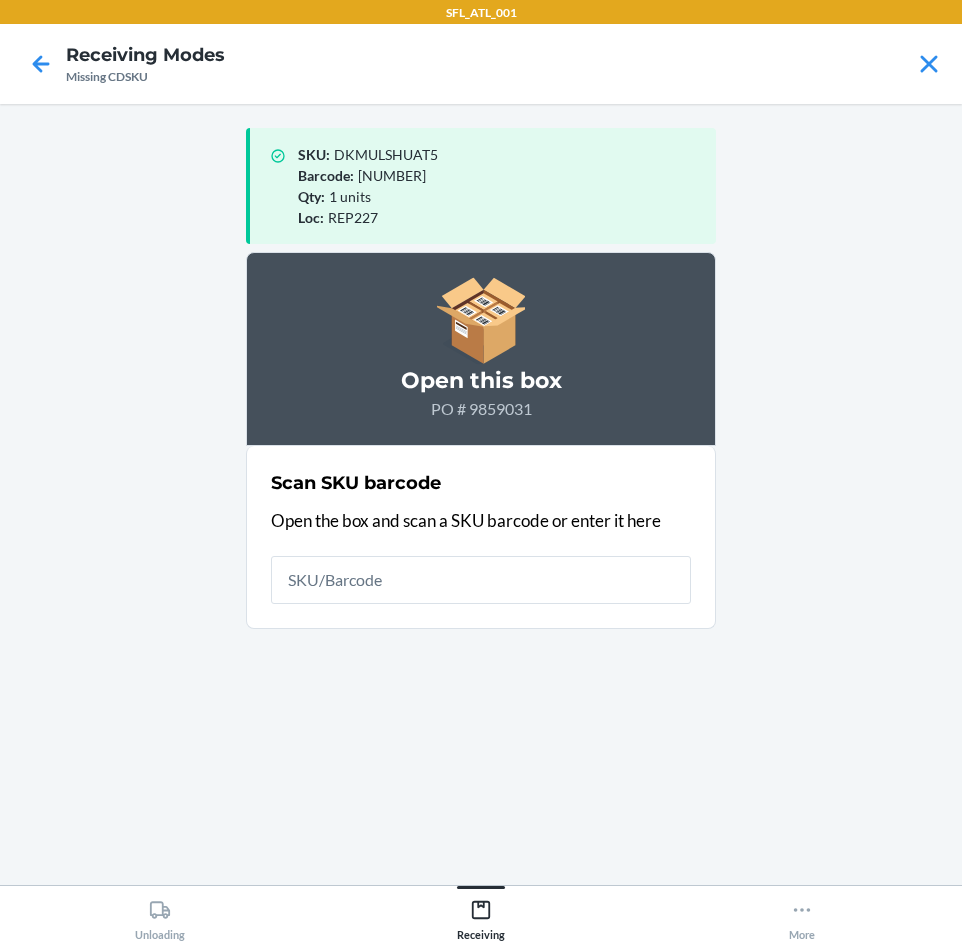 click at bounding box center (481, 580) 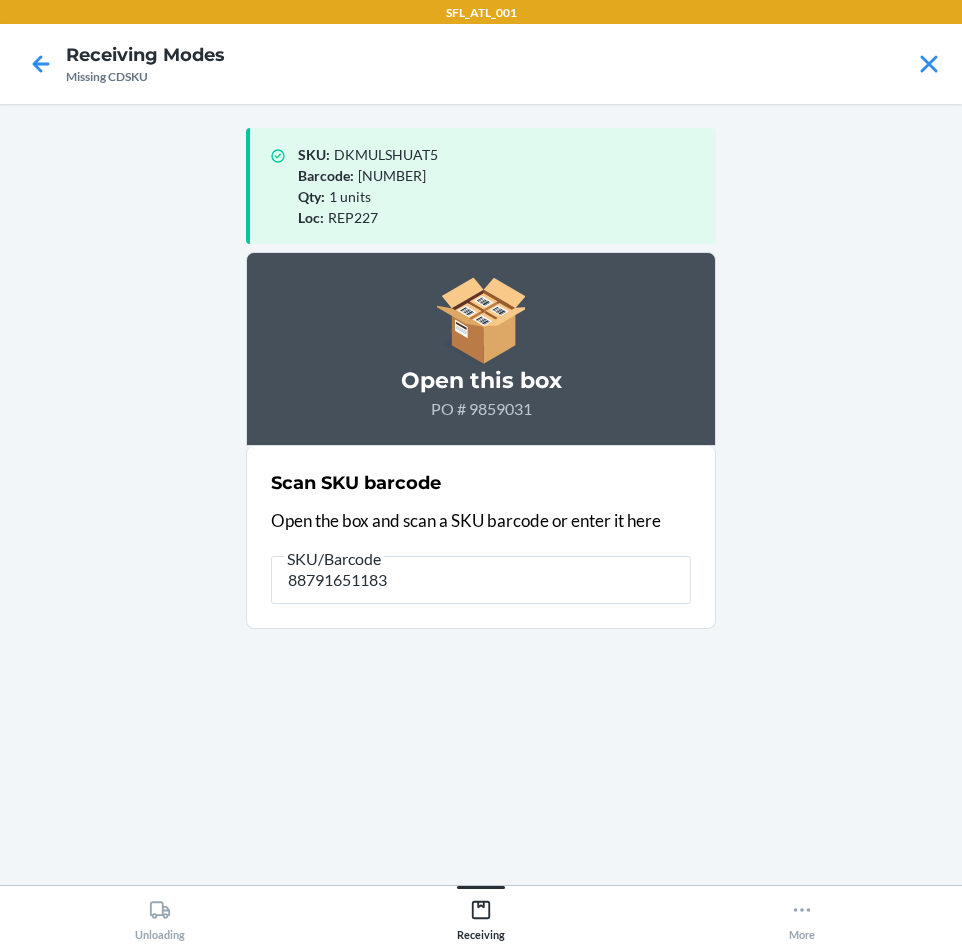 type on "[NUMBER]" 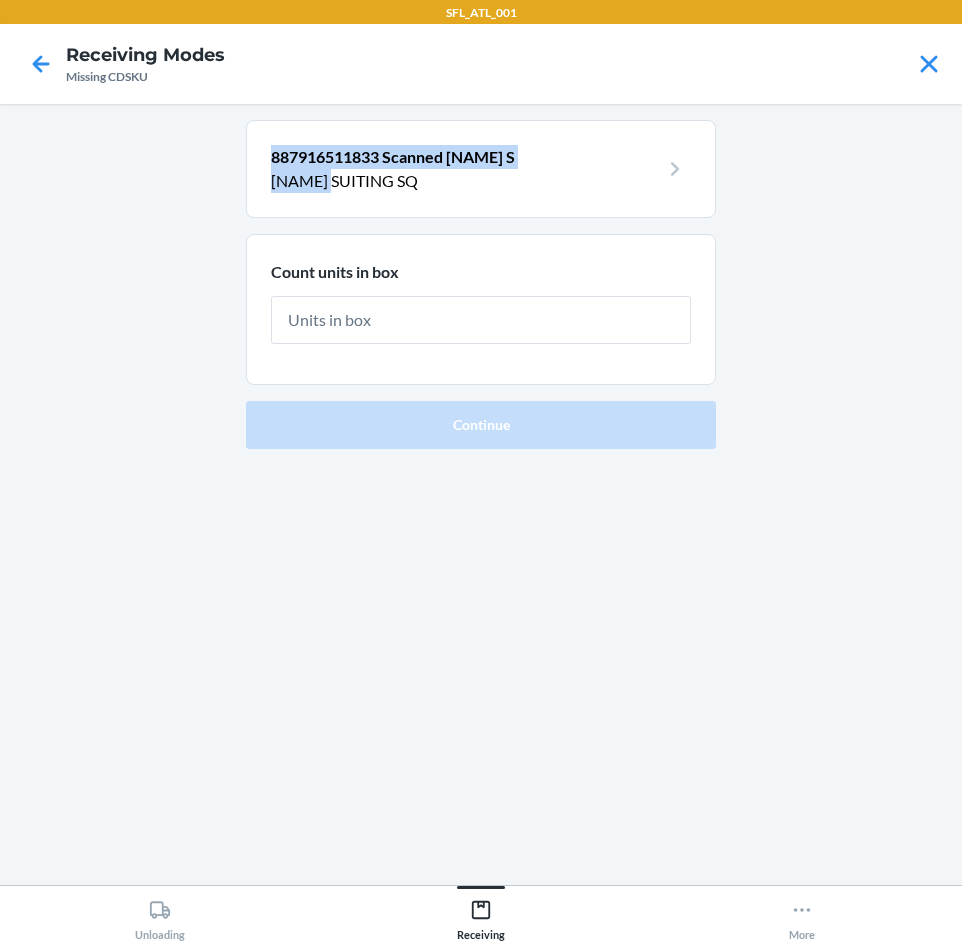 drag, startPoint x: 268, startPoint y: 147, endPoint x: 336, endPoint y: 178, distance: 74.73286 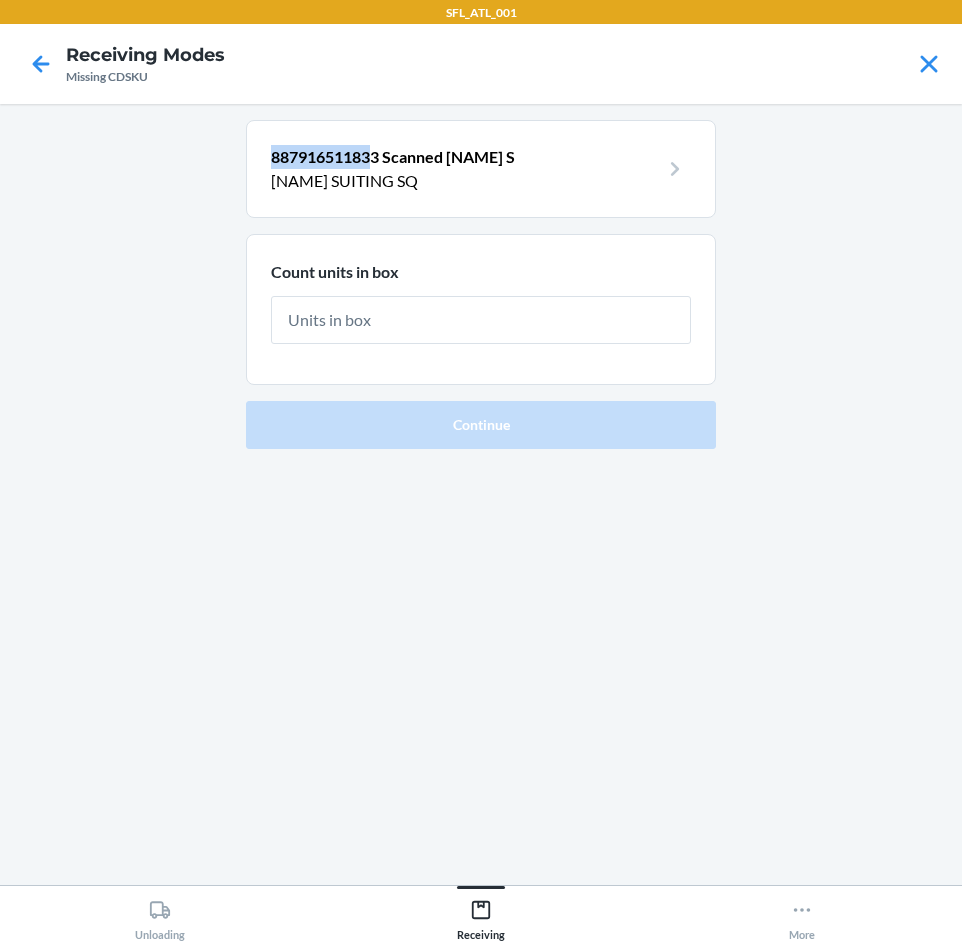 drag, startPoint x: 268, startPoint y: 150, endPoint x: 369, endPoint y: 156, distance: 101.17806 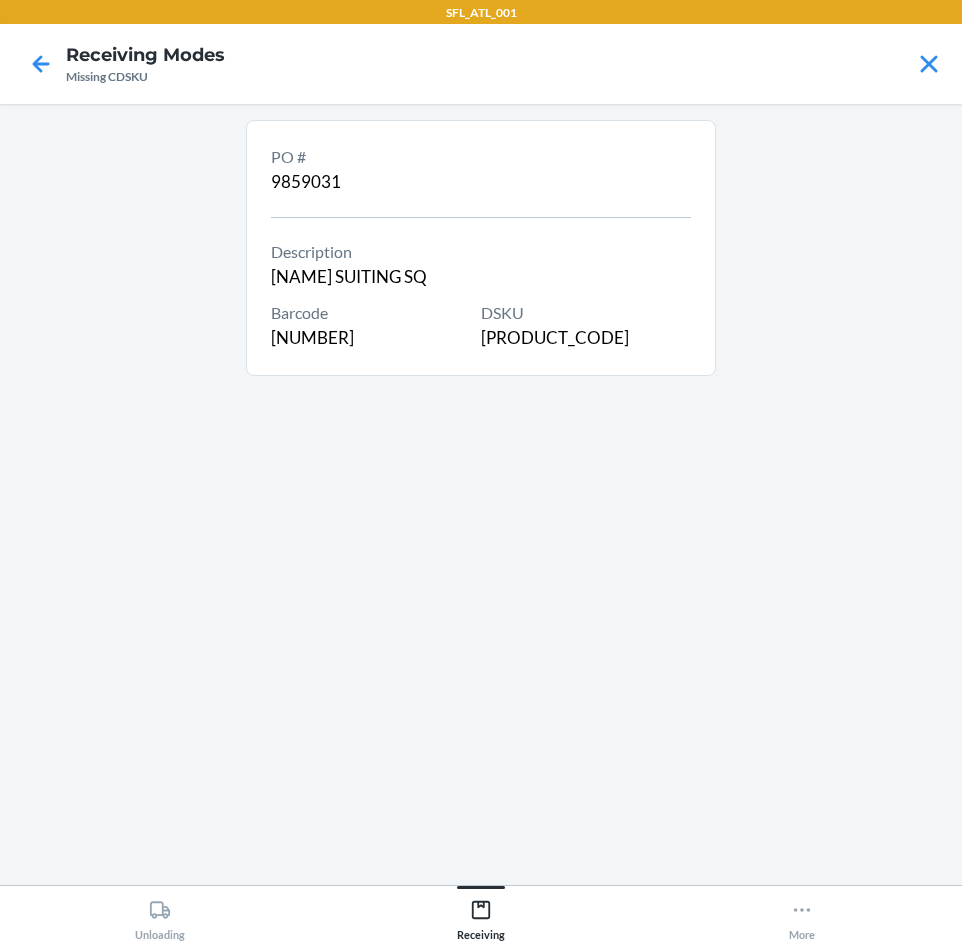 drag, startPoint x: 261, startPoint y: 335, endPoint x: 274, endPoint y: 335, distance: 13 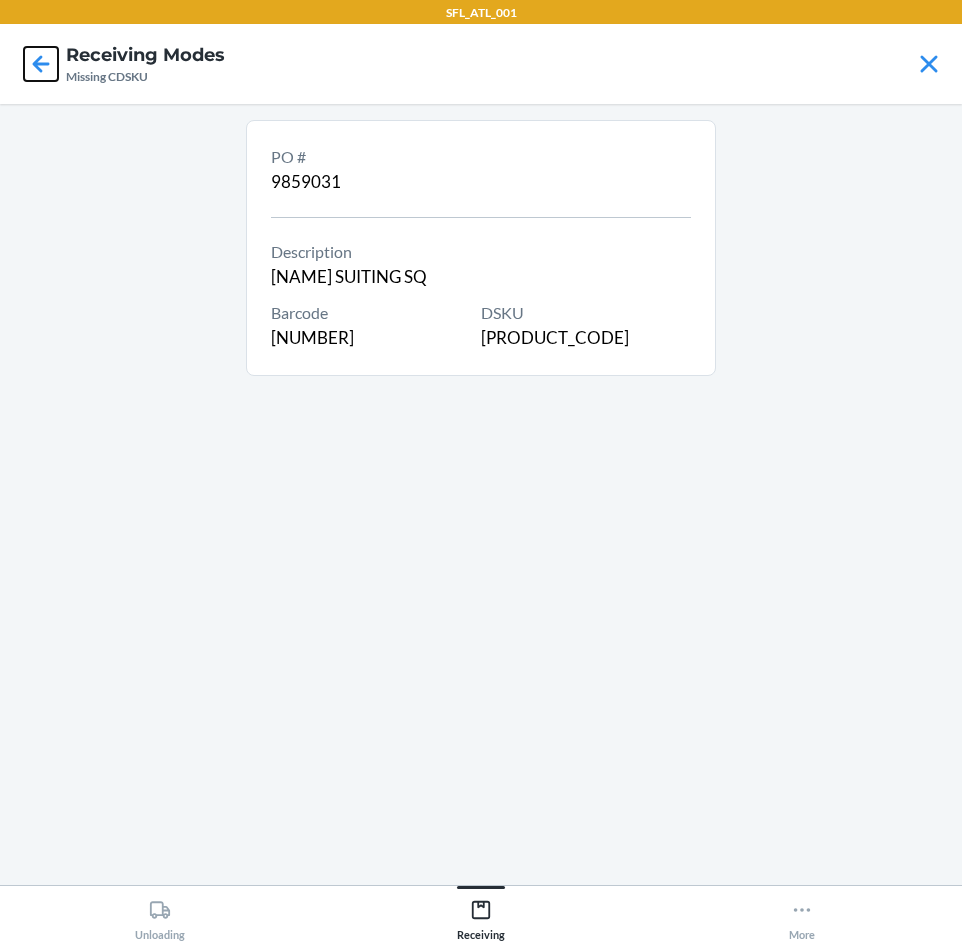 click 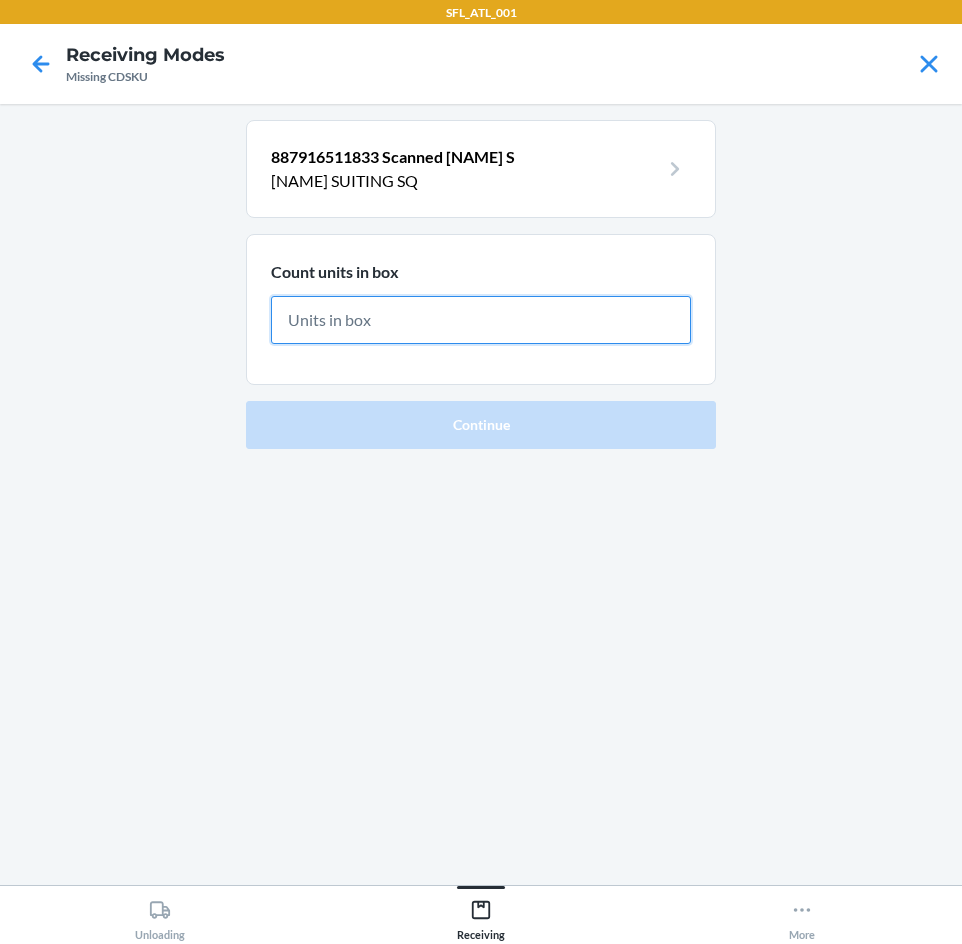 click at bounding box center (481, 320) 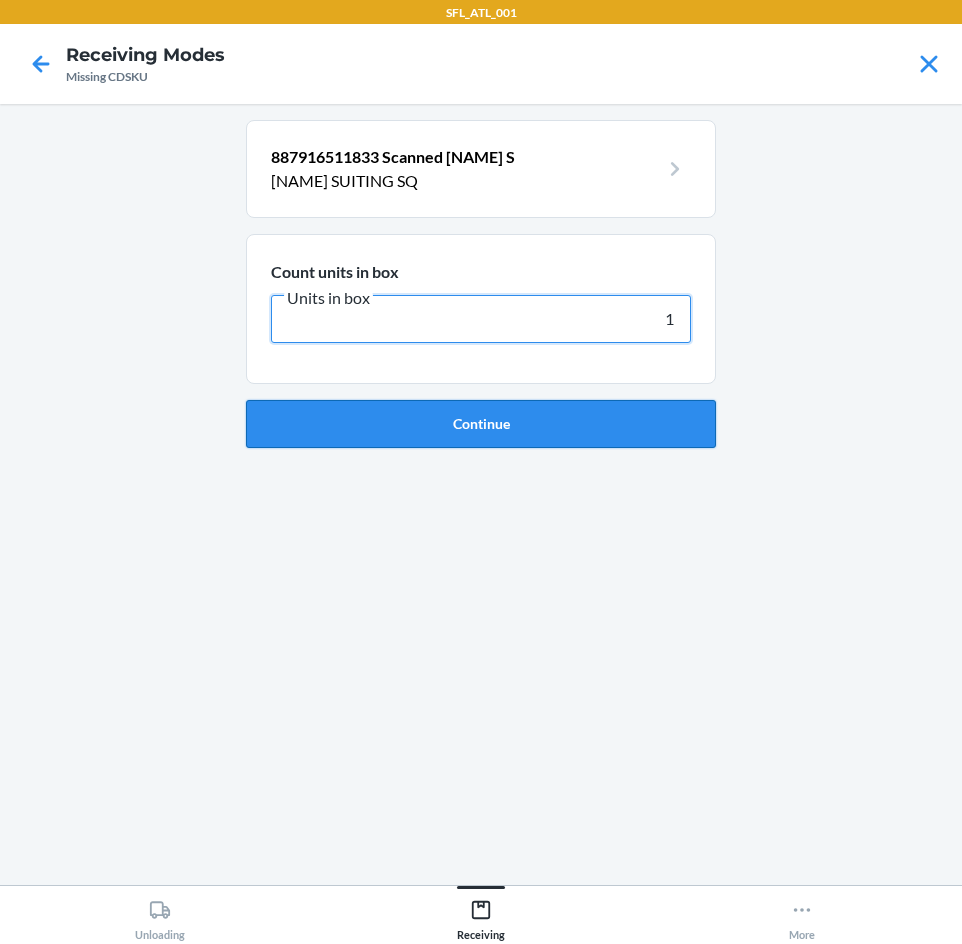 type on "1" 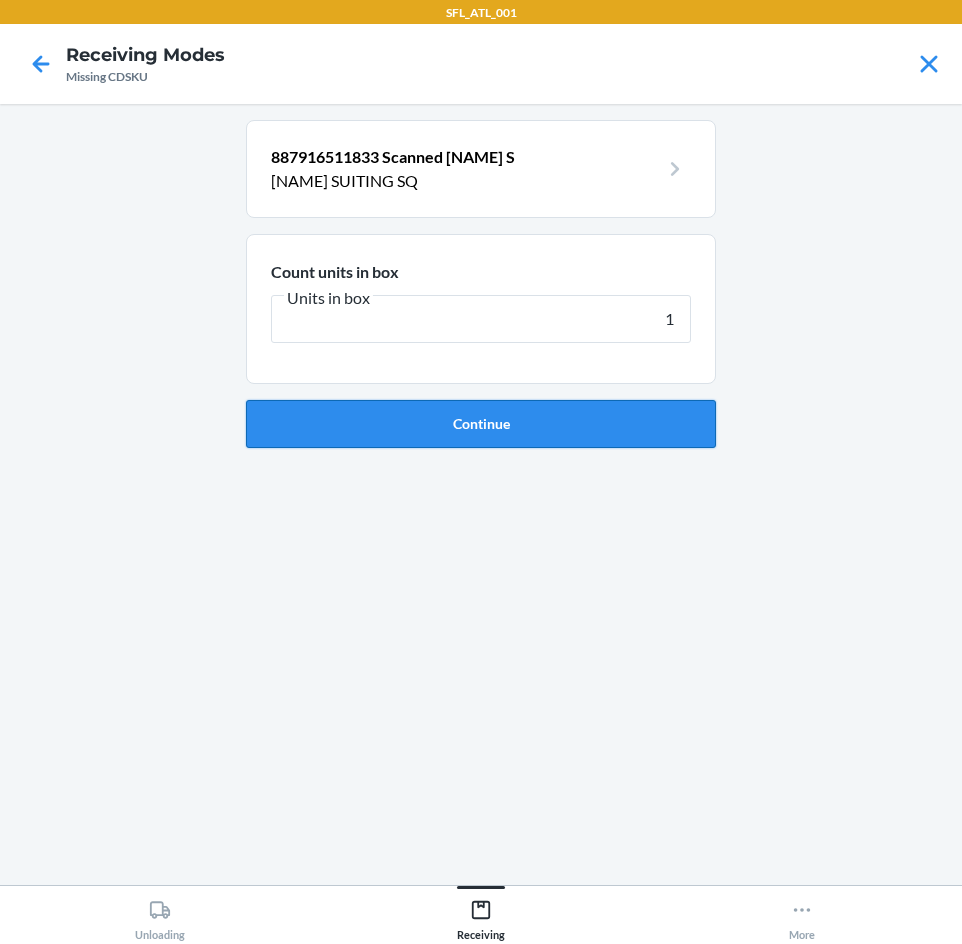 click on "Continue" at bounding box center (481, 424) 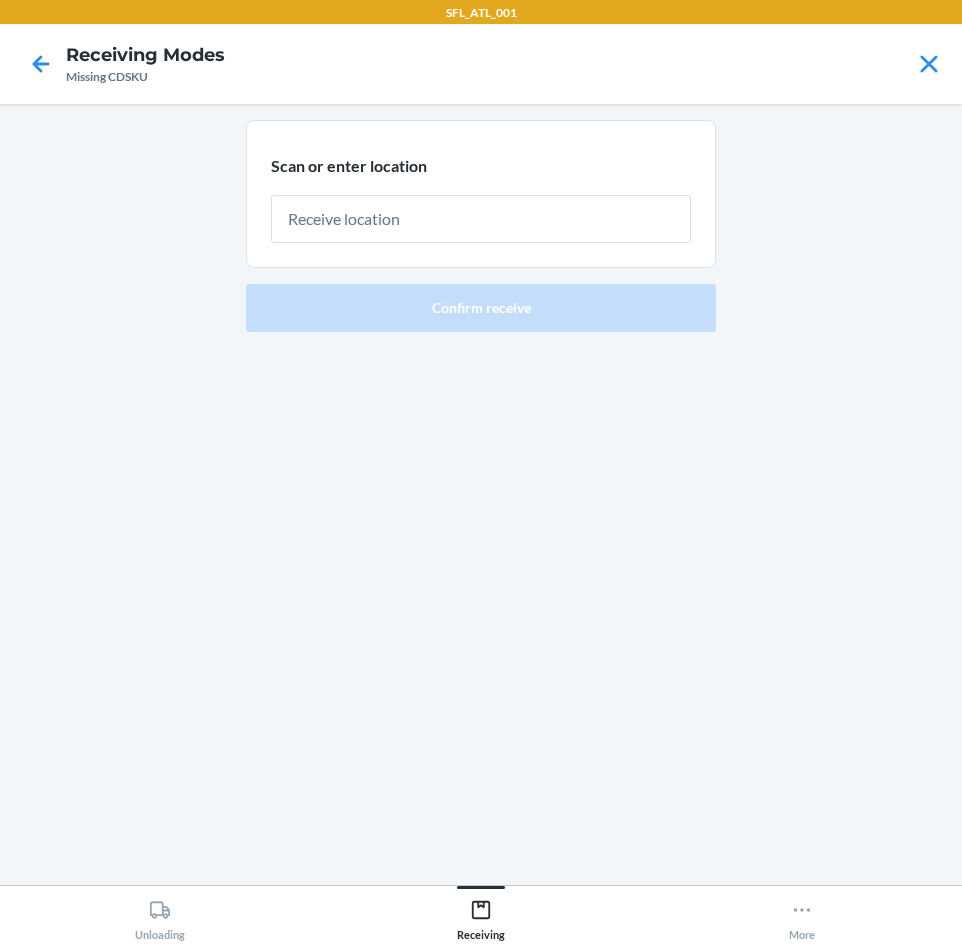 click at bounding box center (481, 219) 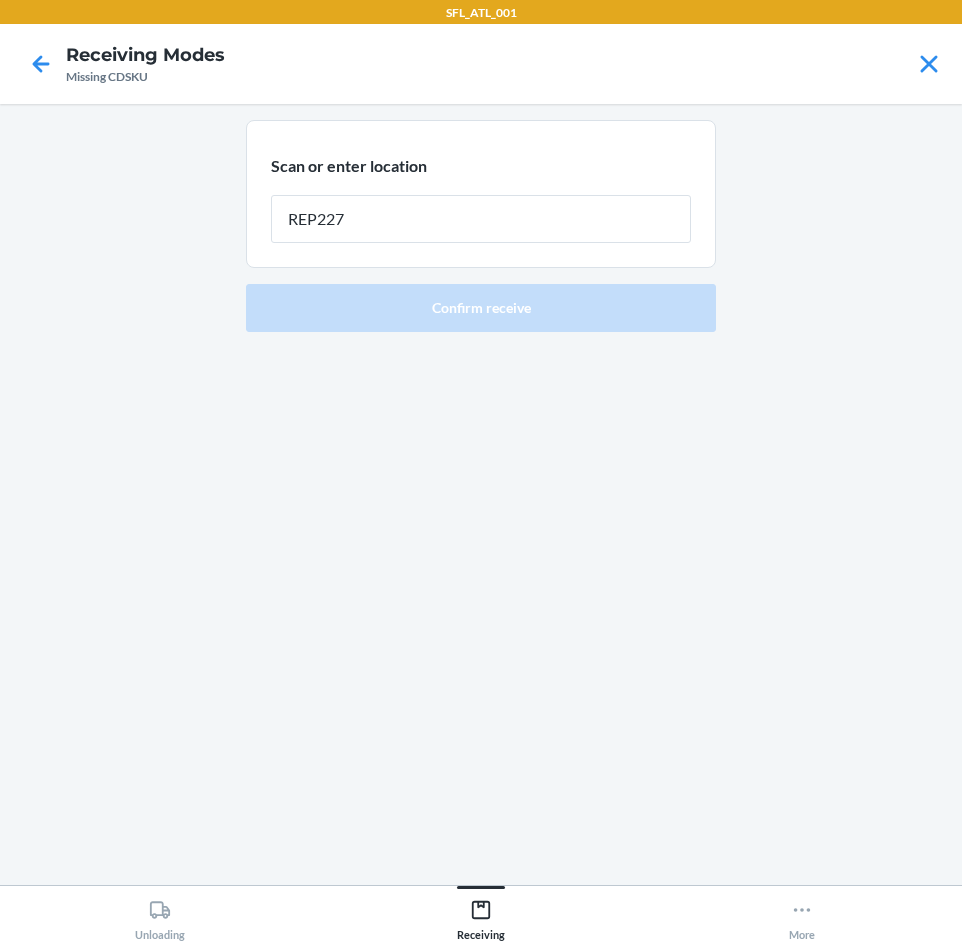 type on "REP227" 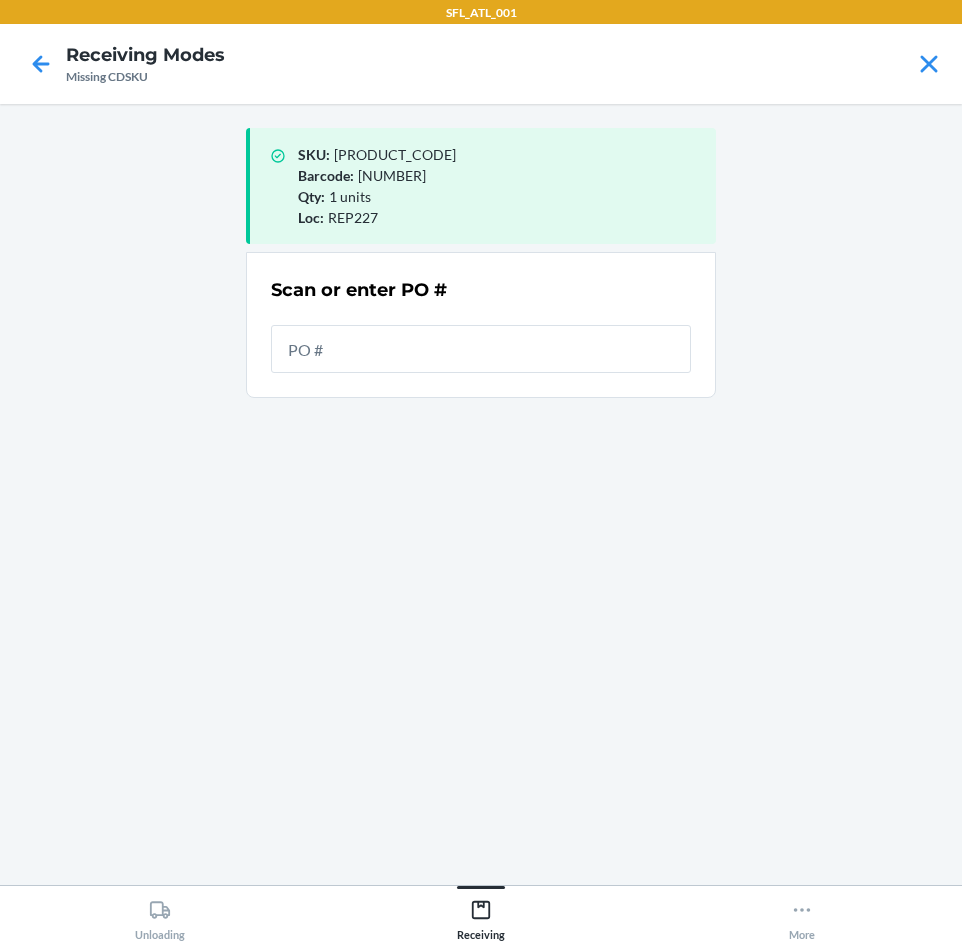click at bounding box center (481, 349) 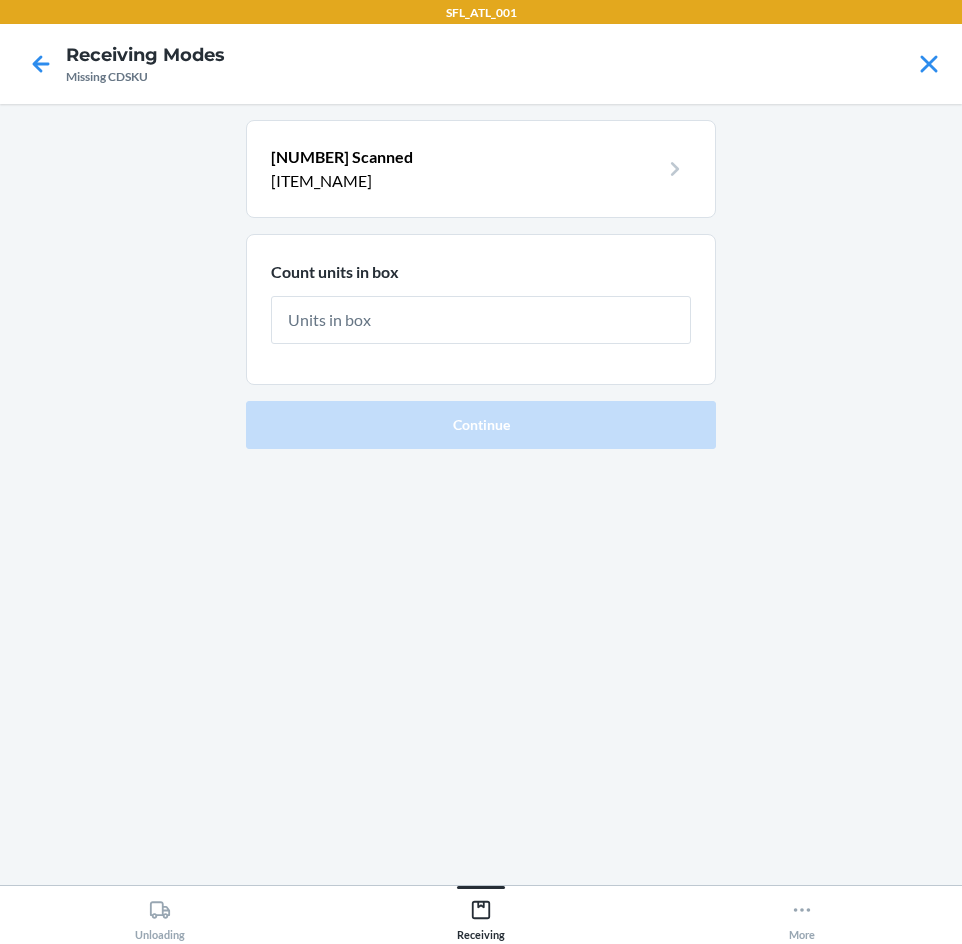 type on "1" 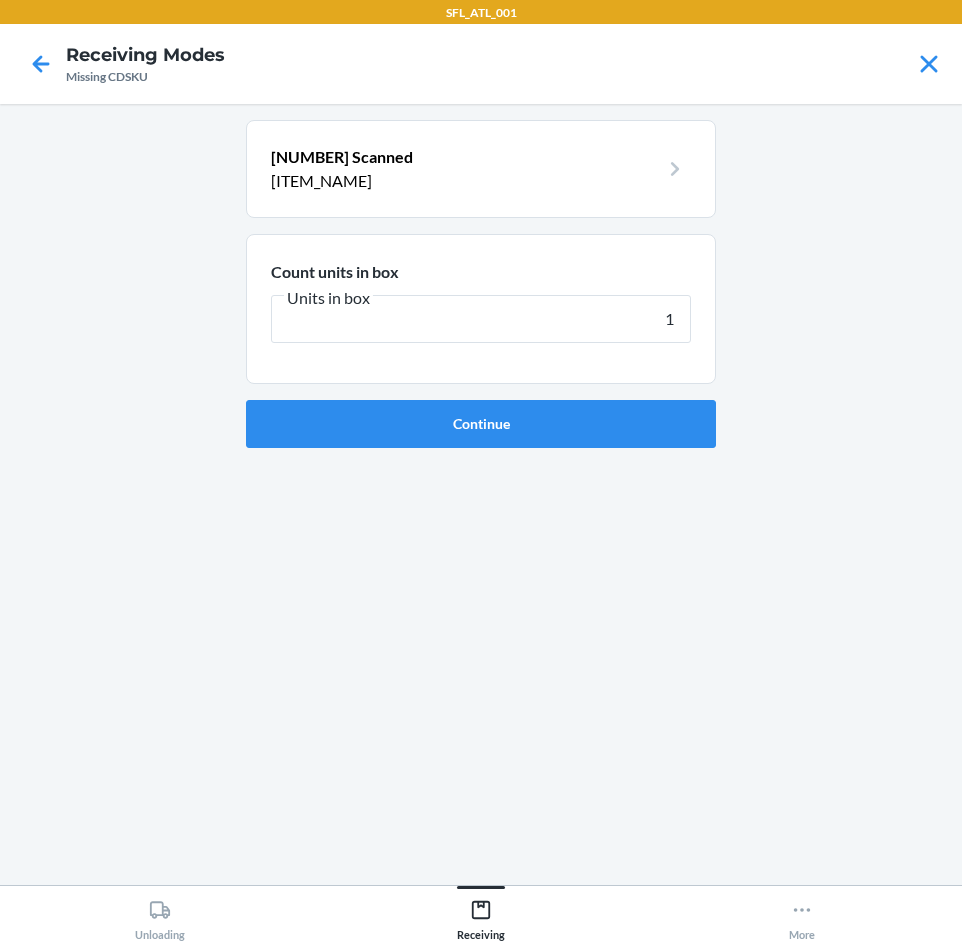 click on "Continue" at bounding box center [481, 424] 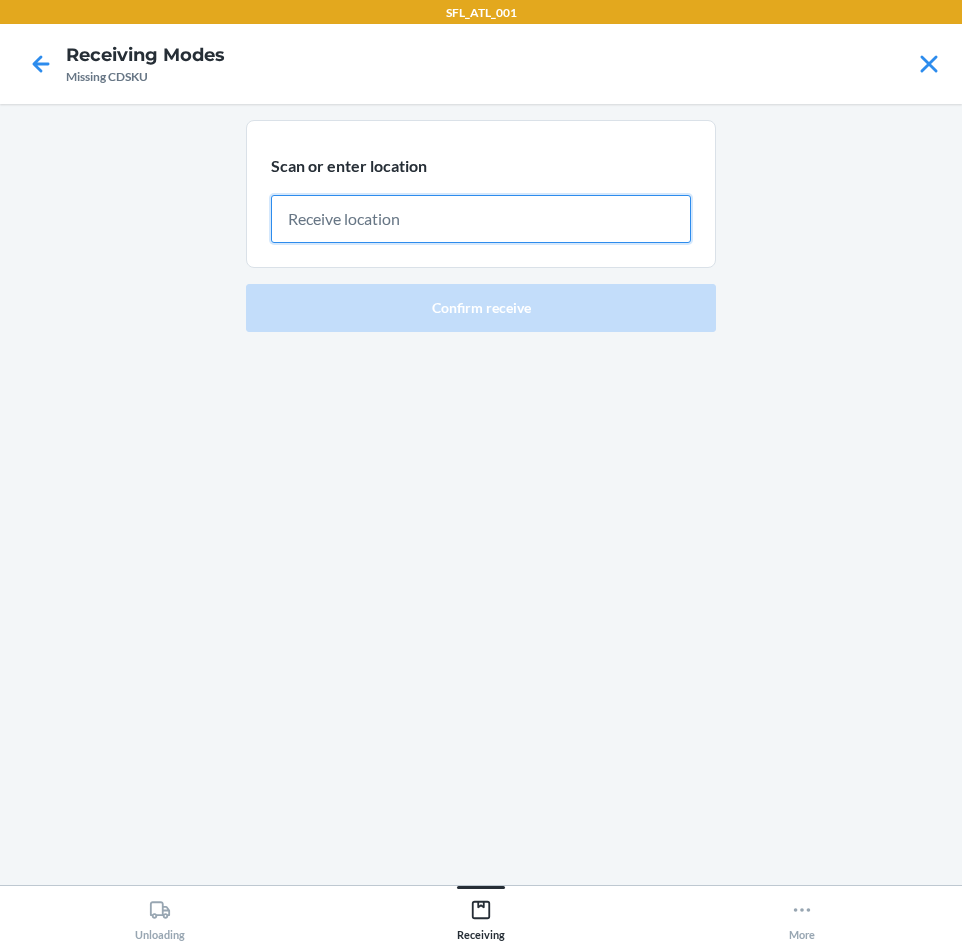 click at bounding box center [481, 219] 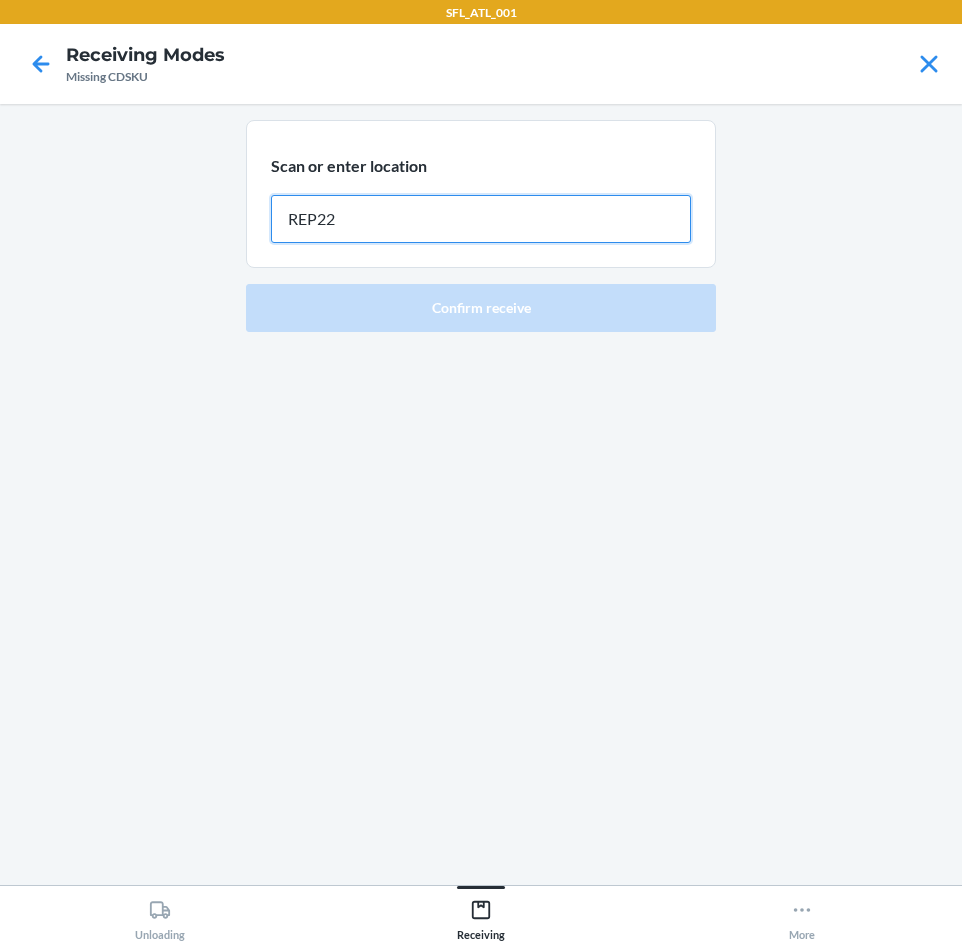 type on "REP227" 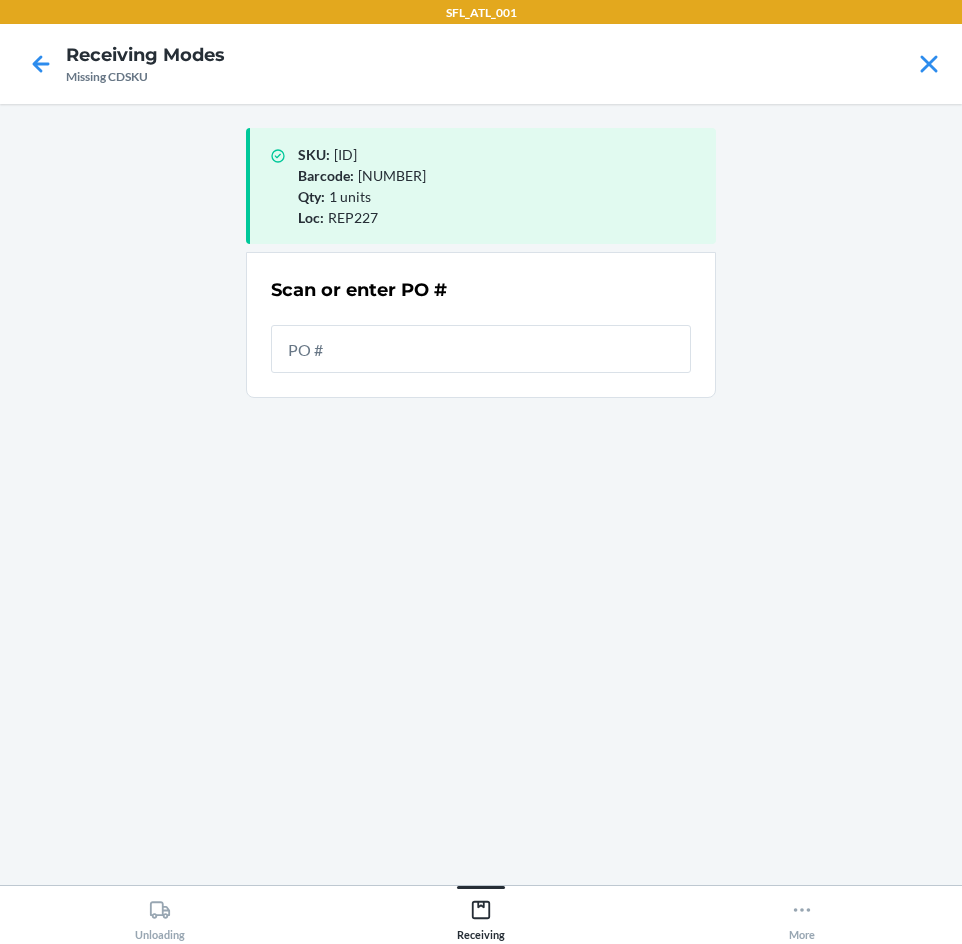 click at bounding box center [481, 349] 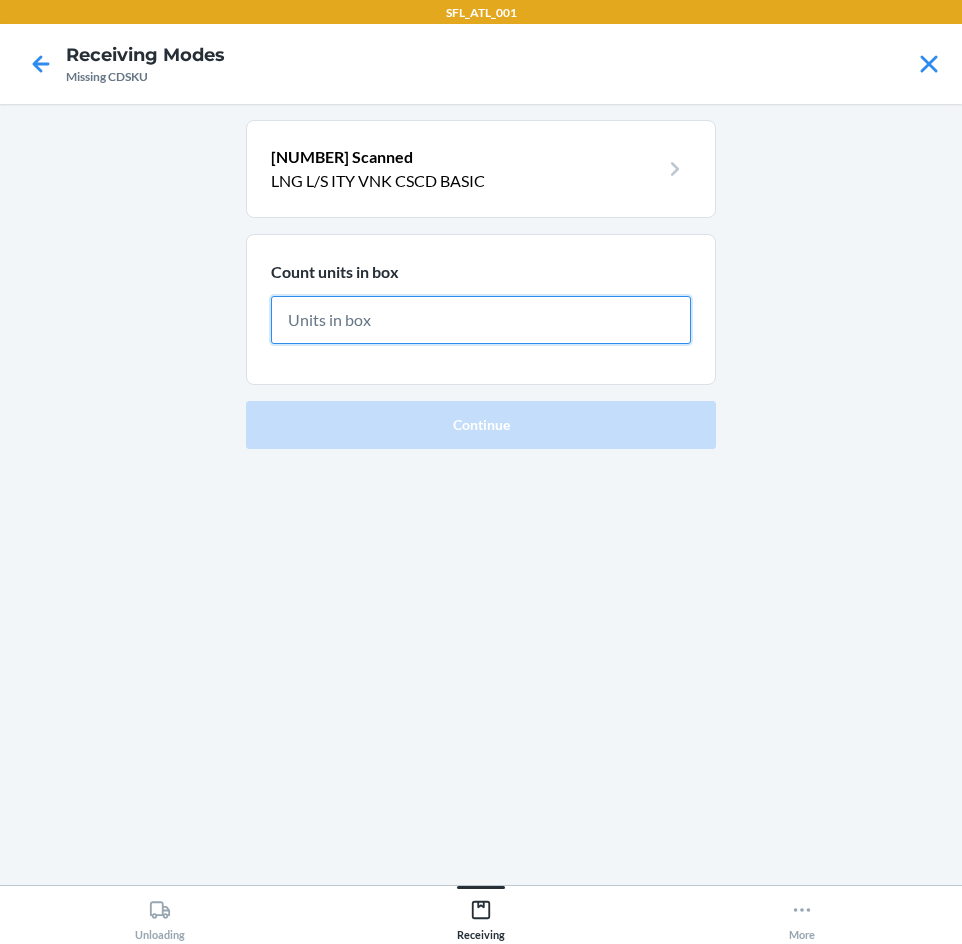 click at bounding box center (481, 320) 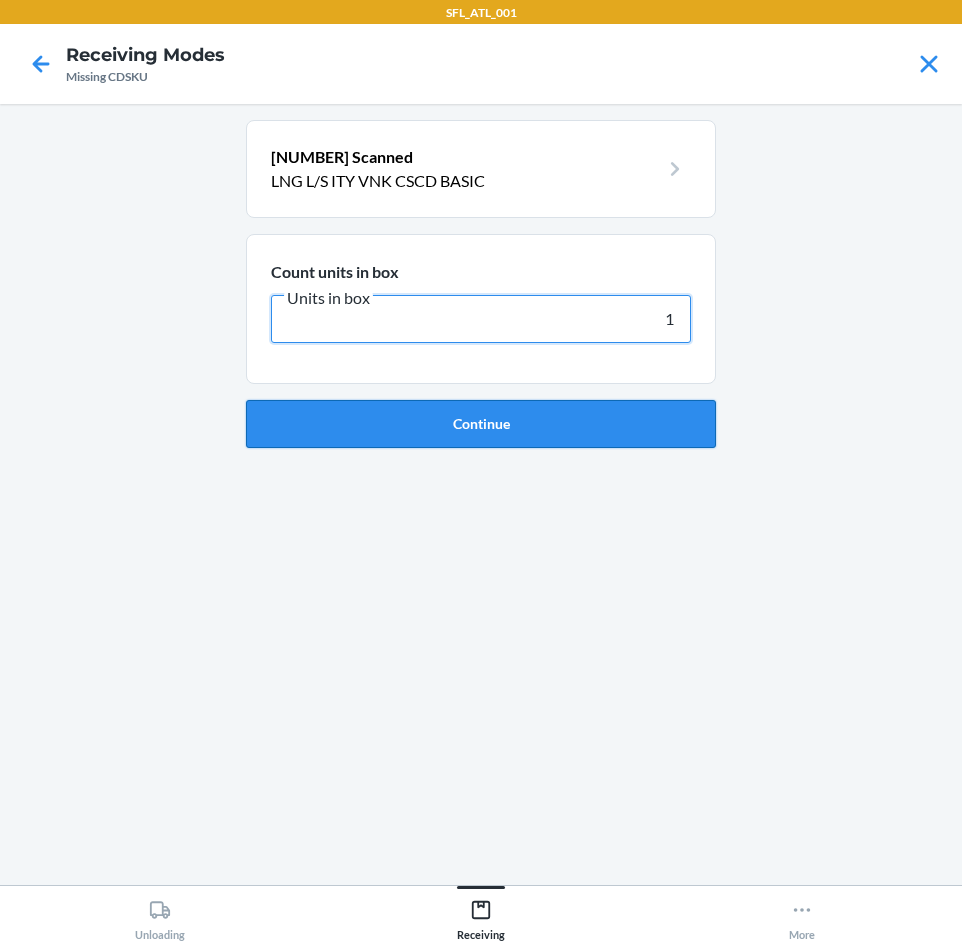 type on "1" 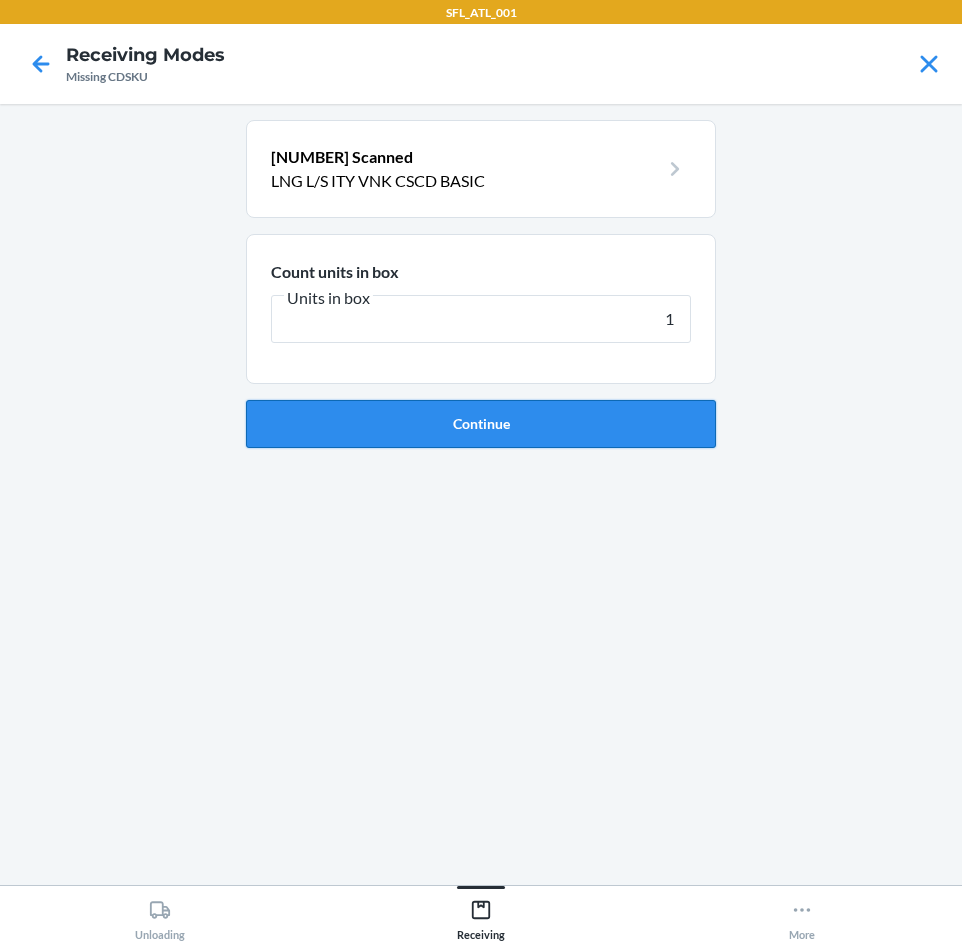 click on "Continue" at bounding box center [481, 424] 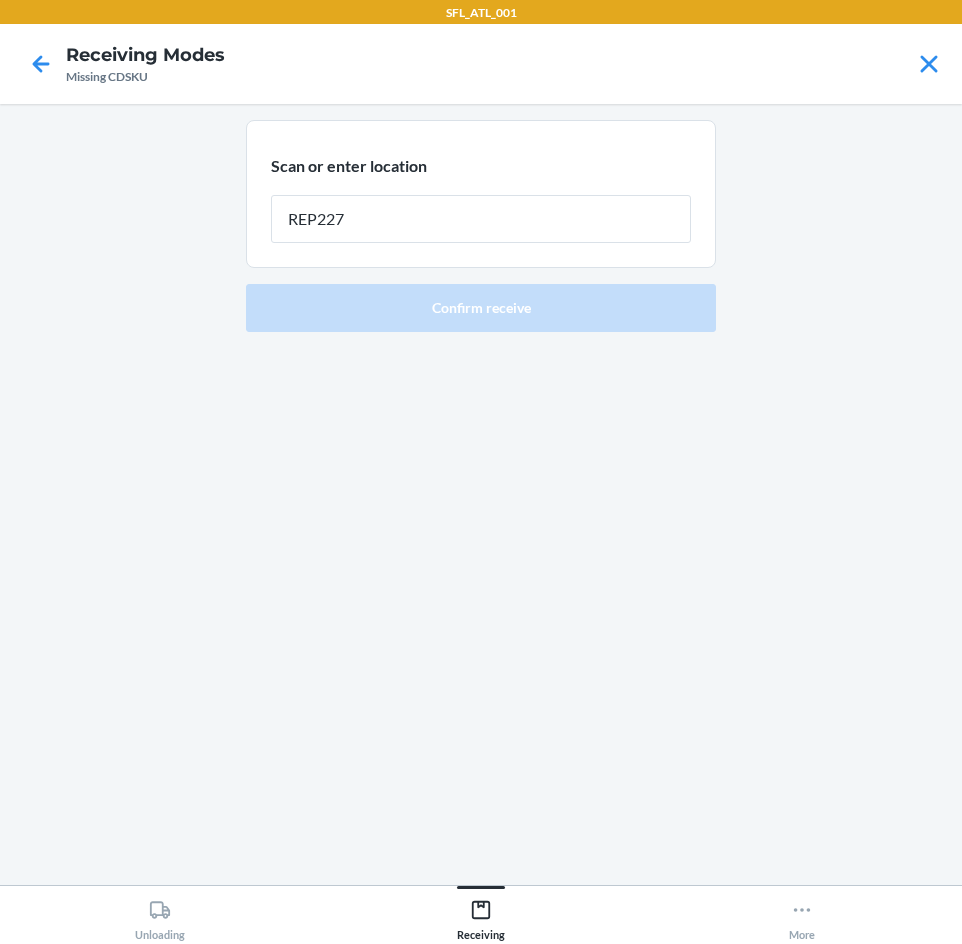 type on "REP227" 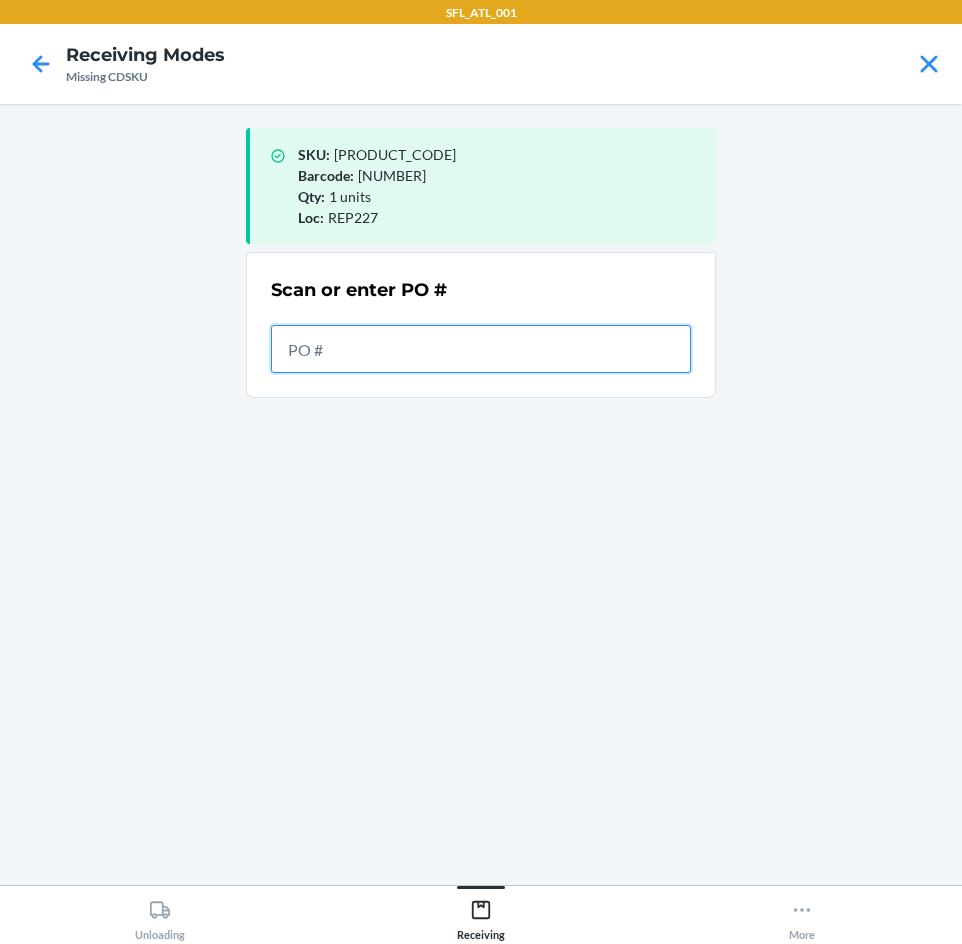 click at bounding box center [481, 349] 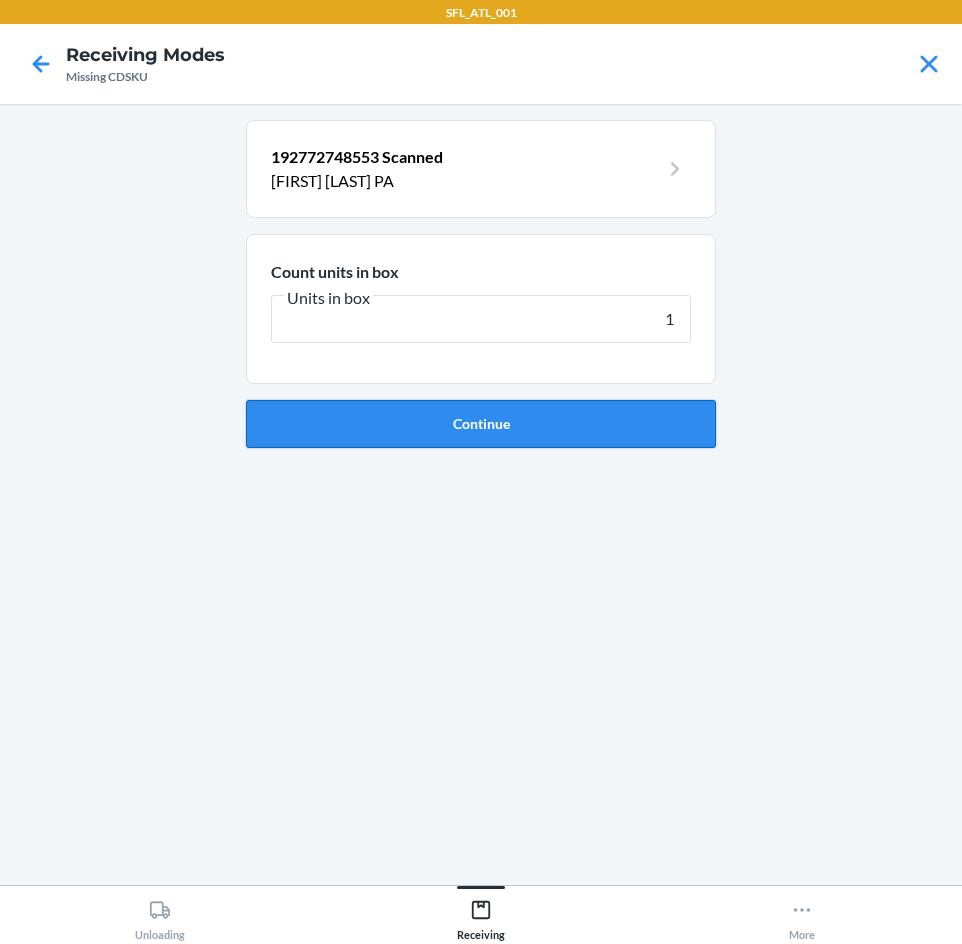 type on "1" 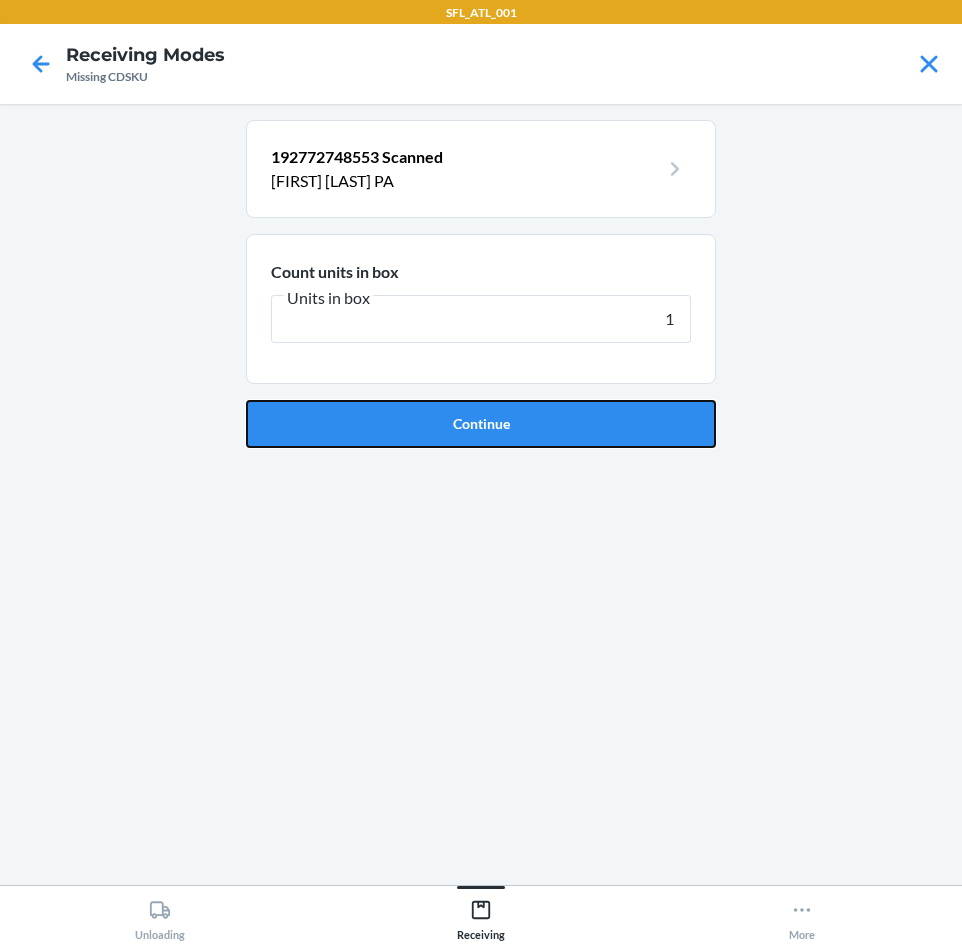 drag, startPoint x: 657, startPoint y: 408, endPoint x: 673, endPoint y: 402, distance: 17.088007 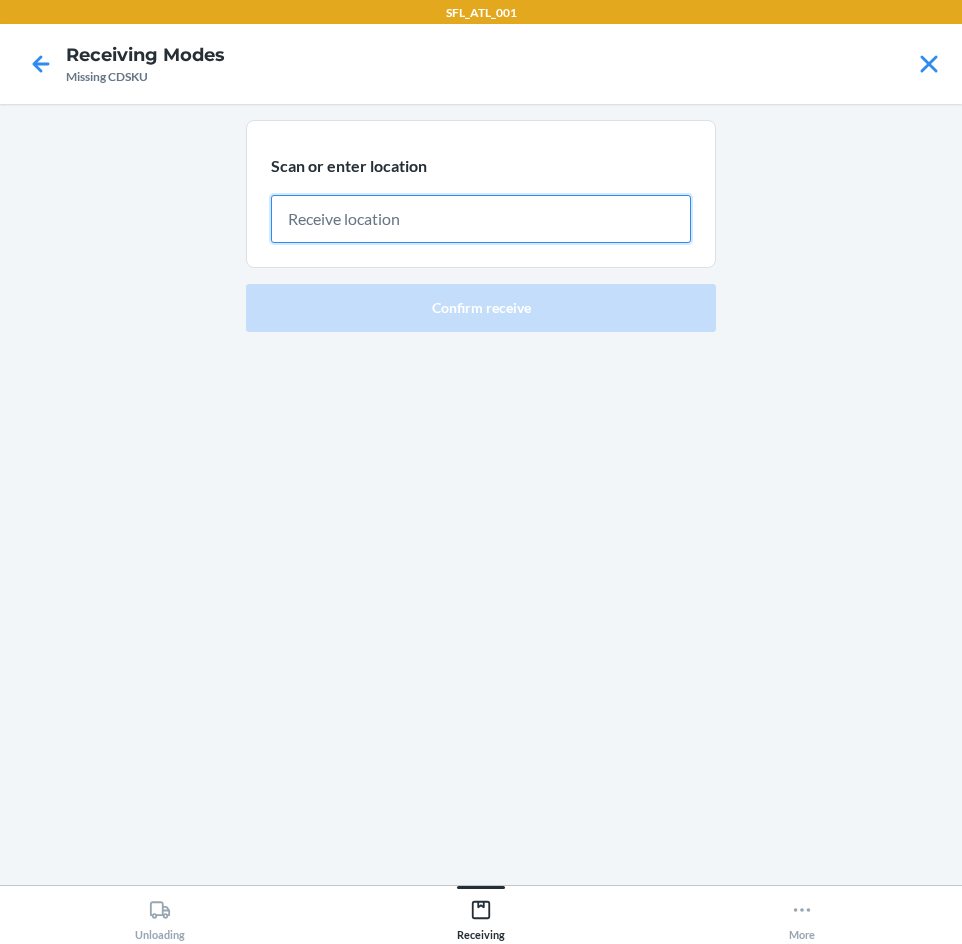 click at bounding box center [481, 219] 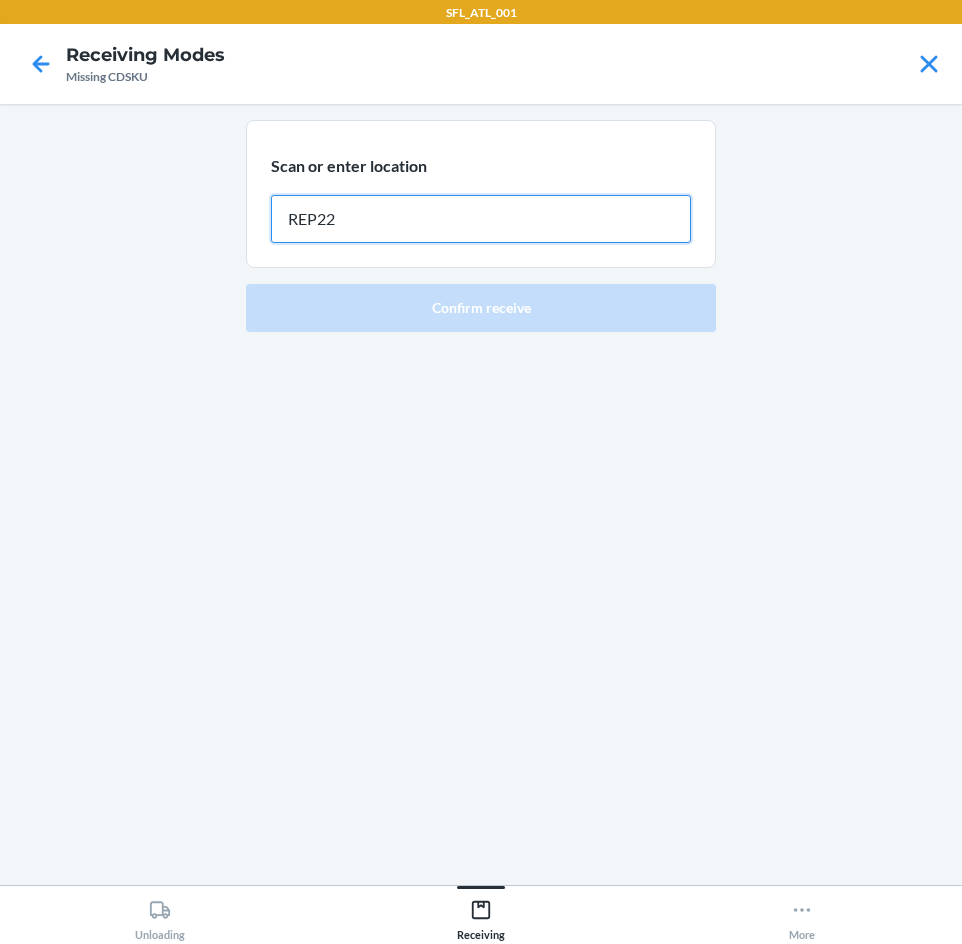 type on "REP227" 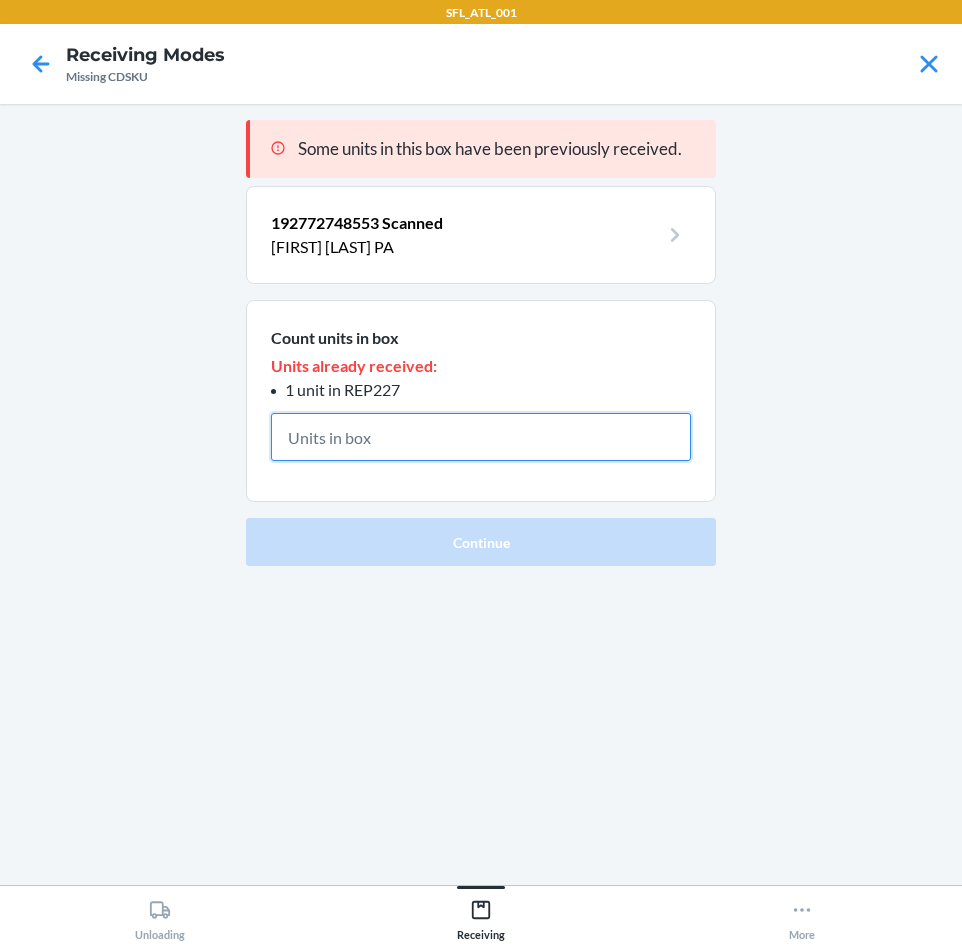 click at bounding box center (481, 437) 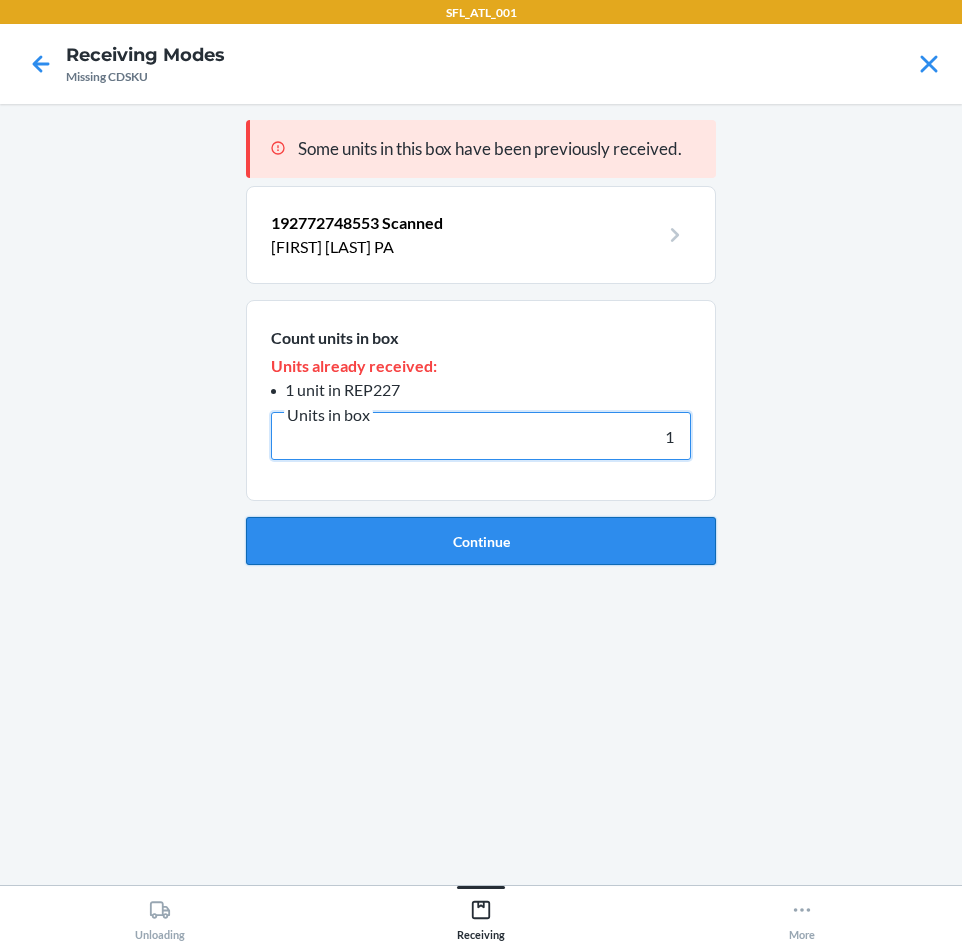 type on "1" 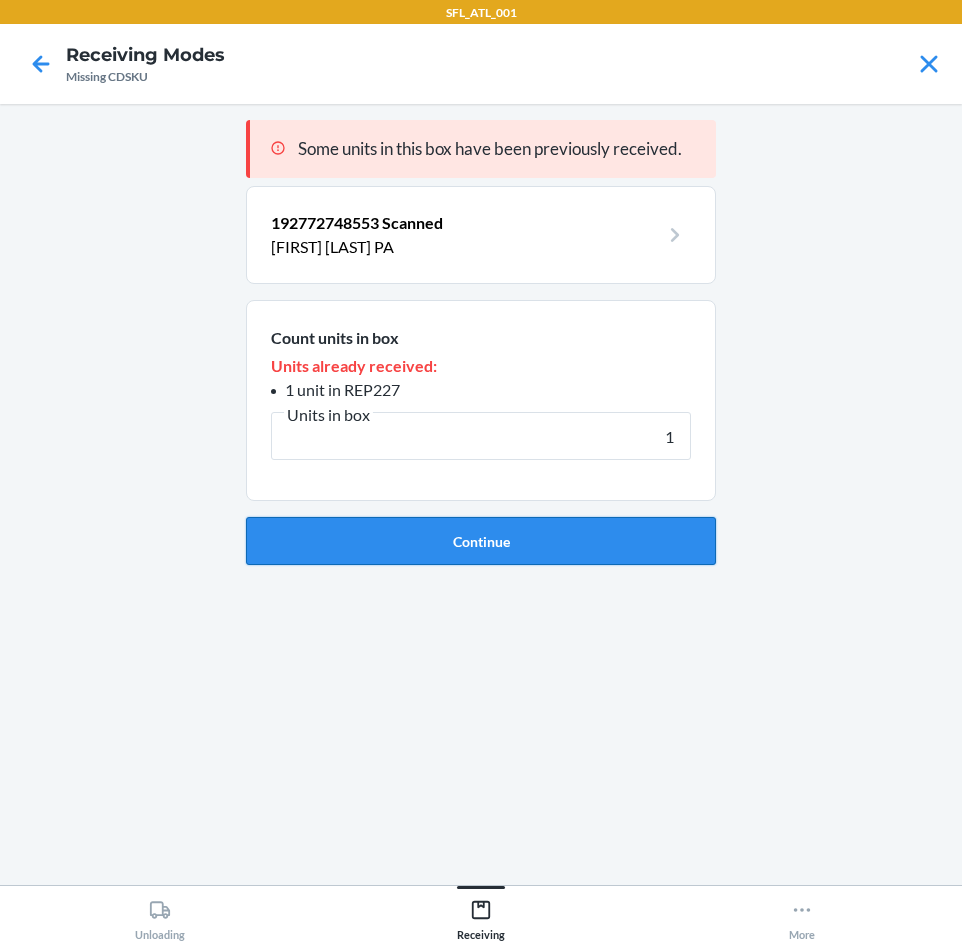 click on "Continue" at bounding box center [481, 541] 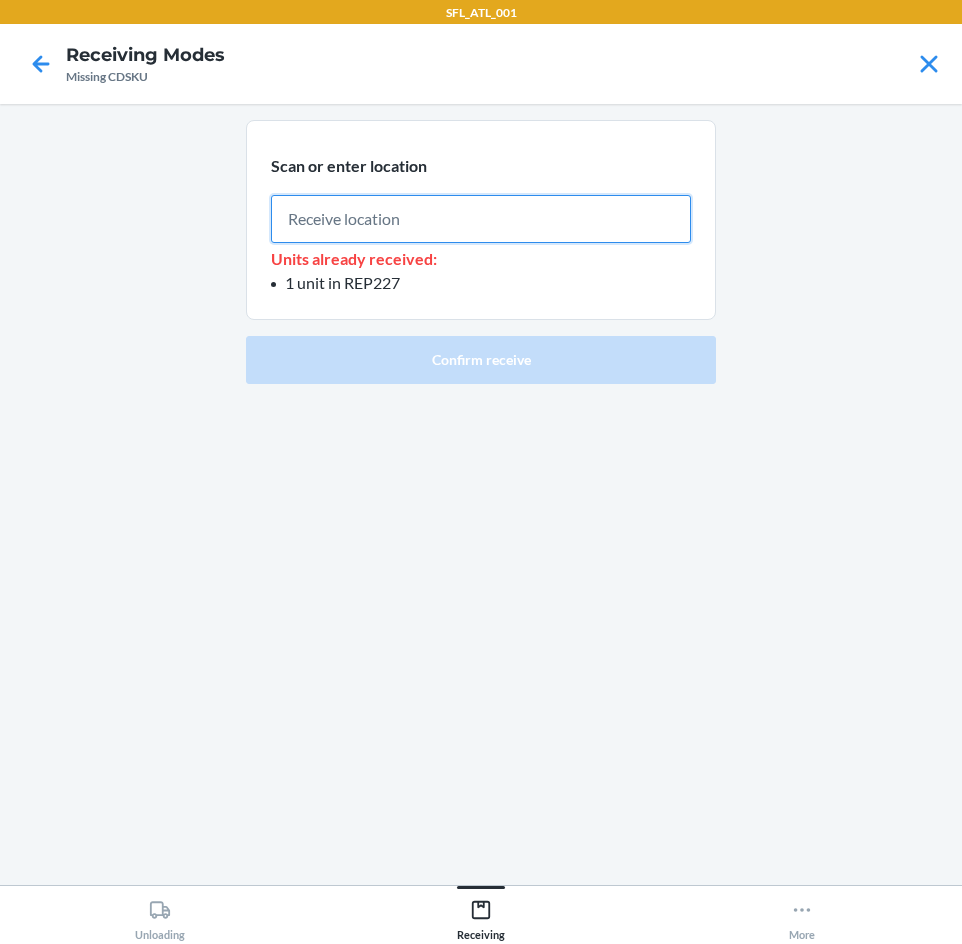 click at bounding box center [481, 219] 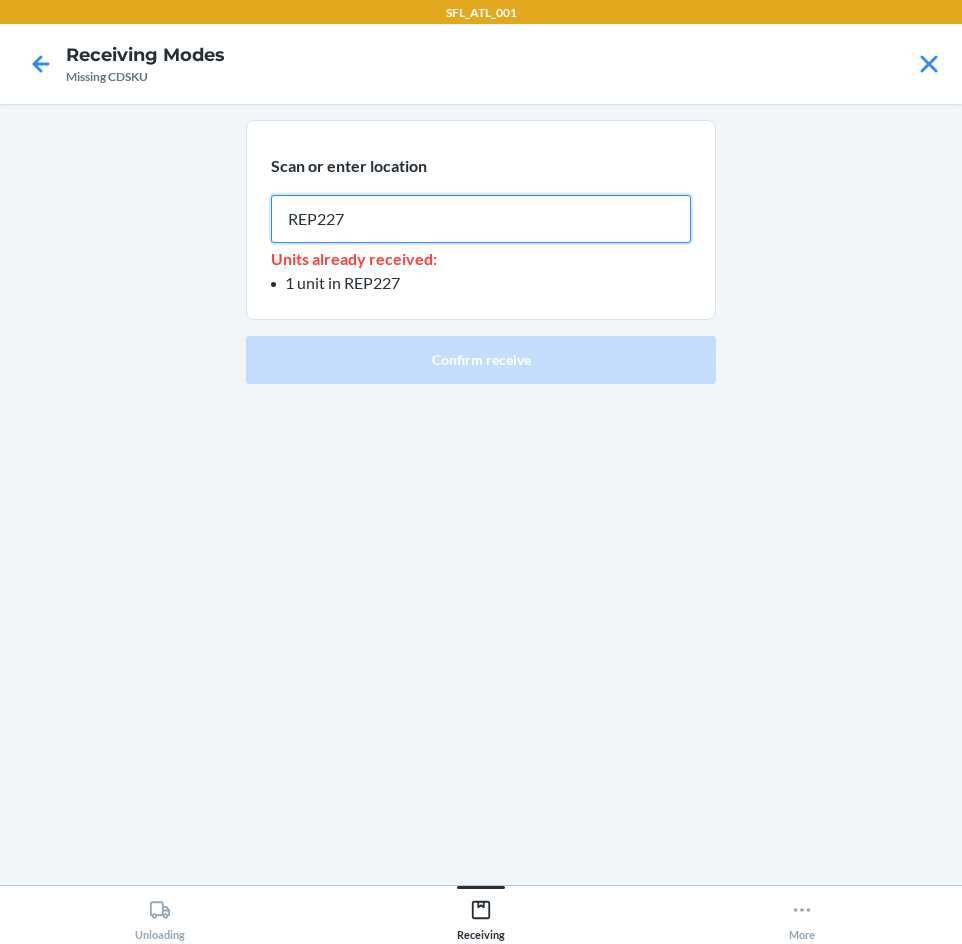 type on "REP227" 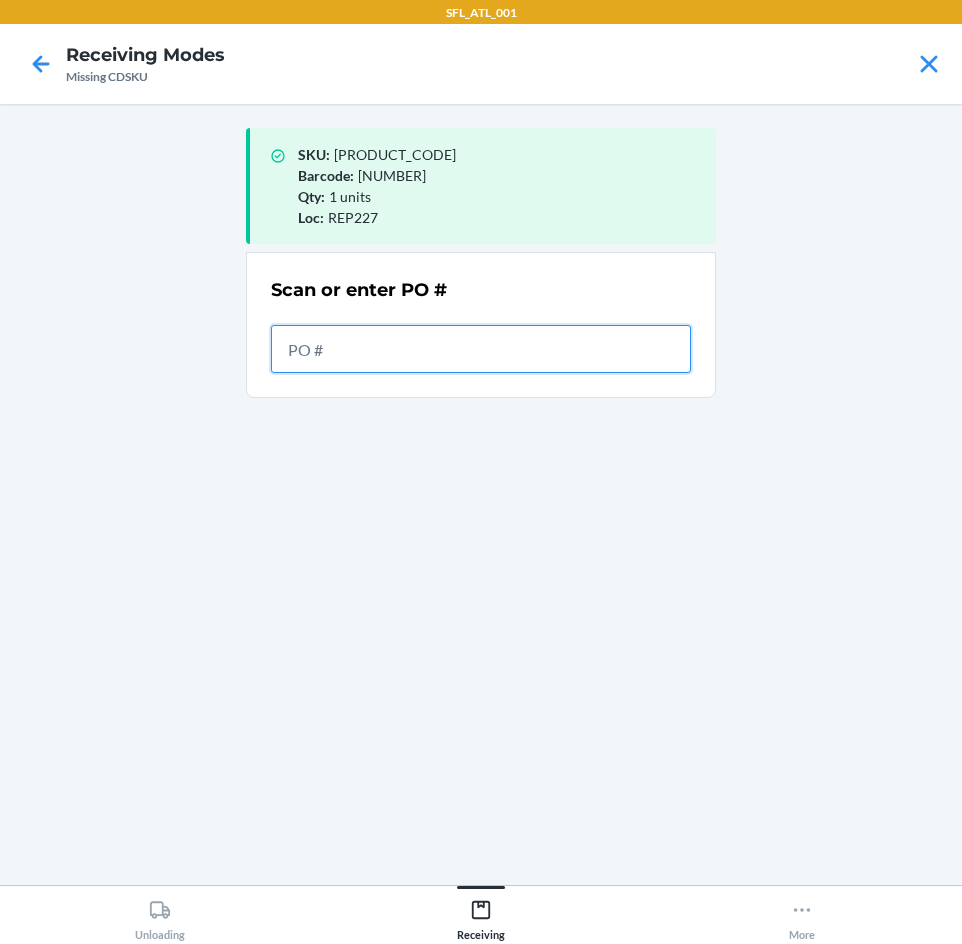 click at bounding box center [481, 349] 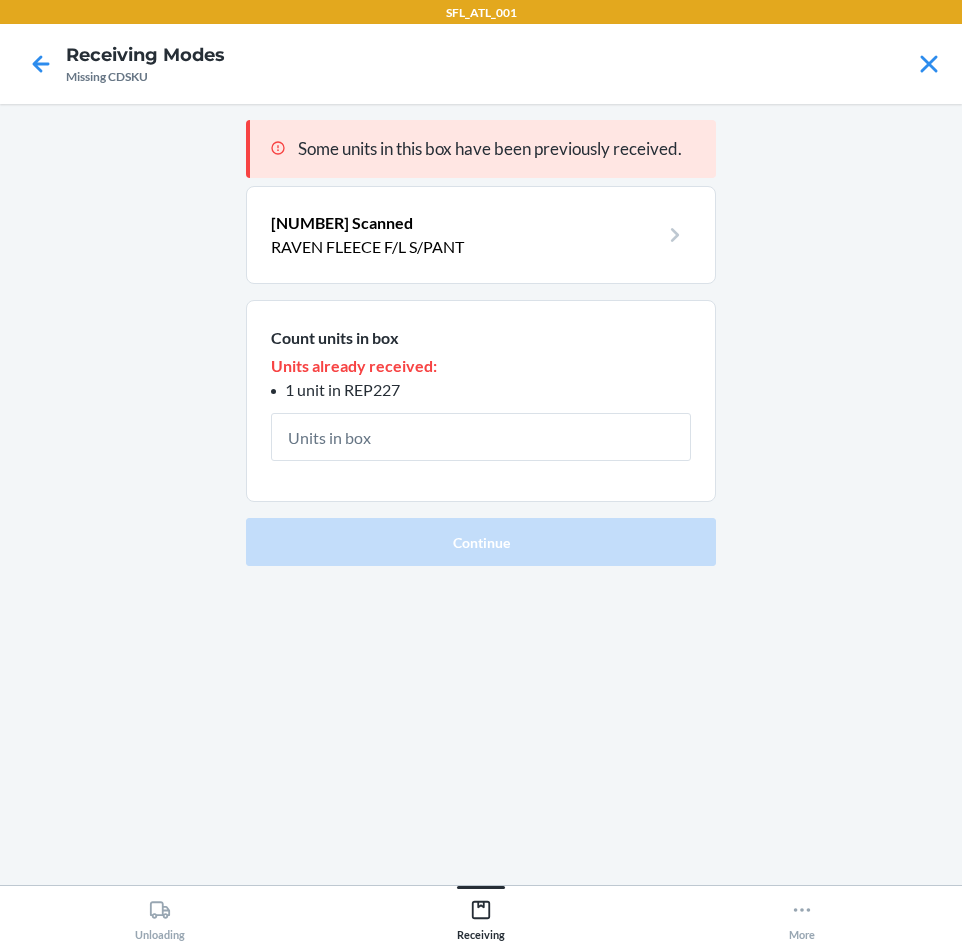 type on "1" 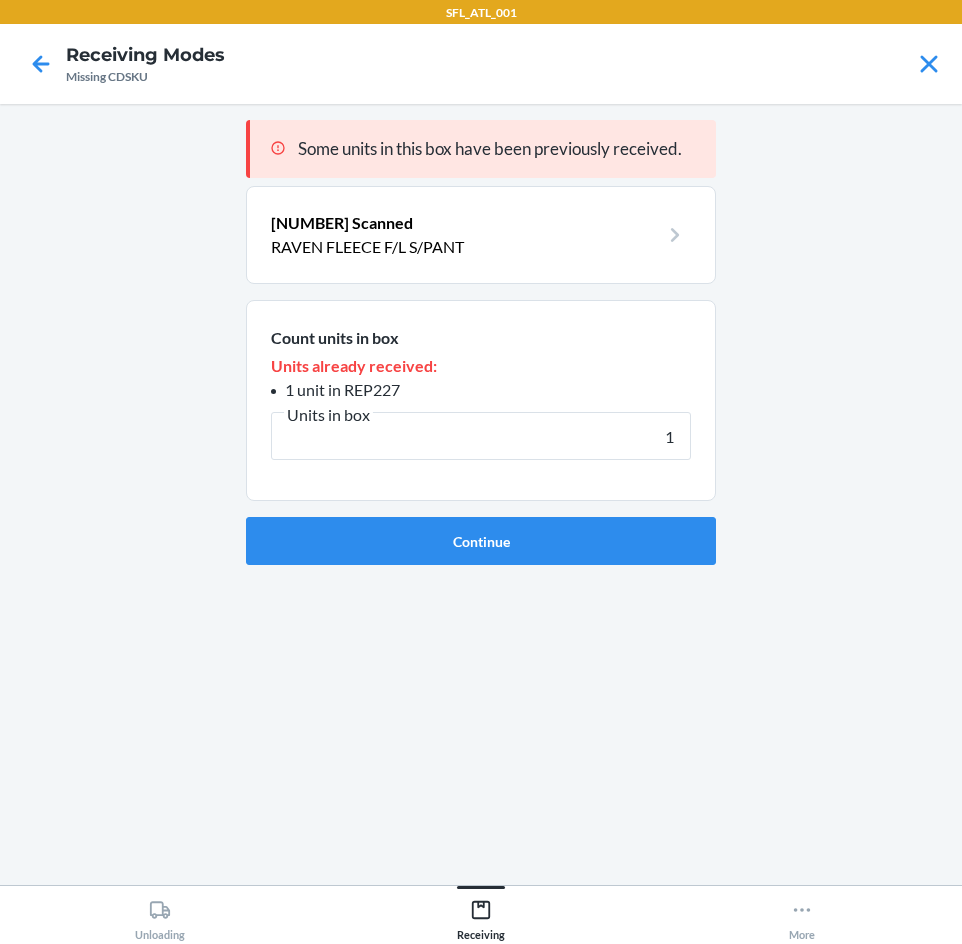 click on "Continue" at bounding box center [481, 541] 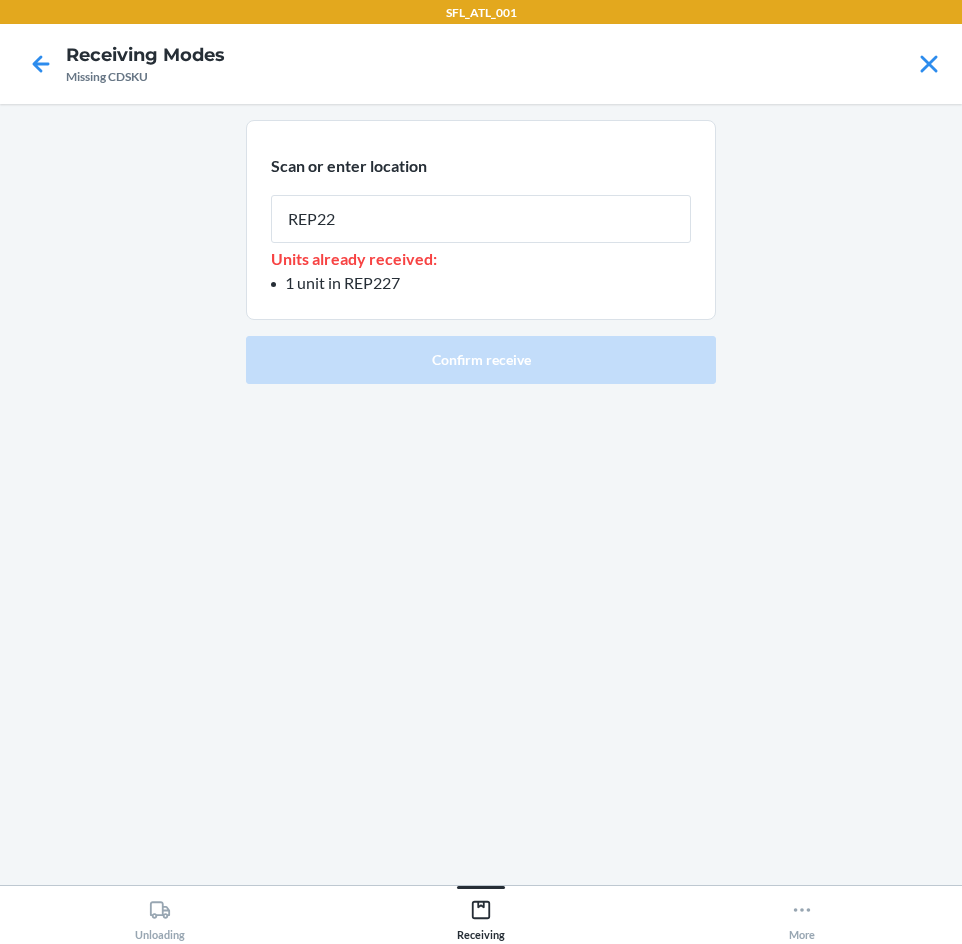 type on "REP227" 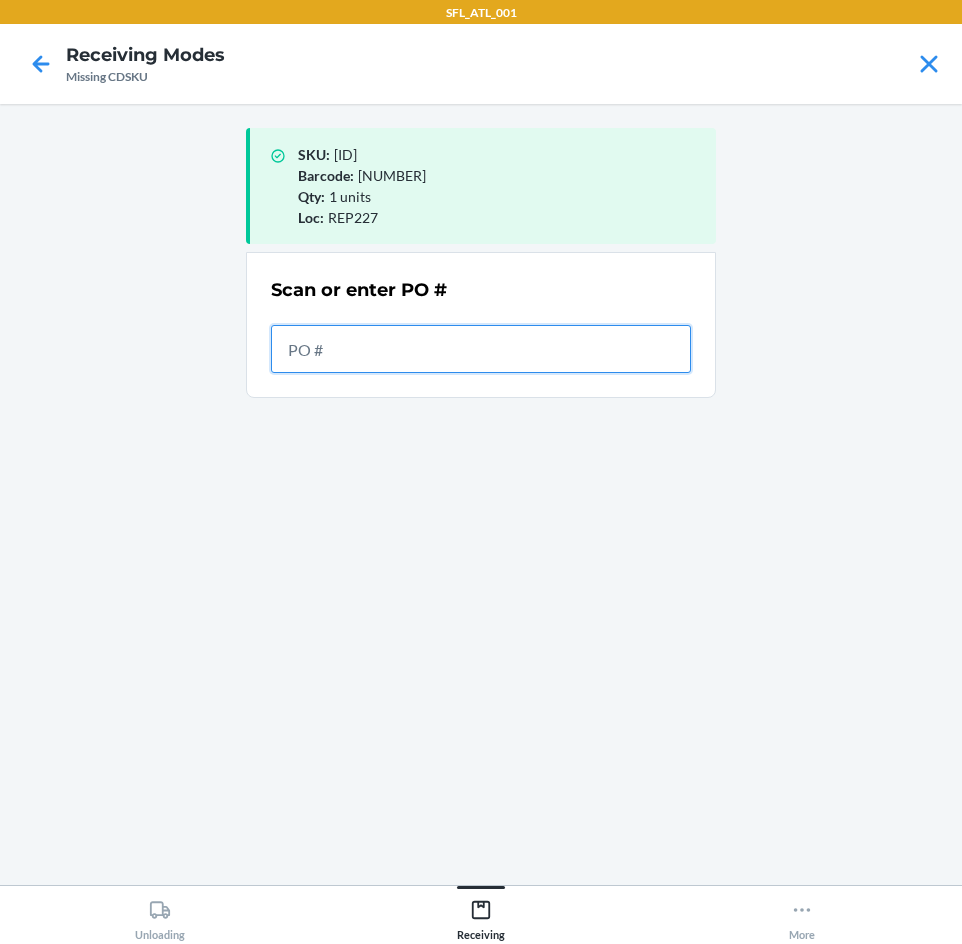 drag, startPoint x: 662, startPoint y: 353, endPoint x: 676, endPoint y: 343, distance: 17.20465 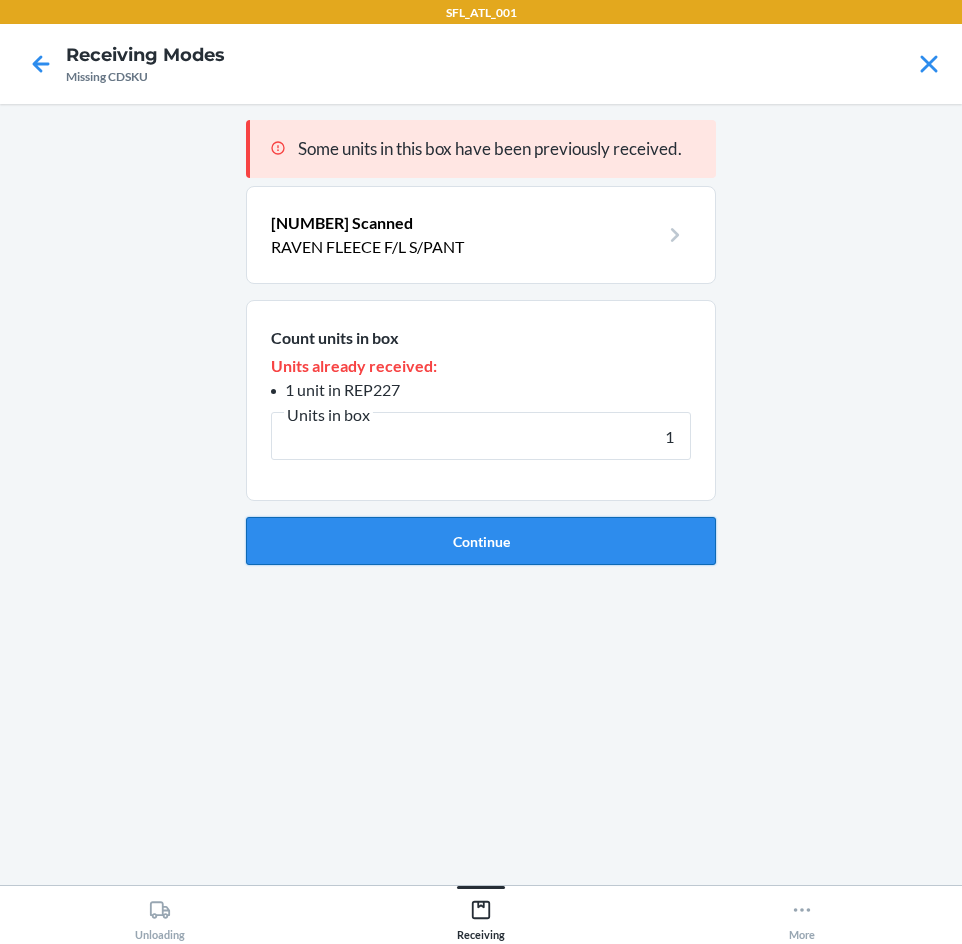 type on "1" 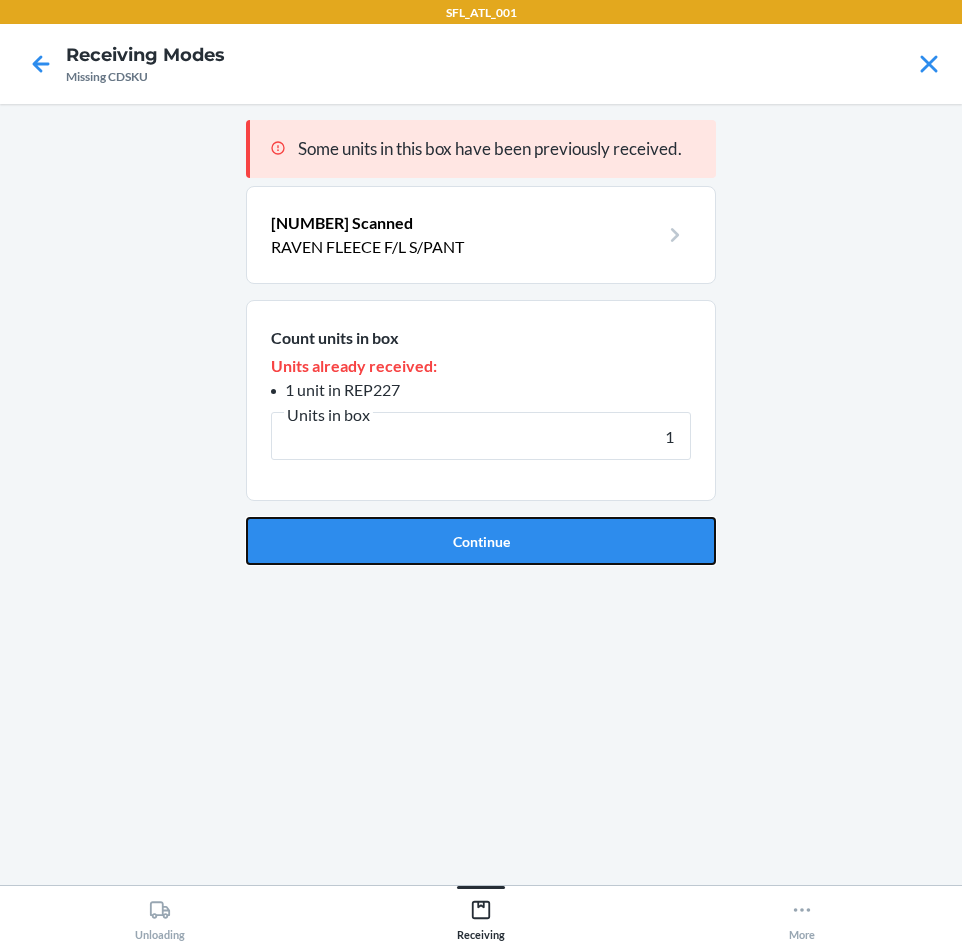 click on "Continue" at bounding box center (481, 541) 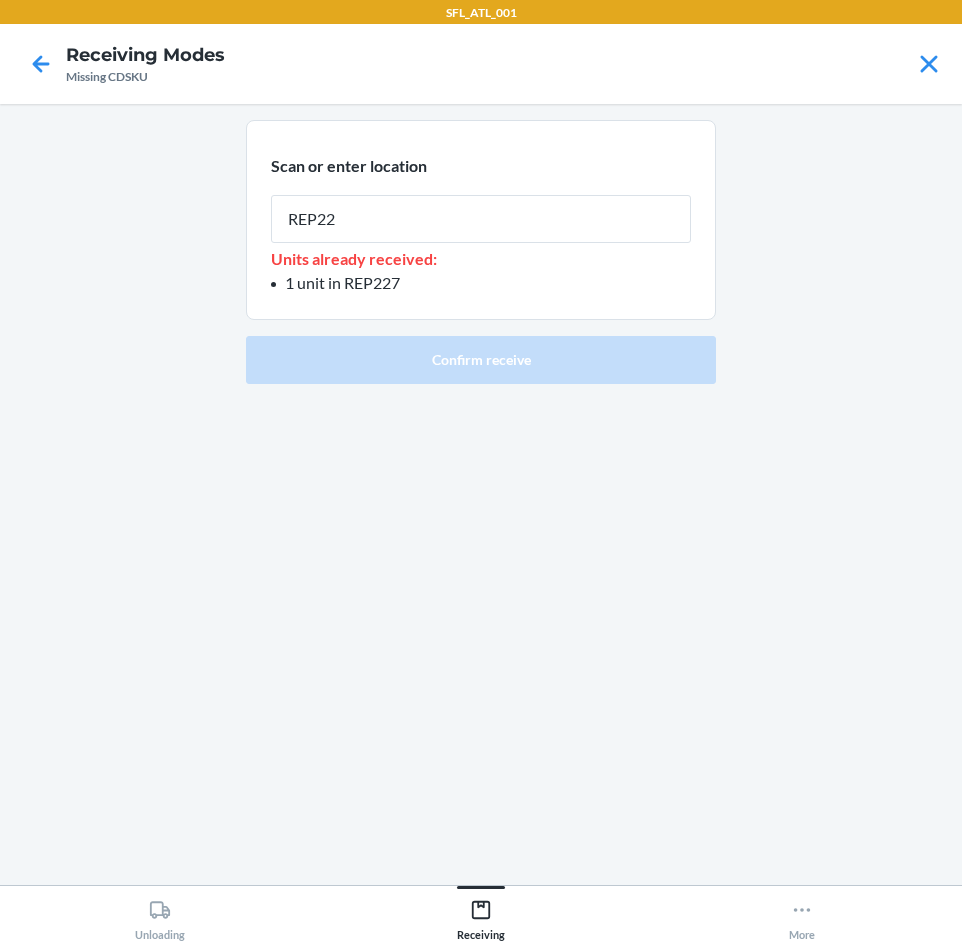 type on "REP227" 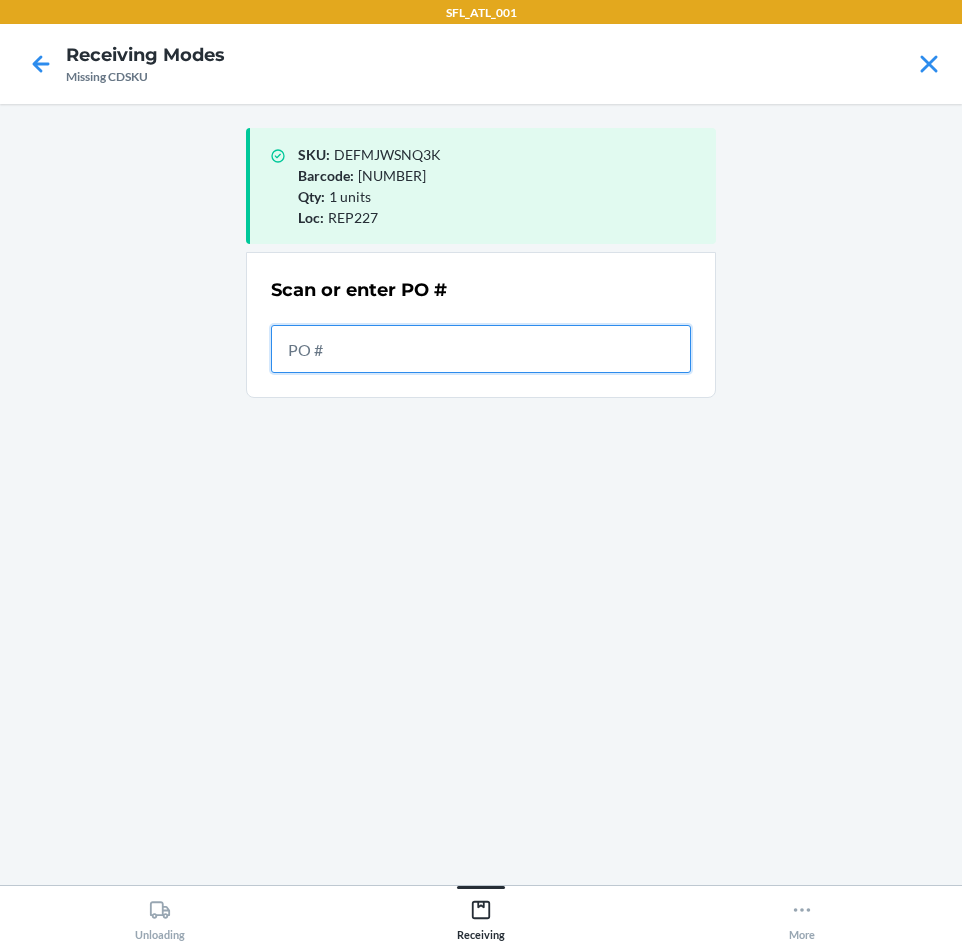 click at bounding box center [481, 349] 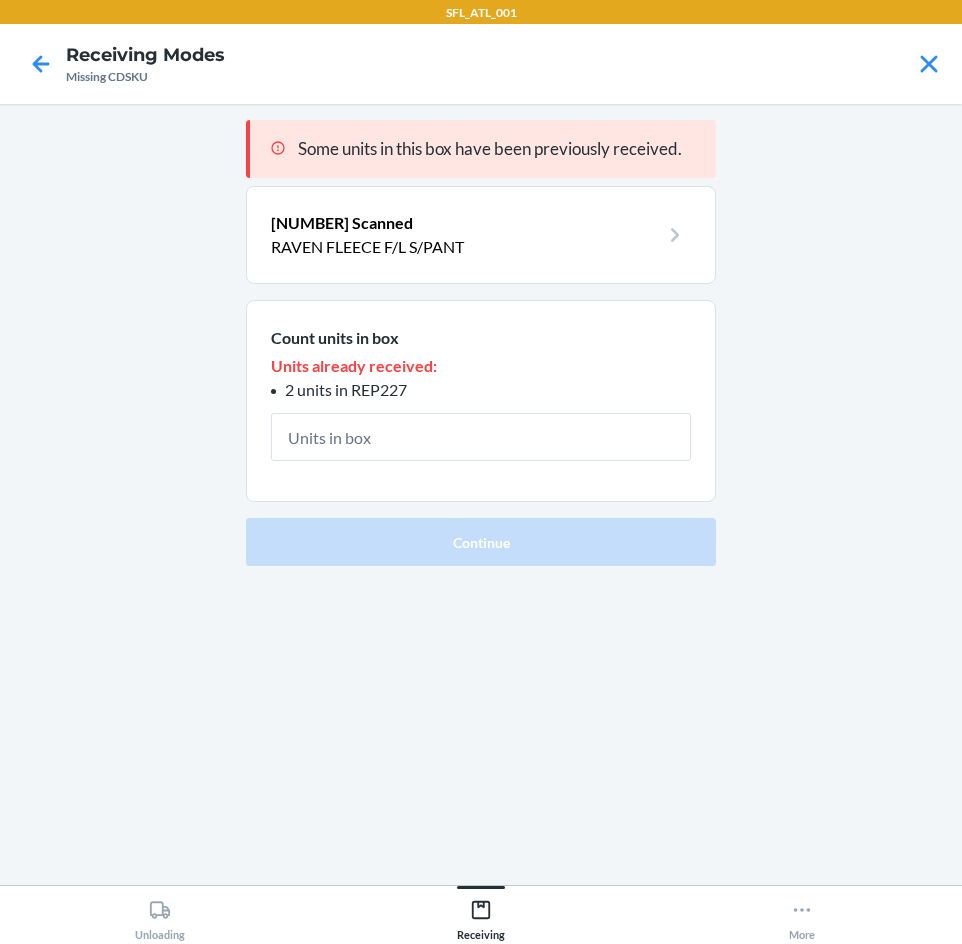 type on "1" 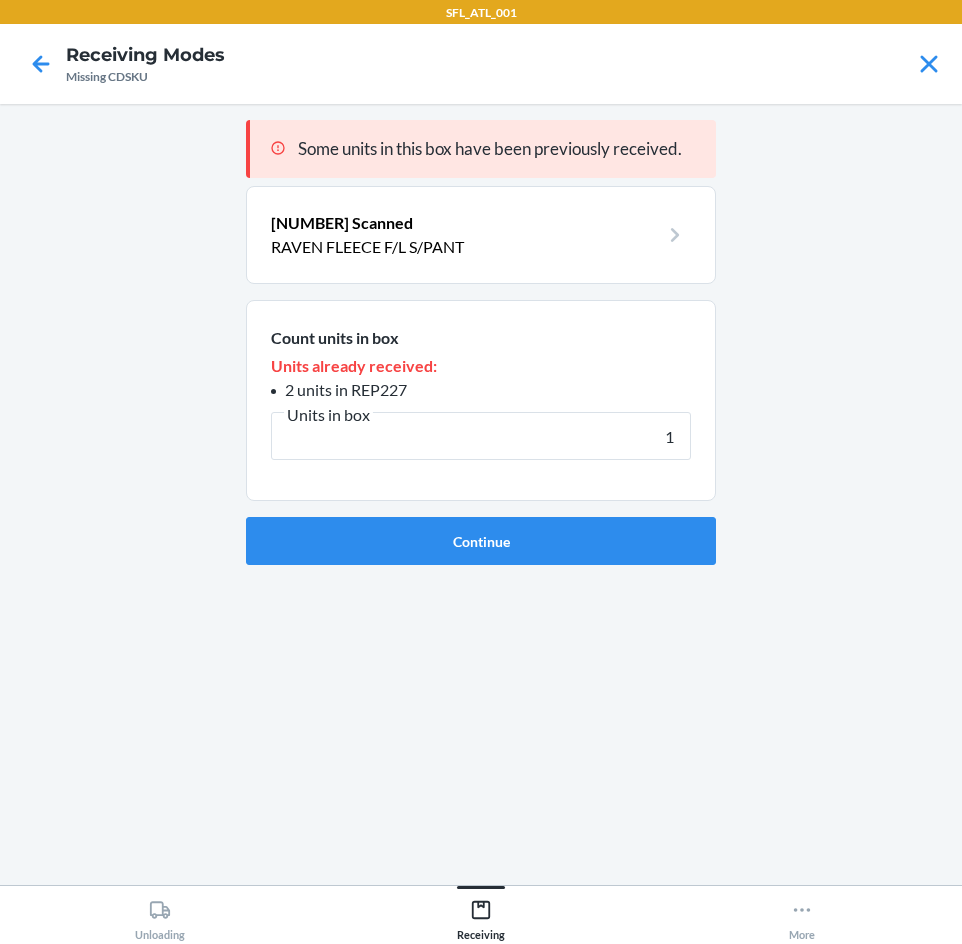 click on "Continue" at bounding box center [481, 541] 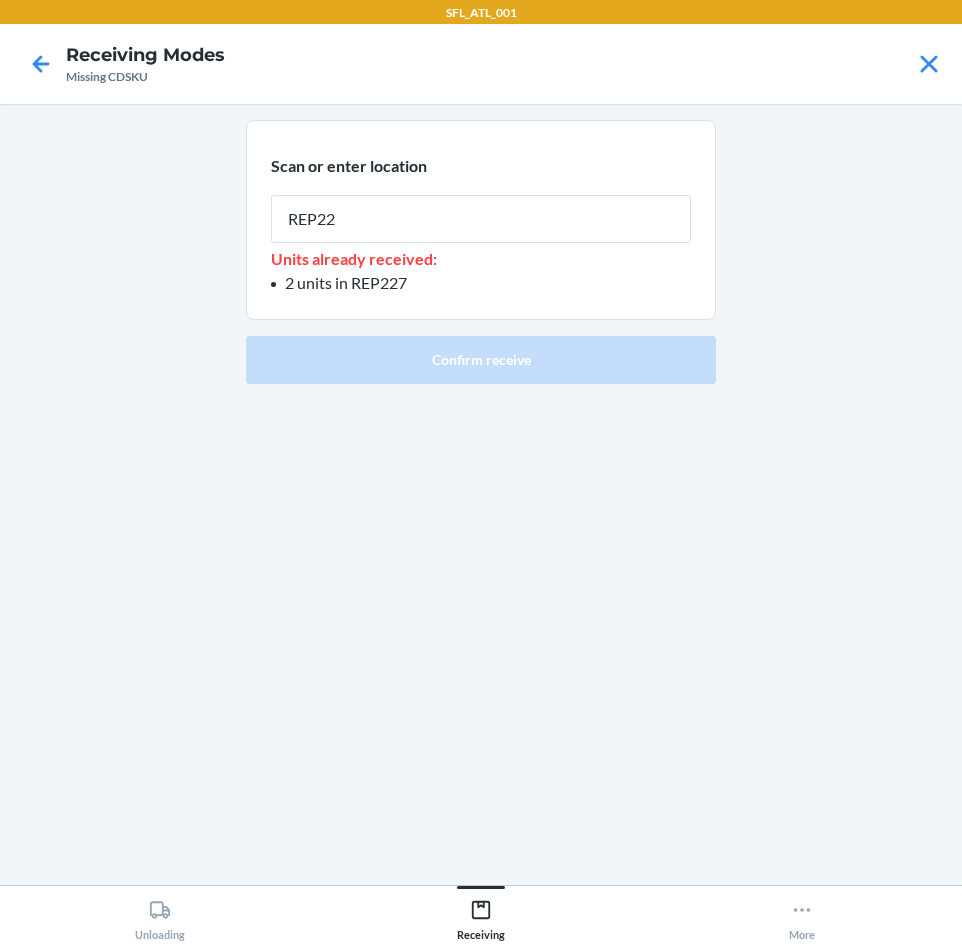 type on "REP227" 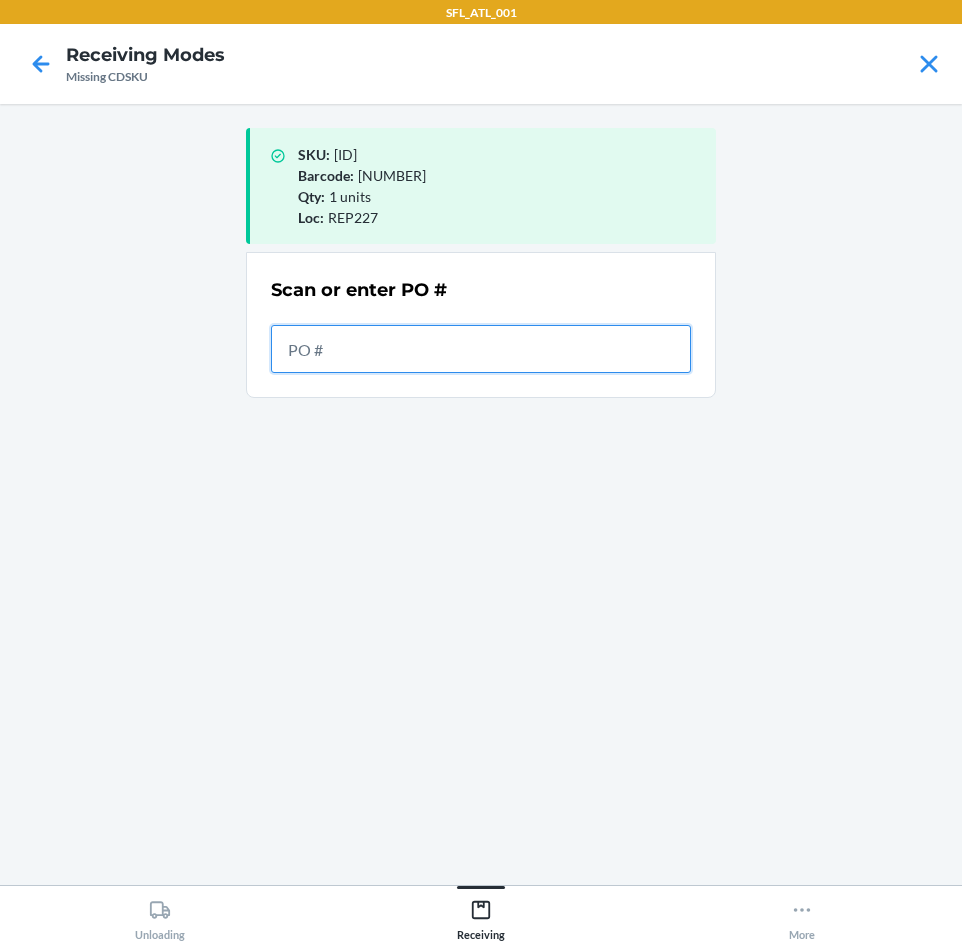click at bounding box center [481, 349] 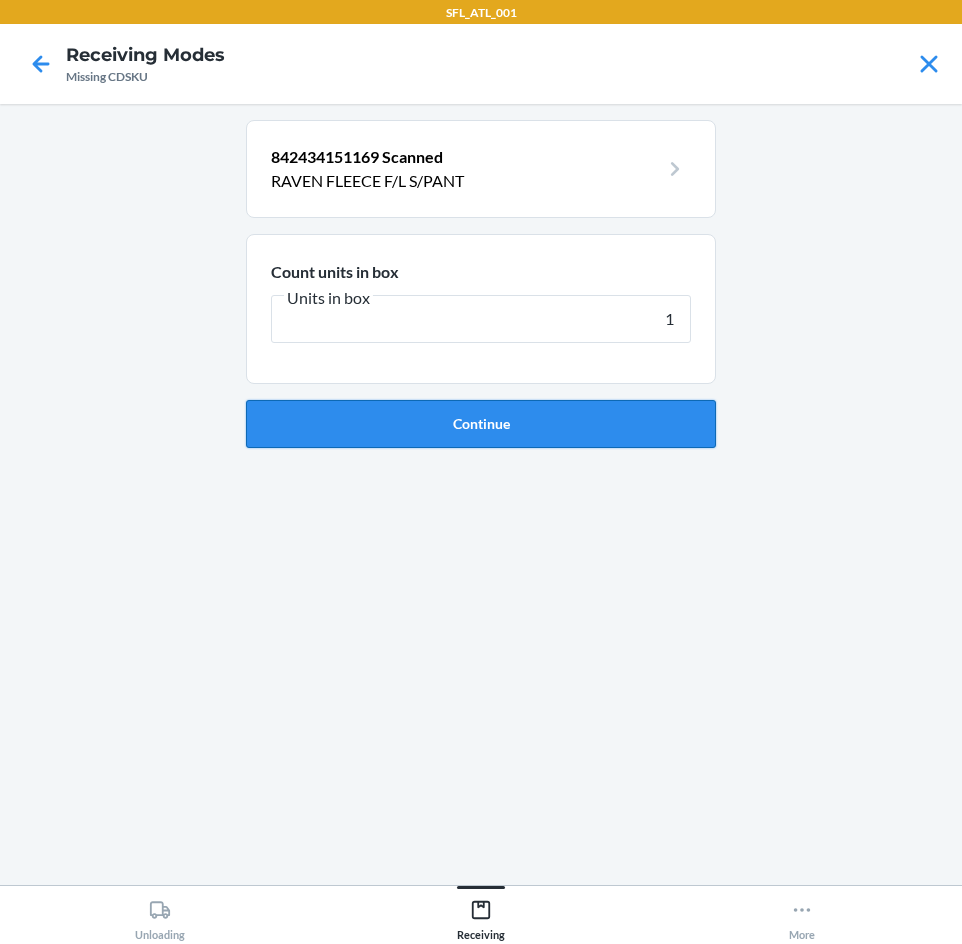 type on "1" 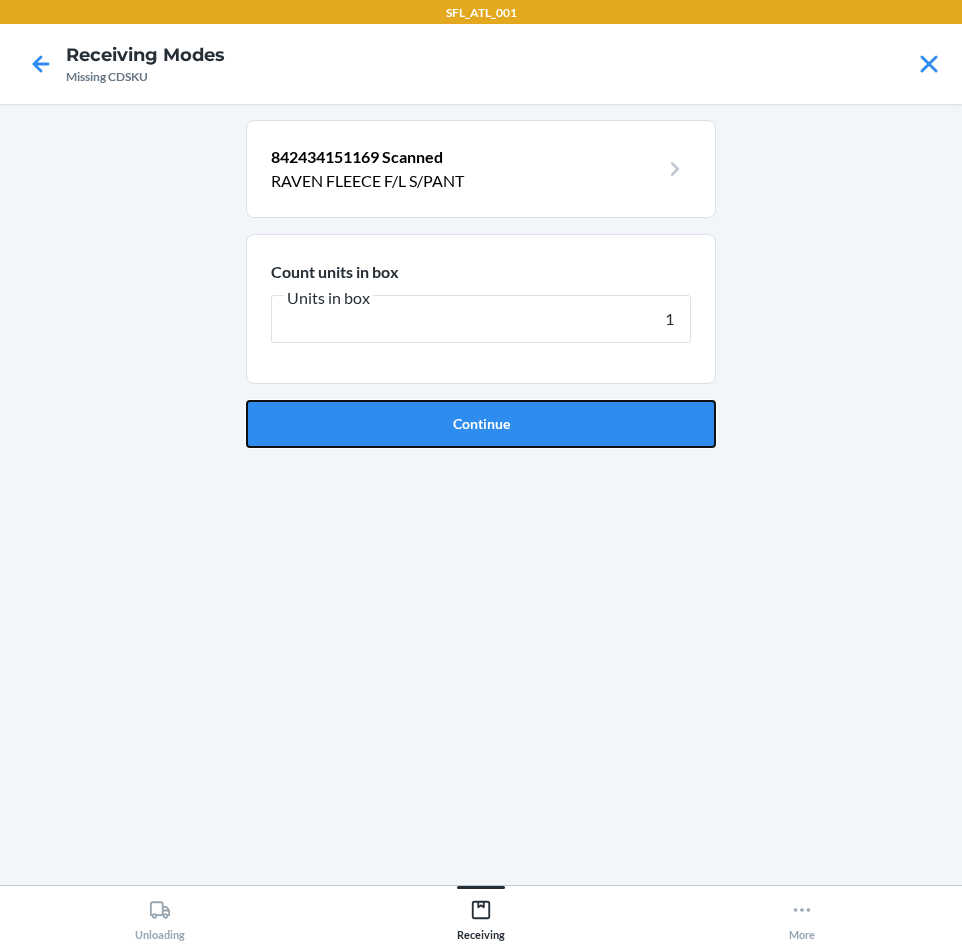 drag, startPoint x: 647, startPoint y: 407, endPoint x: 665, endPoint y: 402, distance: 18.681541 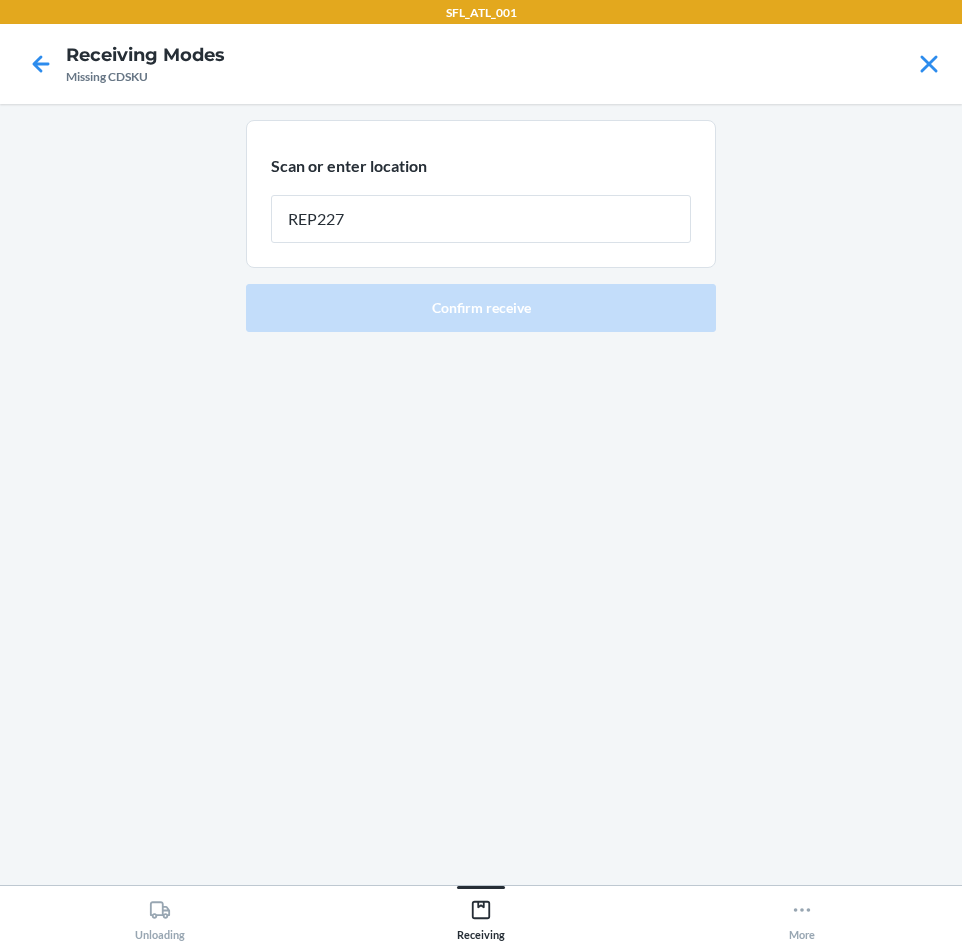 type on "REP227" 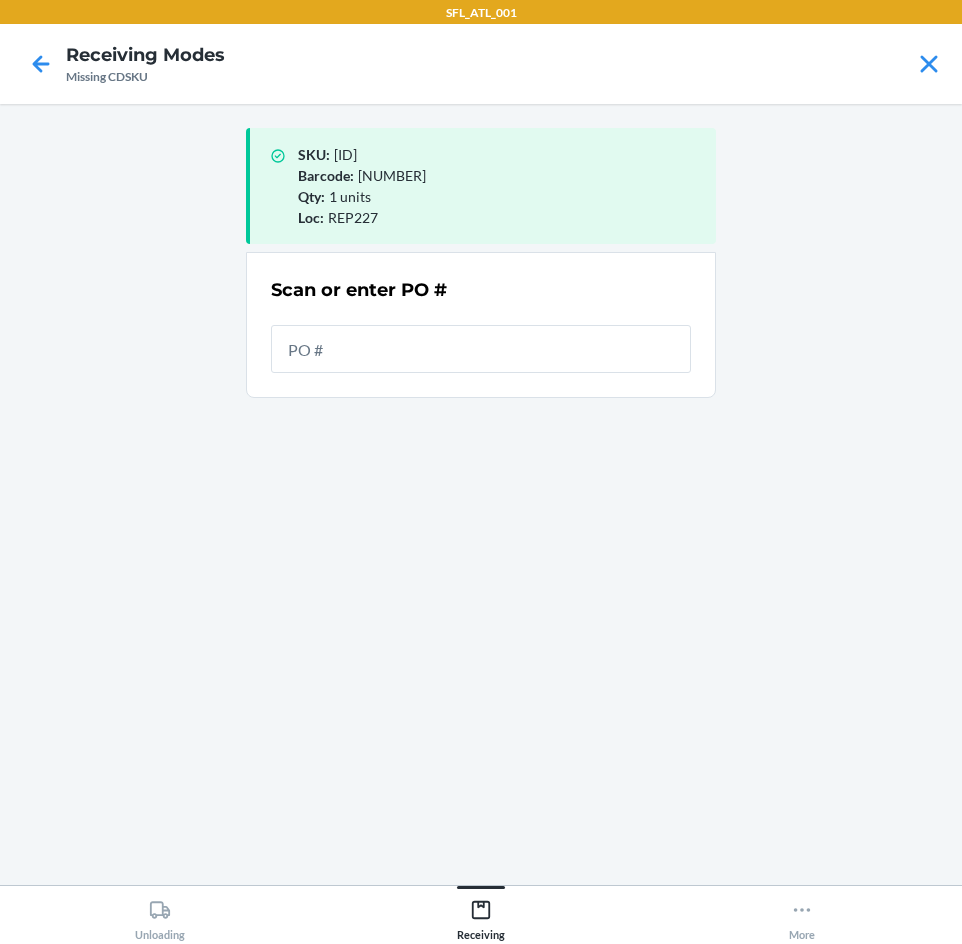click at bounding box center (481, 349) 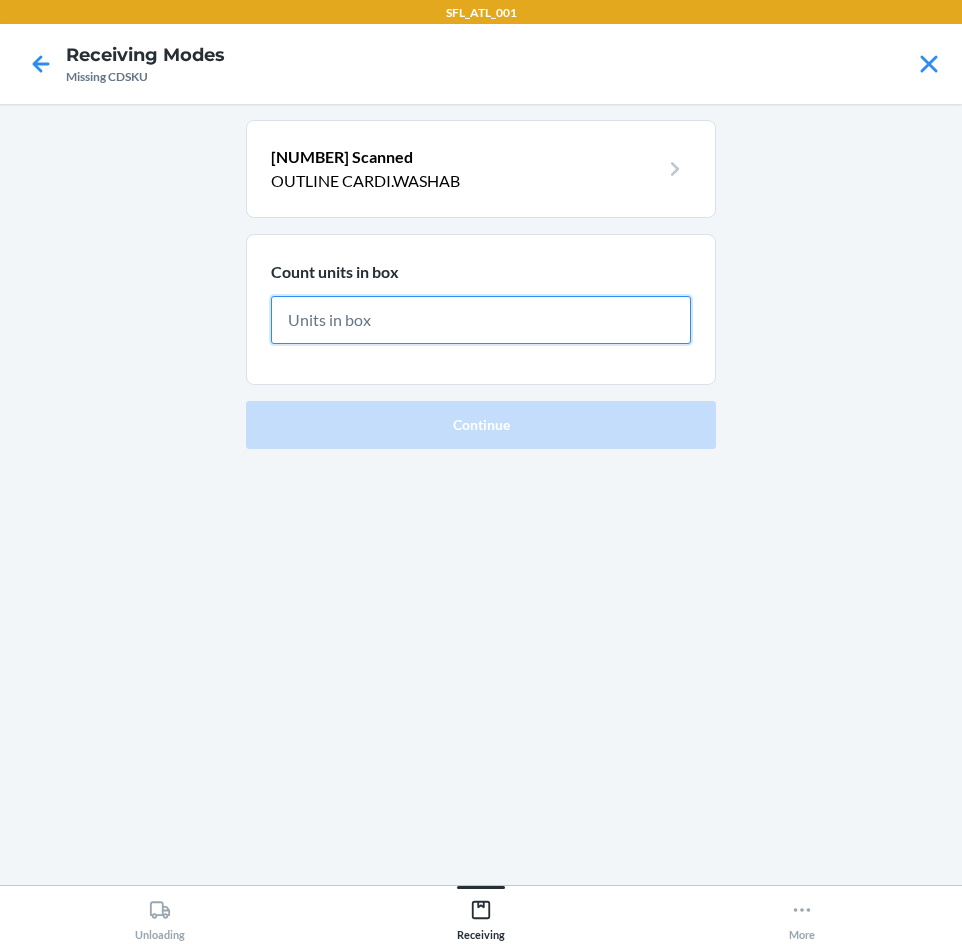 click at bounding box center (481, 320) 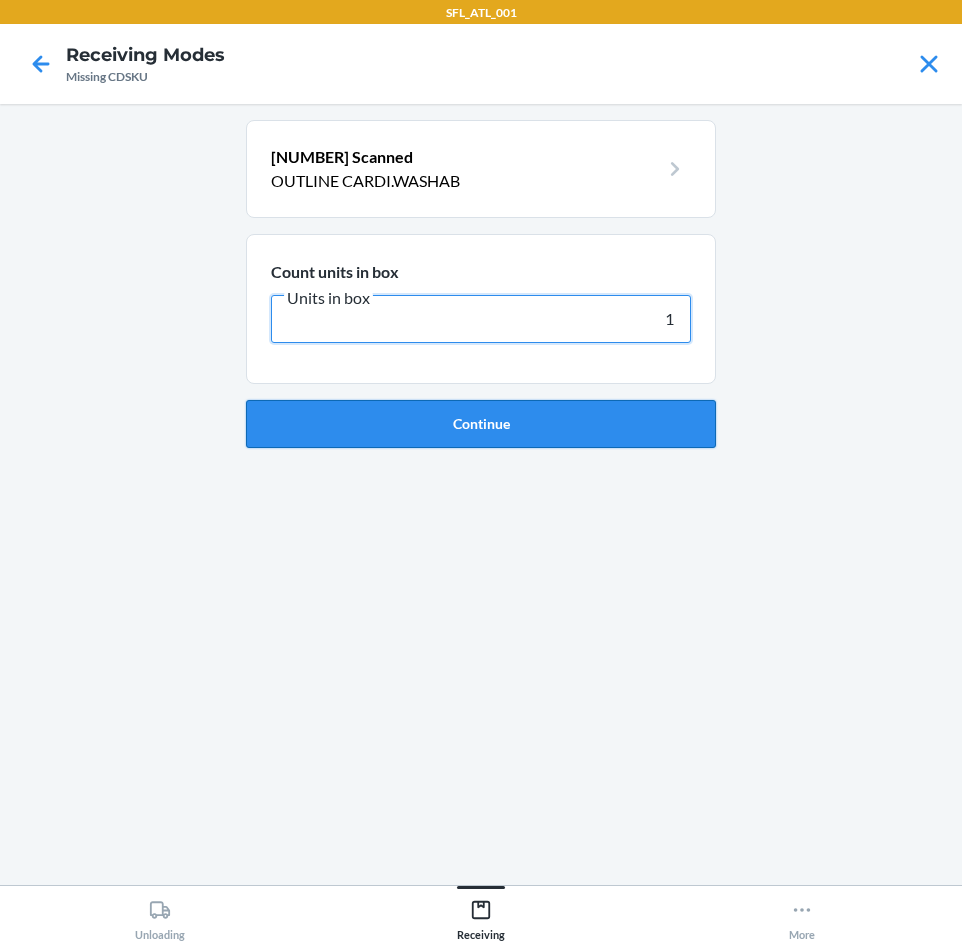 type on "1" 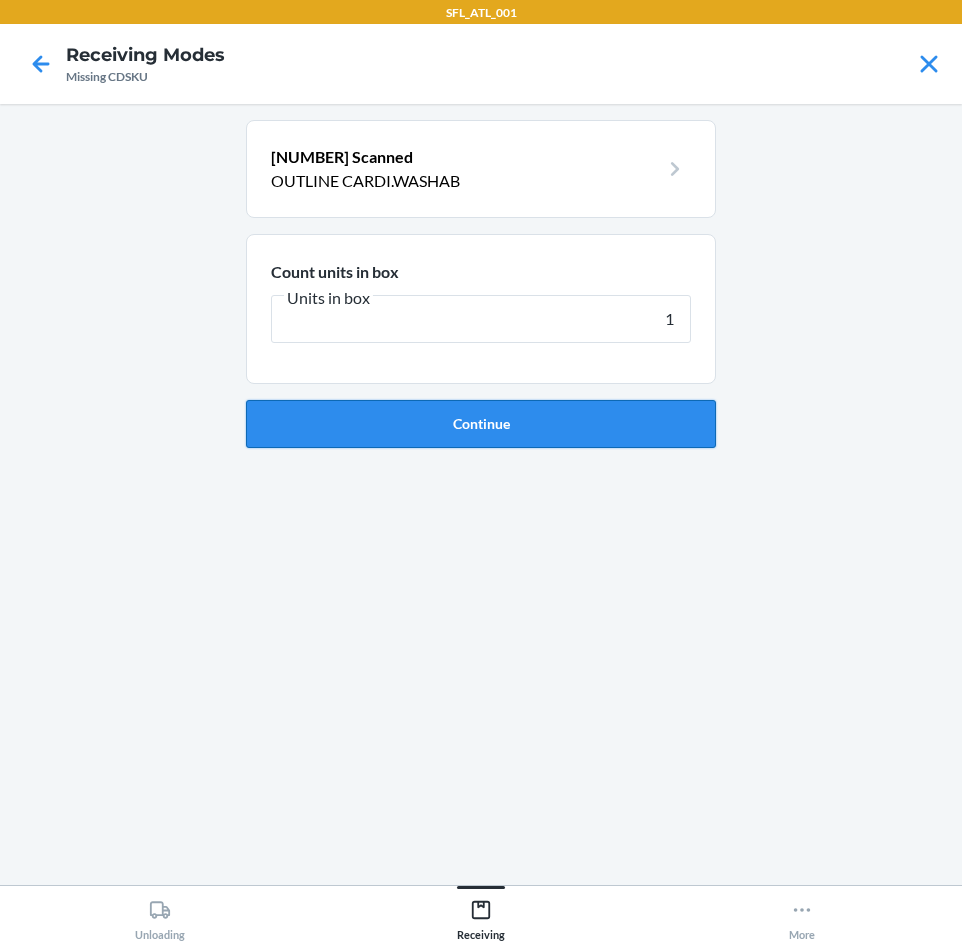 click on "Continue" at bounding box center [481, 424] 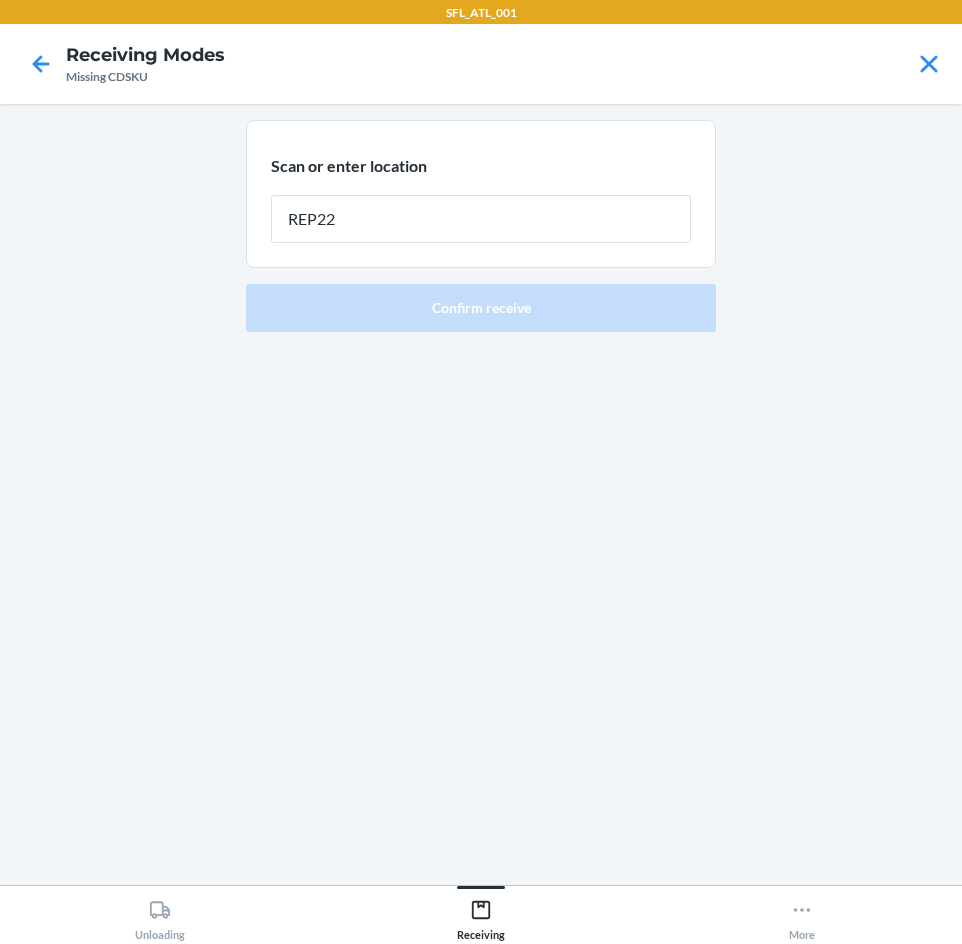 type on "REP227" 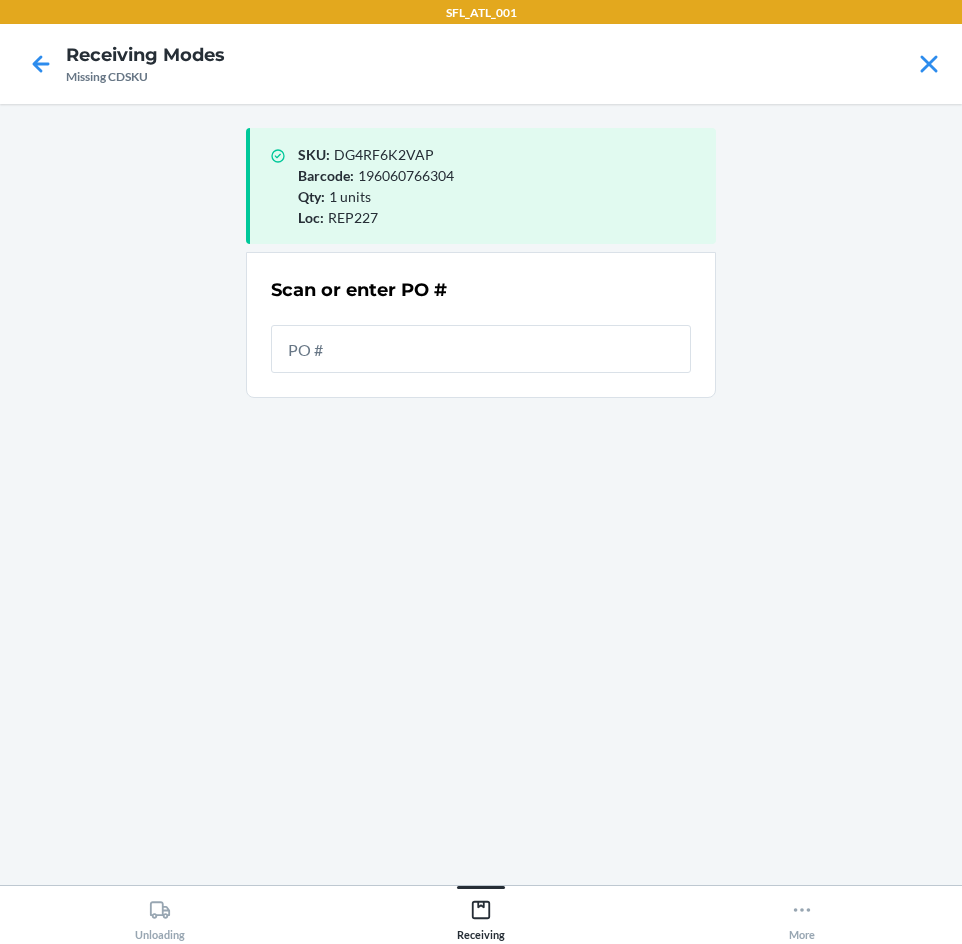 click at bounding box center (481, 349) 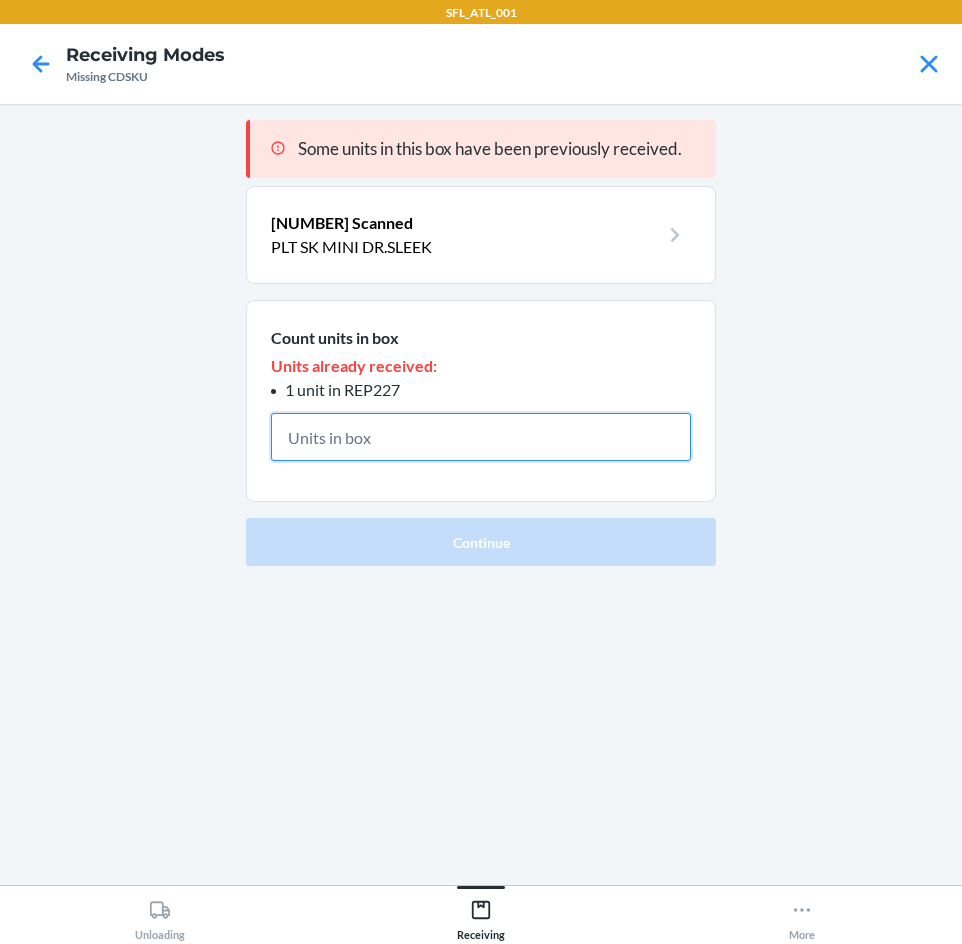 click at bounding box center (481, 437) 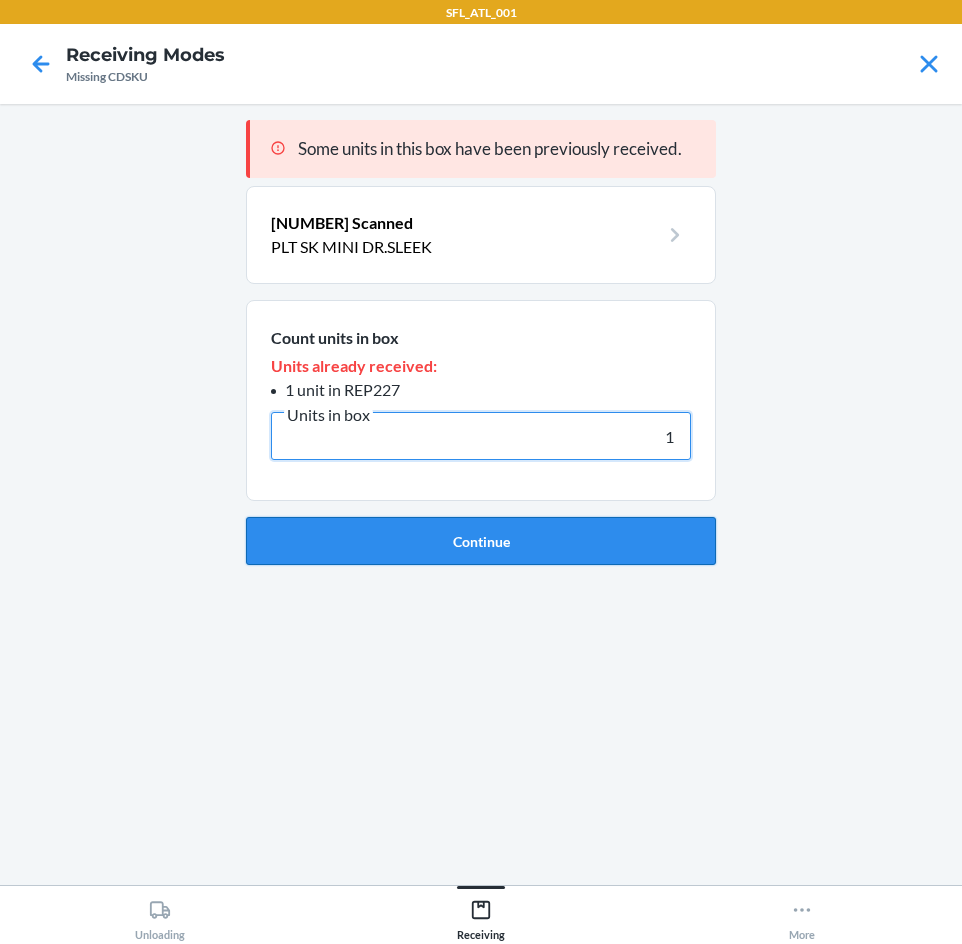 type on "1" 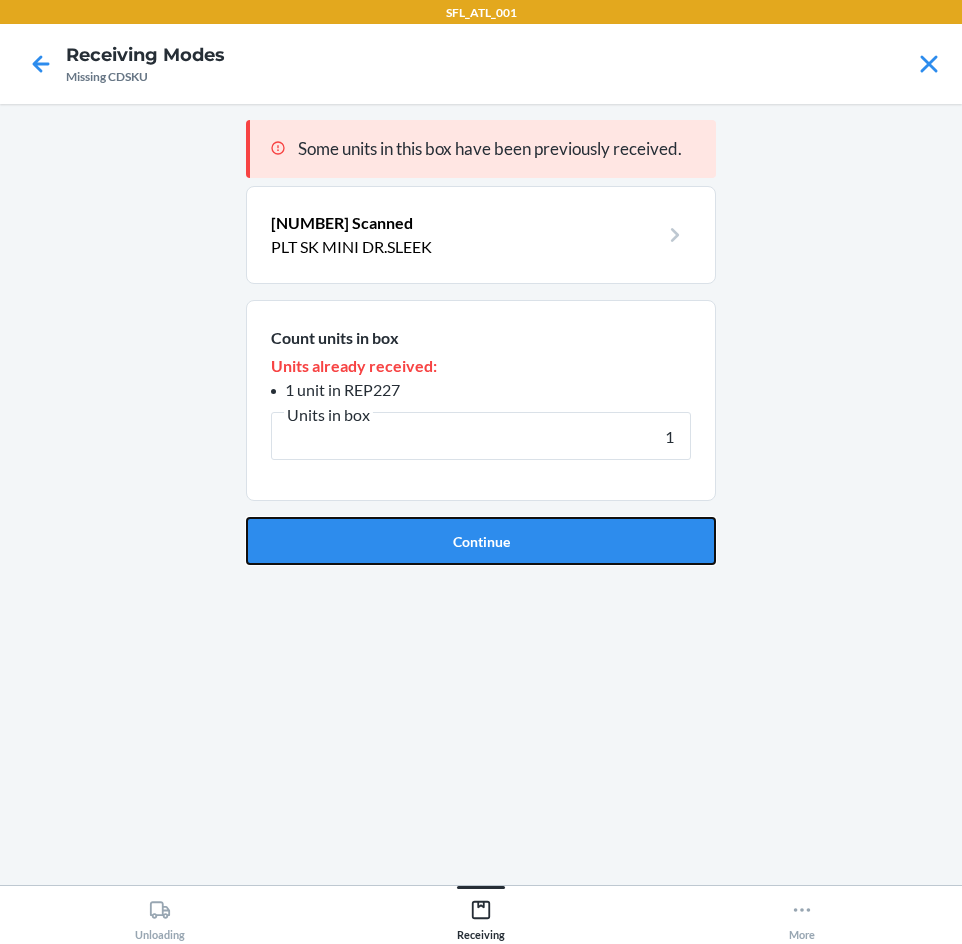 drag, startPoint x: 706, startPoint y: 555, endPoint x: 688, endPoint y: 537, distance: 25.455845 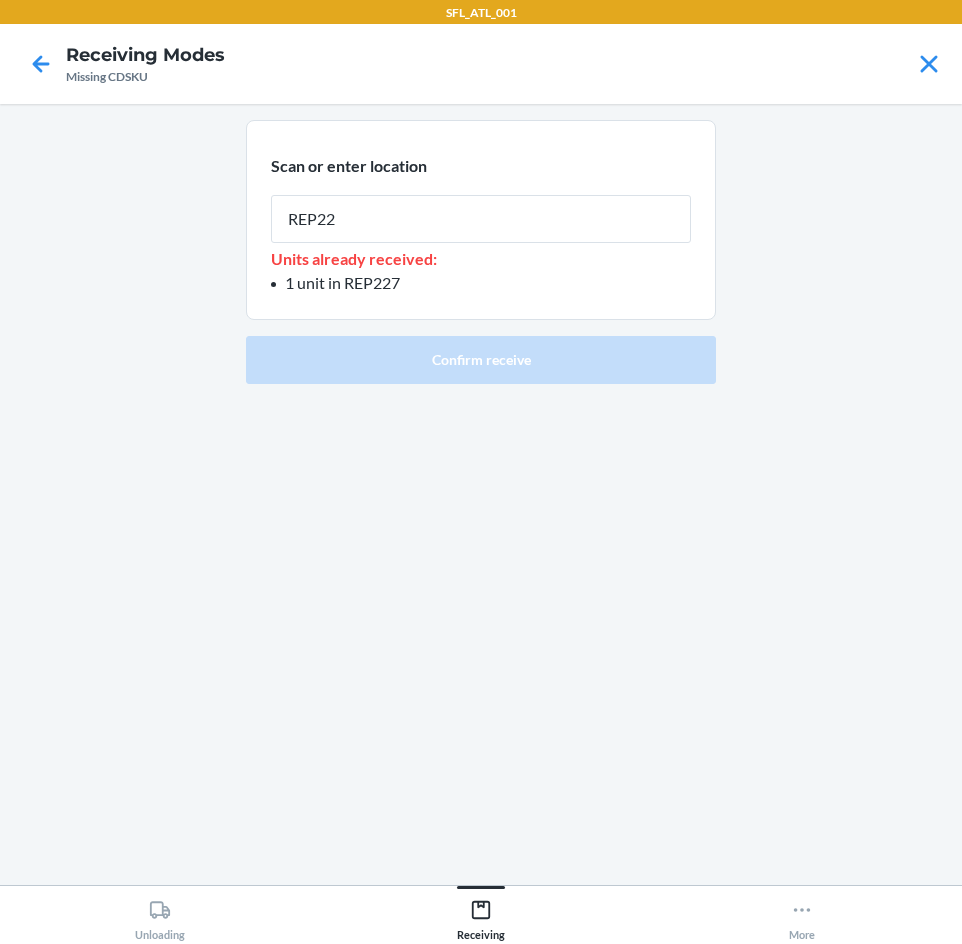 type on "REP227" 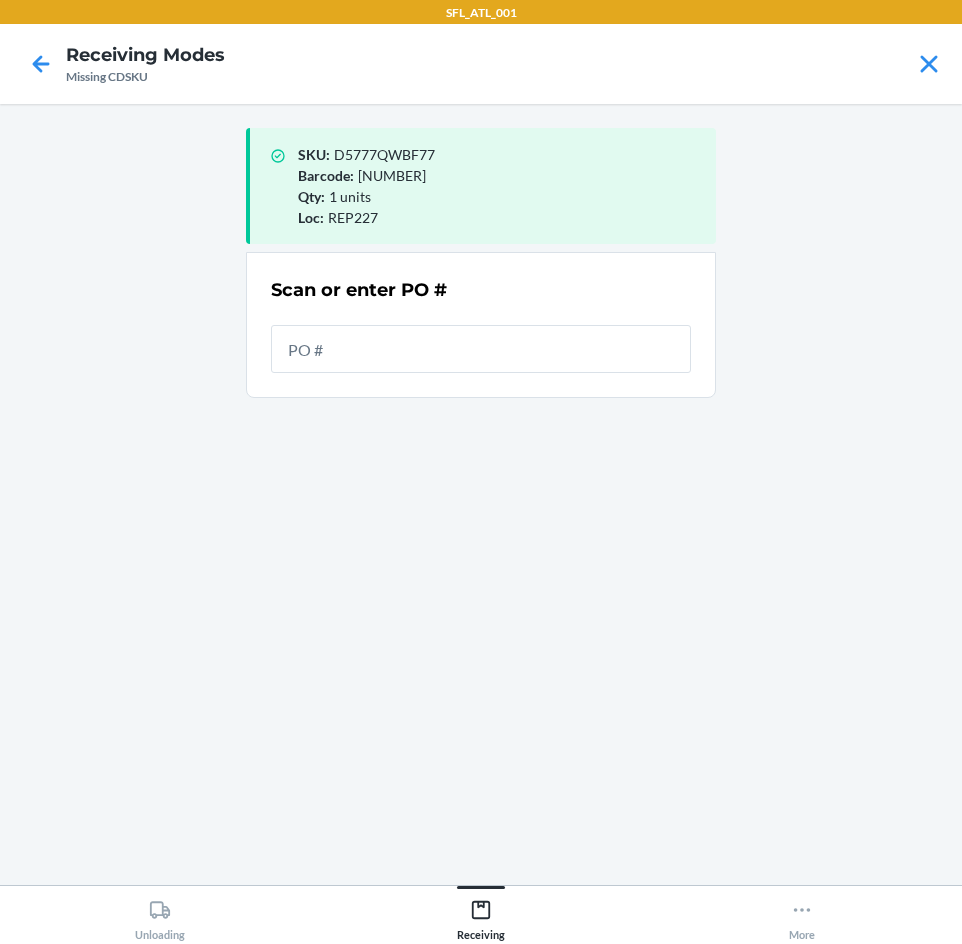 click at bounding box center (481, 349) 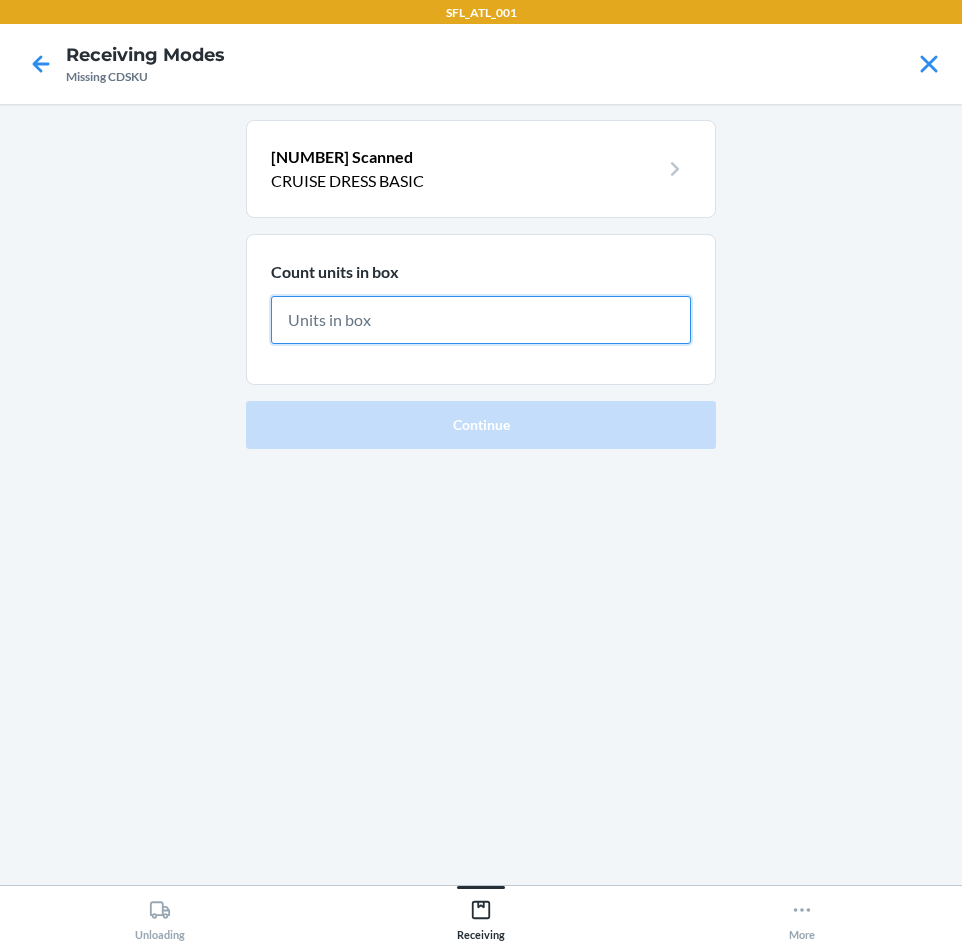 click at bounding box center [481, 320] 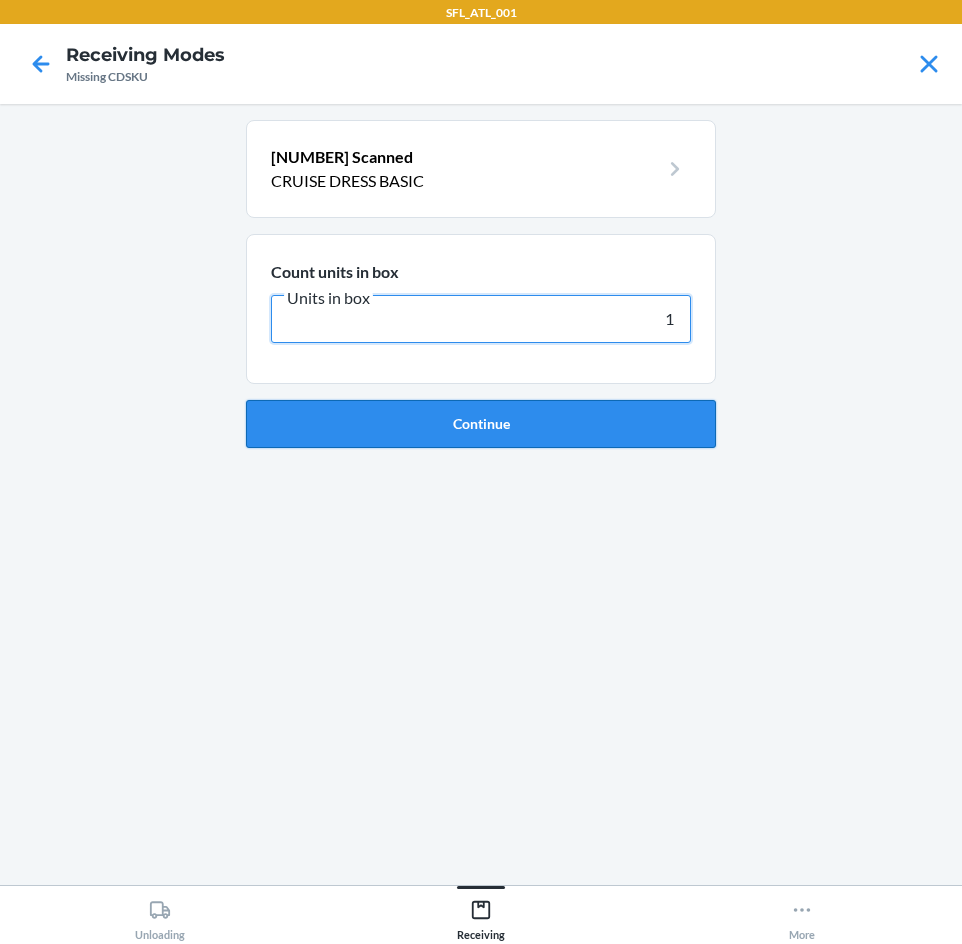 type on "1" 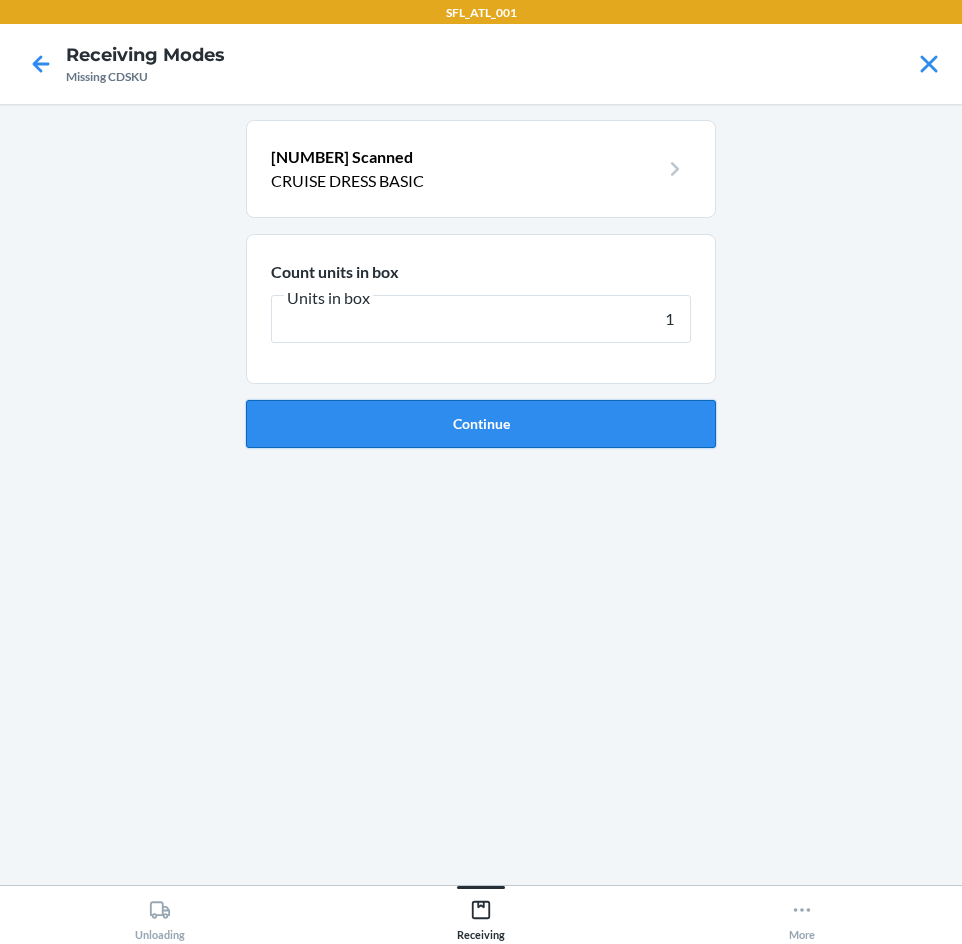 click on "Continue" at bounding box center (481, 424) 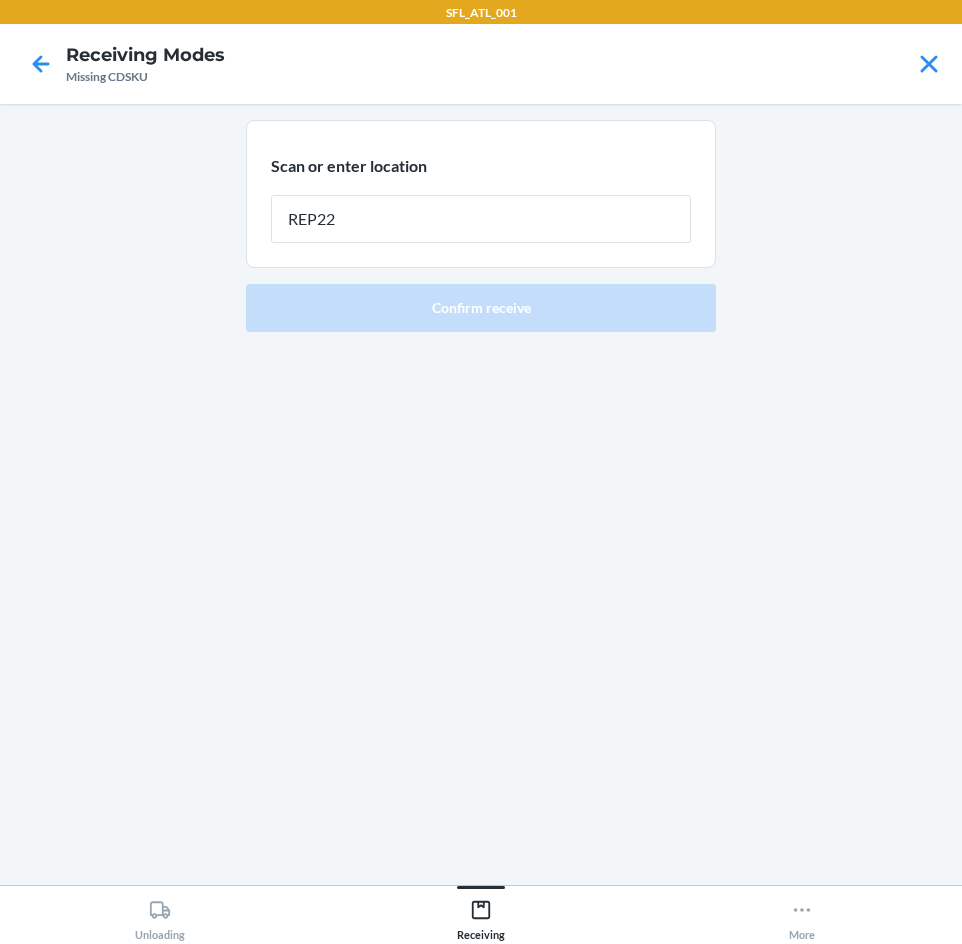 type on "REP227" 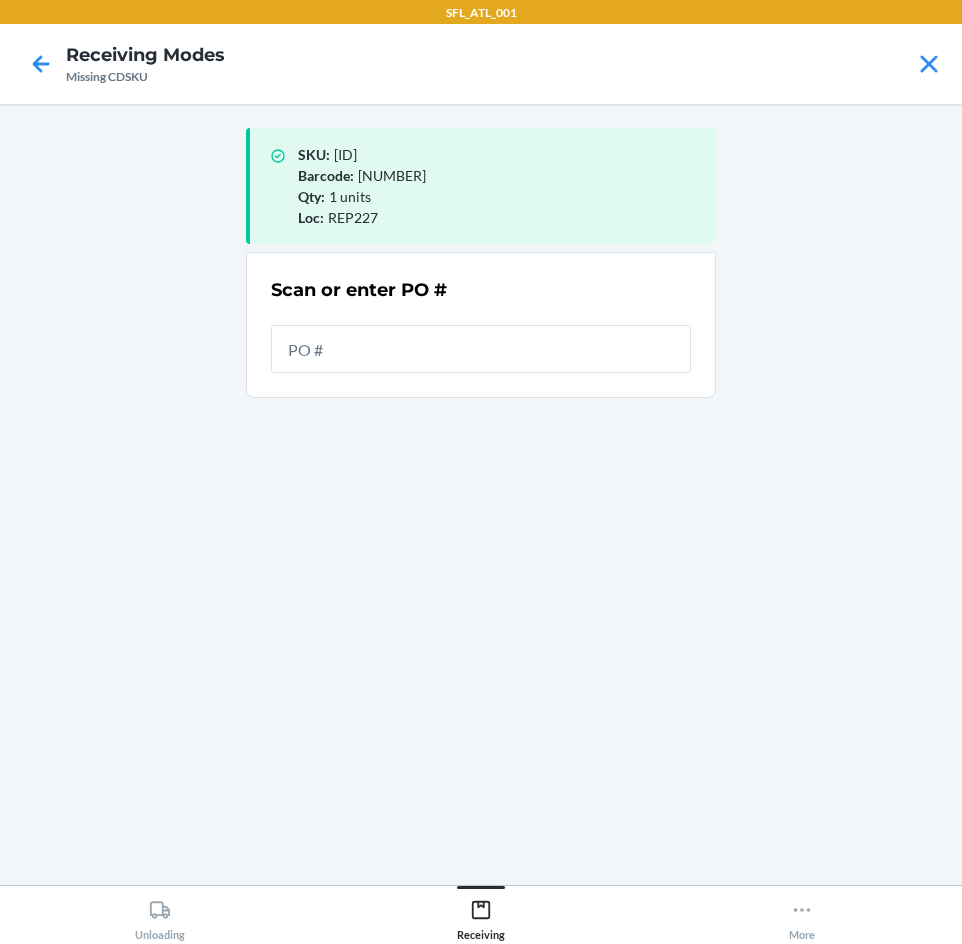 drag, startPoint x: 576, startPoint y: 349, endPoint x: 587, endPoint y: 353, distance: 11.7046995 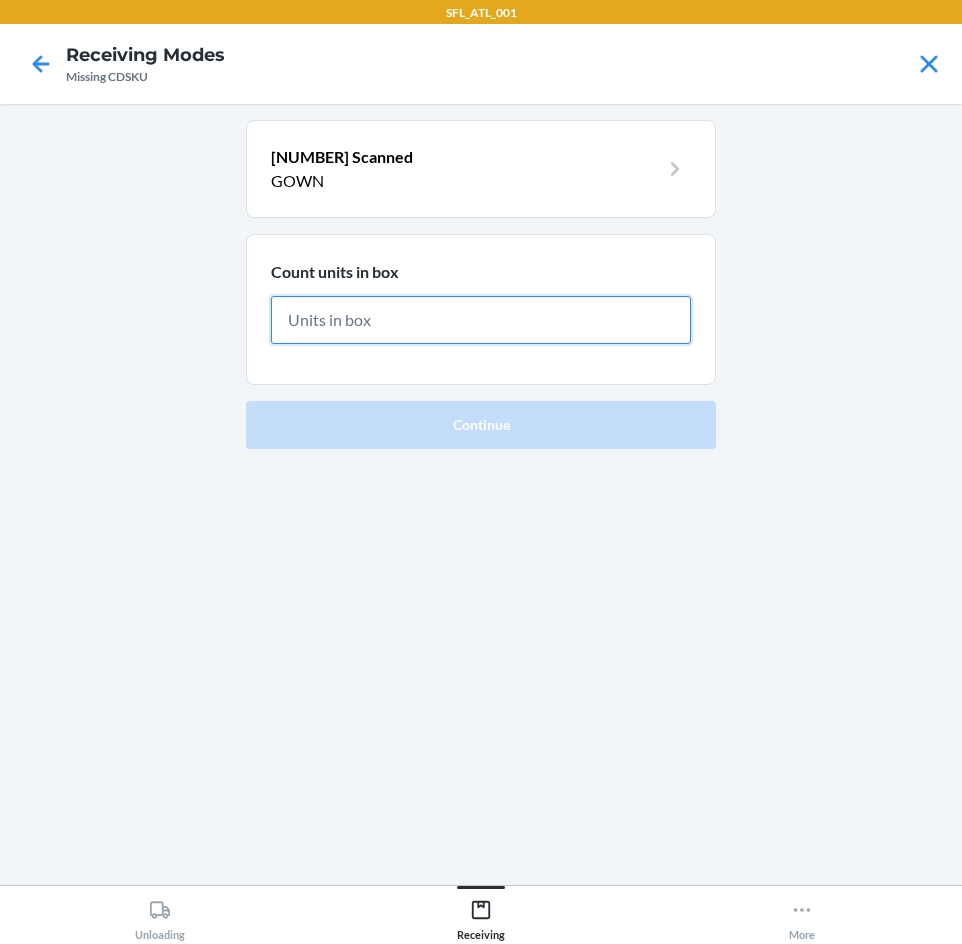 click at bounding box center [481, 320] 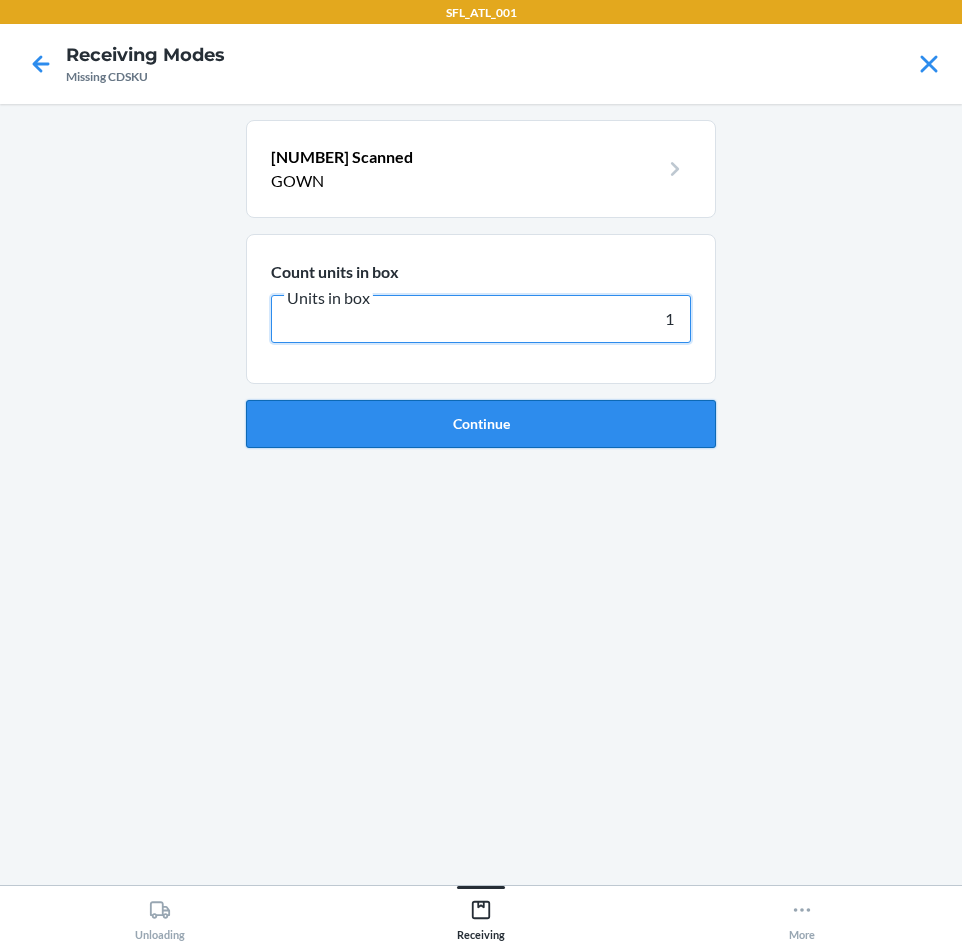 type on "1" 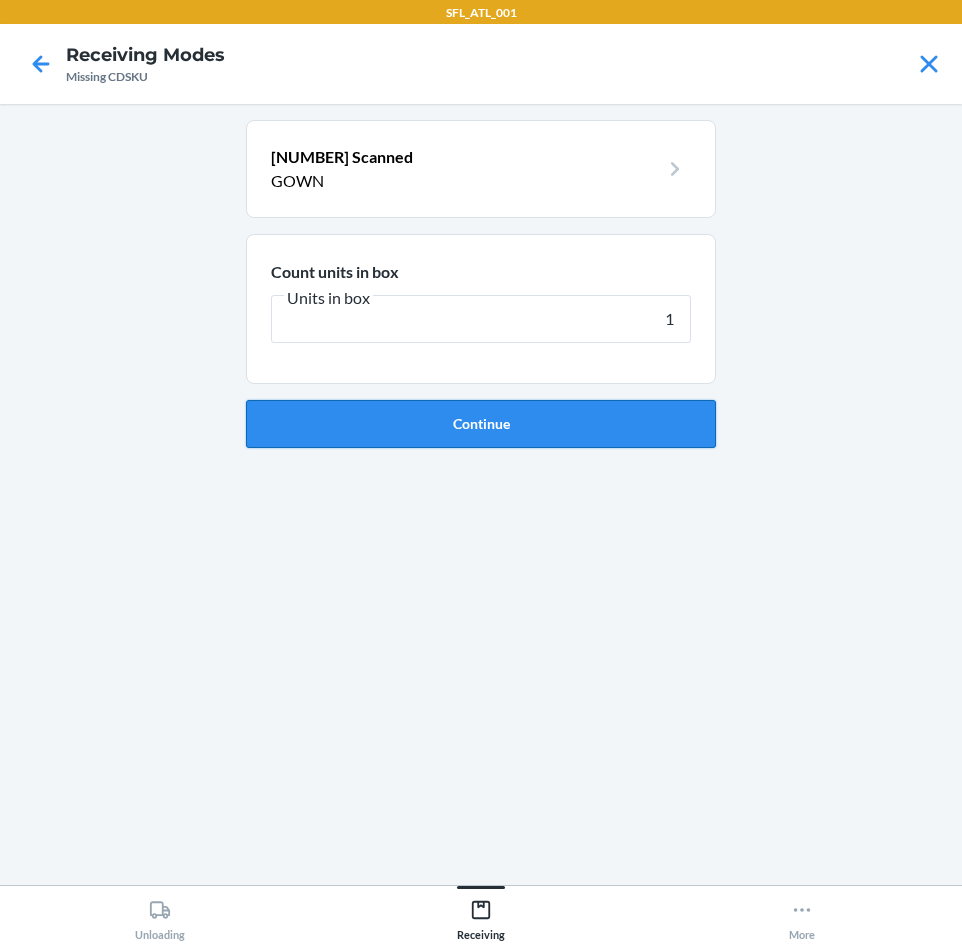 click on "Continue" at bounding box center (481, 424) 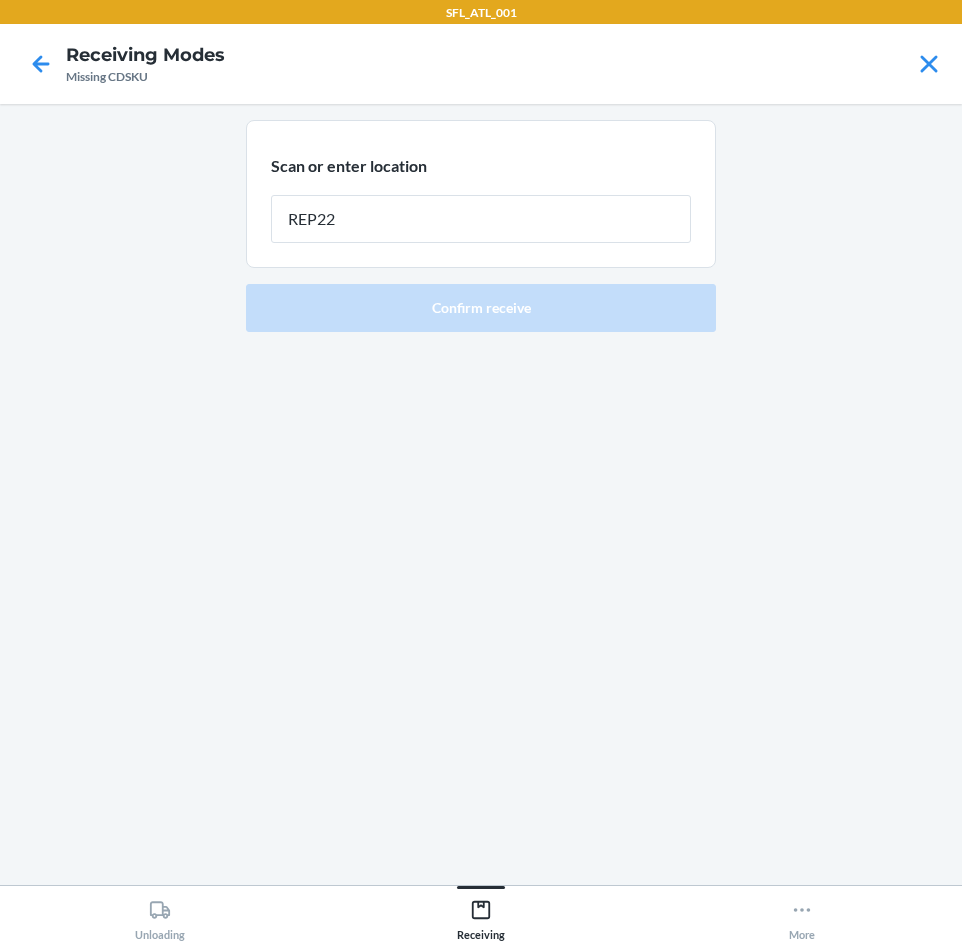 type on "REP227" 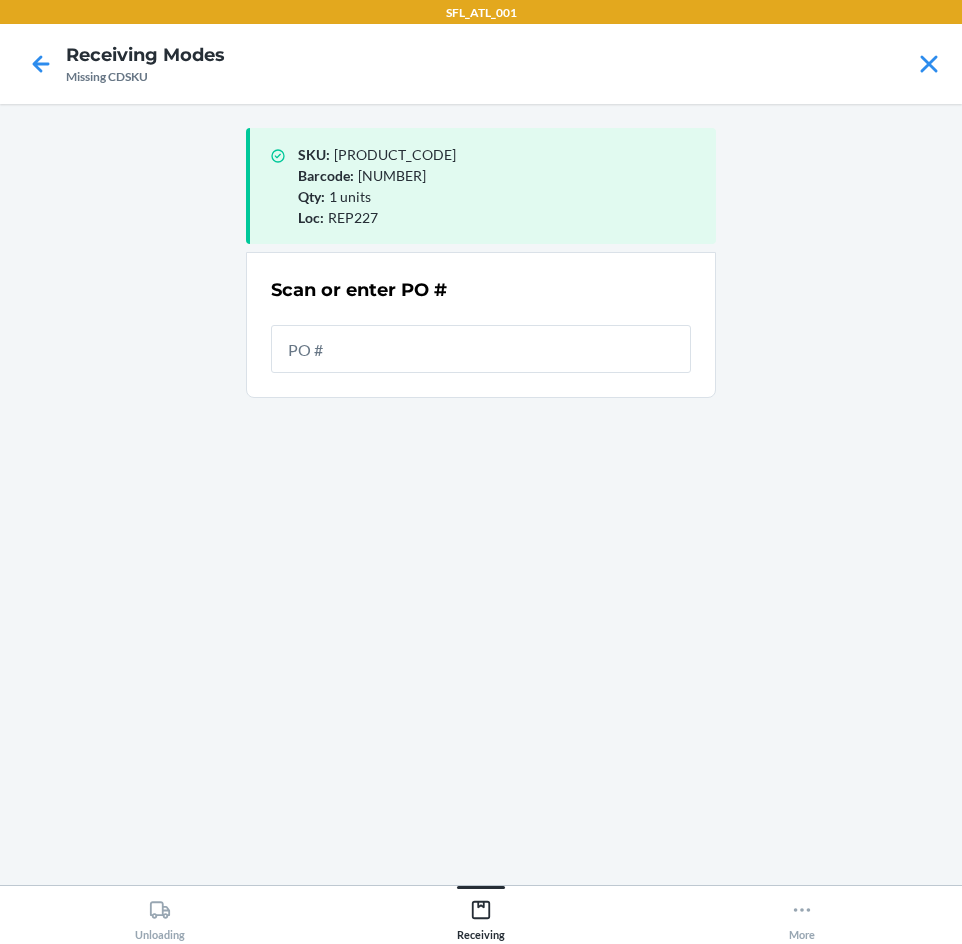 click at bounding box center [481, 349] 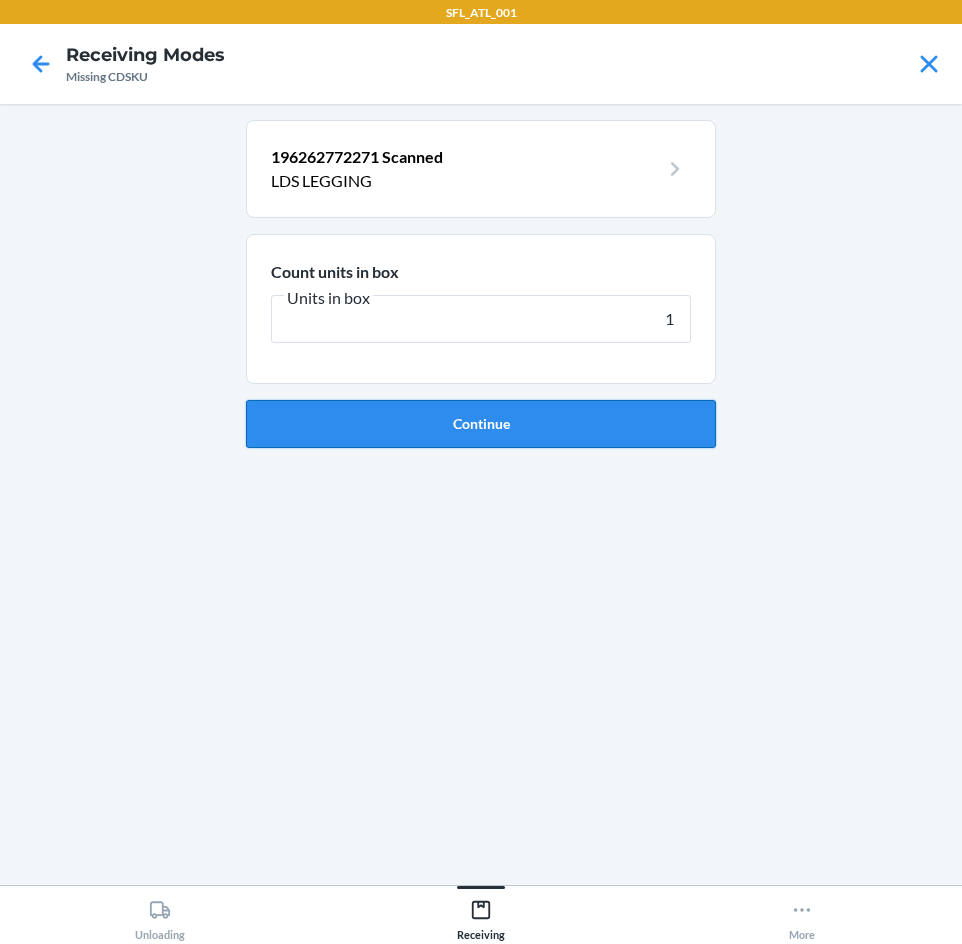 type on "1" 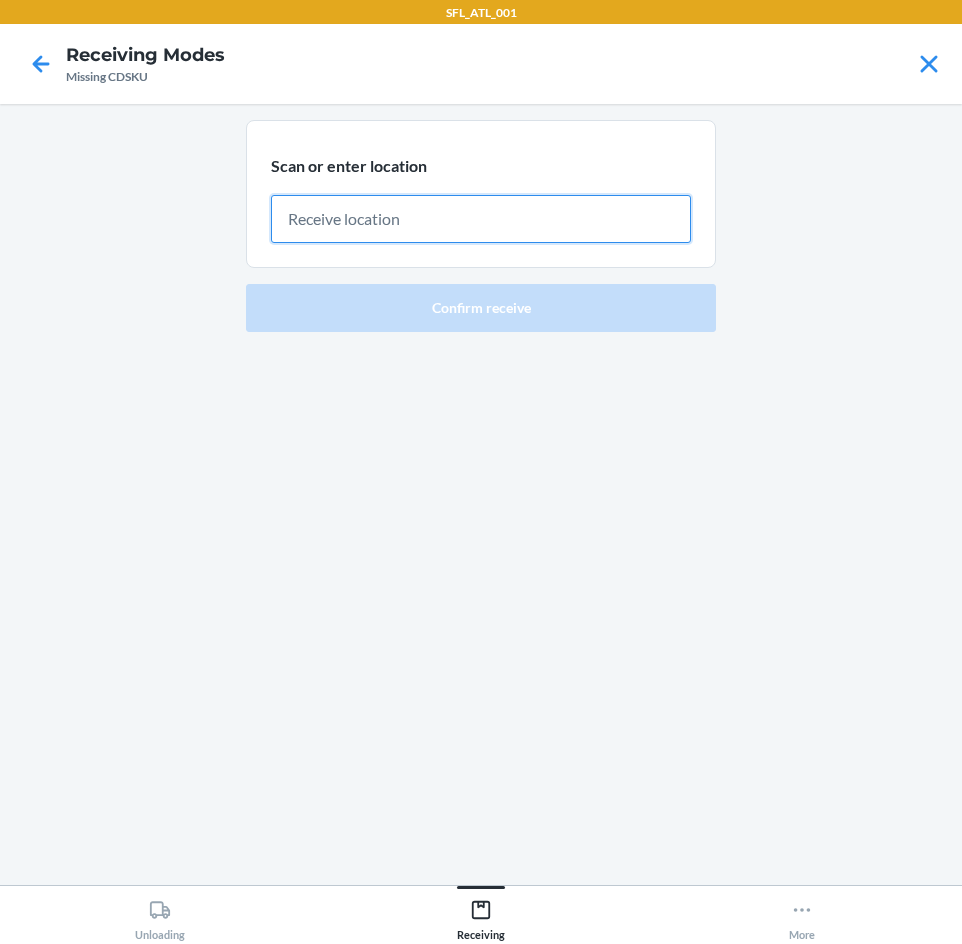 click at bounding box center (481, 219) 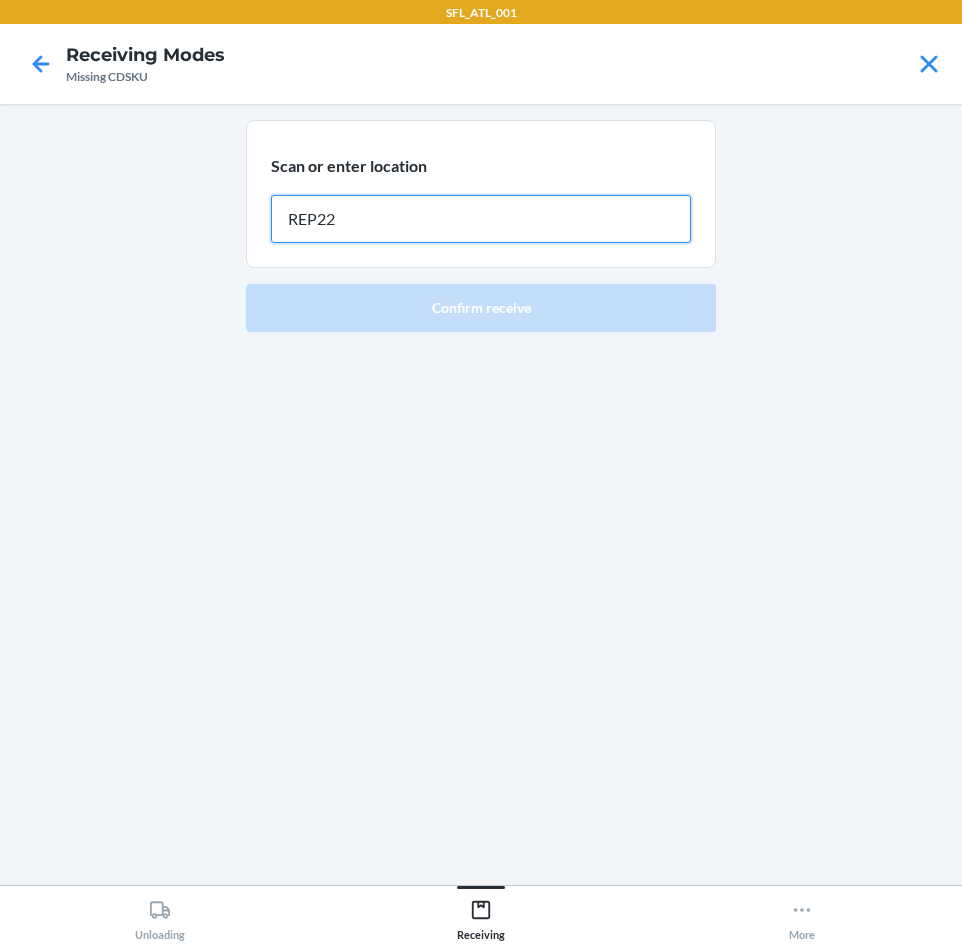 type on "REP227" 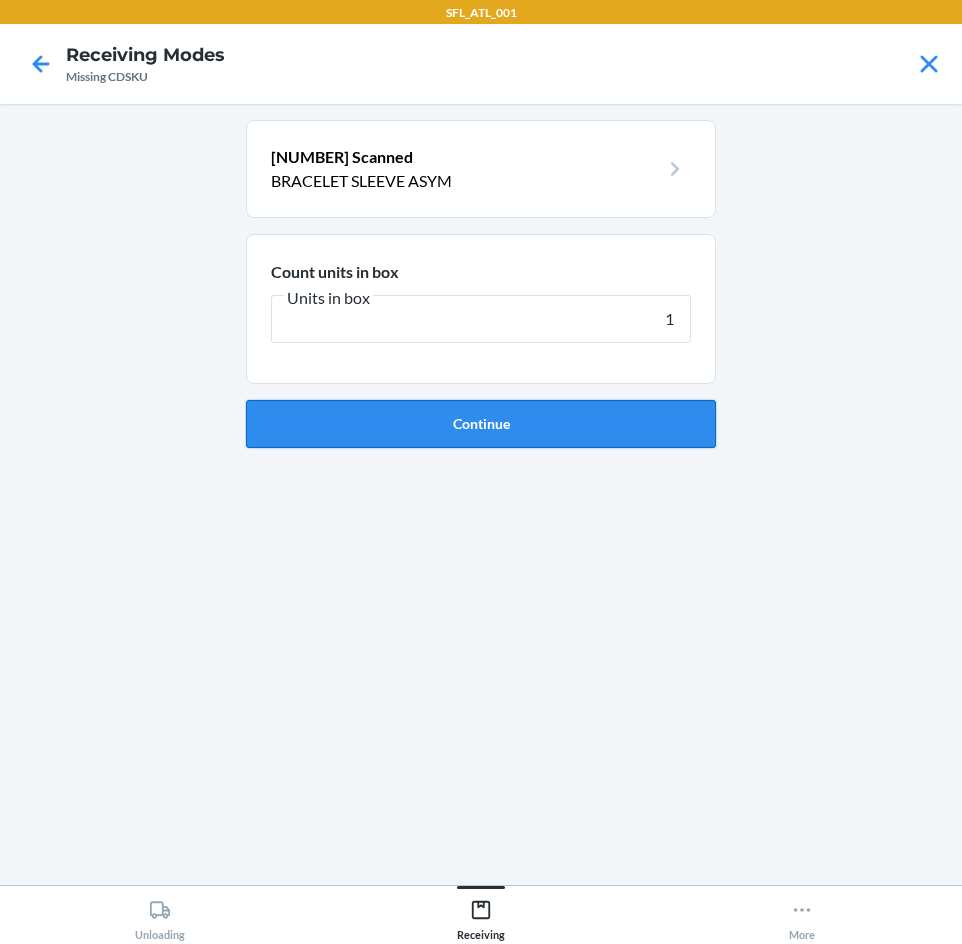 type on "1" 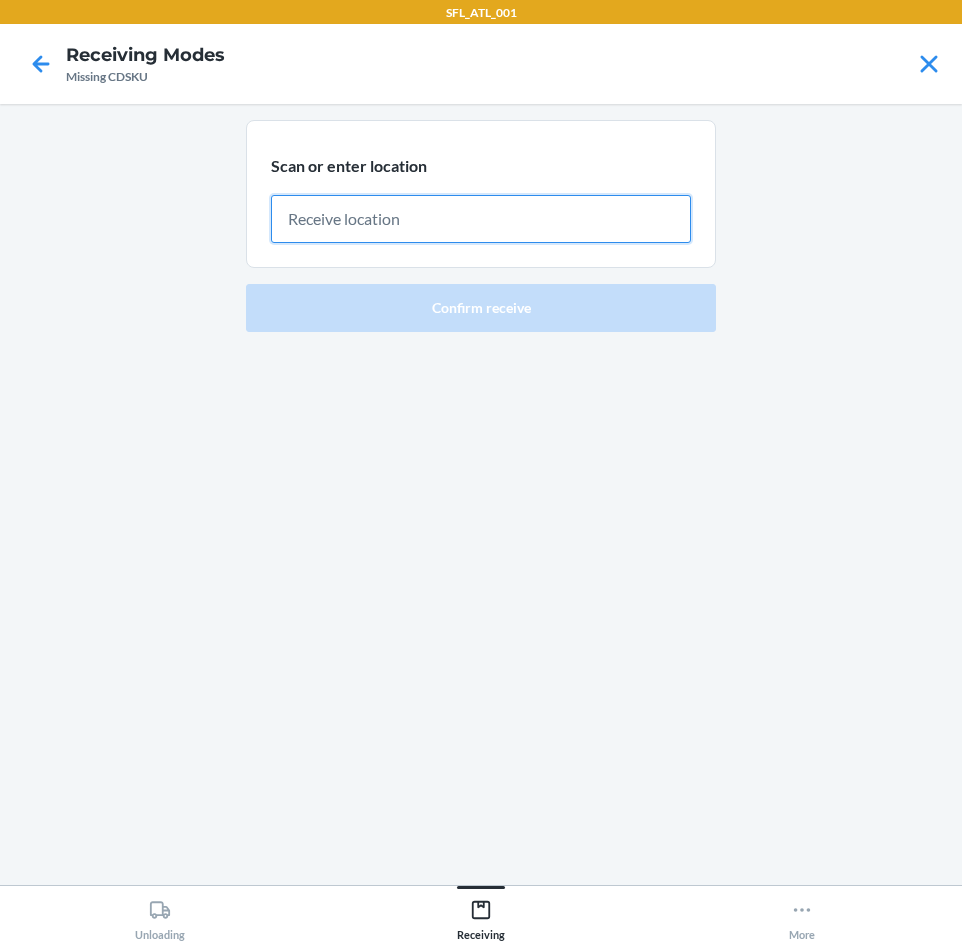 click at bounding box center [481, 219] 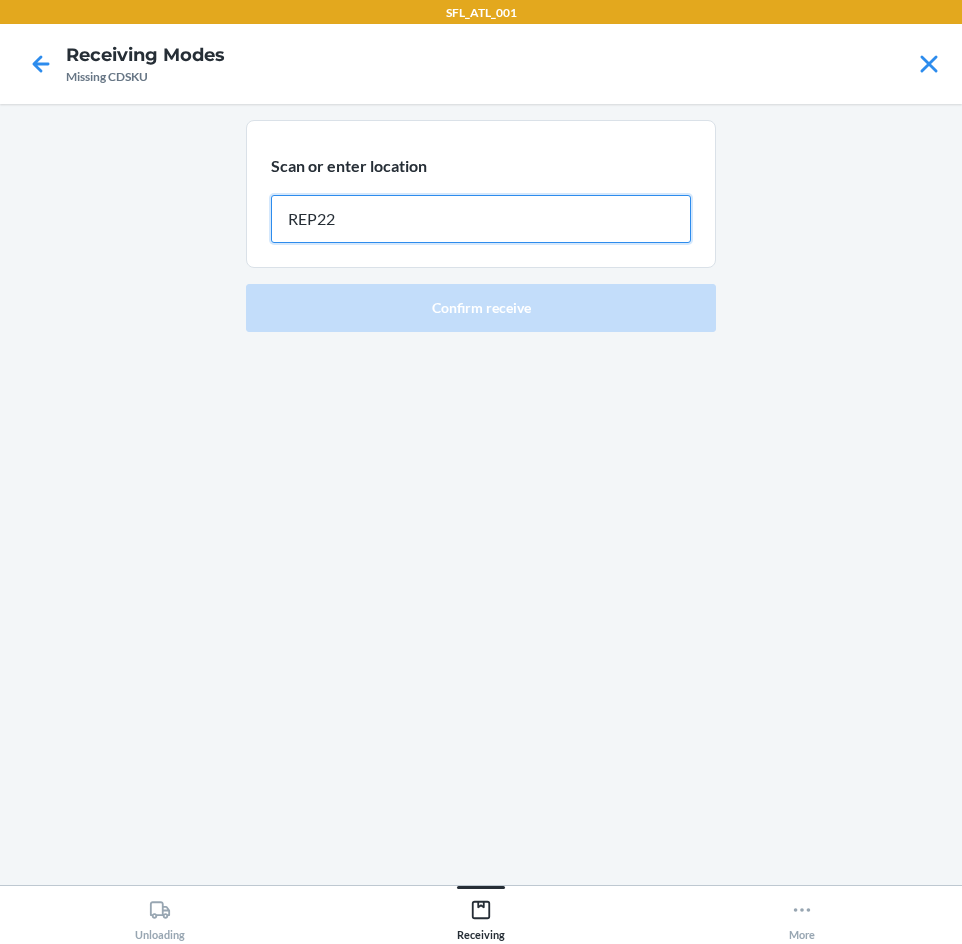 type on "REP227" 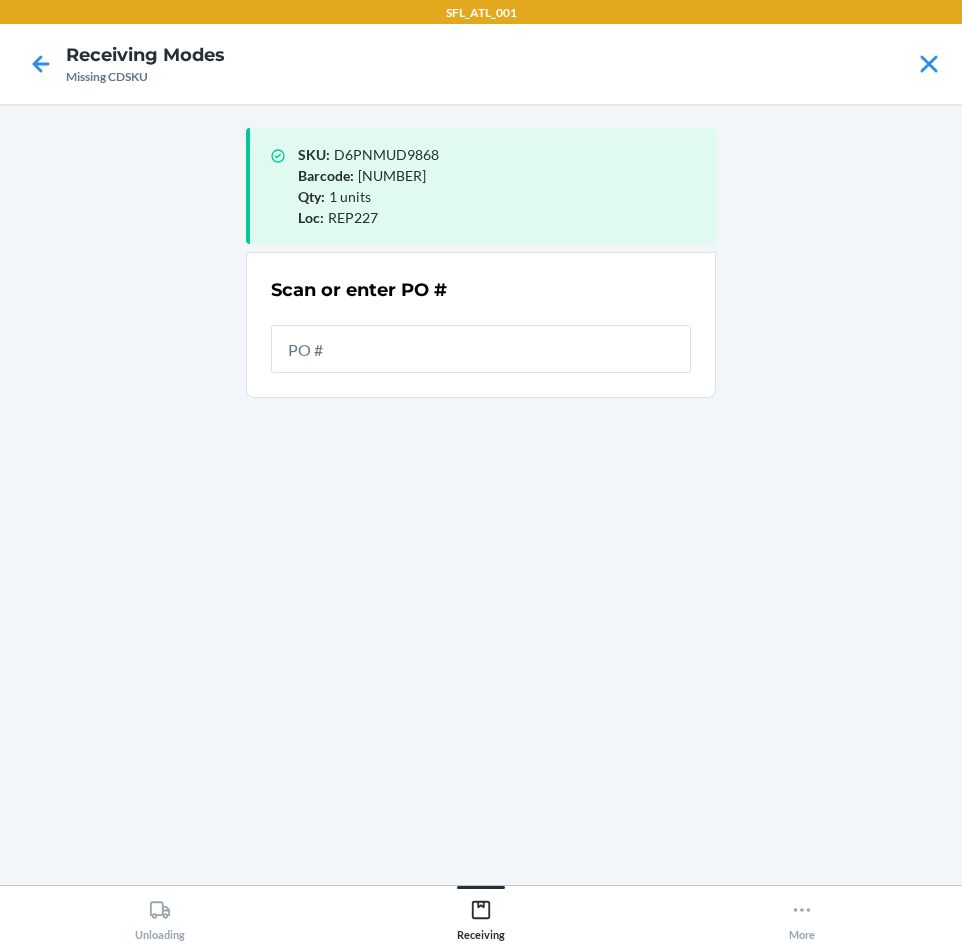 click on "Scan or enter PO #" at bounding box center (481, 325) 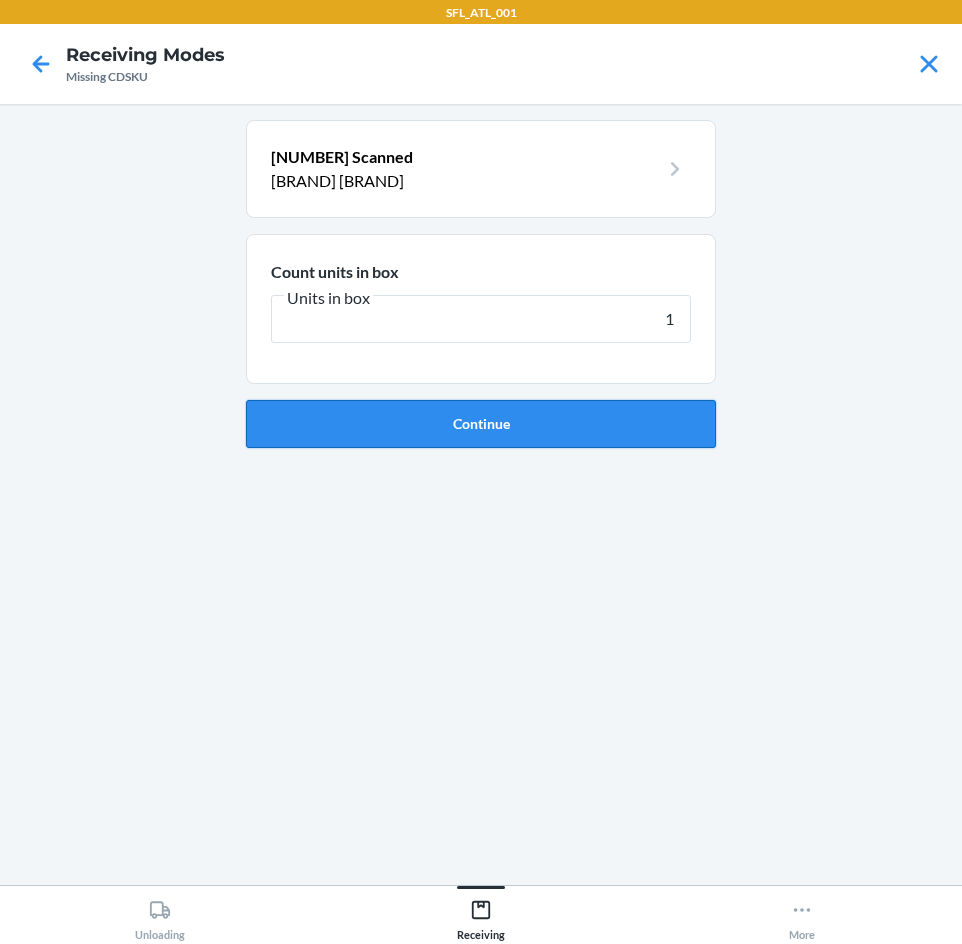type on "1" 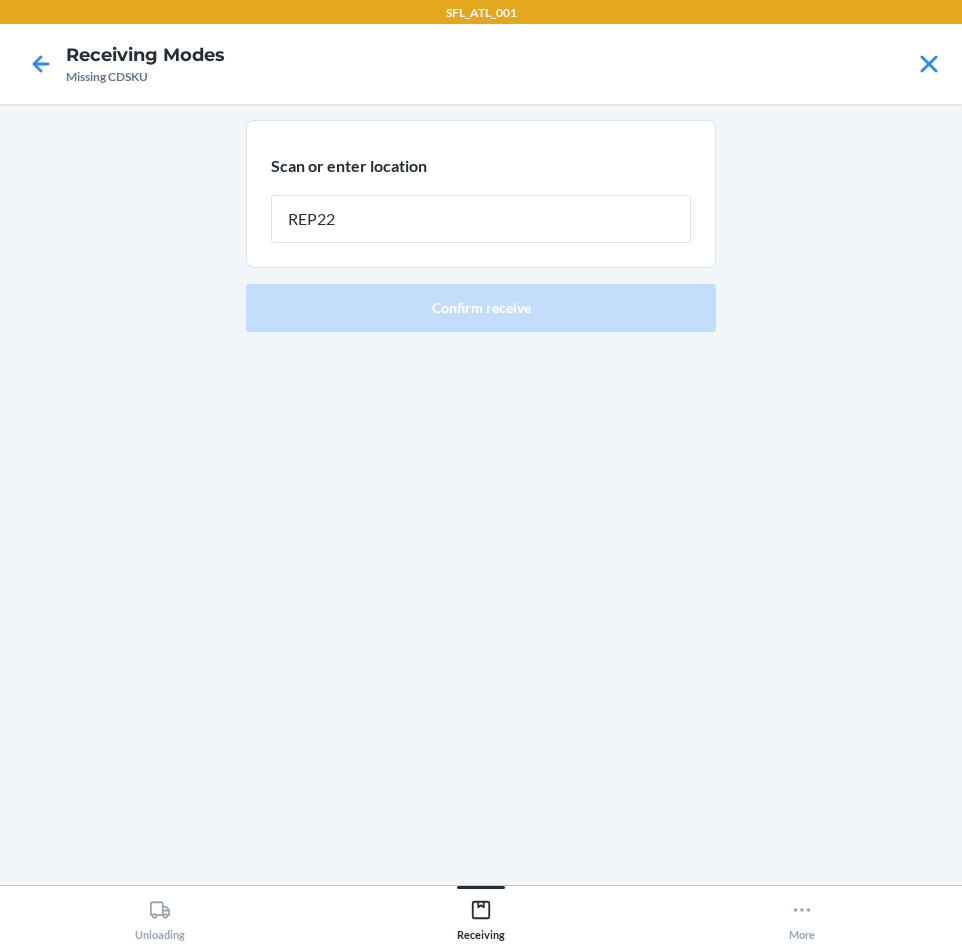 type on "REP227" 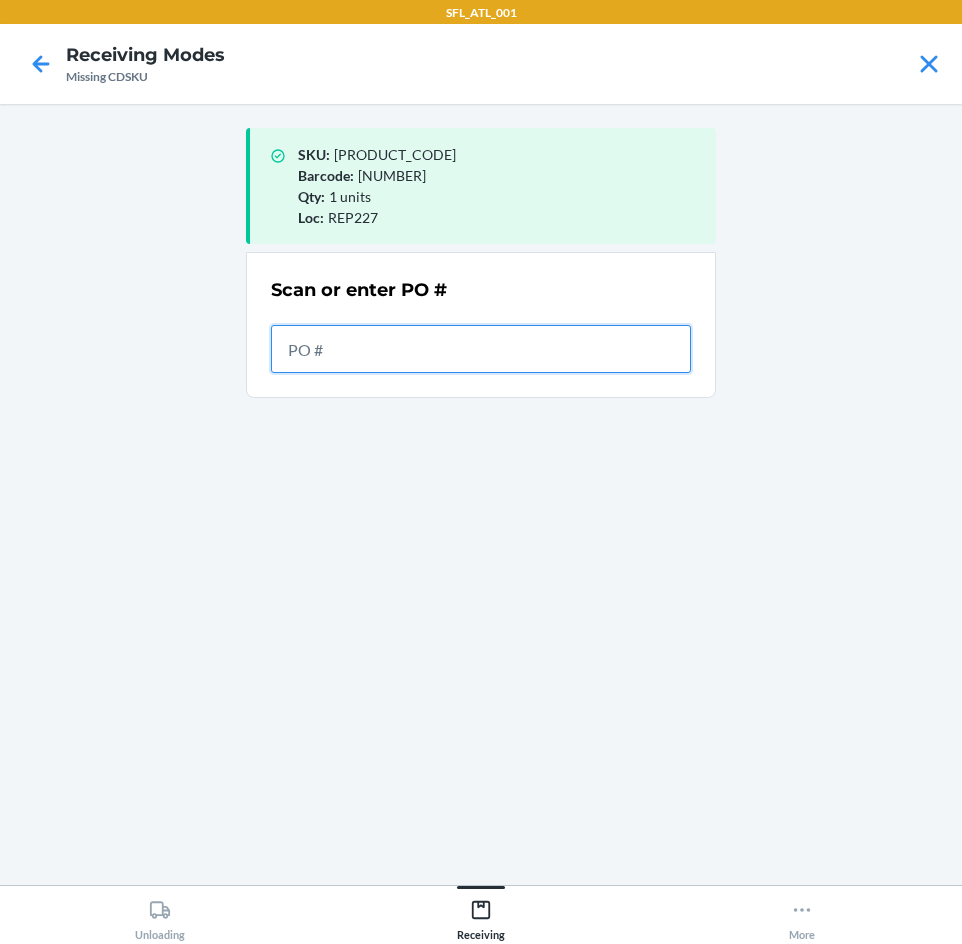 click at bounding box center (481, 349) 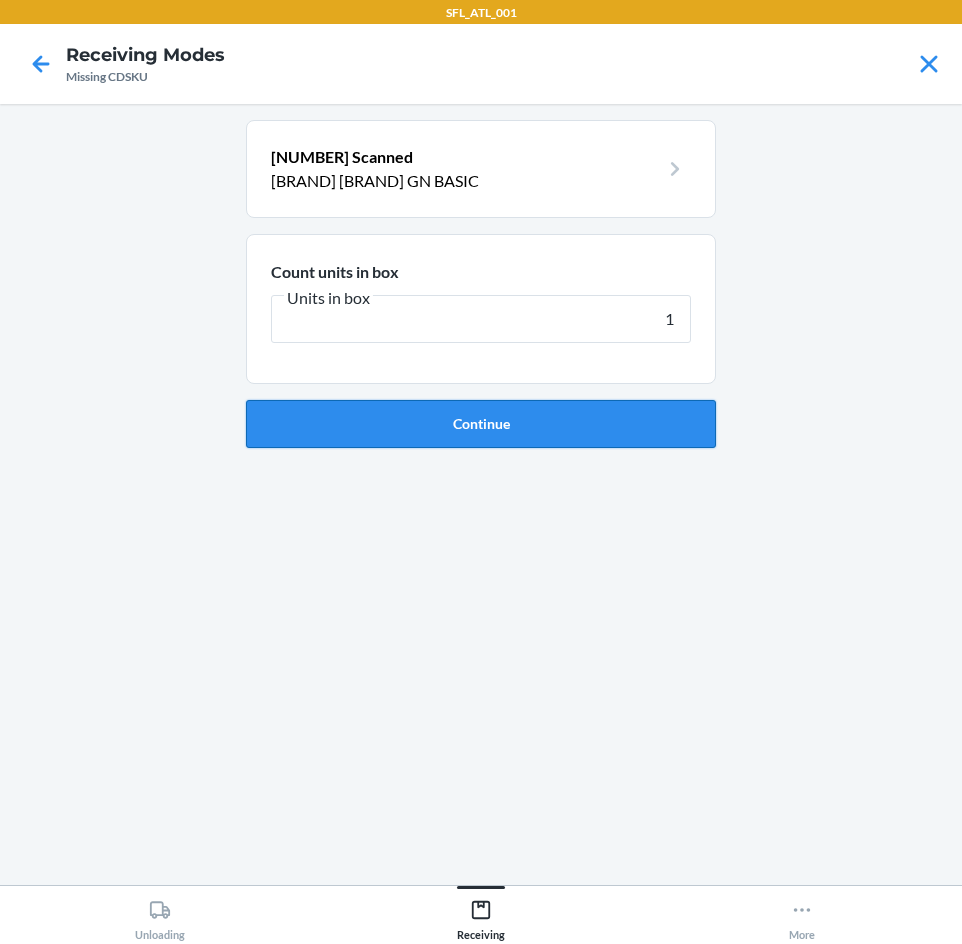type on "1" 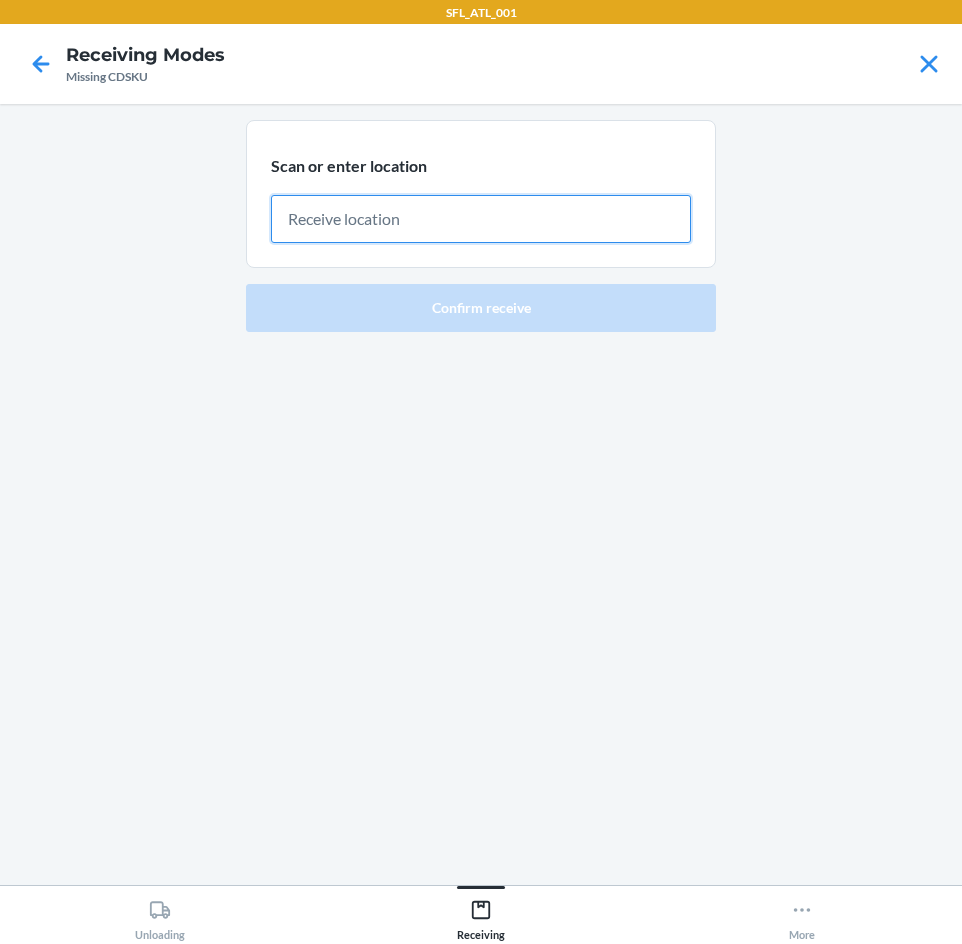 click at bounding box center [481, 219] 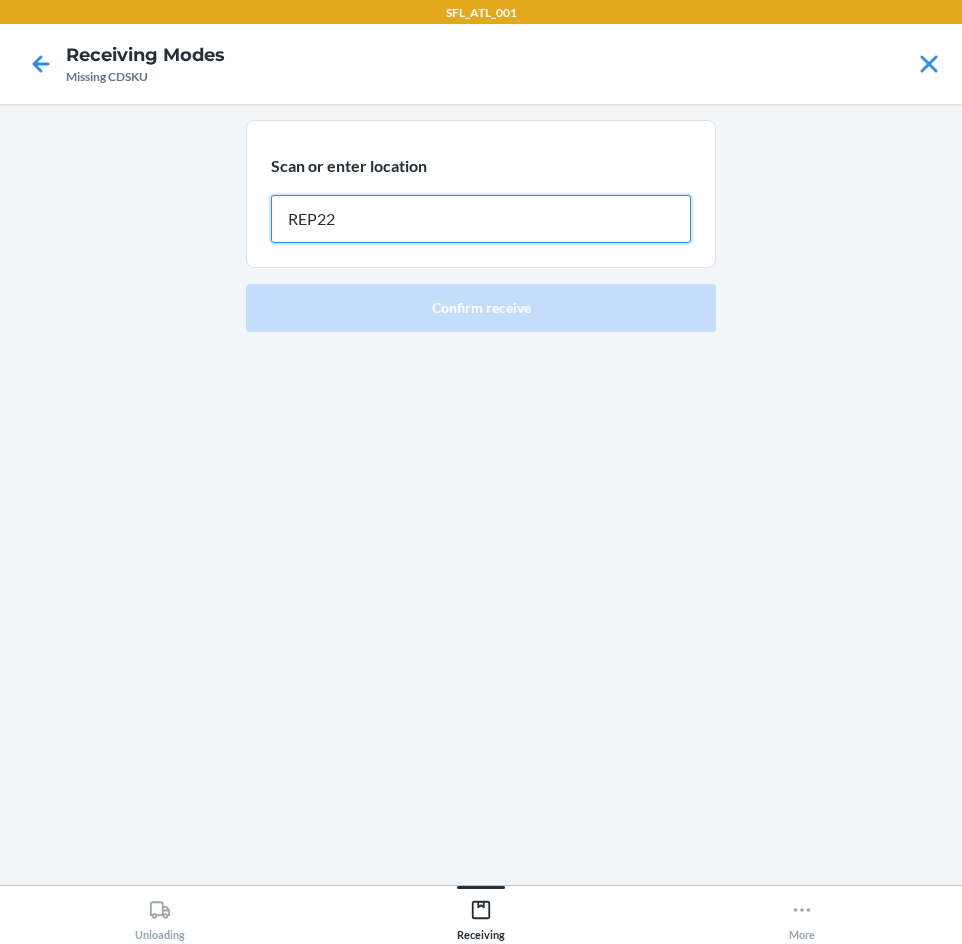 type on "REP227" 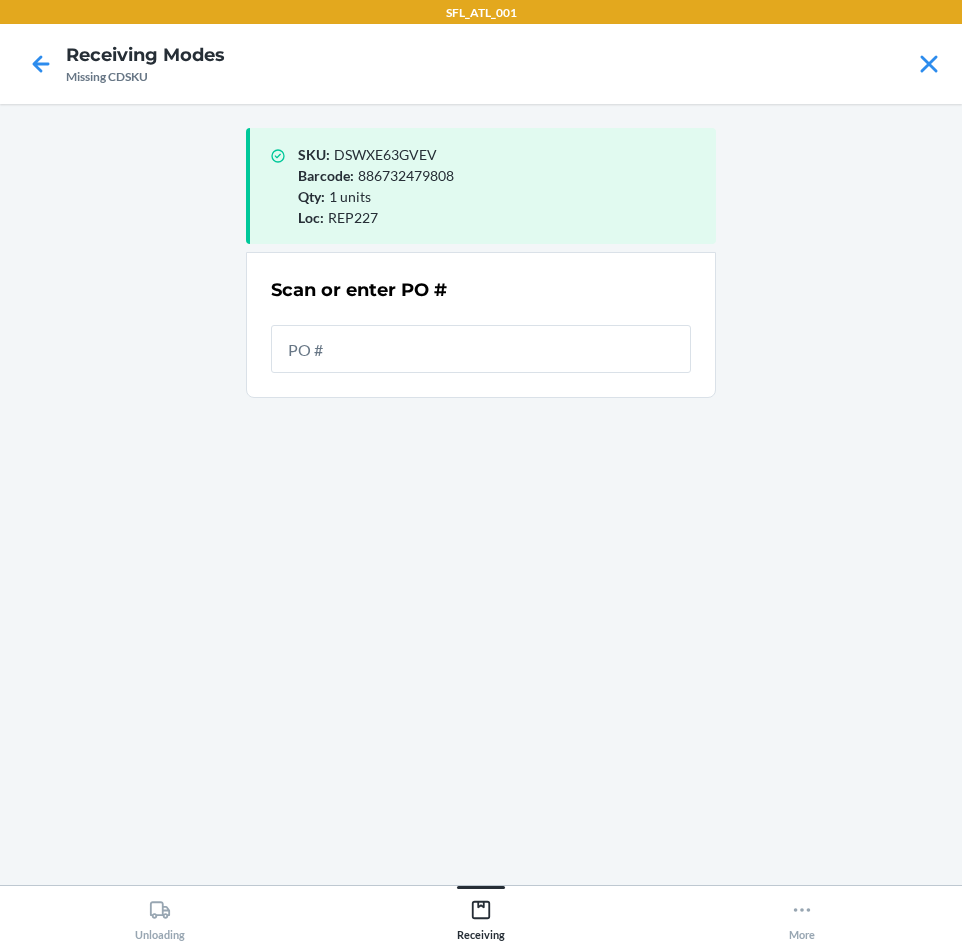 click at bounding box center [481, 349] 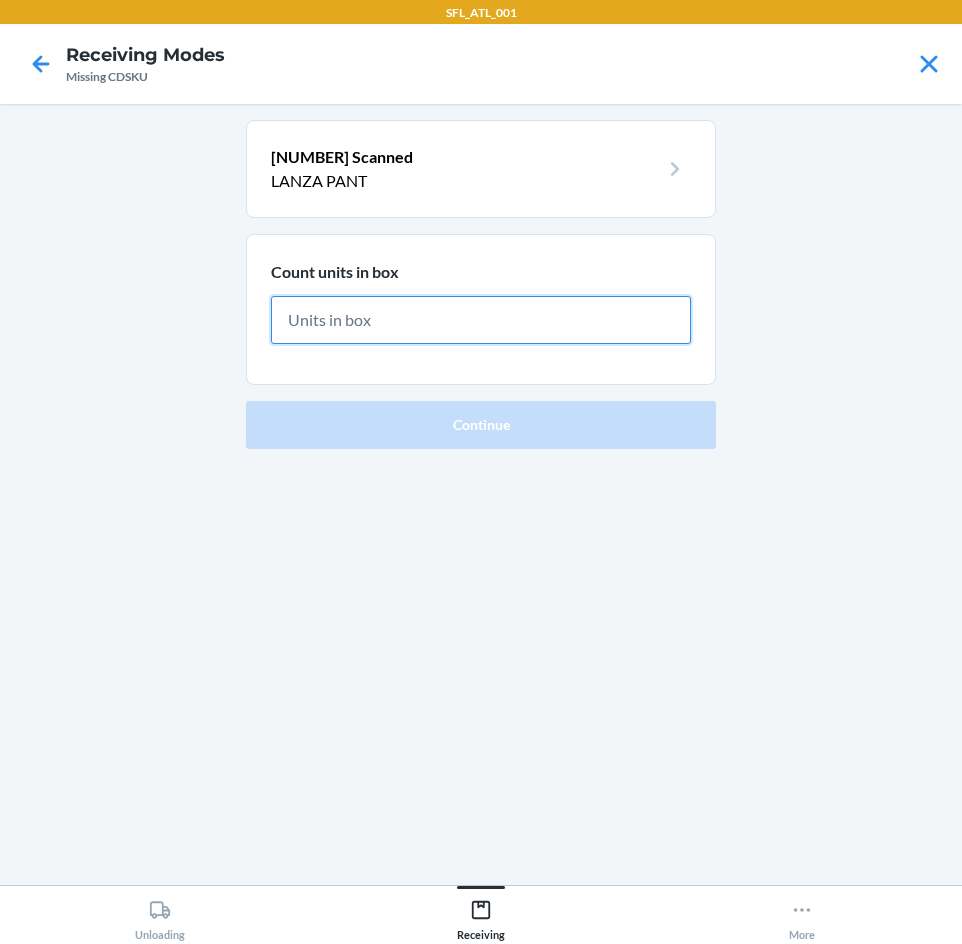 click at bounding box center [481, 320] 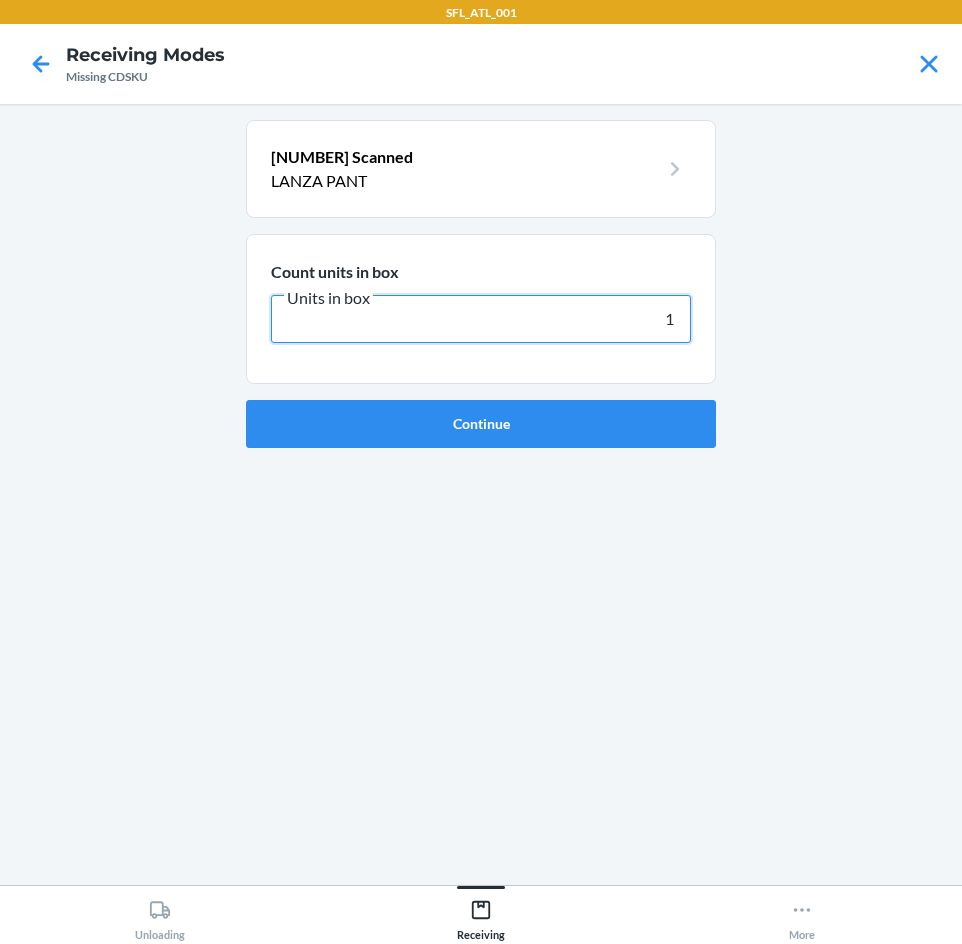type on "1" 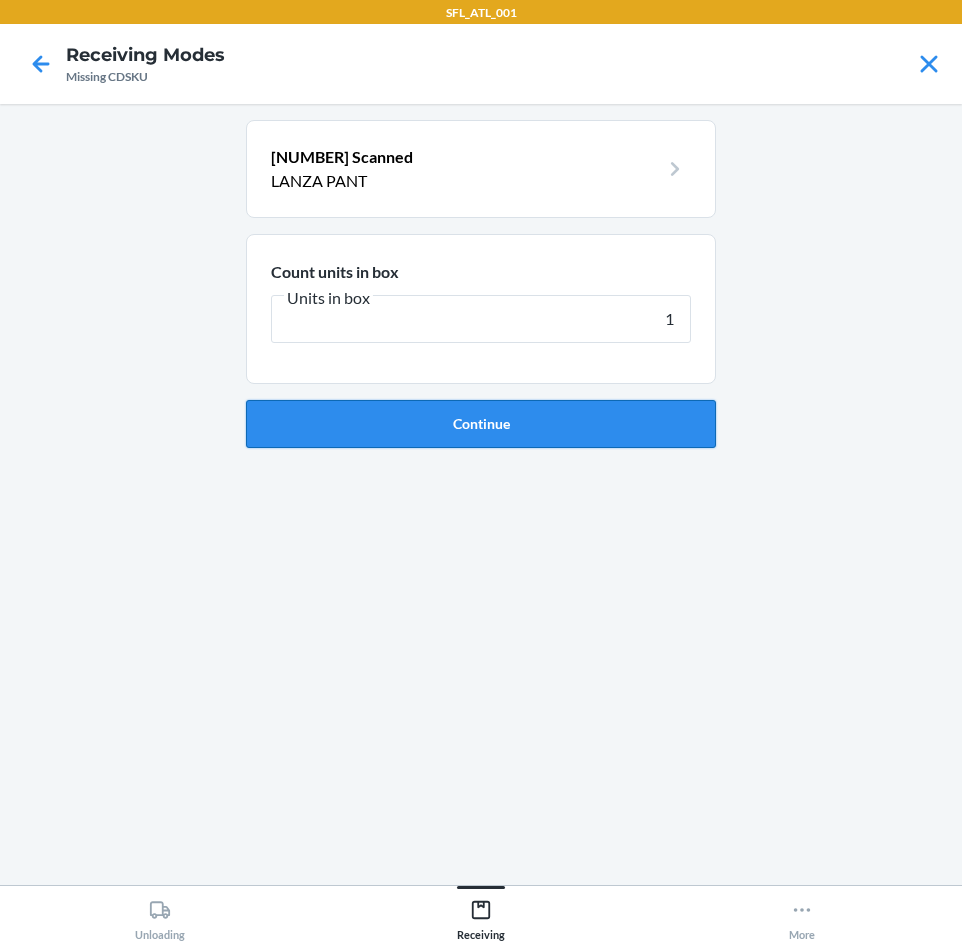 click on "Continue" at bounding box center (481, 424) 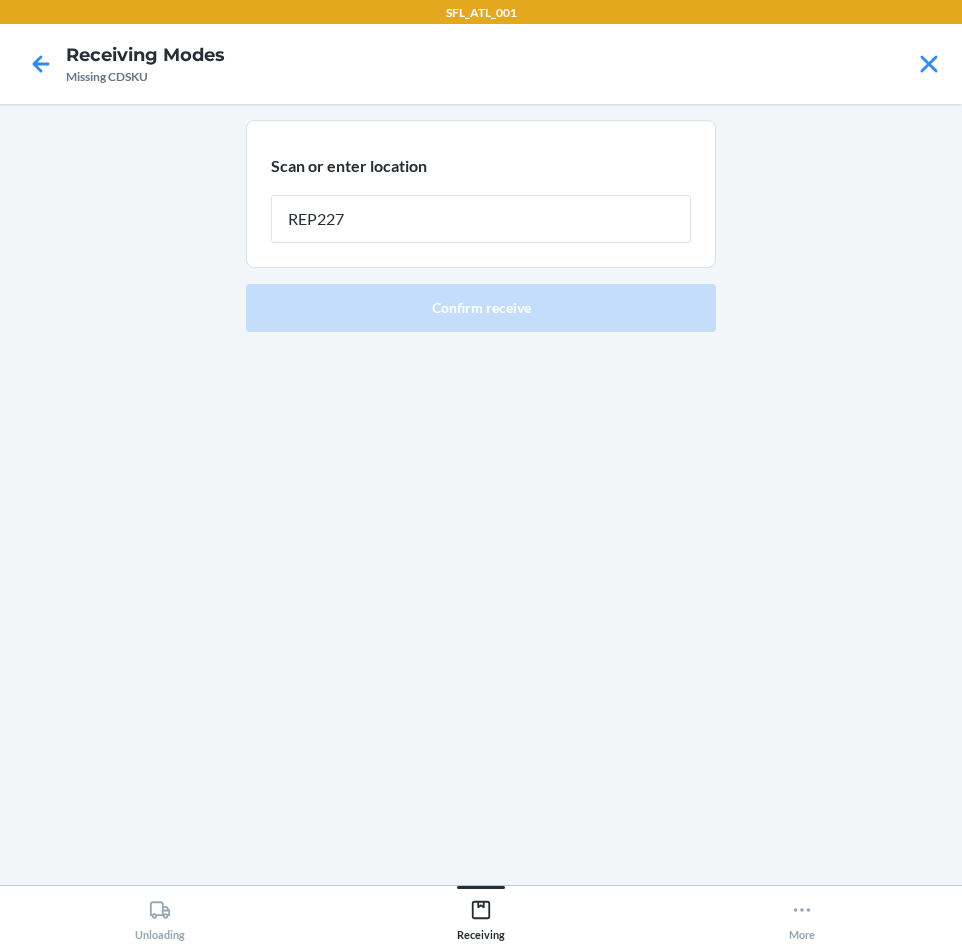 type on "REP227" 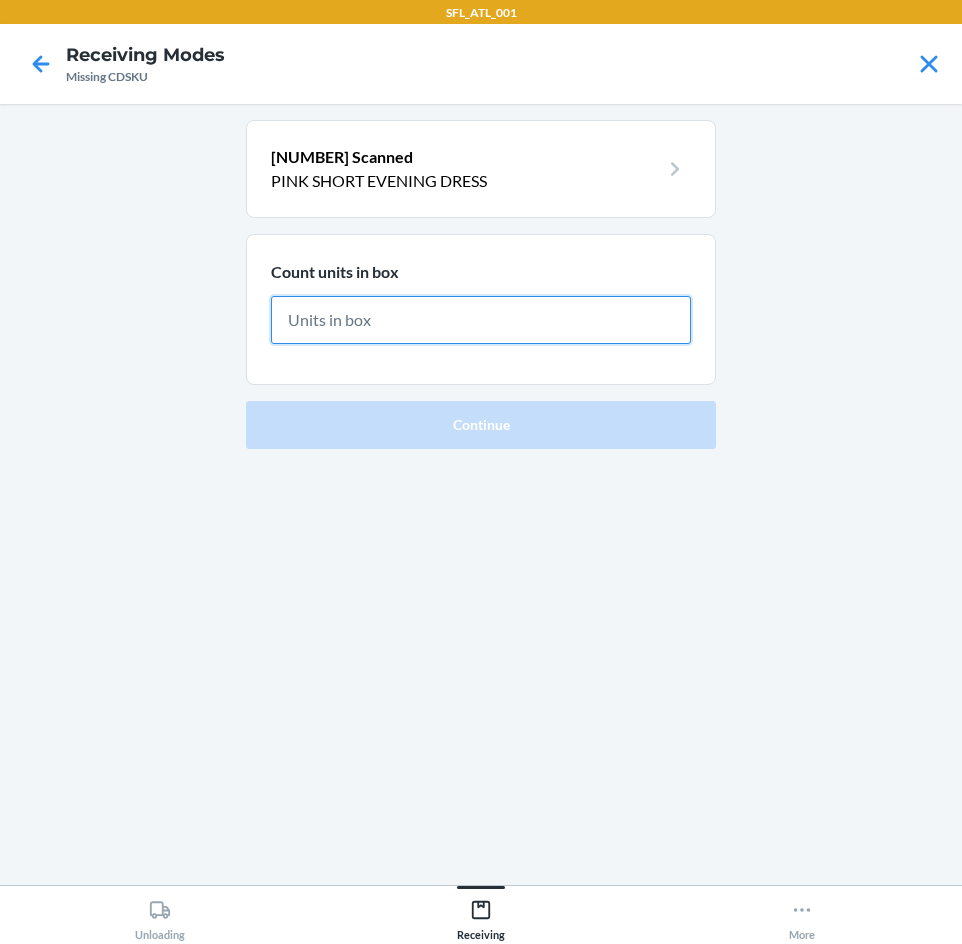 click at bounding box center [481, 320] 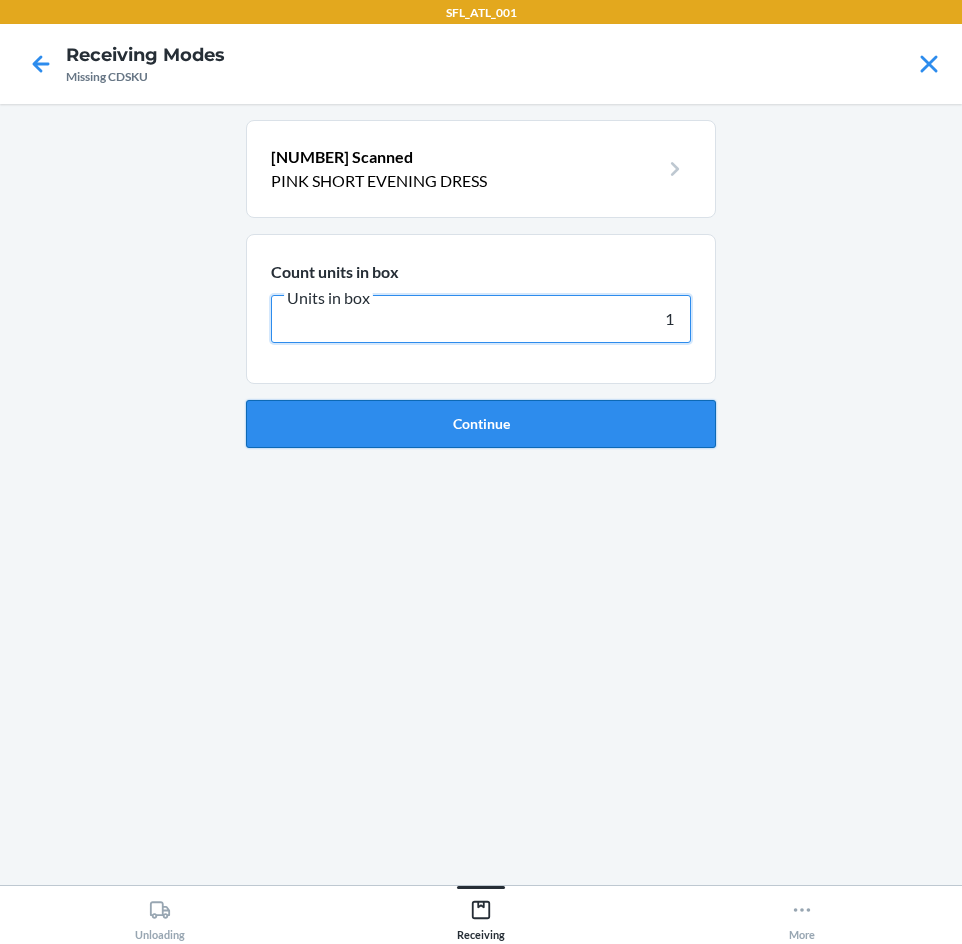 type on "1" 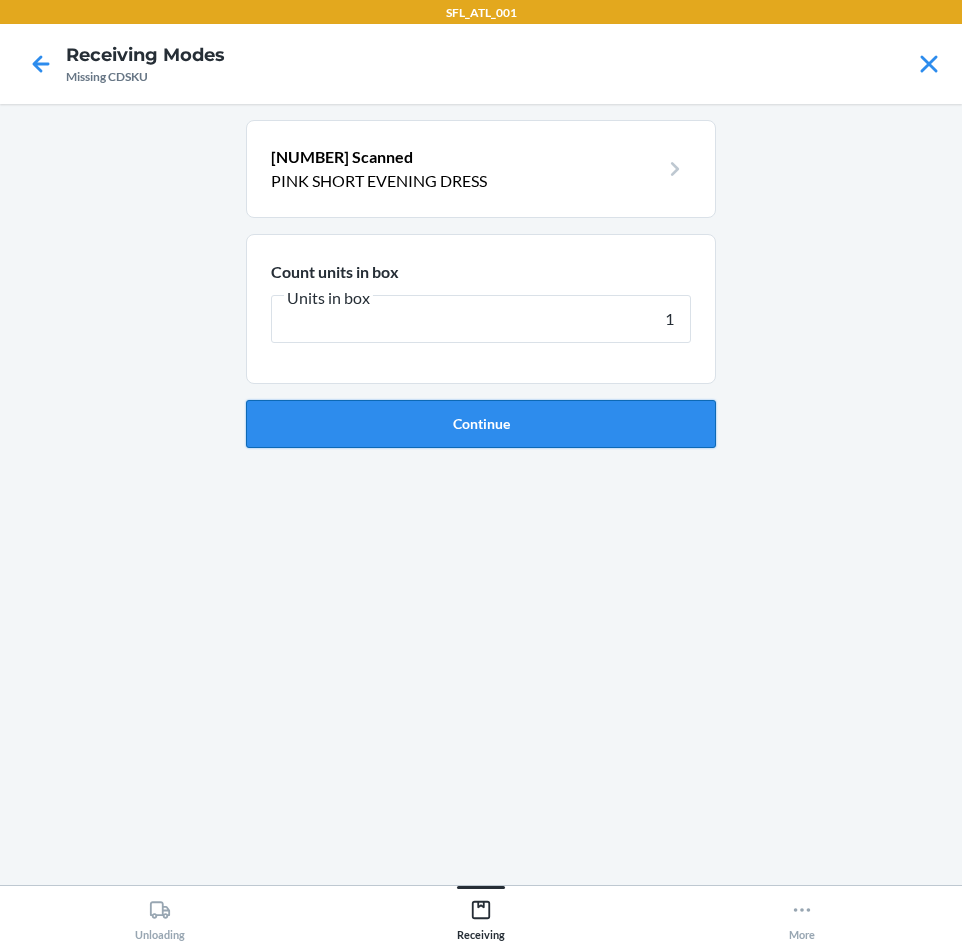click on "Continue" at bounding box center [481, 424] 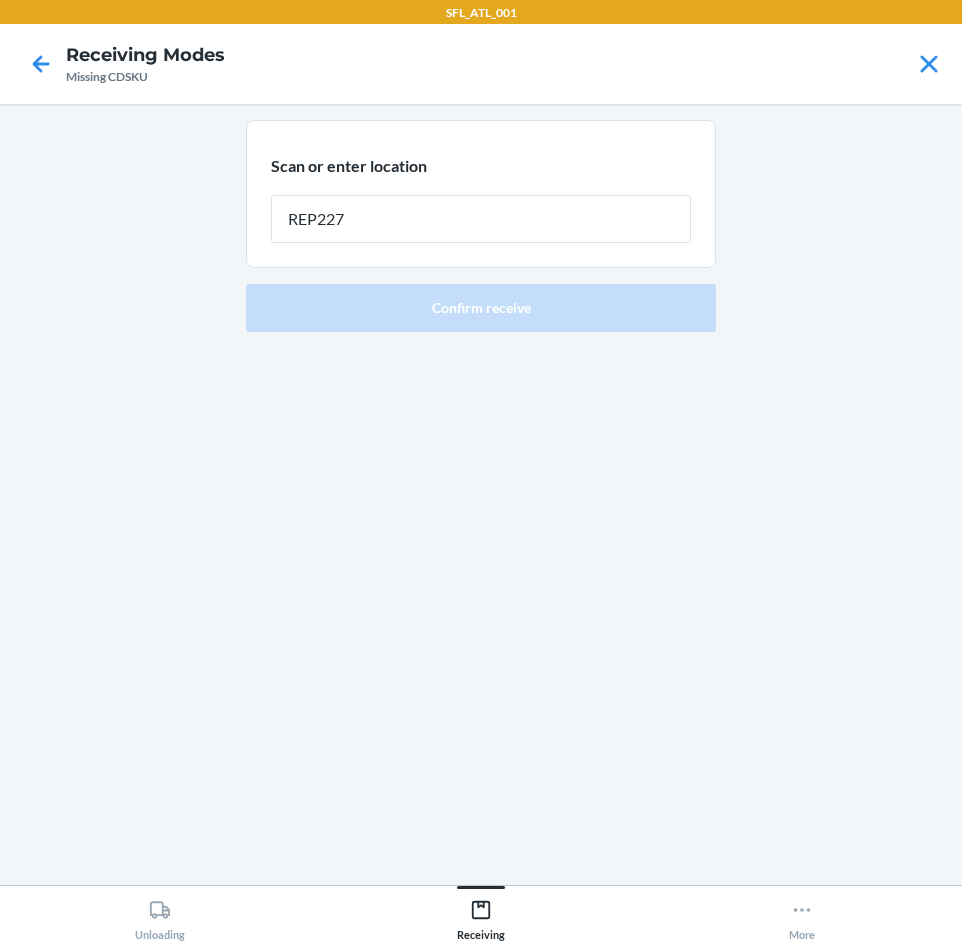 type on "REP227" 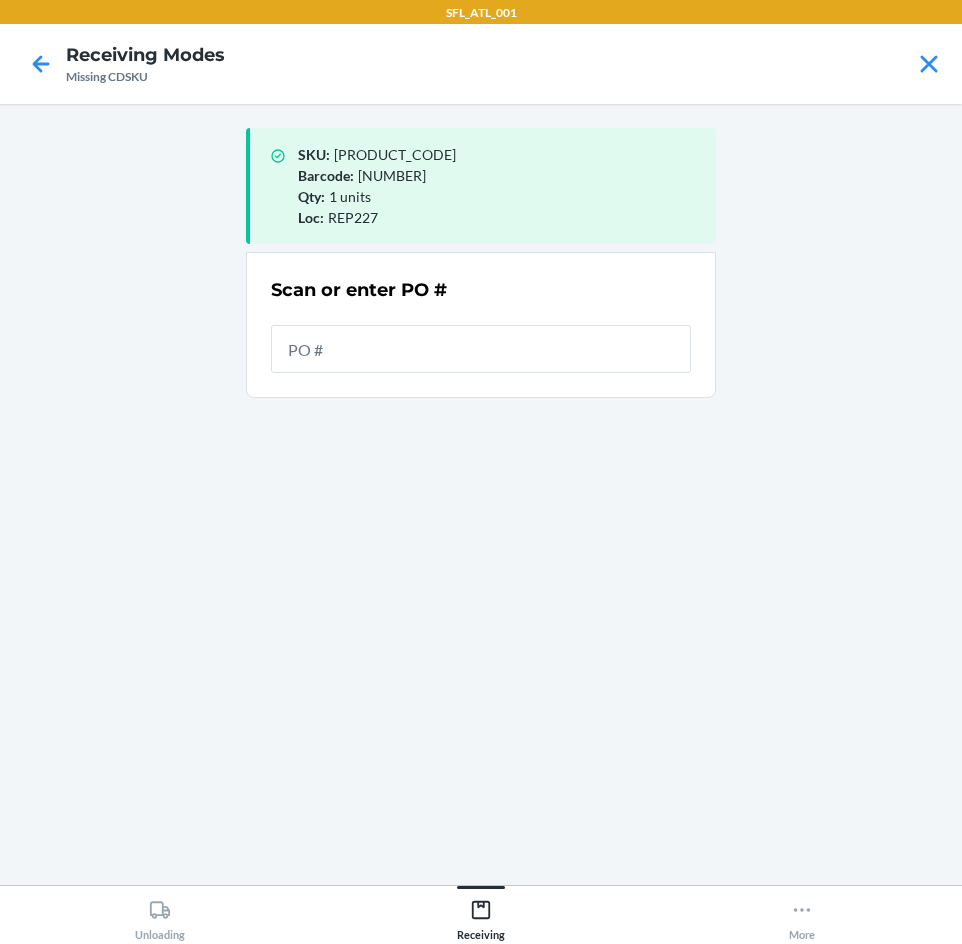 click at bounding box center [481, 349] 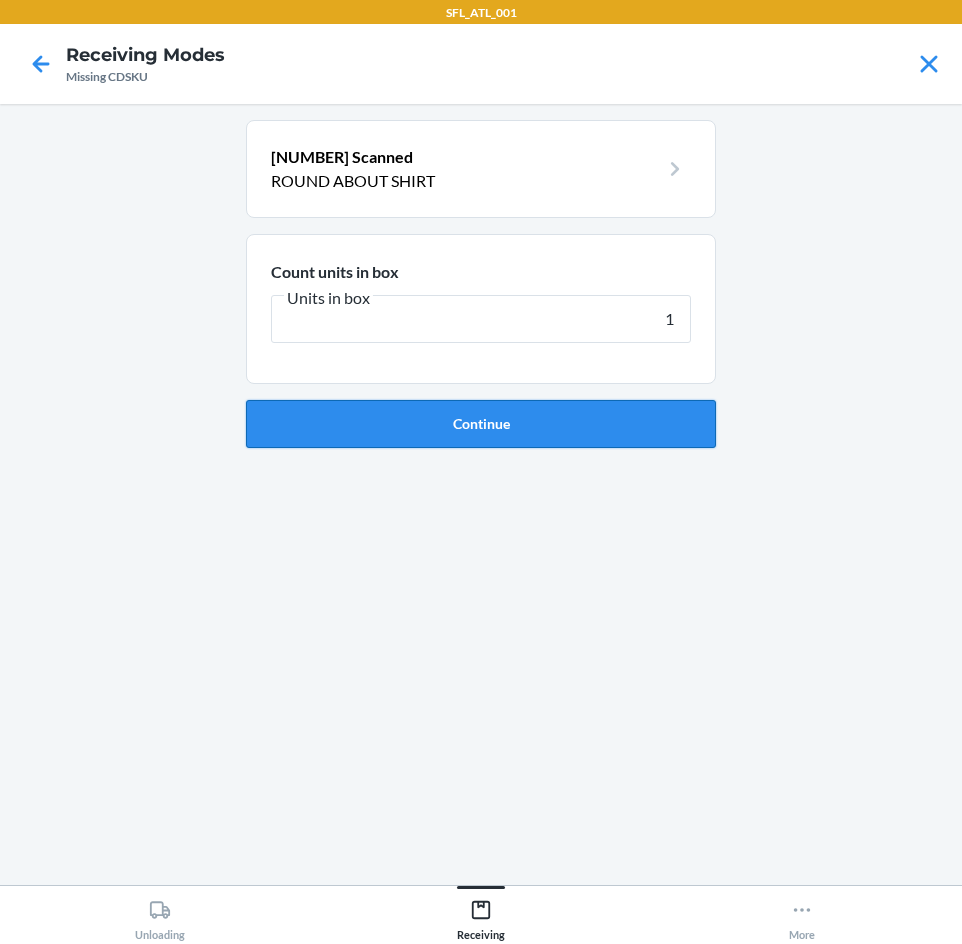 type on "1" 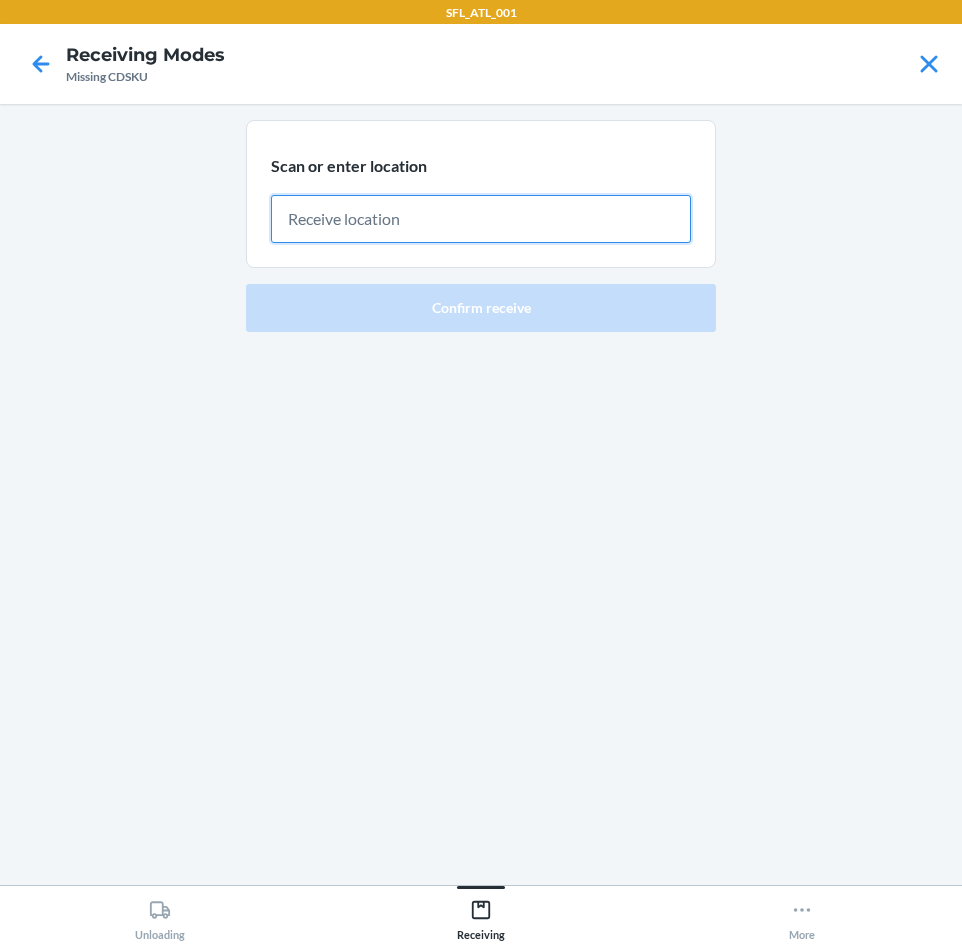 click at bounding box center [481, 219] 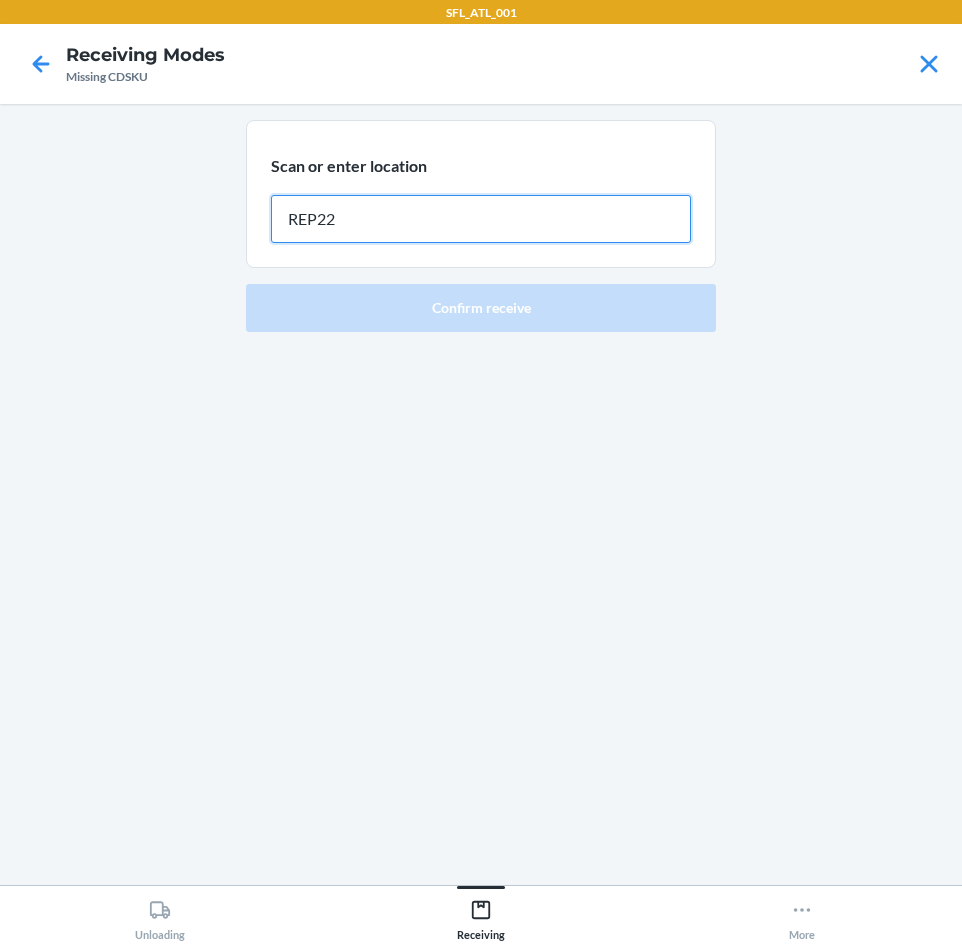 type on "REP227" 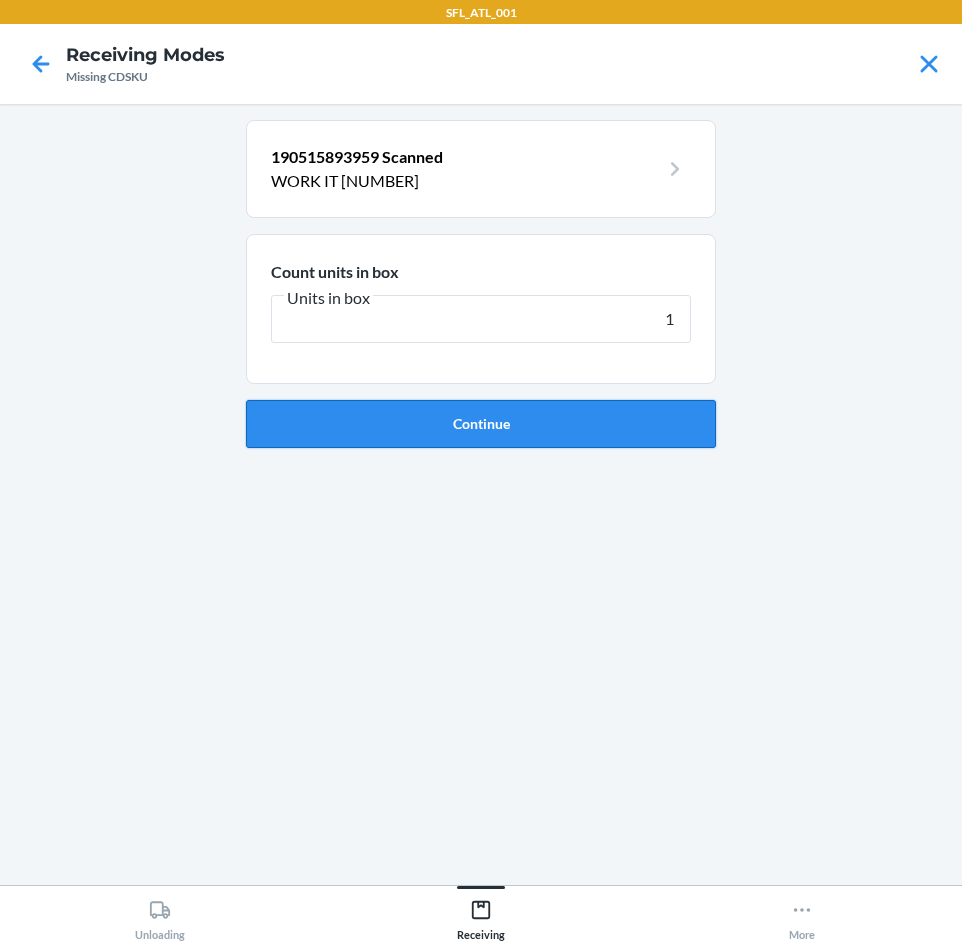 type on "1" 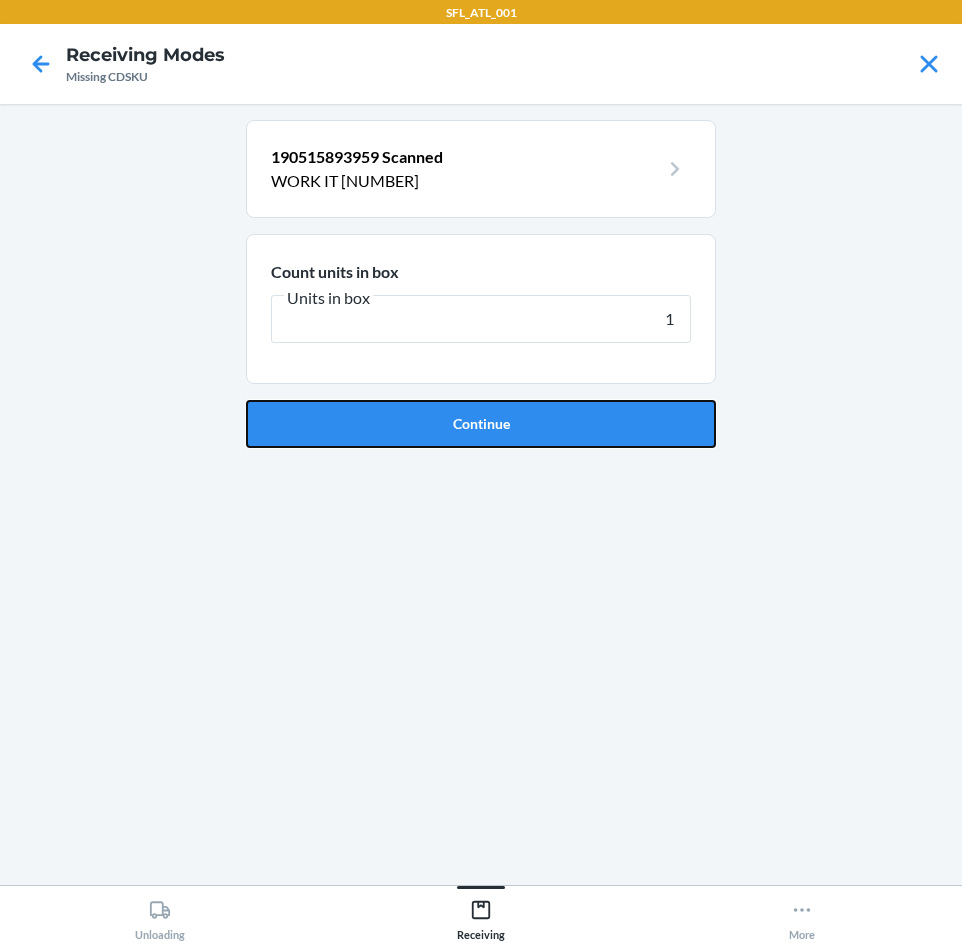 drag, startPoint x: 684, startPoint y: 416, endPoint x: 778, endPoint y: 377, distance: 101.76935 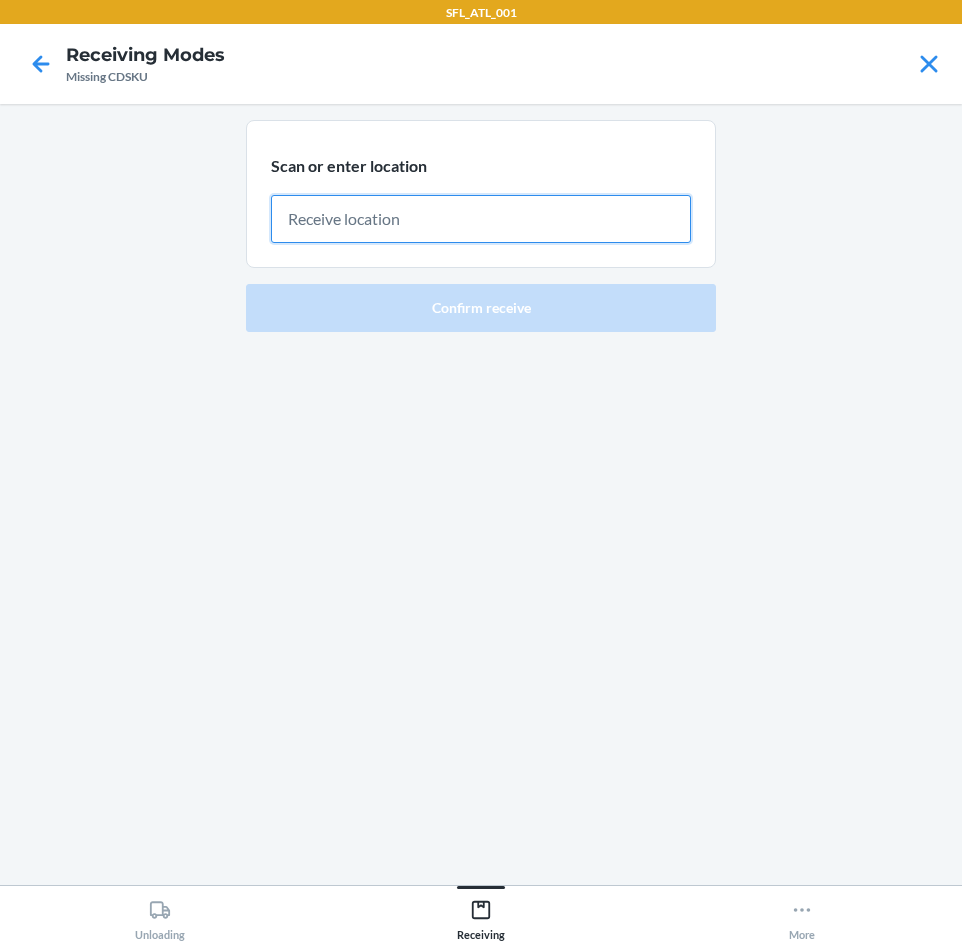 click at bounding box center [481, 219] 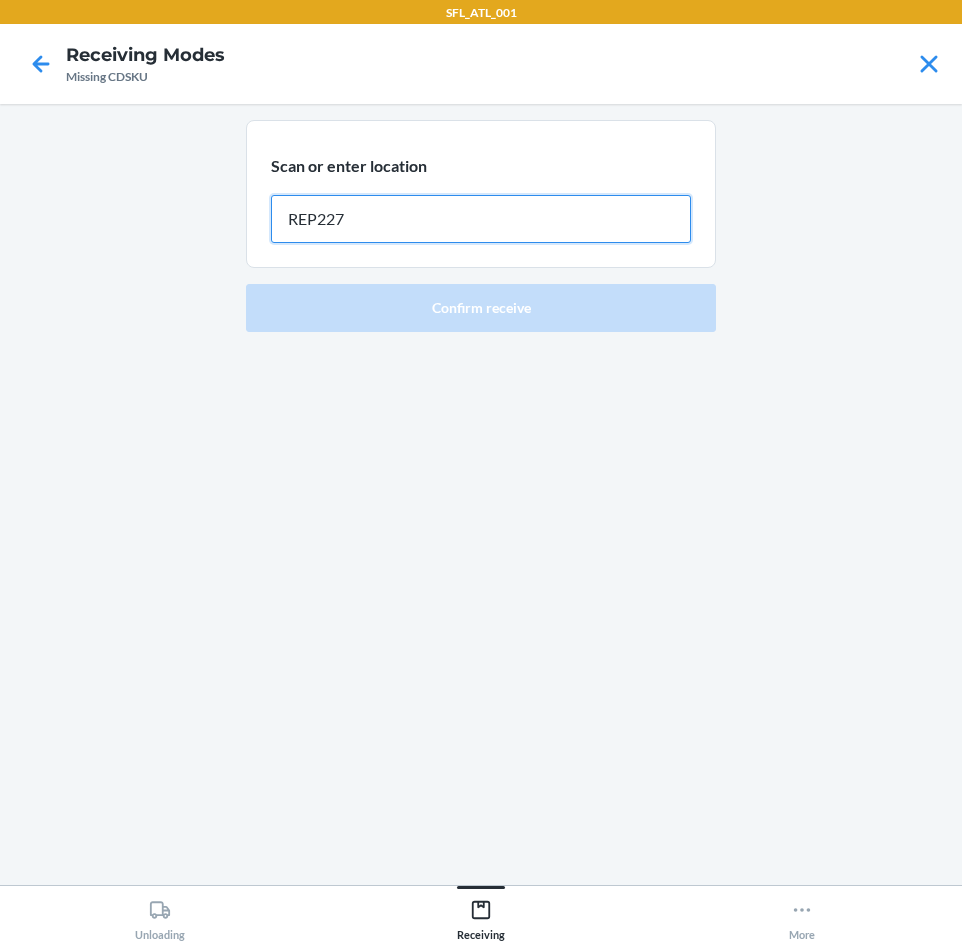 type on "REP227" 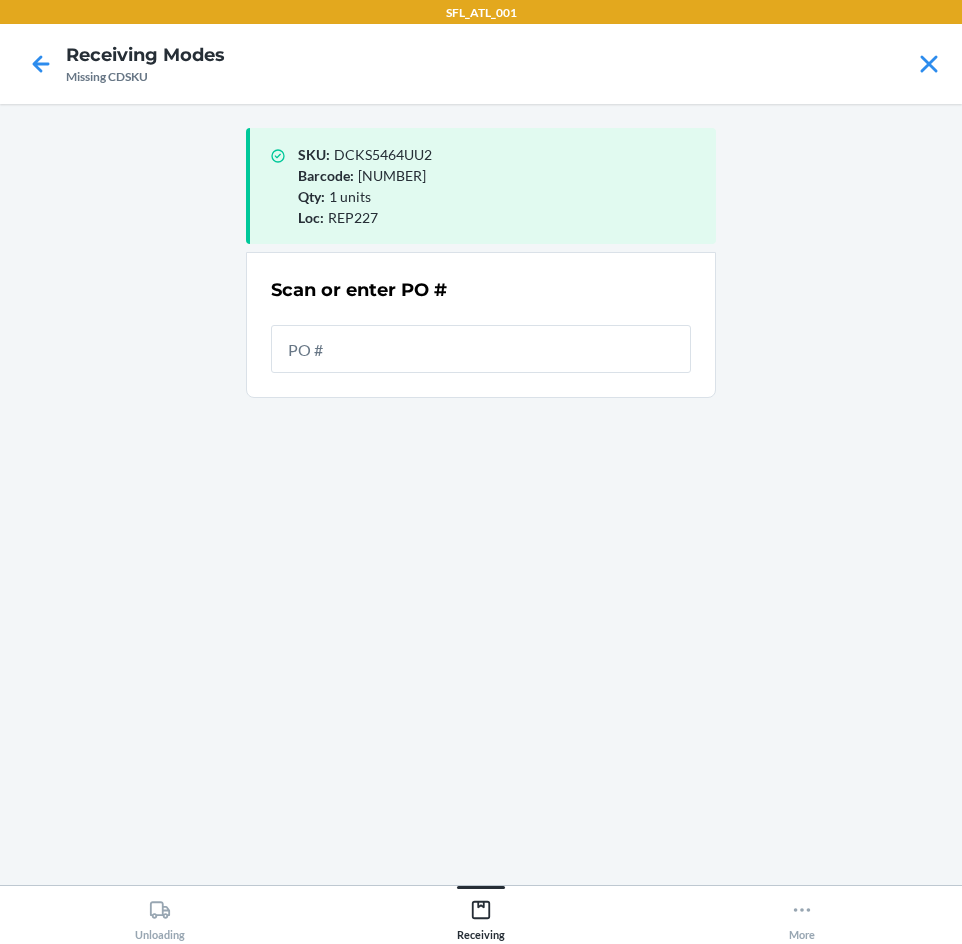 click at bounding box center [481, 349] 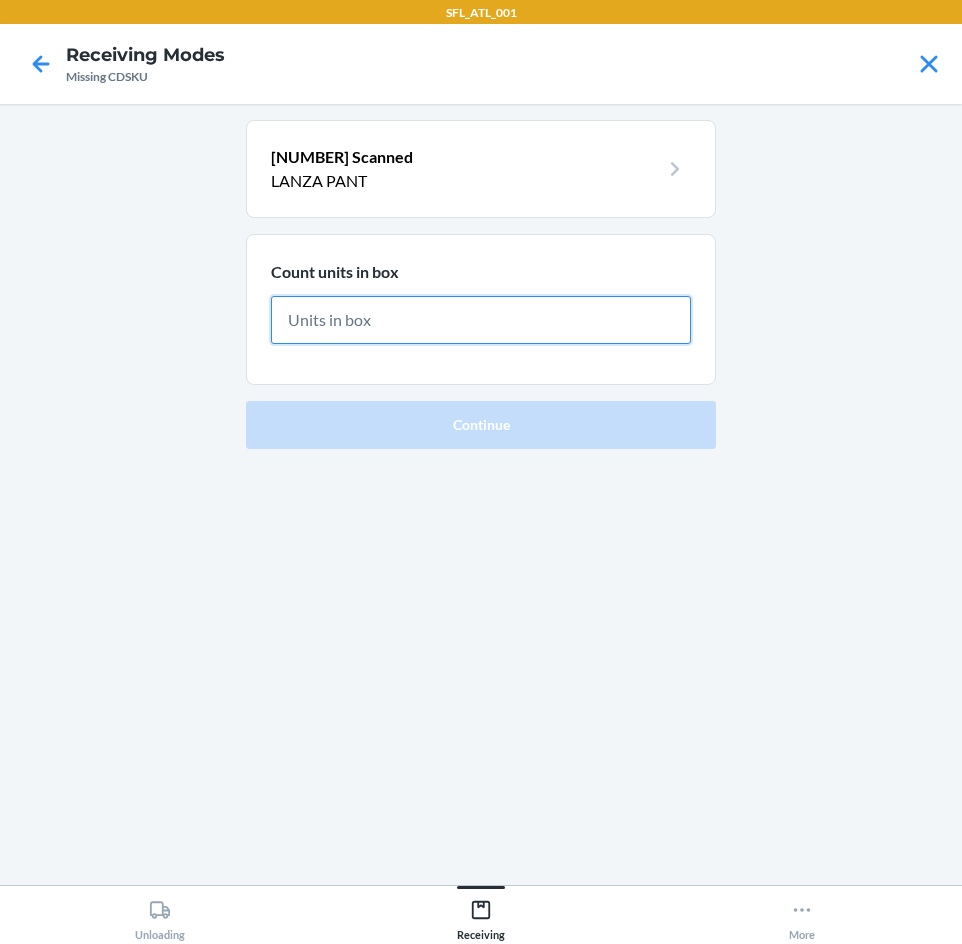 click at bounding box center [481, 320] 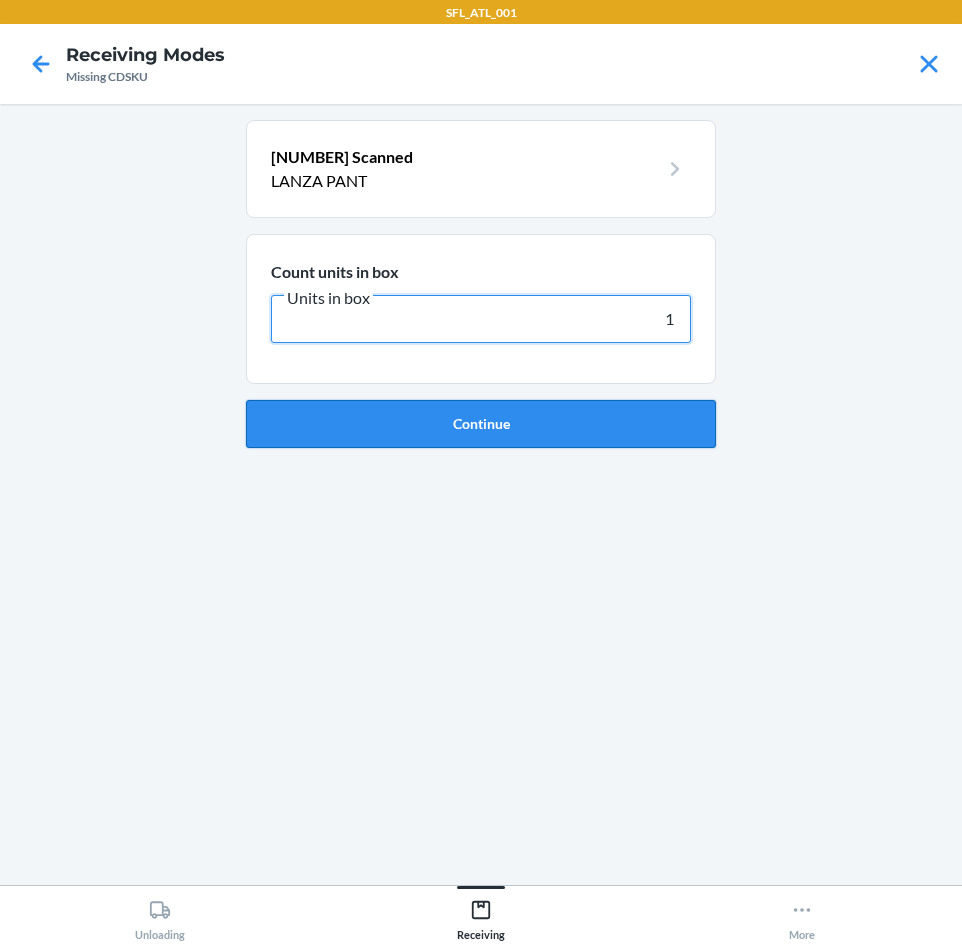 type on "1" 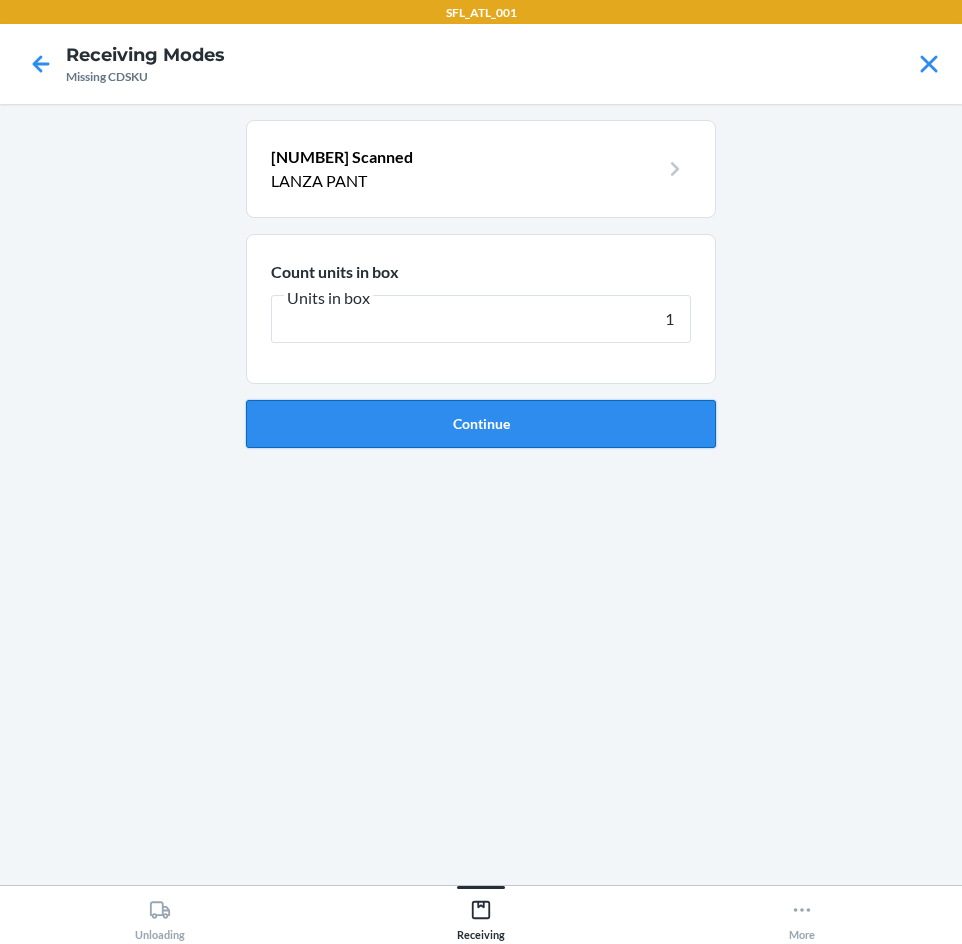 click on "Continue" at bounding box center (481, 424) 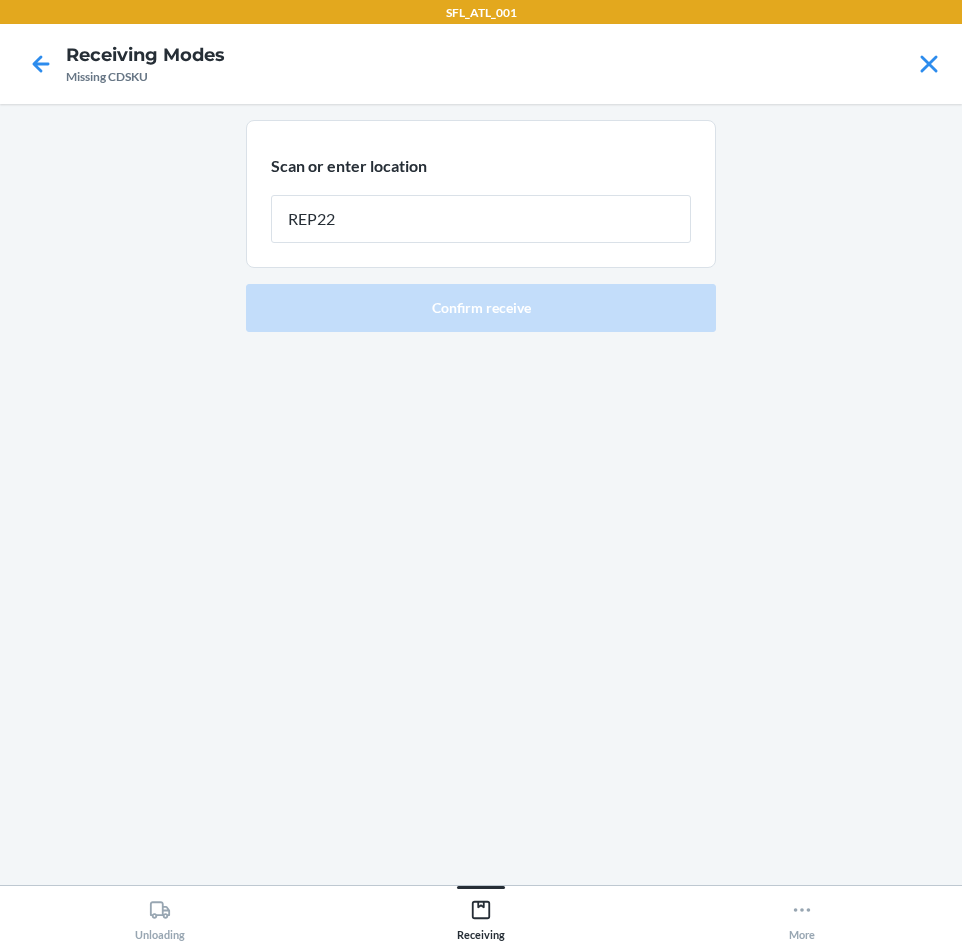 type on "REP227" 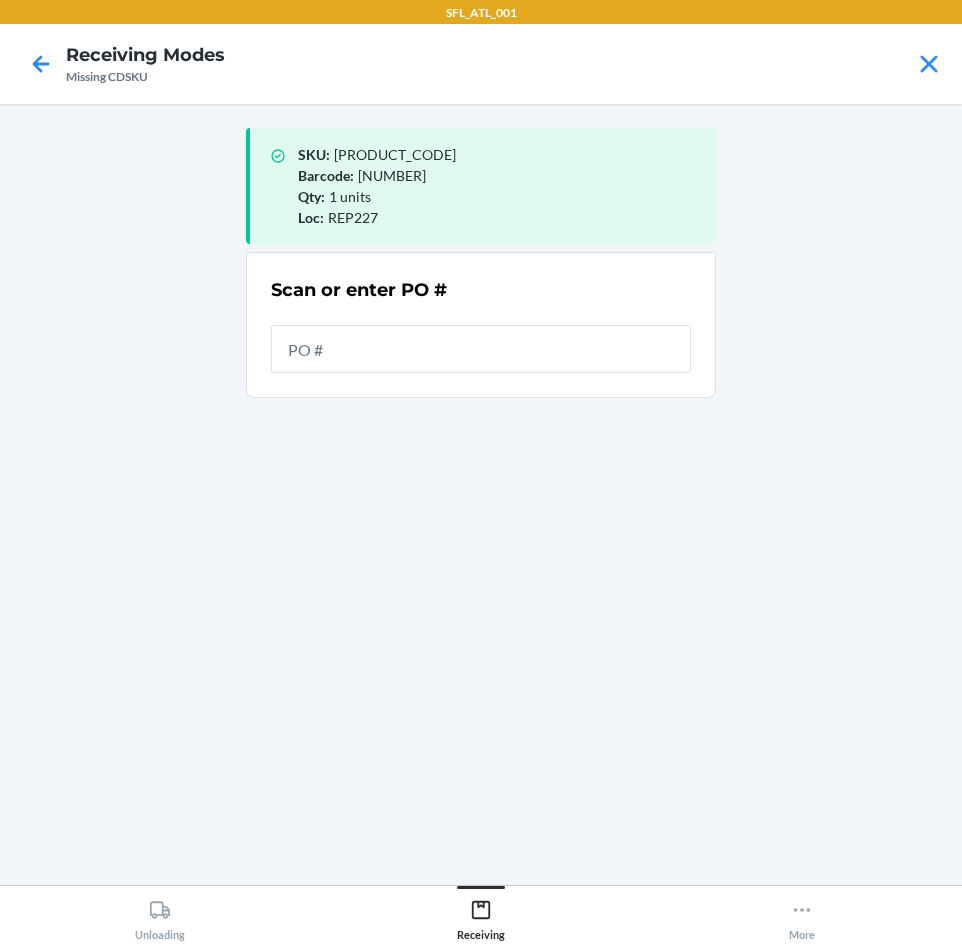 click at bounding box center [481, 349] 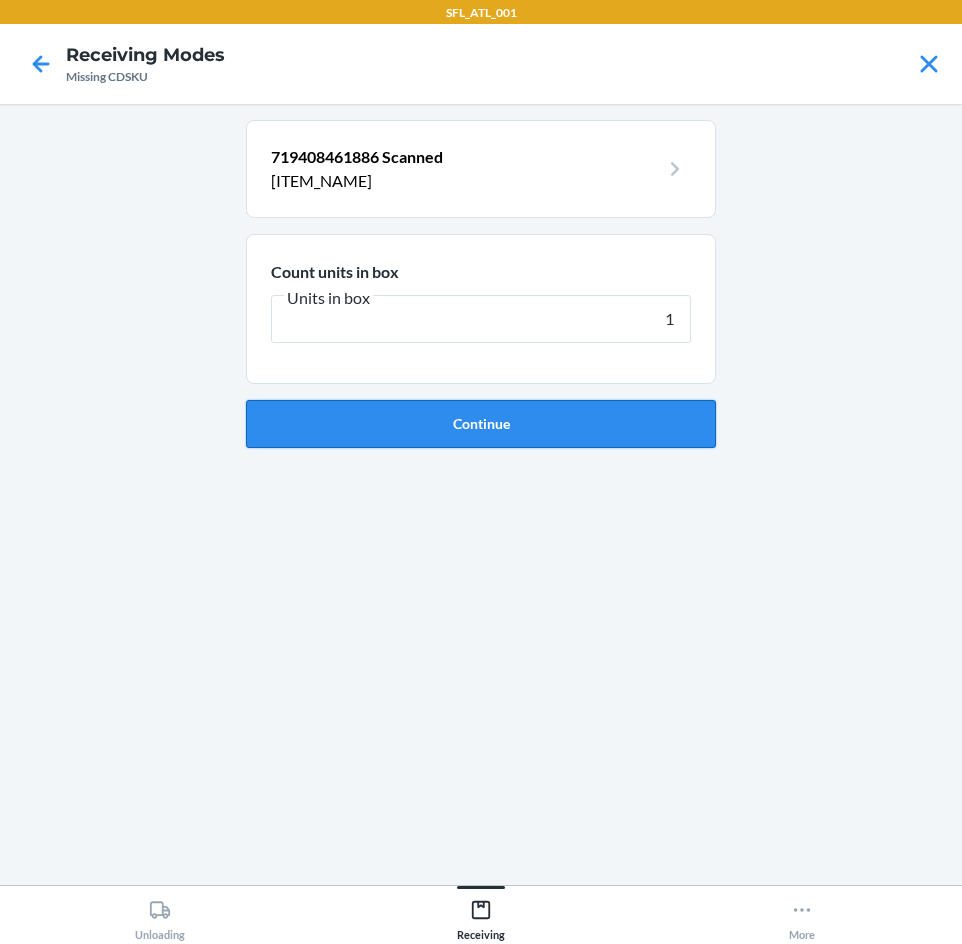 type on "1" 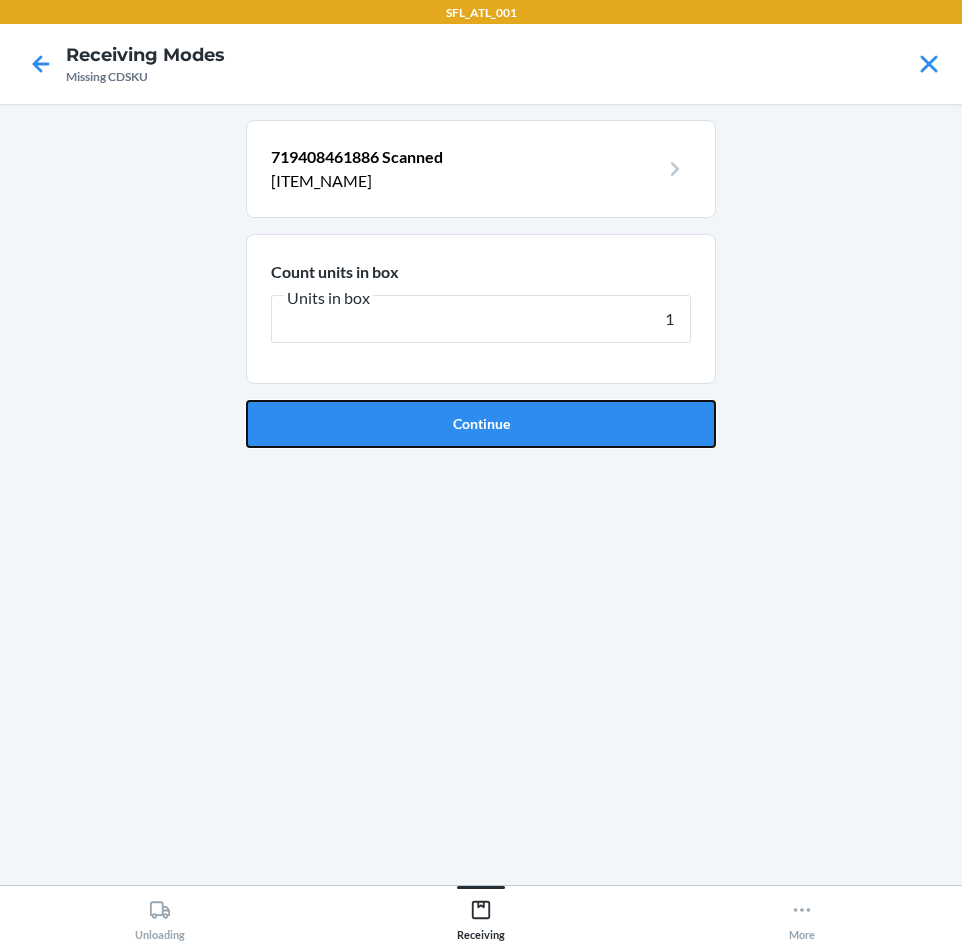 click on "Continue" at bounding box center [481, 424] 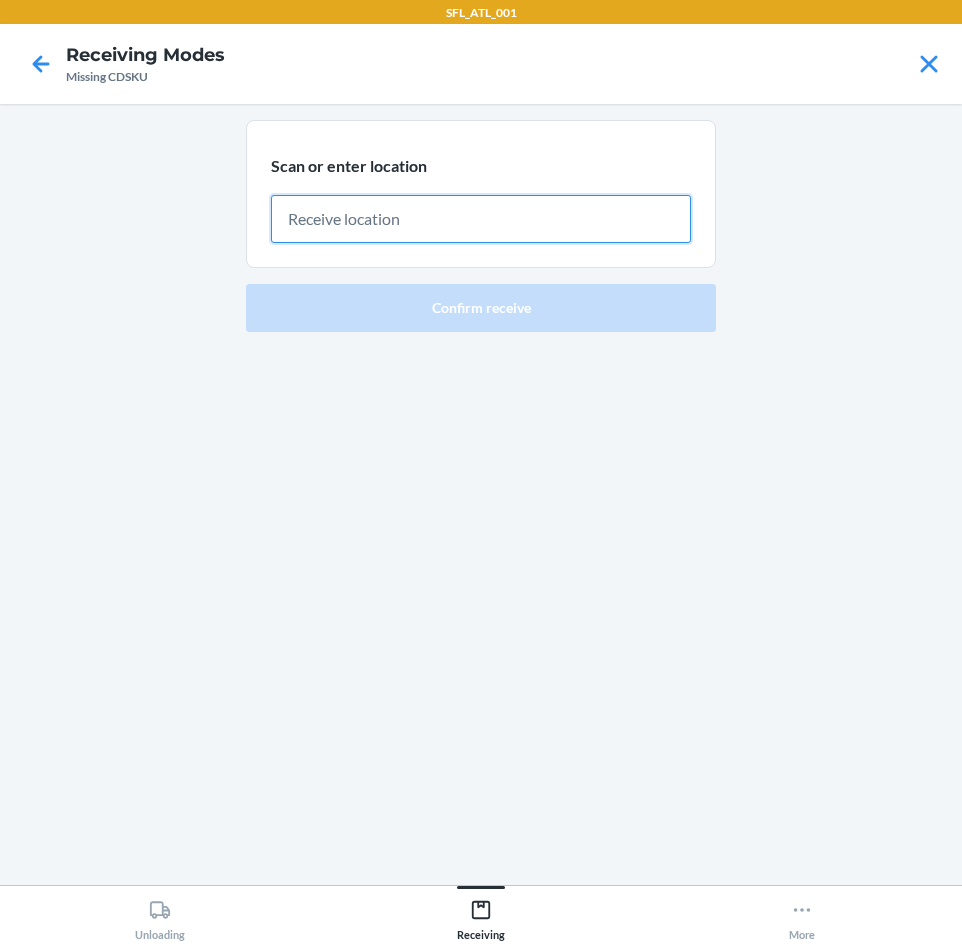click at bounding box center [481, 219] 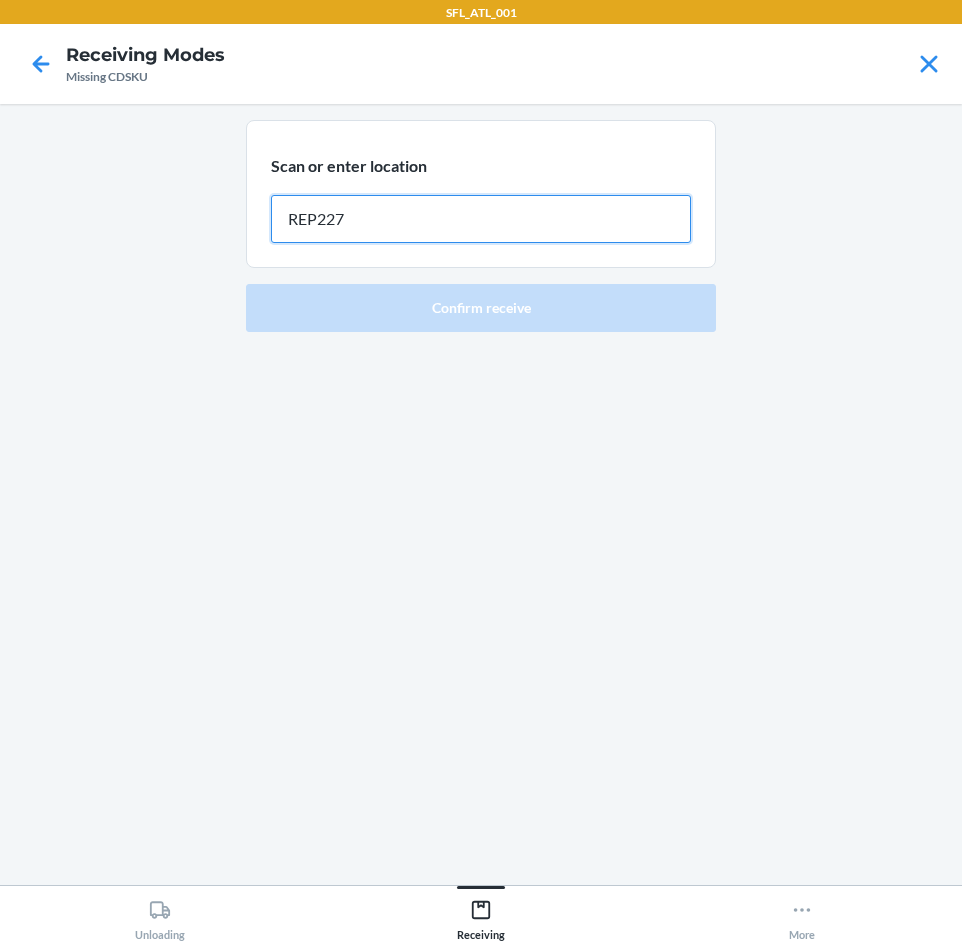 type on "REP227" 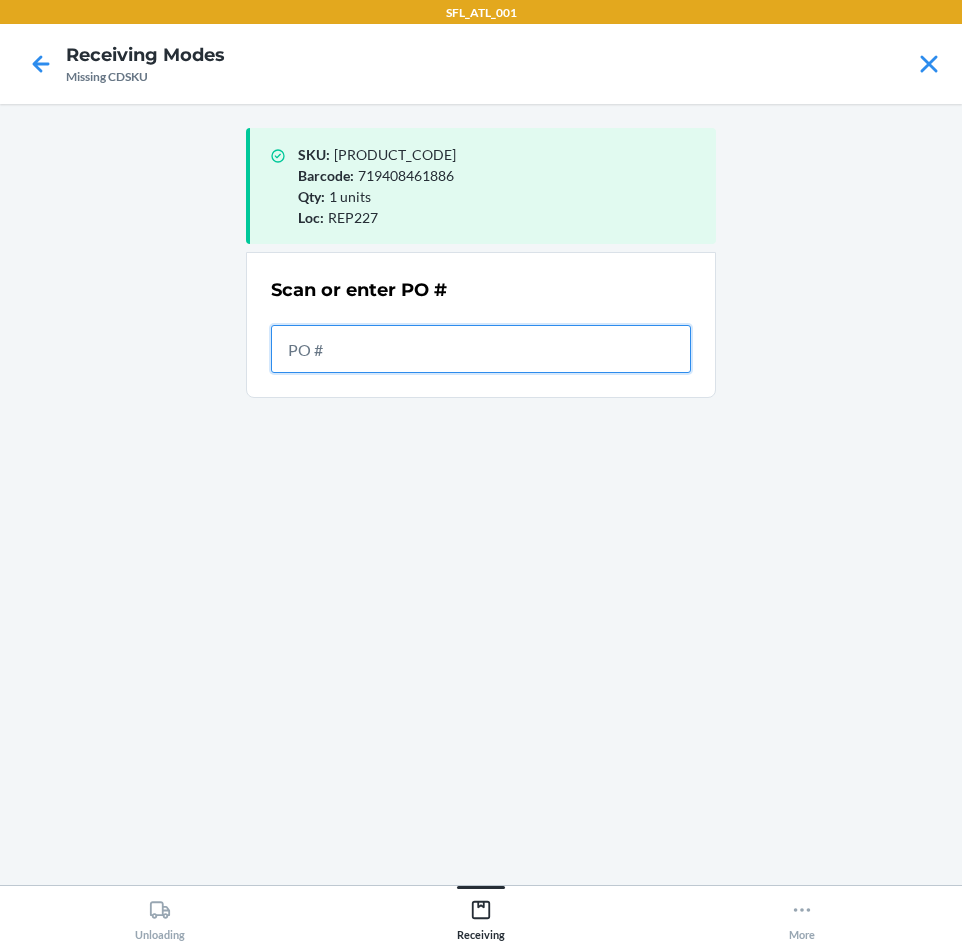 click at bounding box center (481, 349) 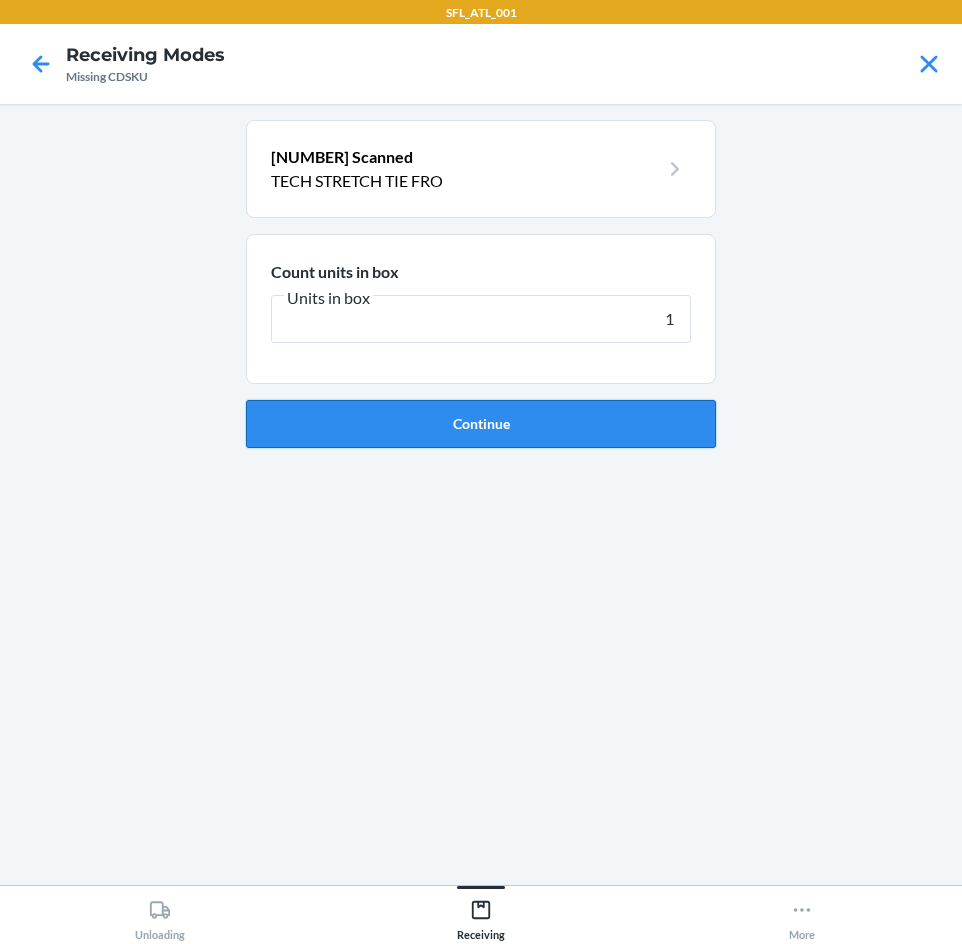 type on "1" 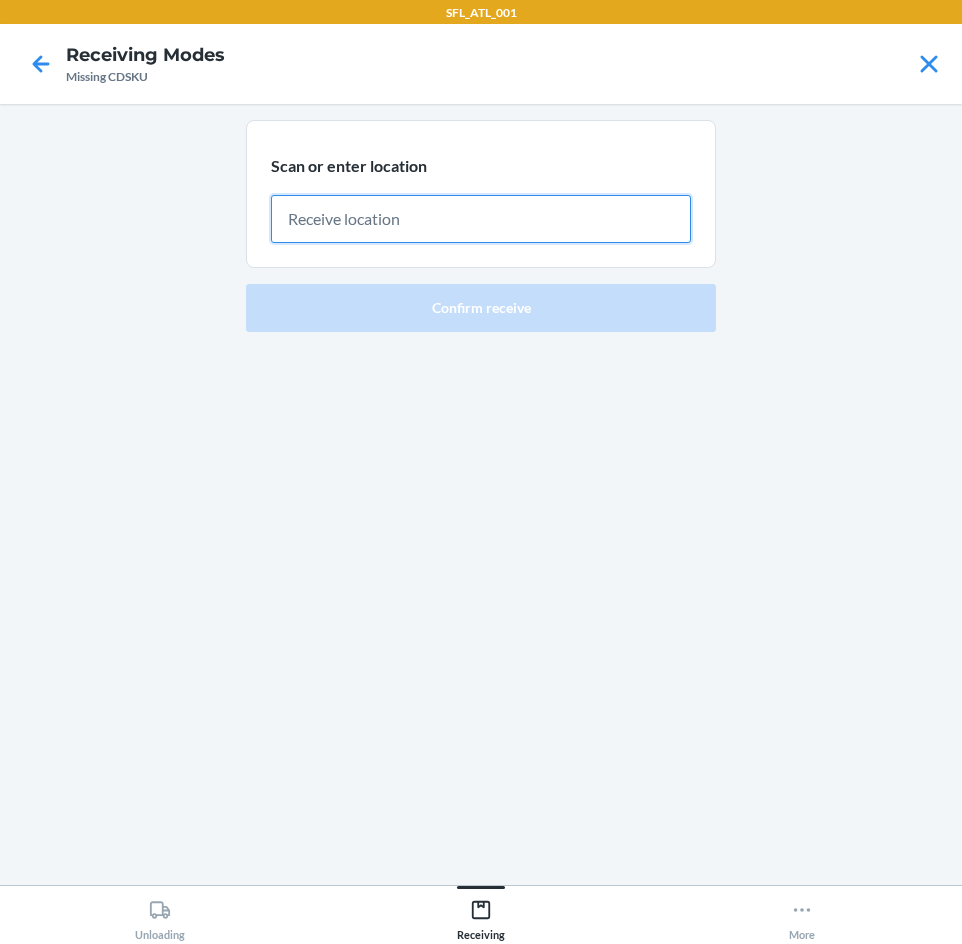 click at bounding box center (481, 219) 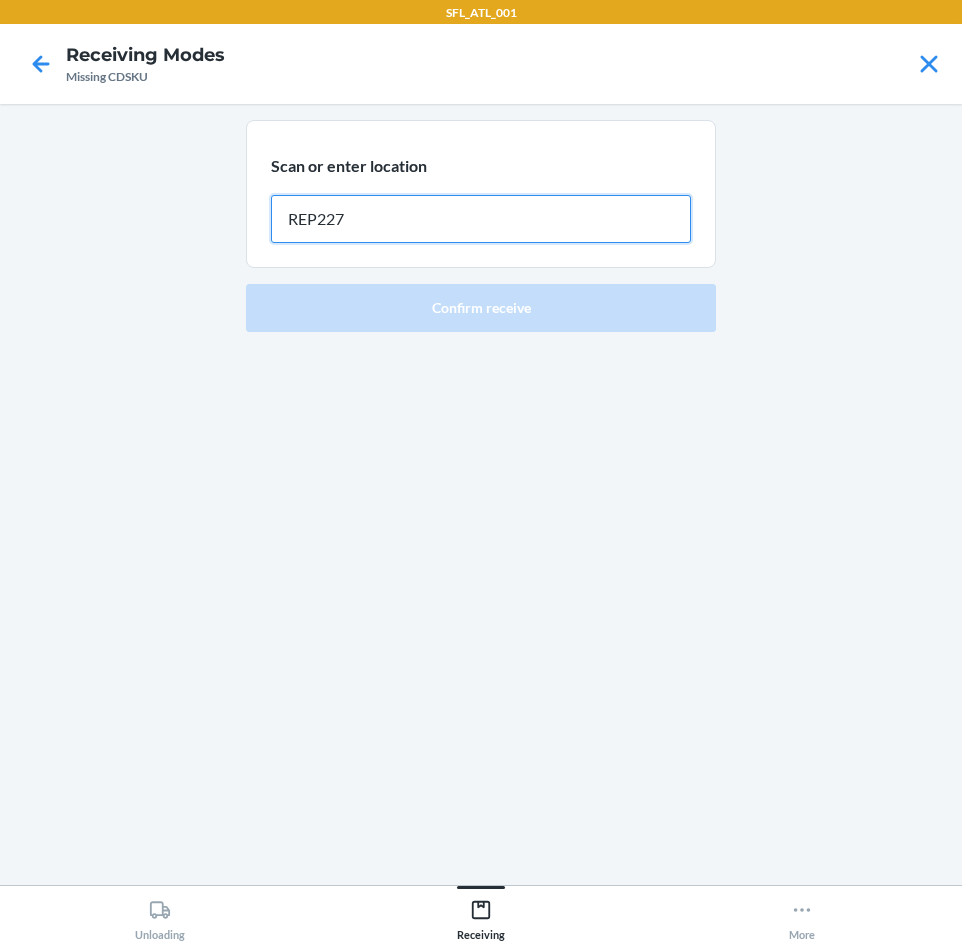 type on "REP227" 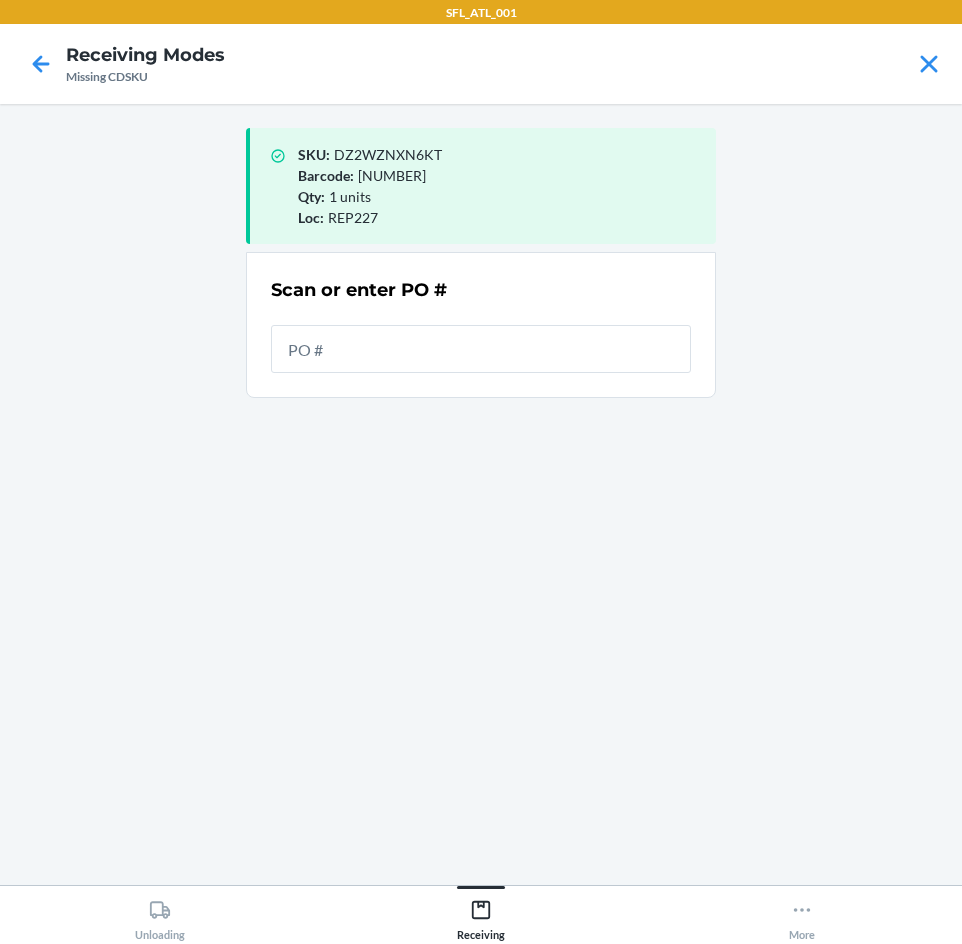 click at bounding box center (481, 349) 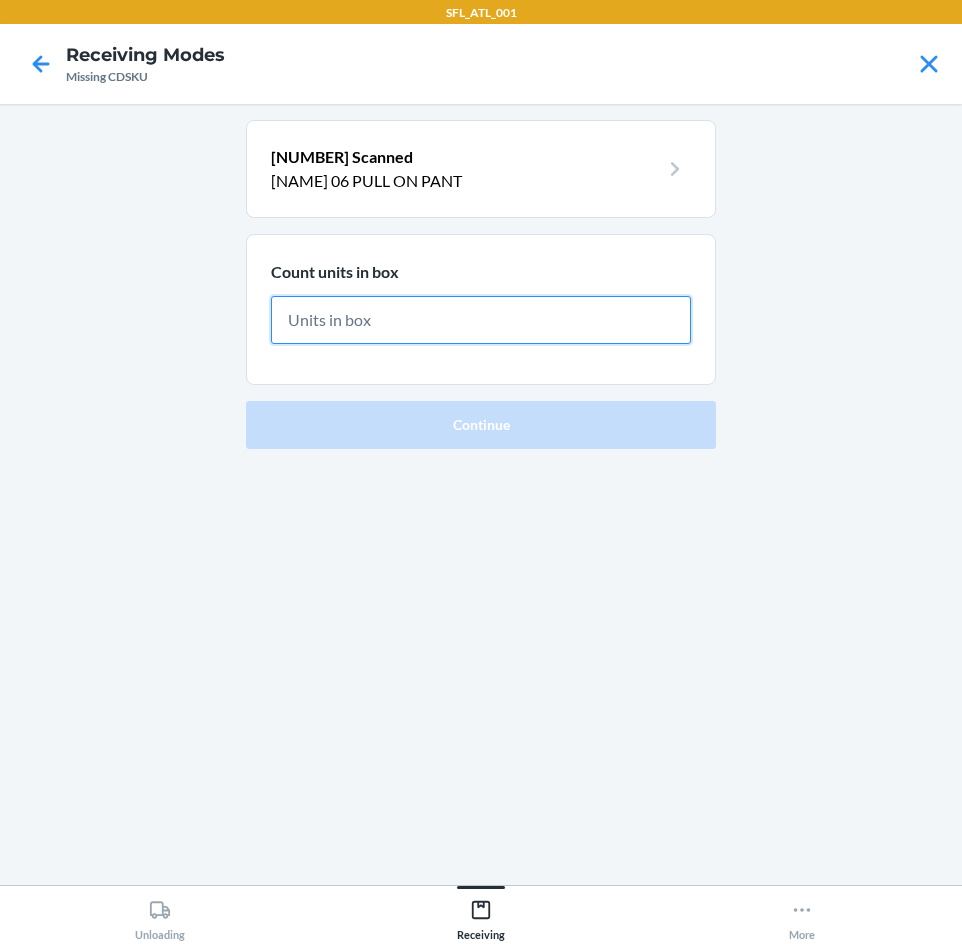 click at bounding box center [481, 320] 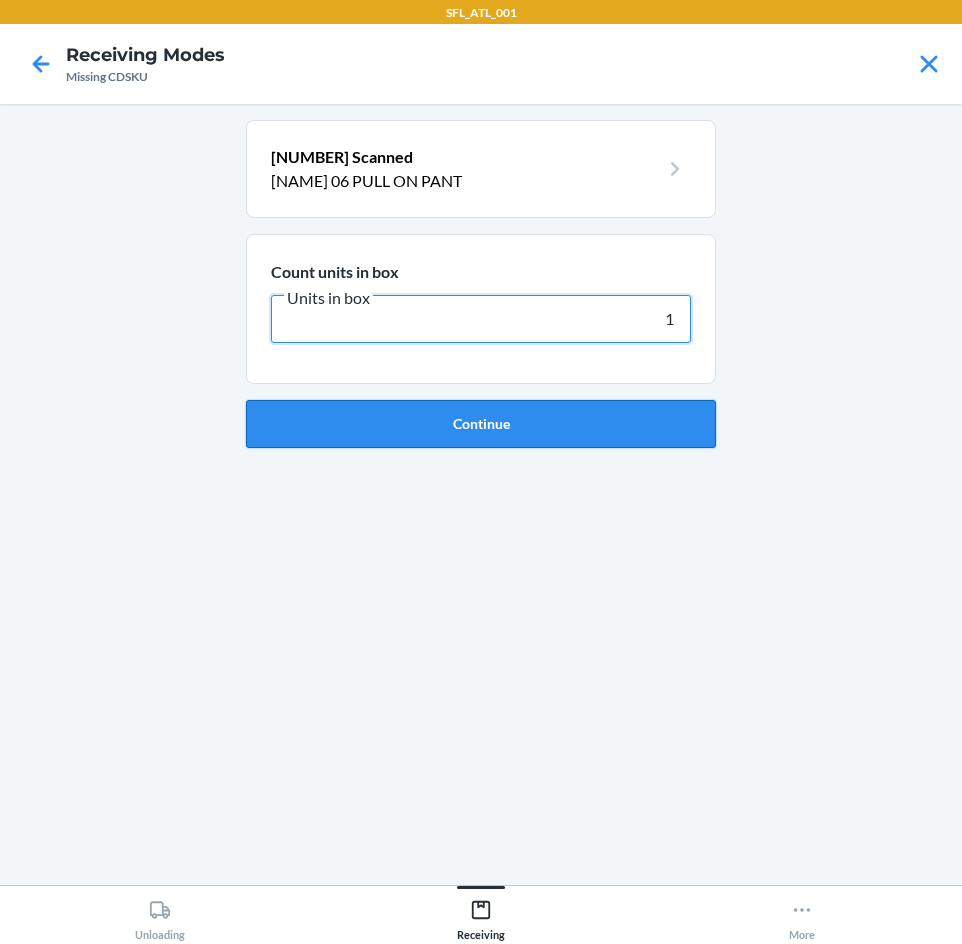 type on "1" 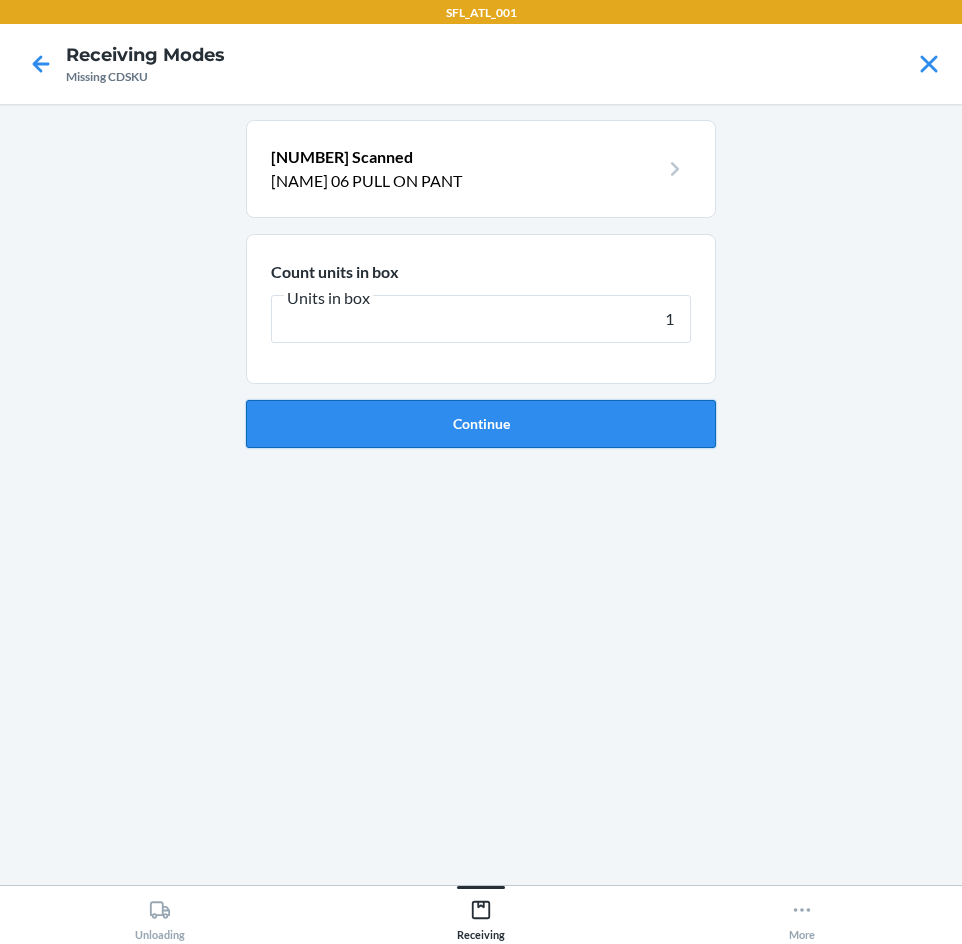 click on "Continue" at bounding box center (481, 424) 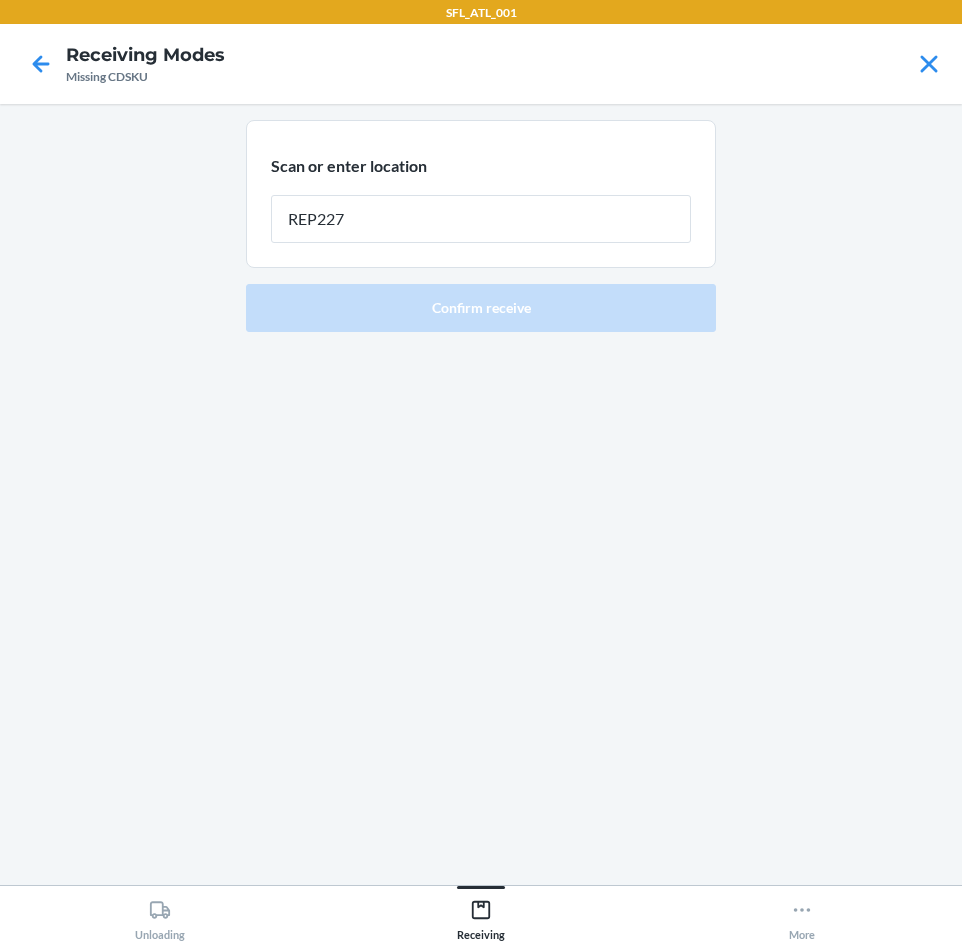 type on "REP227" 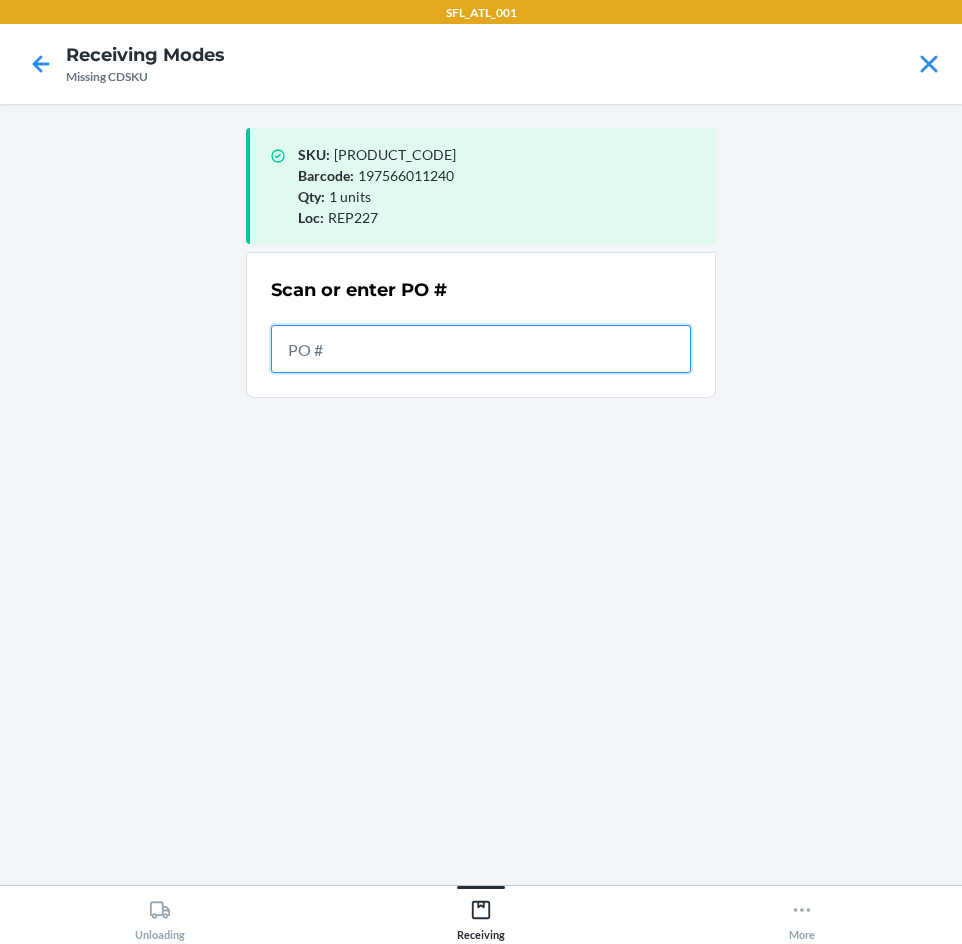 click at bounding box center [481, 349] 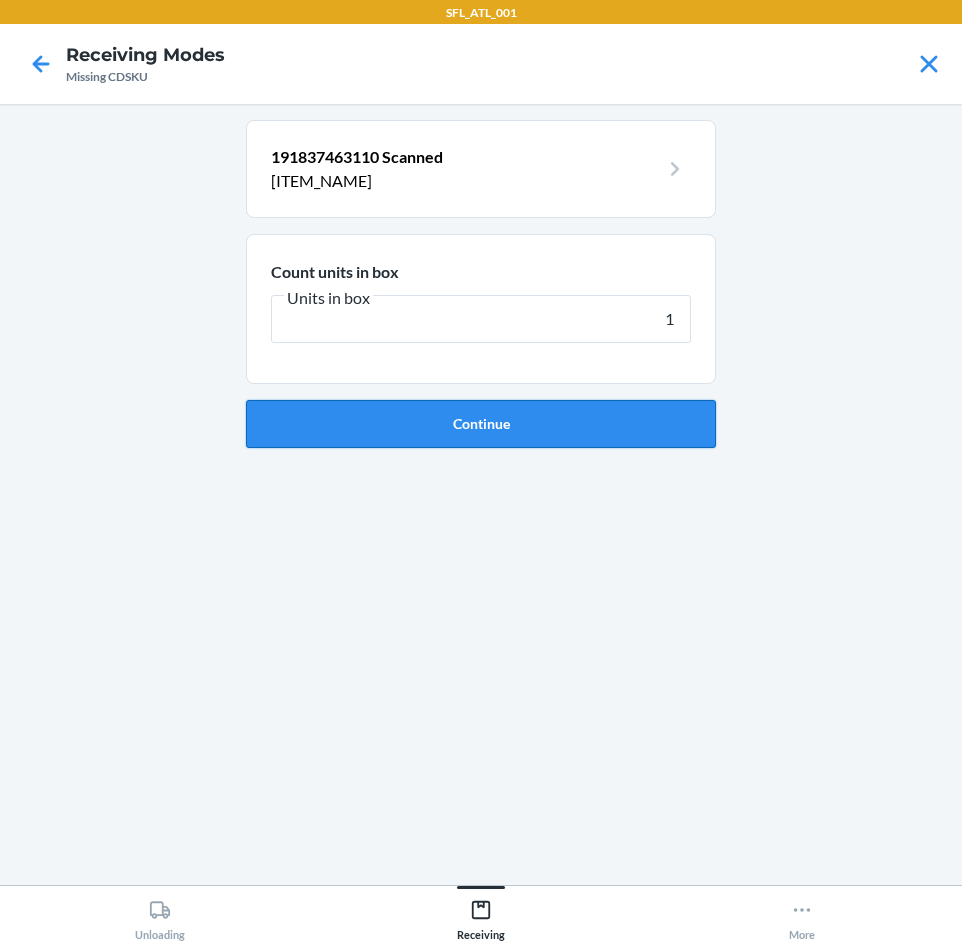 type on "1" 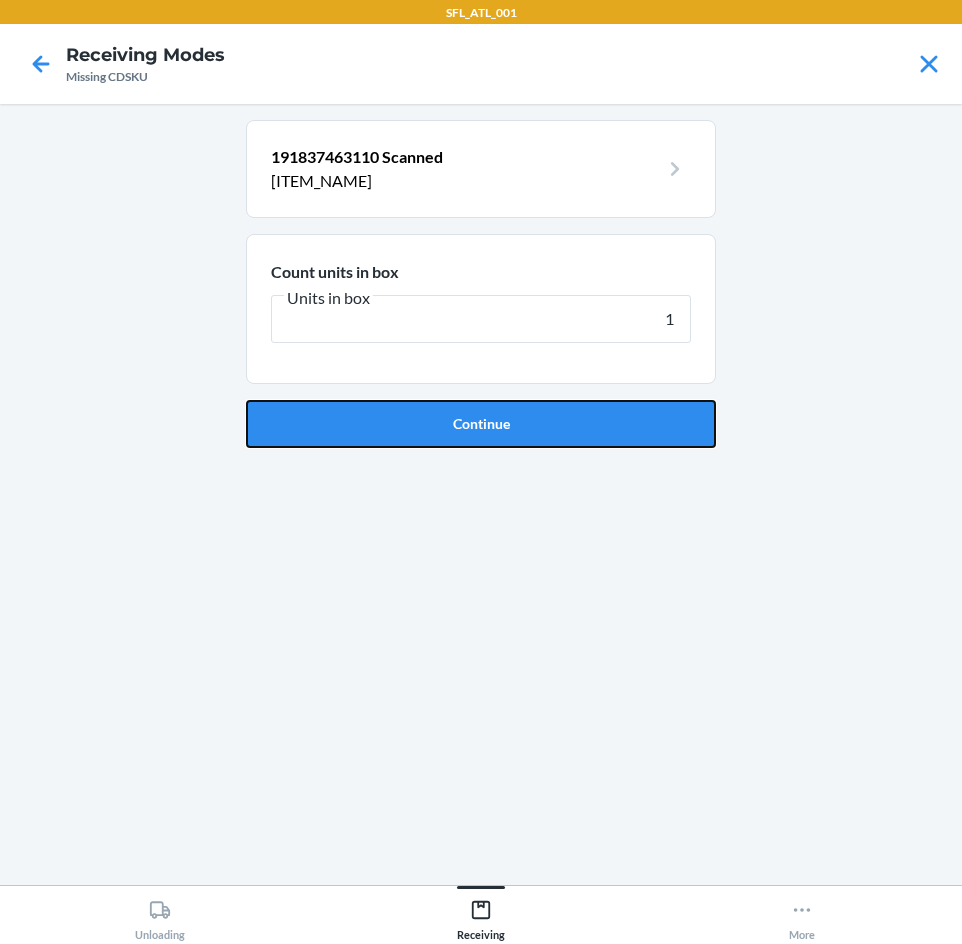 drag, startPoint x: 618, startPoint y: 423, endPoint x: 625, endPoint y: 400, distance: 24.04163 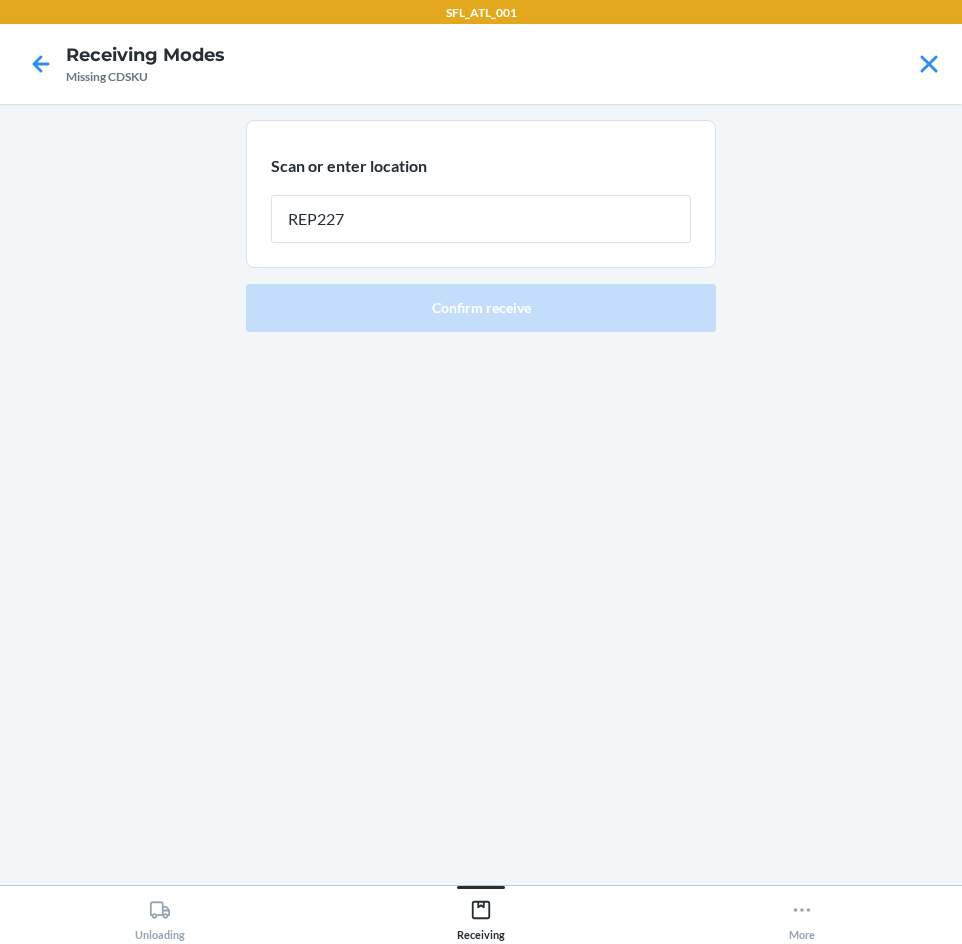 type on "REP227" 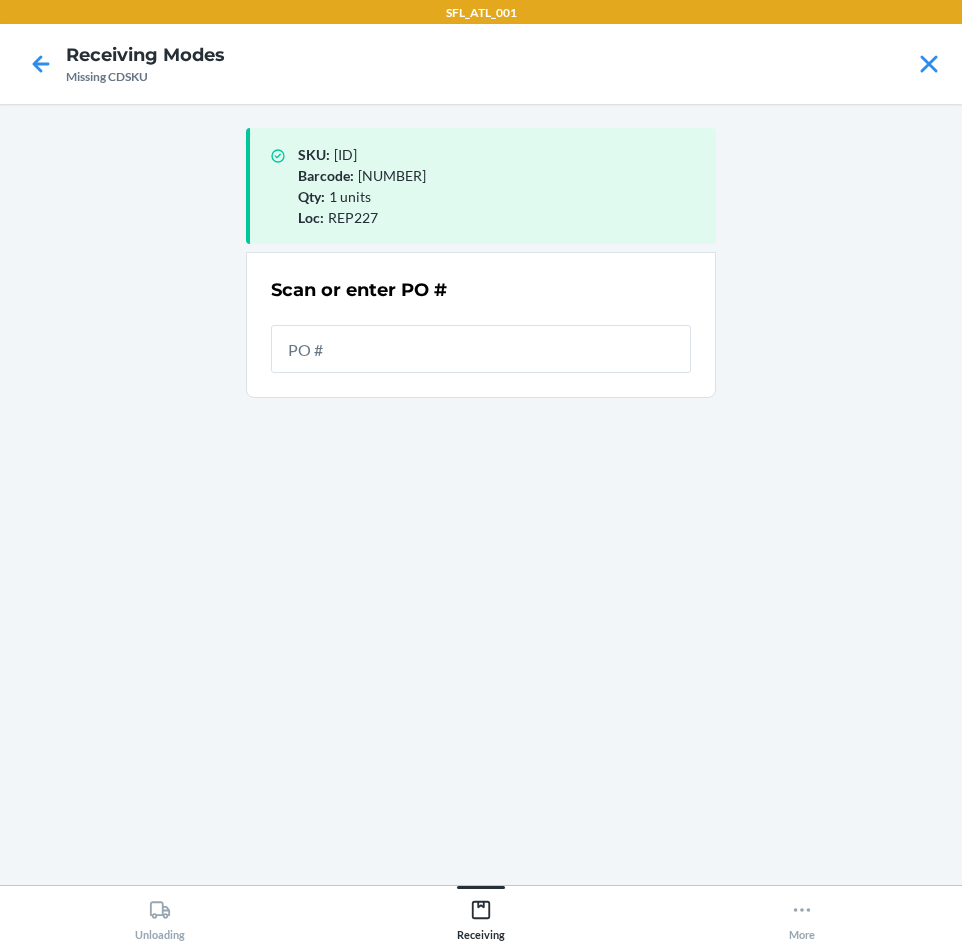 click at bounding box center [481, 349] 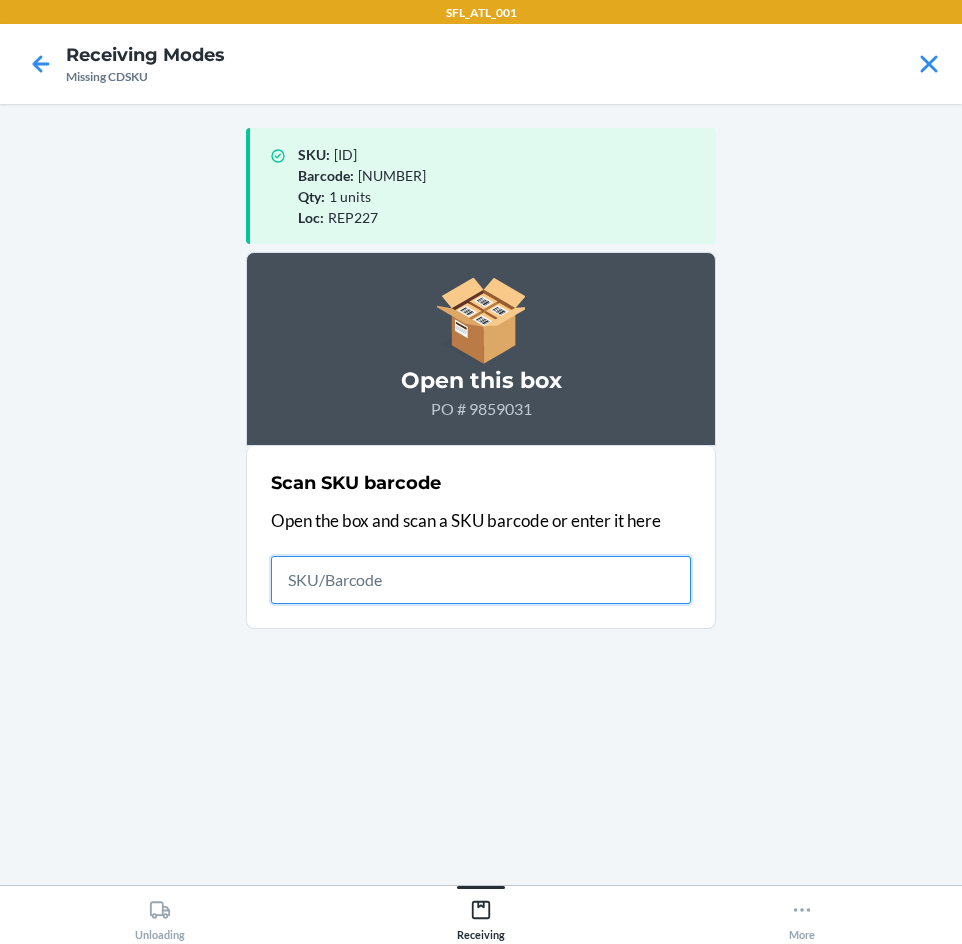 click at bounding box center [481, 580] 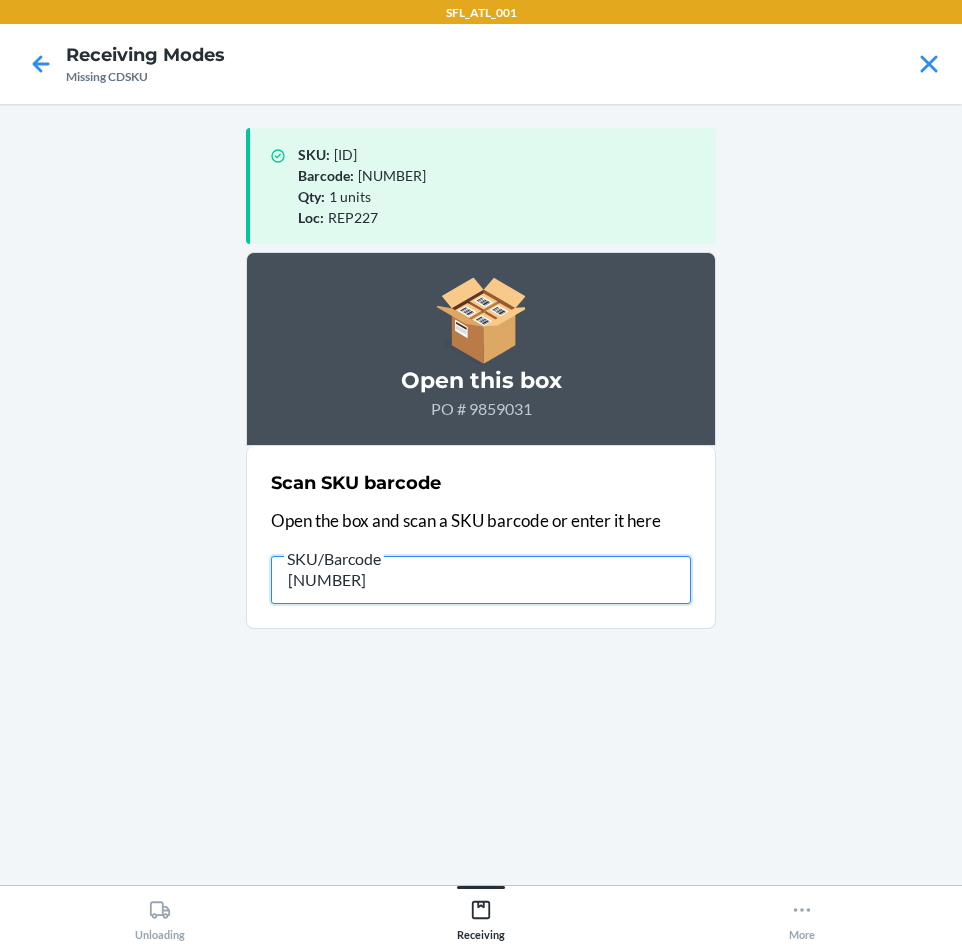 type on "195170225633" 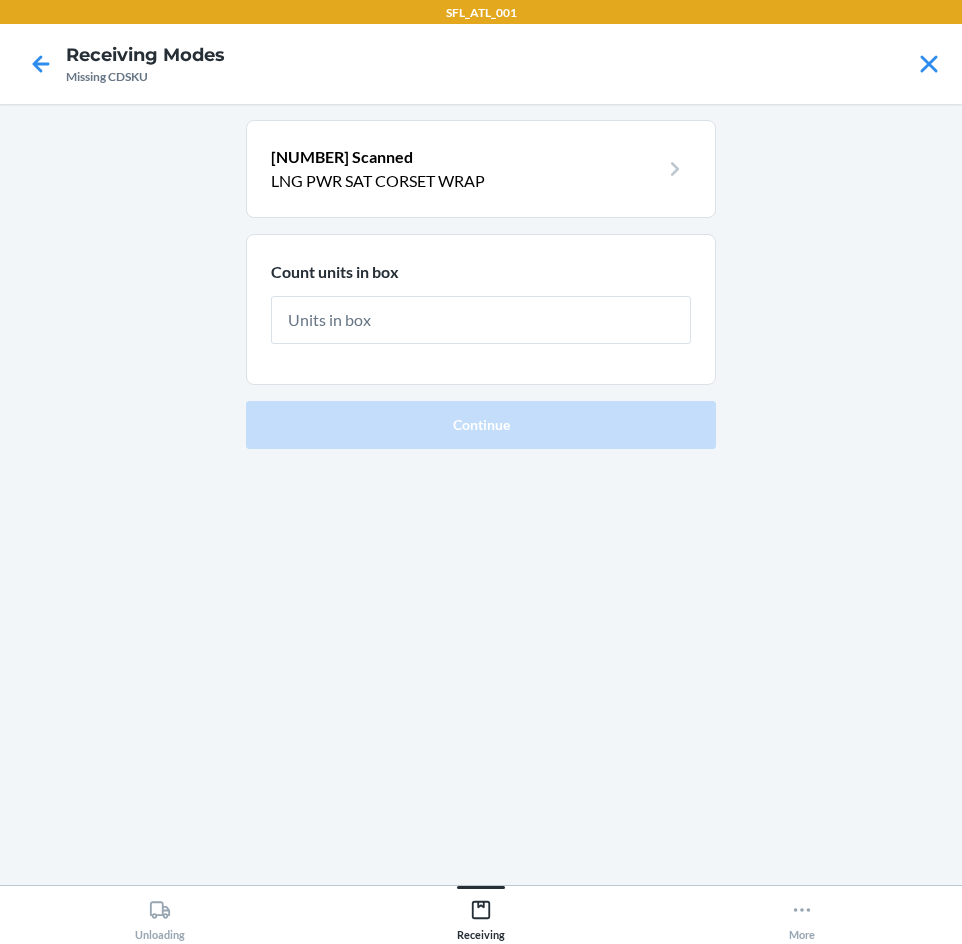 click on "[NUMBER] LNG PWR SAT CORSET WRAP" at bounding box center [481, 169] 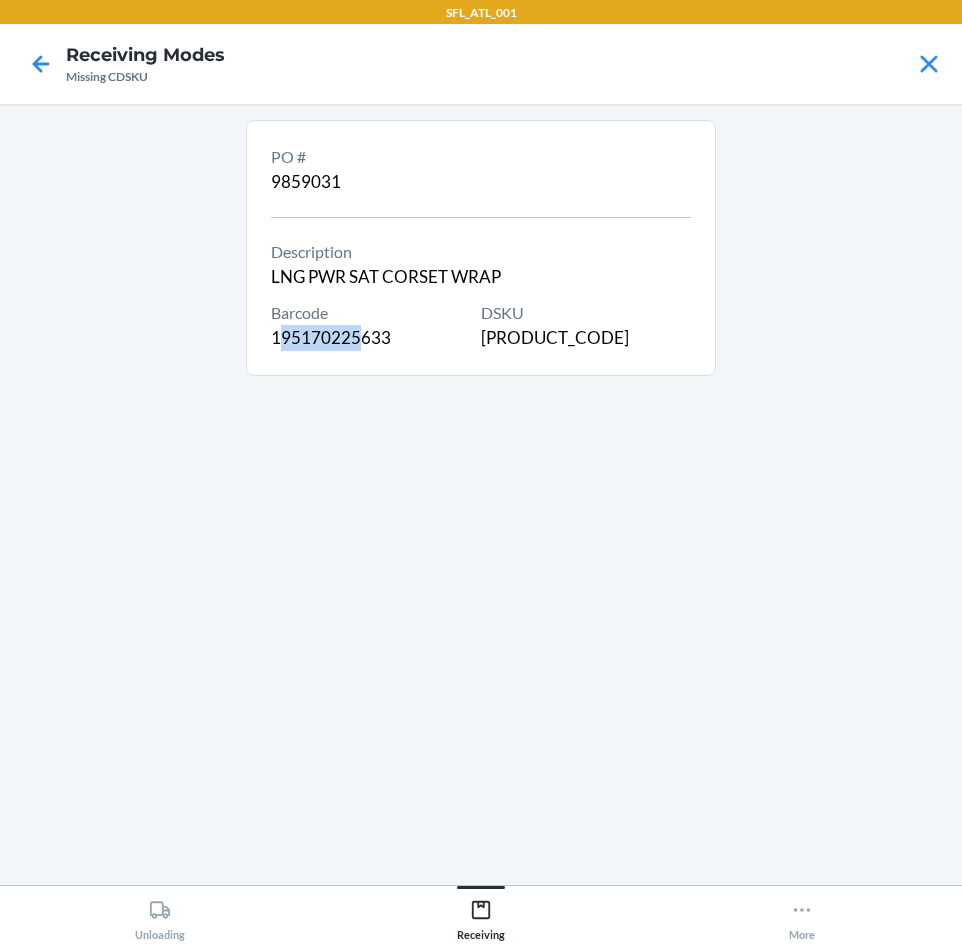 drag, startPoint x: 276, startPoint y: 345, endPoint x: 358, endPoint y: 357, distance: 82.8734 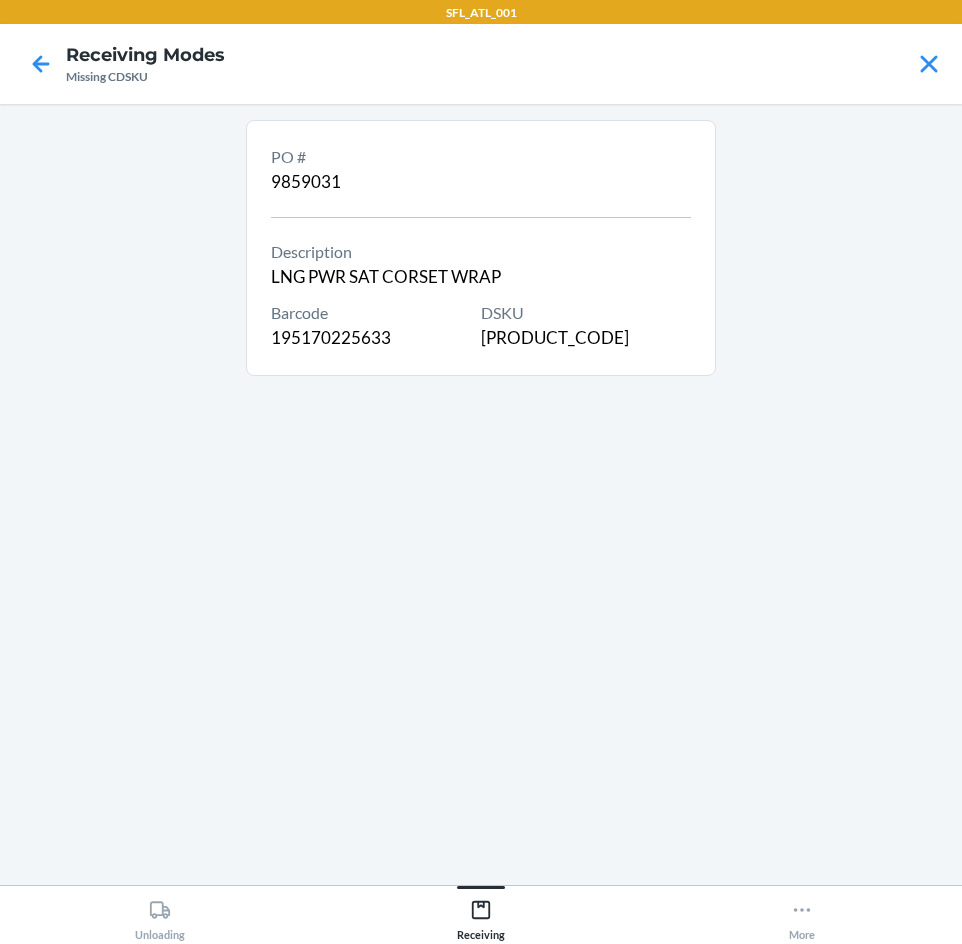 click on "PO # [NUMBER] Description [ITEM_NAME] Barcode [NUMBER] [PRODUCT_CODE]" at bounding box center [481, 248] 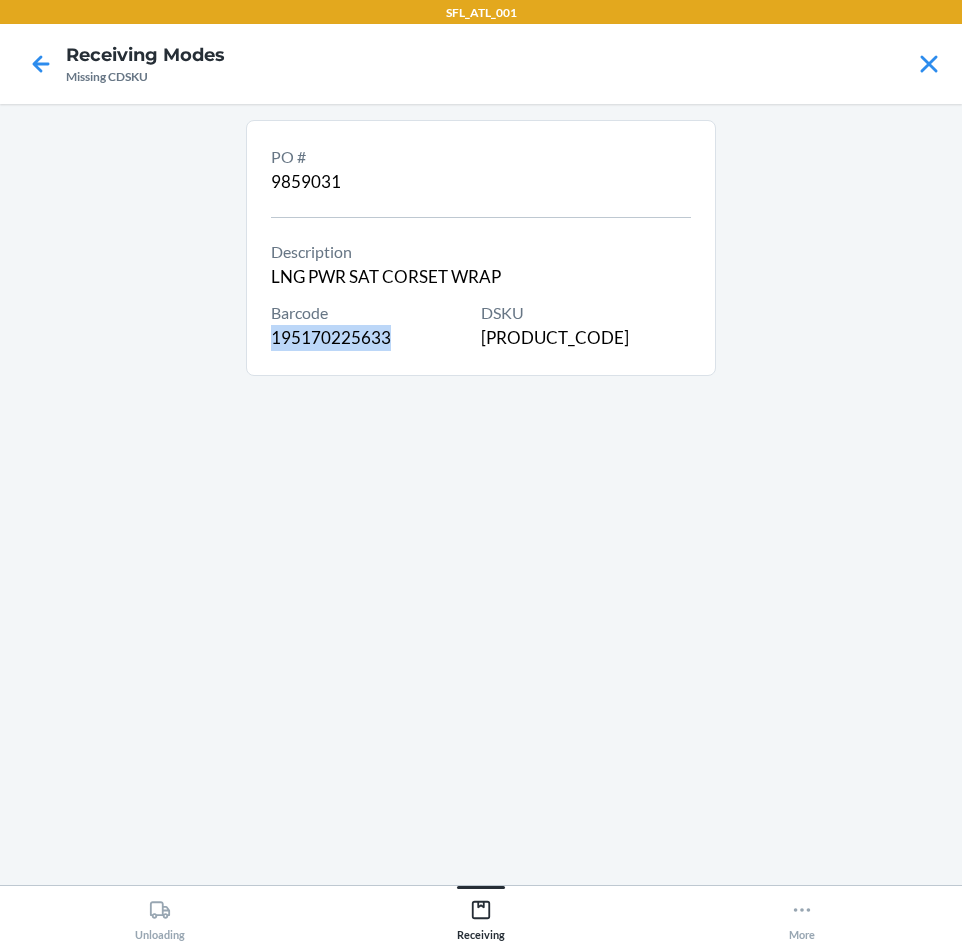 drag, startPoint x: 262, startPoint y: 339, endPoint x: 437, endPoint y: 350, distance: 175.34537 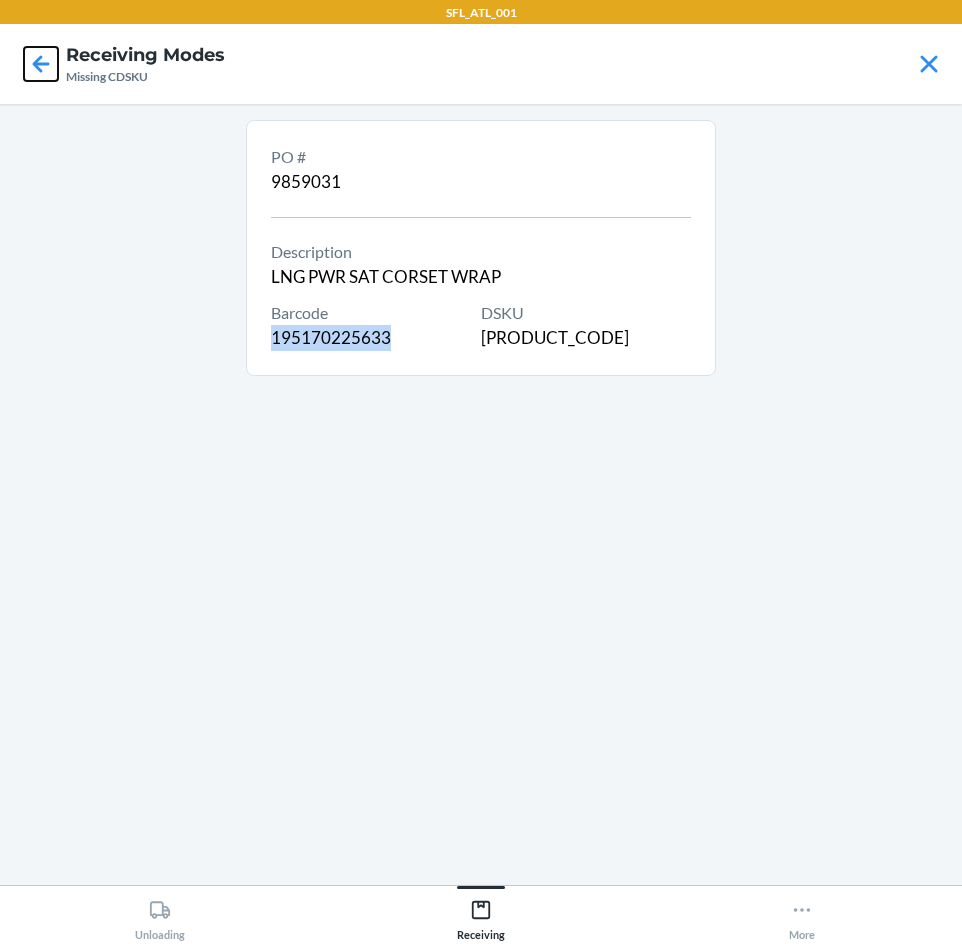 click 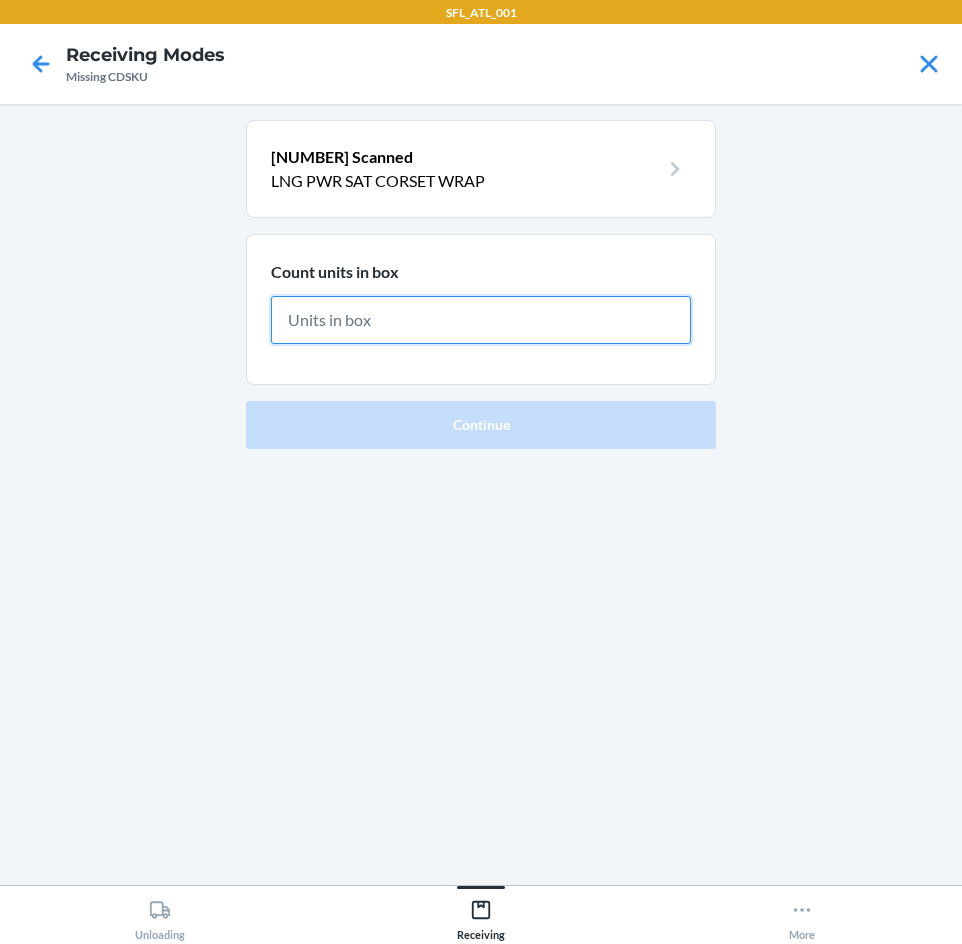 click at bounding box center [481, 320] 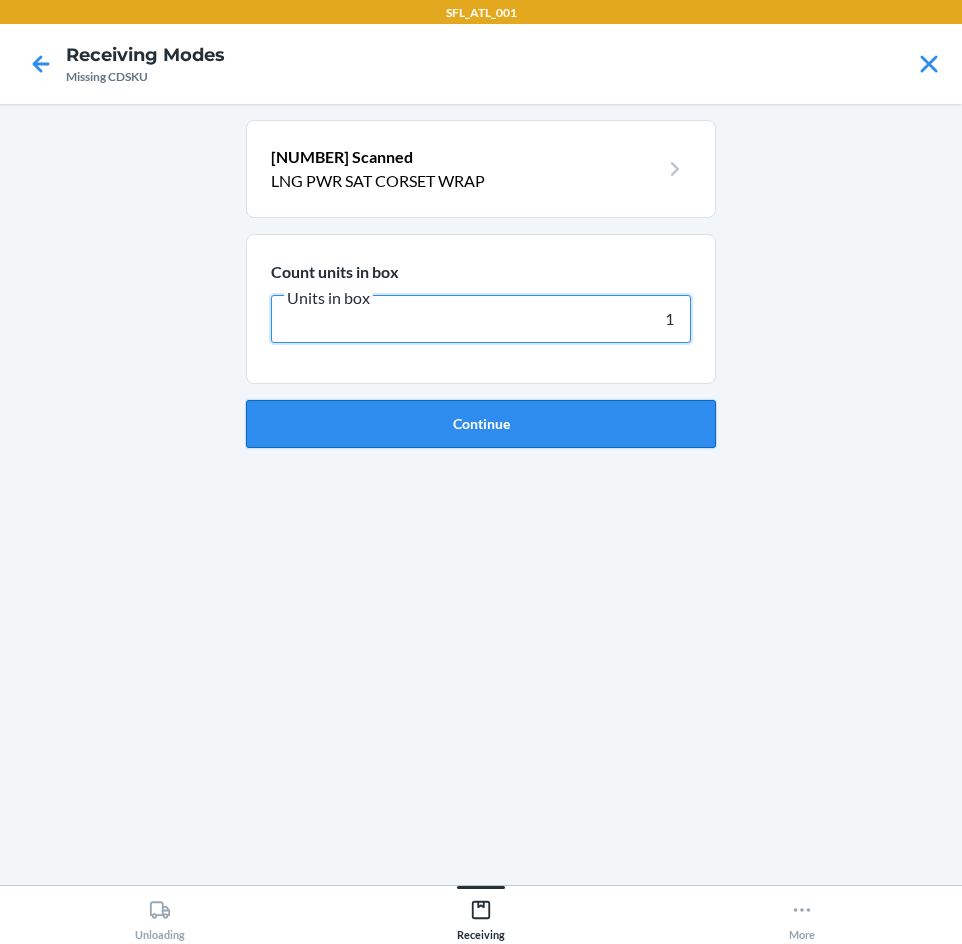 type on "1" 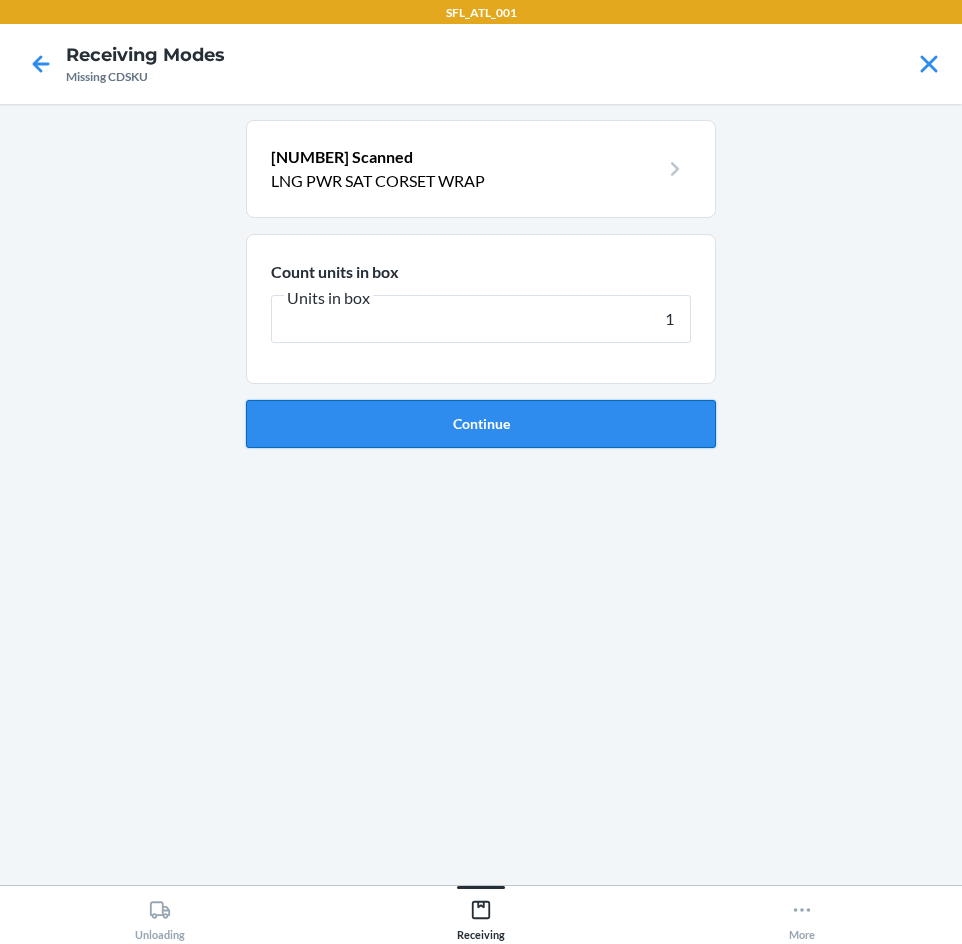 click on "Continue" at bounding box center [481, 424] 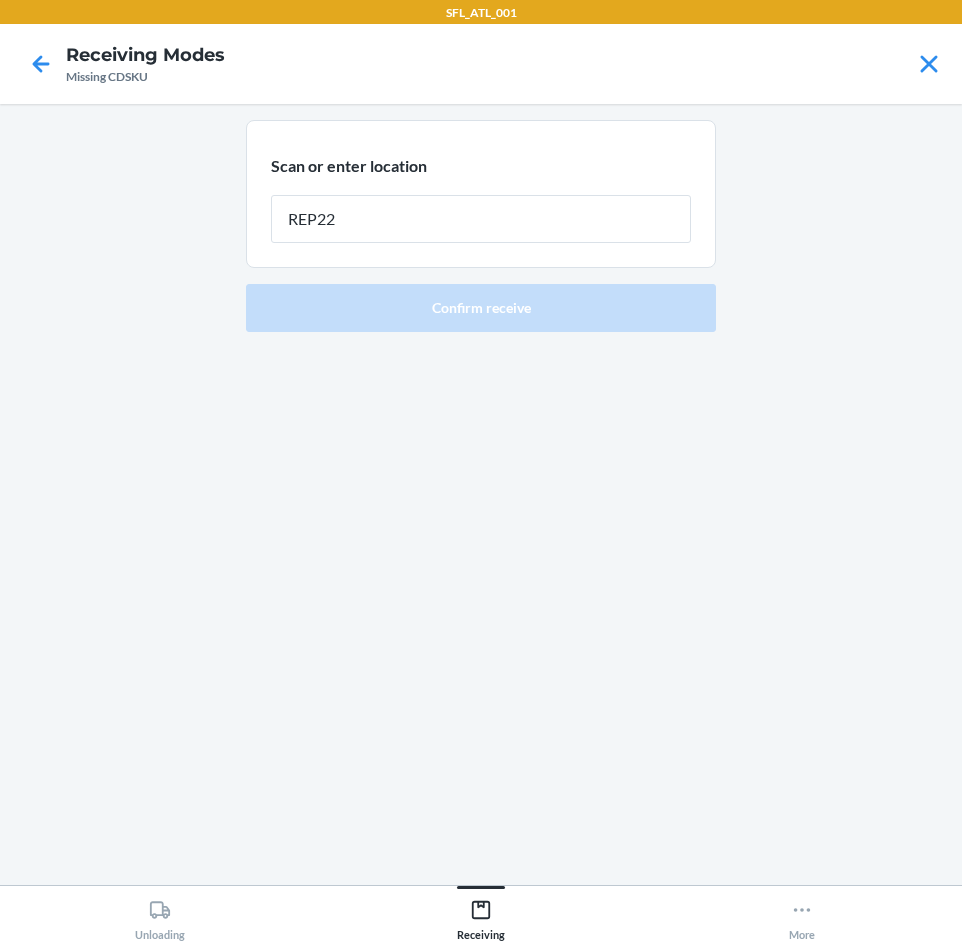 type on "REP227" 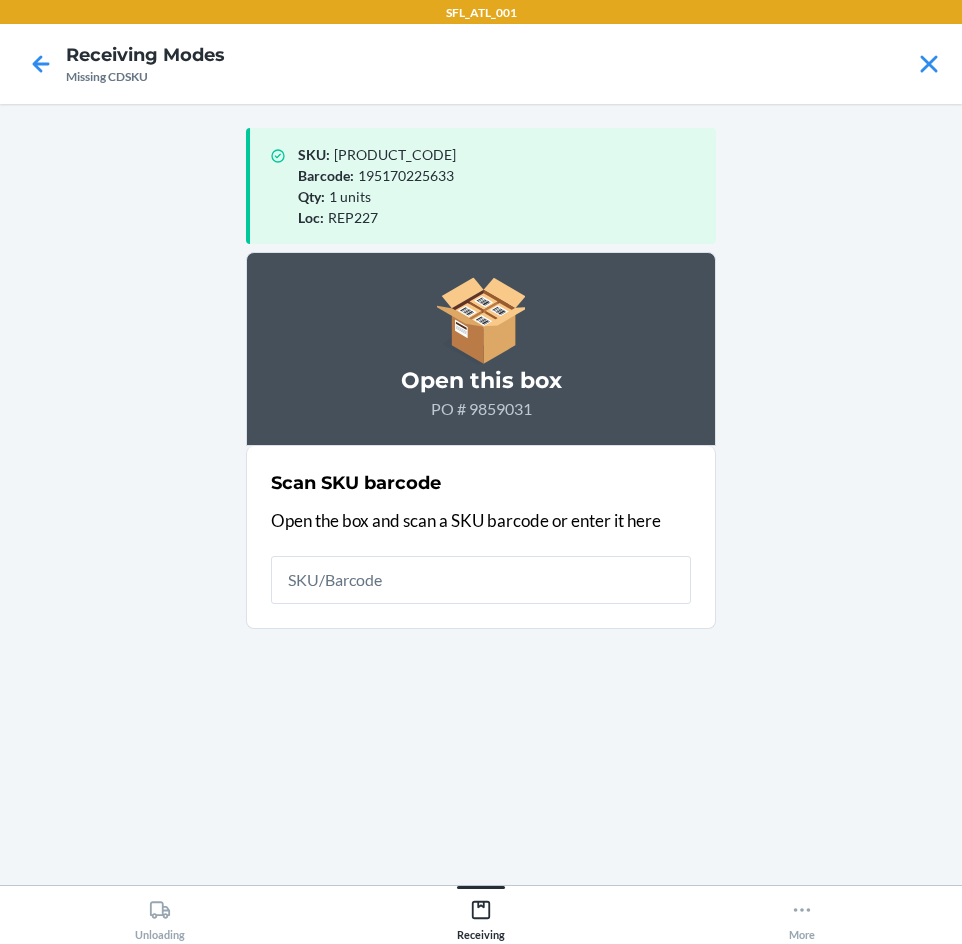 click at bounding box center (481, 580) 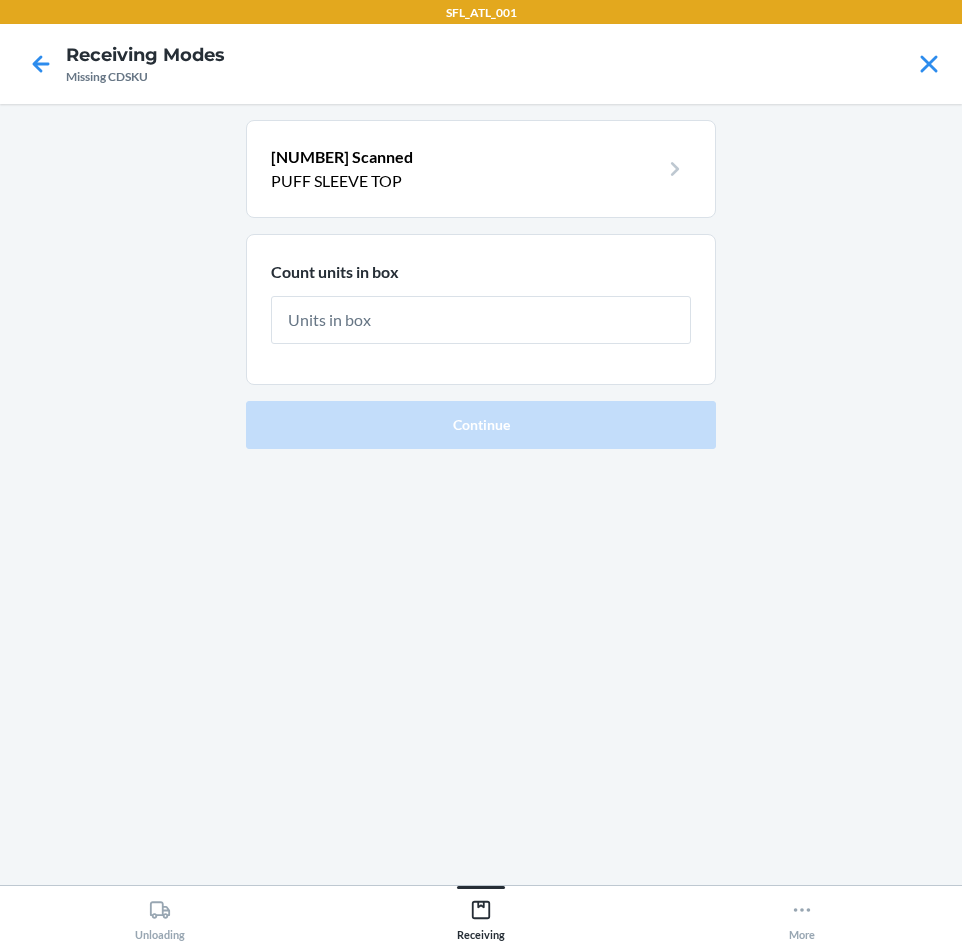 type on "1" 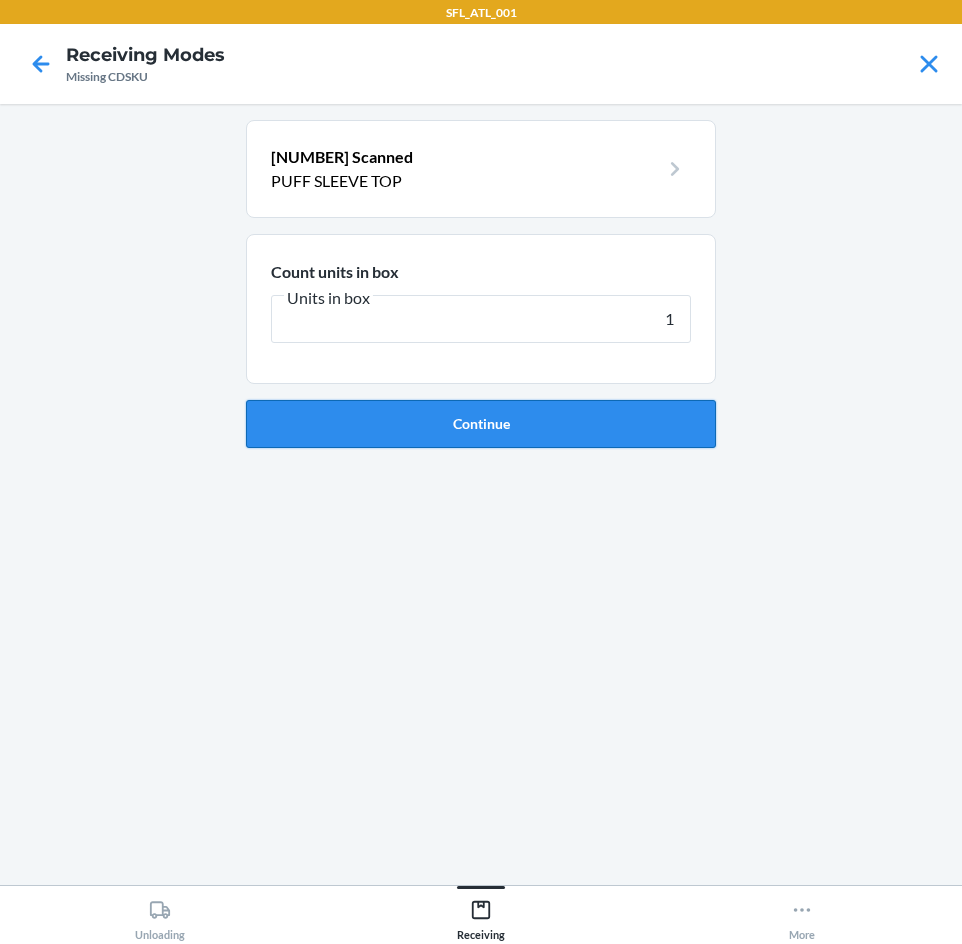 click on "Continue" at bounding box center (481, 424) 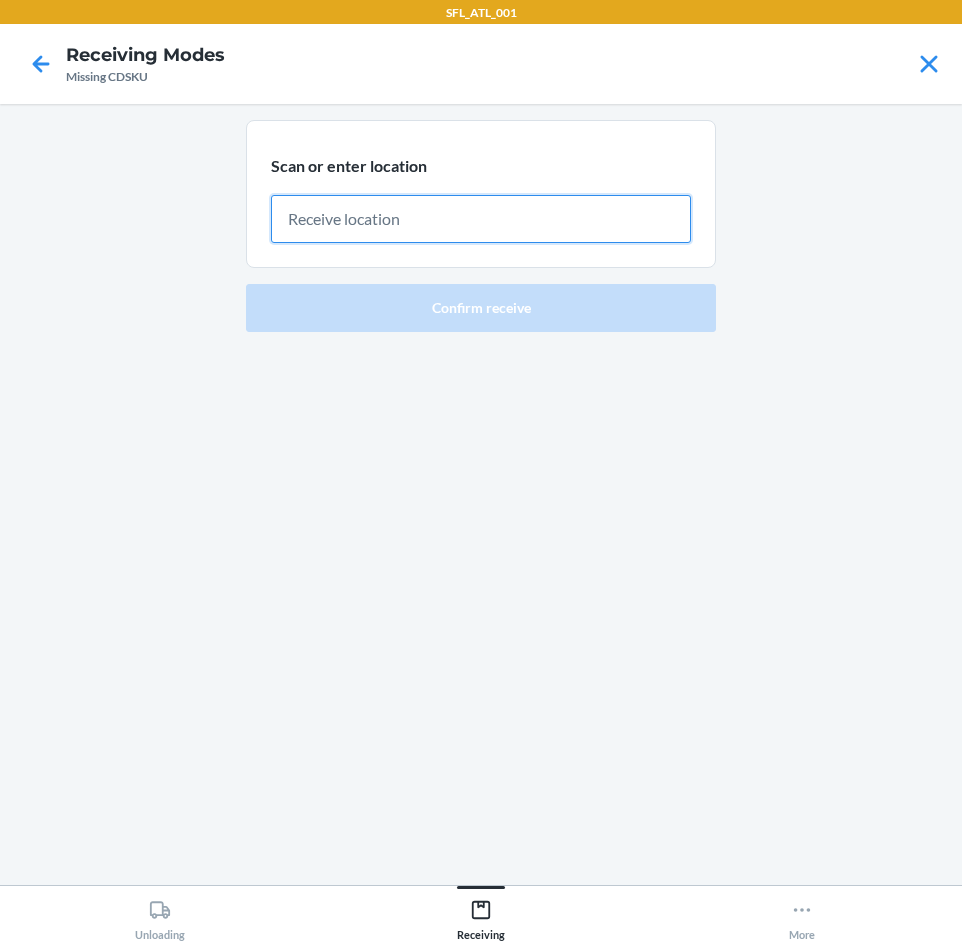 click at bounding box center (481, 219) 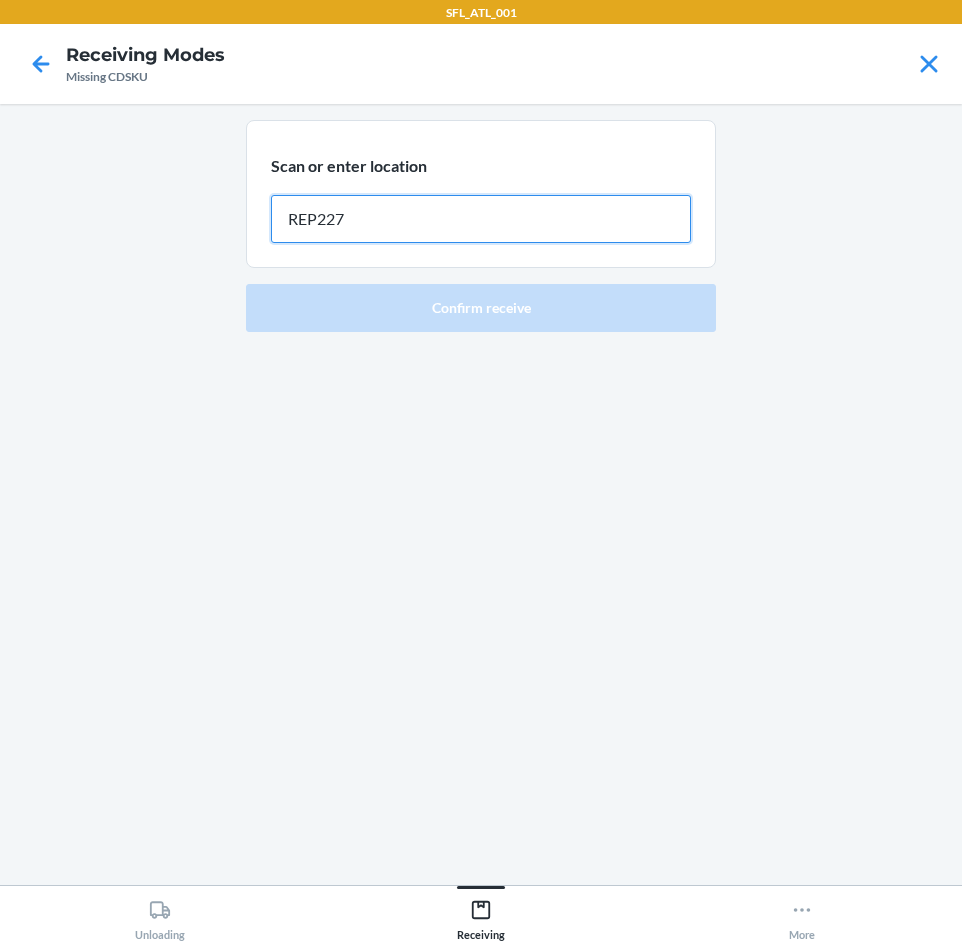 type on "REP227" 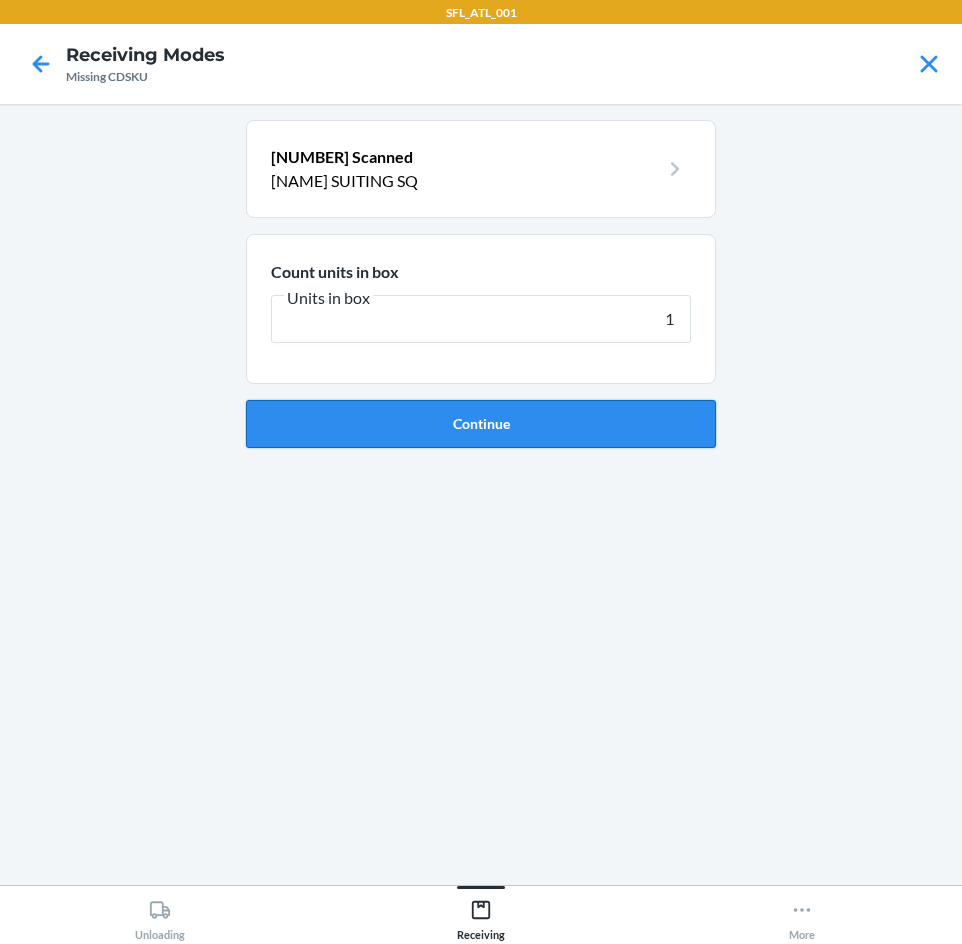 type on "1" 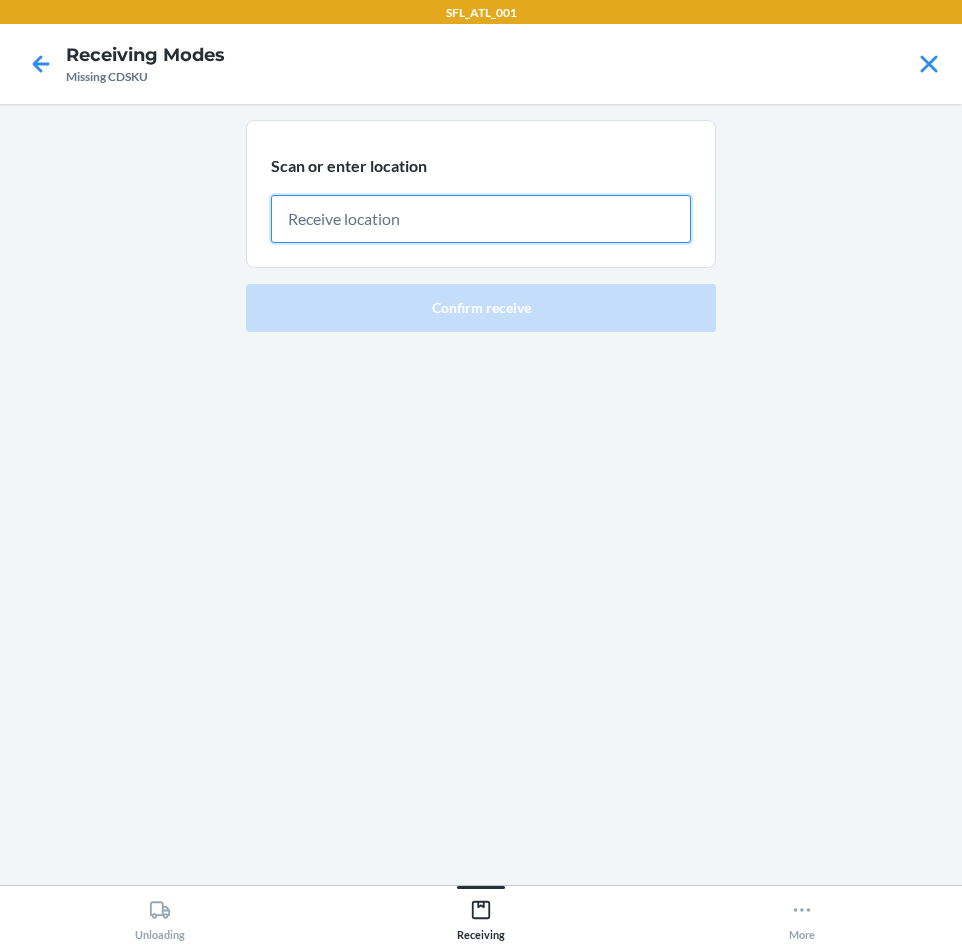 click at bounding box center [481, 219] 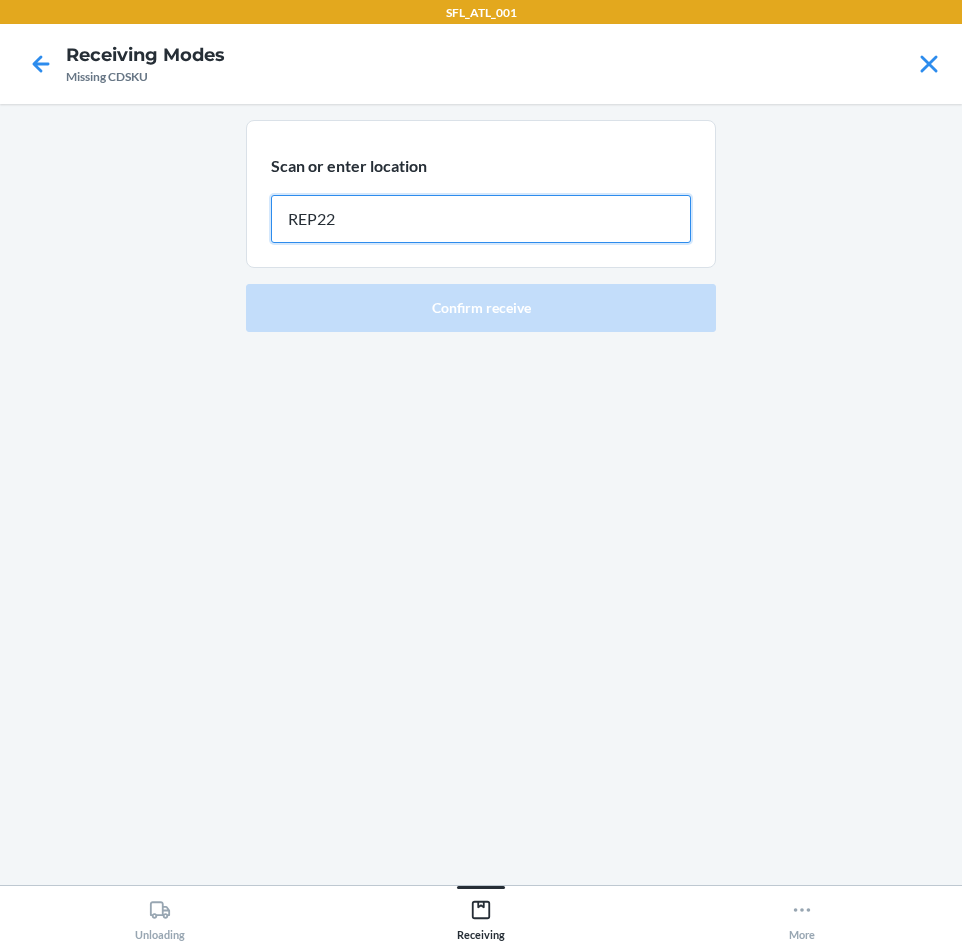 type on "REP227" 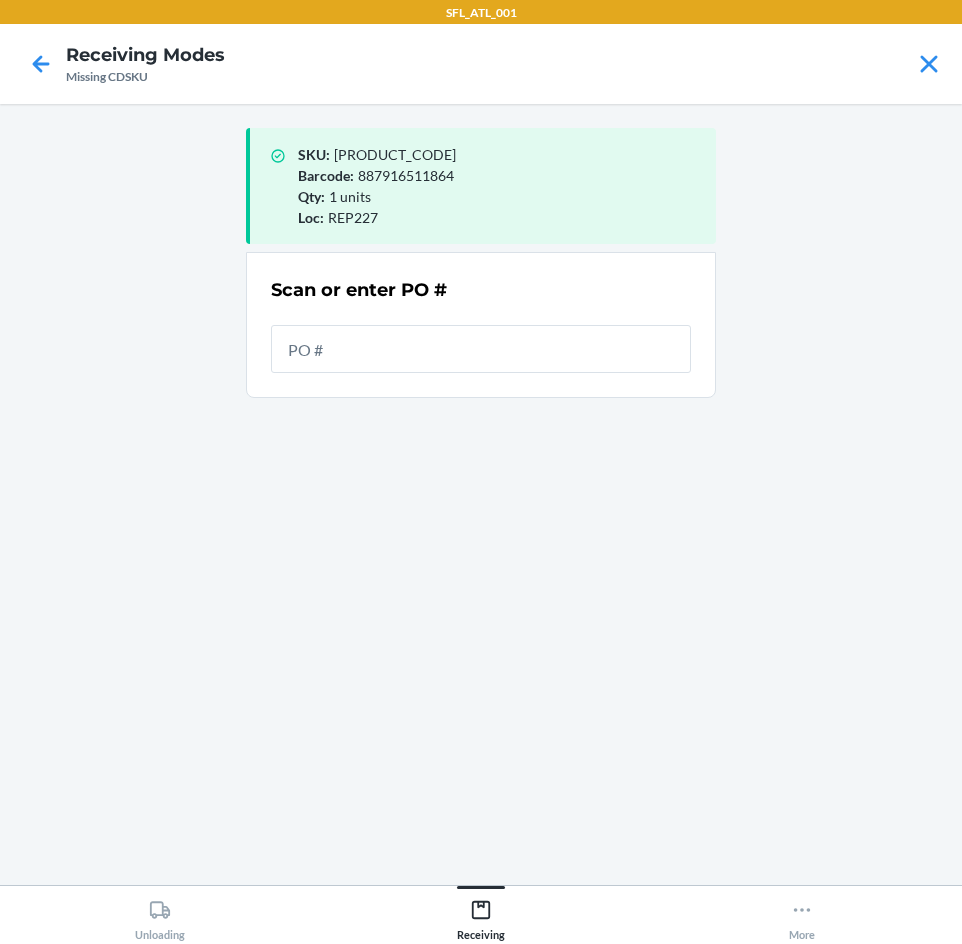 click at bounding box center (481, 349) 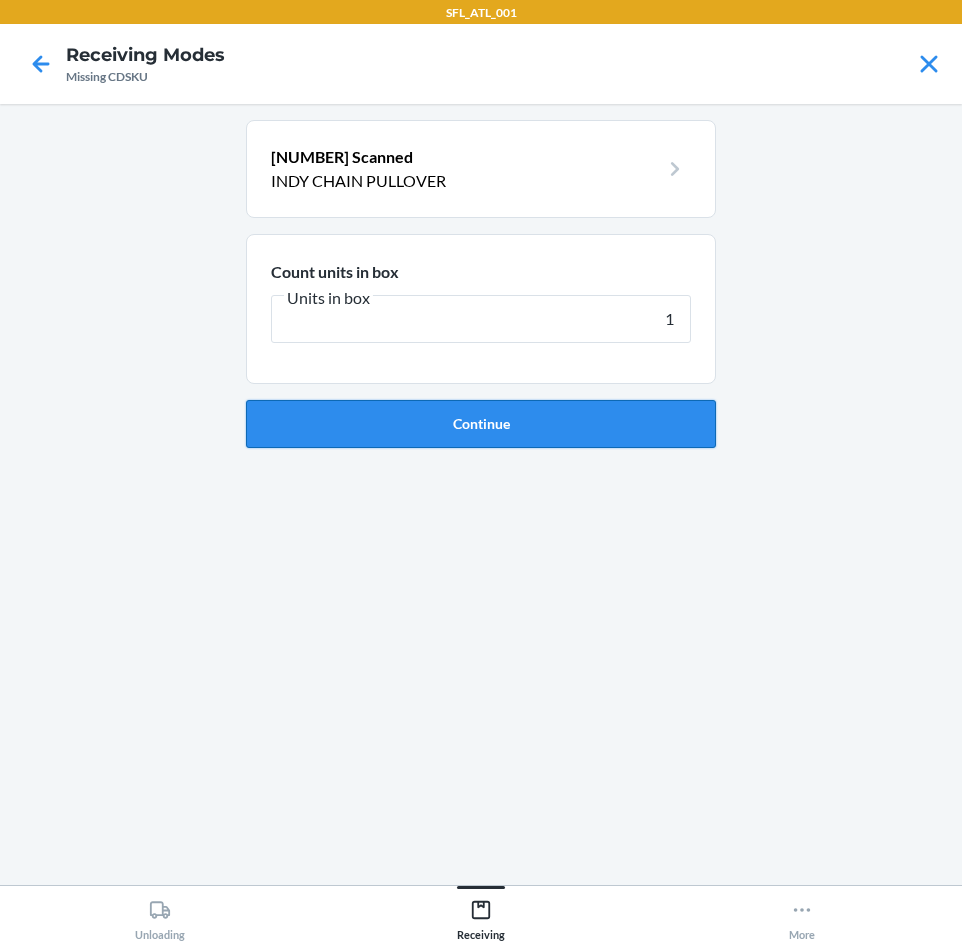 type on "1" 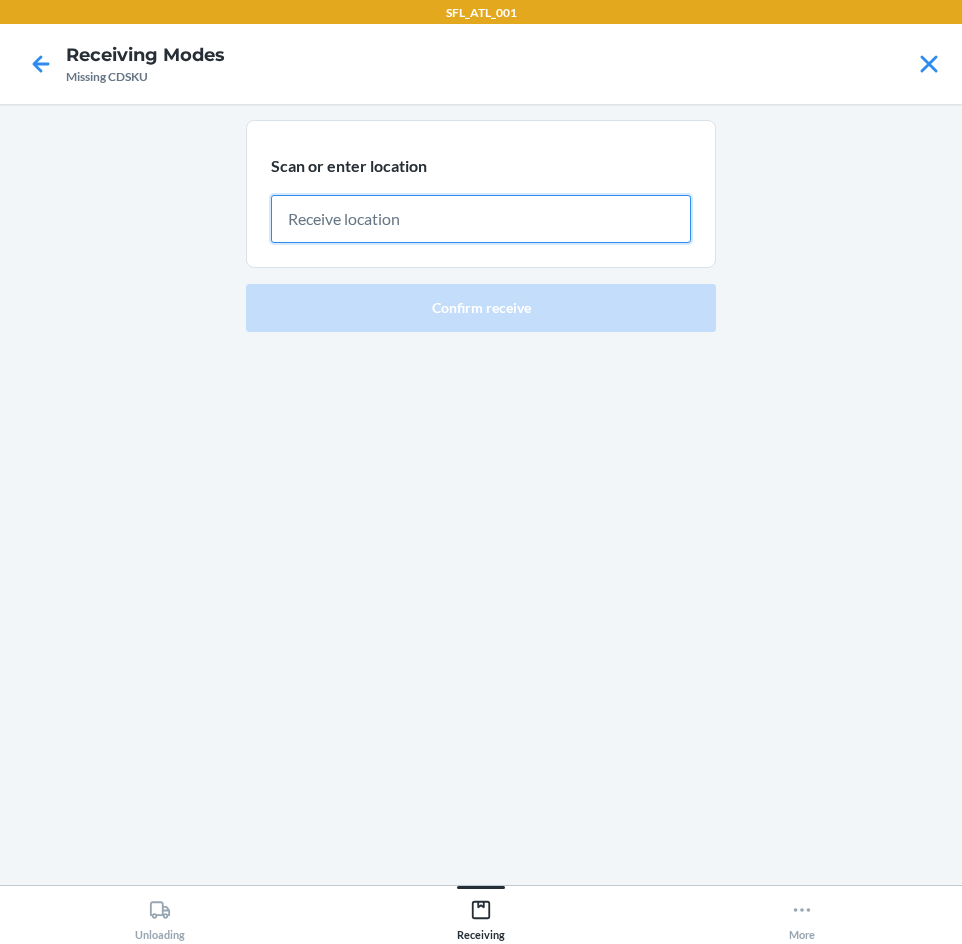 click at bounding box center (481, 219) 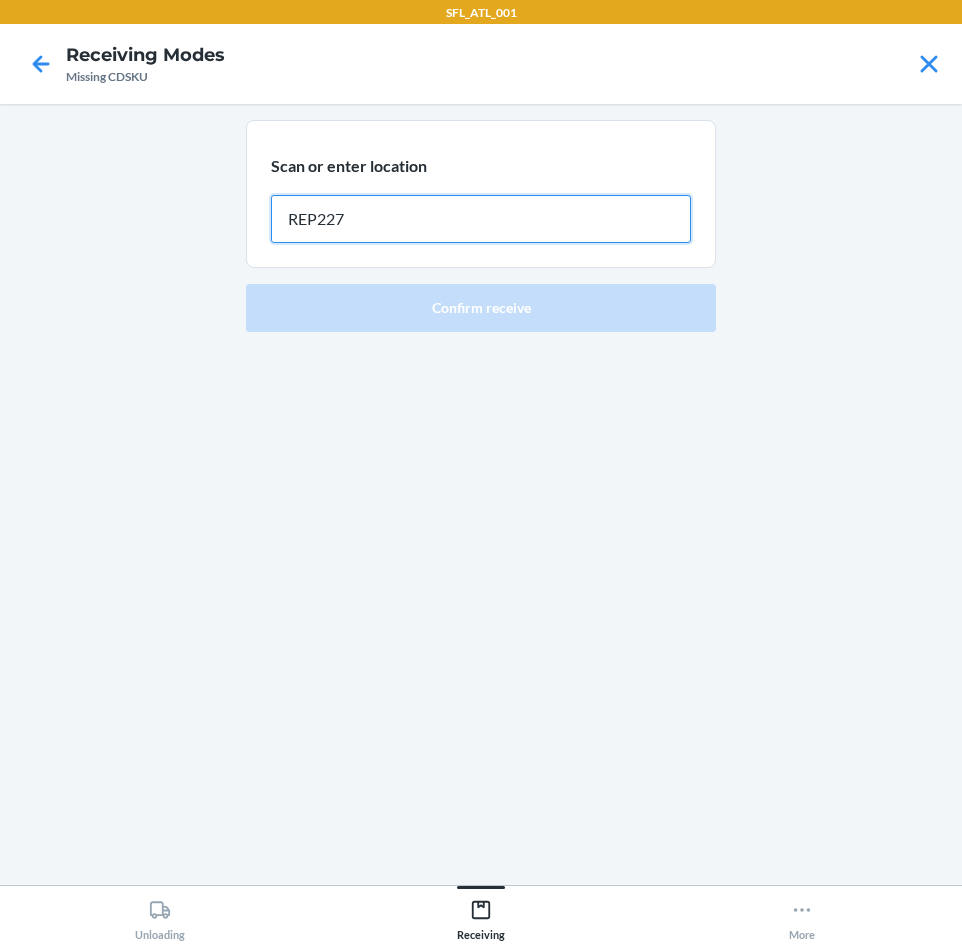 type on "REP227" 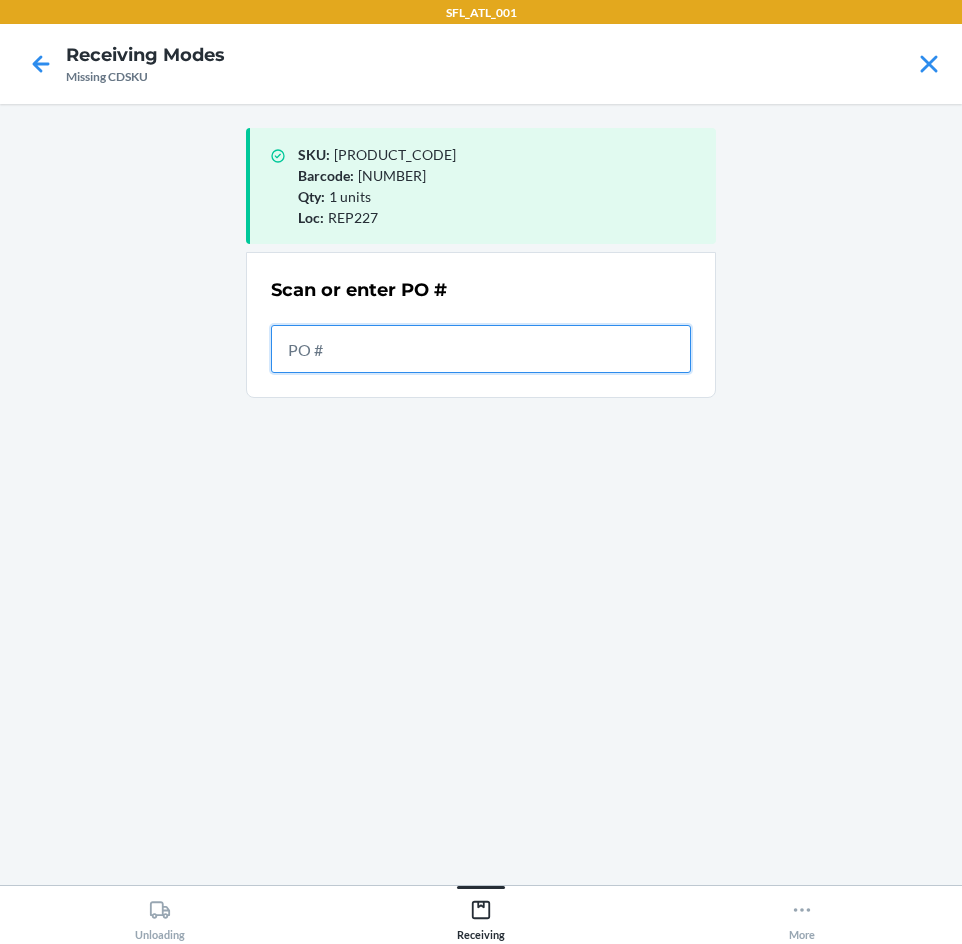 click at bounding box center [481, 349] 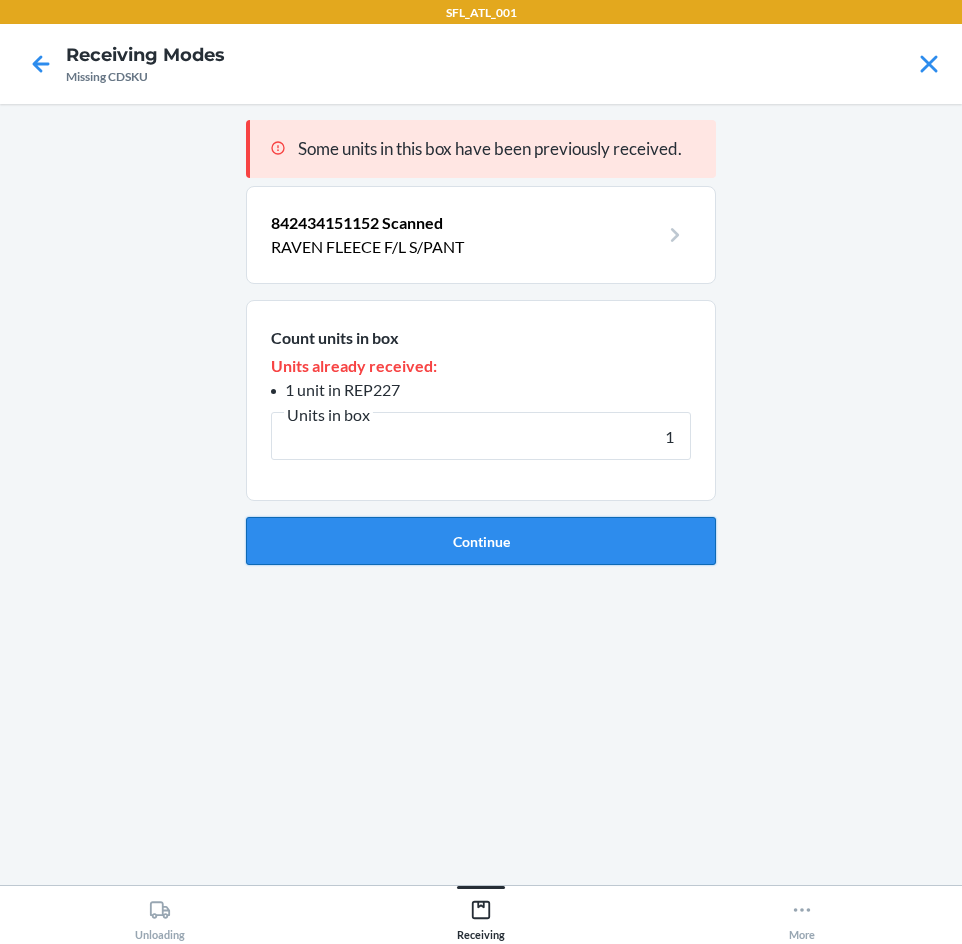 type on "1" 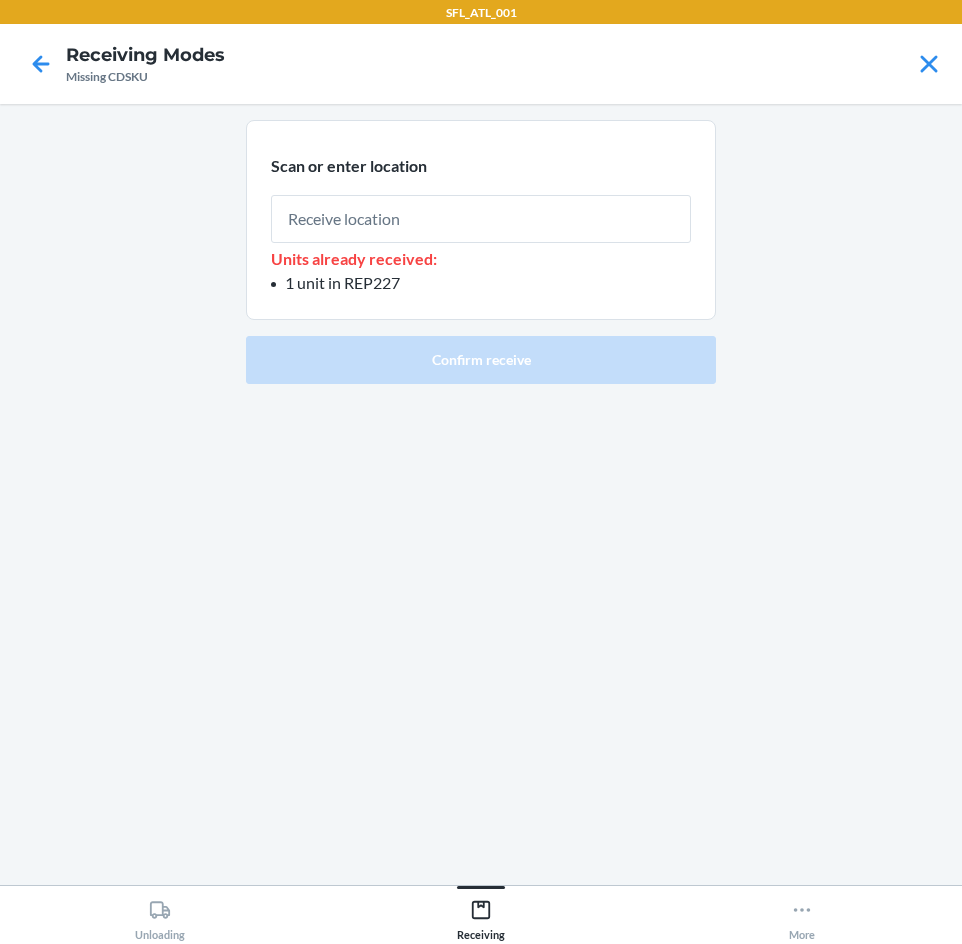 click at bounding box center (481, 219) 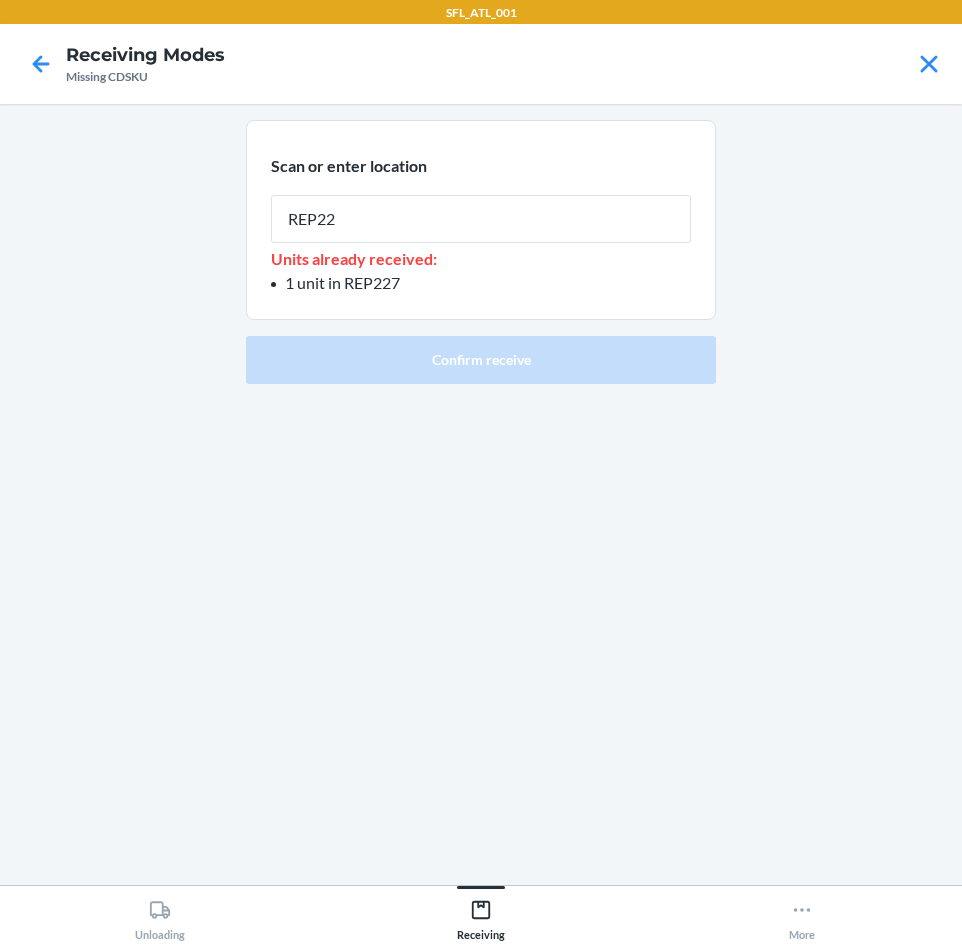 type on "REP227" 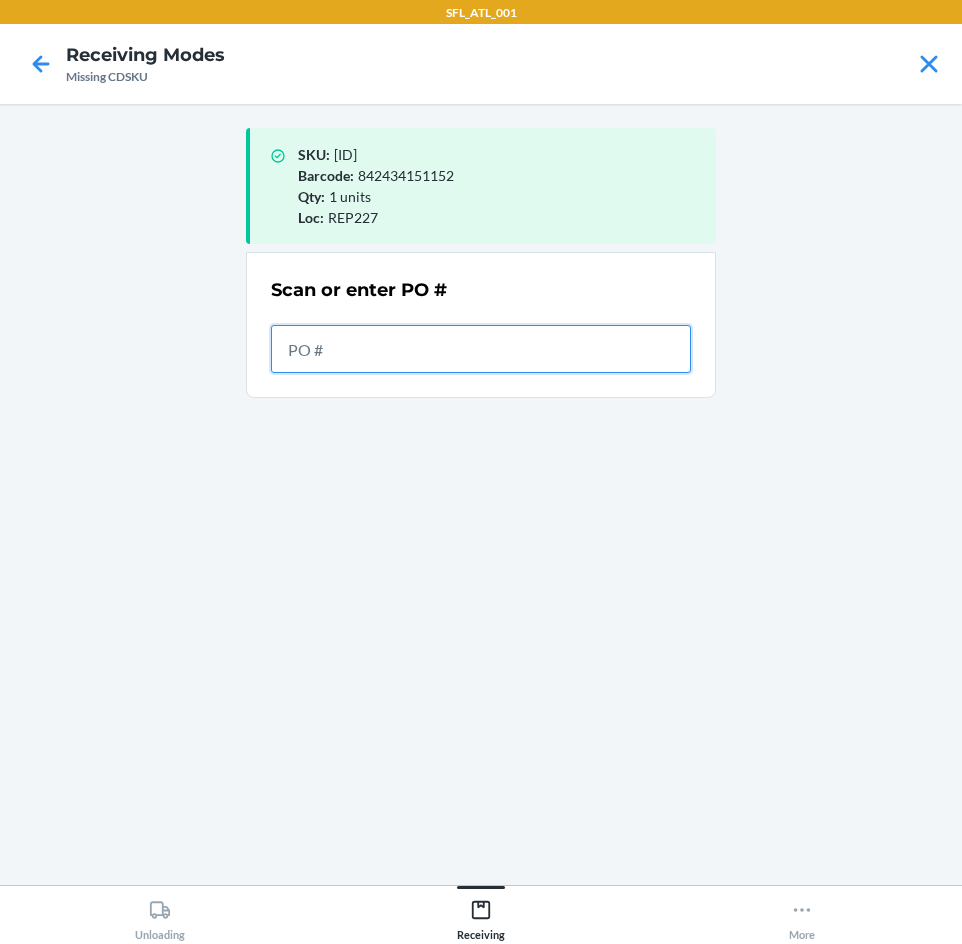 click at bounding box center [481, 349] 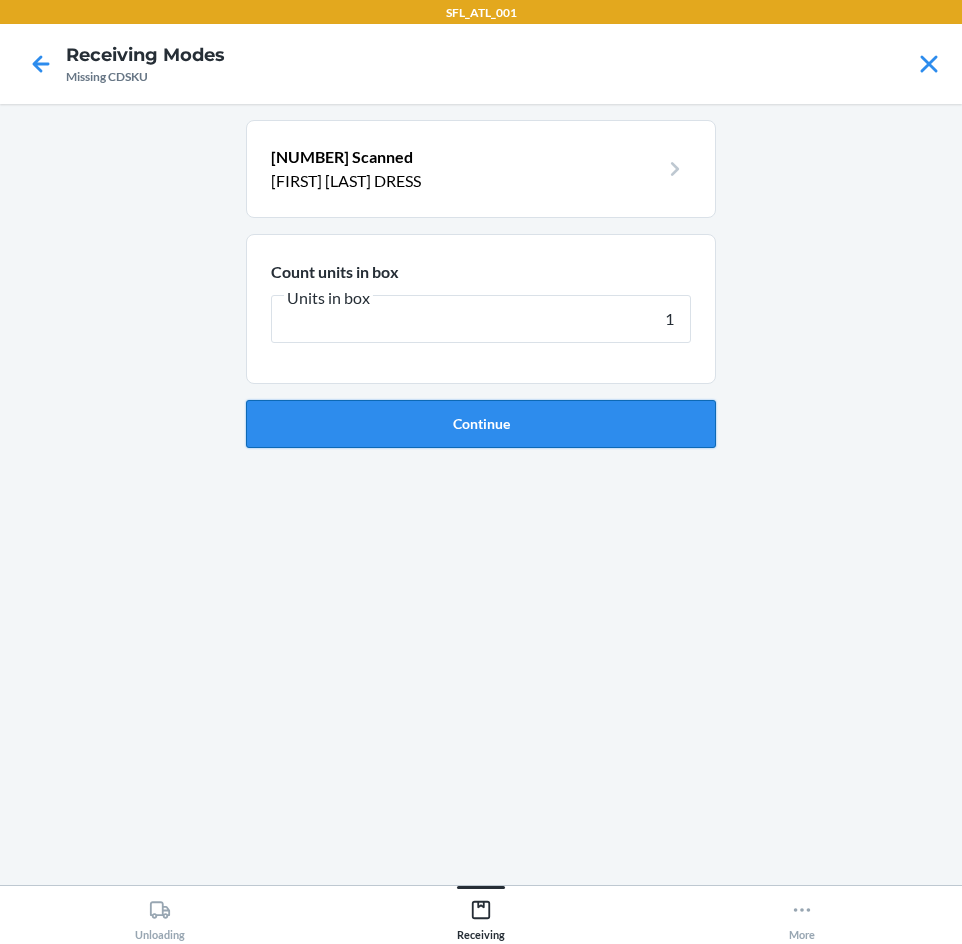 type on "1" 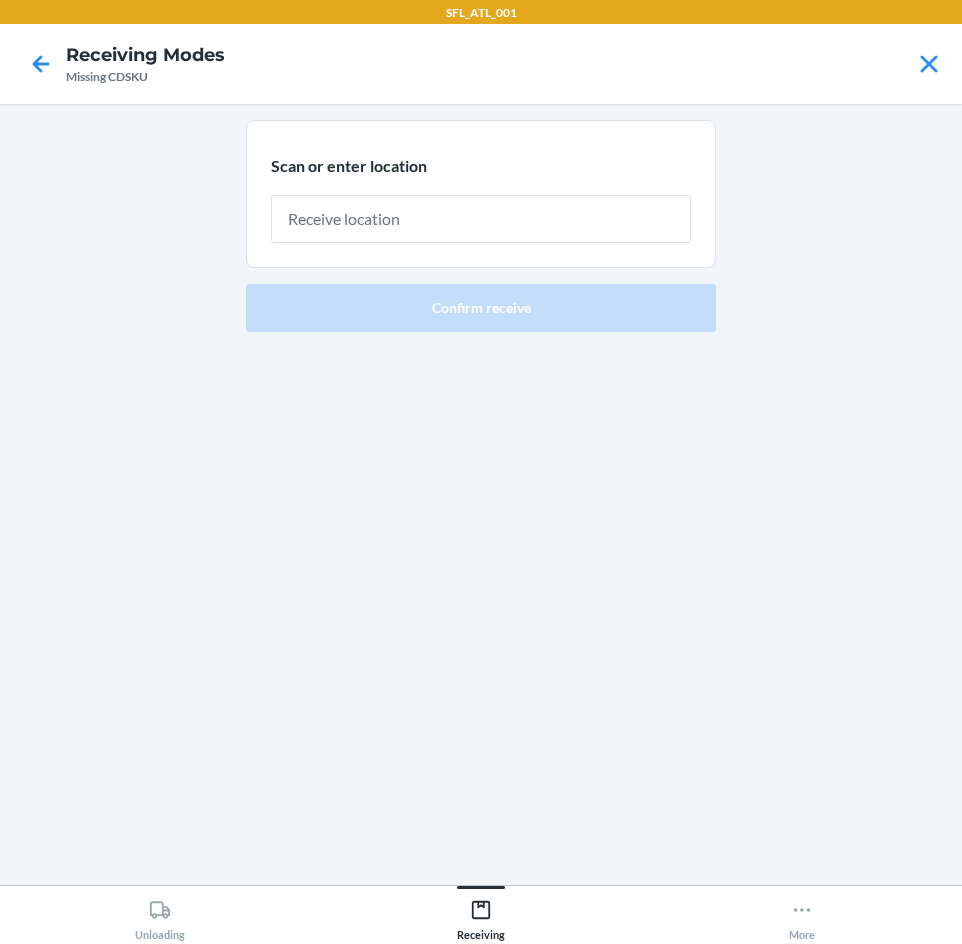 click at bounding box center (481, 219) 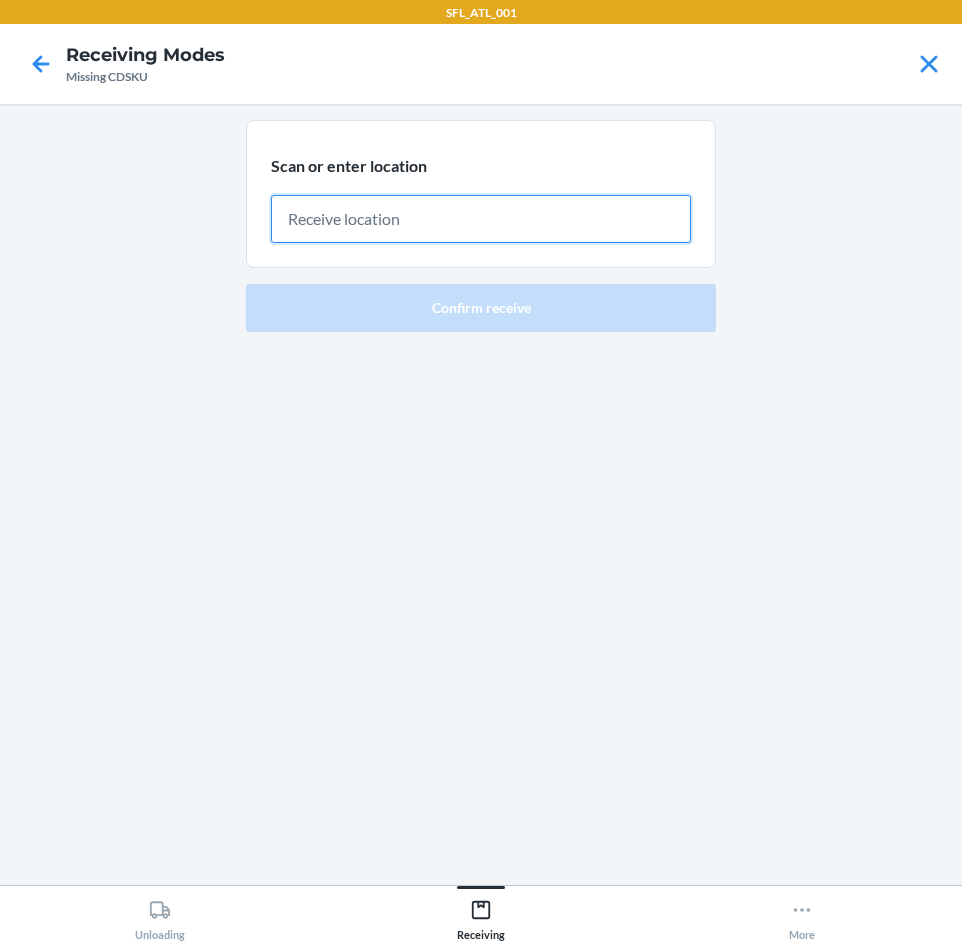 click at bounding box center [481, 219] 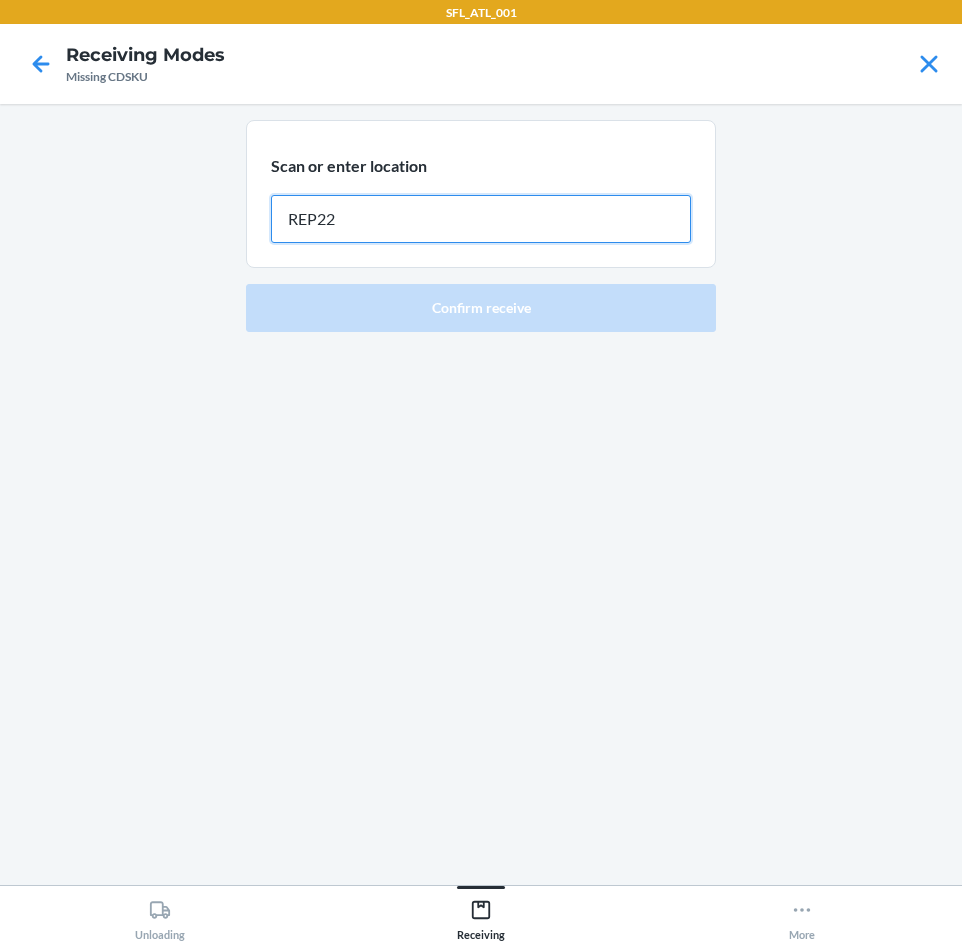 type on "REP227" 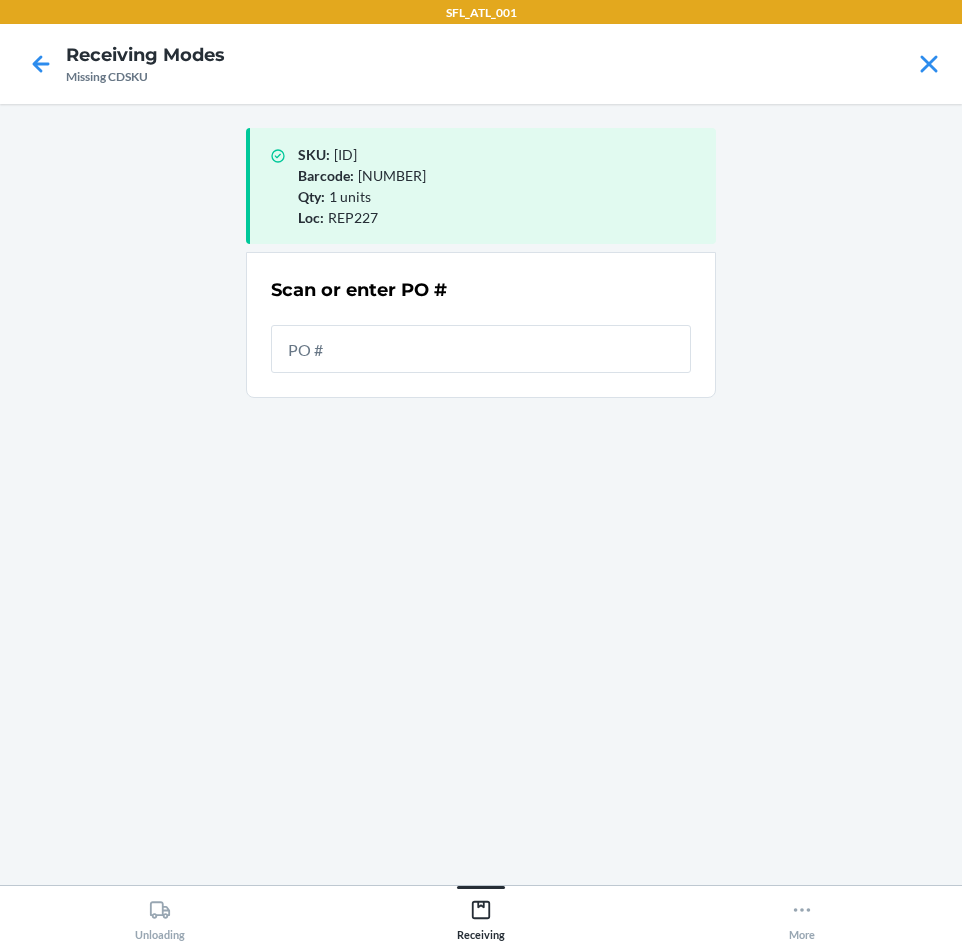 click at bounding box center (481, 349) 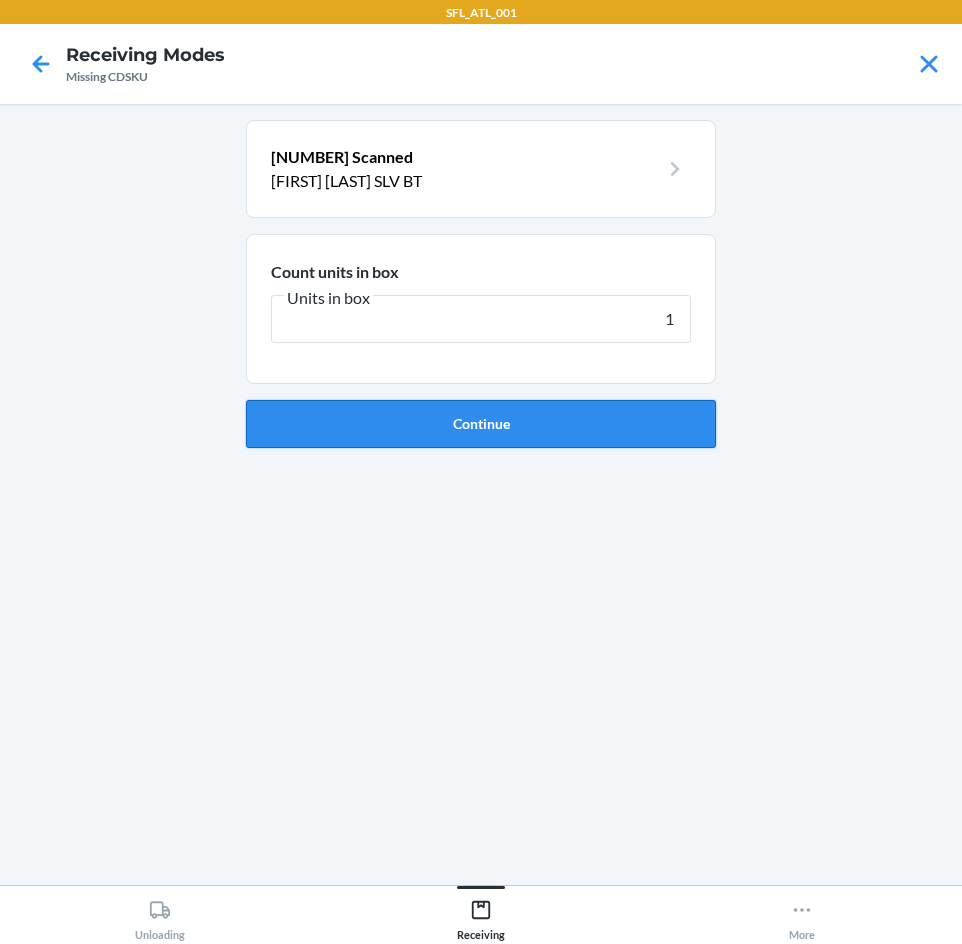 type on "1" 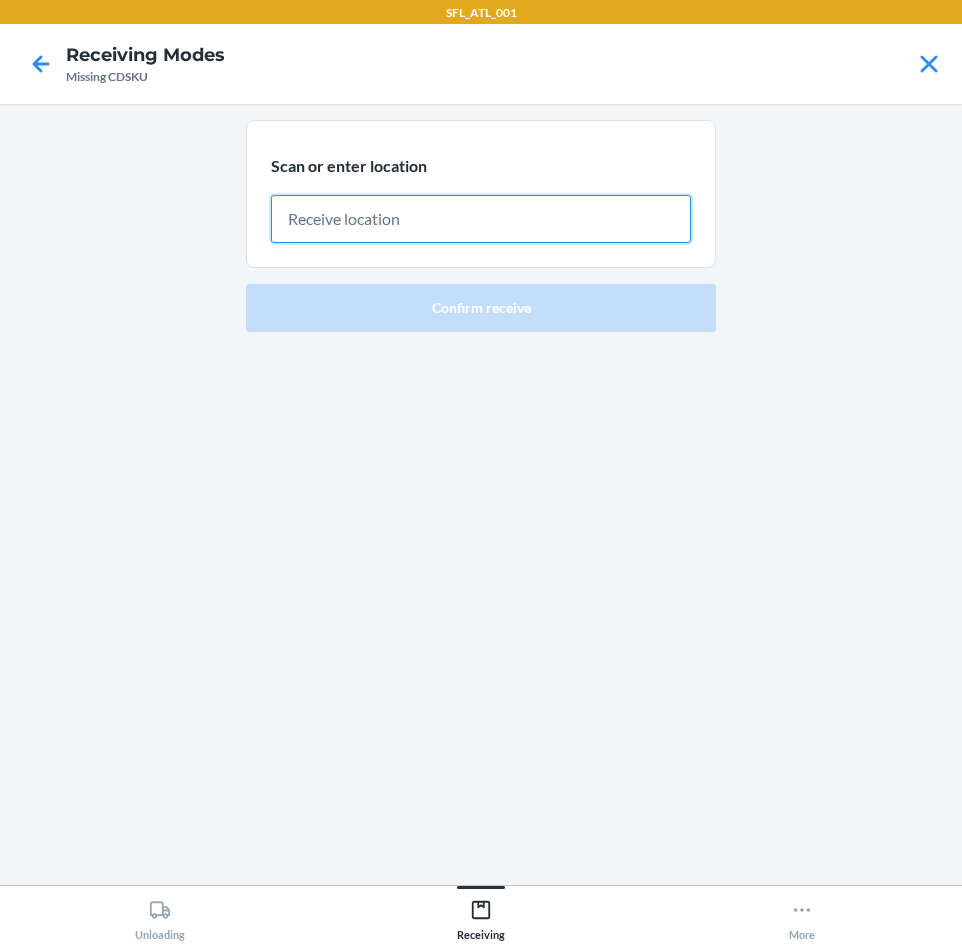 click at bounding box center [481, 219] 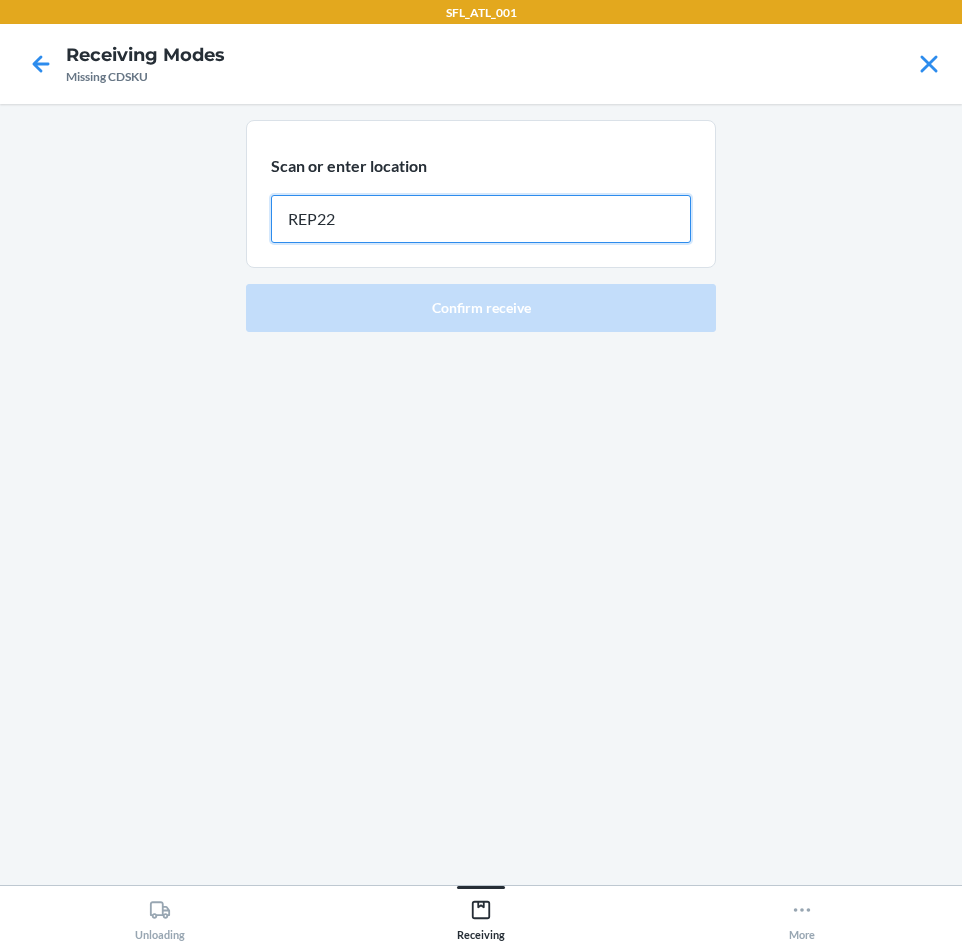 type on "REP227" 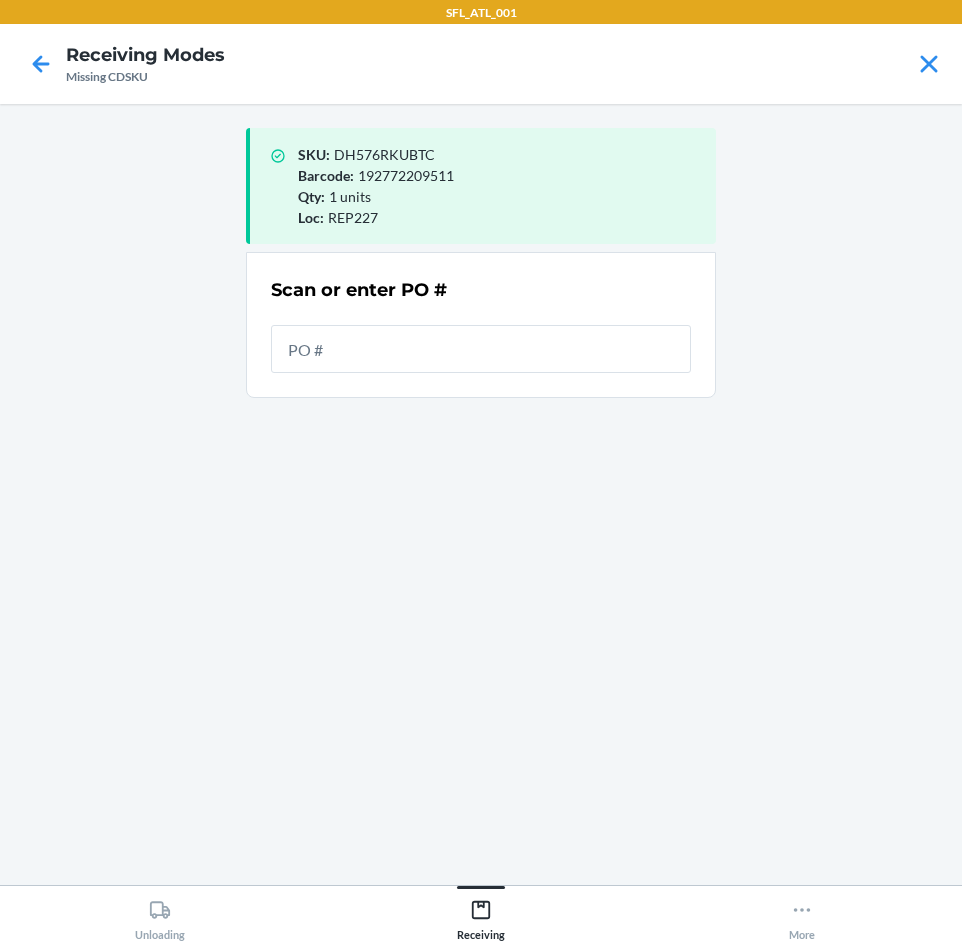 click at bounding box center [481, 349] 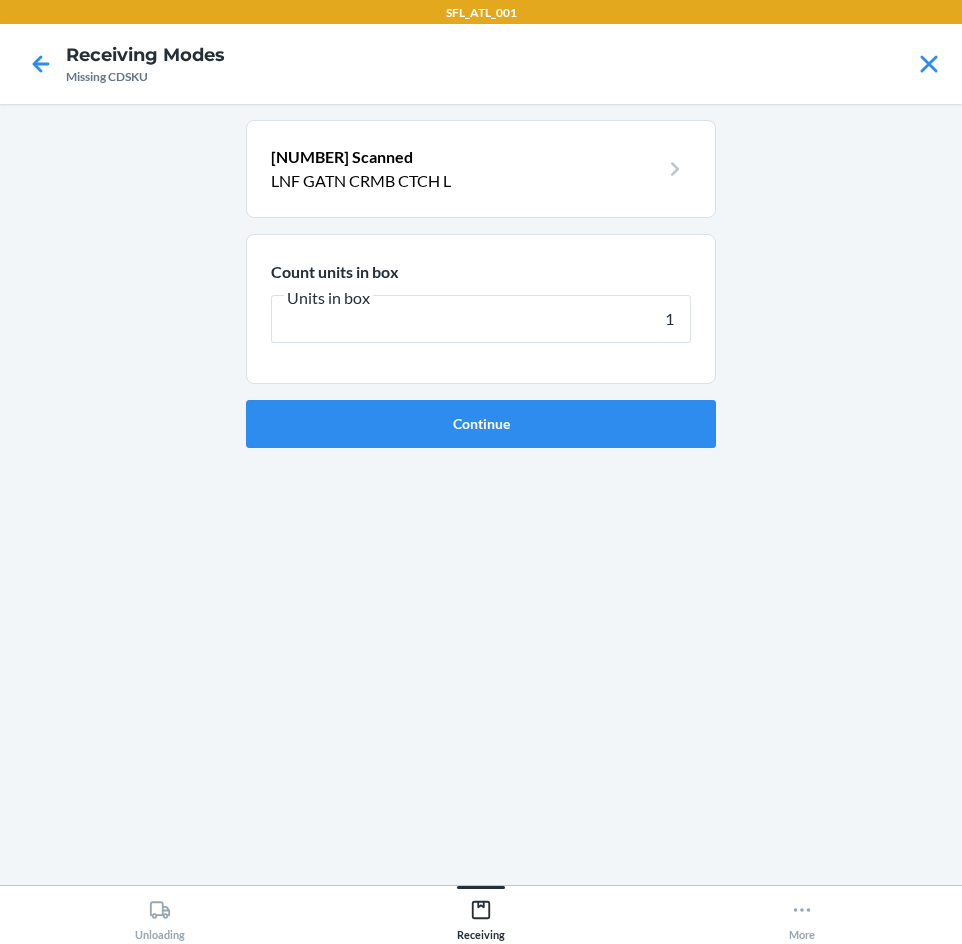 type on "1" 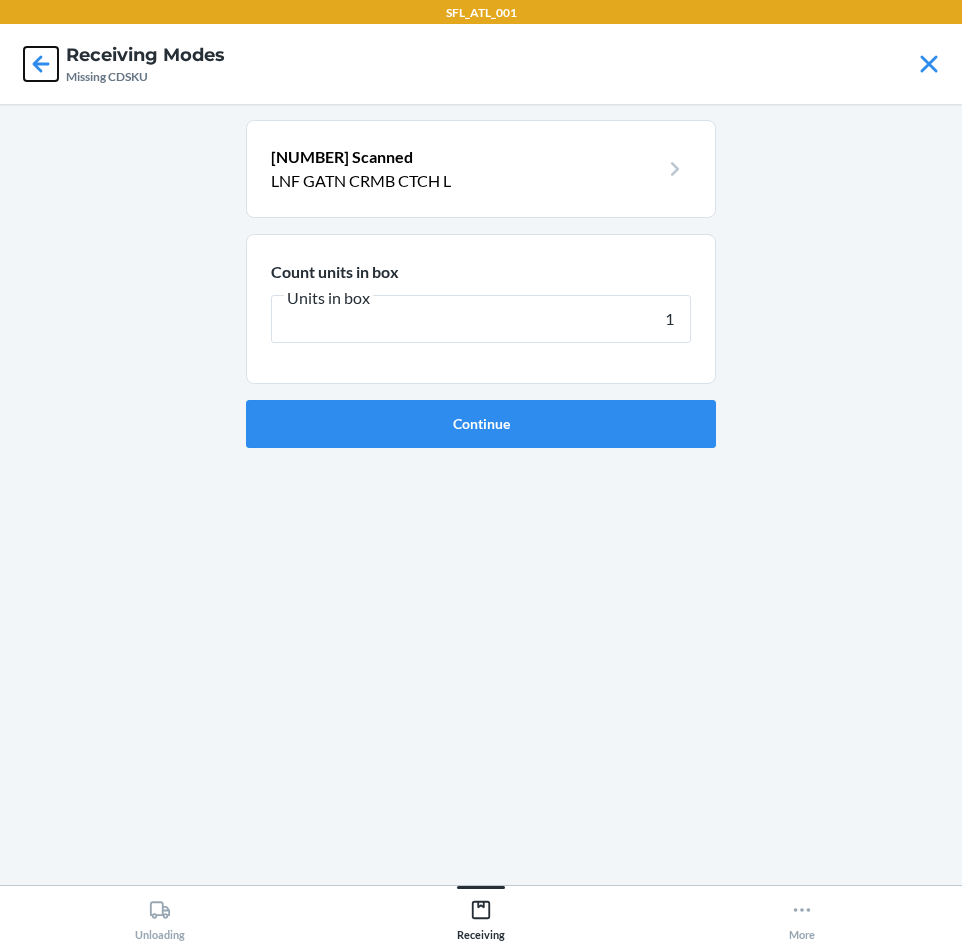 click 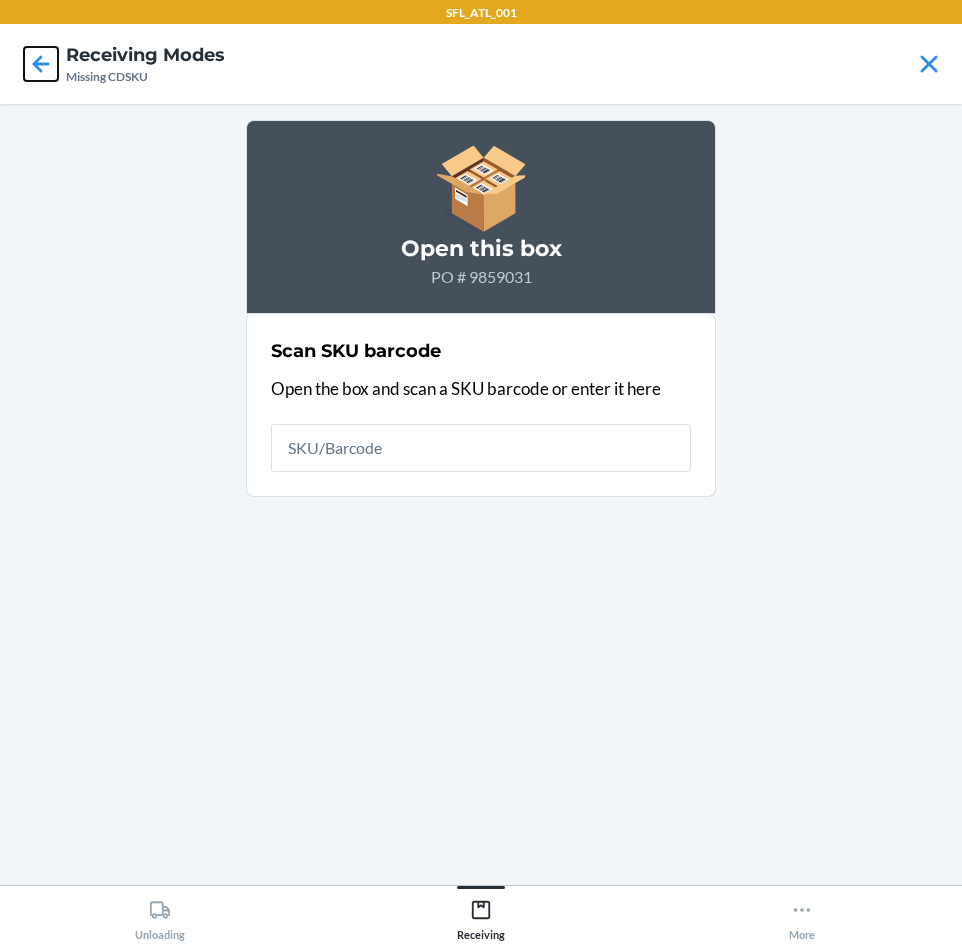 click 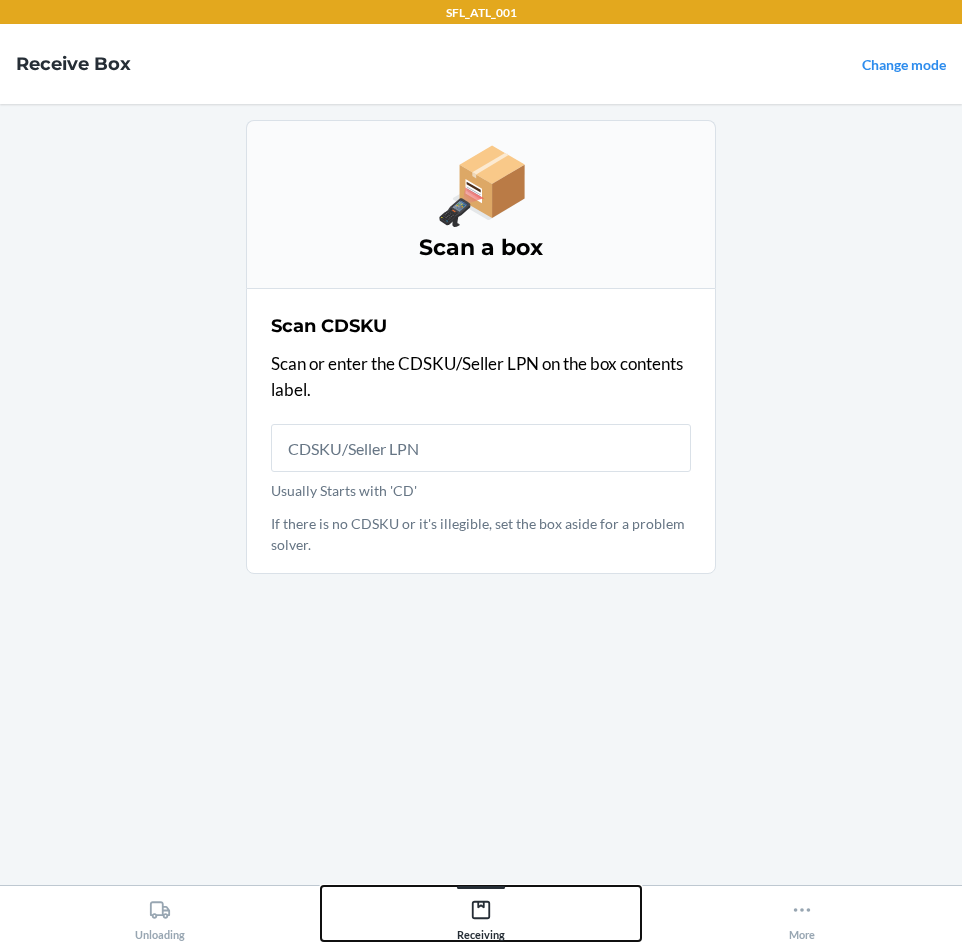 drag, startPoint x: 493, startPoint y: 890, endPoint x: 481, endPoint y: 888, distance: 12.165525 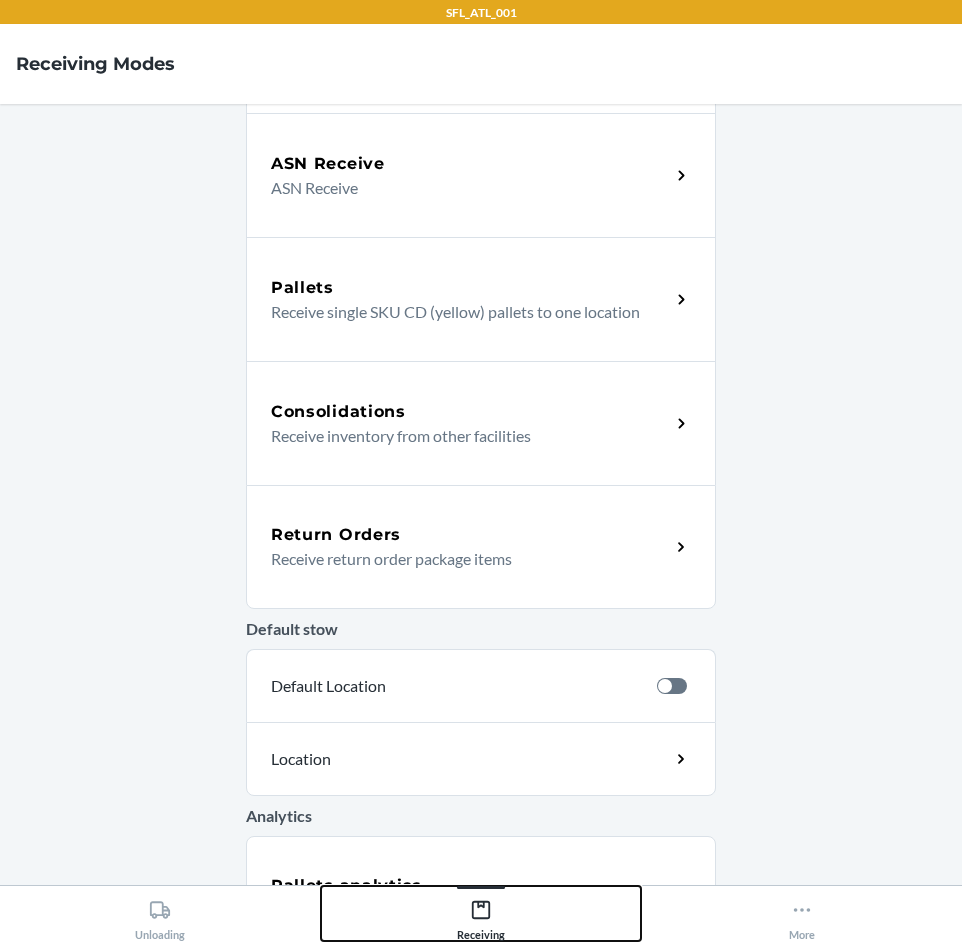 scroll, scrollTop: 126, scrollLeft: 0, axis: vertical 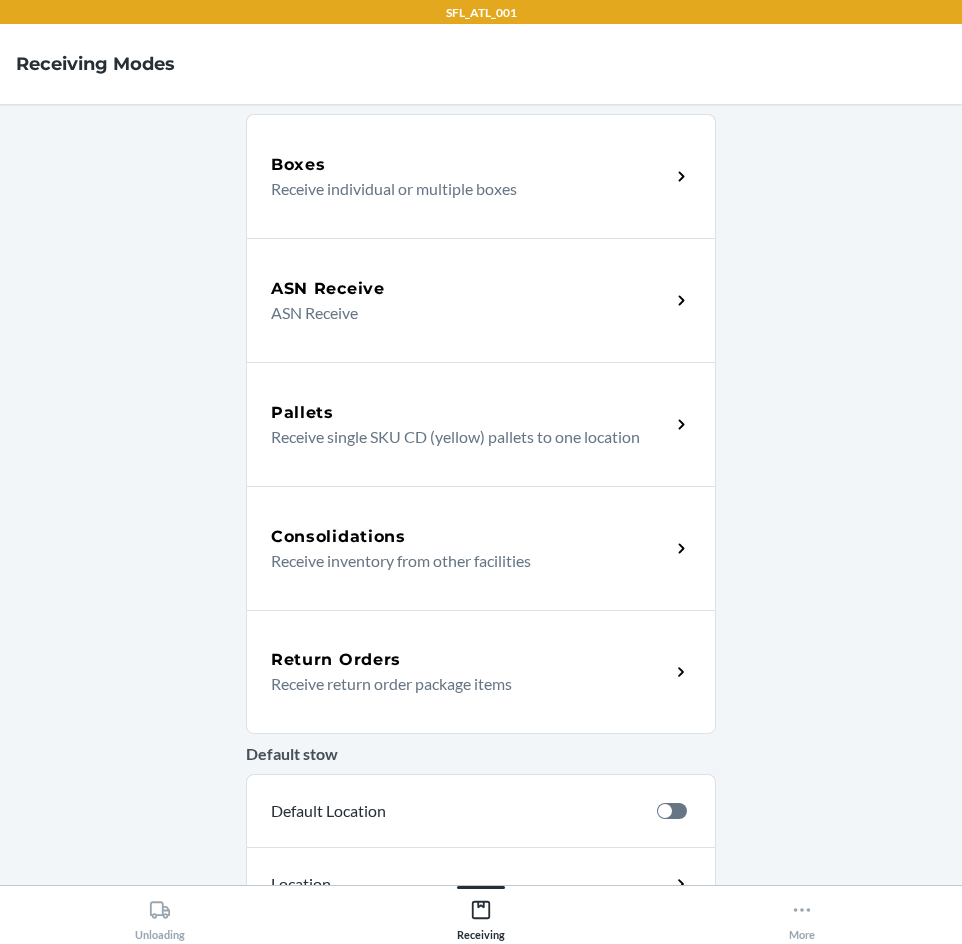 click on "ASN Receive" at bounding box center [462, 313] 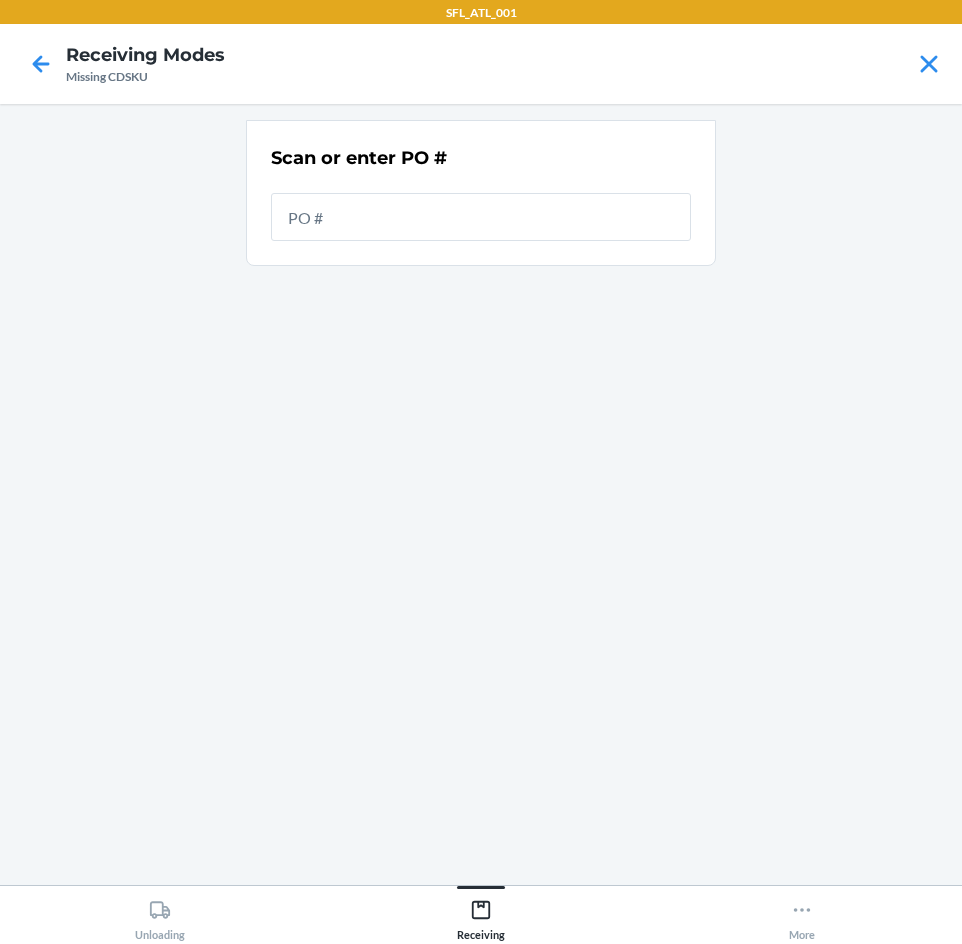 scroll, scrollTop: 0, scrollLeft: 0, axis: both 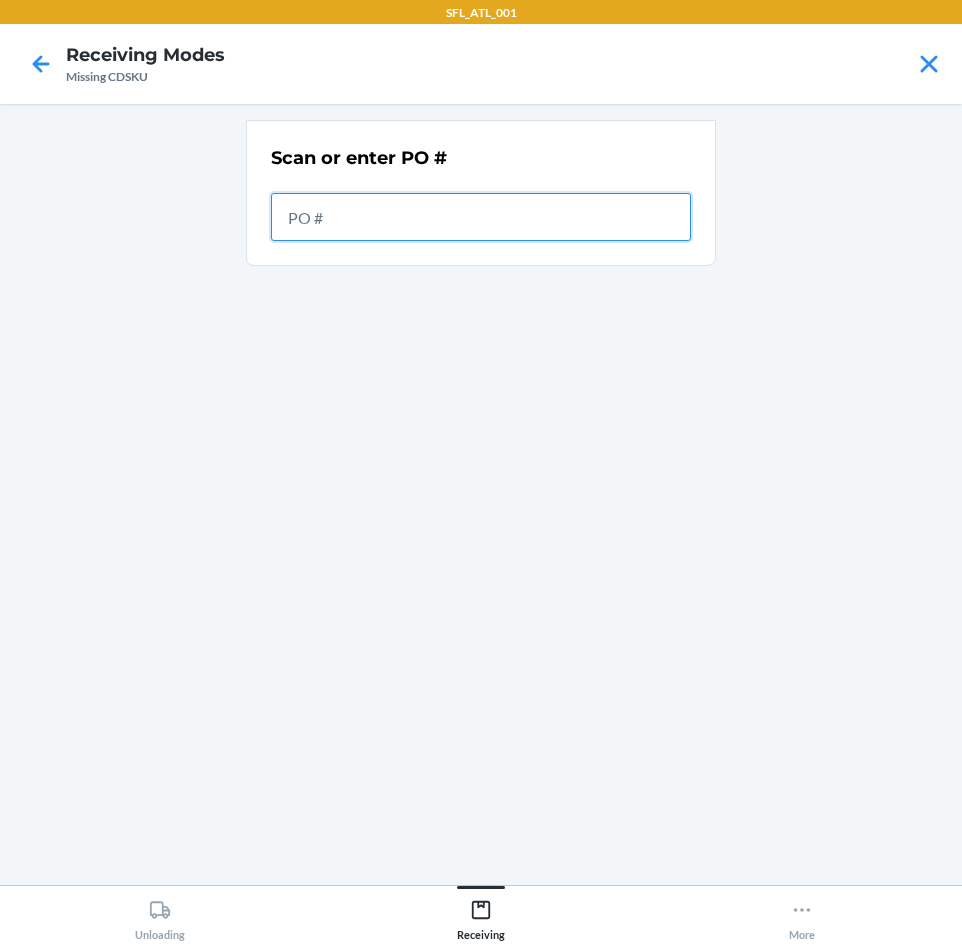 drag, startPoint x: 773, startPoint y: 0, endPoint x: 653, endPoint y: 220, distance: 250.59929 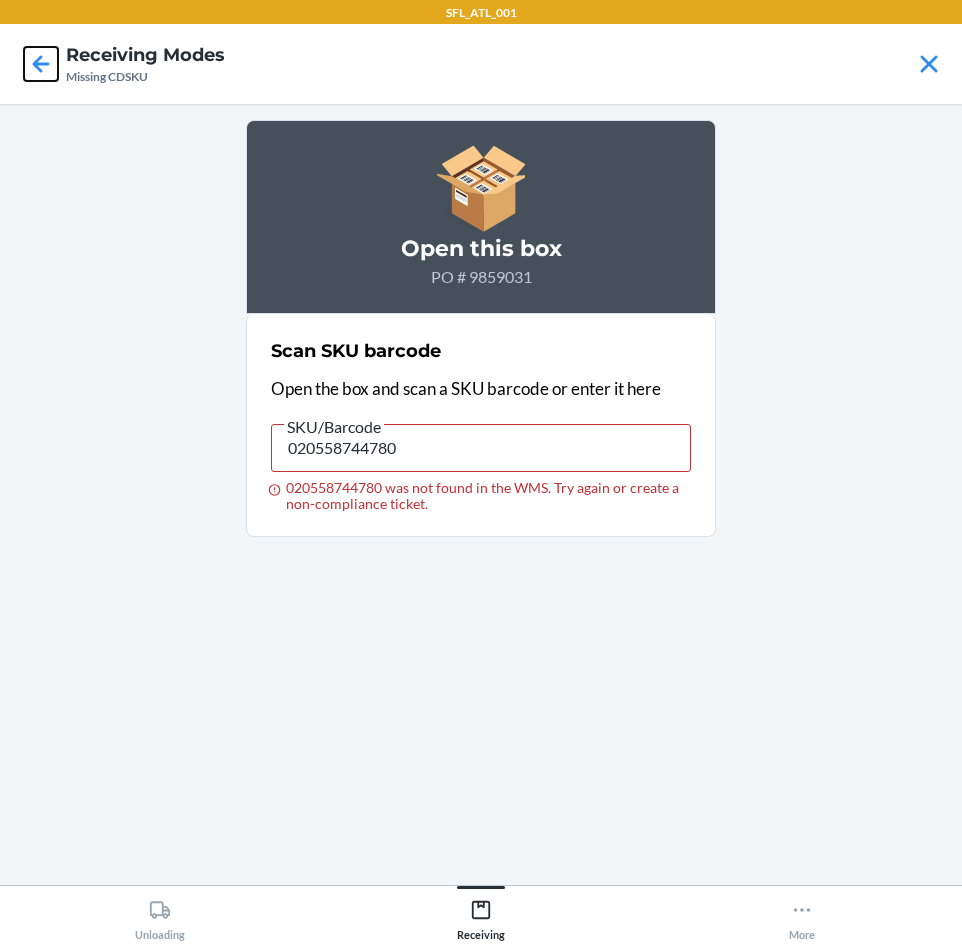 click 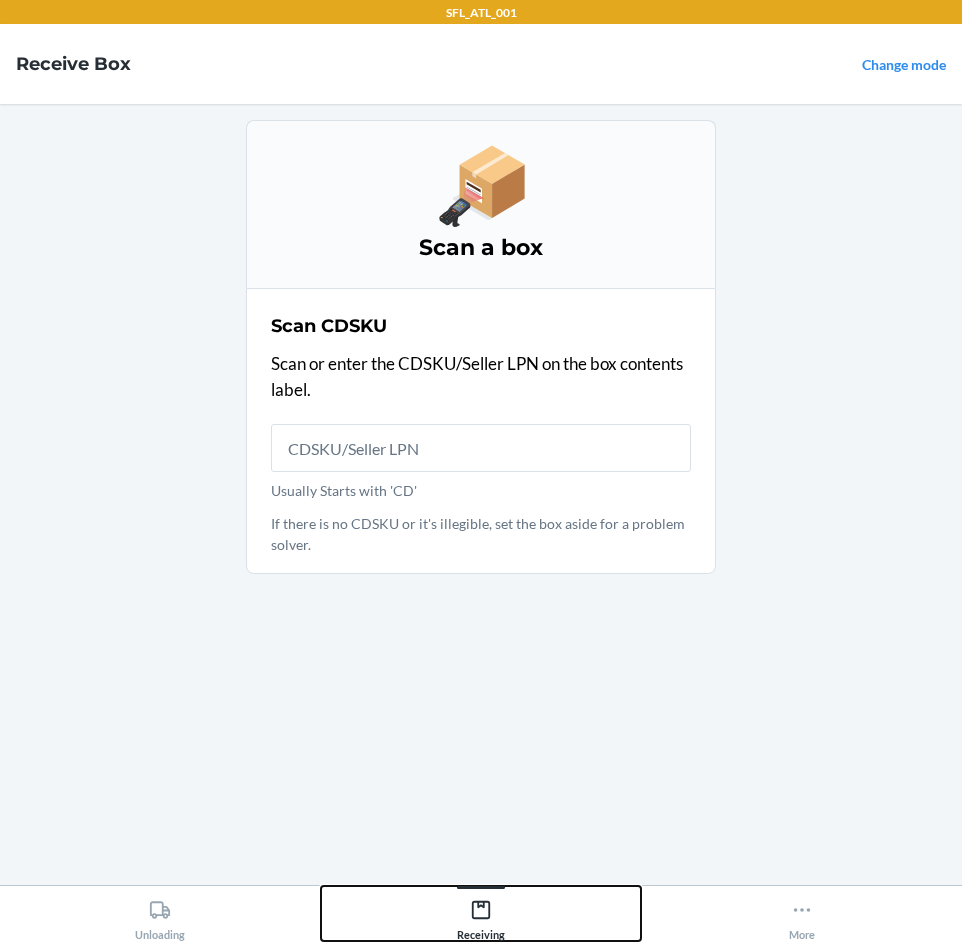 click on "Receiving" at bounding box center [481, 916] 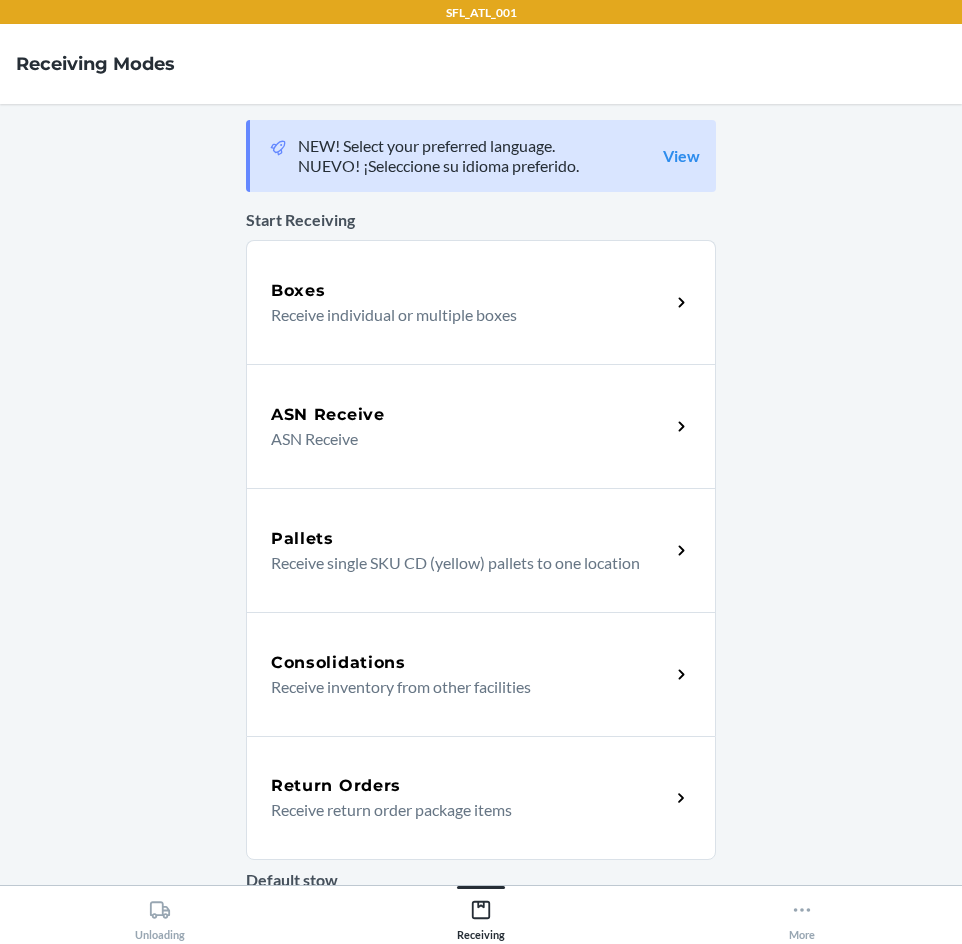 drag, startPoint x: 454, startPoint y: 415, endPoint x: 462, endPoint y: 445, distance: 31.04835 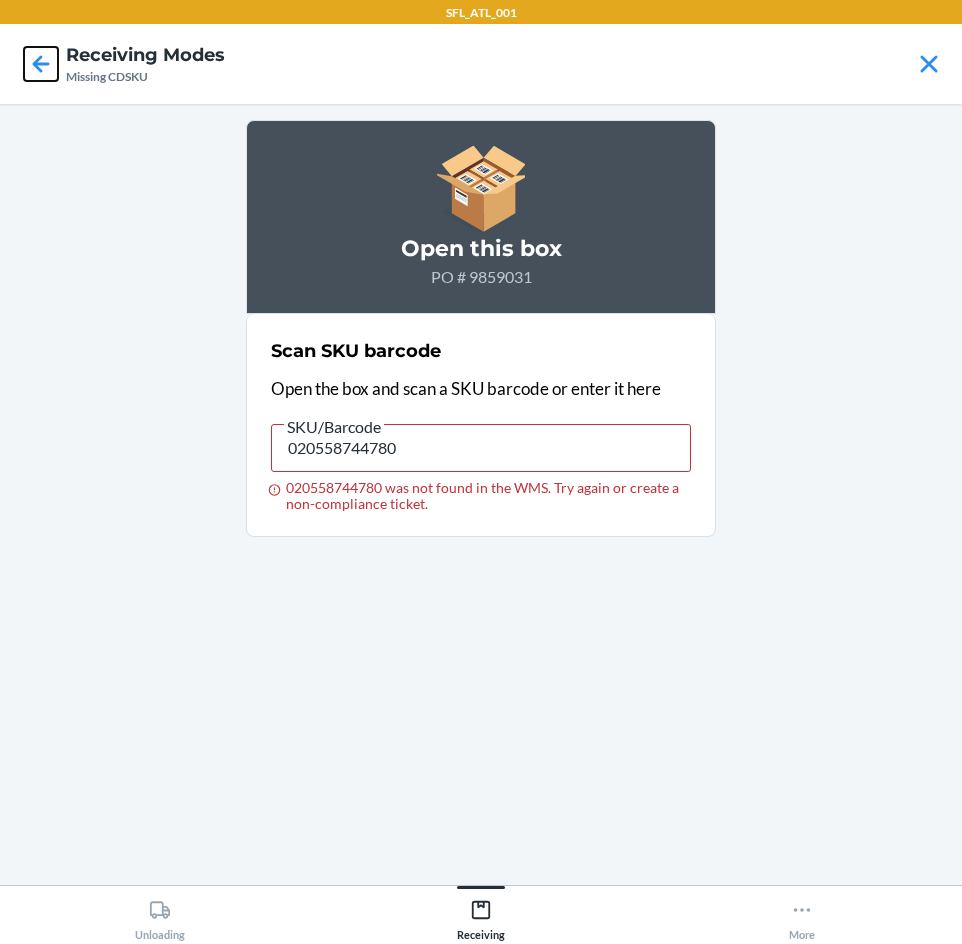 click 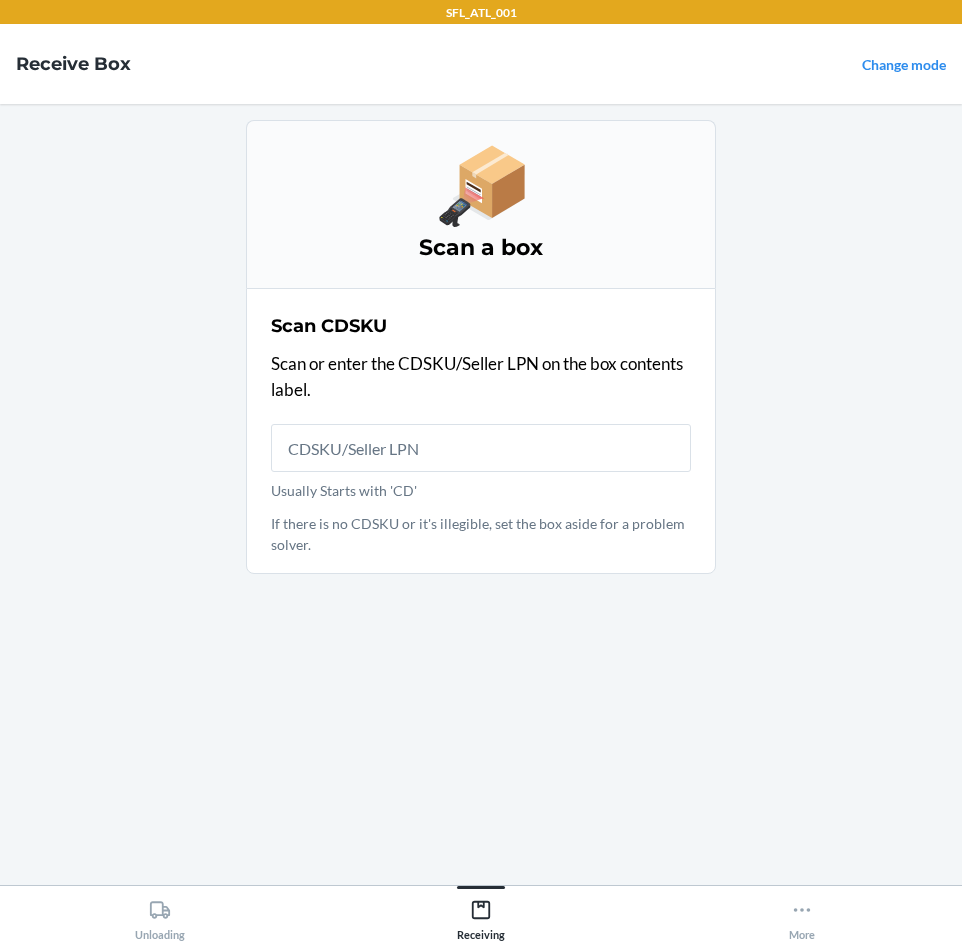 click on "Usually Starts with 'CD'" at bounding box center (481, 448) 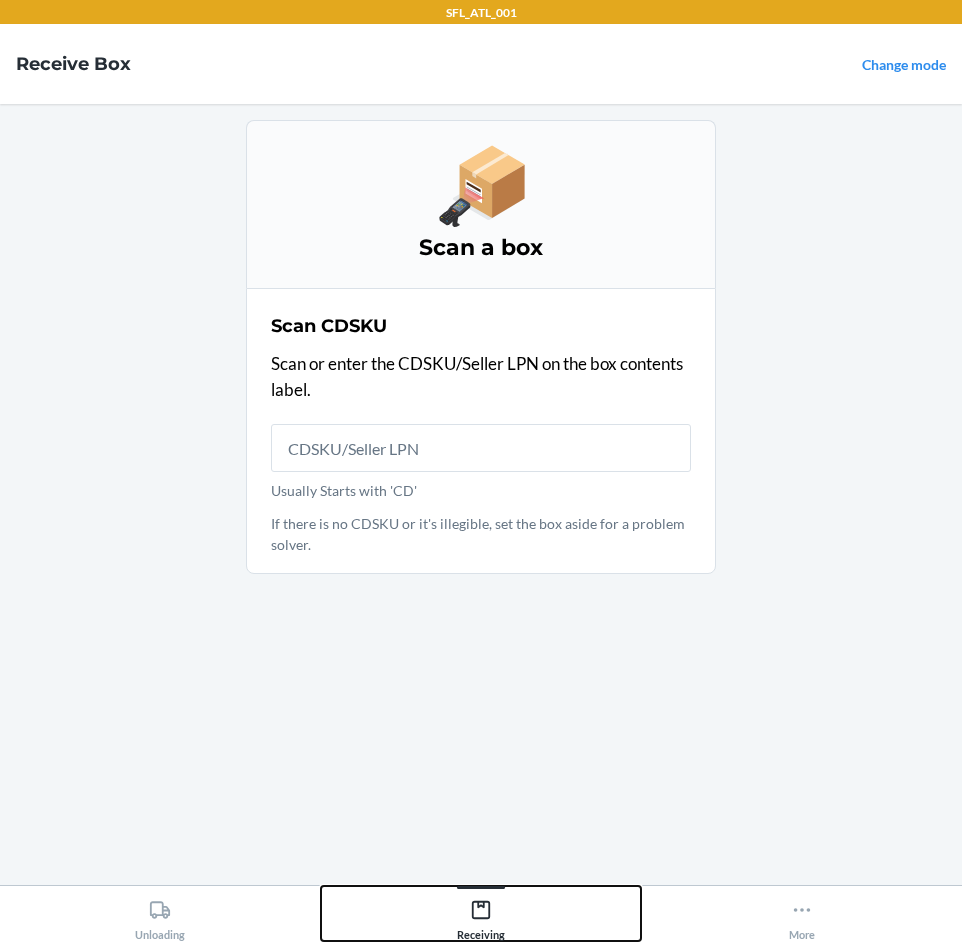 click on "Receiving" at bounding box center [481, 913] 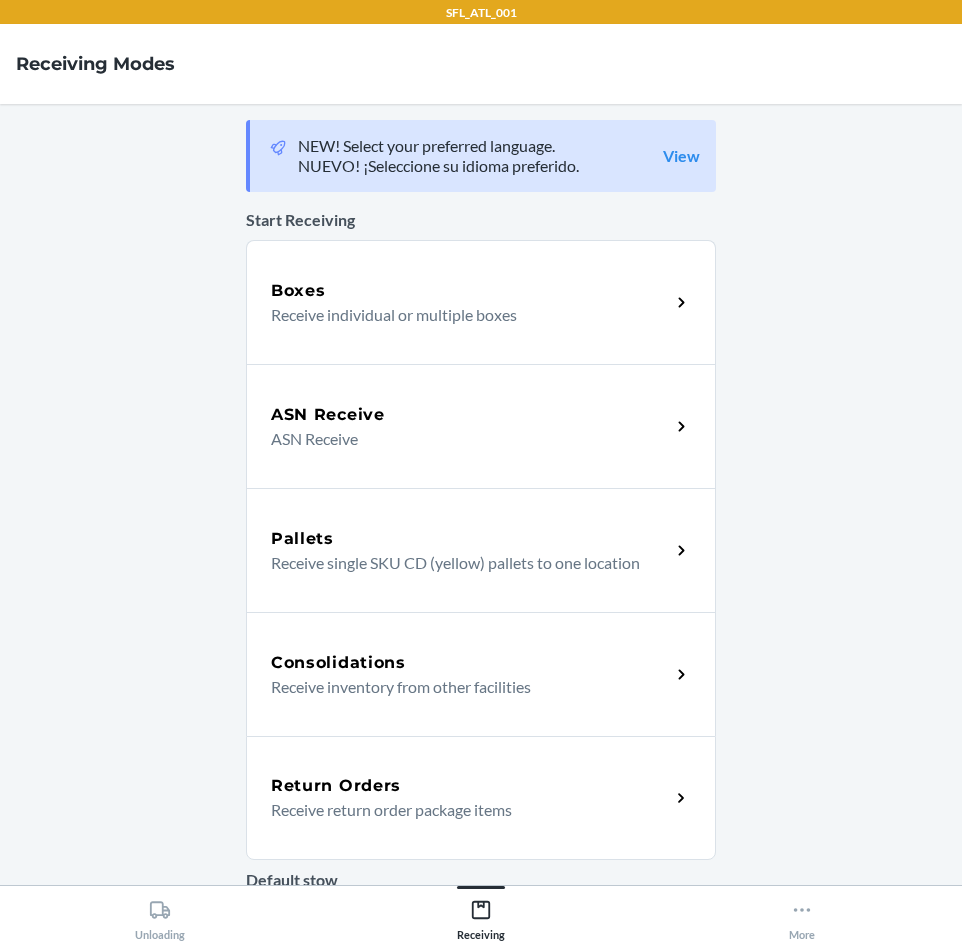 click on "Receive return order package items" at bounding box center [462, 810] 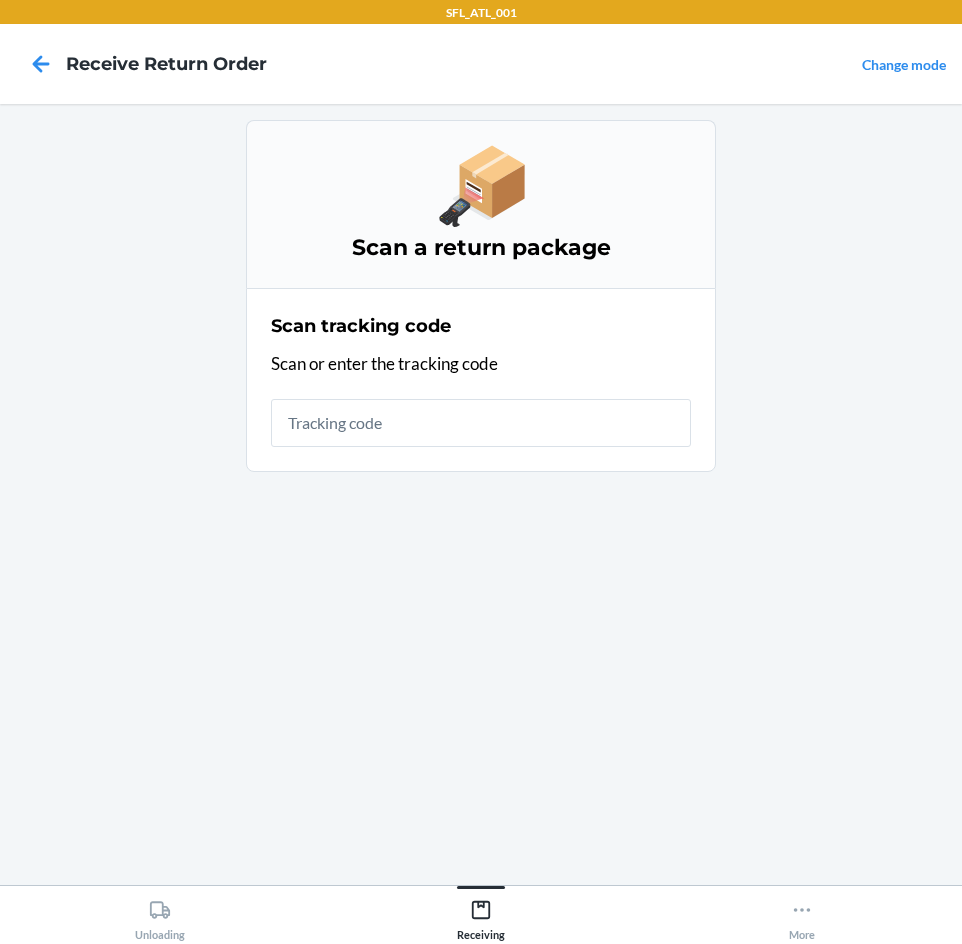 click at bounding box center (481, 423) 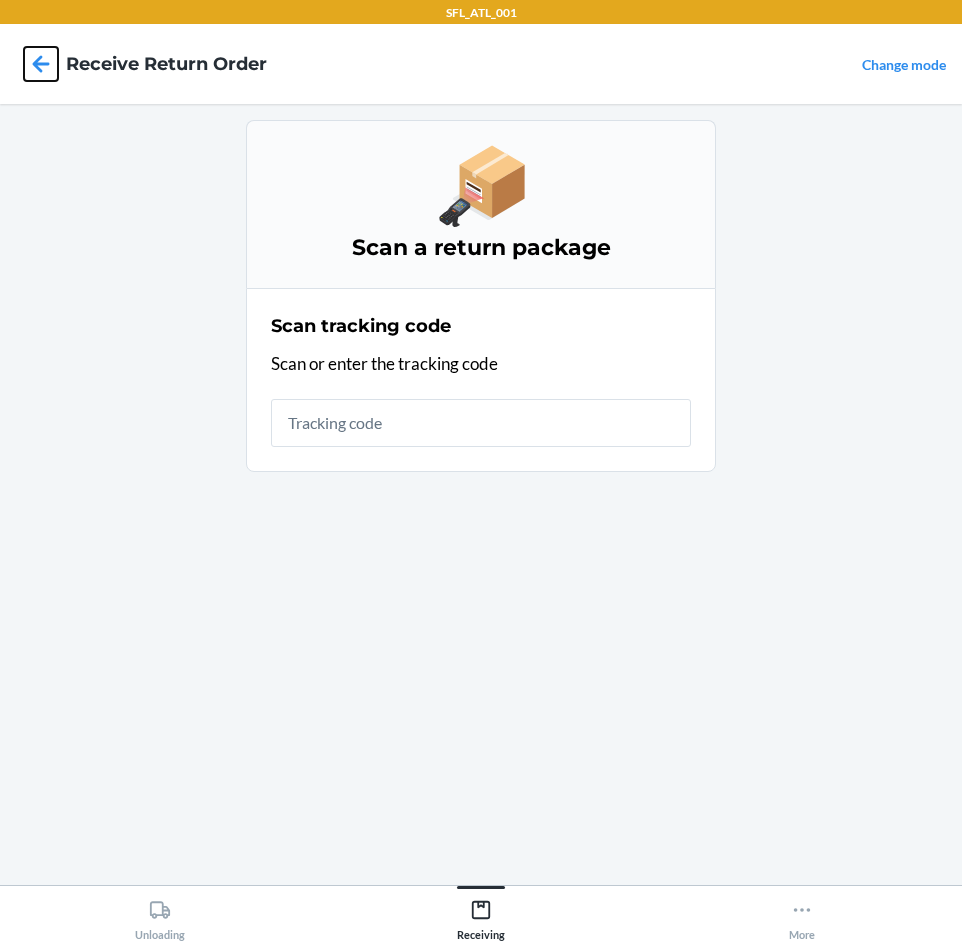 click 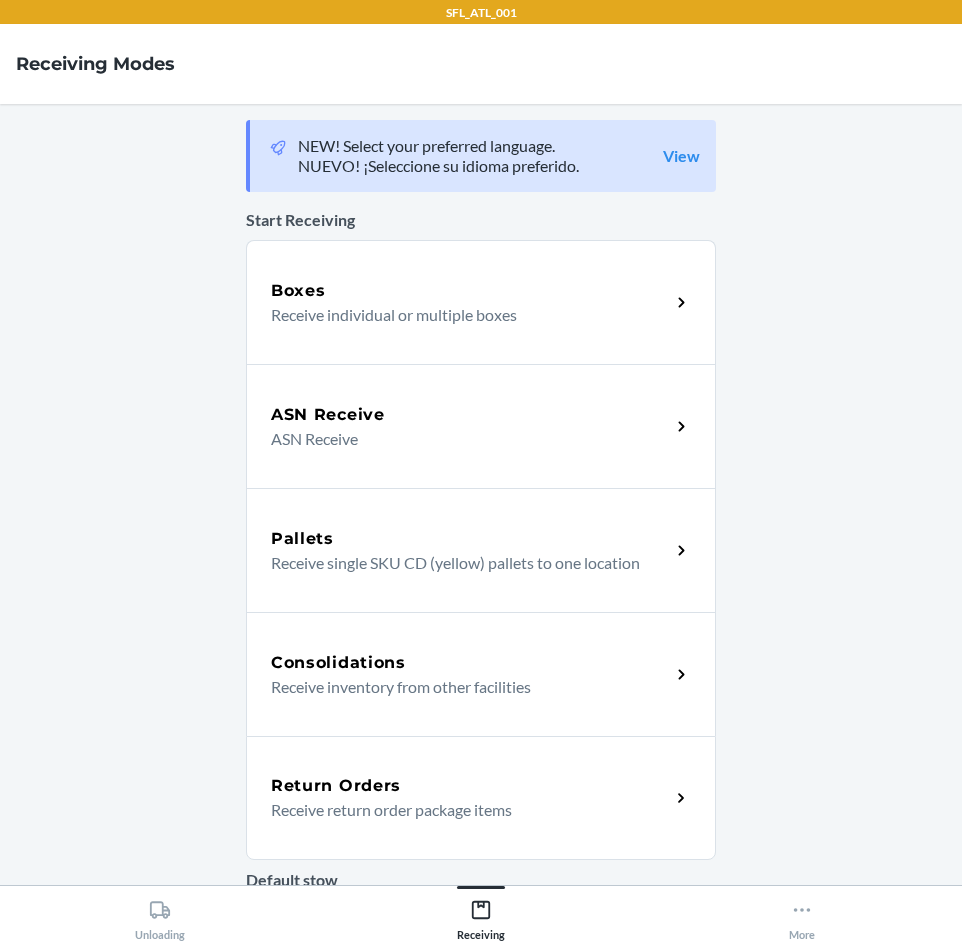 click on "ASN Receive" at bounding box center [462, 439] 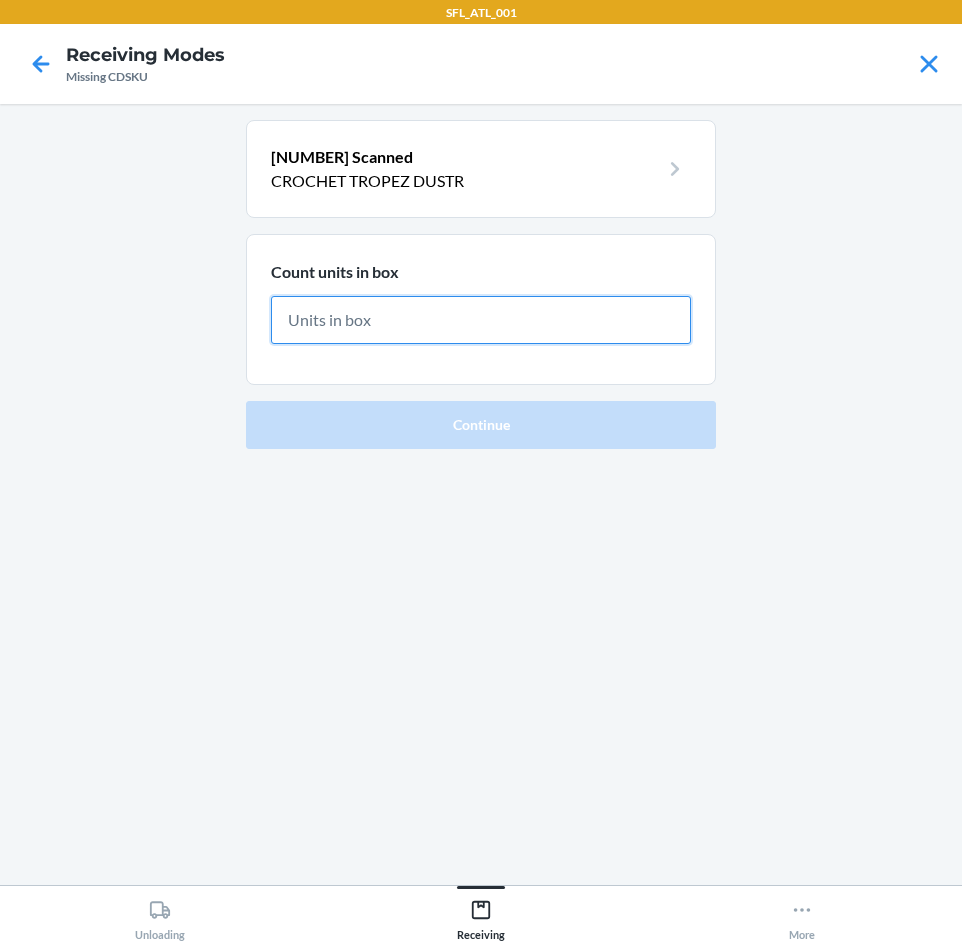 click at bounding box center [481, 320] 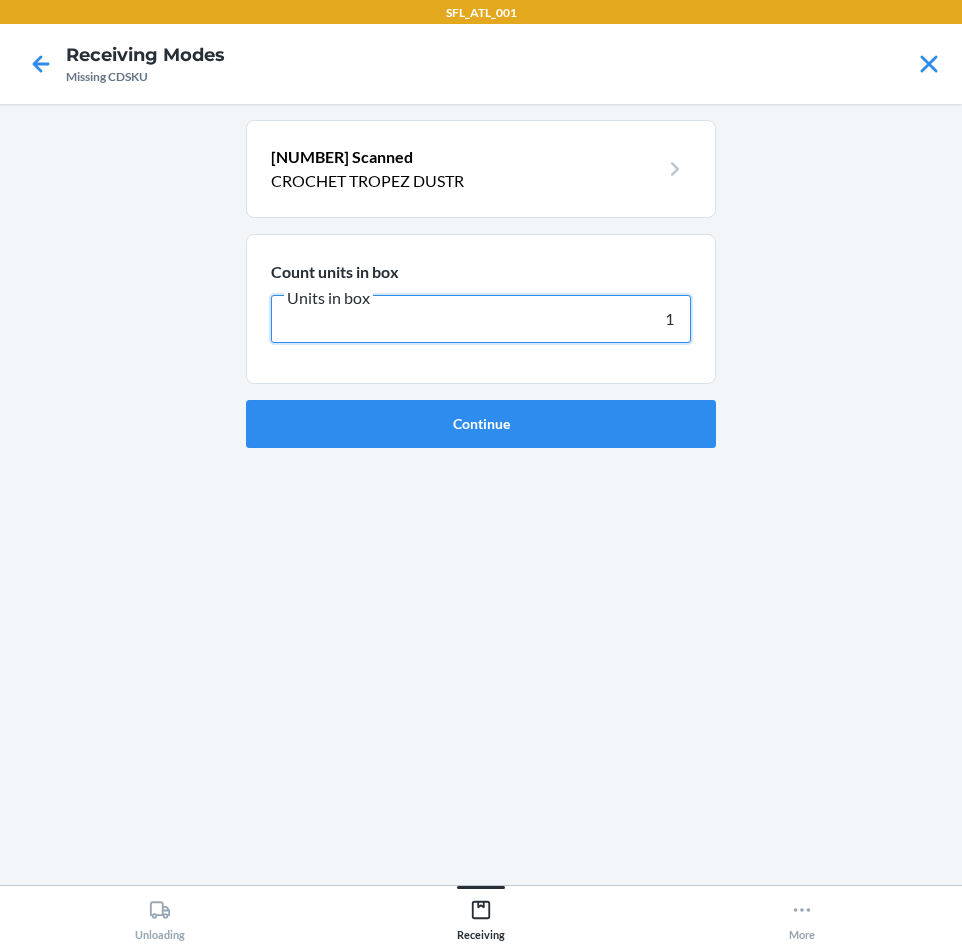 click on "Continue" at bounding box center (481, 424) 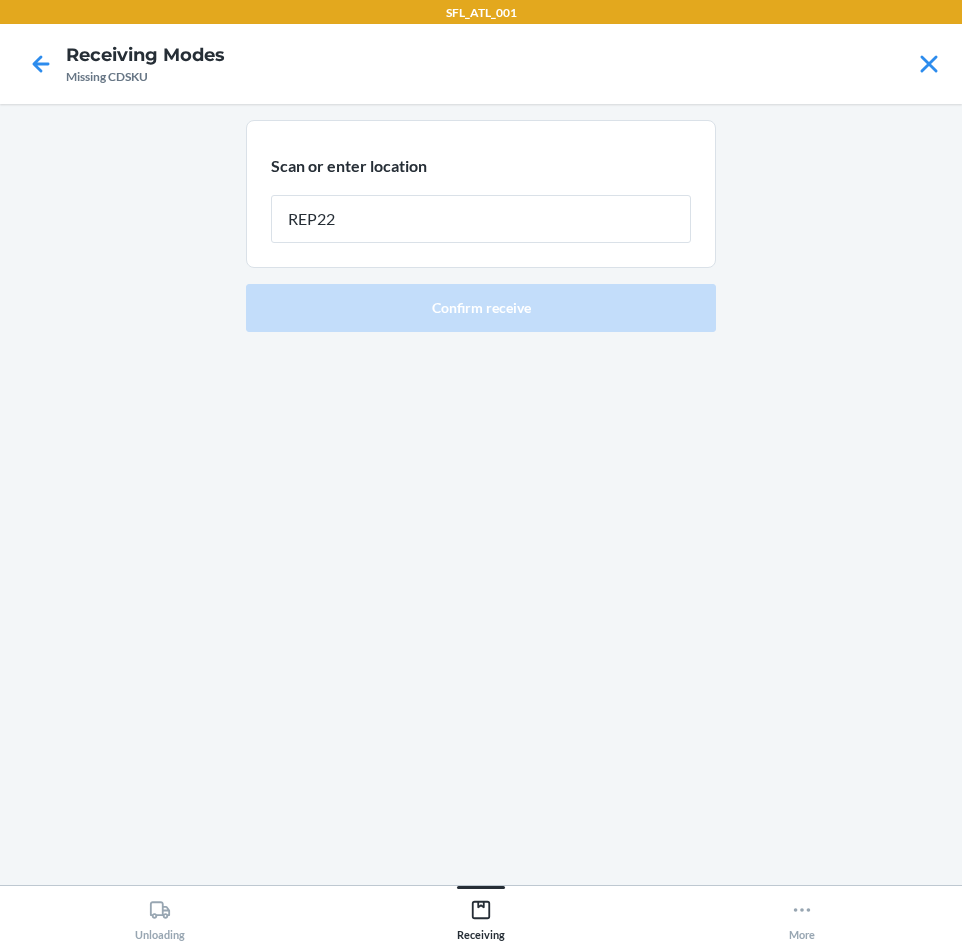 type on "REP227" 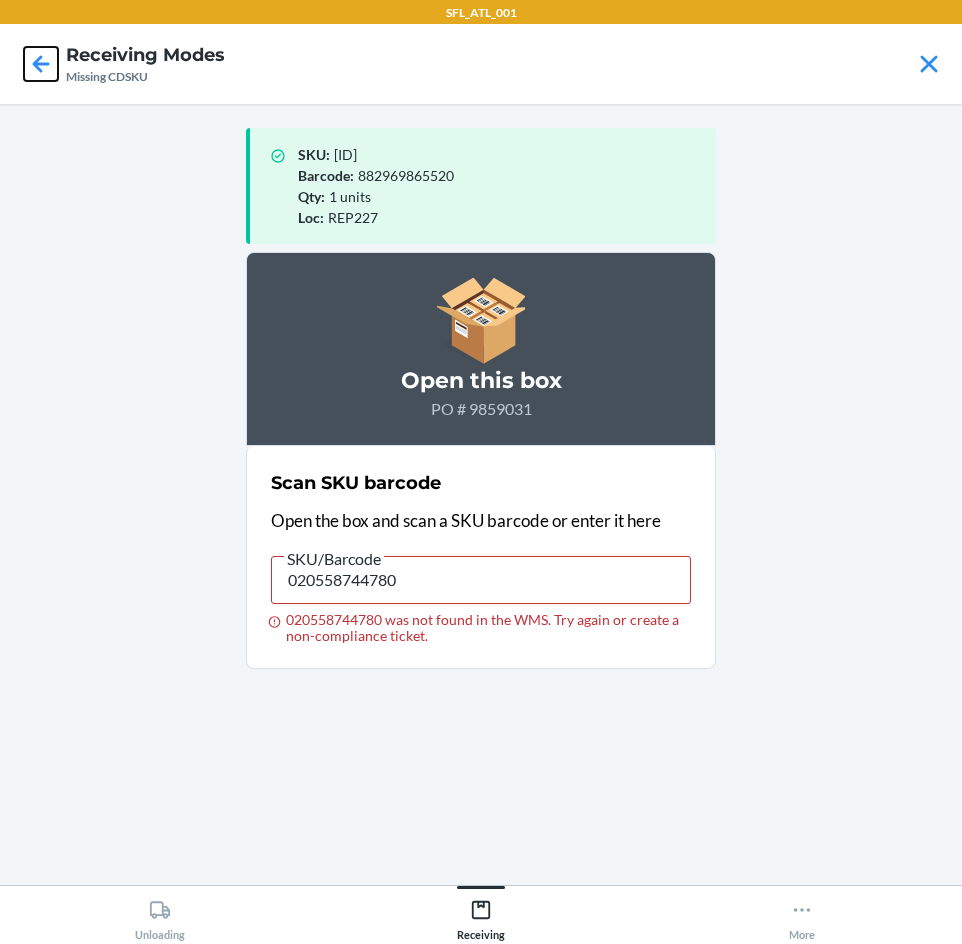 click 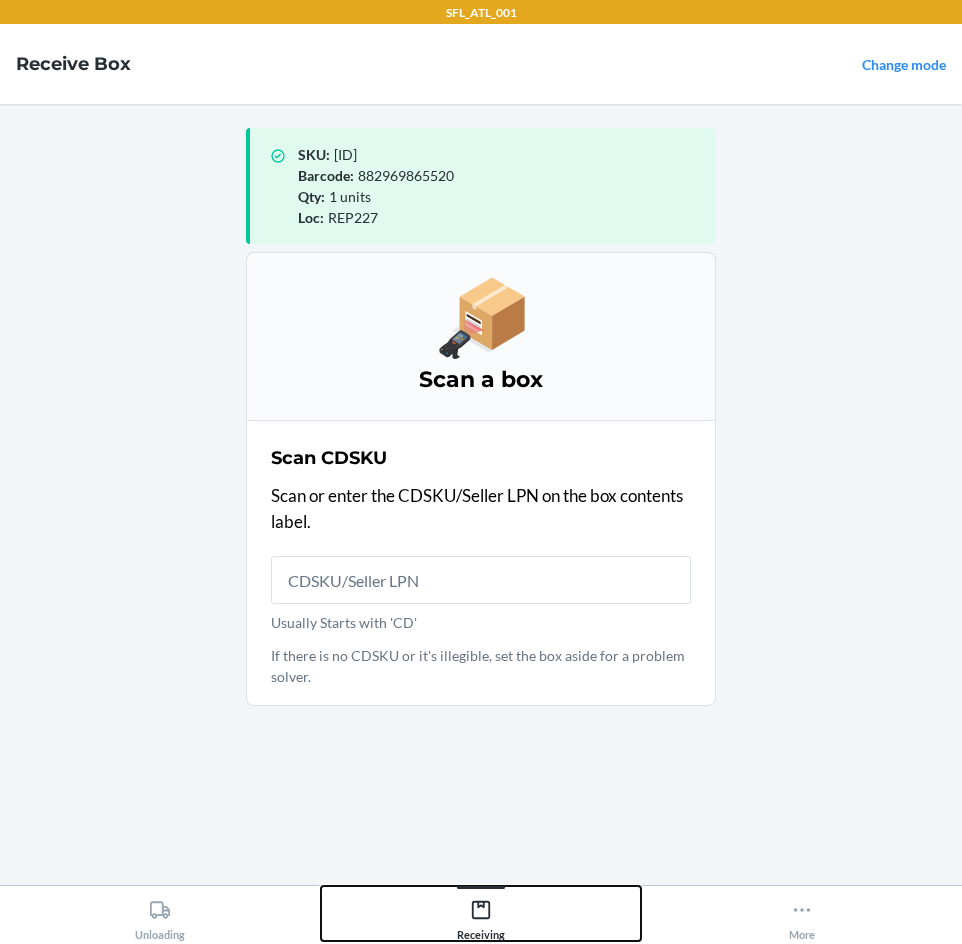 click on "Receiving" at bounding box center (481, 916) 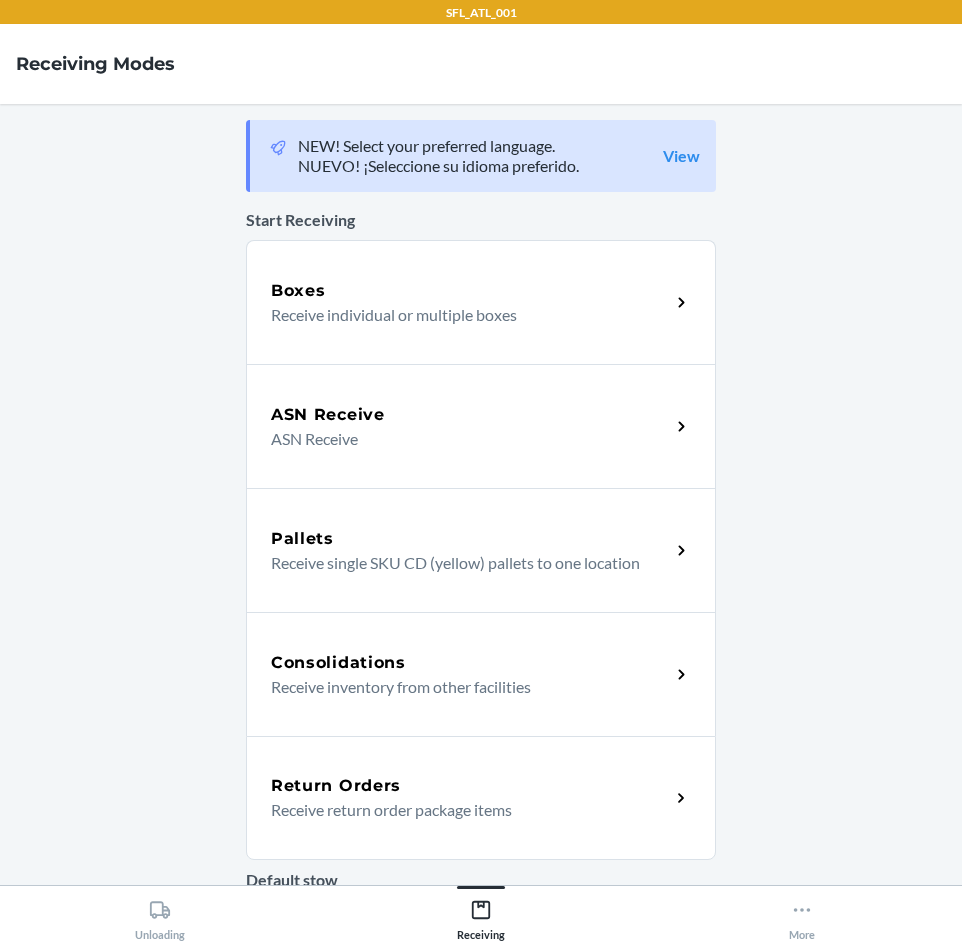 click on "ASN Receive" at bounding box center (462, 439) 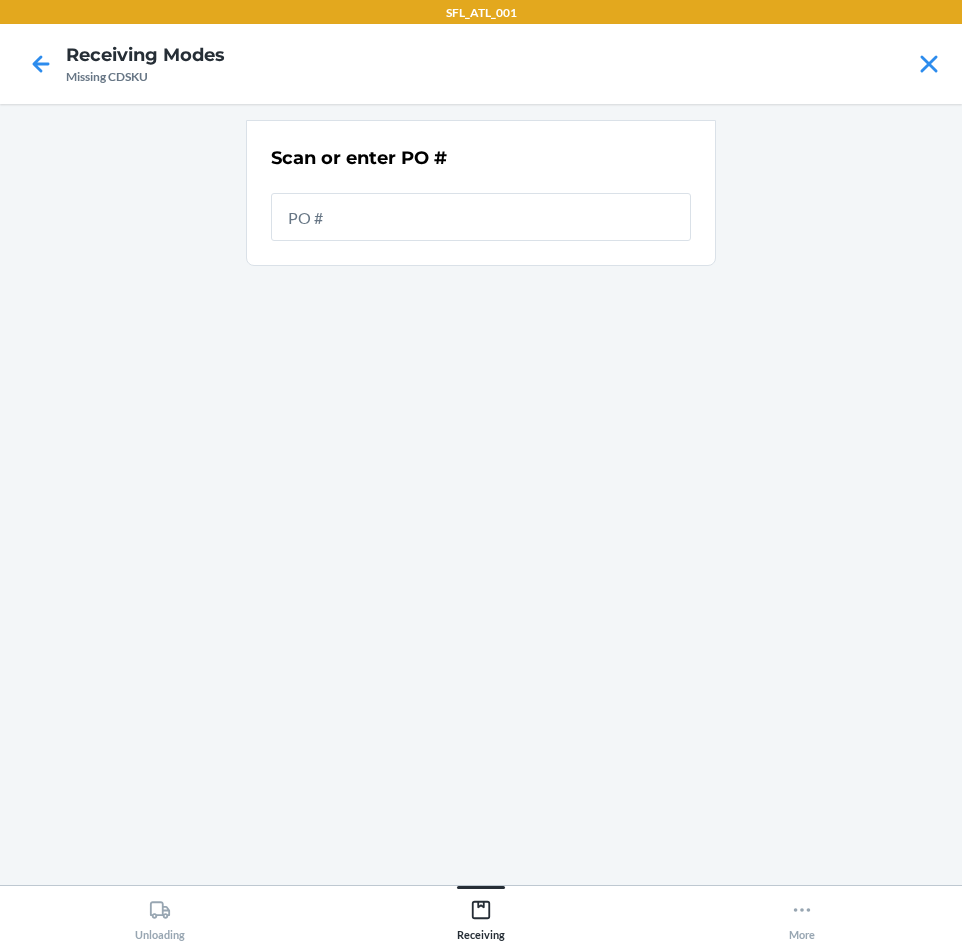 click at bounding box center (481, 217) 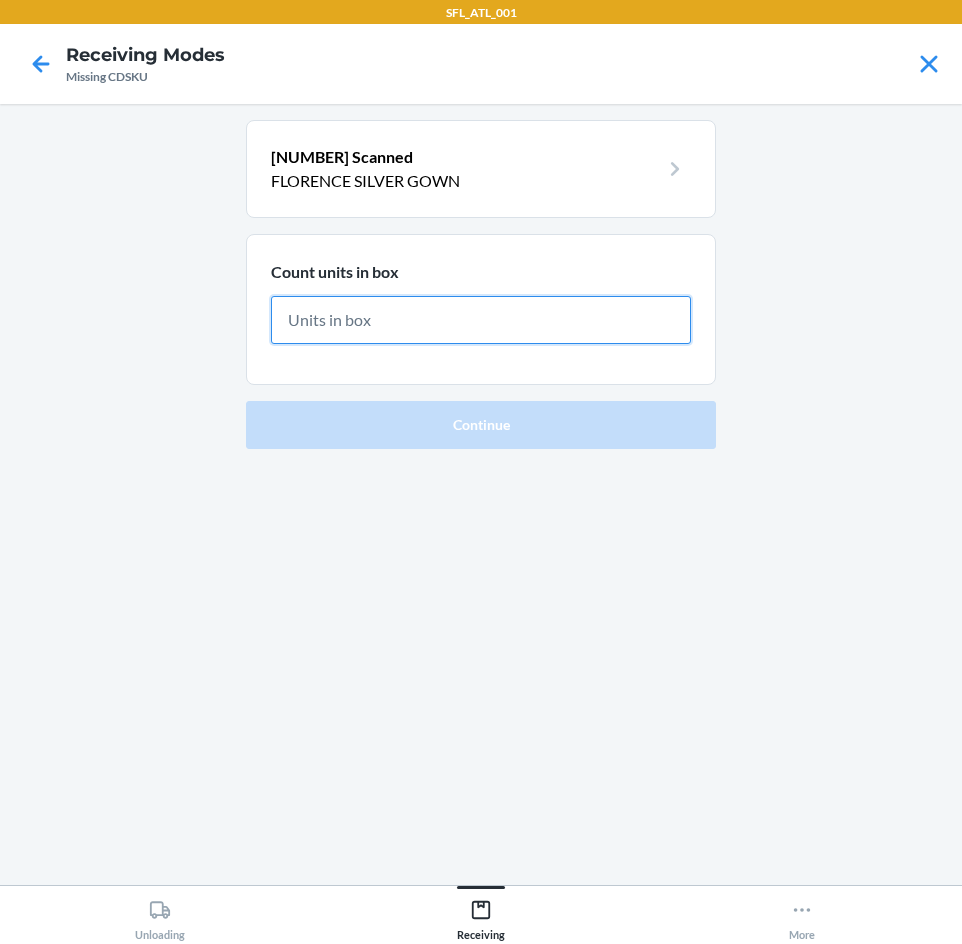 click at bounding box center (481, 320) 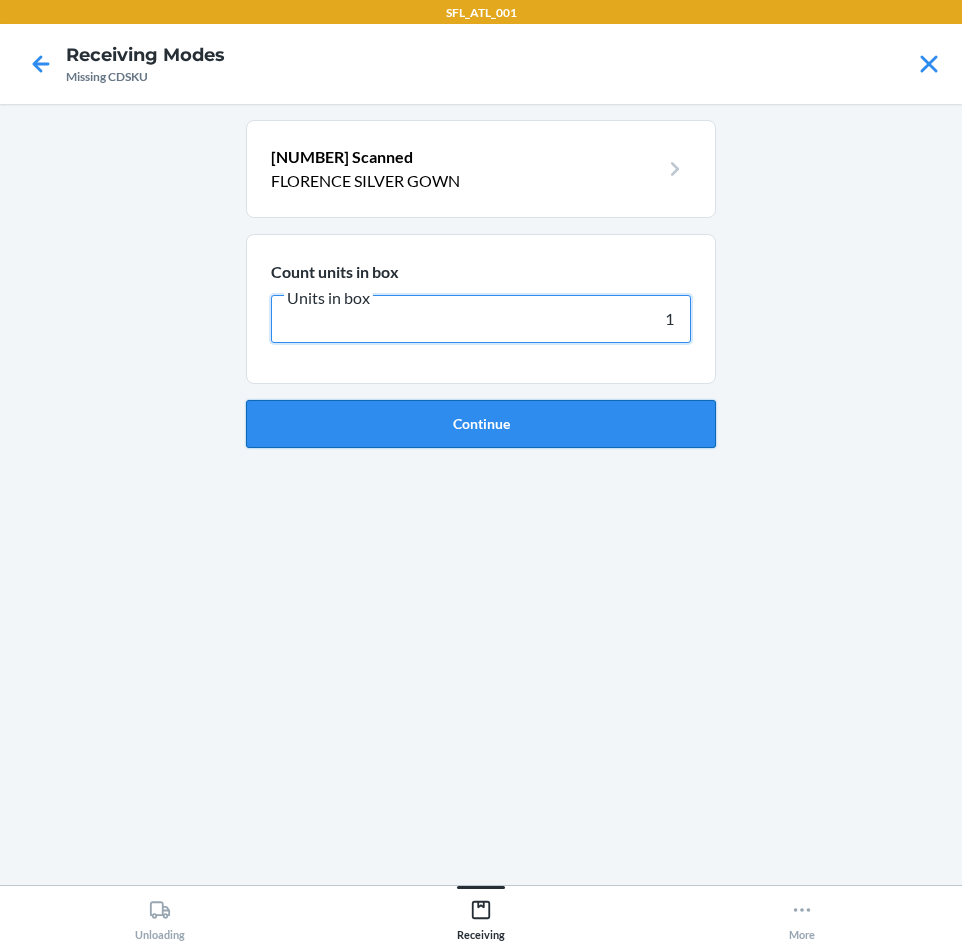type on "1" 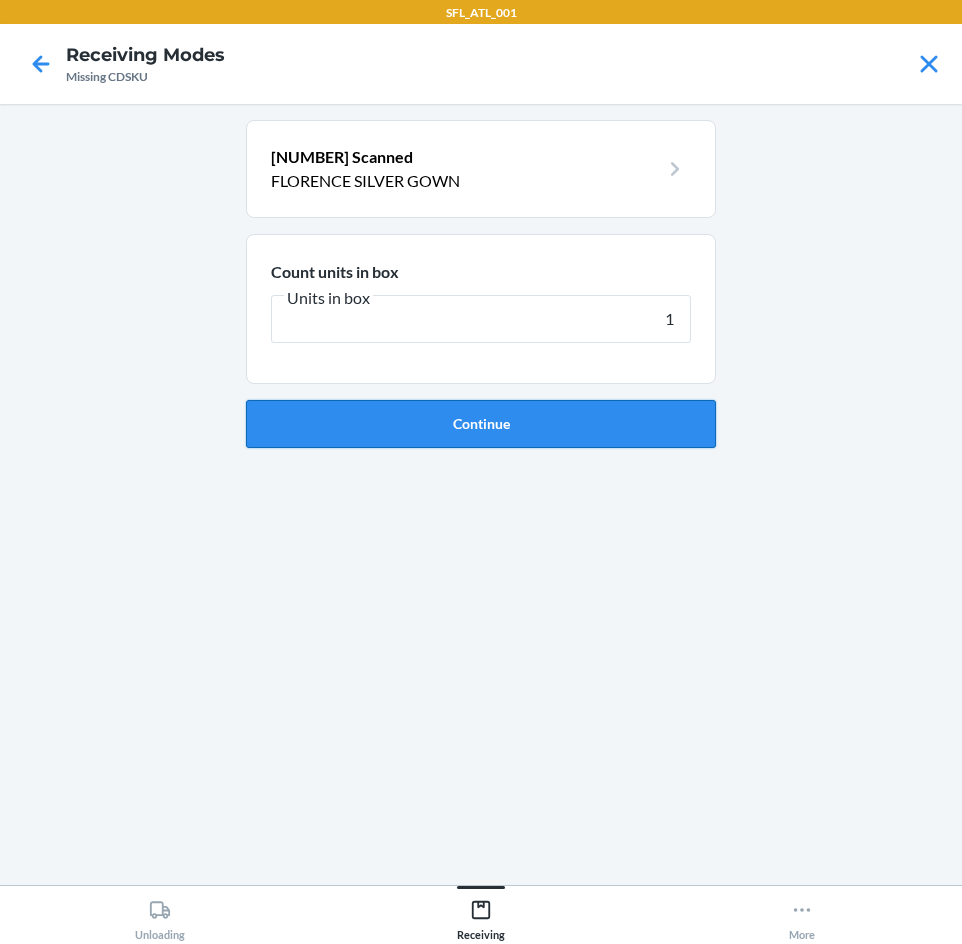 click on "Continue" at bounding box center [481, 424] 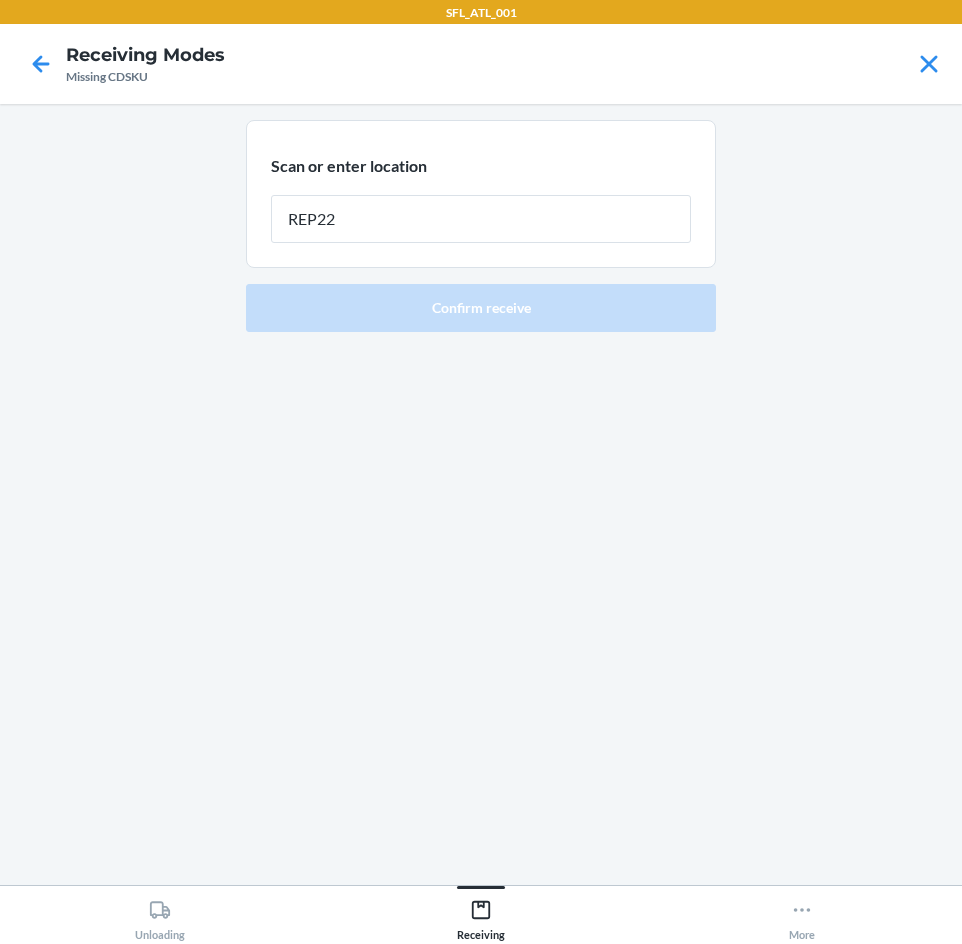 type on "REP227" 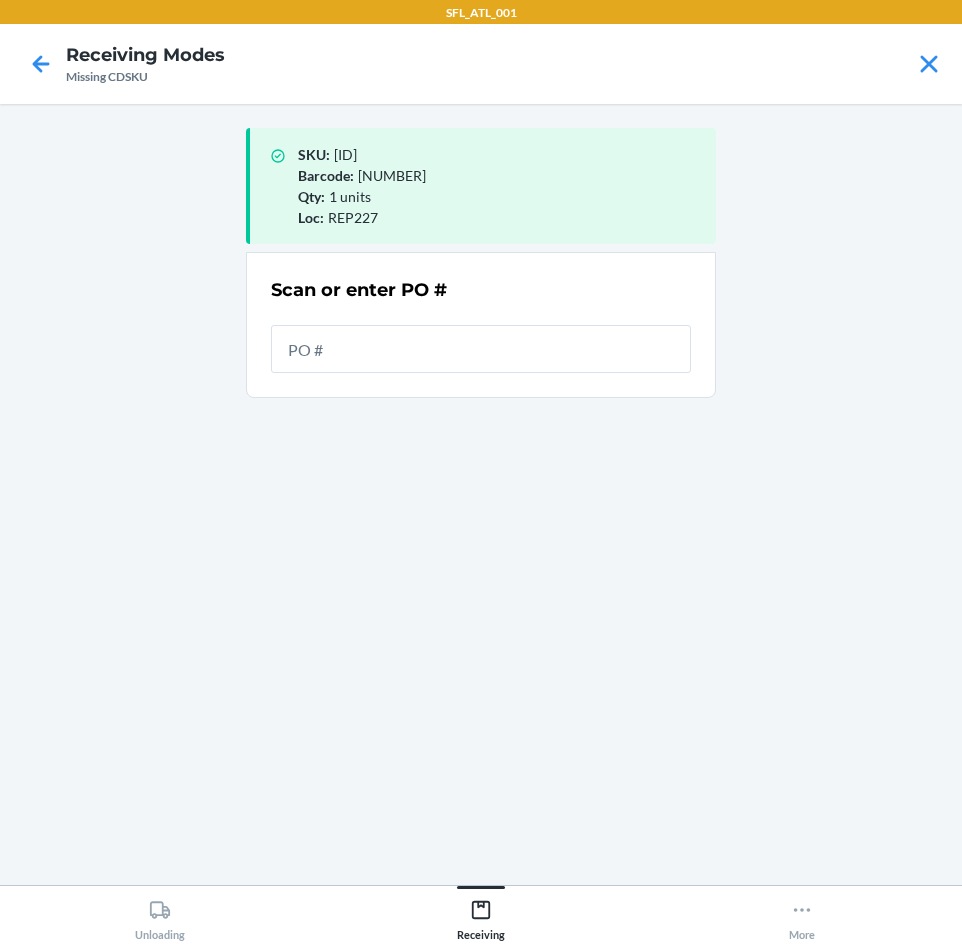 click at bounding box center (481, 349) 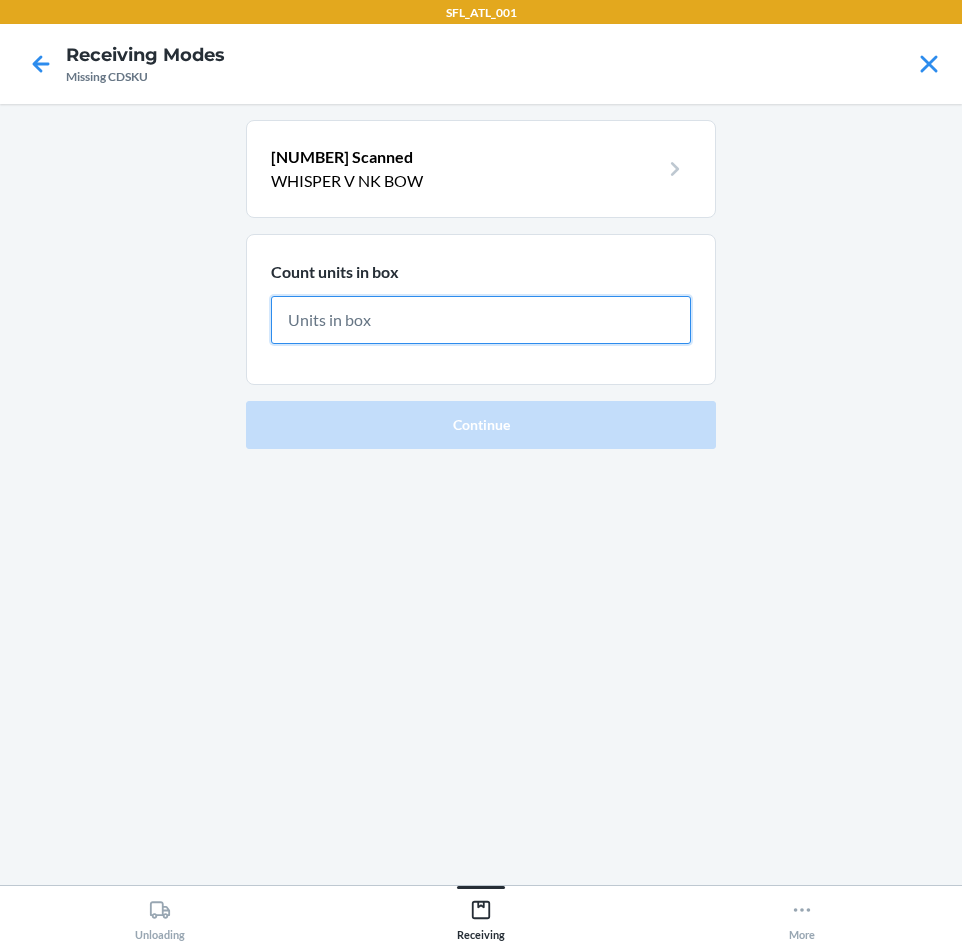 click at bounding box center (481, 320) 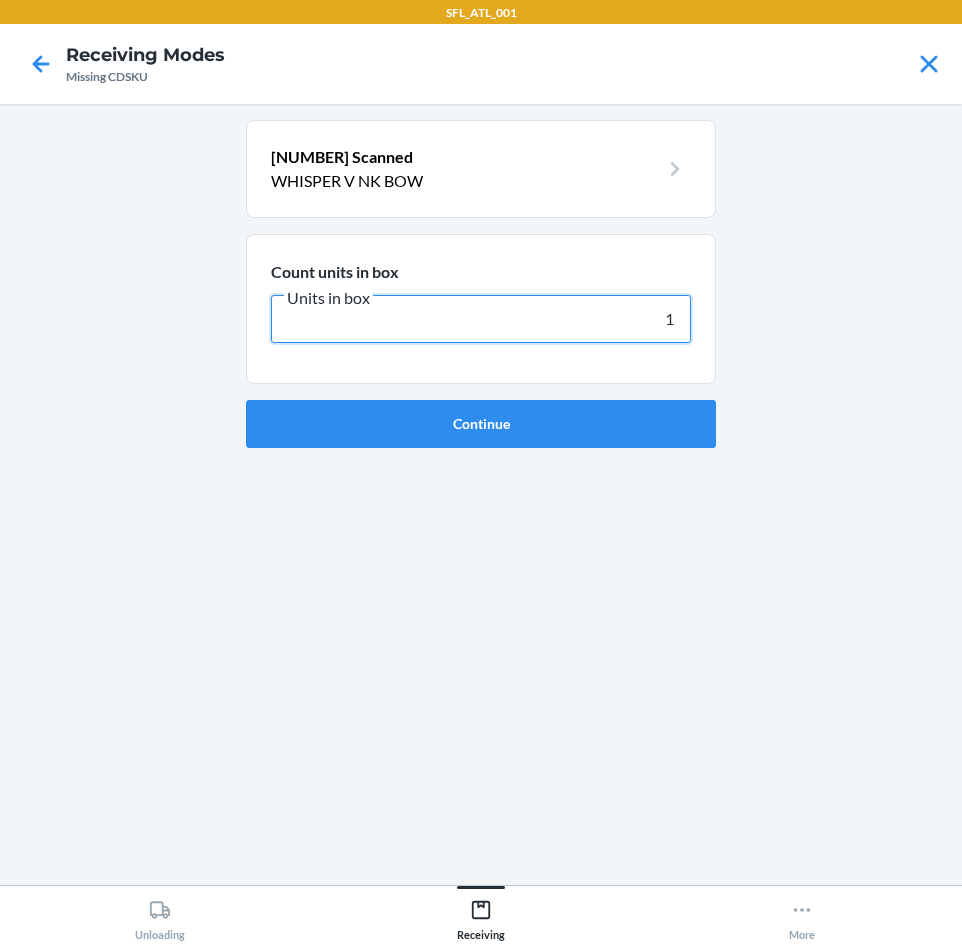 click on "Continue" at bounding box center (481, 424) 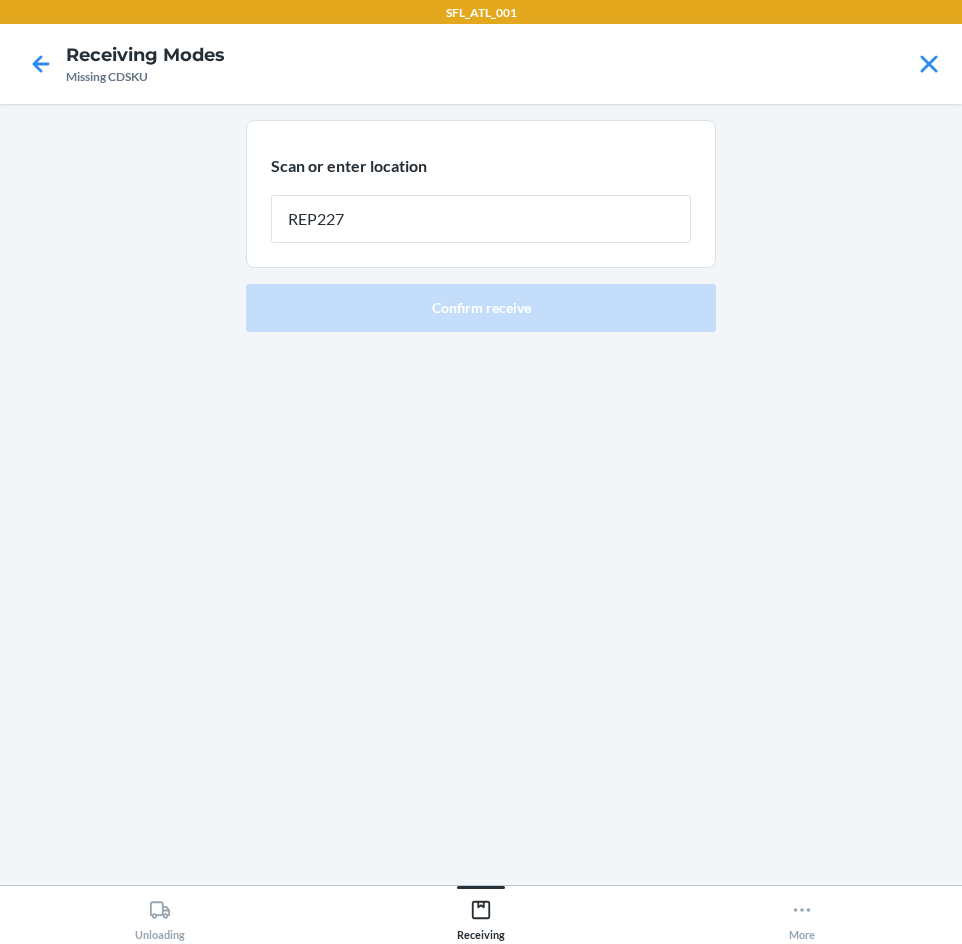 type on "REP227" 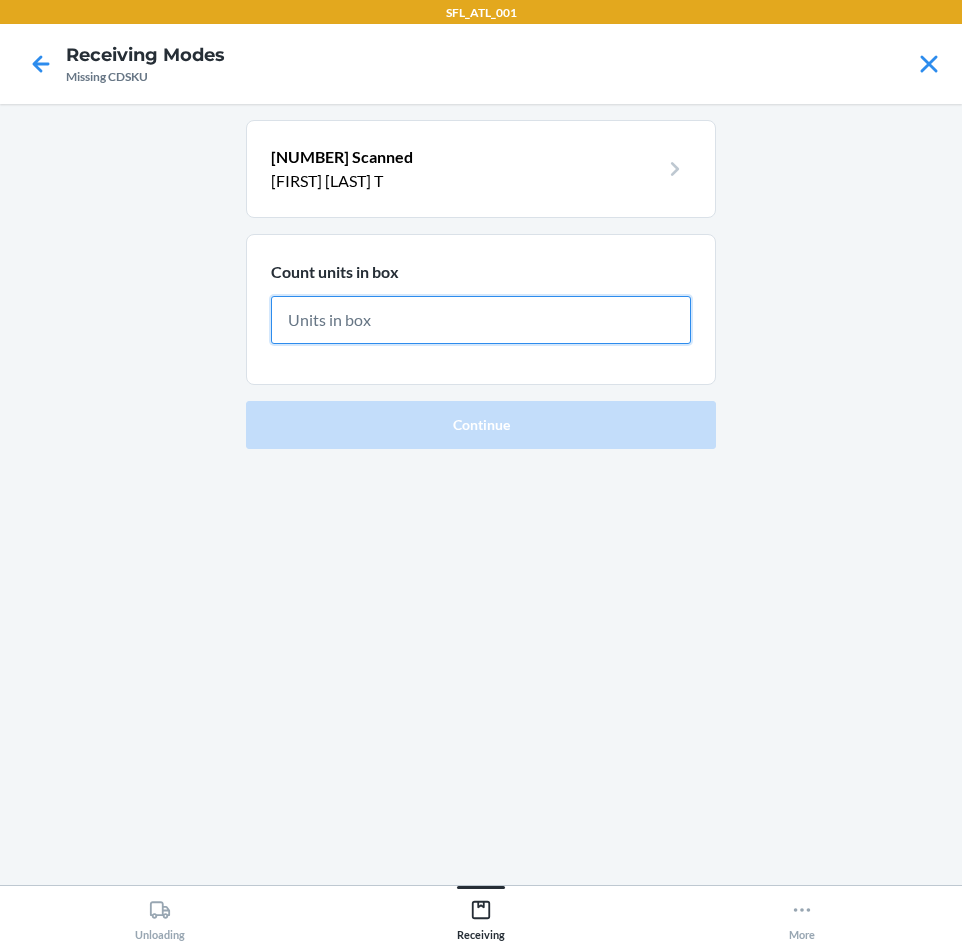 click at bounding box center (481, 320) 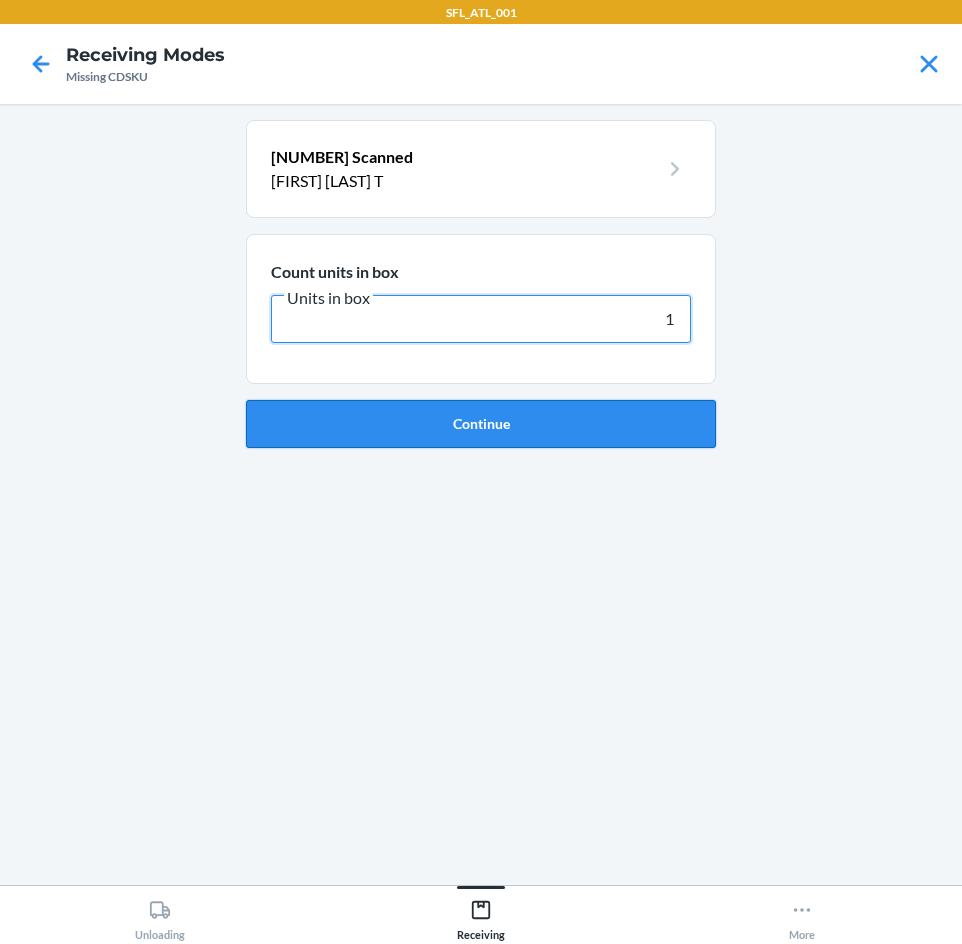 type on "1" 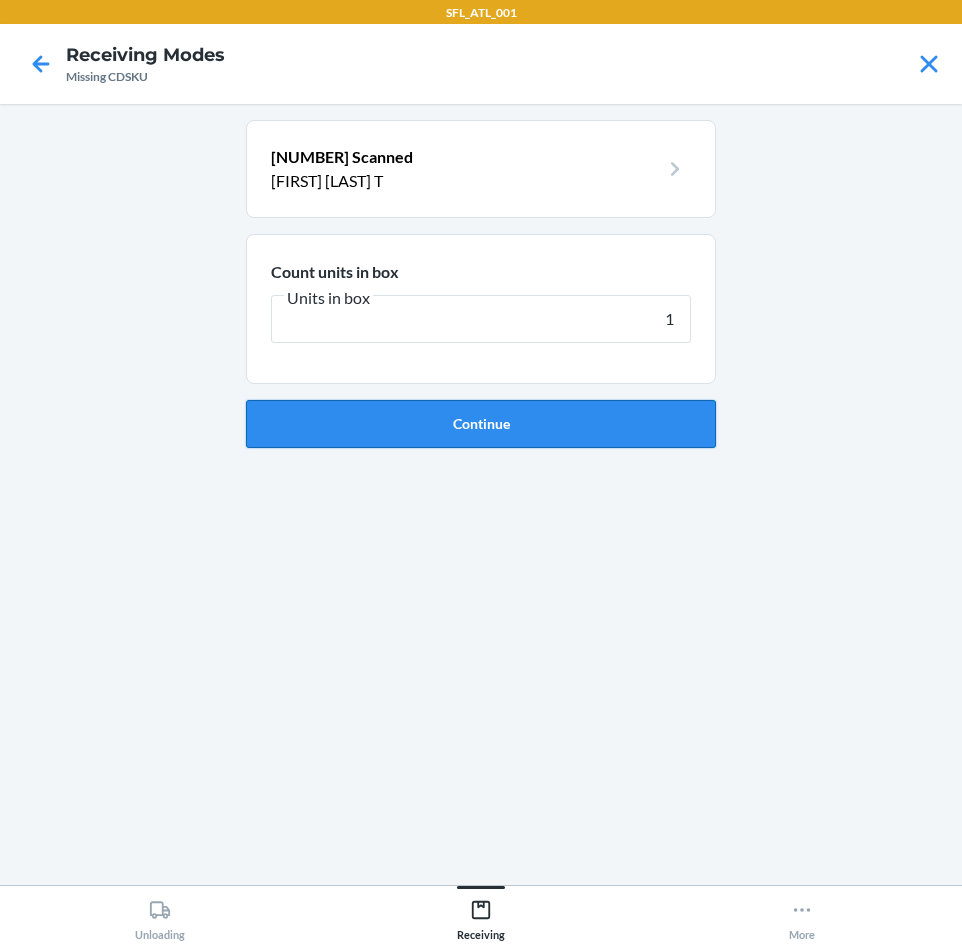 click on "Continue" at bounding box center (481, 424) 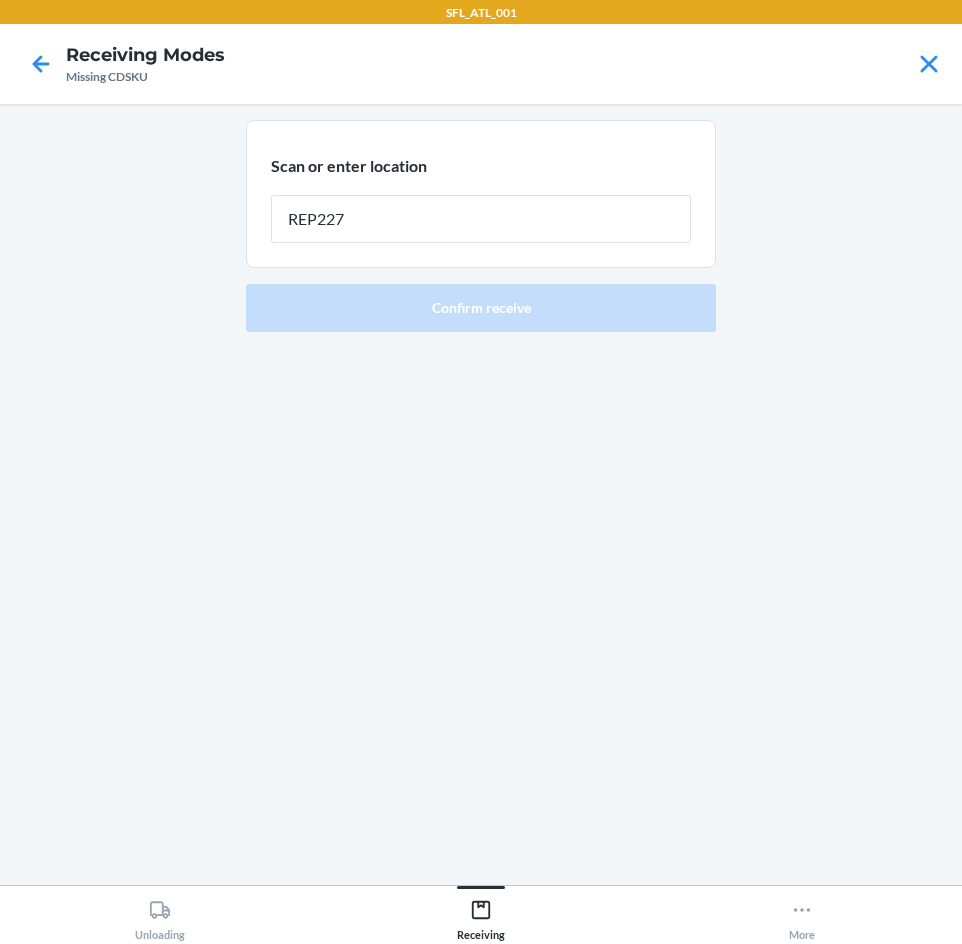 type on "REP227" 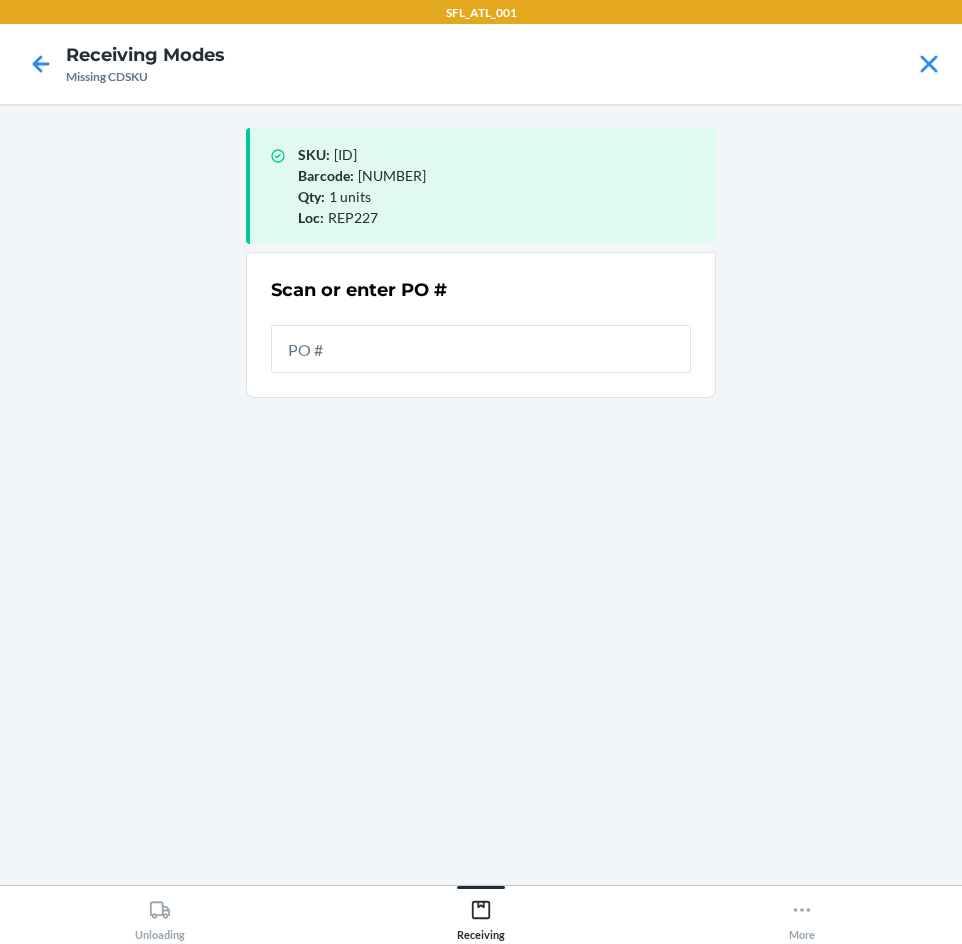 click at bounding box center (481, 349) 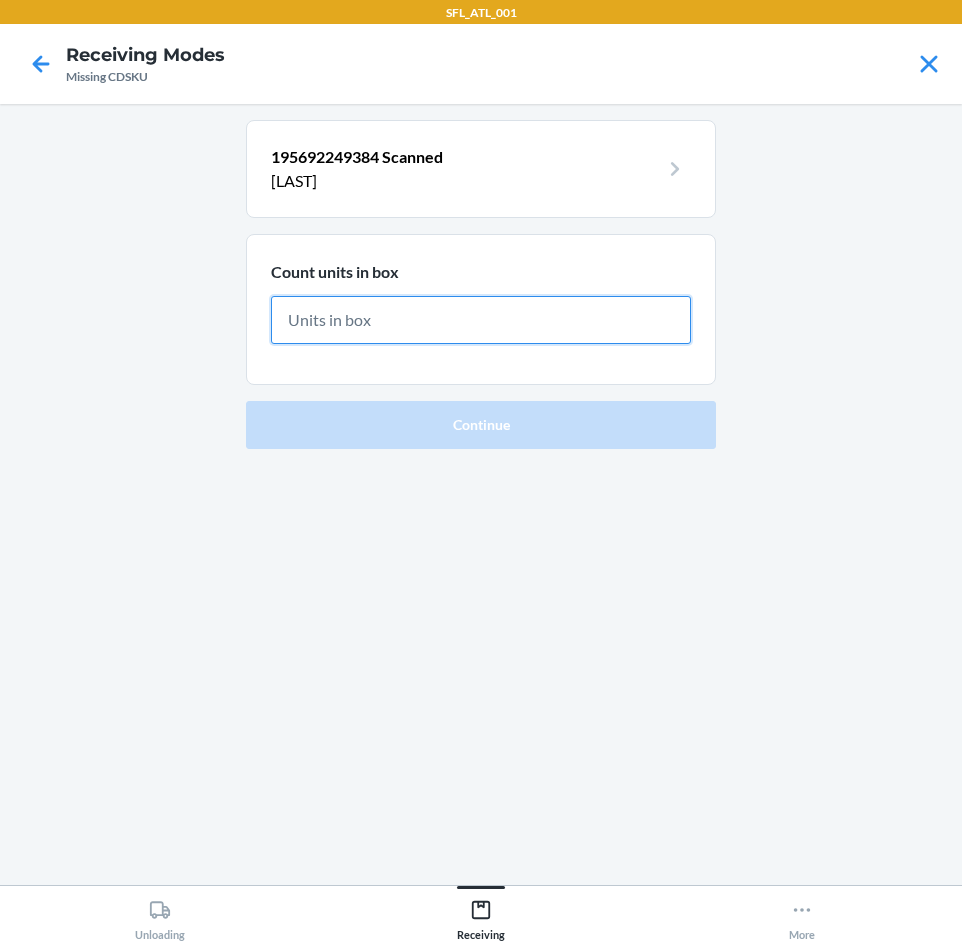 click at bounding box center [481, 320] 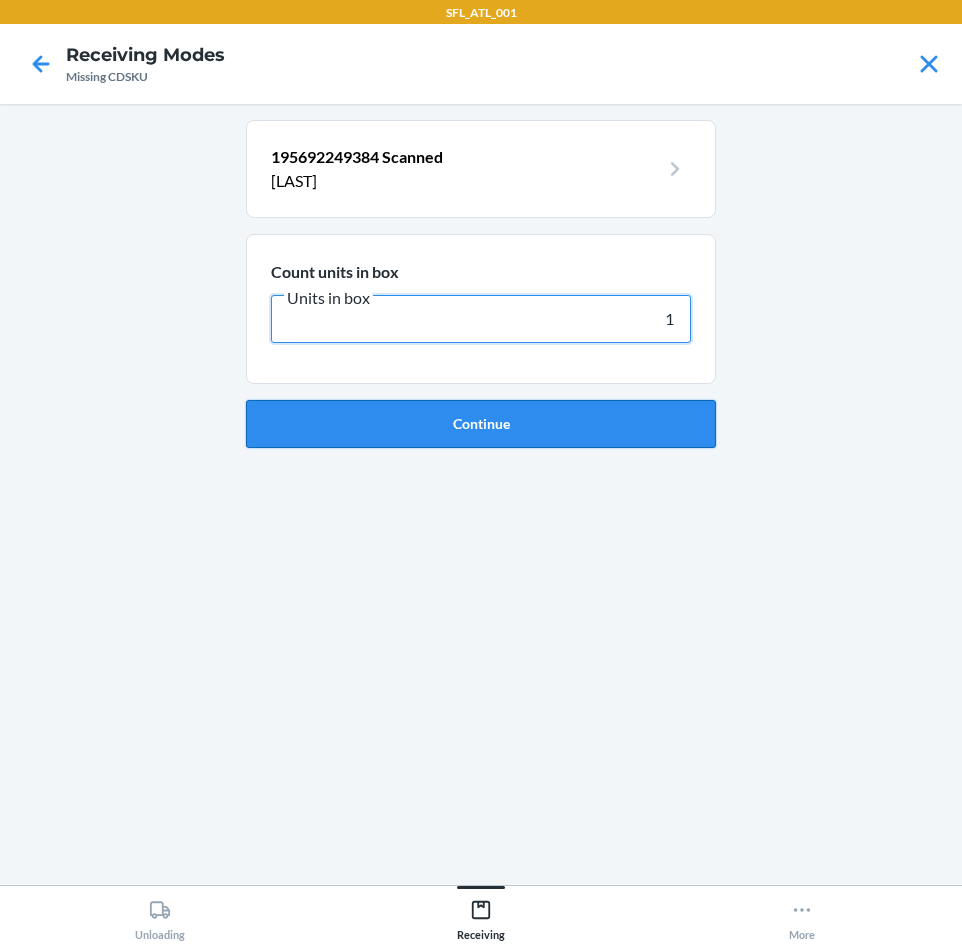 type on "1" 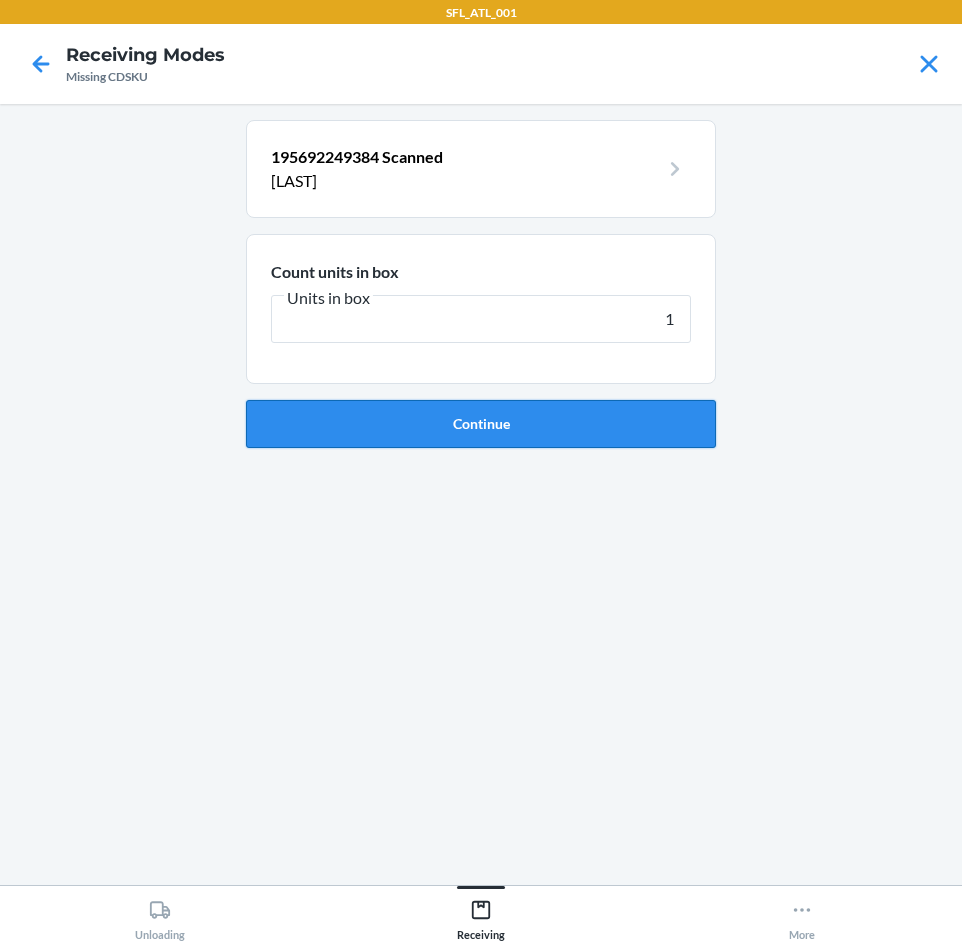 click on "Continue" at bounding box center [481, 424] 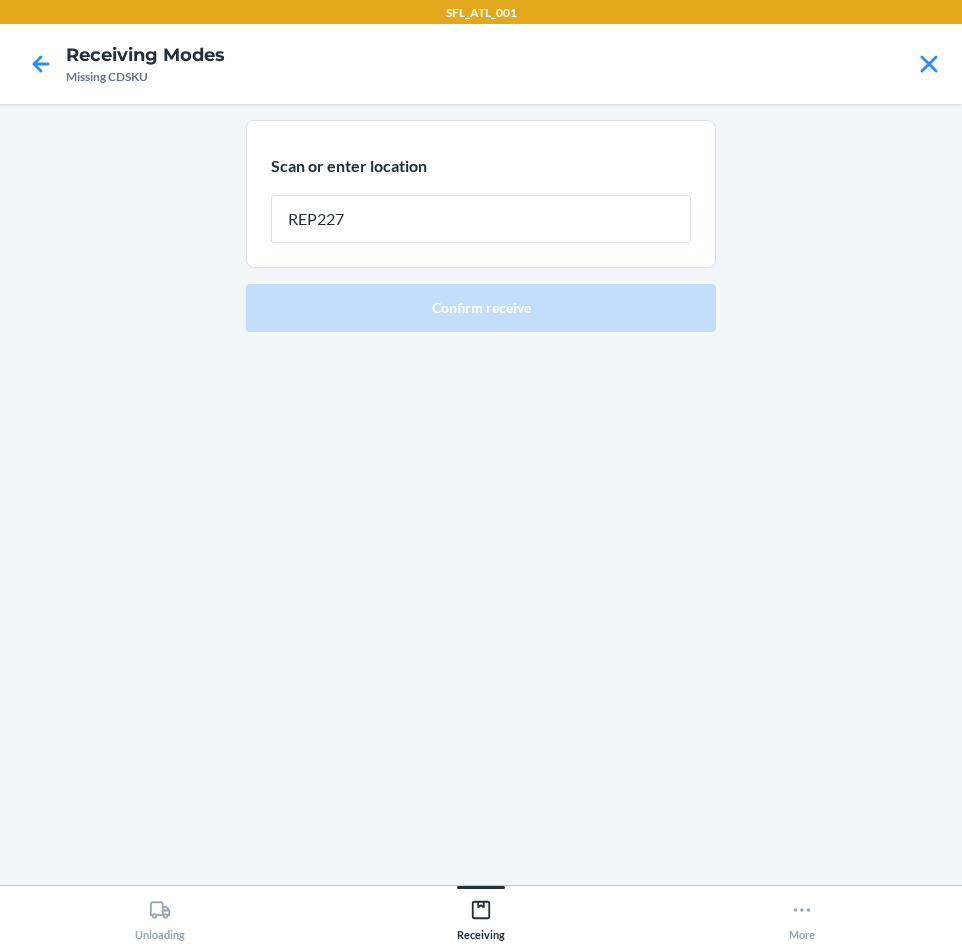 type on "REP227" 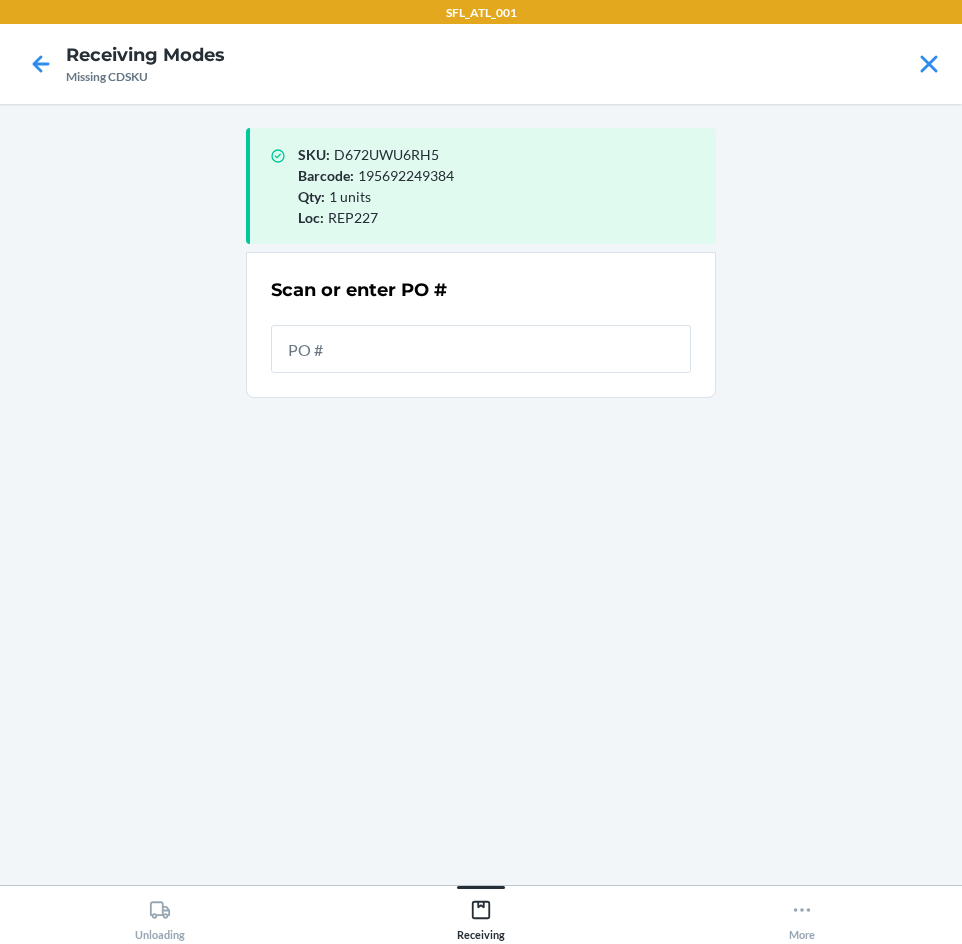 click at bounding box center (481, 349) 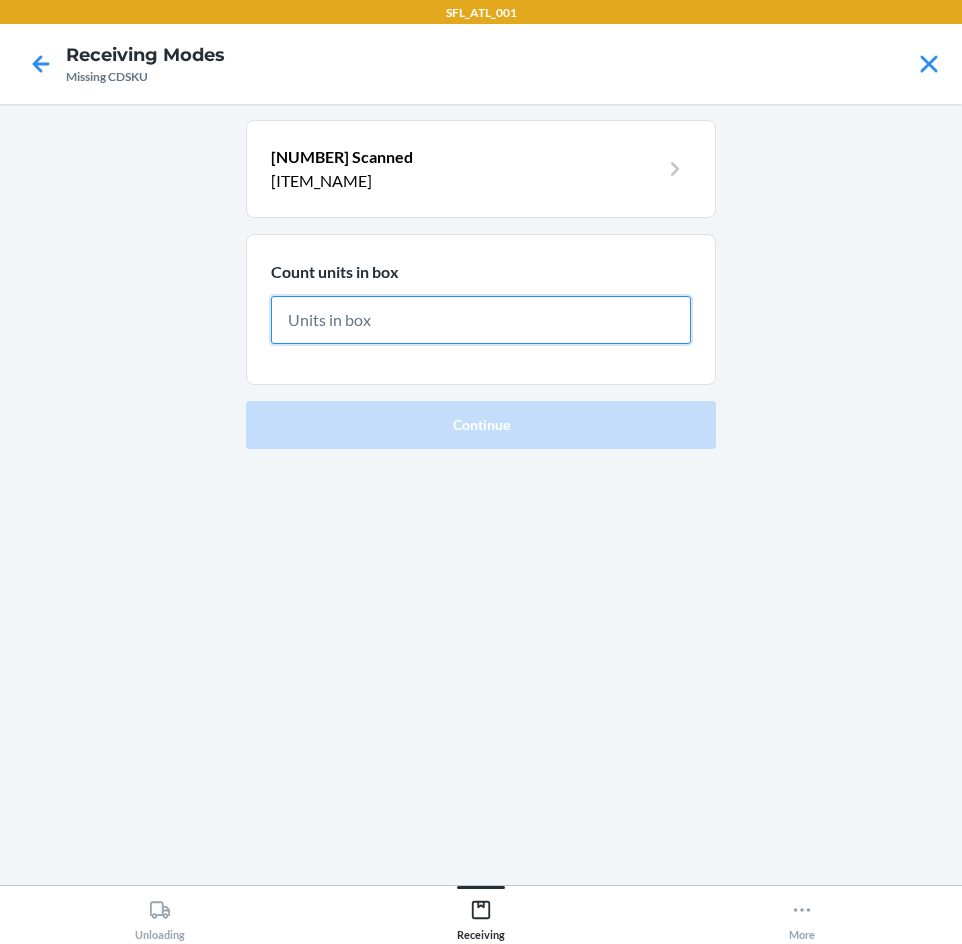 click at bounding box center [481, 320] 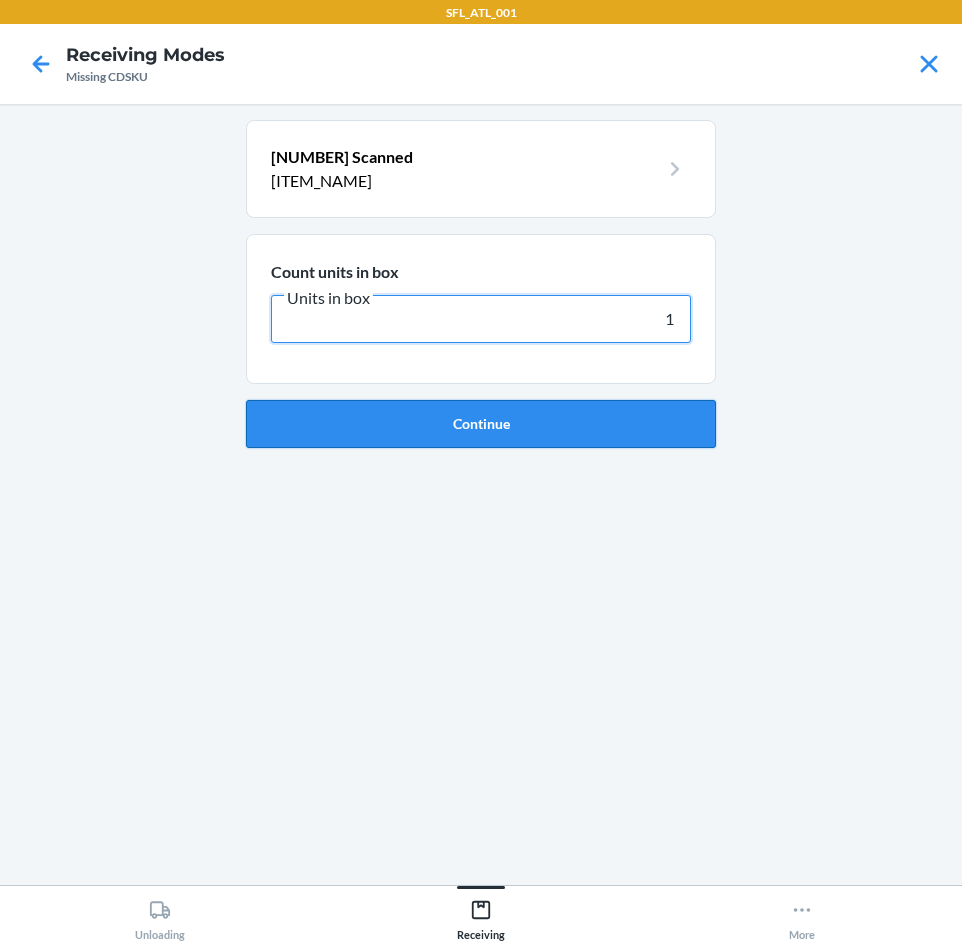 type on "1" 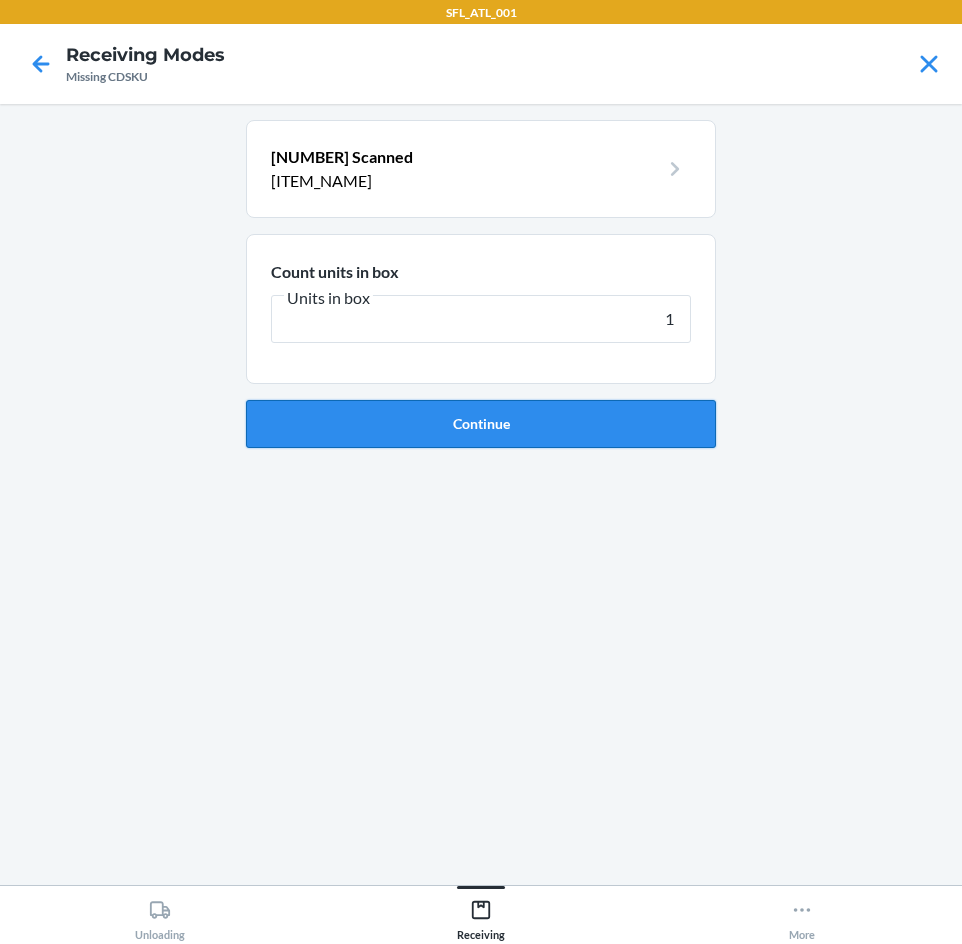 click on "Continue" at bounding box center [481, 424] 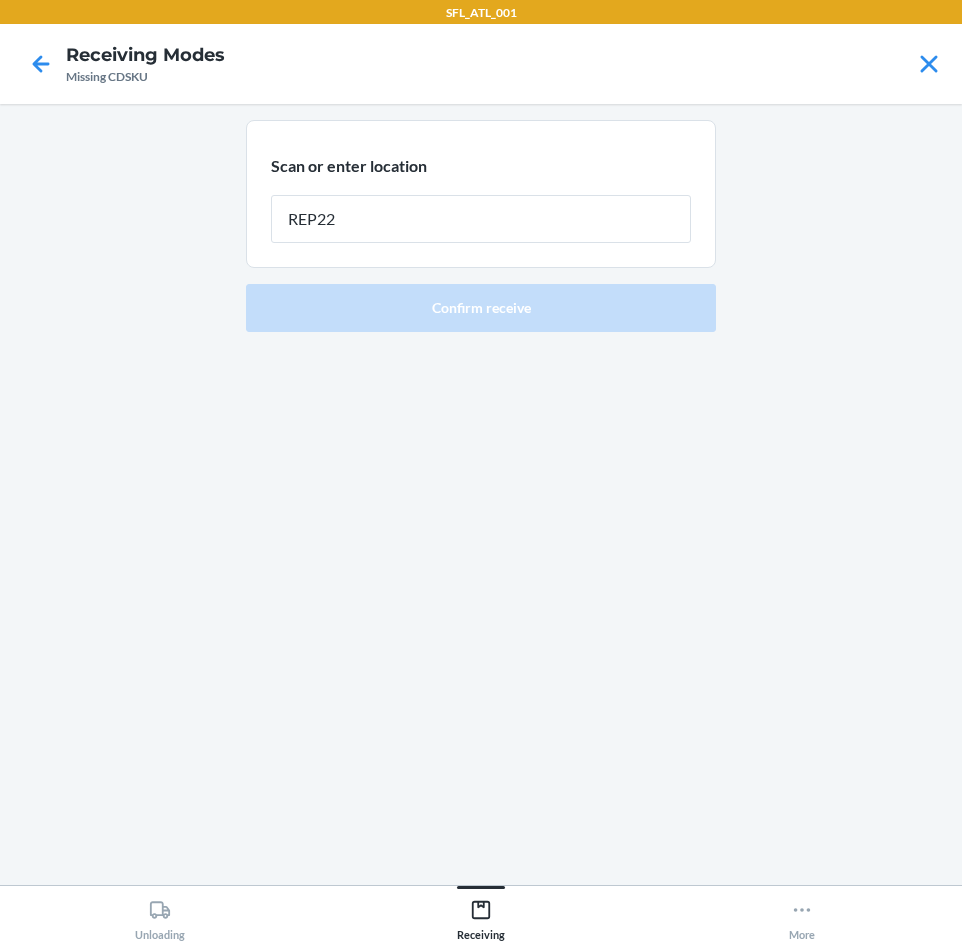 type on "REP227" 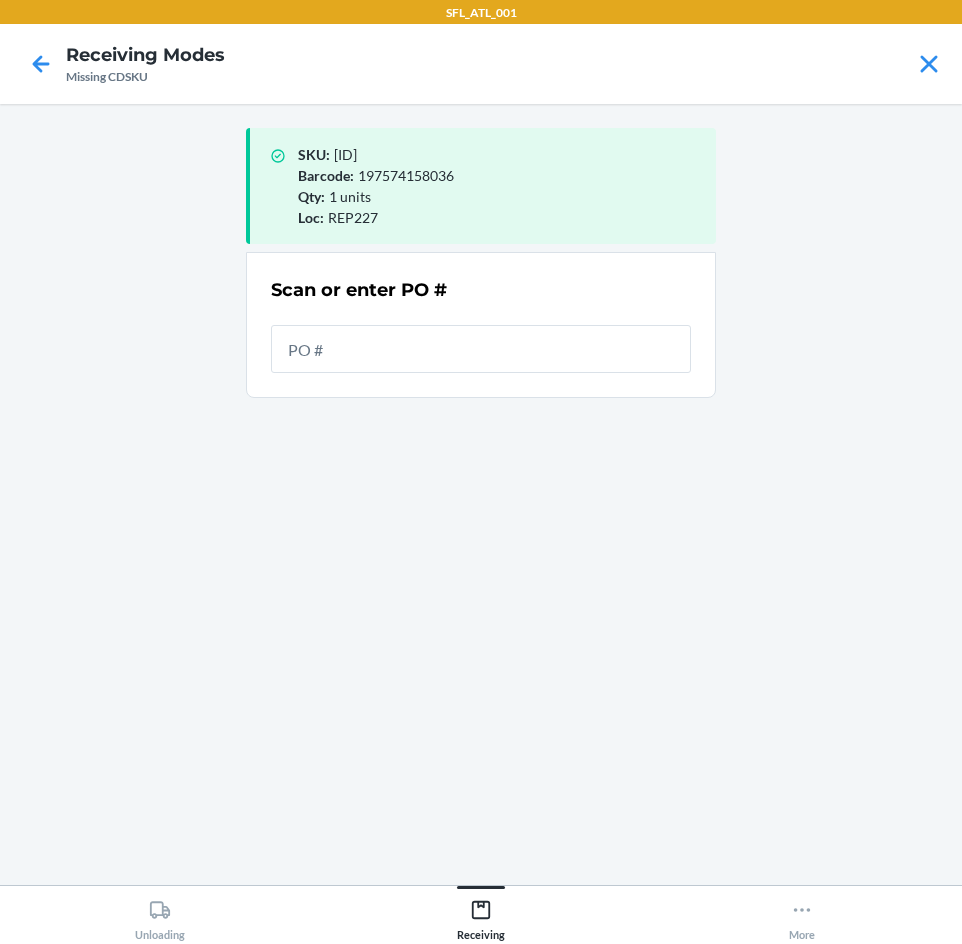 click at bounding box center (481, 349) 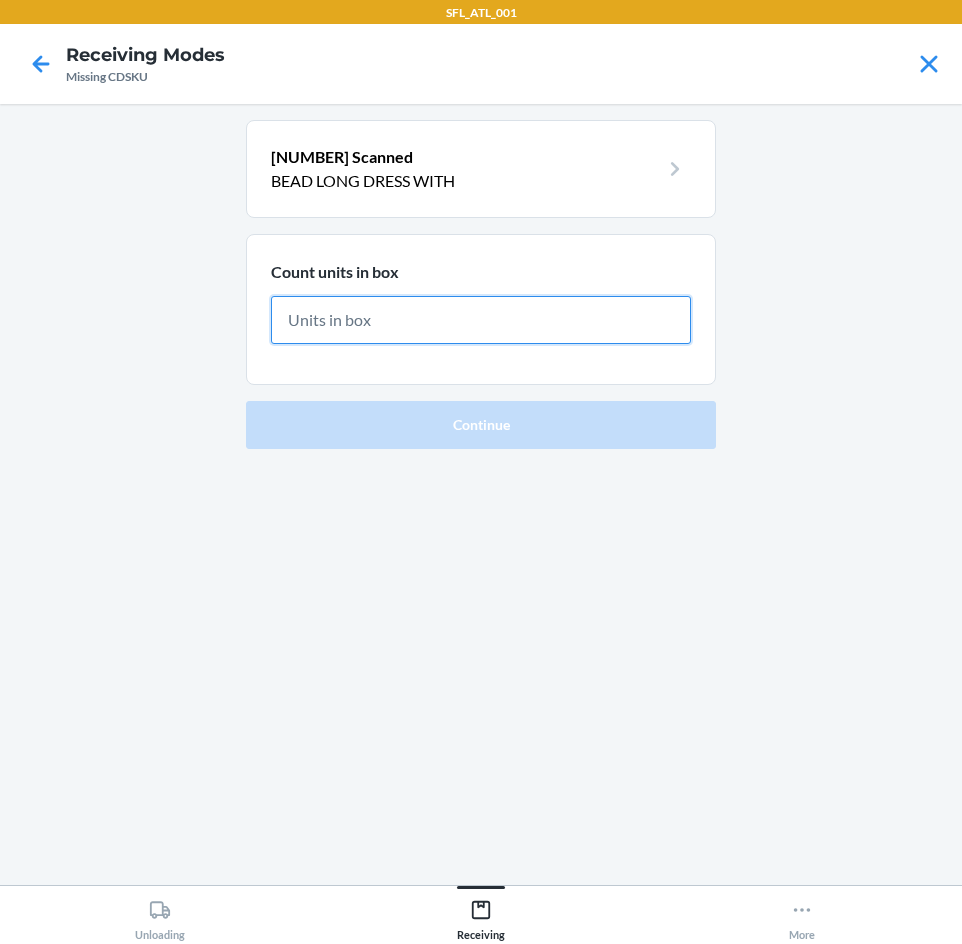 click at bounding box center (481, 320) 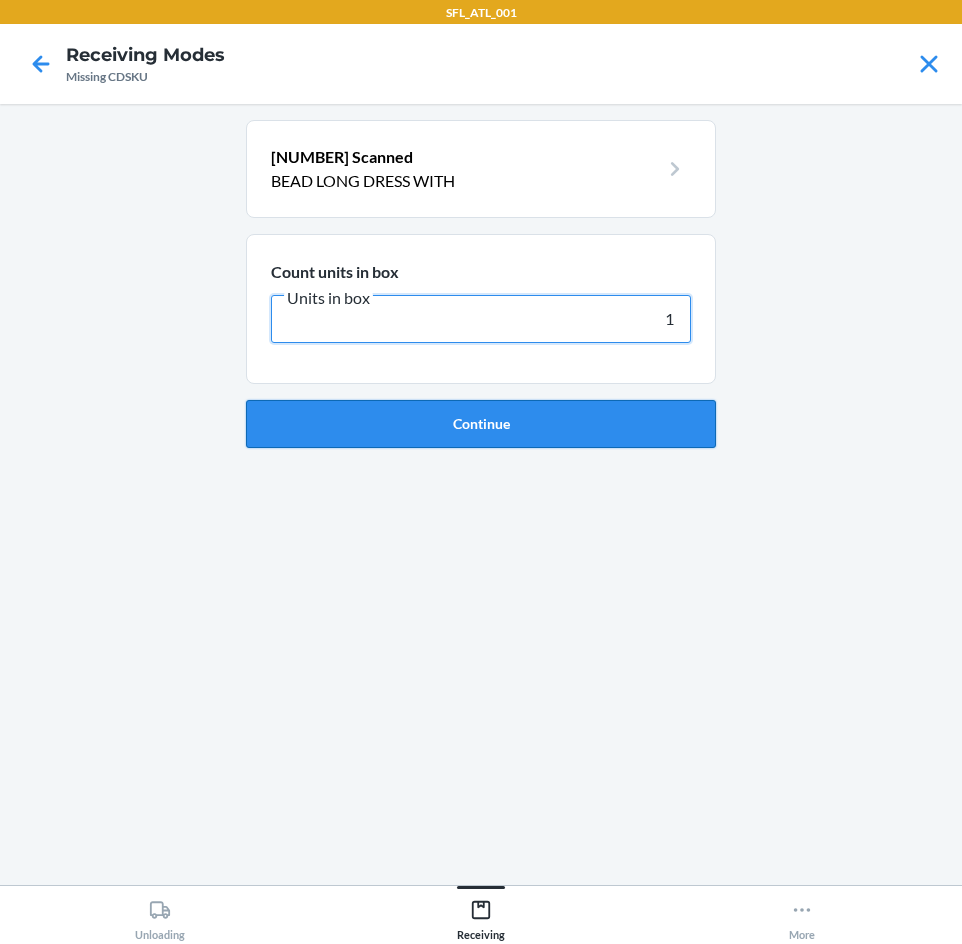 type on "1" 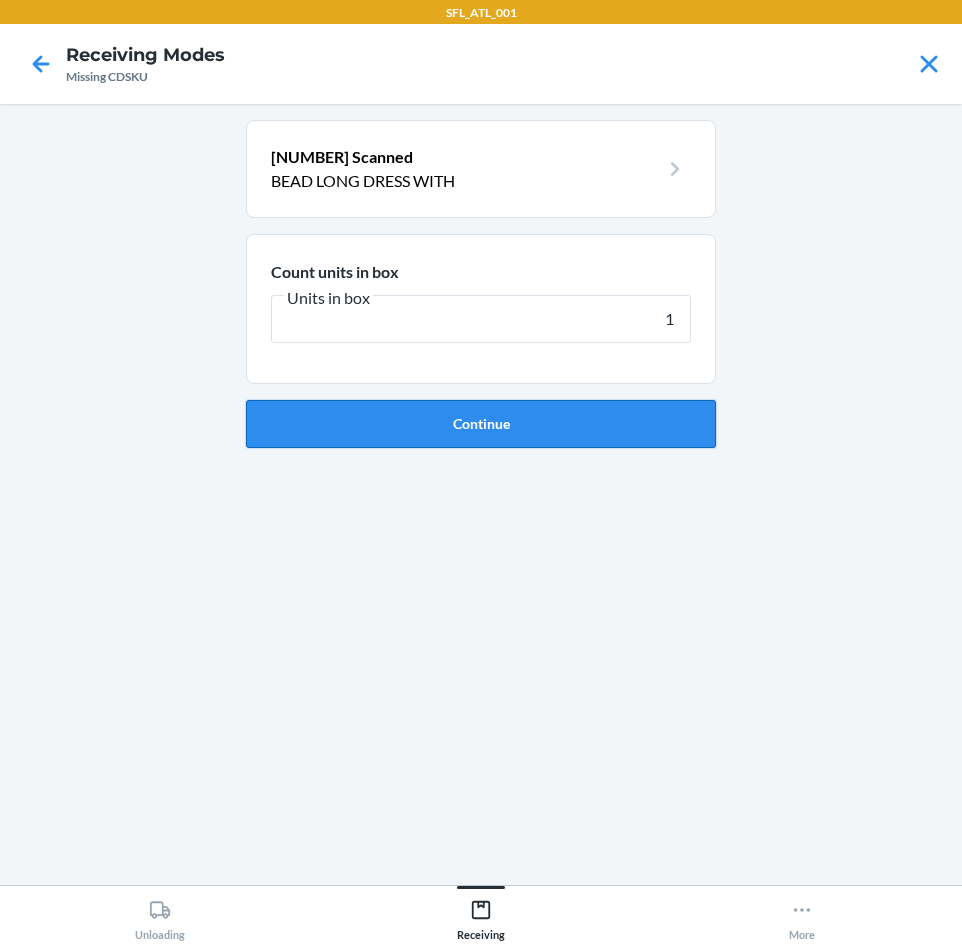 click on "Continue" at bounding box center (481, 424) 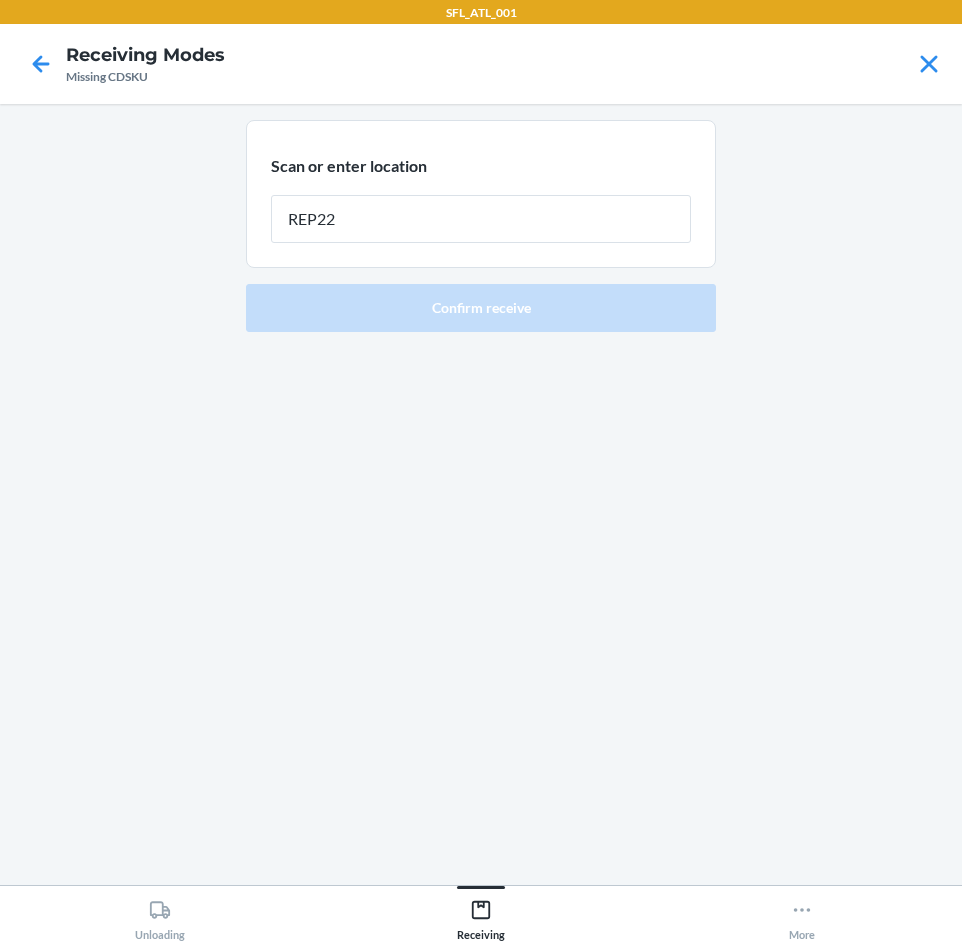 type on "REP227" 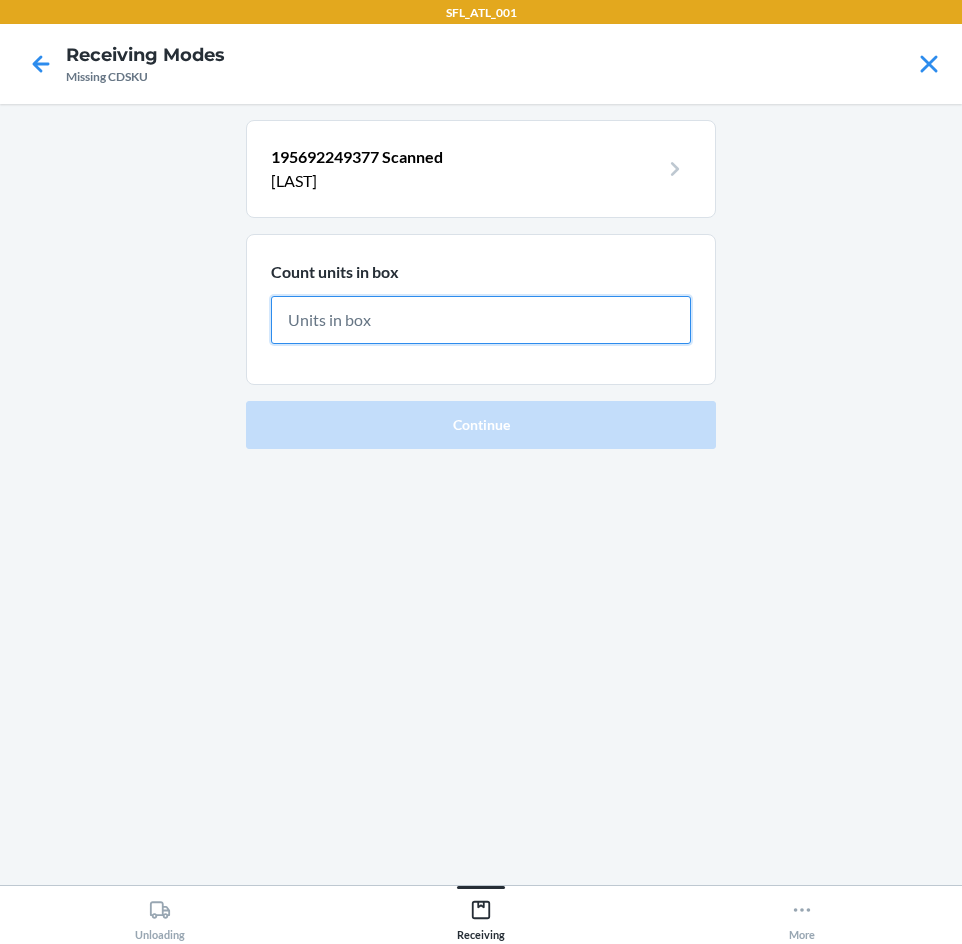 click at bounding box center [481, 320] 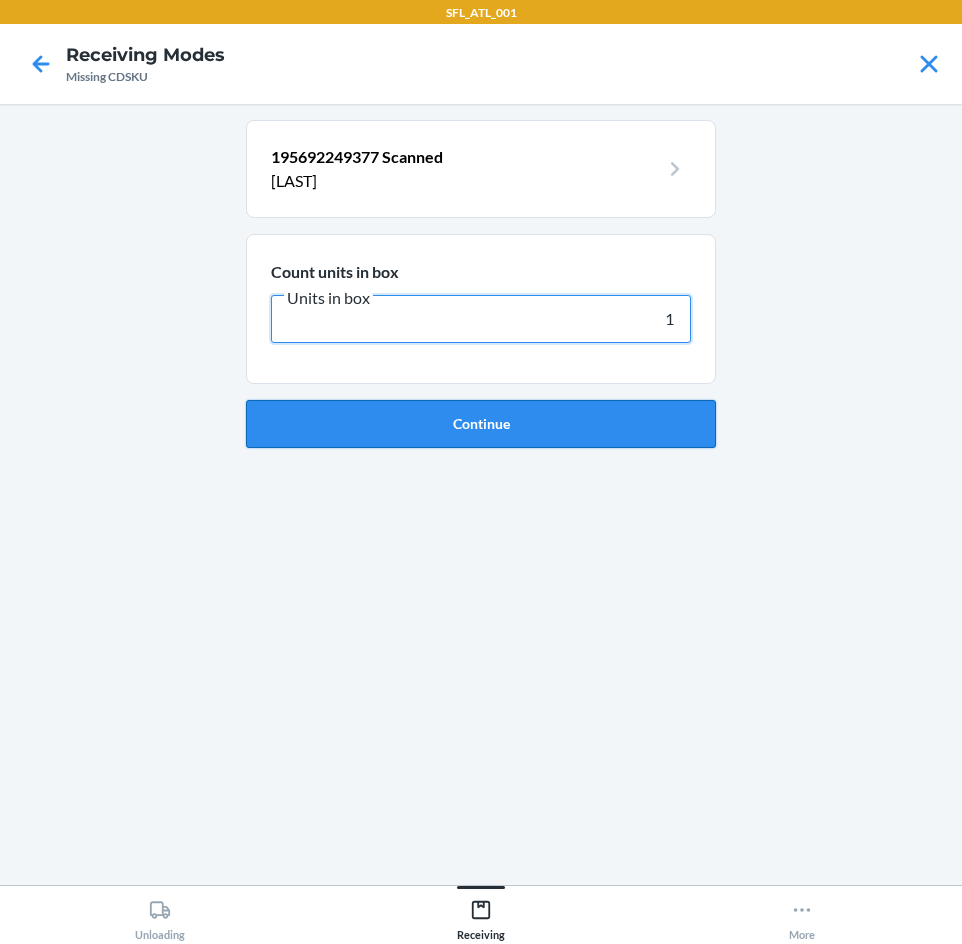 type on "1" 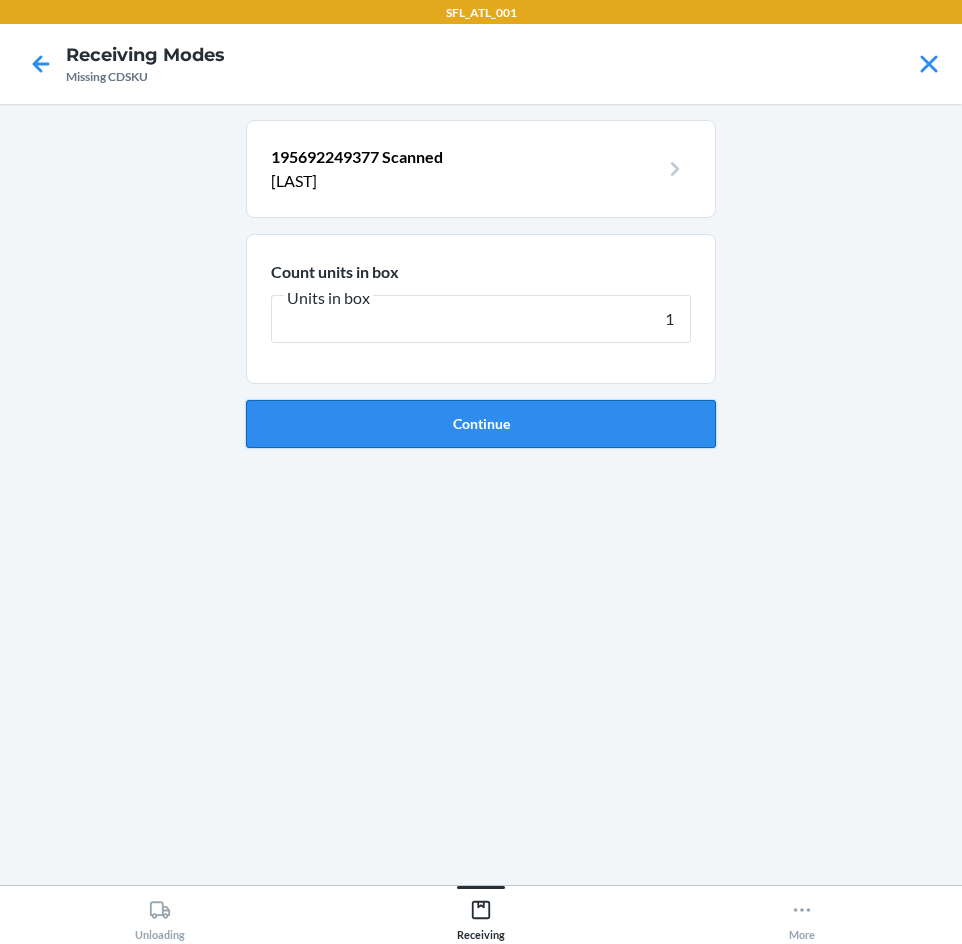 click on "Continue" at bounding box center (481, 424) 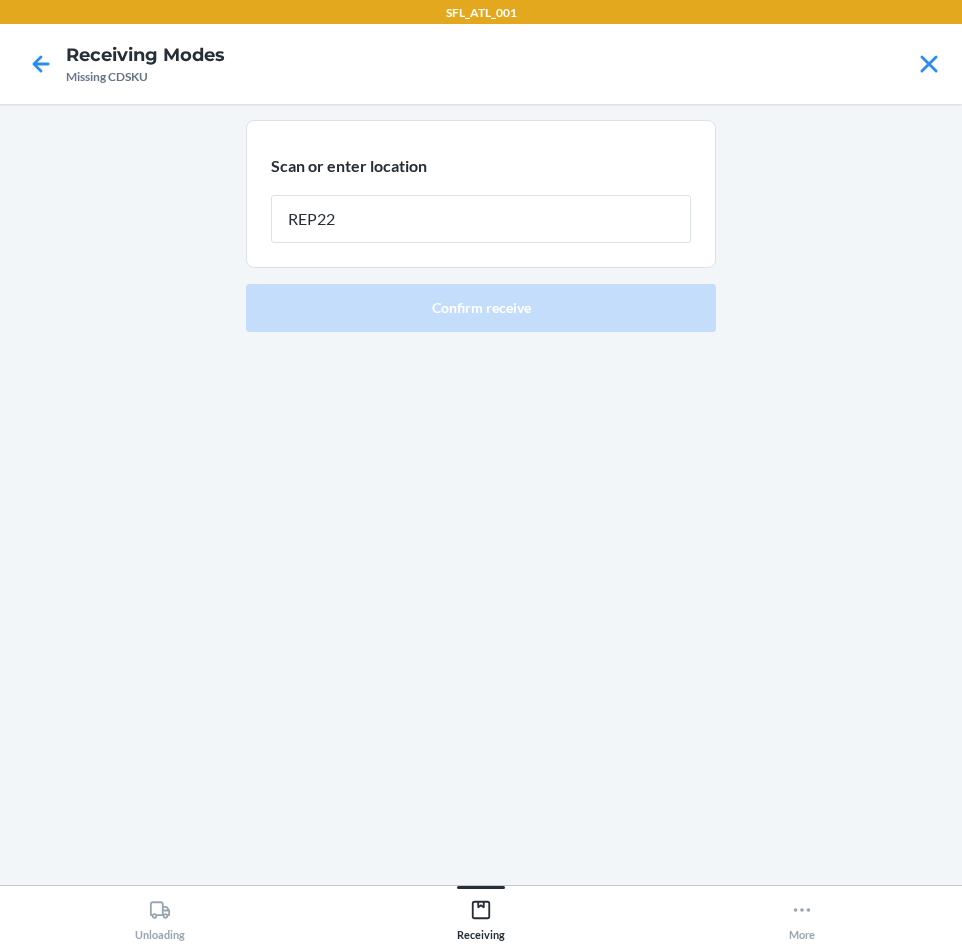 type on "REP227" 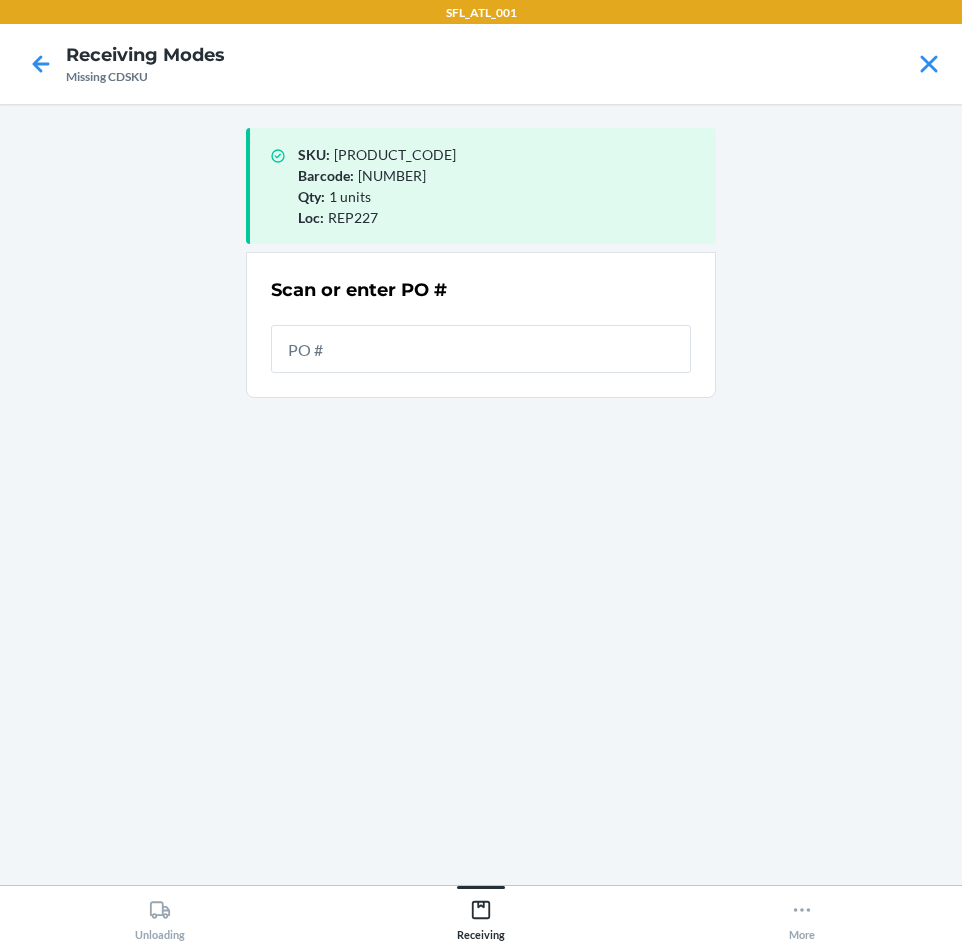 click at bounding box center (481, 349) 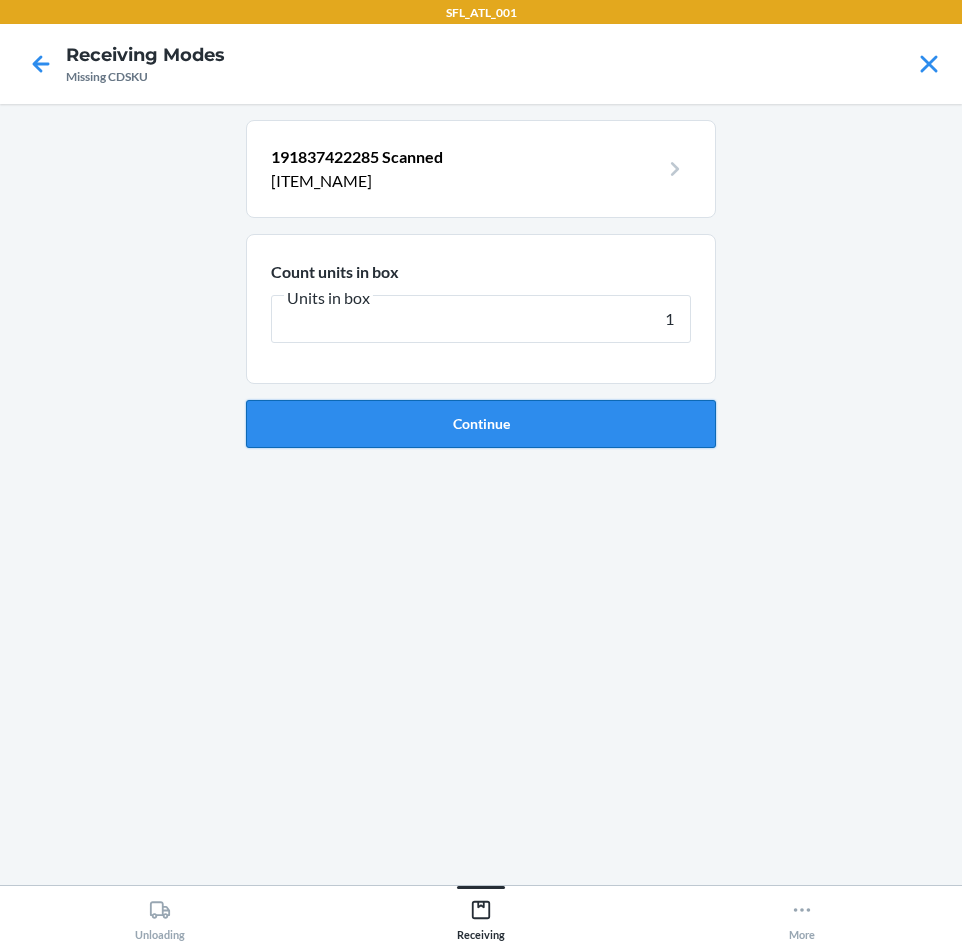type on "1" 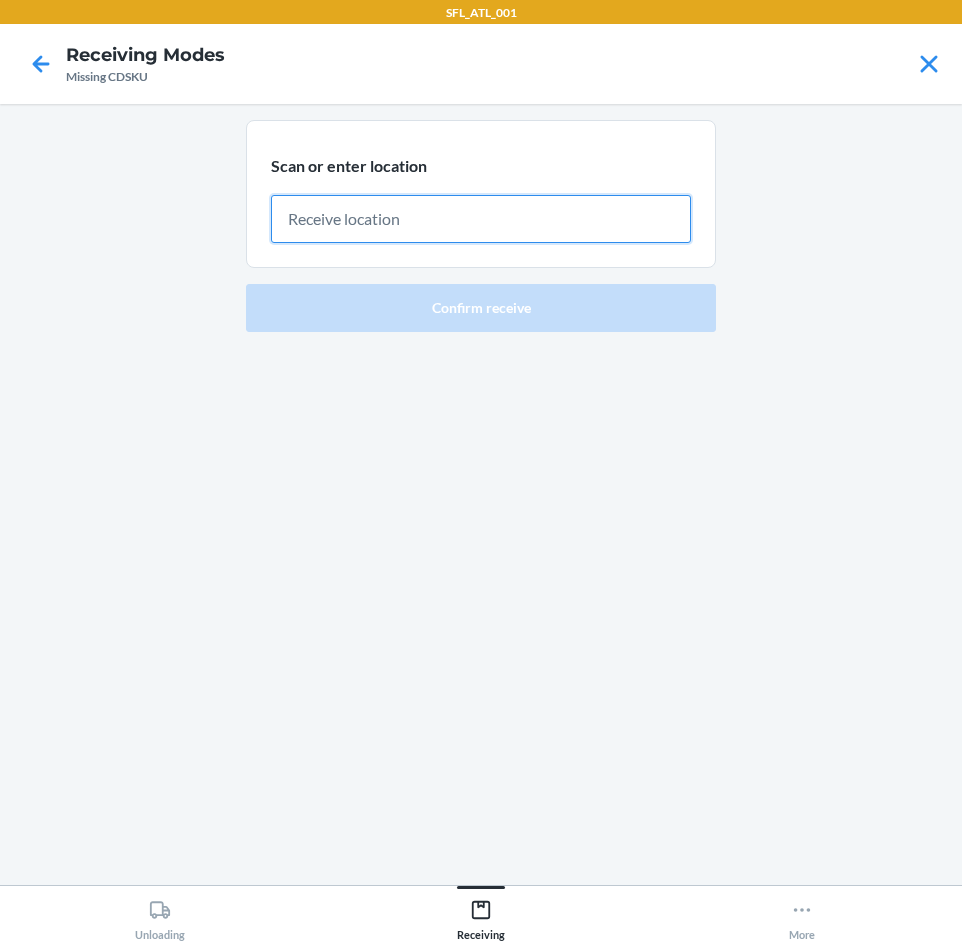 click at bounding box center [481, 219] 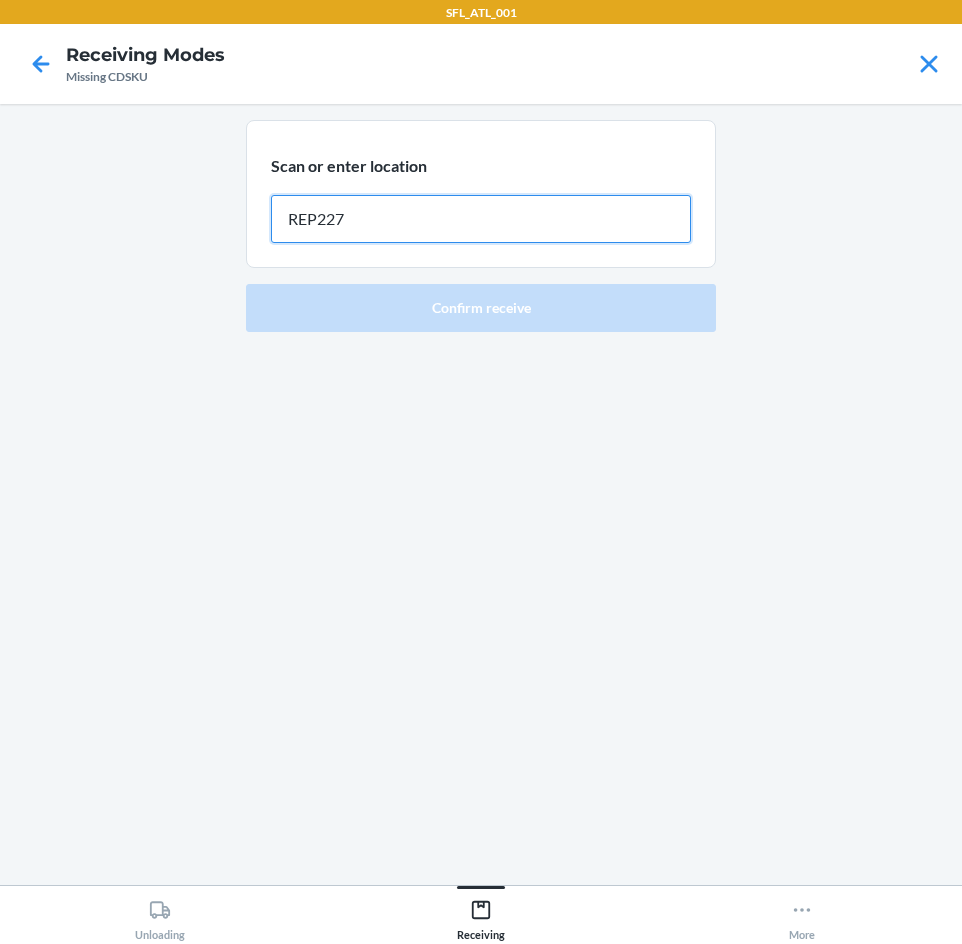 type on "REP227" 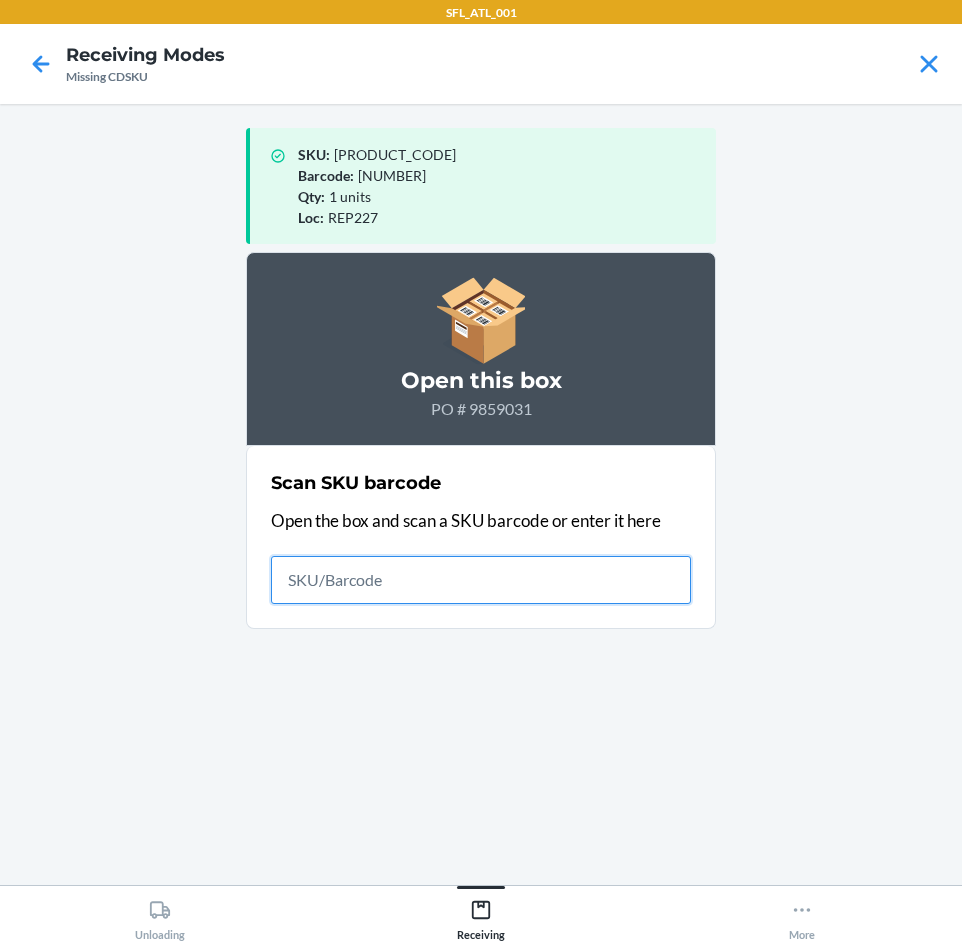 click at bounding box center [481, 580] 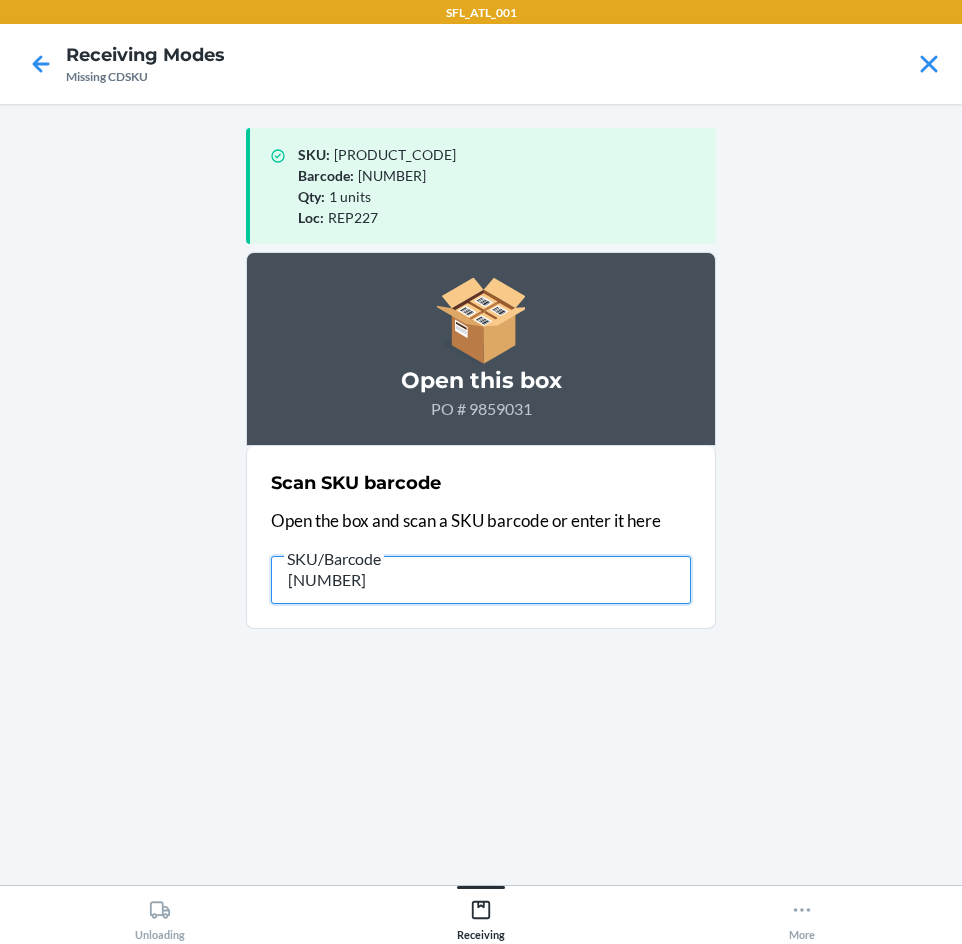 type on "[NUMBER]" 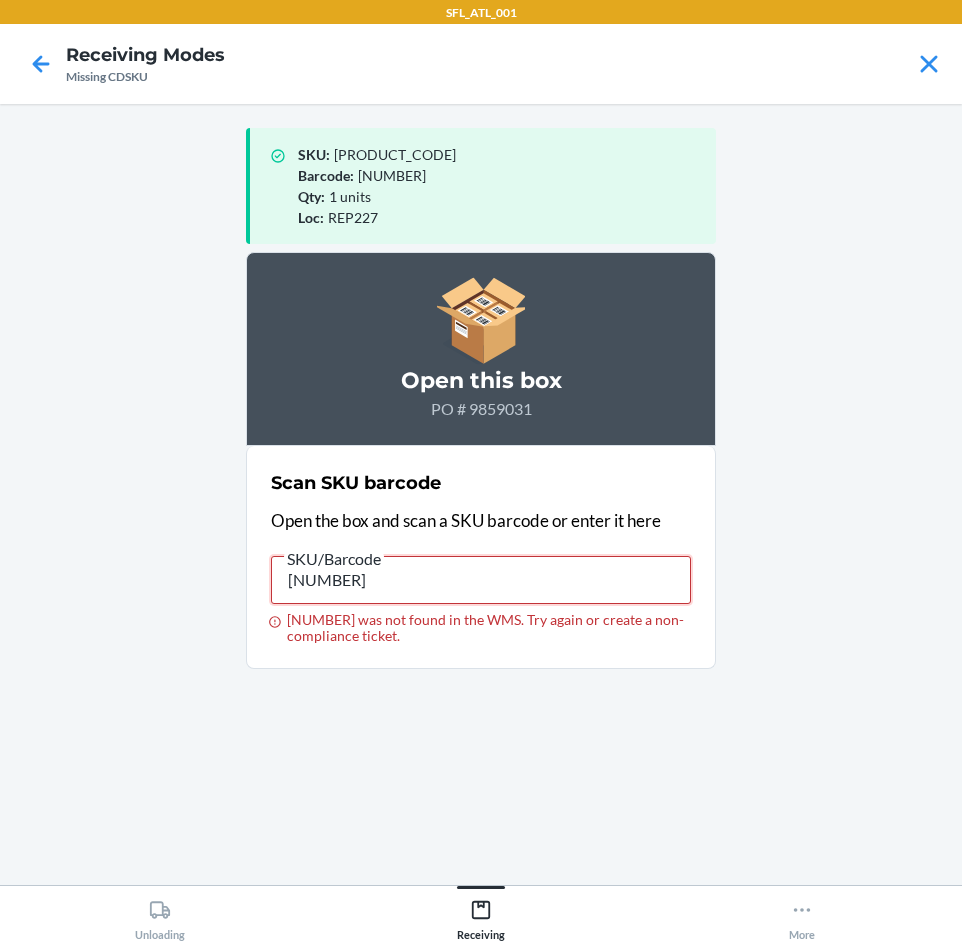 click on "[NUMBER]" at bounding box center [481, 580] 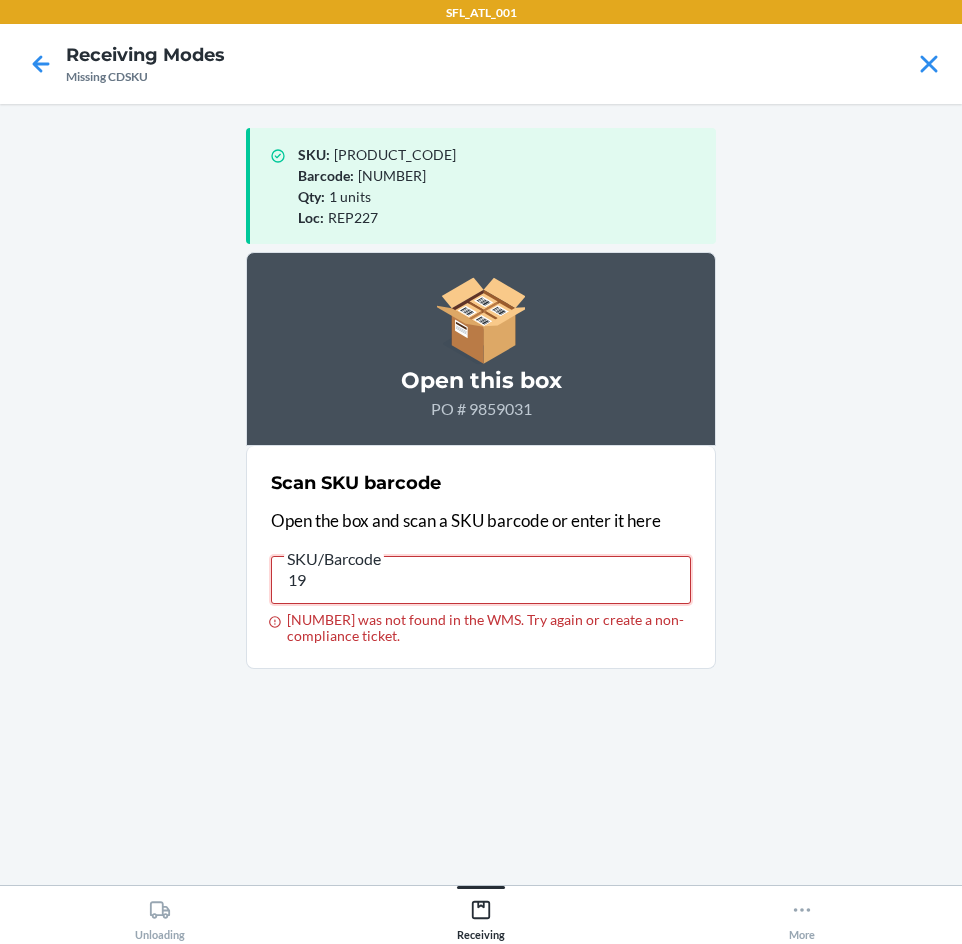 type on "1" 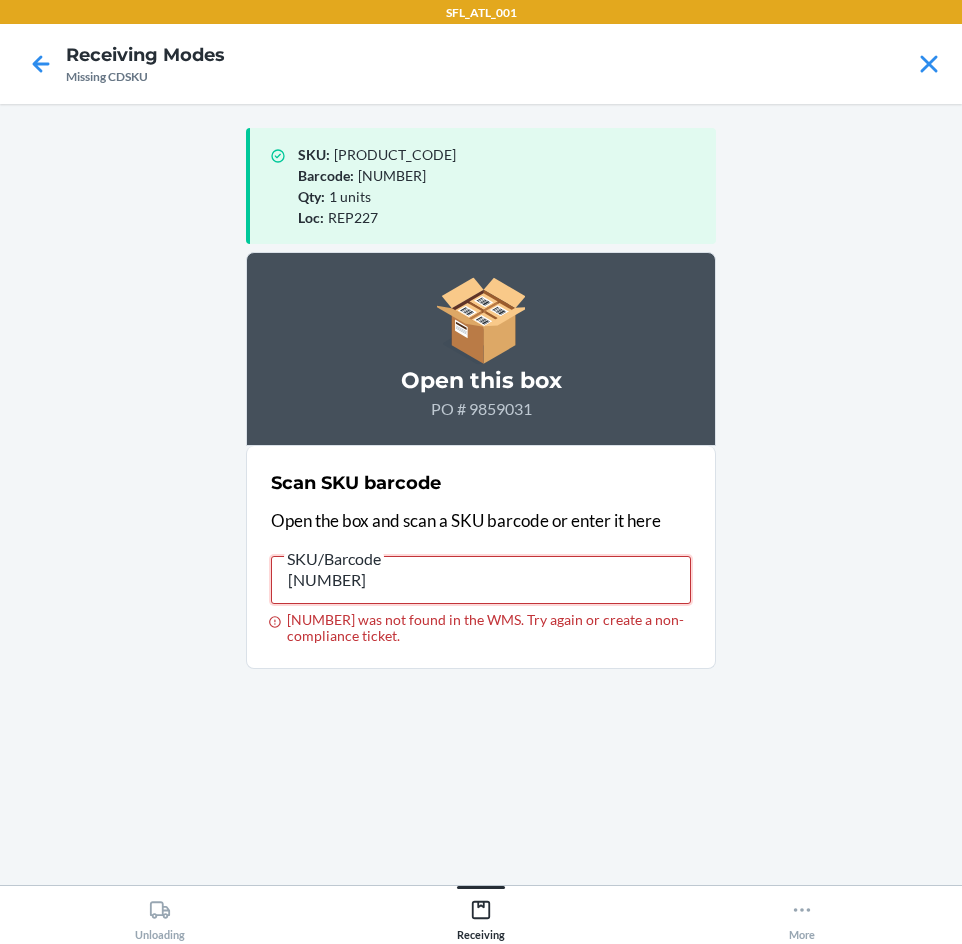 click on "[NUMBER]" at bounding box center [481, 580] 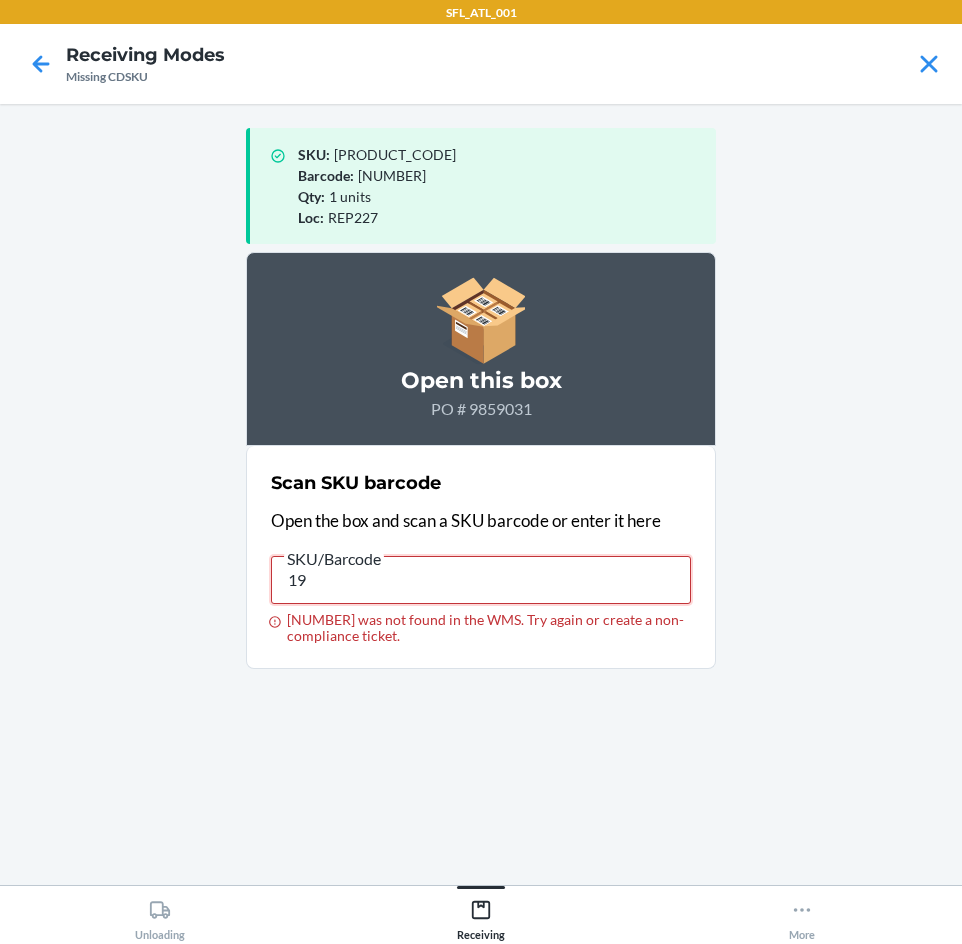type on "1" 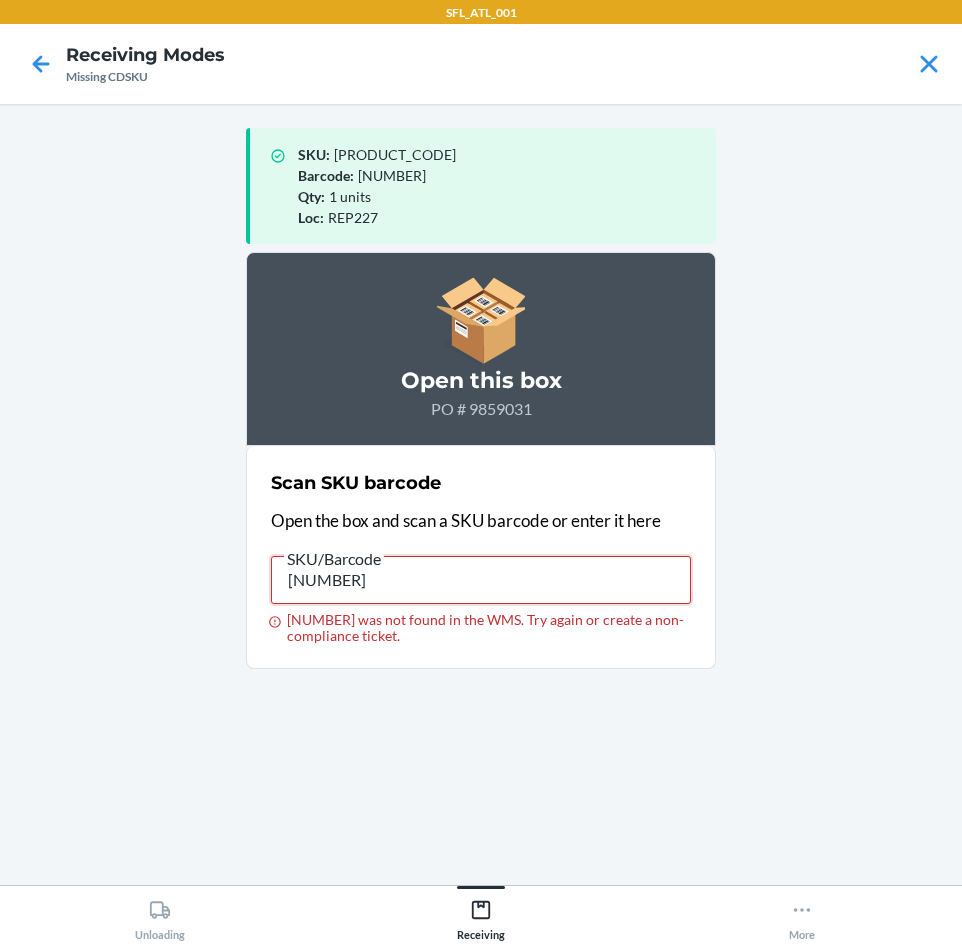 type on "[NUMBER]" 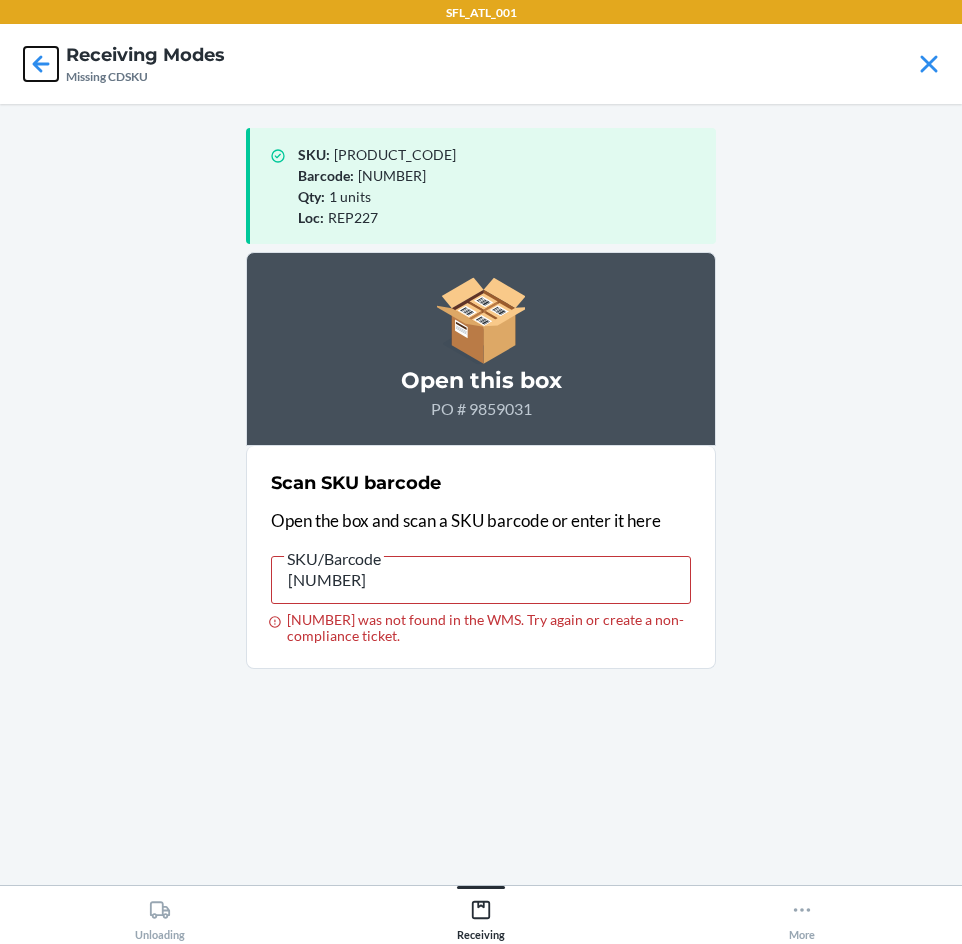 click 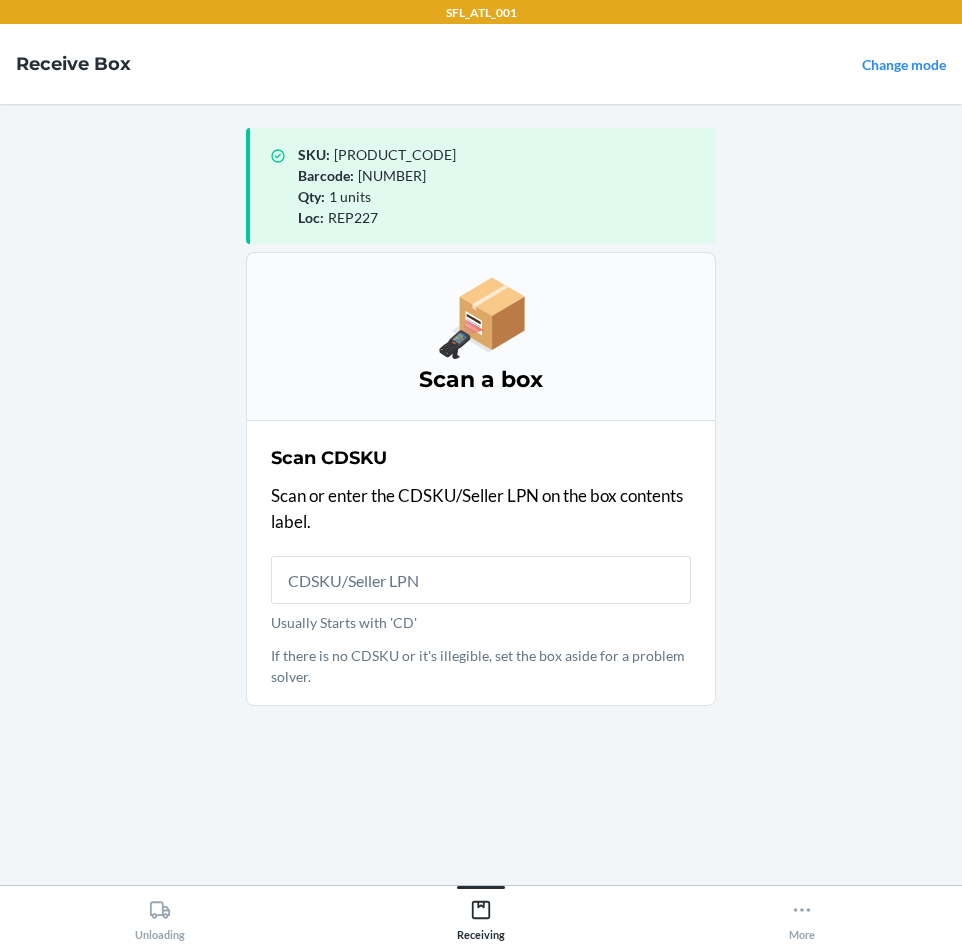 click on "SFL_ATL_001 Receive Box Change mode SKU : [PRODUCT_CODE] Barcode : [NUMBER] Qty : 1 units Loc : REP227   Scan a box Scan CDSKU Scan or enter the CDSKU/Seller LPN on the box contents label. Usually Starts with 'CD' If there is no CDSKU or it's illegible, set the box aside for a problem solver. Unloading Receiving More" at bounding box center (481, 472) 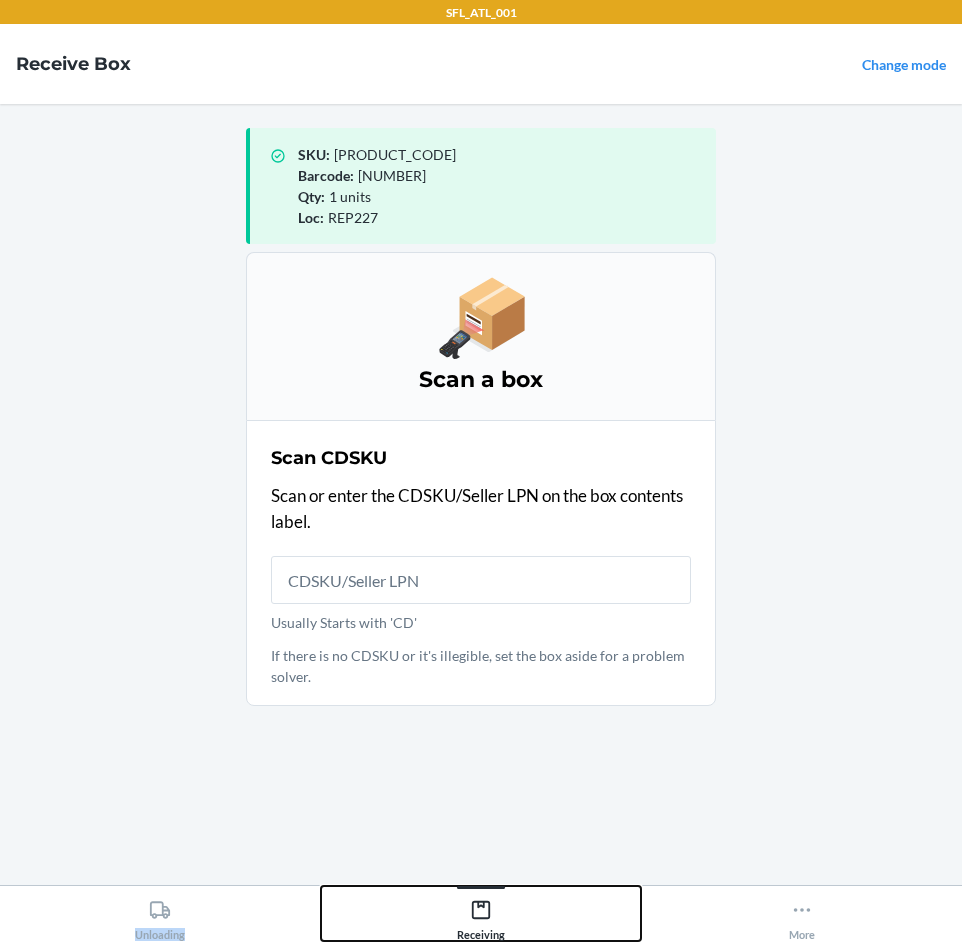 click on "Receiving" at bounding box center (481, 916) 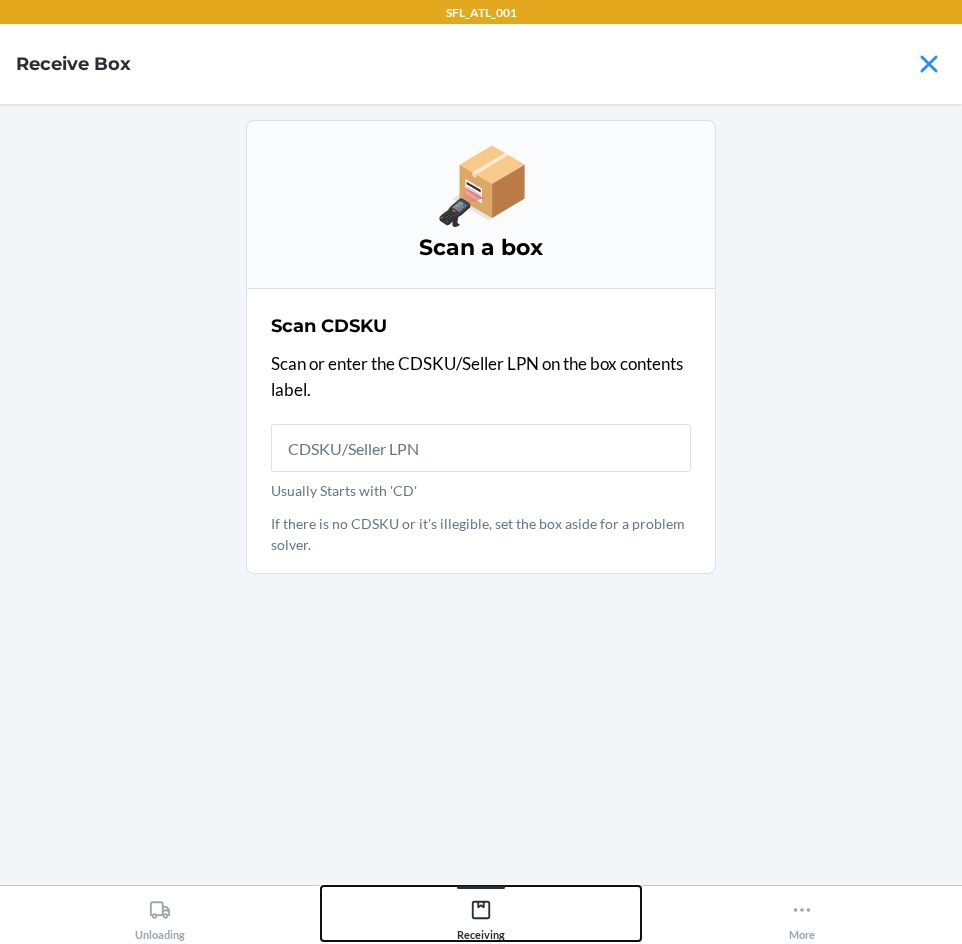 click 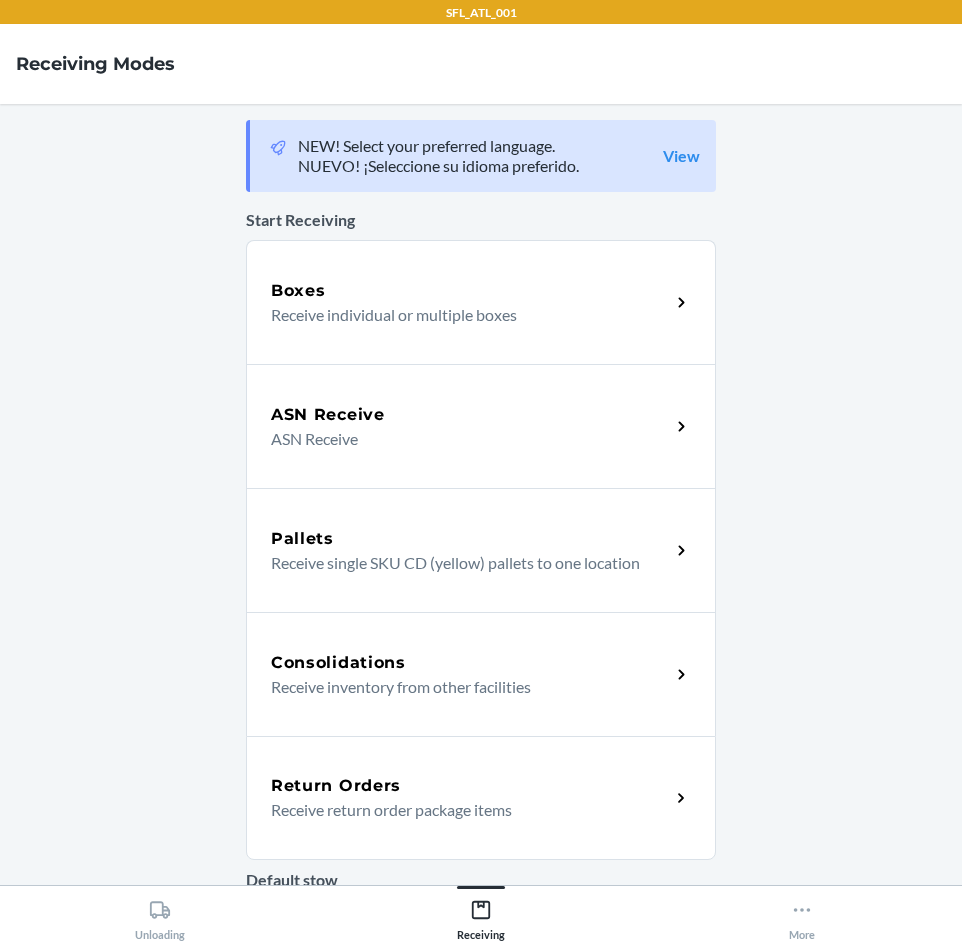 click on "ASN Receive" at bounding box center (470, 415) 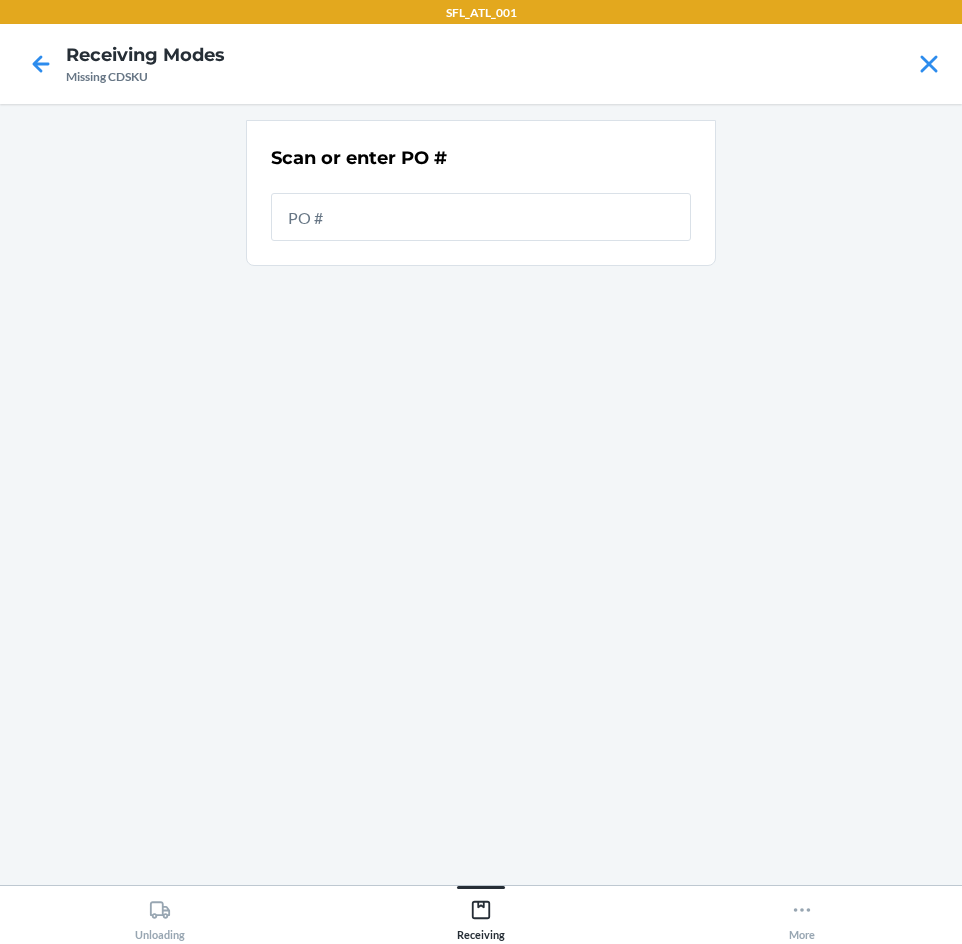 click at bounding box center [481, 217] 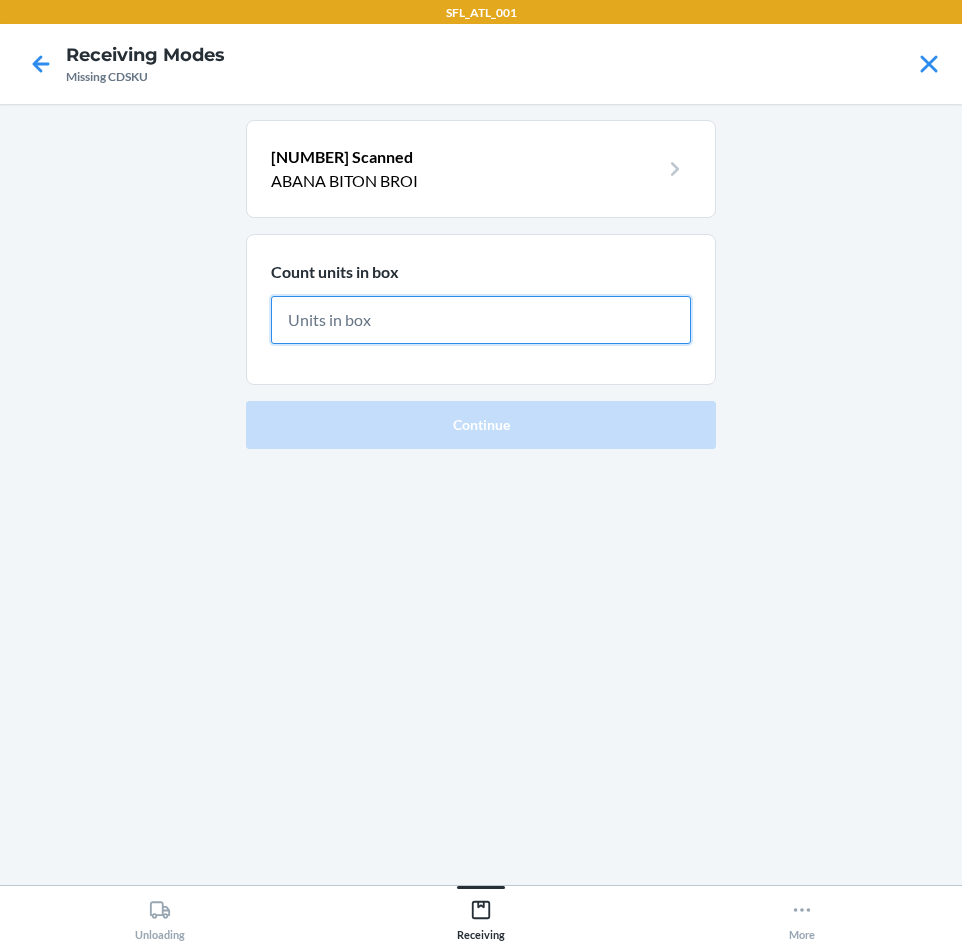 click at bounding box center [481, 320] 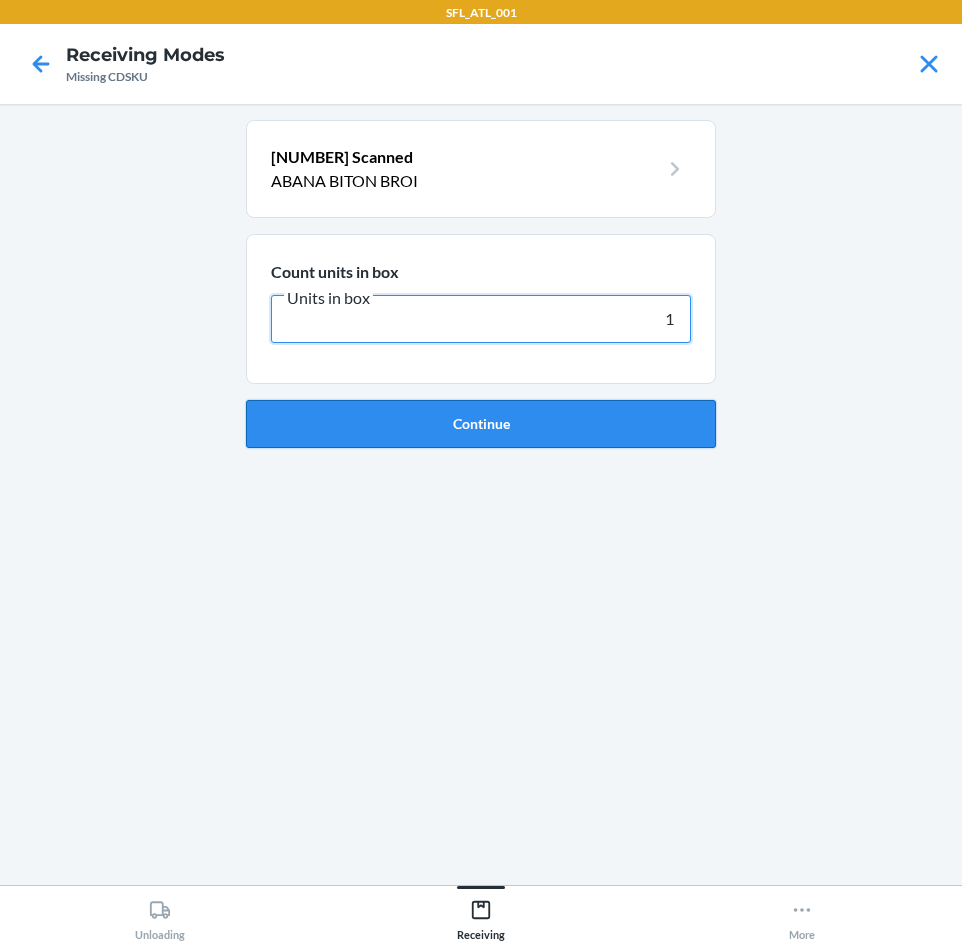 type on "1" 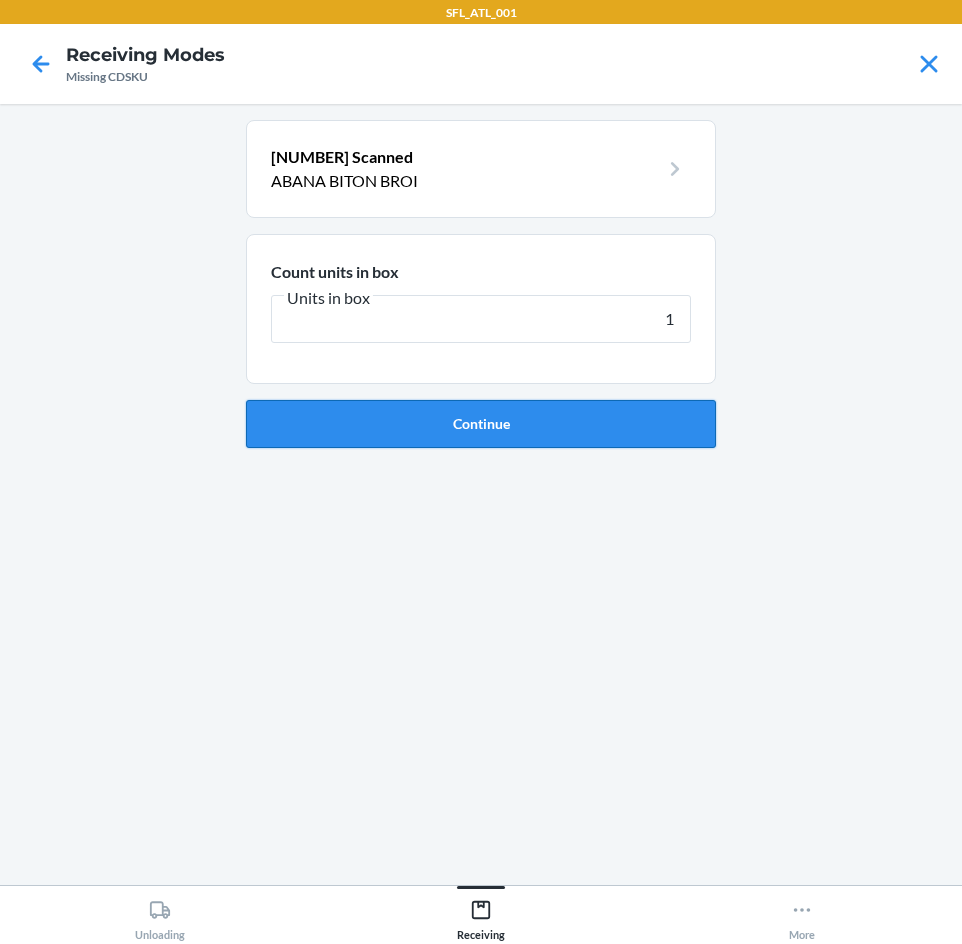 click on "Continue" at bounding box center (481, 424) 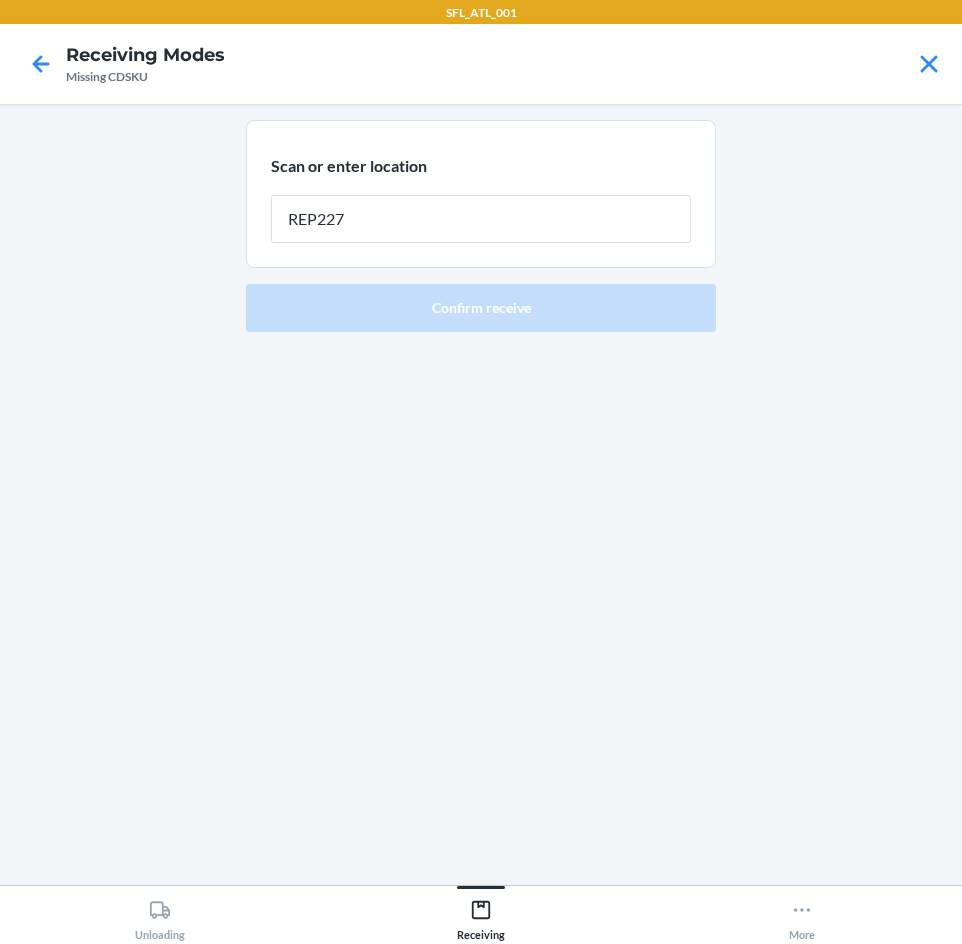 type on "REP227" 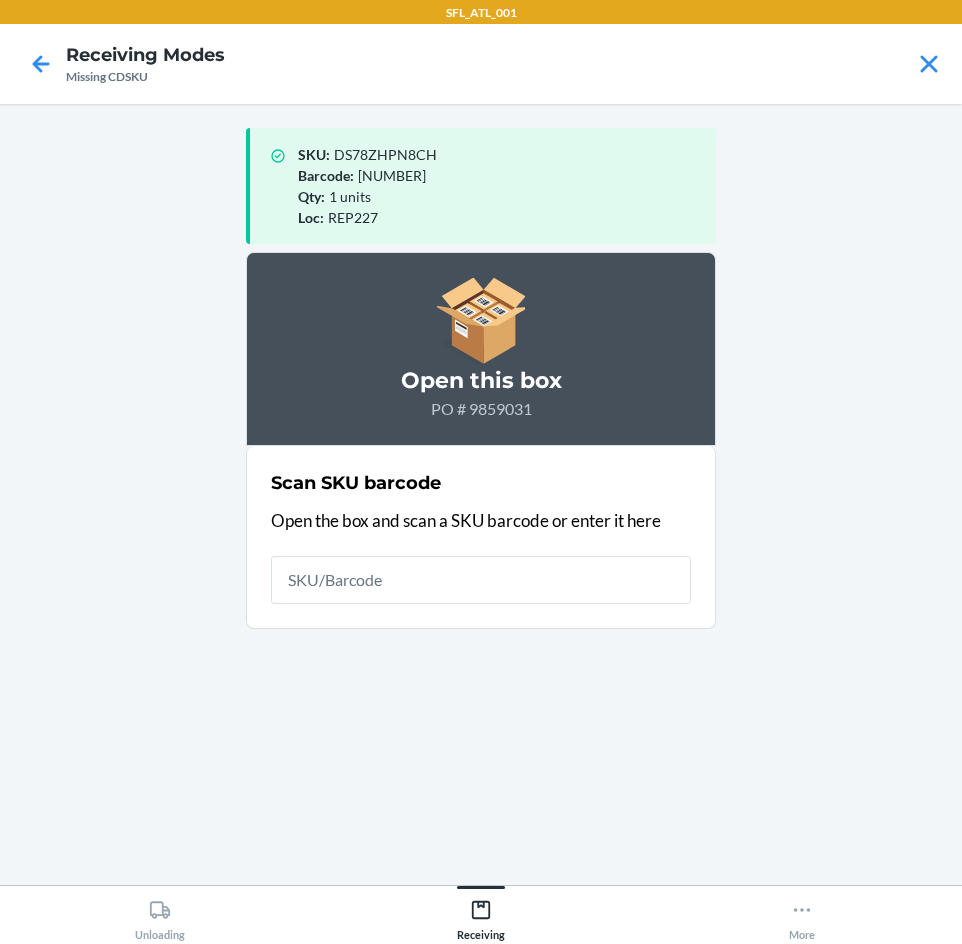 click at bounding box center (481, 580) 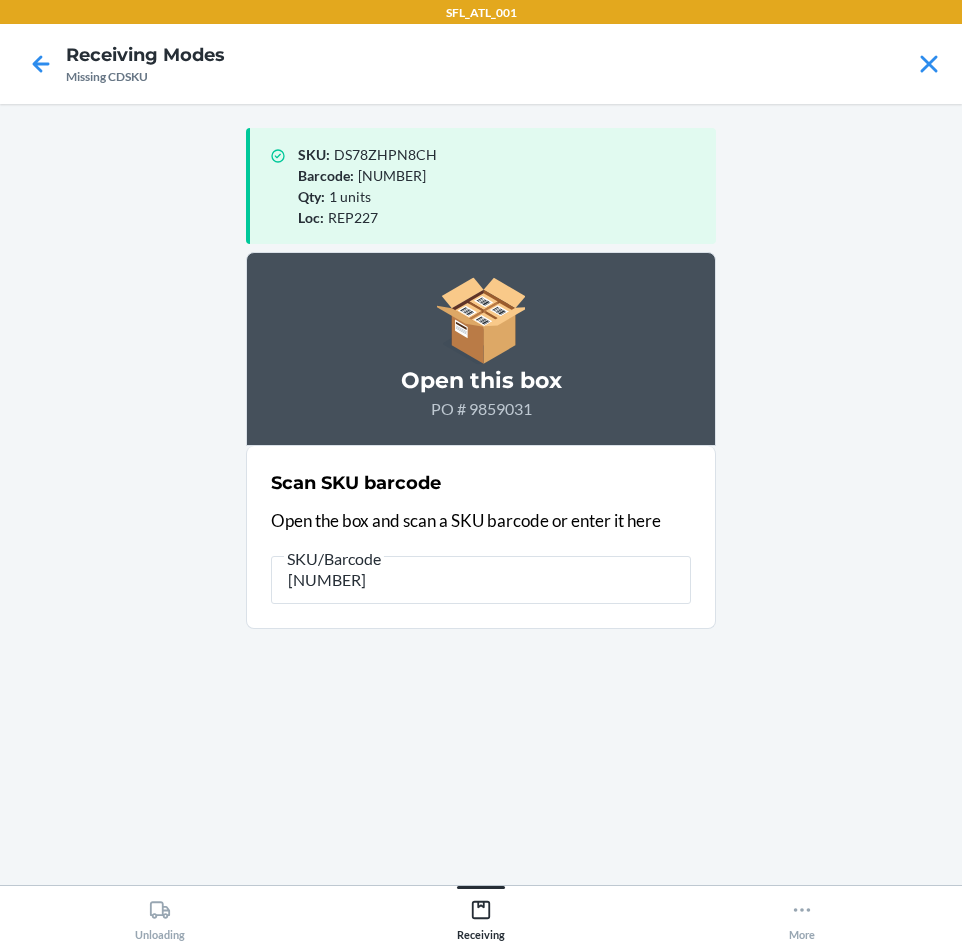 type on "[NUMBER]" 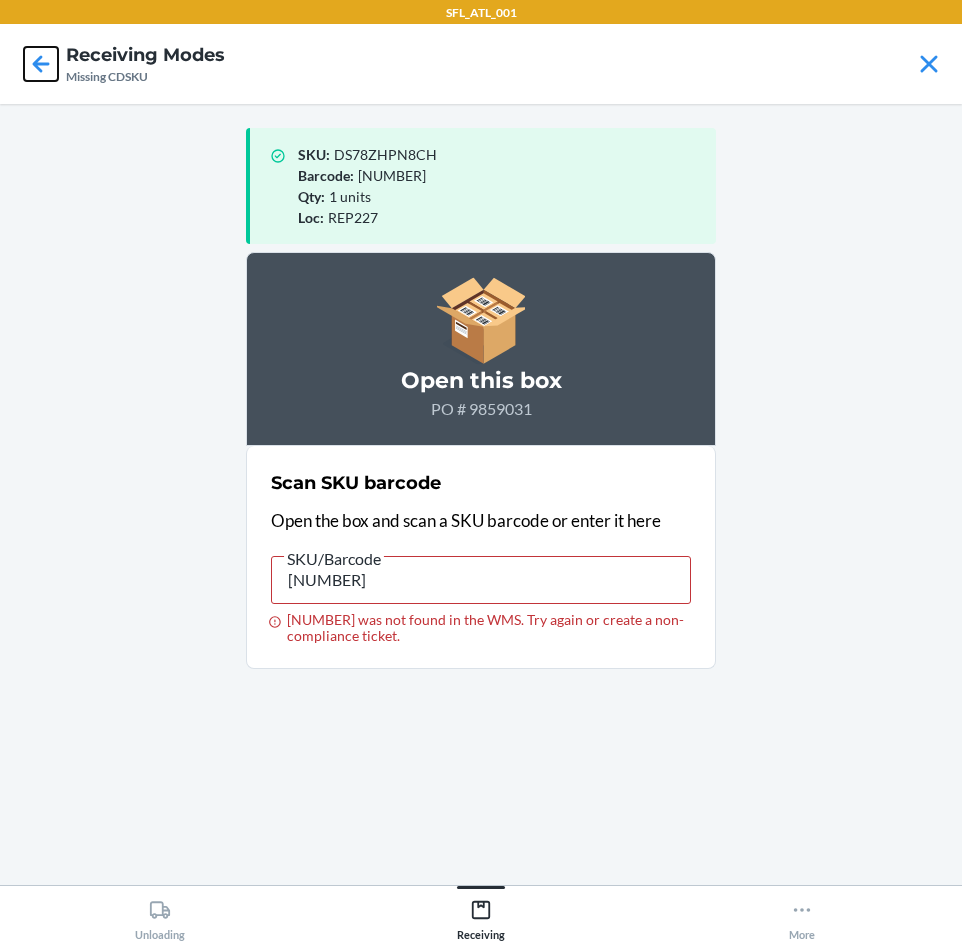 click 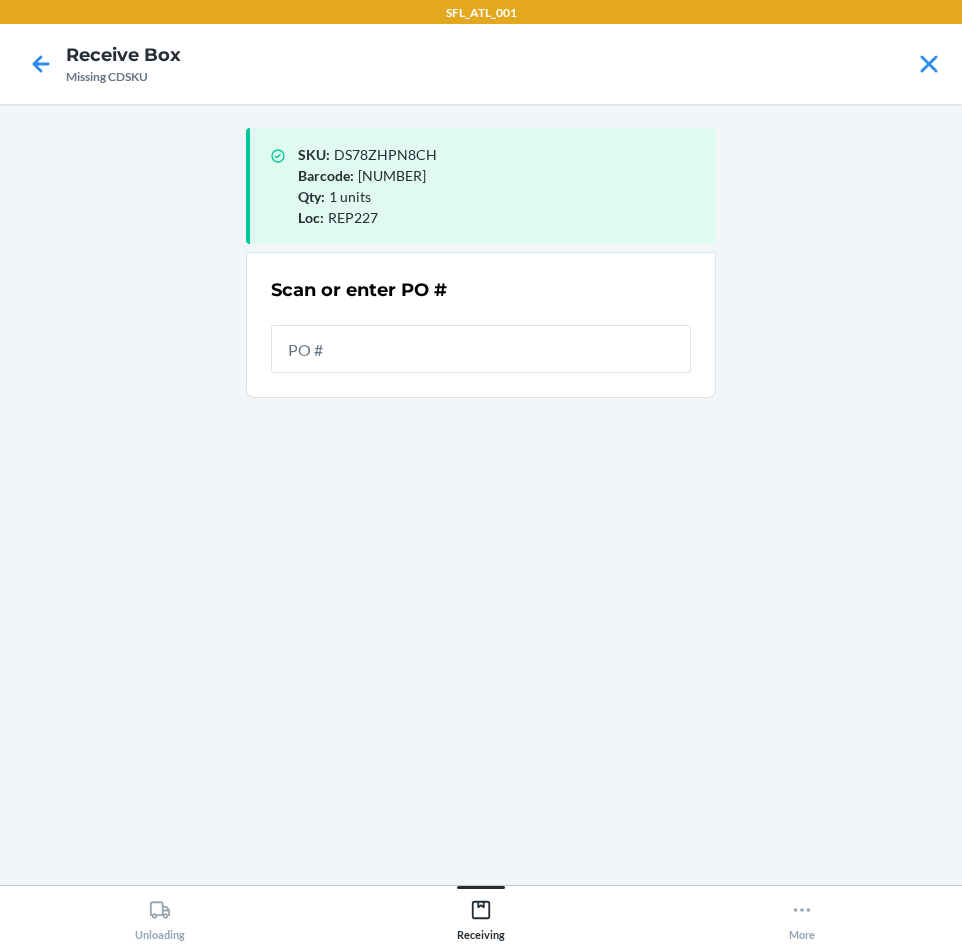 click at bounding box center [481, 349] 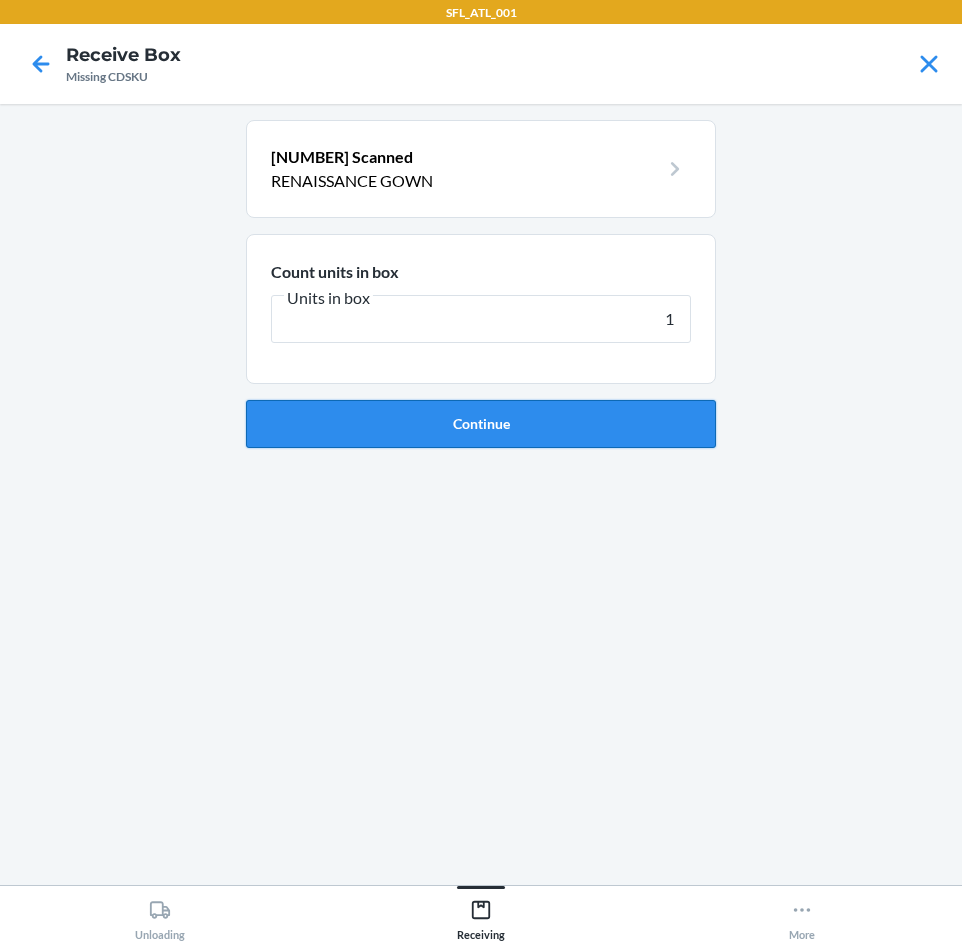 type on "1" 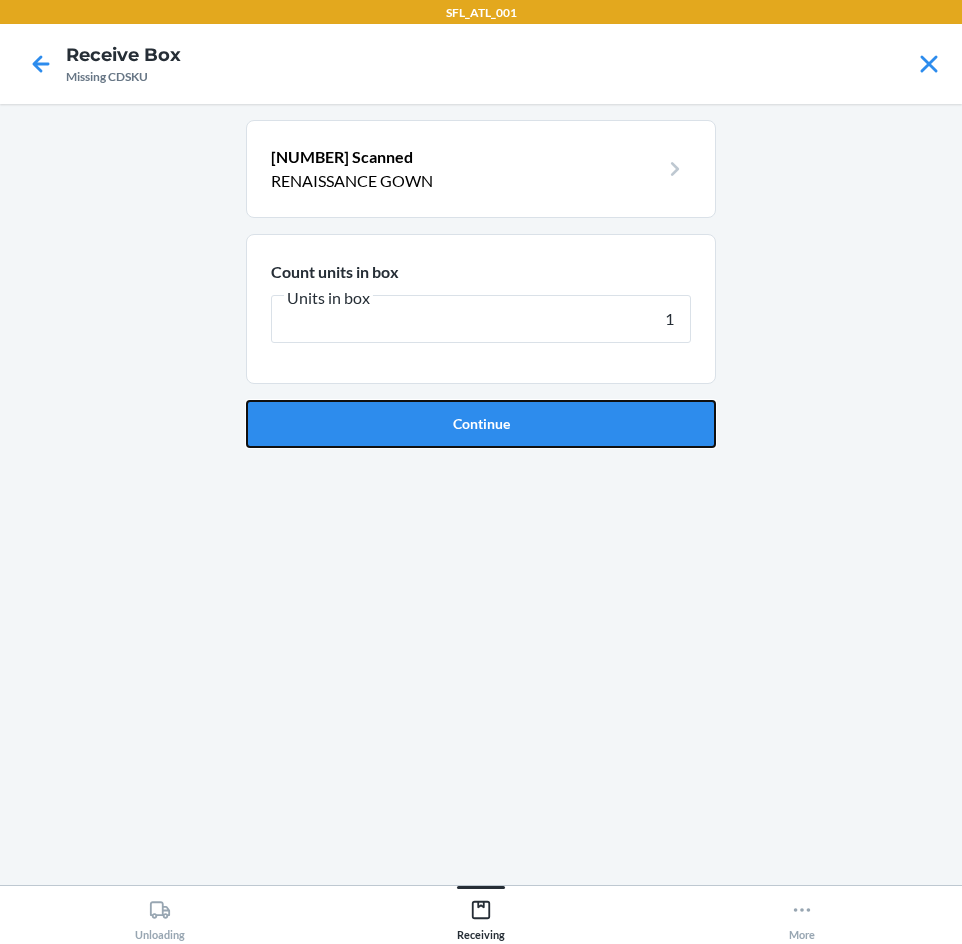 click on "Continue" at bounding box center (481, 424) 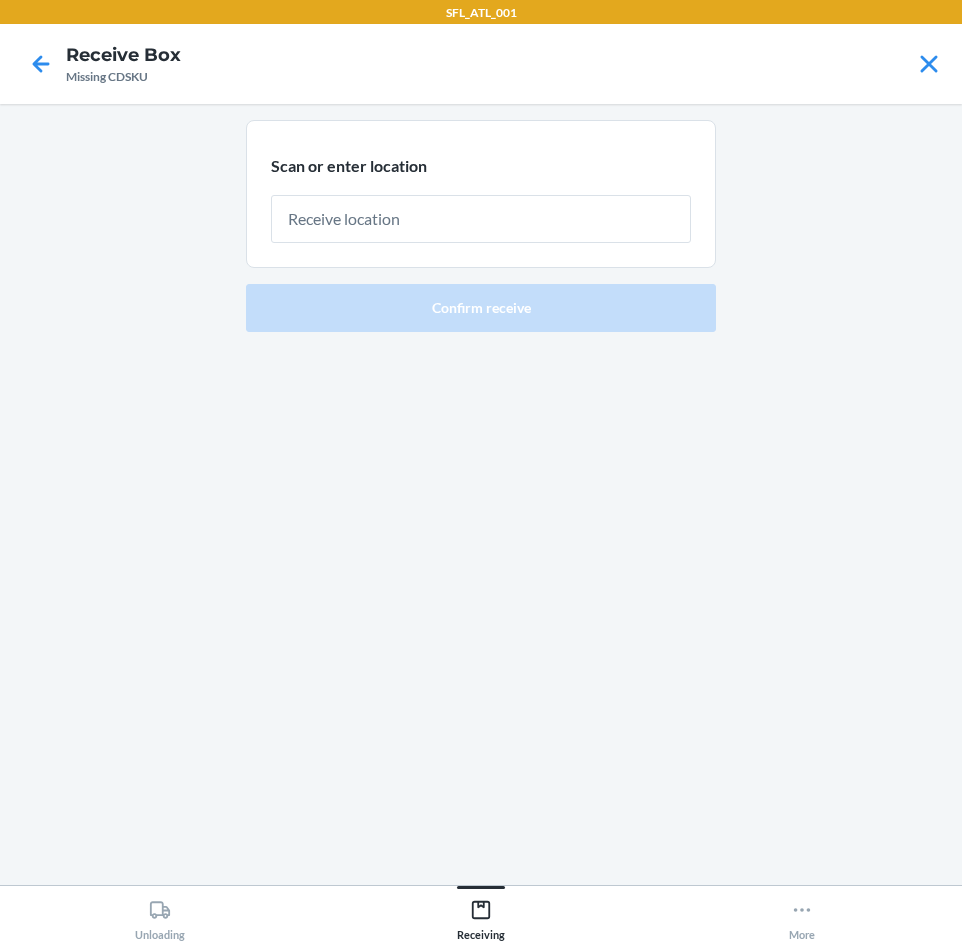 drag, startPoint x: 539, startPoint y: 206, endPoint x: 541, endPoint y: 217, distance: 11.18034 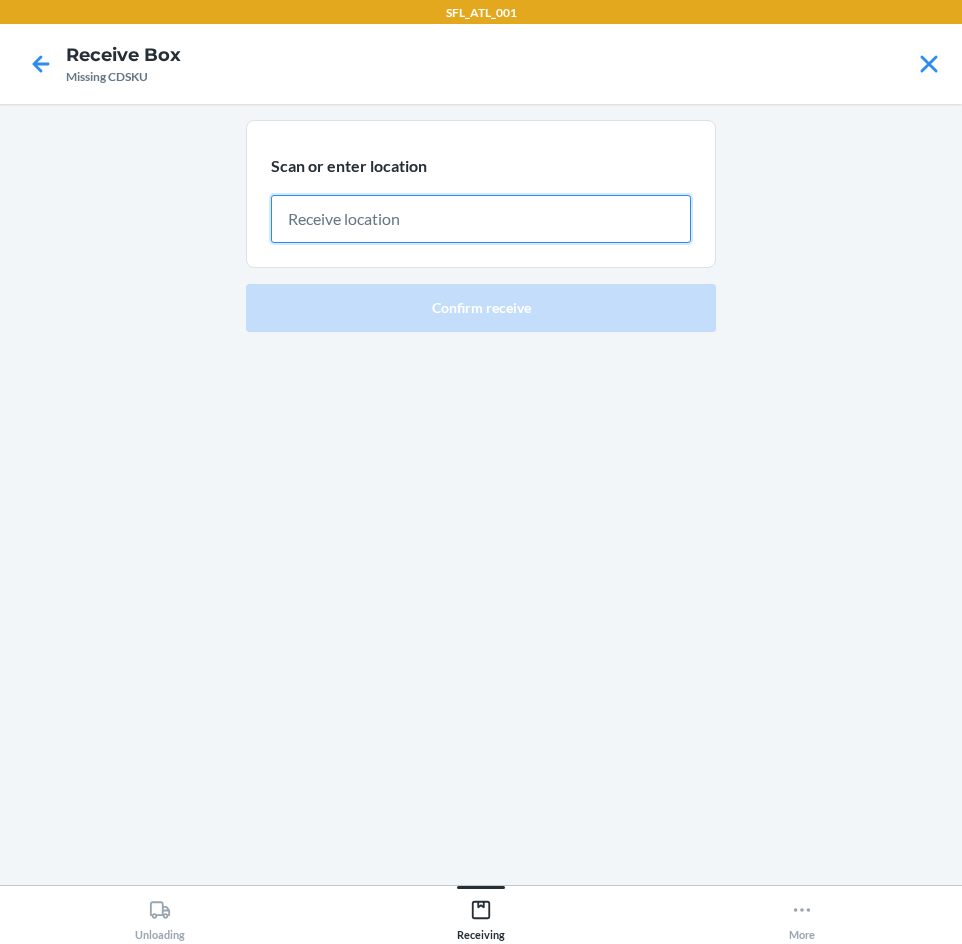 click at bounding box center [481, 219] 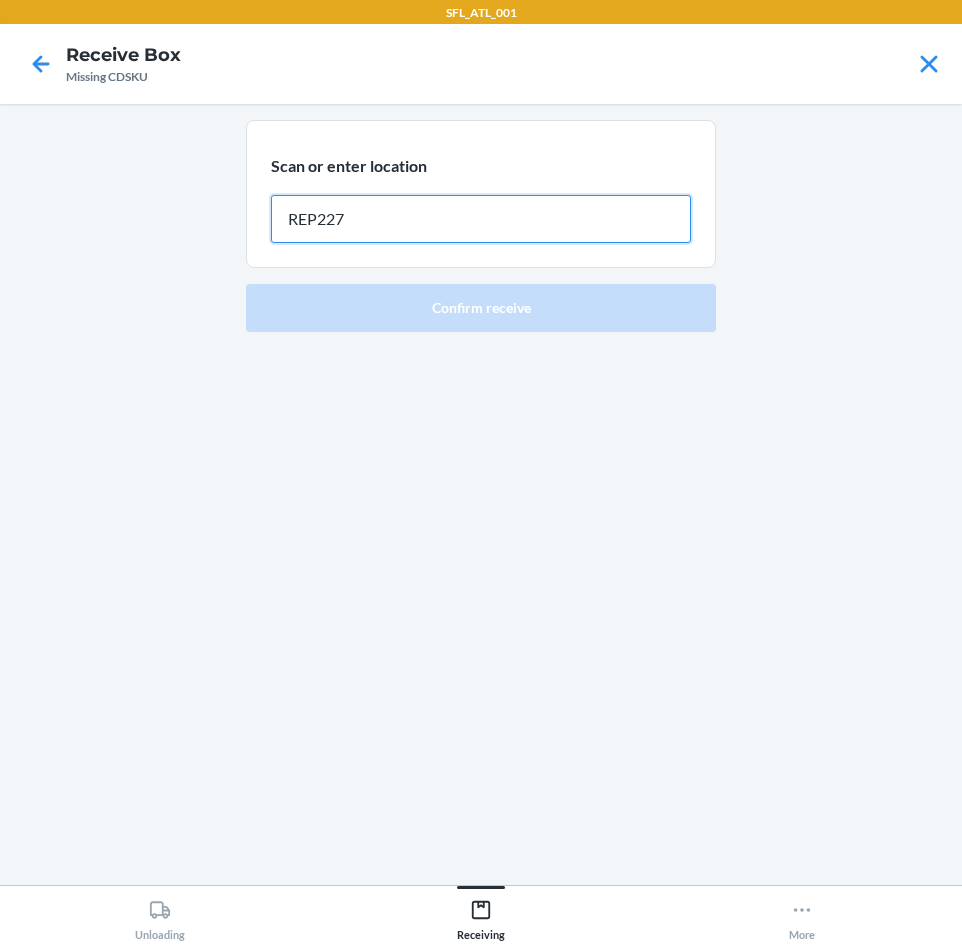 type on "REP227" 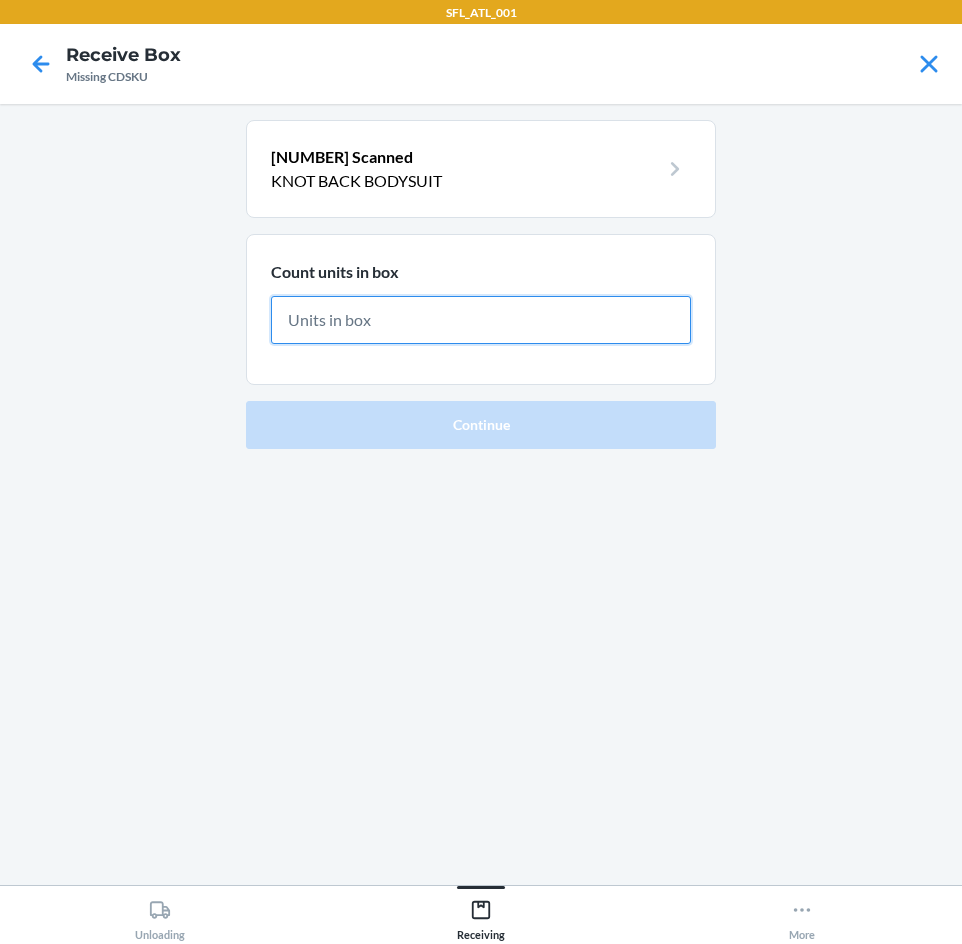 click at bounding box center [481, 320] 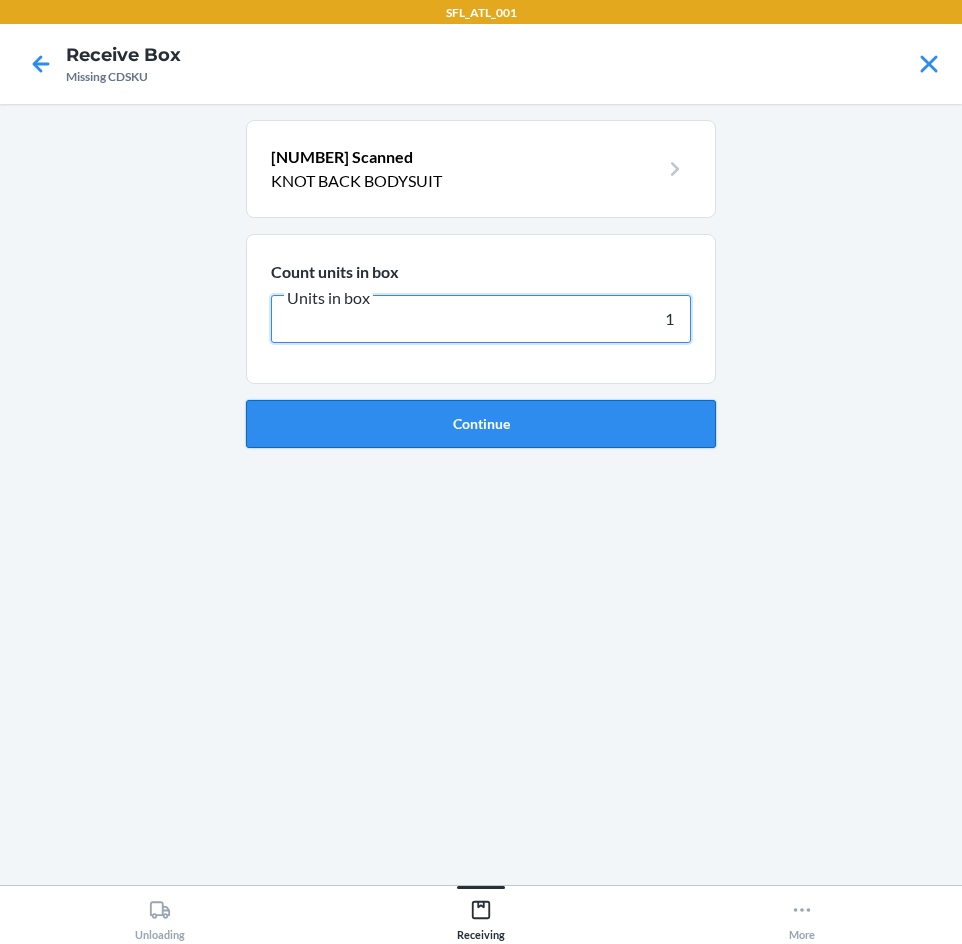 type on "1" 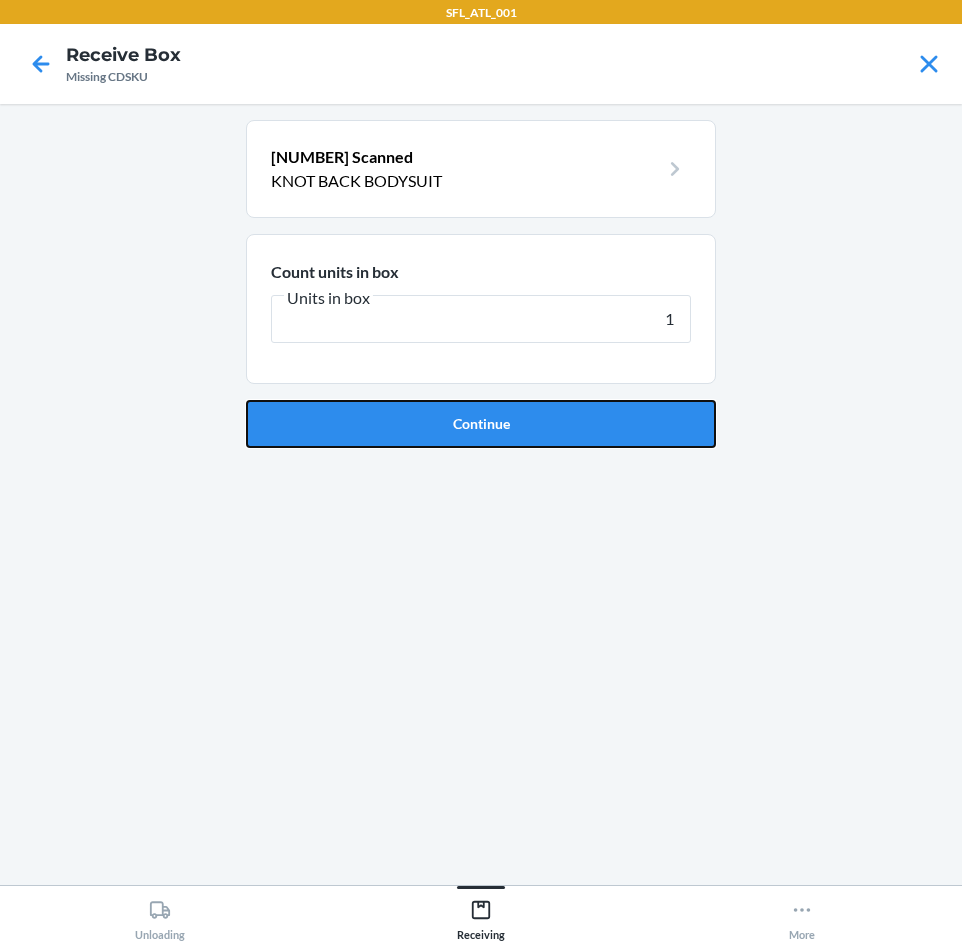click on "Continue" at bounding box center (481, 424) 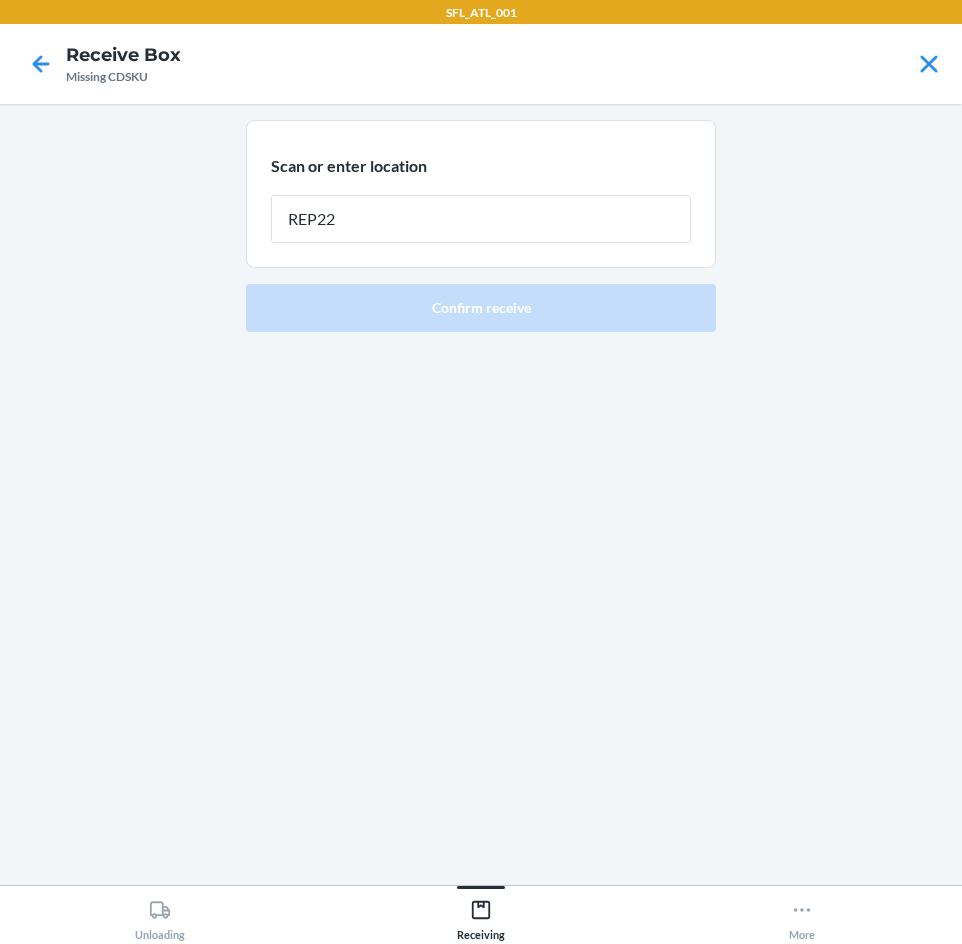 type on "REP227" 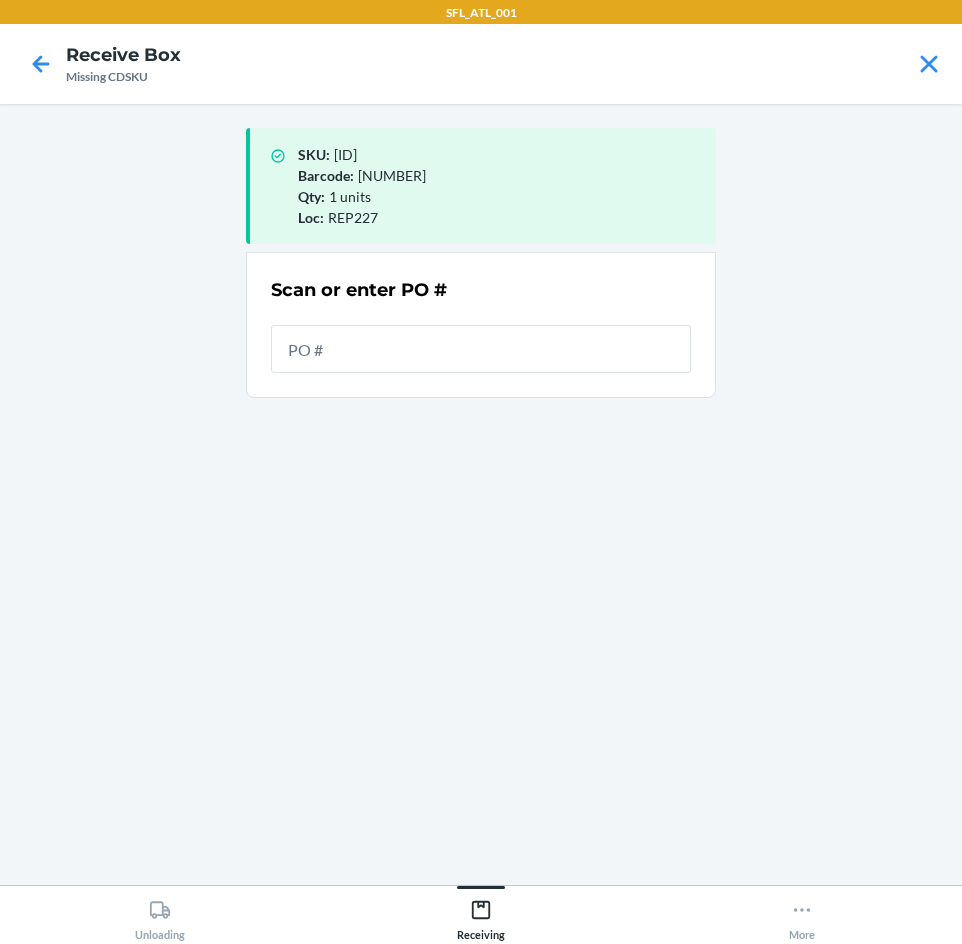click at bounding box center (481, 349) 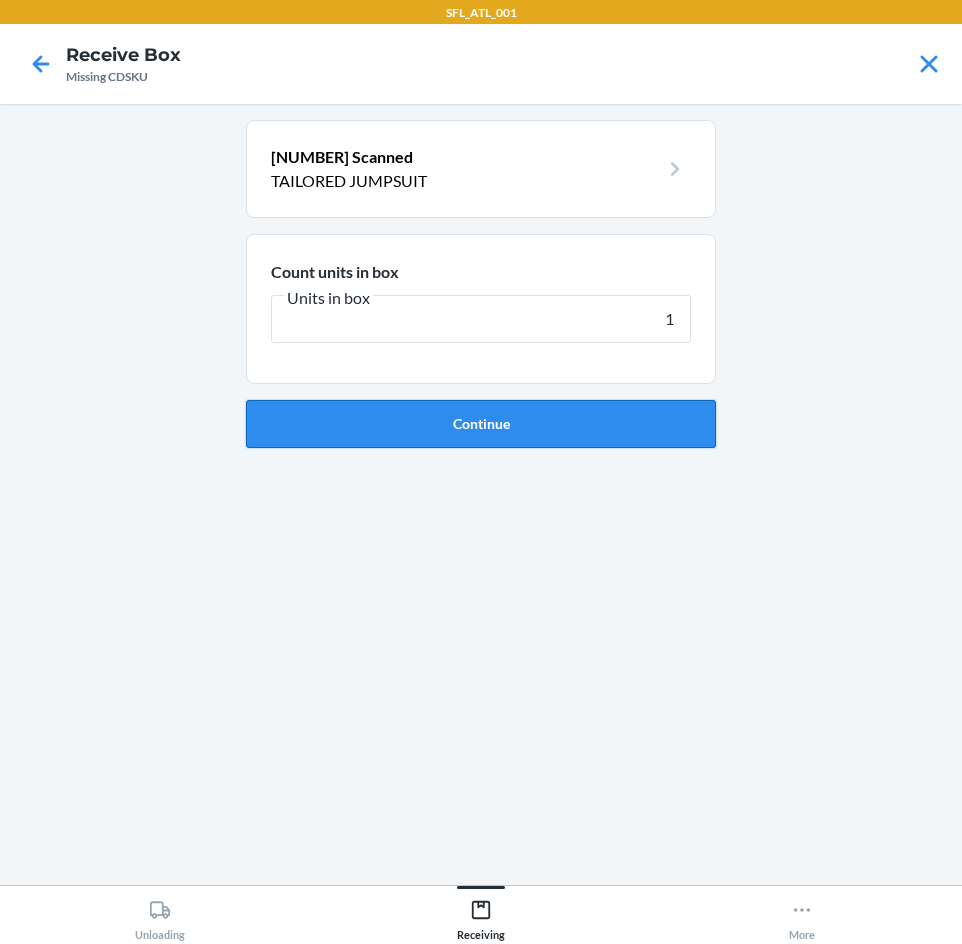 type on "1" 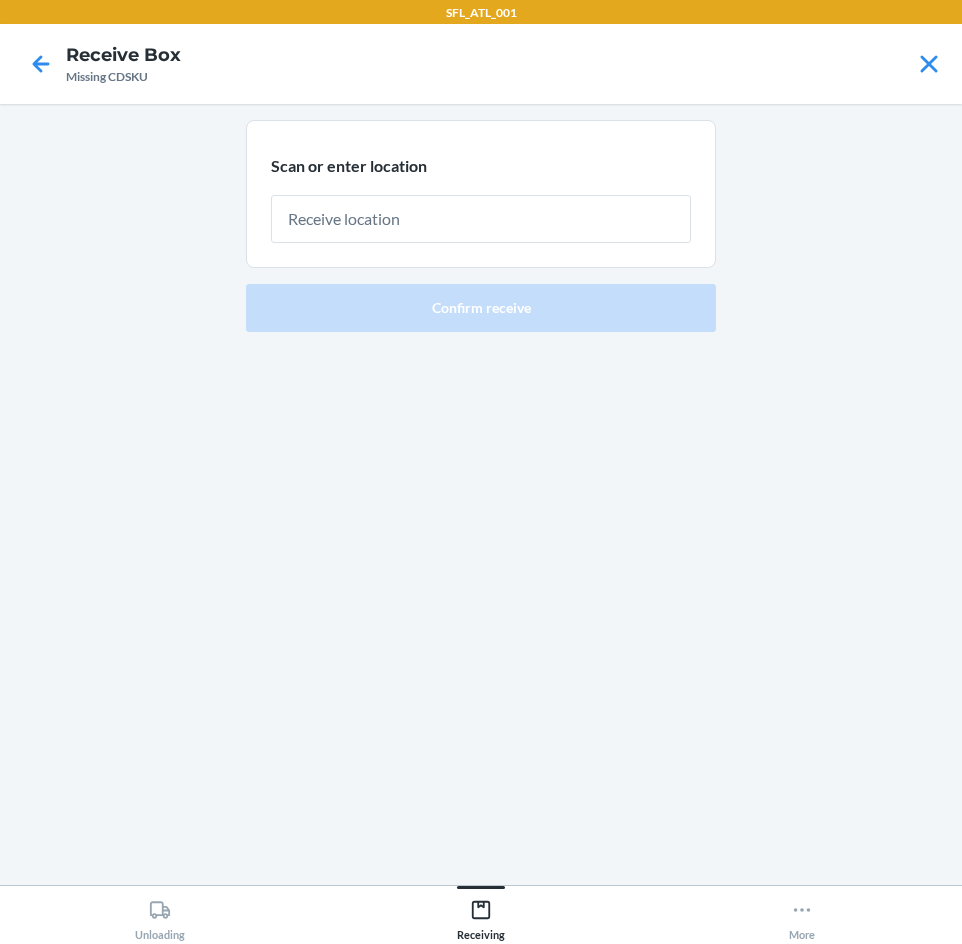 click on "Scan or enter location" at bounding box center [481, 194] 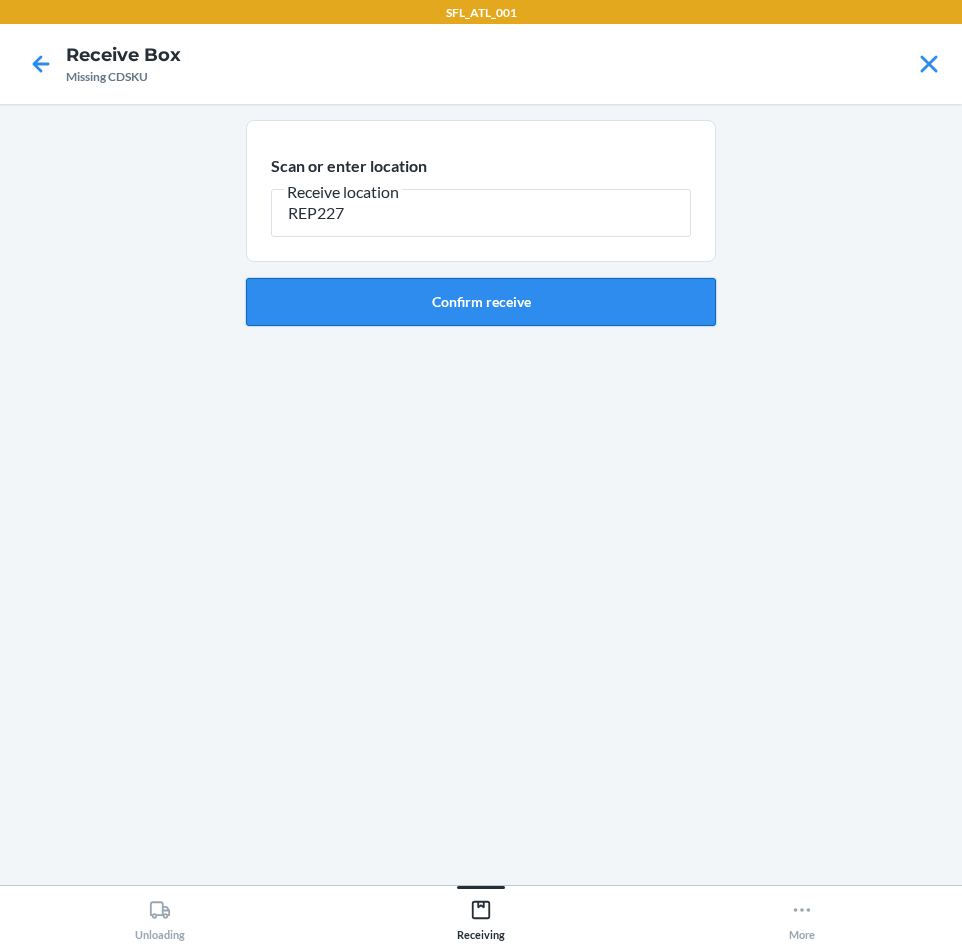 click on "Confirm receive" at bounding box center (481, 302) 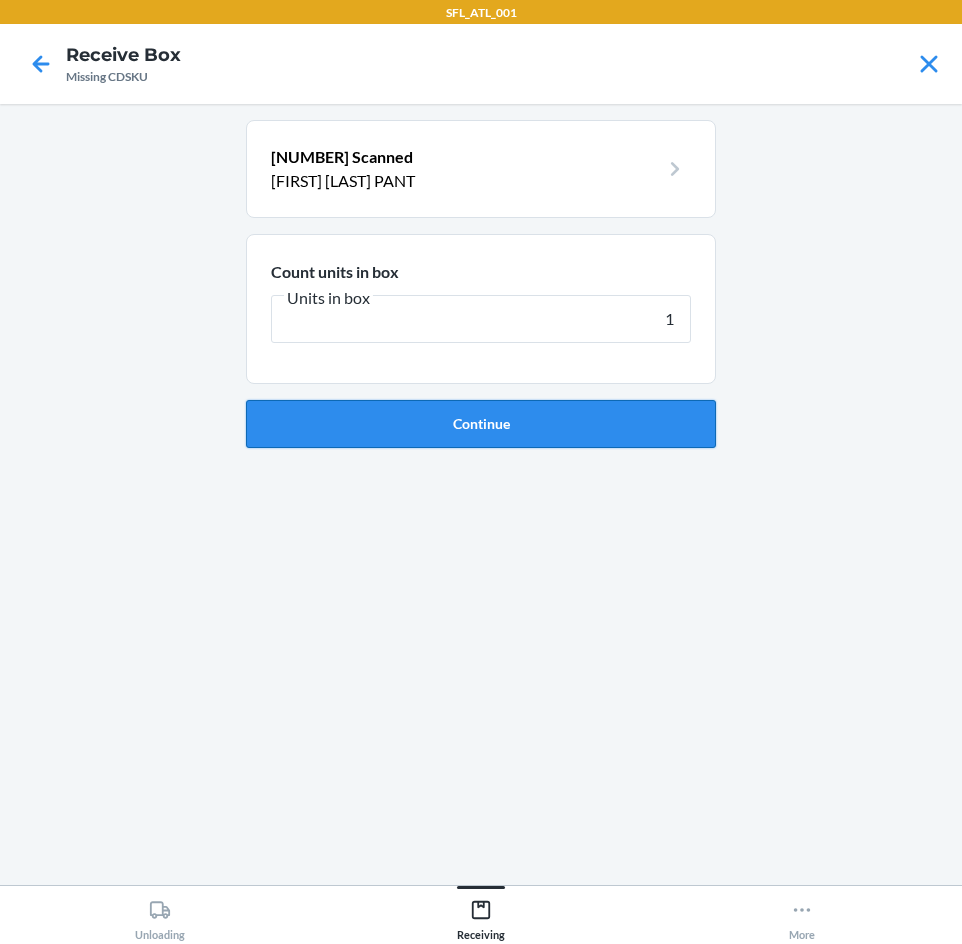 type on "1" 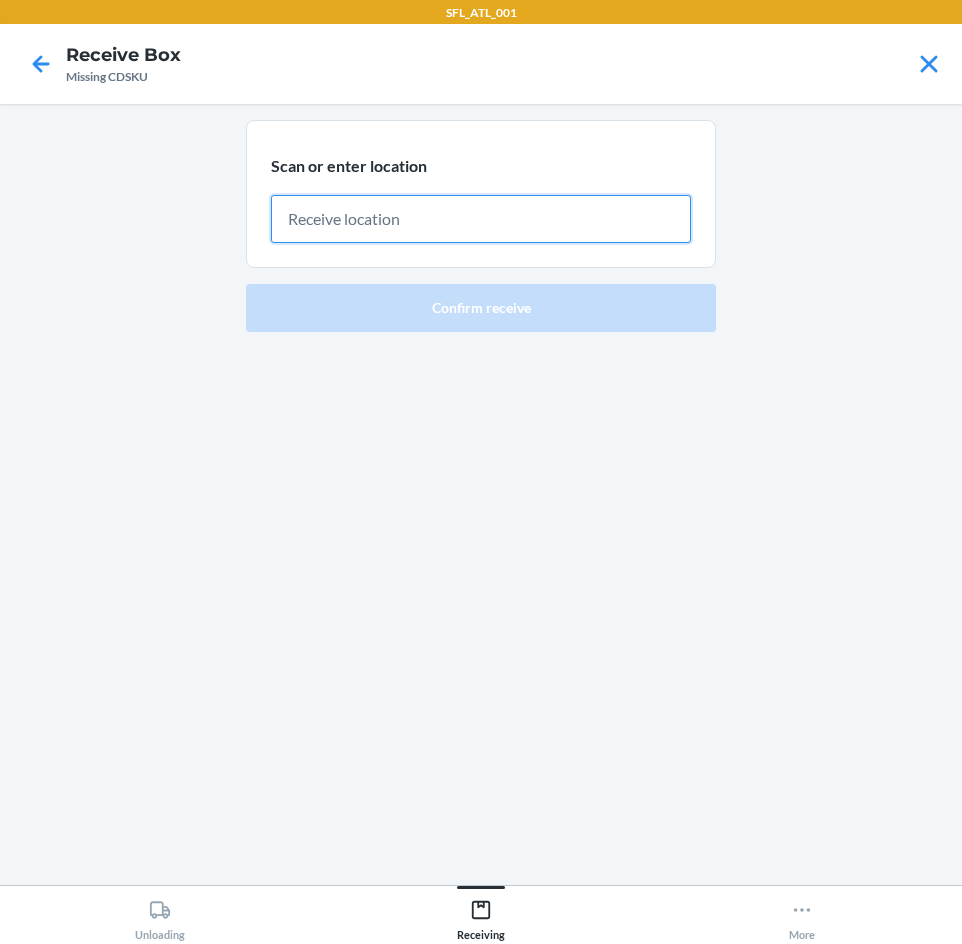 click at bounding box center [481, 219] 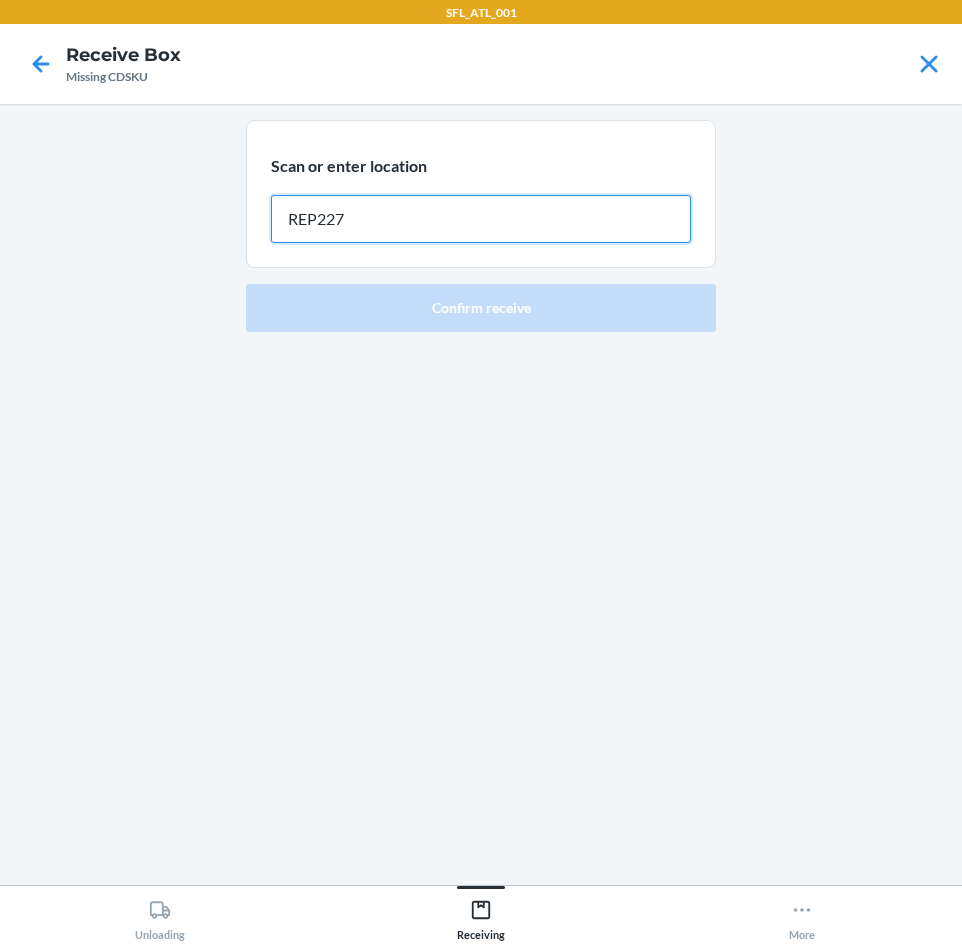 type on "REP227" 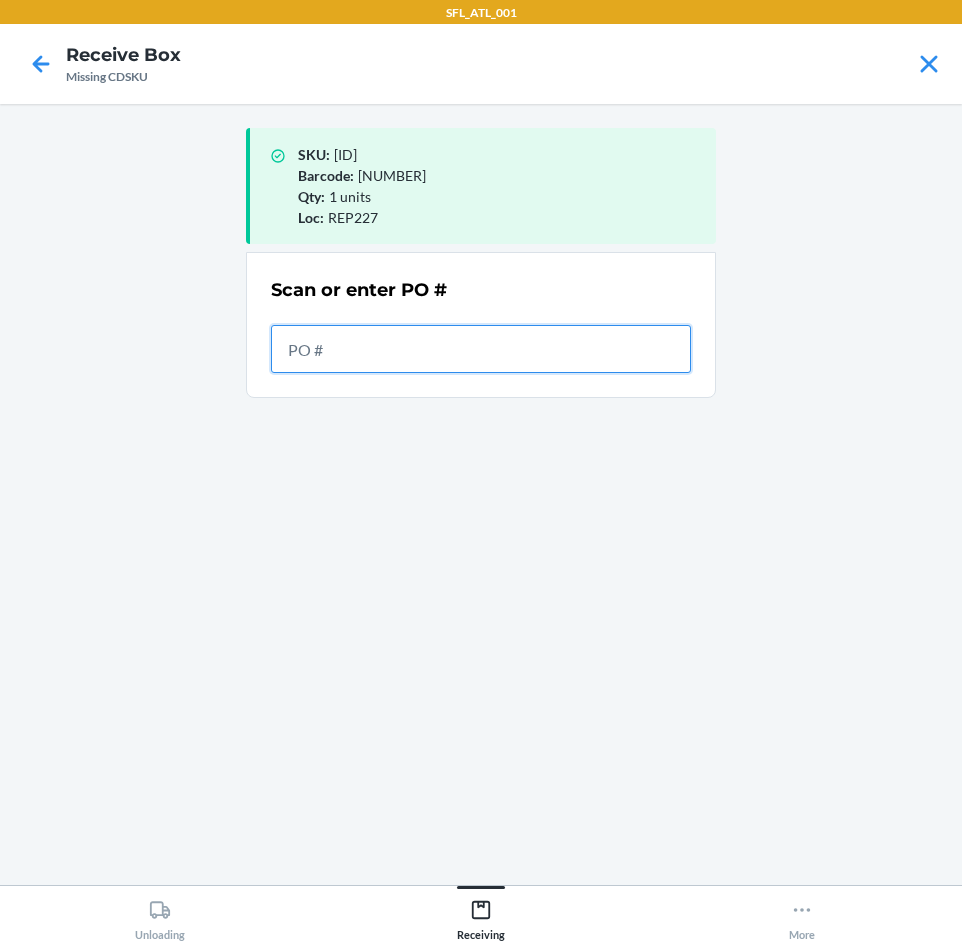 click at bounding box center (481, 349) 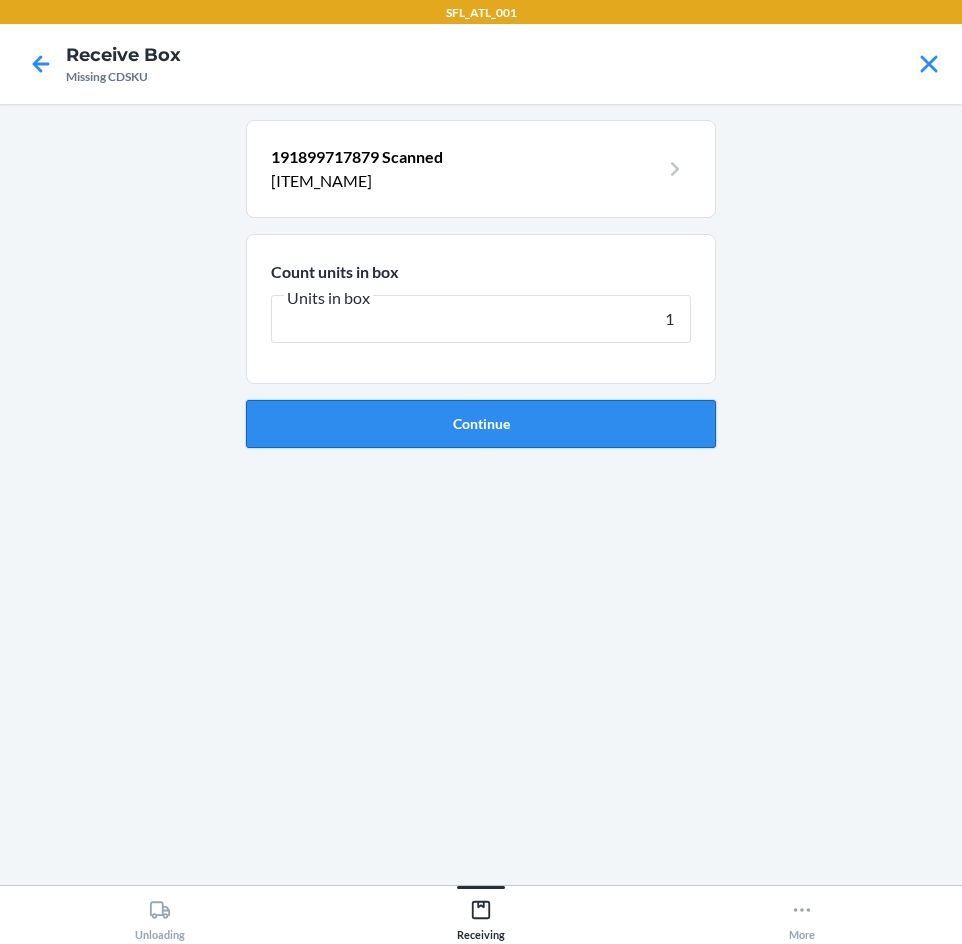 type on "1" 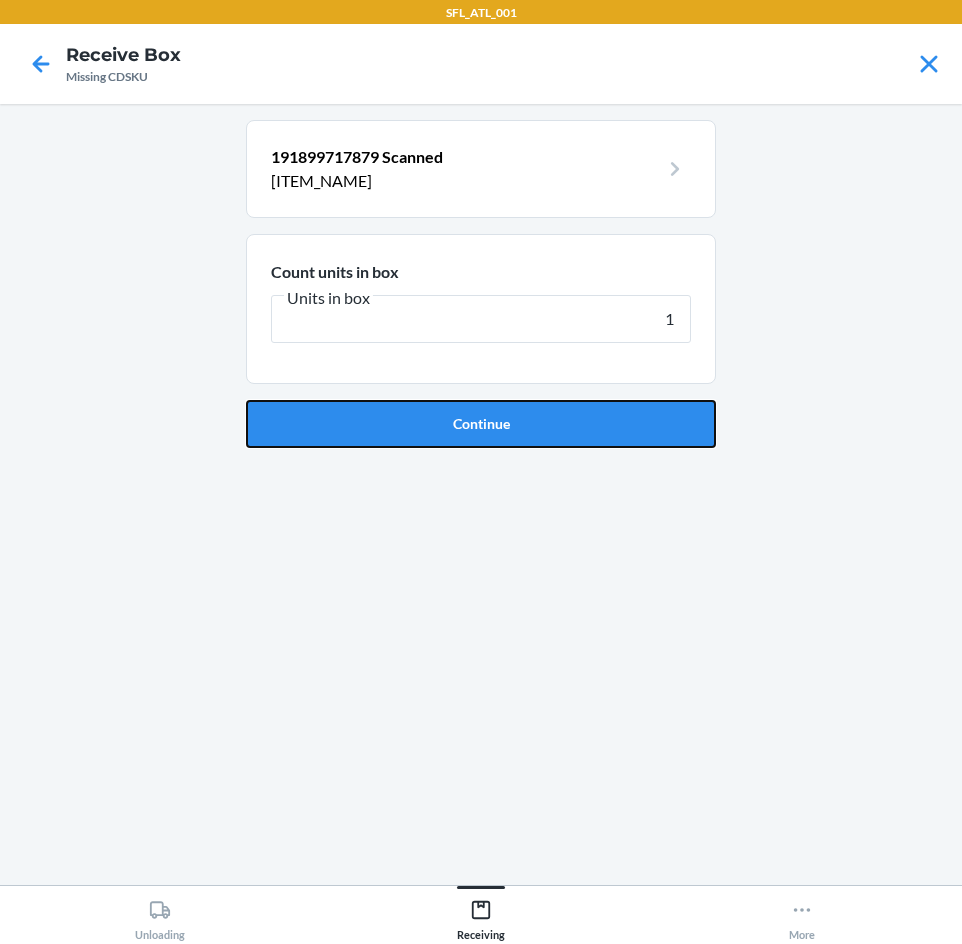 drag, startPoint x: 531, startPoint y: 415, endPoint x: 549, endPoint y: 412, distance: 18.248287 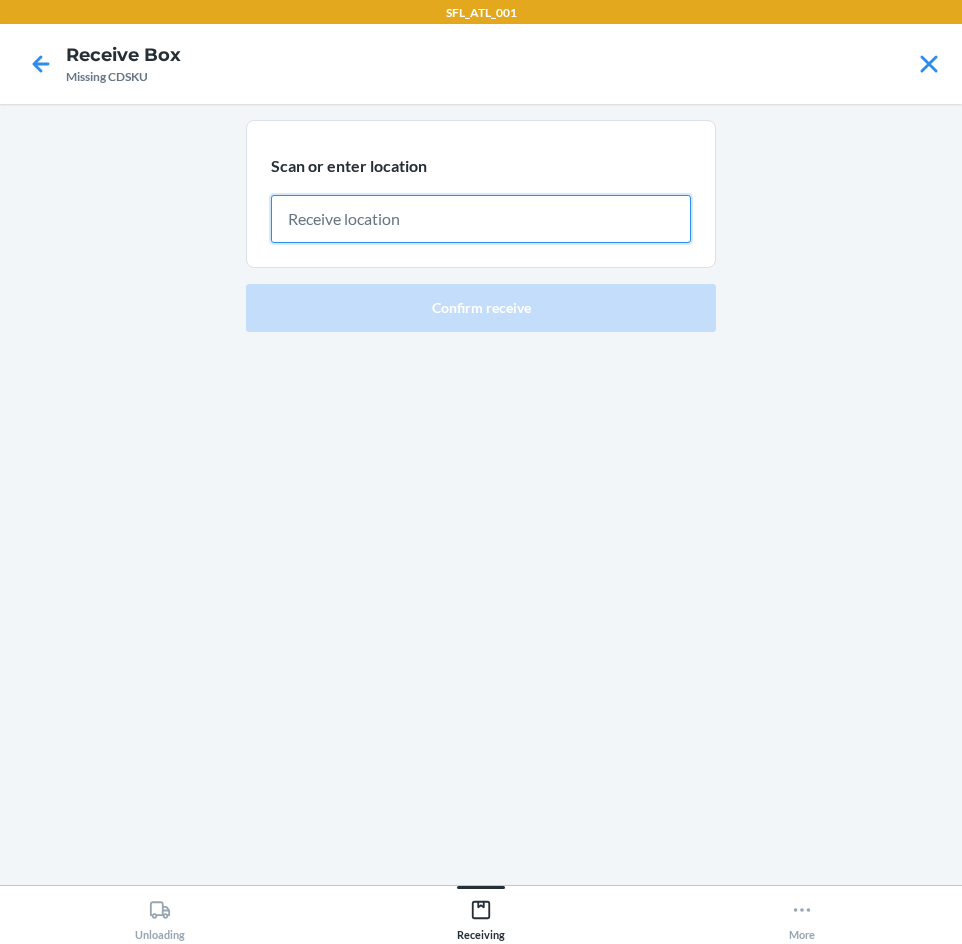 drag, startPoint x: 460, startPoint y: 226, endPoint x: 453, endPoint y: 216, distance: 12.206555 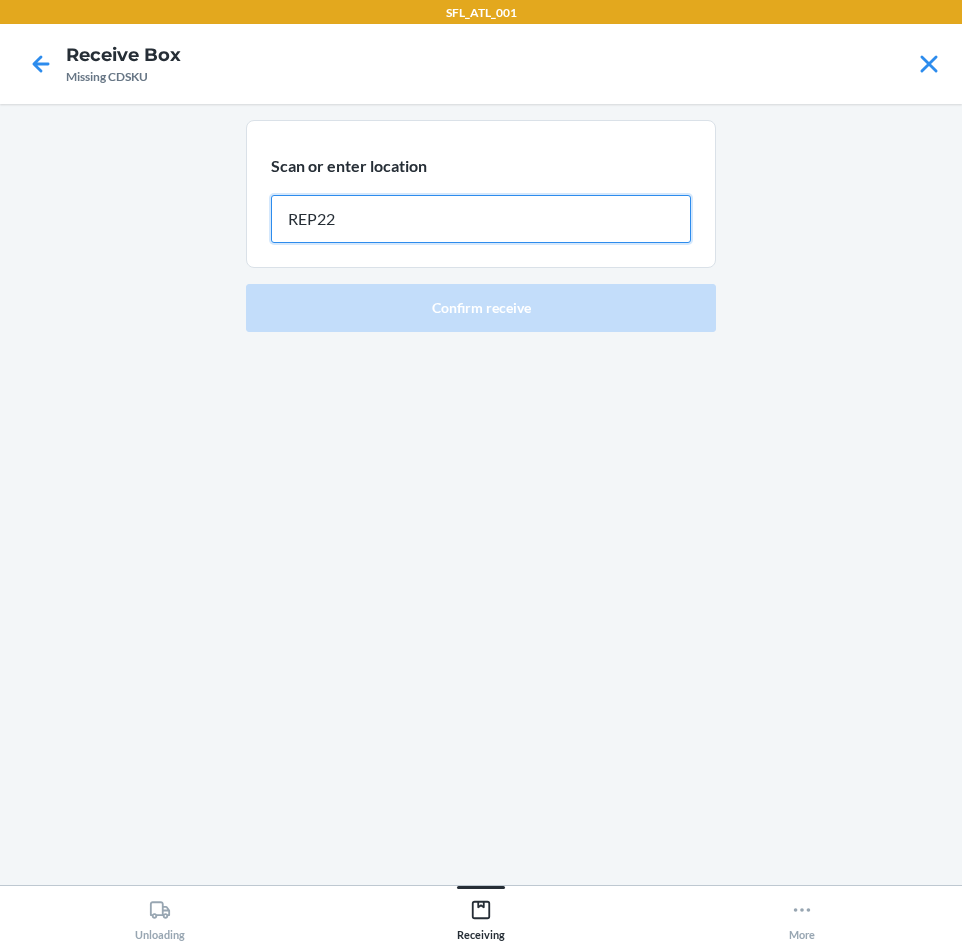 type on "REP227" 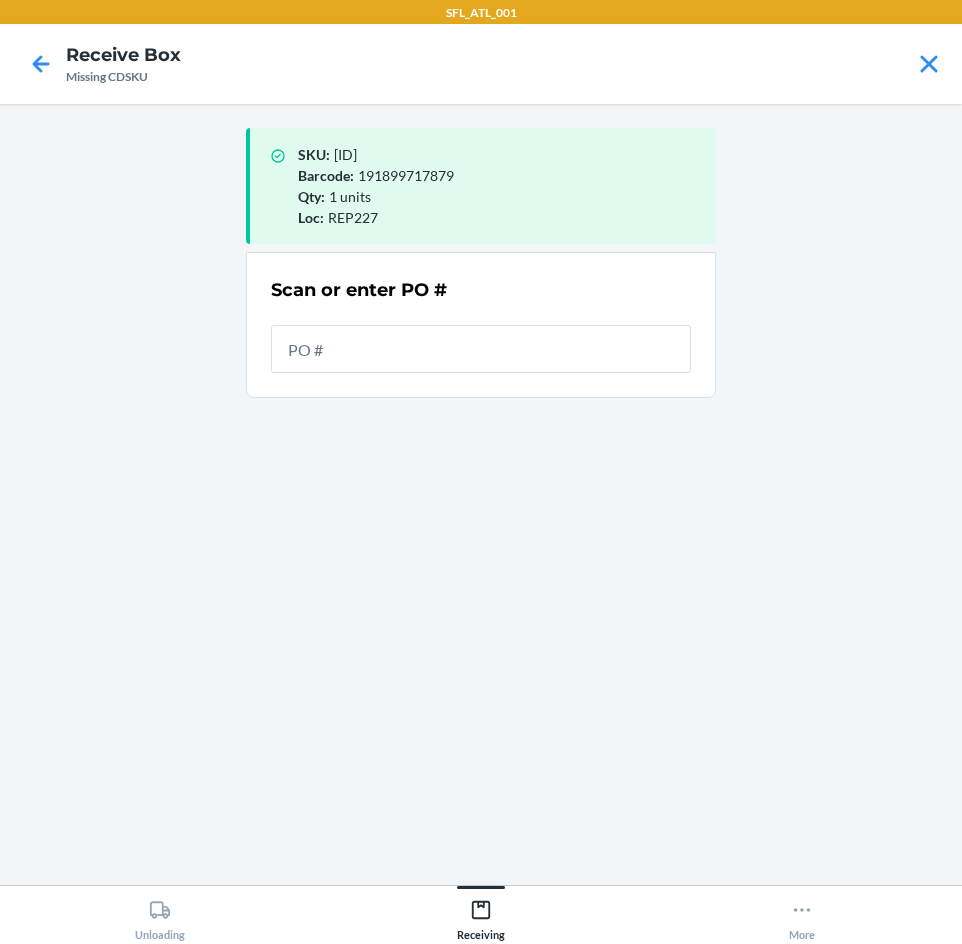 drag, startPoint x: 306, startPoint y: 349, endPoint x: 324, endPoint y: 345, distance: 18.439089 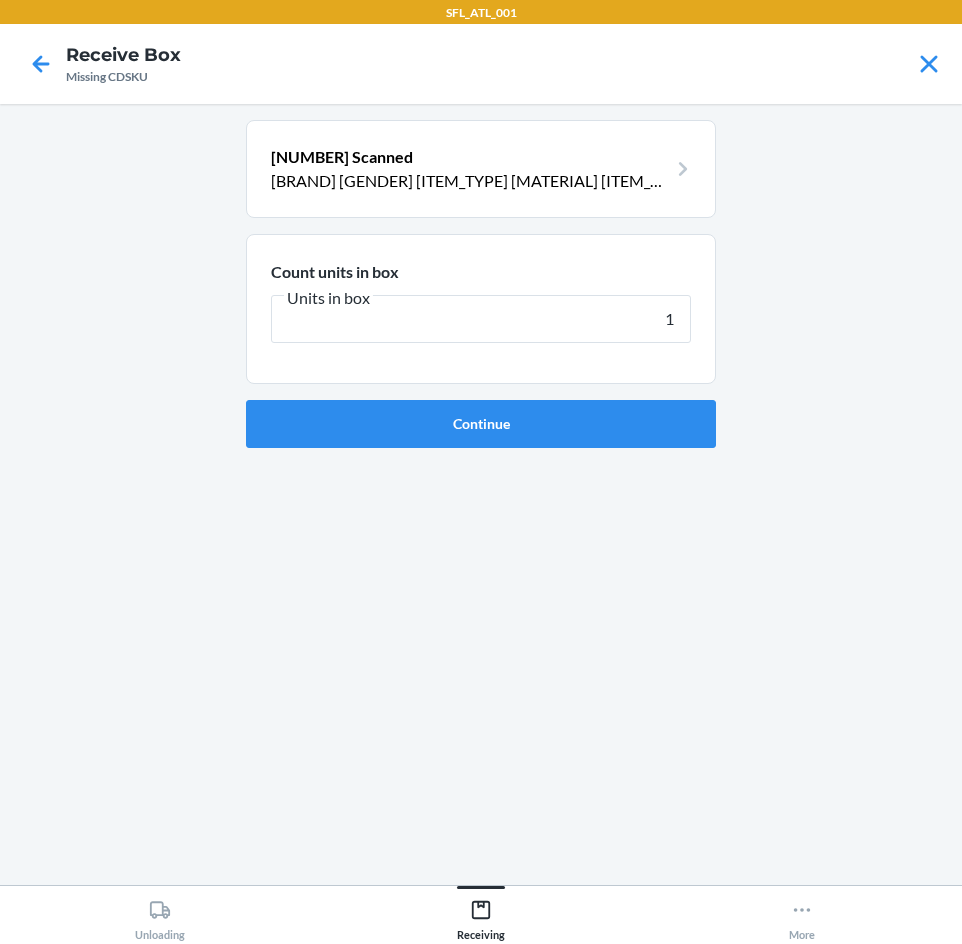 type on "1" 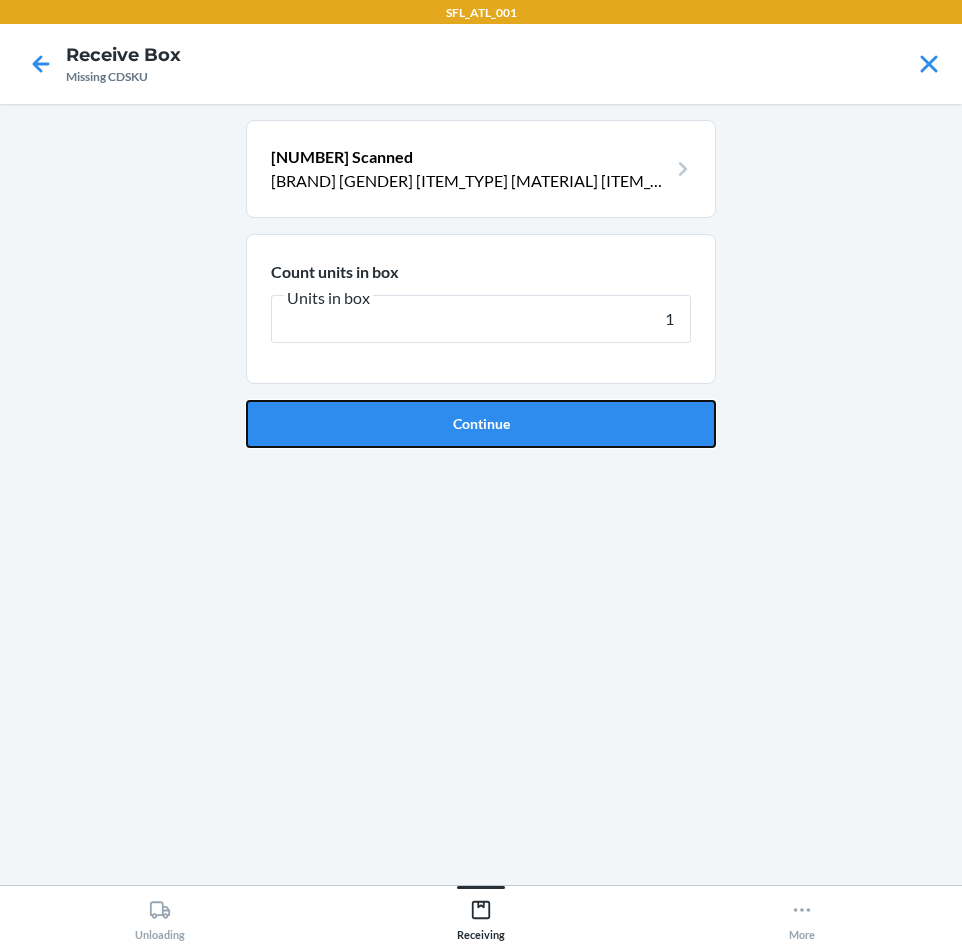 drag, startPoint x: 337, startPoint y: 420, endPoint x: 604, endPoint y: 493, distance: 276.79956 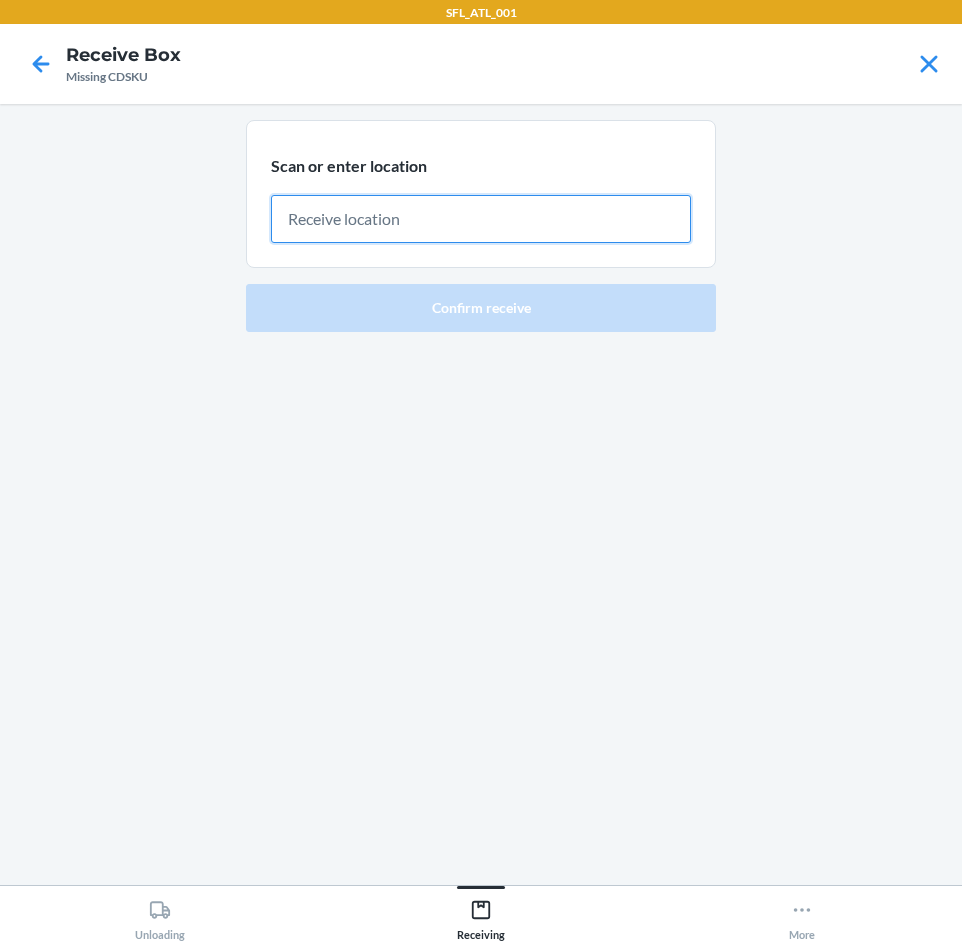 click at bounding box center (481, 219) 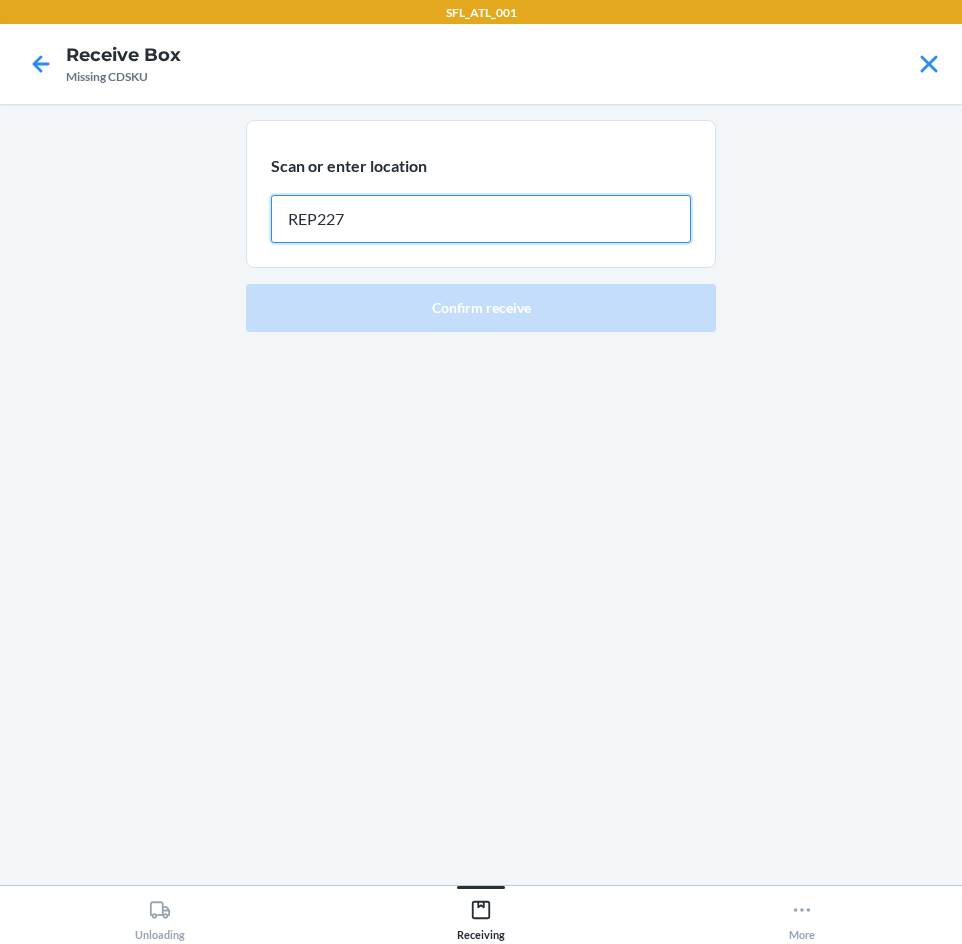 type on "REP227" 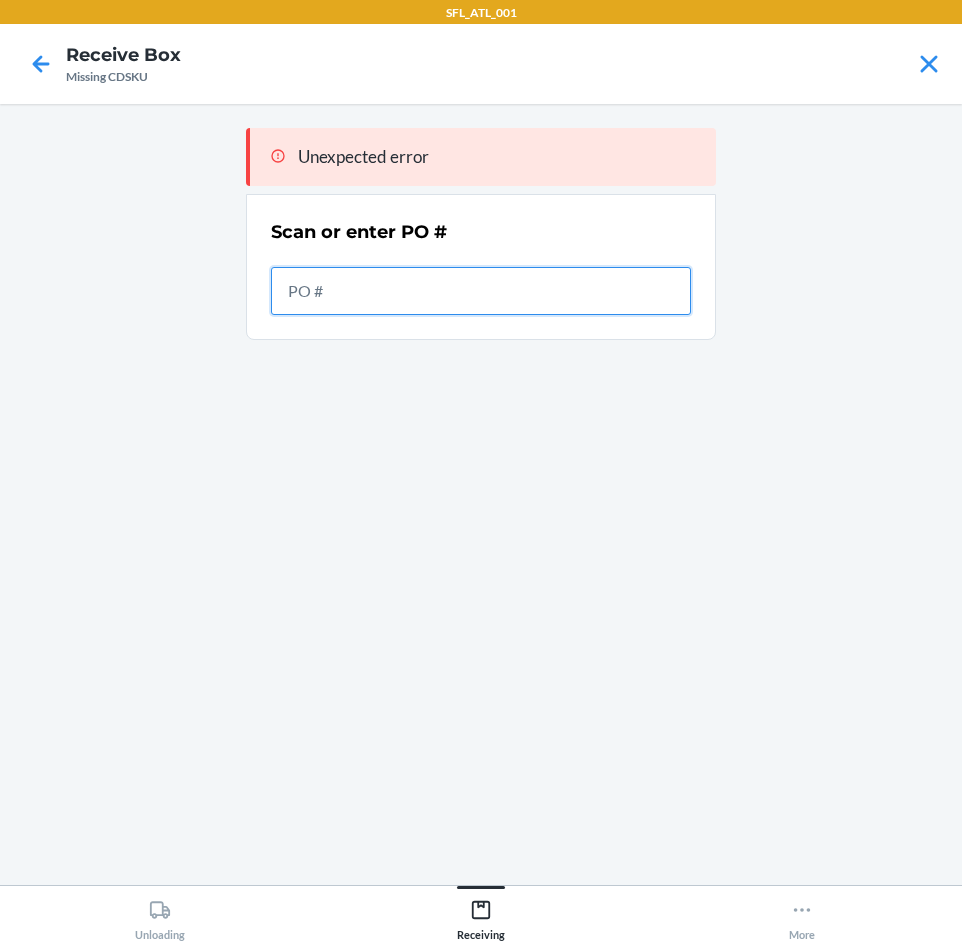 click at bounding box center (481, 291) 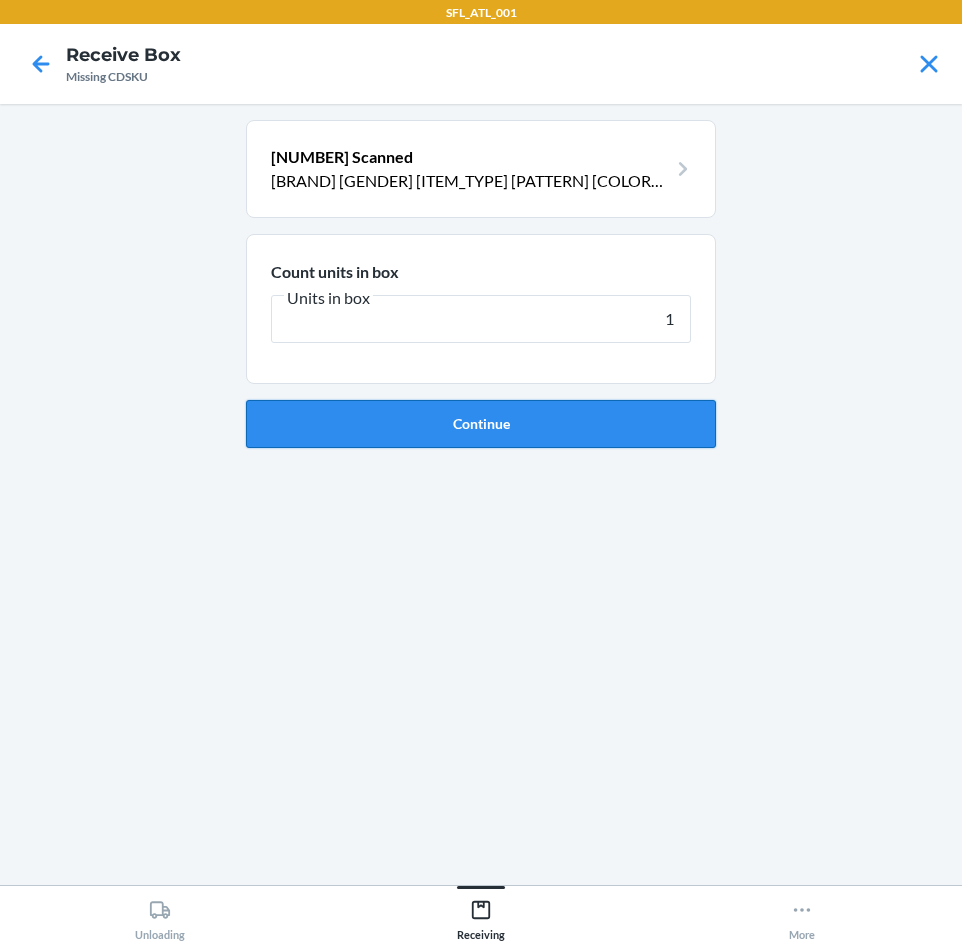 type on "1" 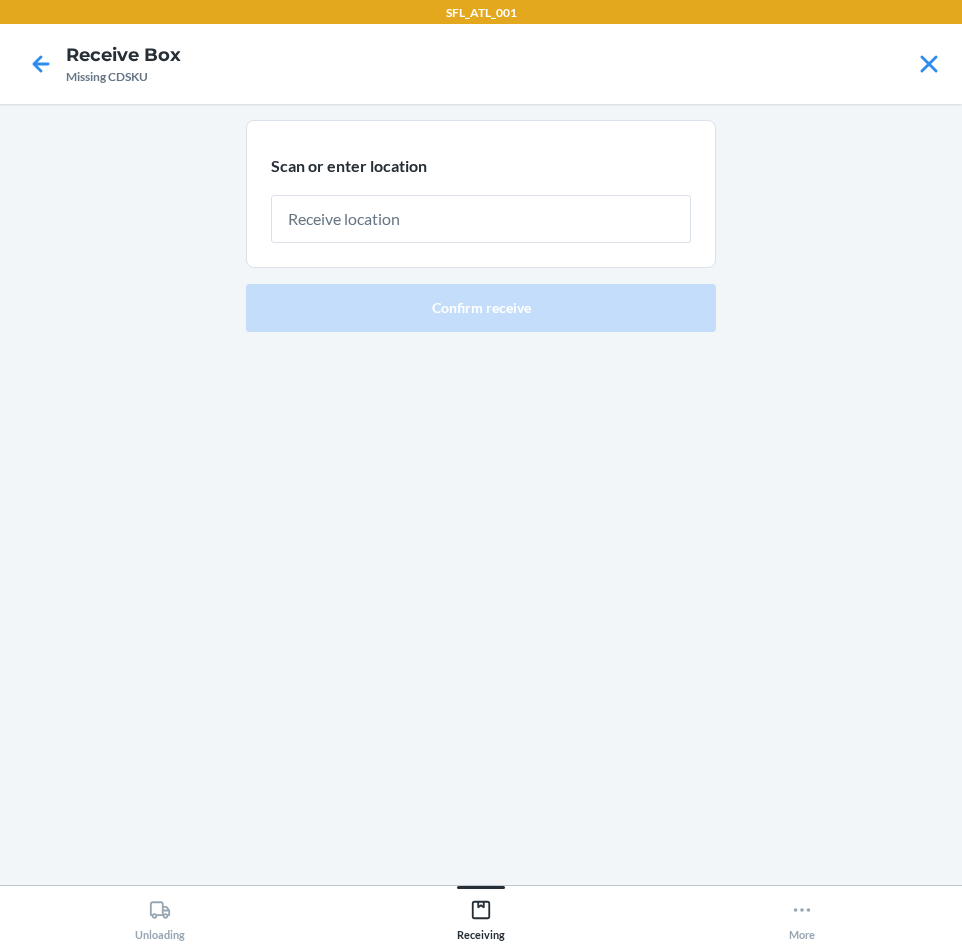 click at bounding box center [481, 219] 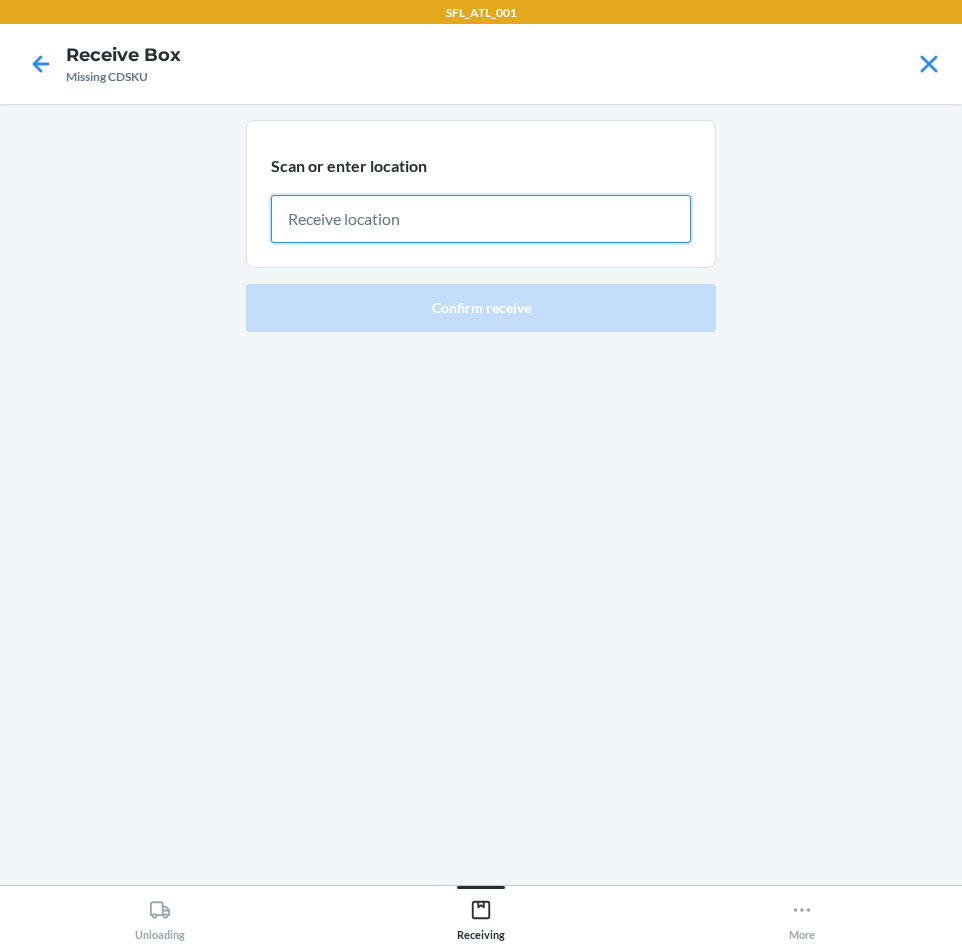 click at bounding box center (481, 219) 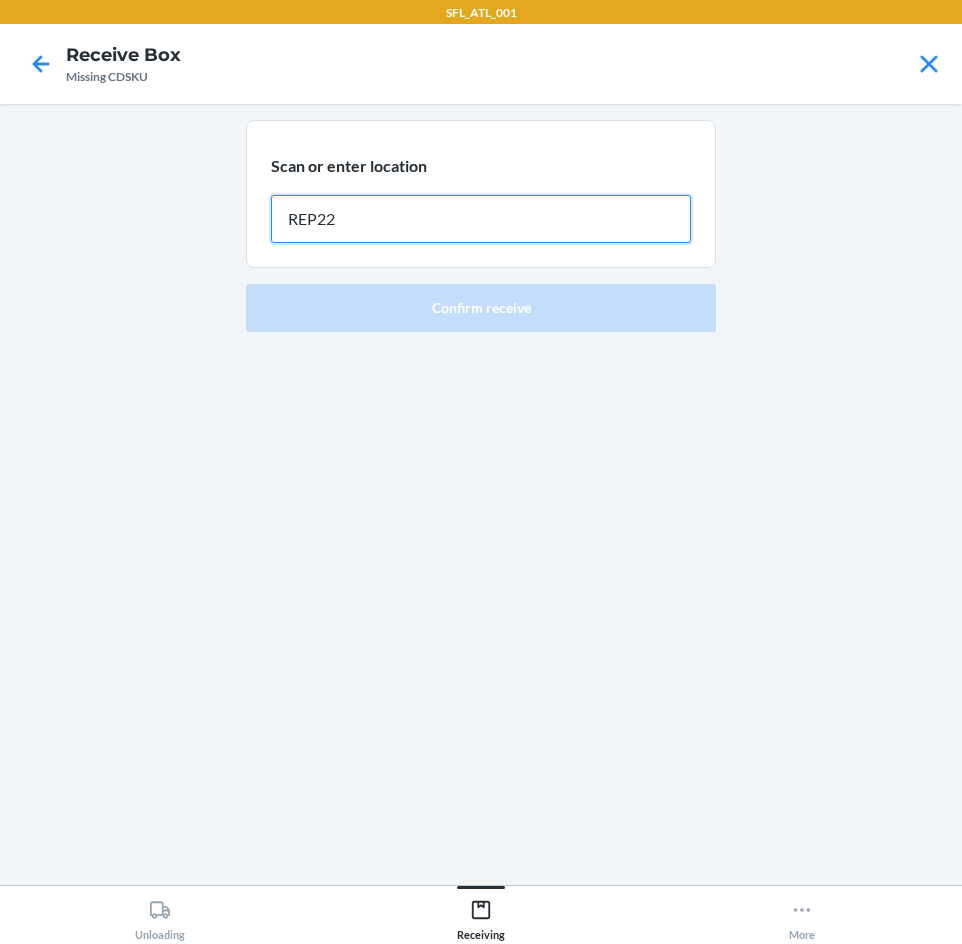 type on "REP227" 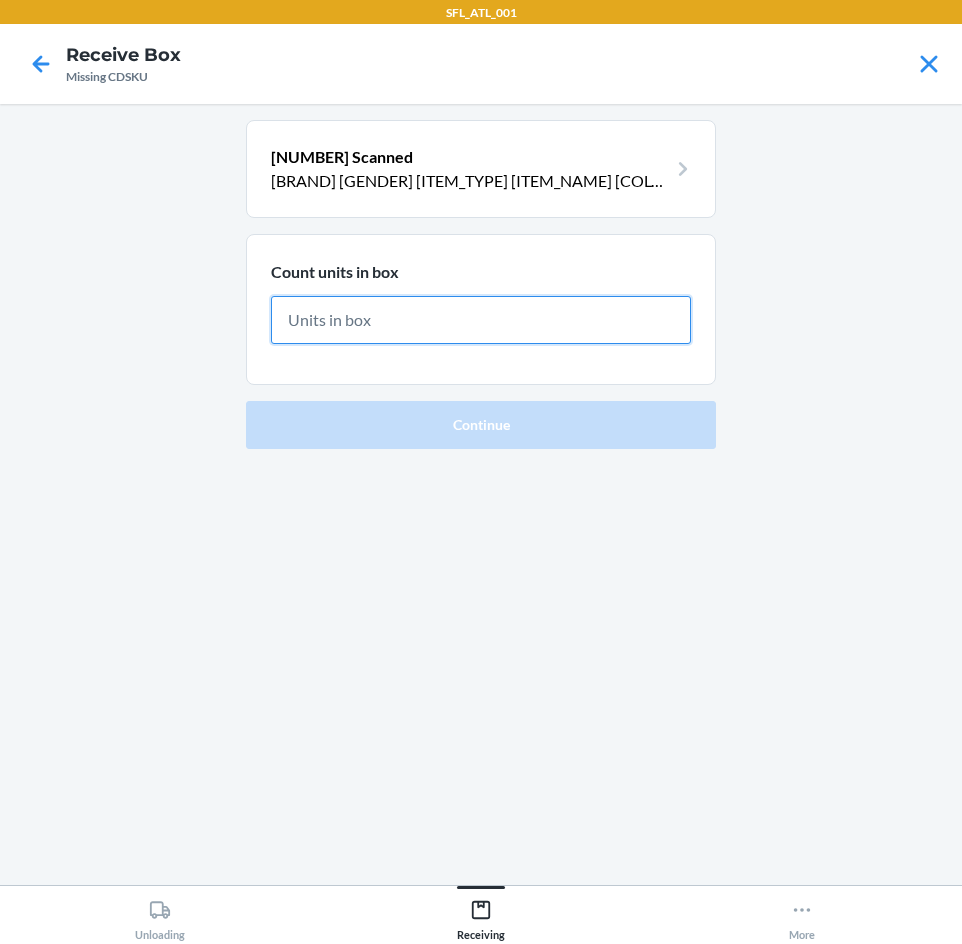click at bounding box center (481, 320) 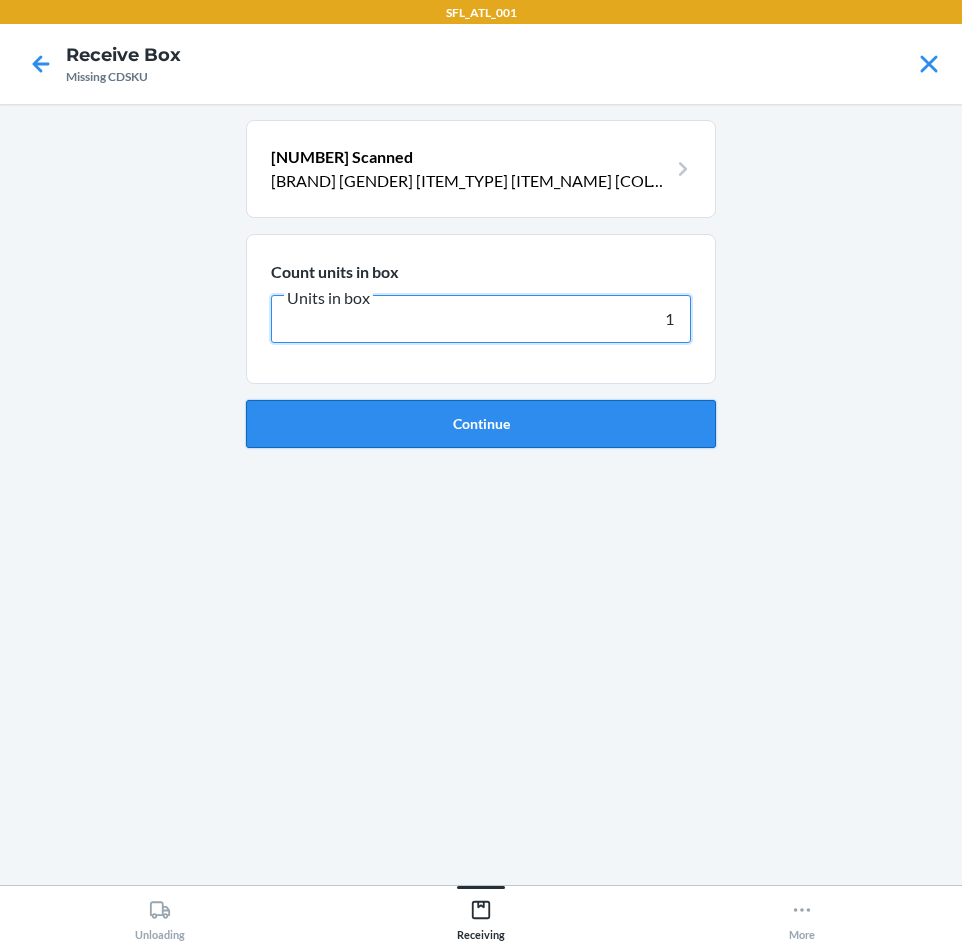 type on "1" 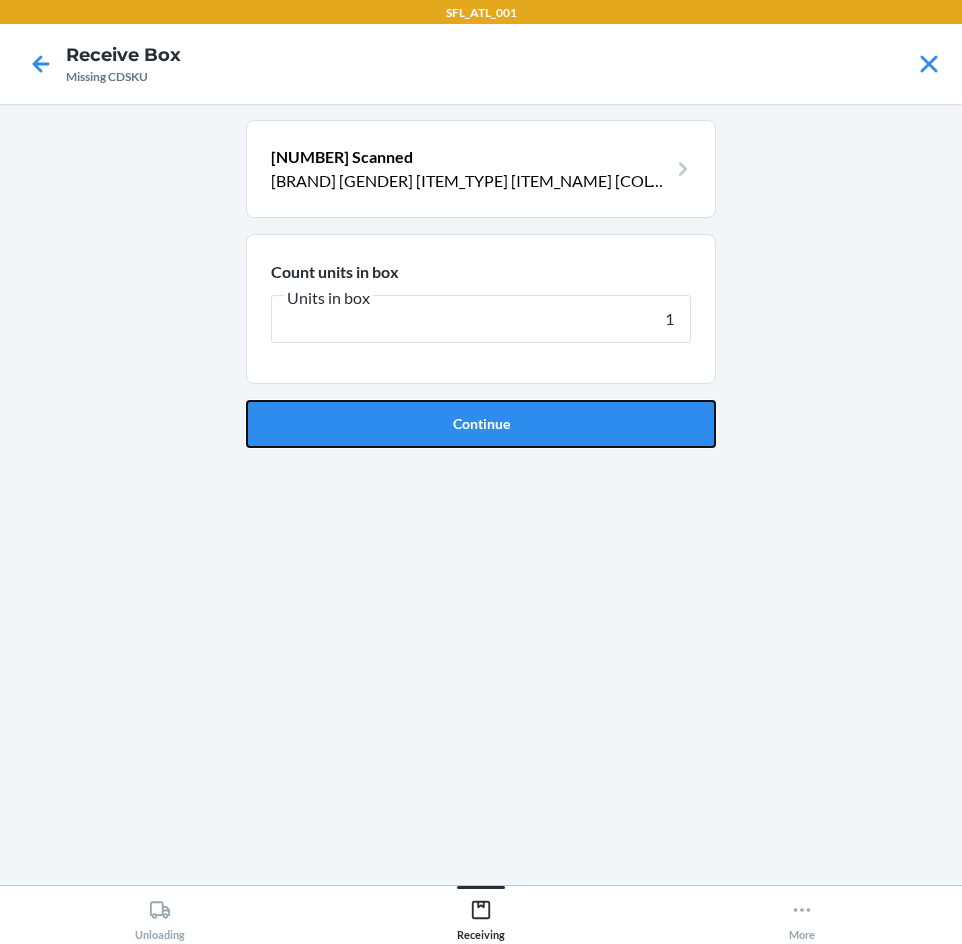 click on "Continue" at bounding box center (481, 424) 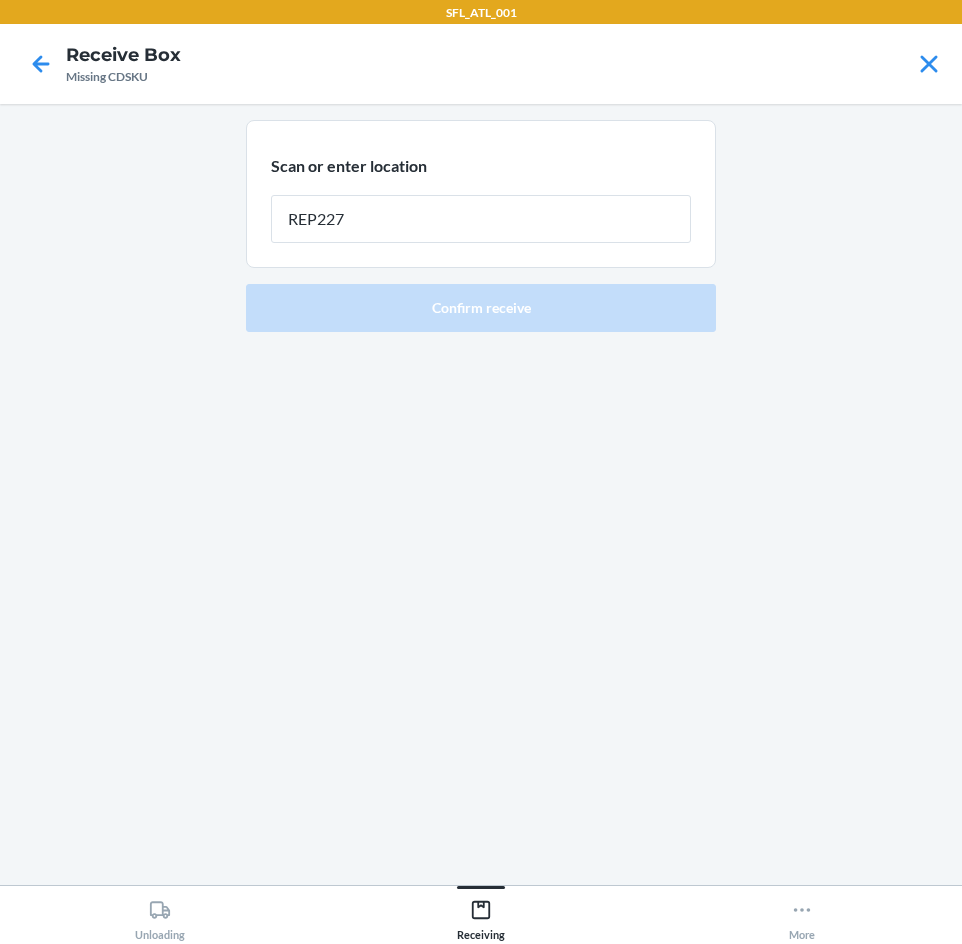type on "REP227" 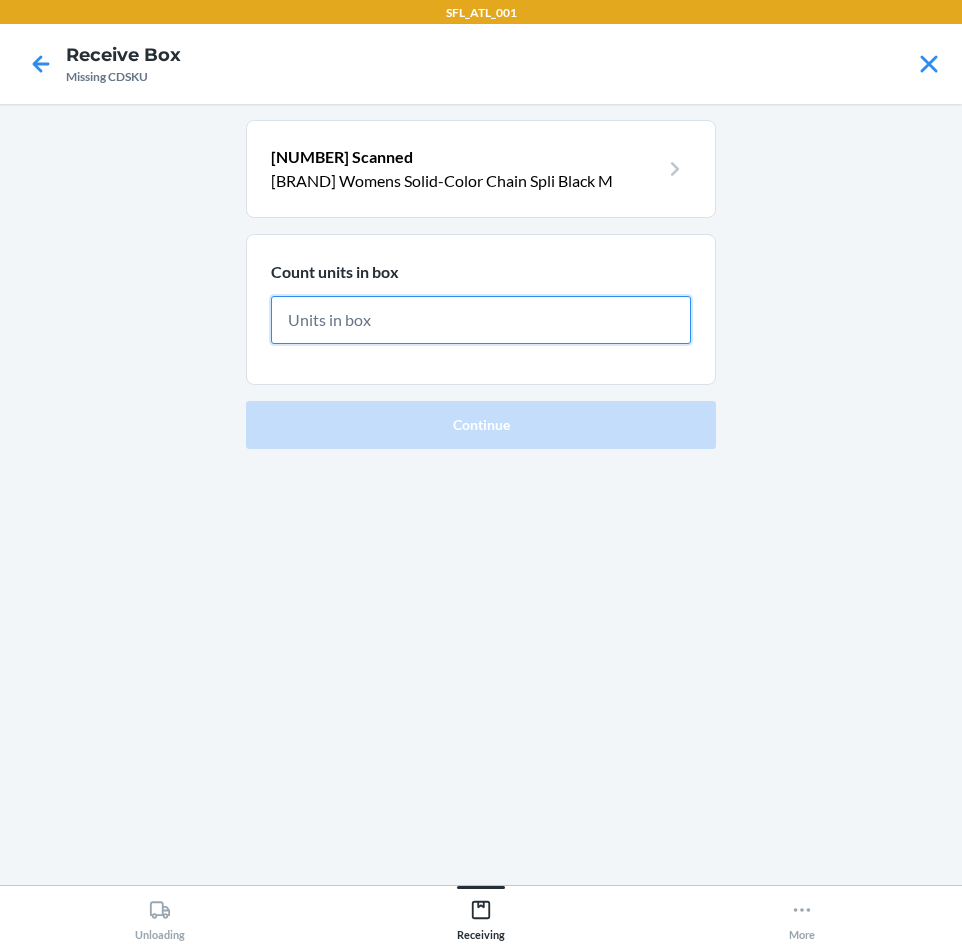 click at bounding box center [481, 320] 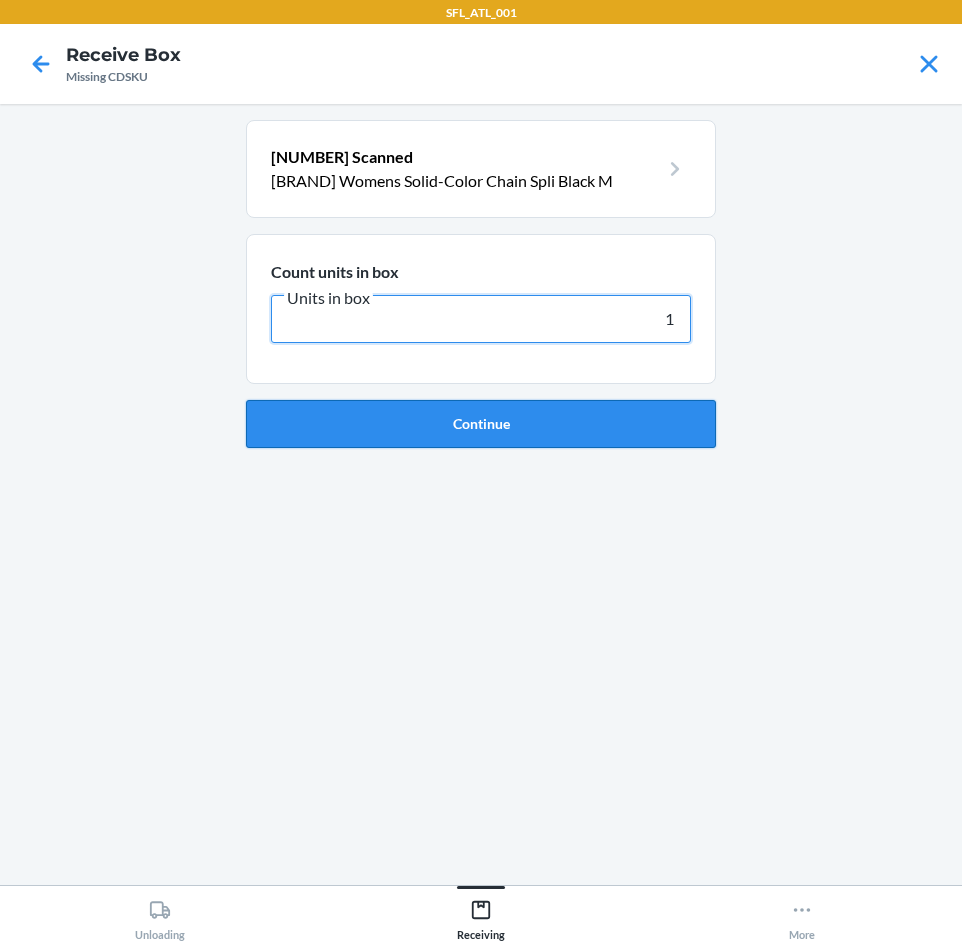 type on "1" 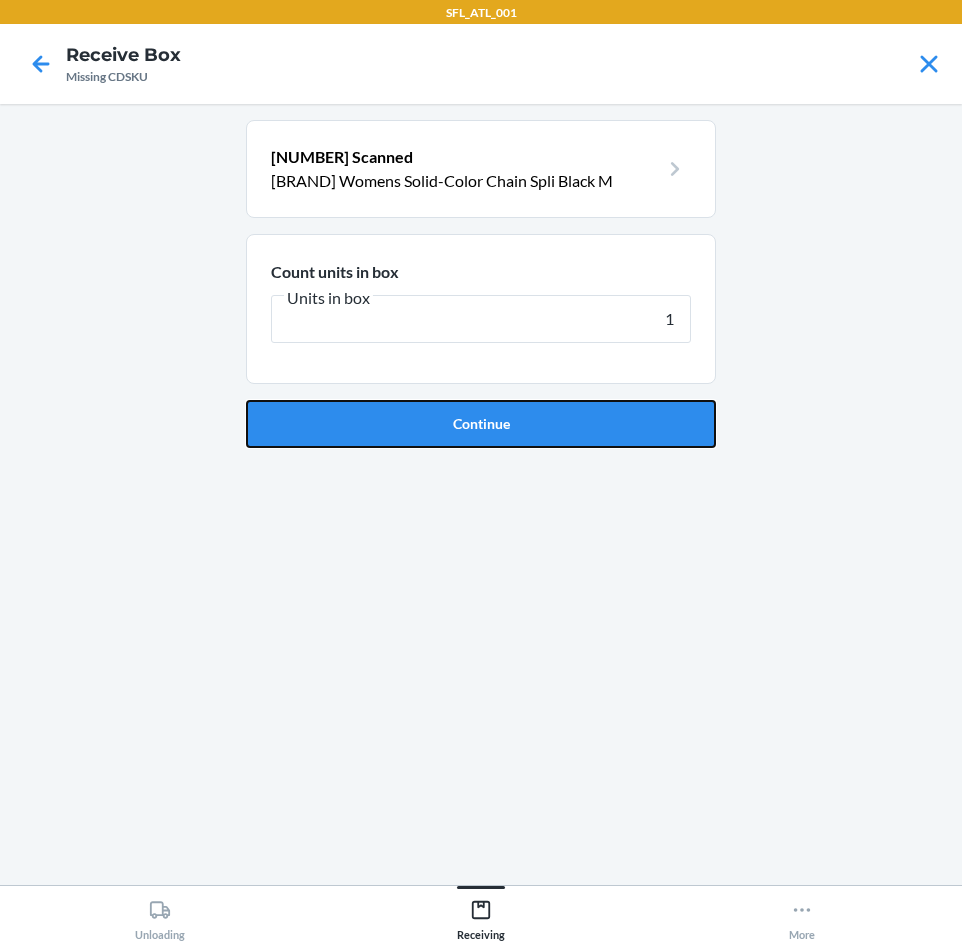 drag, startPoint x: 569, startPoint y: 402, endPoint x: 592, endPoint y: 405, distance: 23.194826 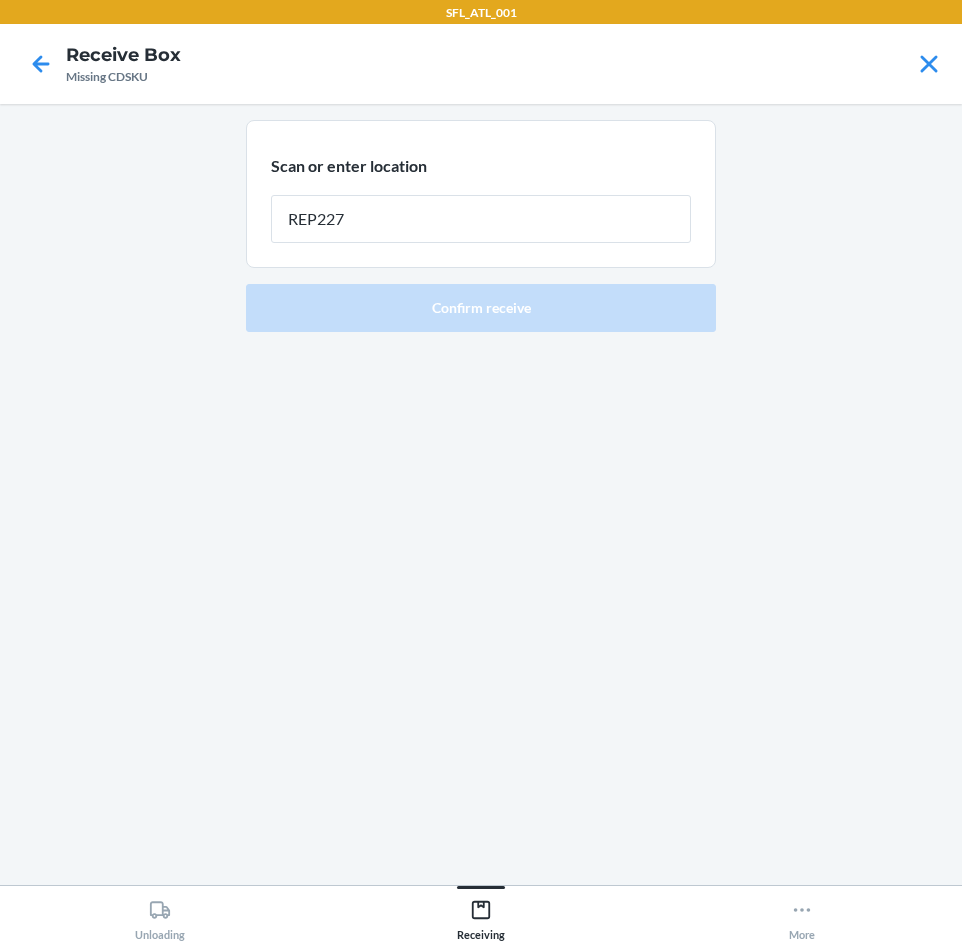 type on "REP227" 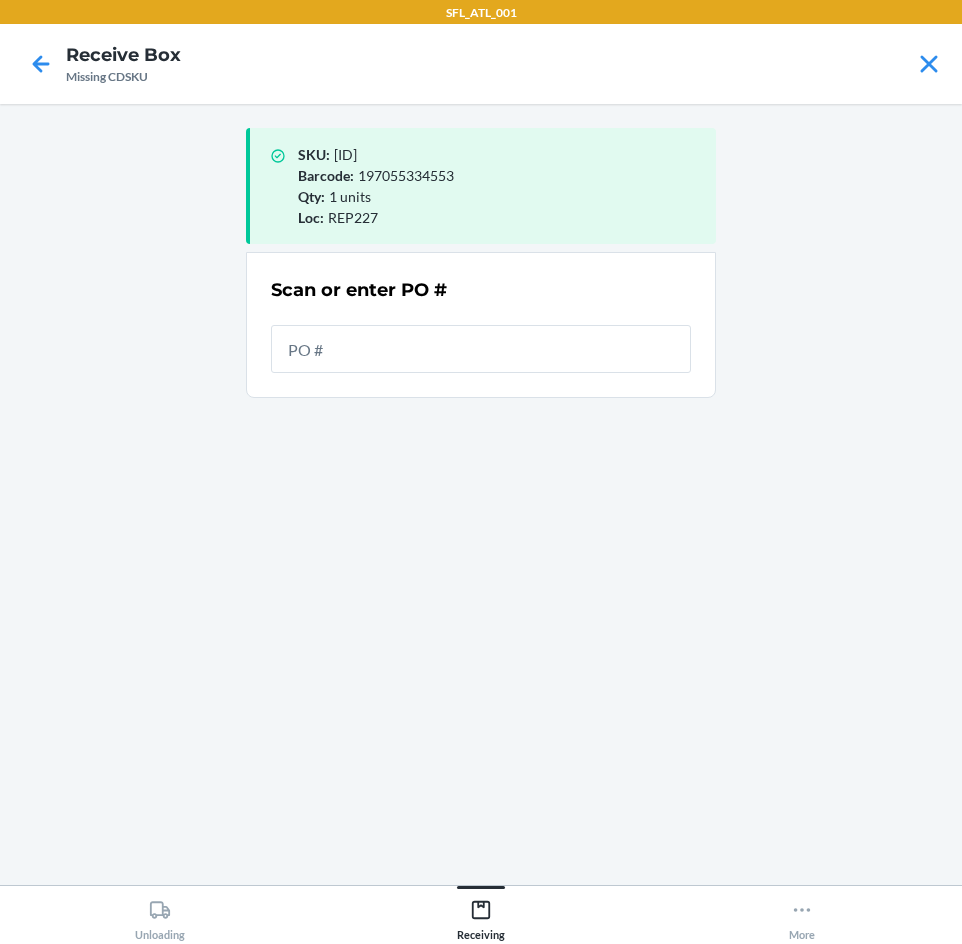 click at bounding box center (481, 349) 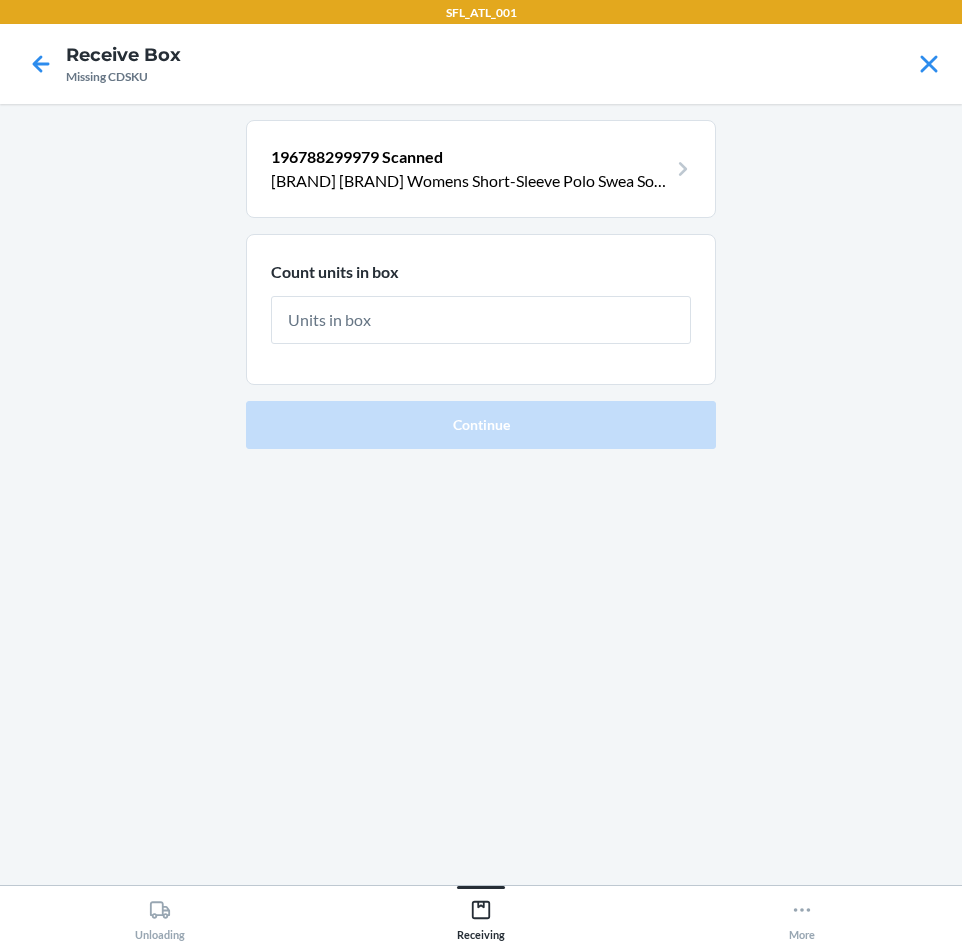 click at bounding box center [481, 320] 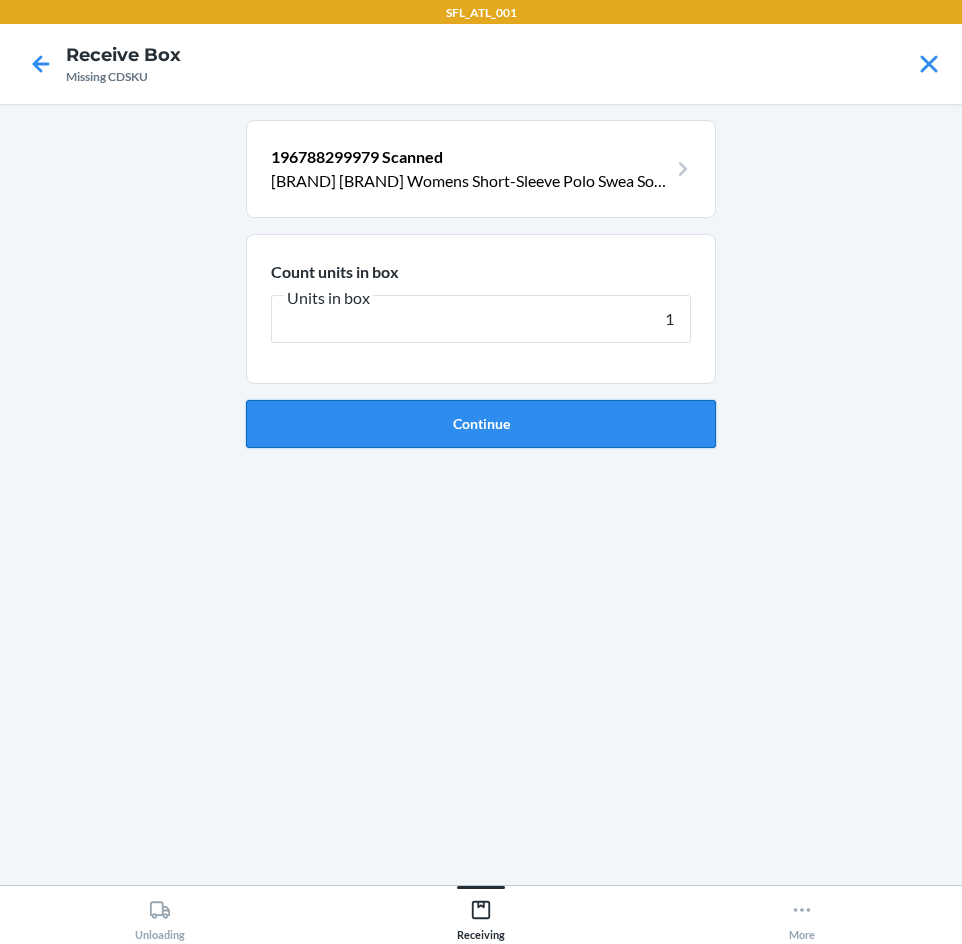 type on "1" 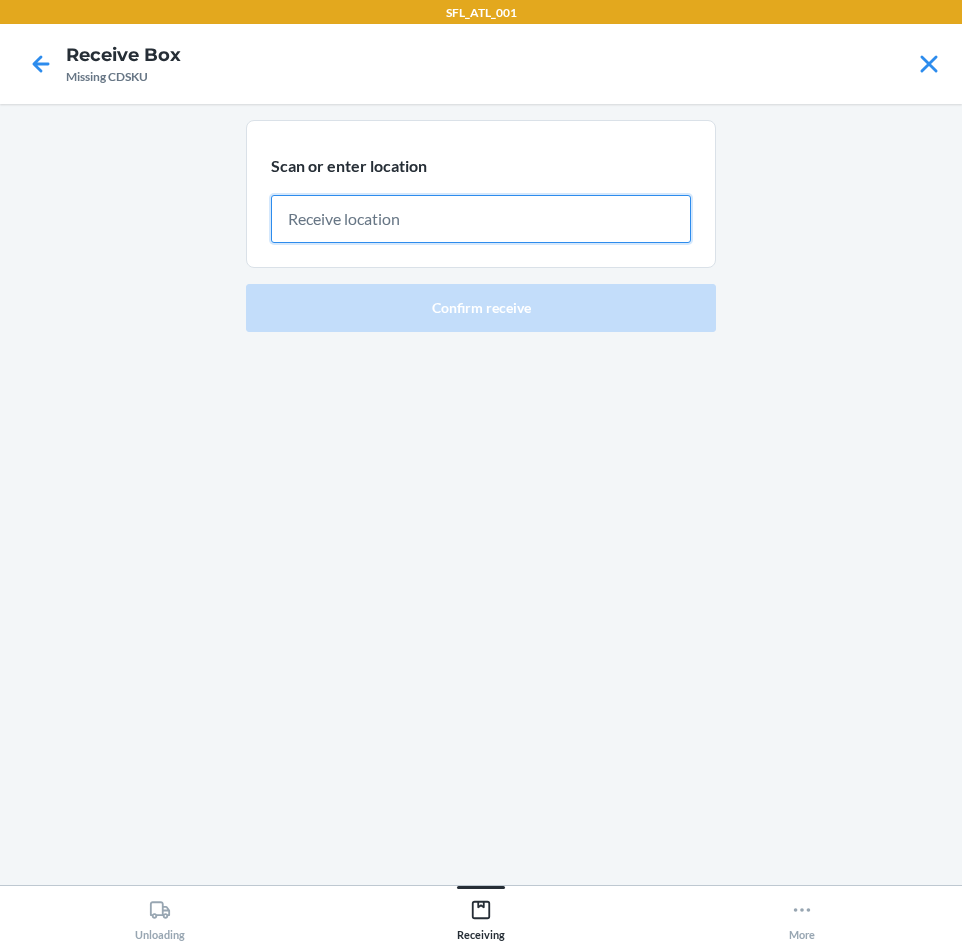 click at bounding box center [481, 219] 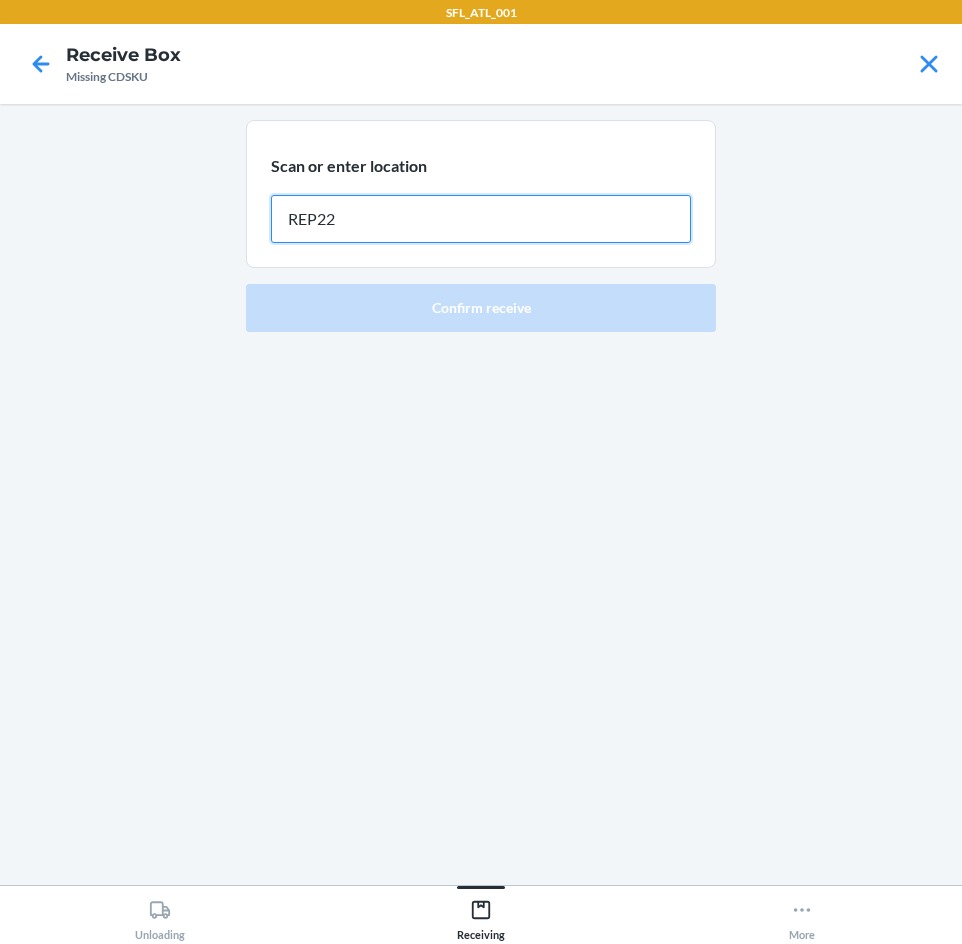 type on "REP227" 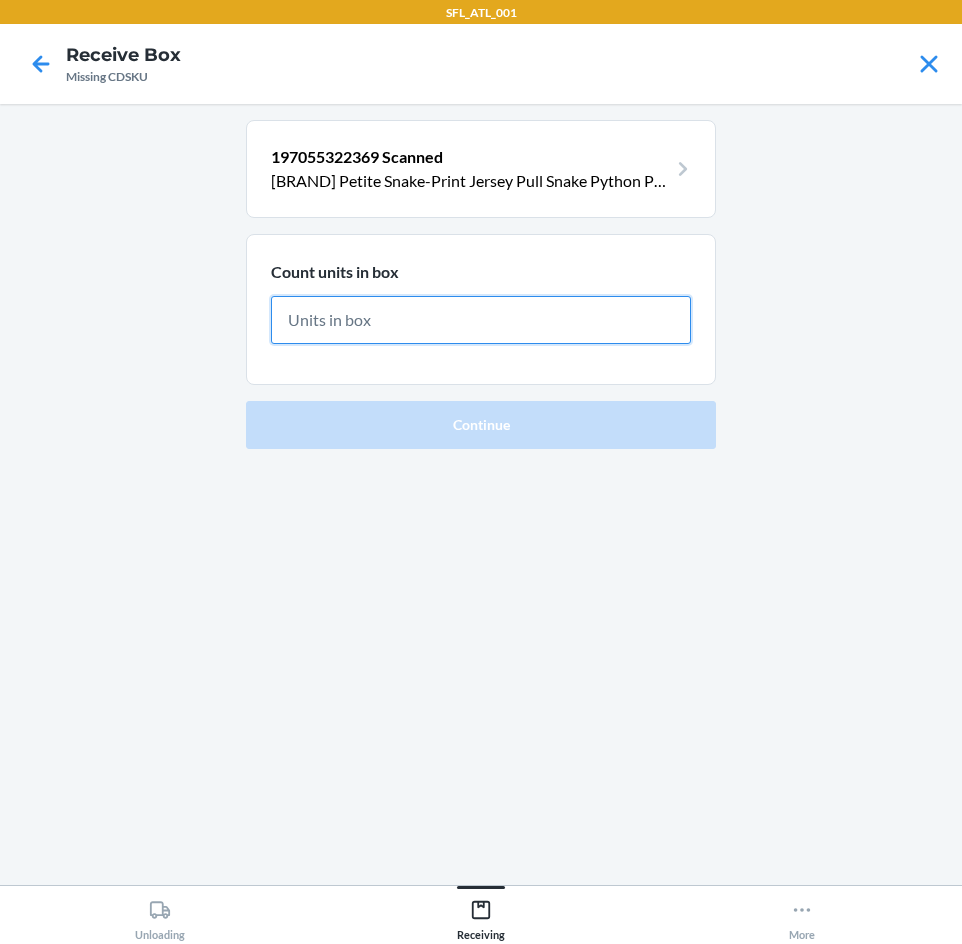click at bounding box center [481, 320] 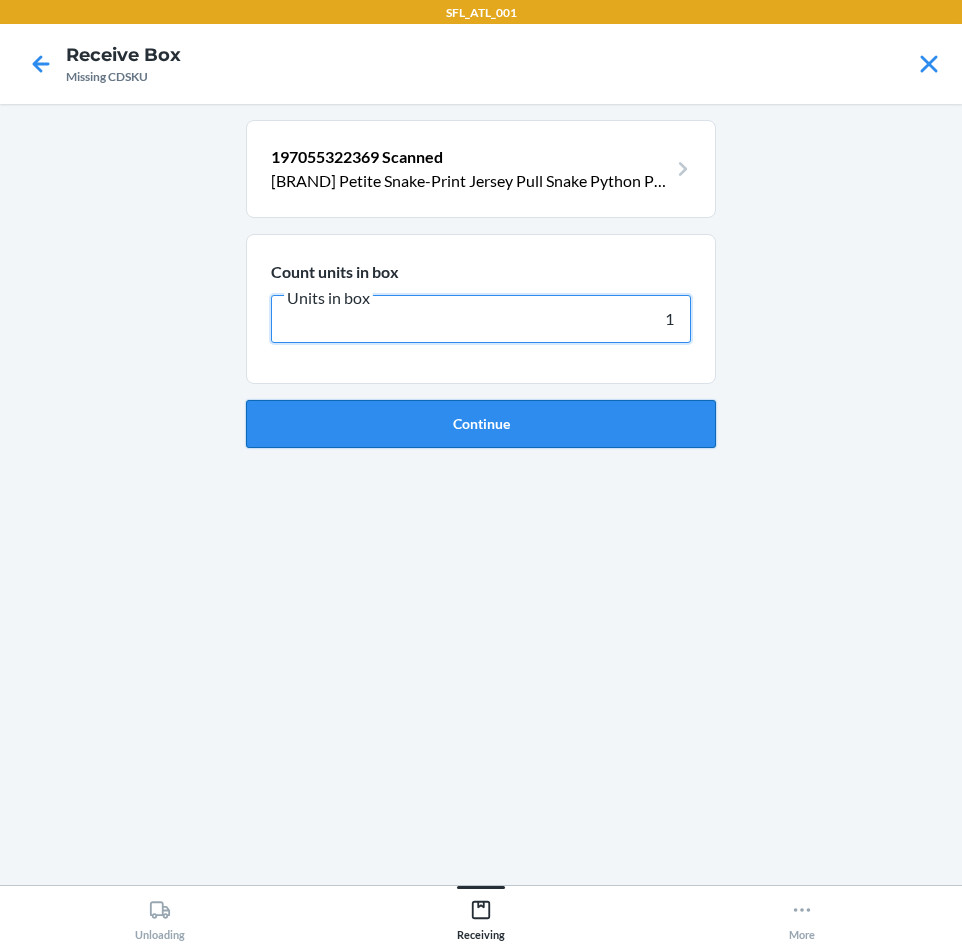 type on "1" 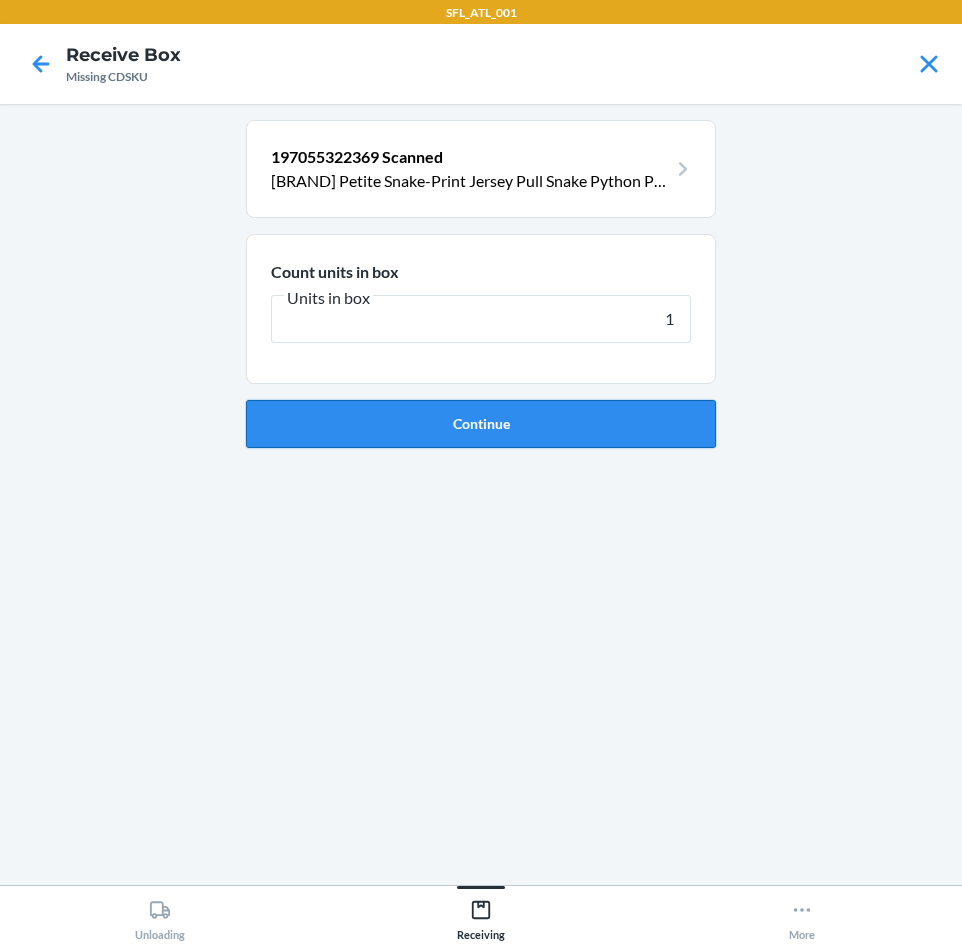 click on "Continue" at bounding box center (481, 424) 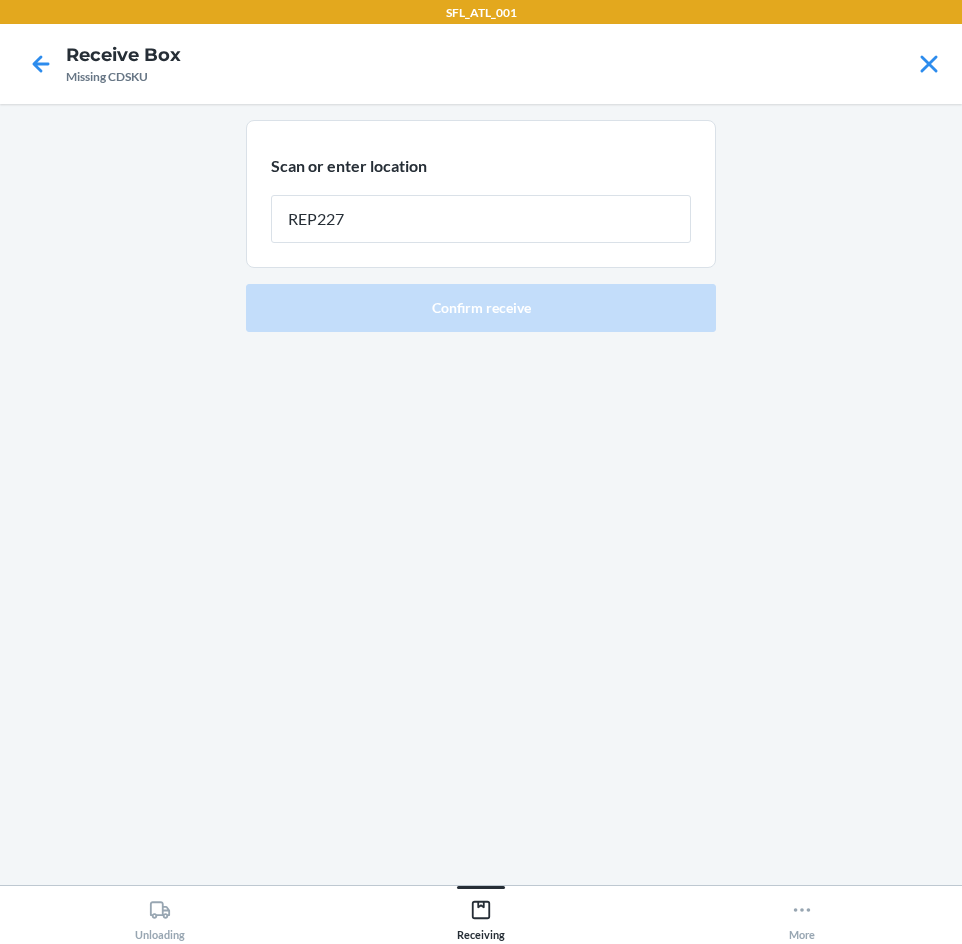 type on "REP227" 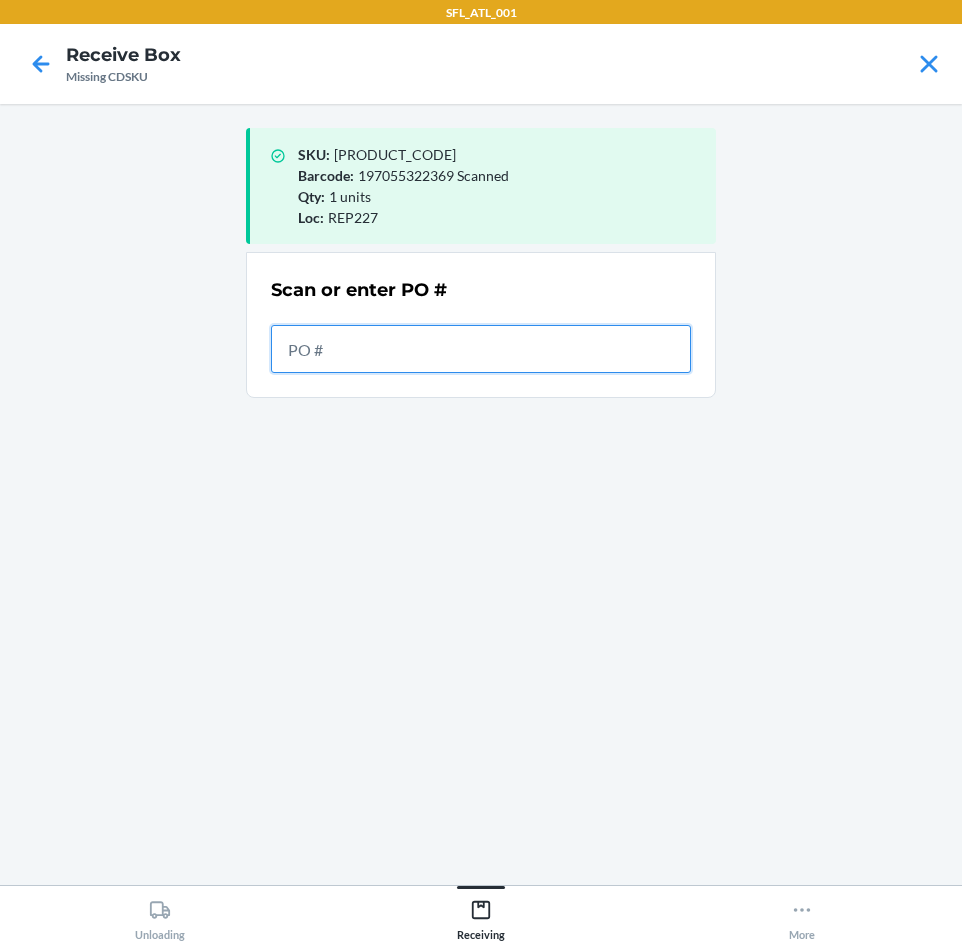 click at bounding box center (481, 349) 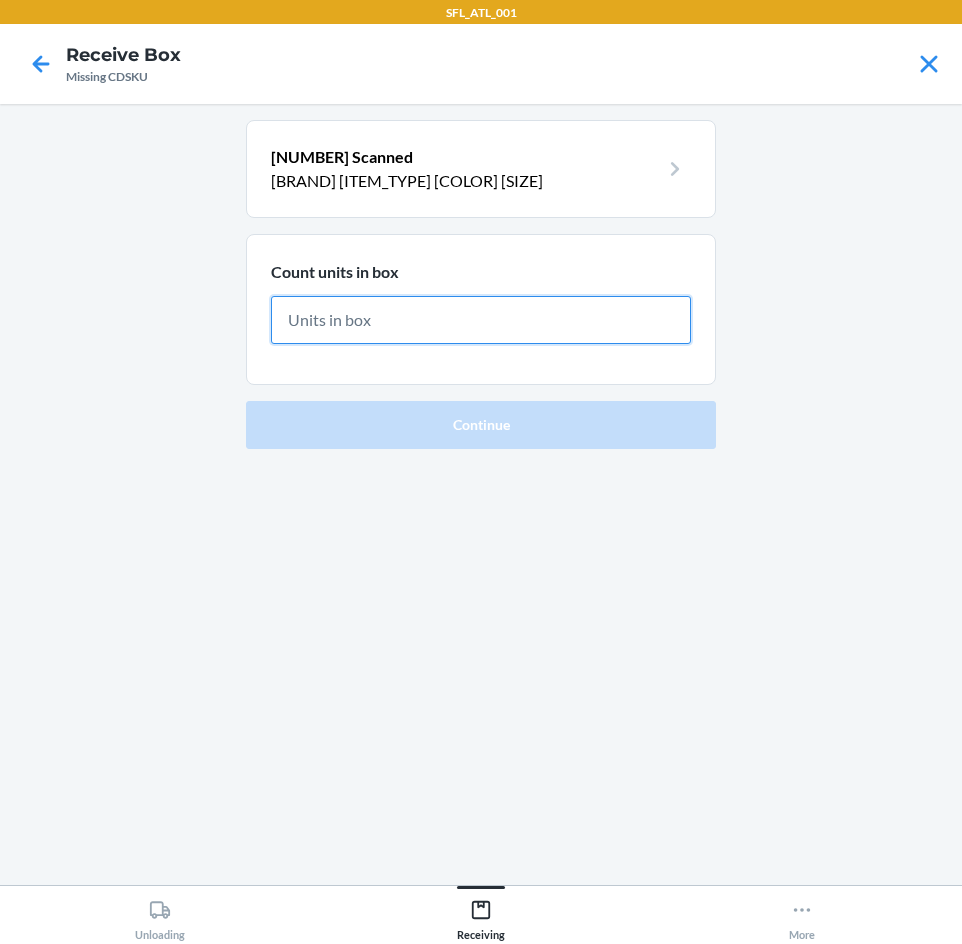 click at bounding box center [481, 320] 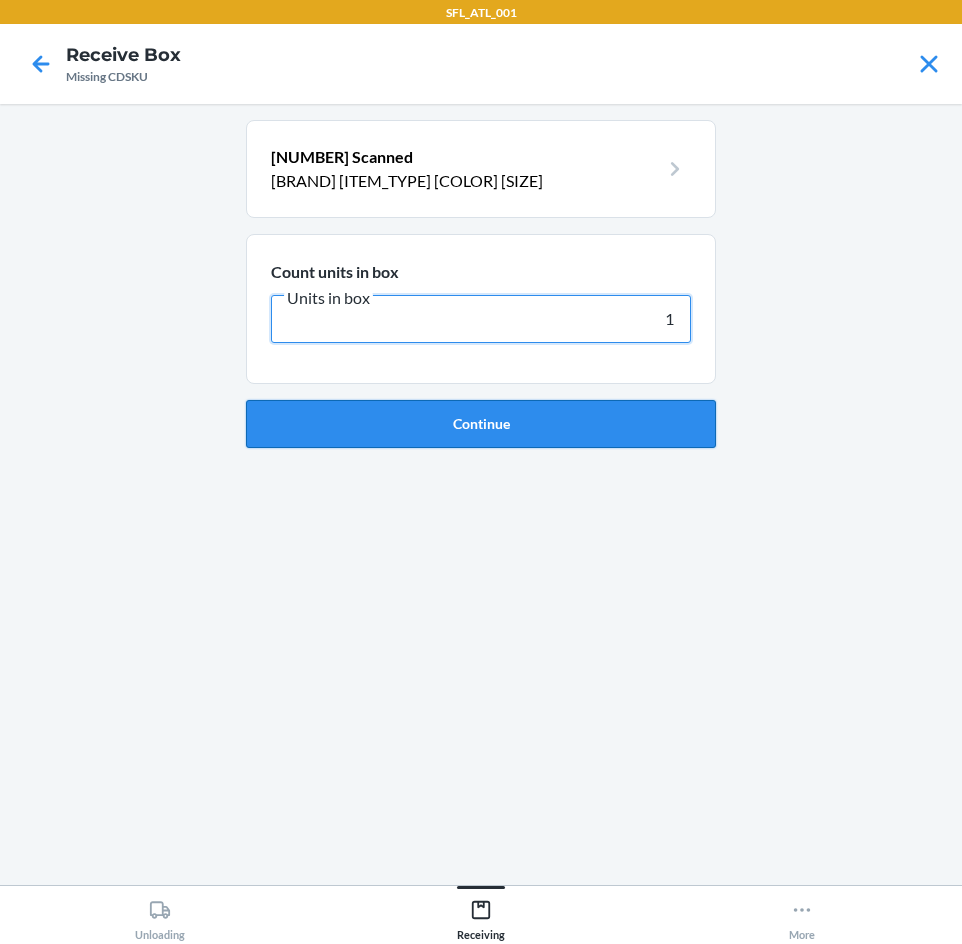 type on "1" 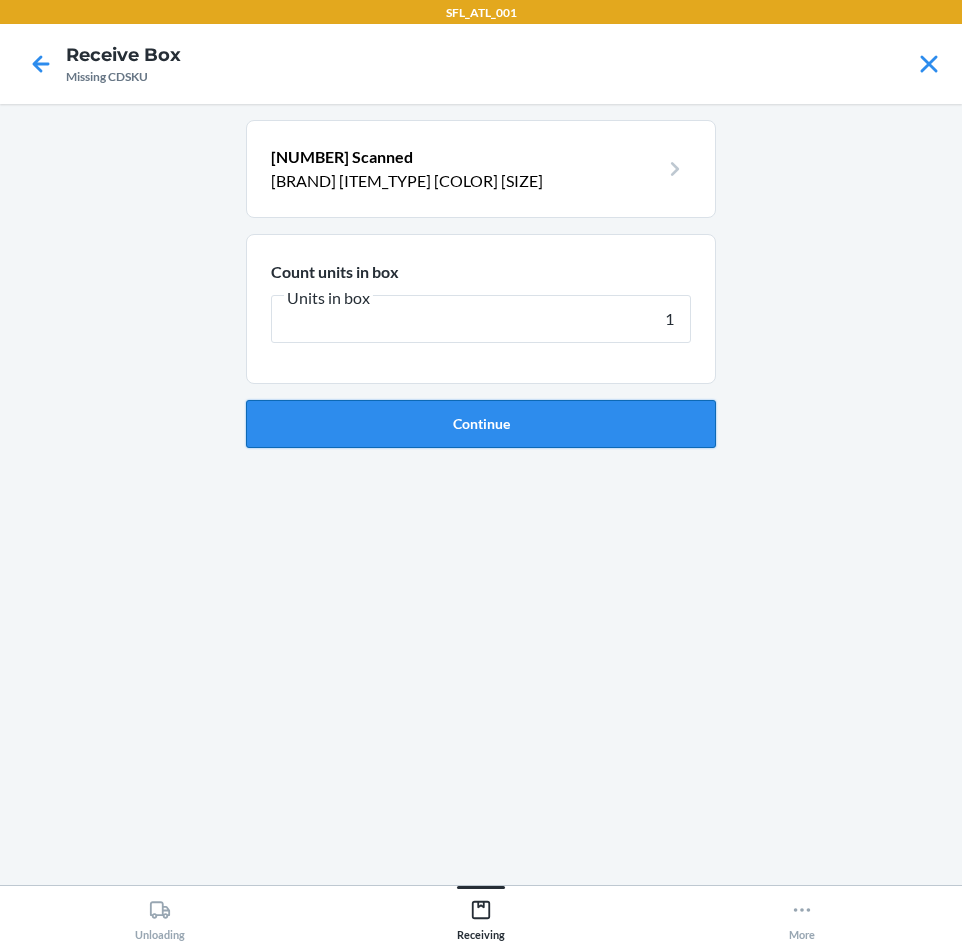 click on "Continue" at bounding box center [481, 424] 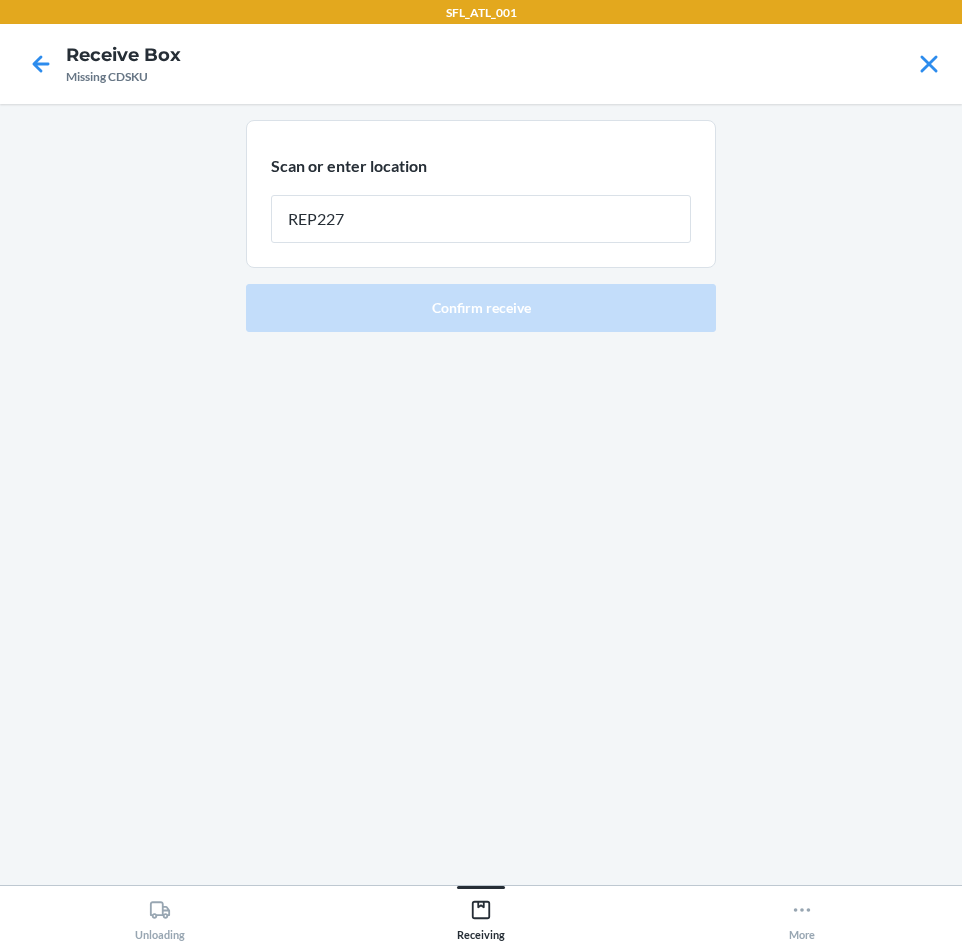 type on "REP227" 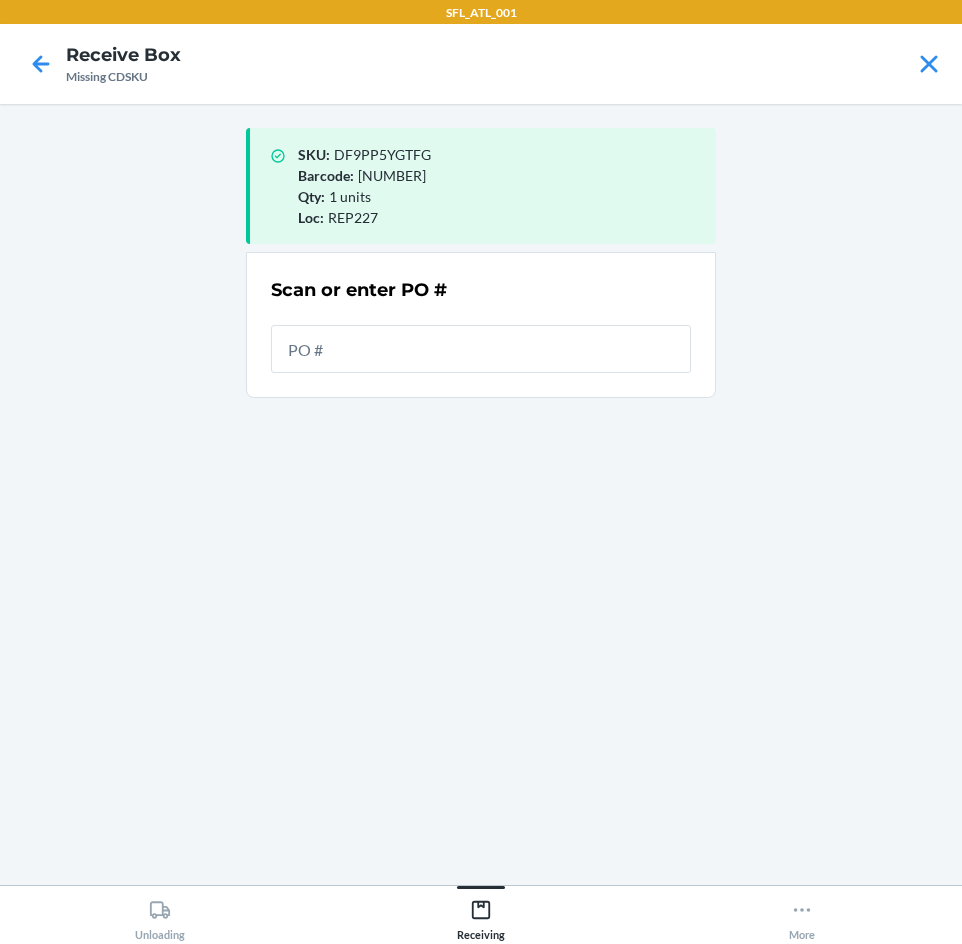 click at bounding box center (481, 349) 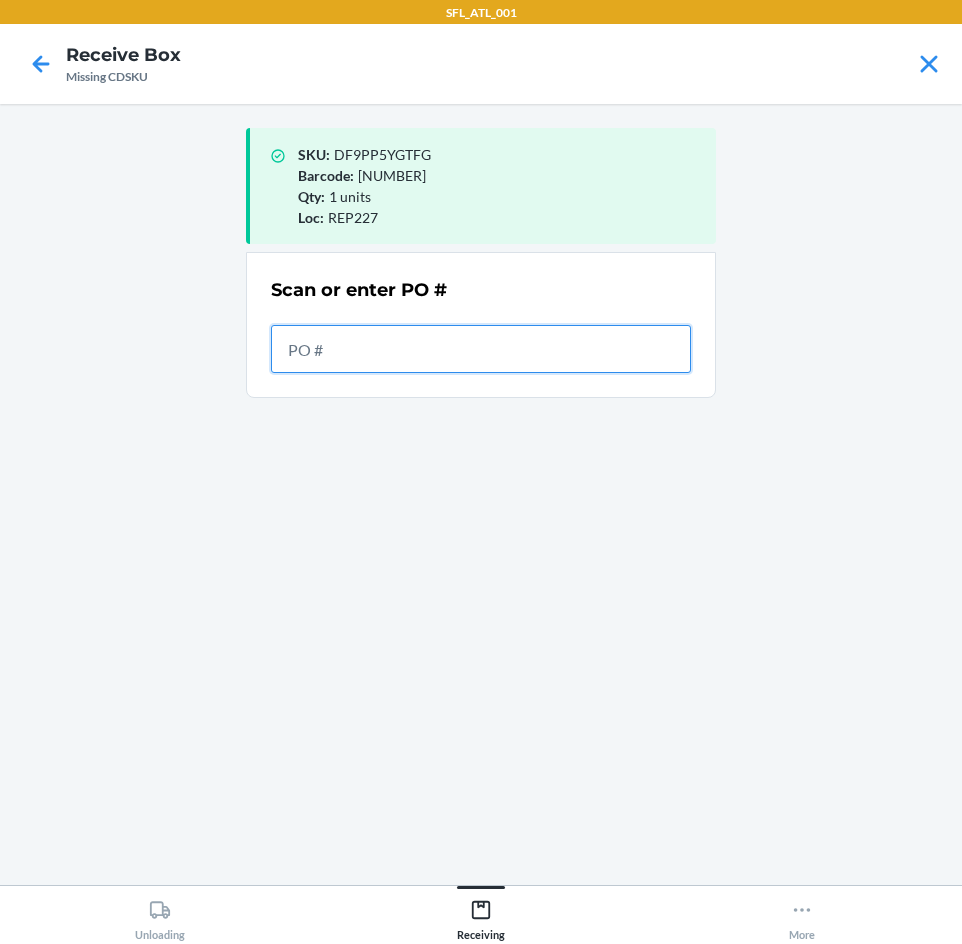 click at bounding box center [481, 349] 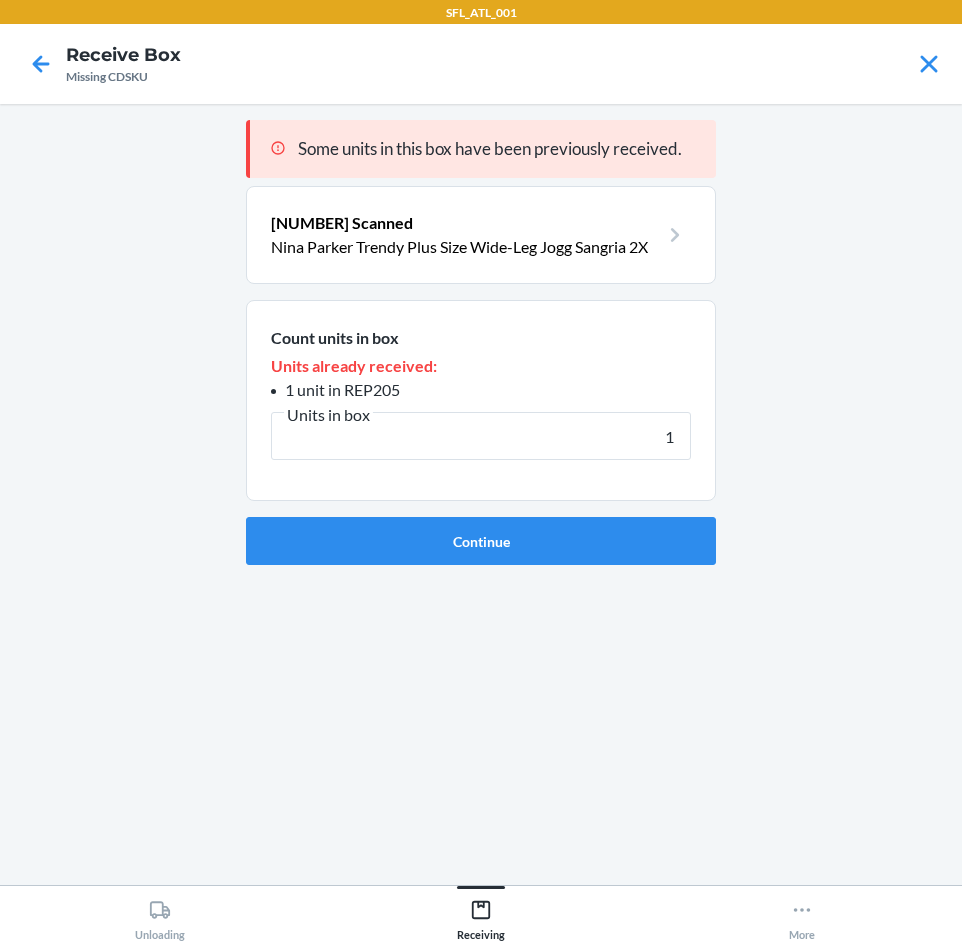 type on "1" 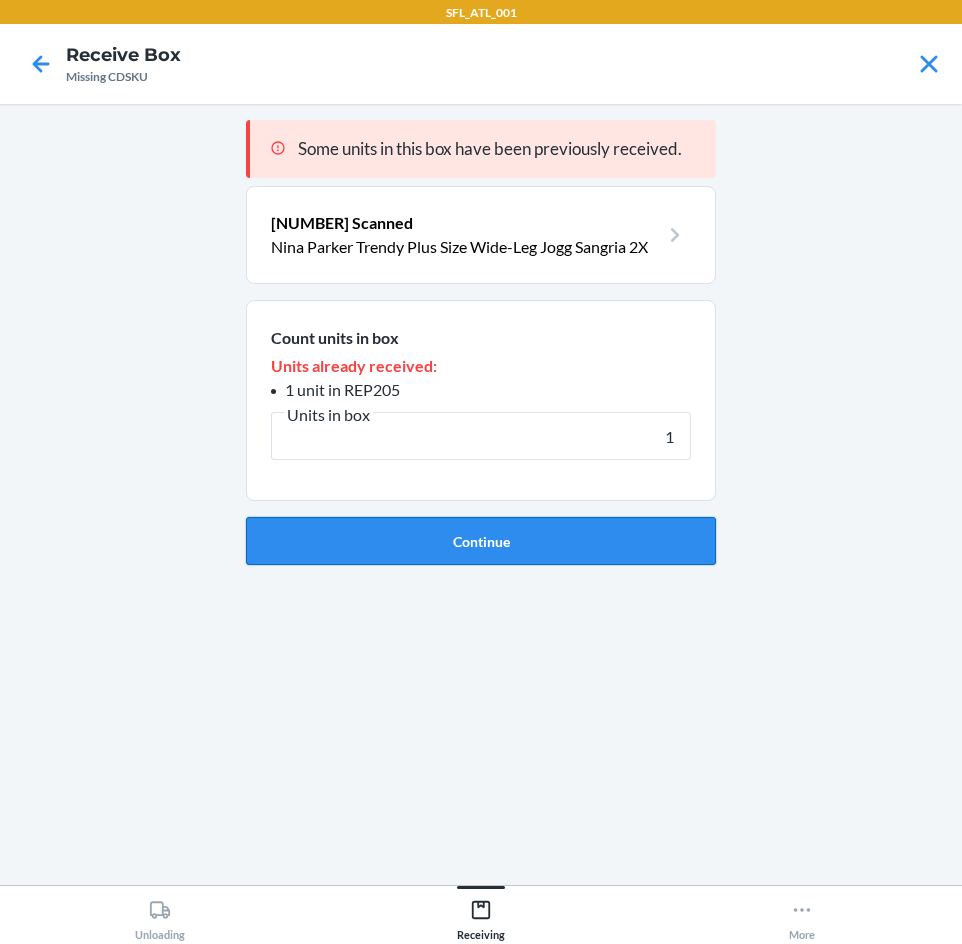 click on "Continue" at bounding box center [481, 541] 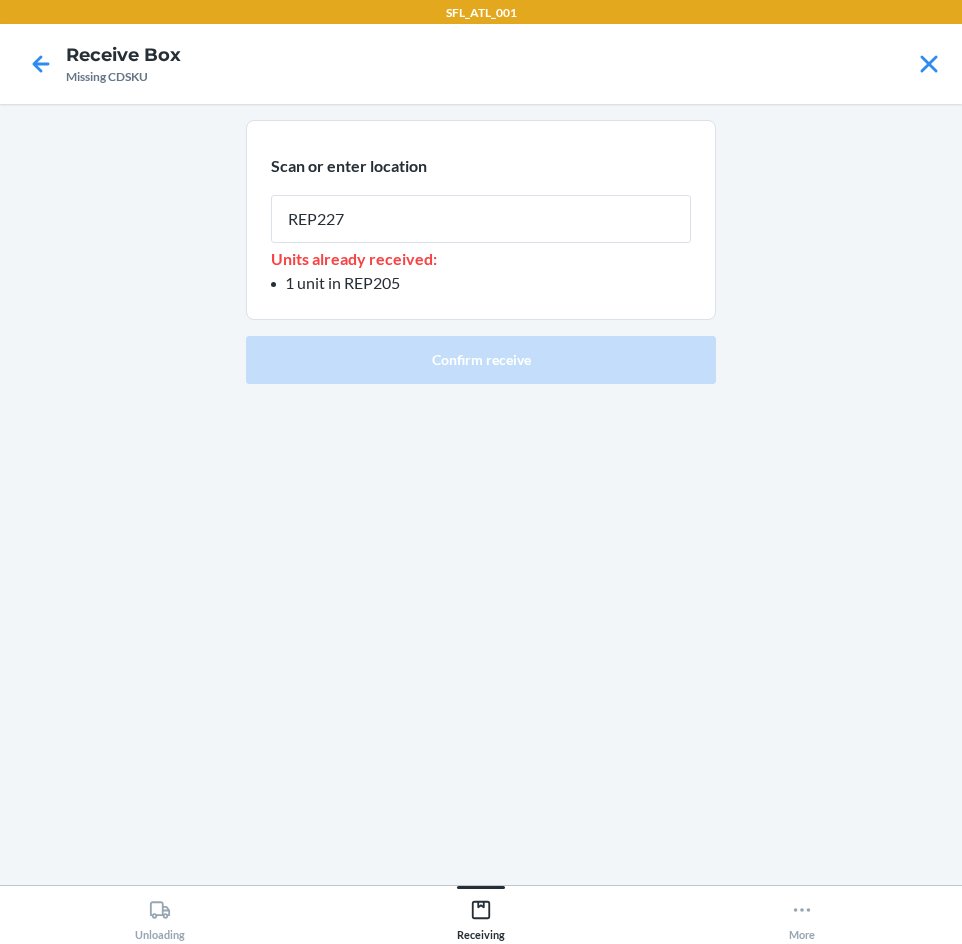 type on "REP227" 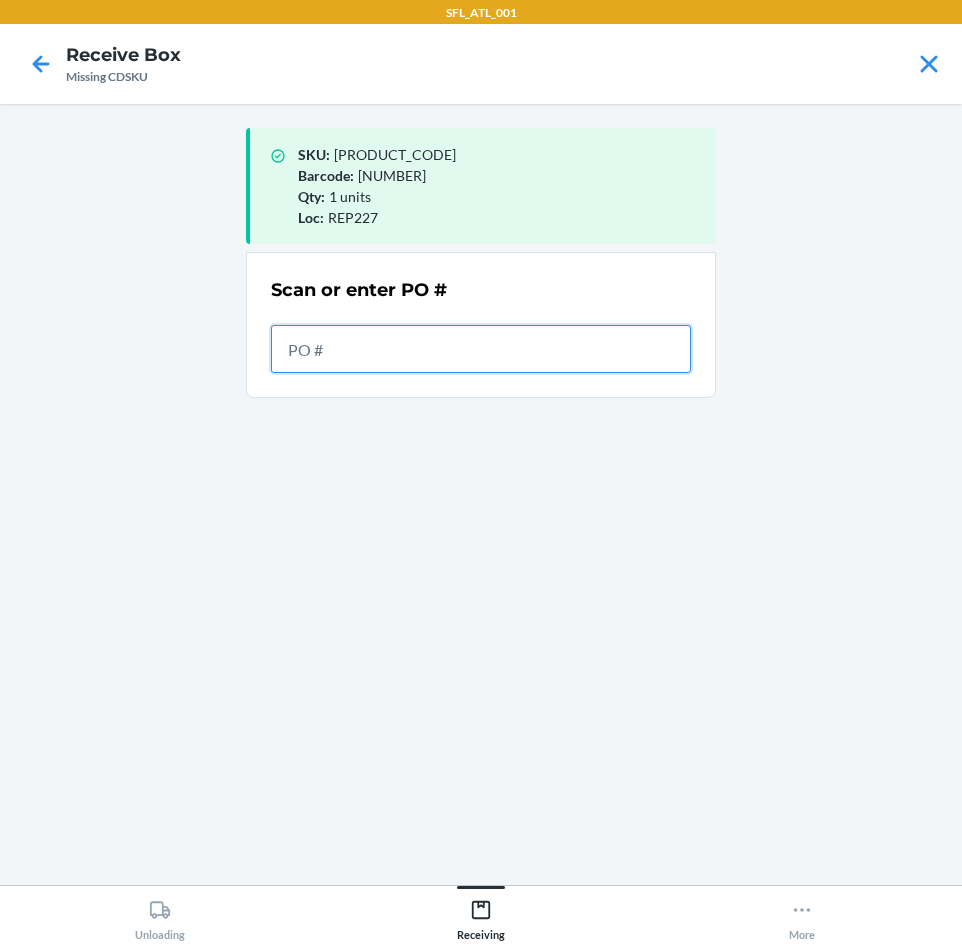 click at bounding box center (481, 349) 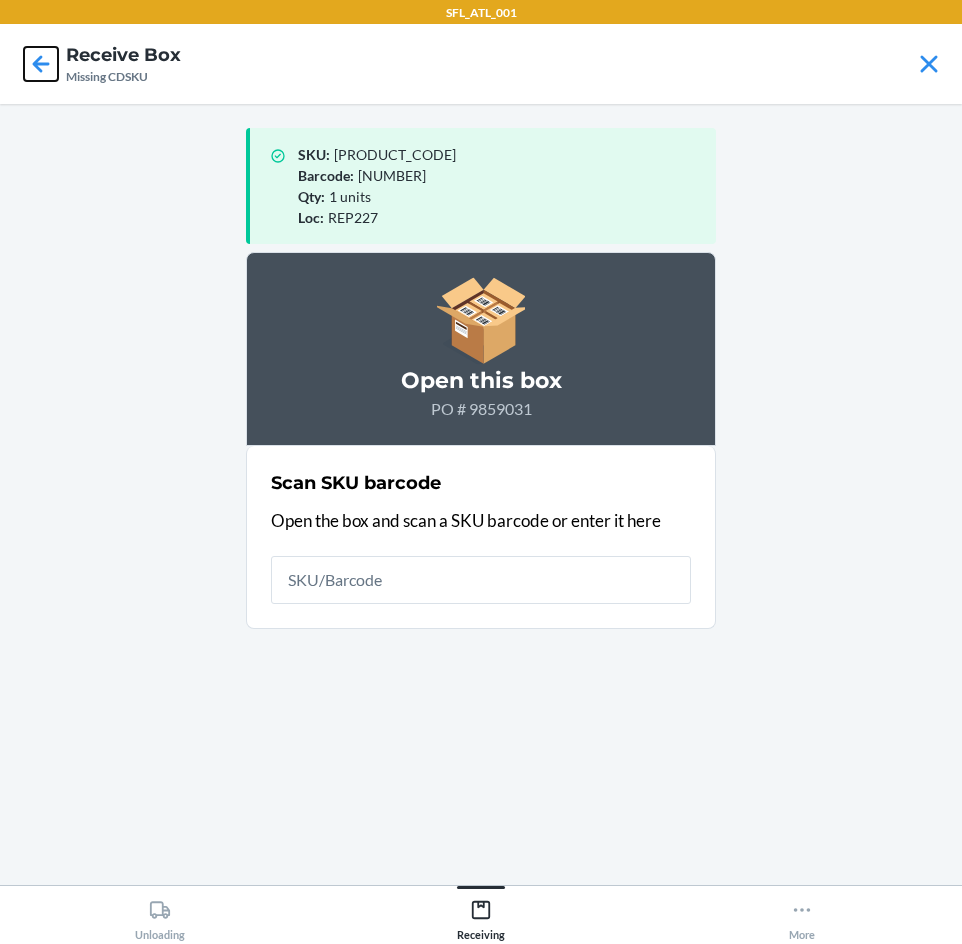 click 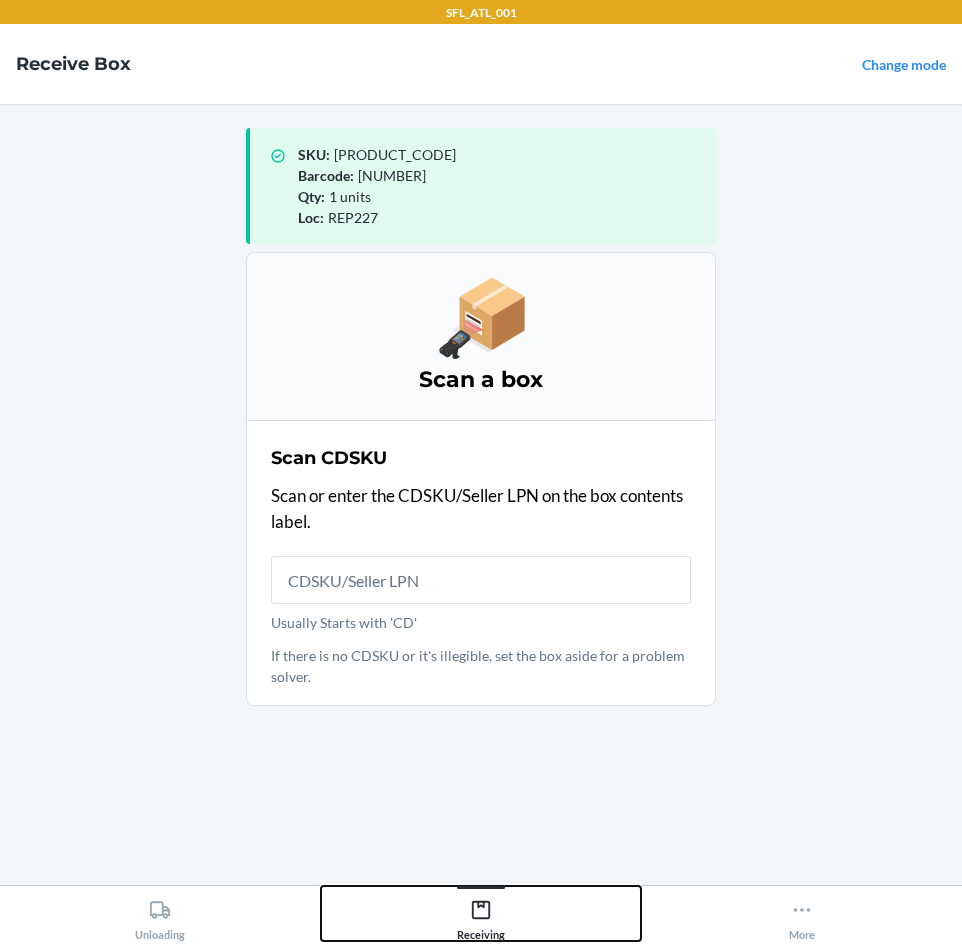 click 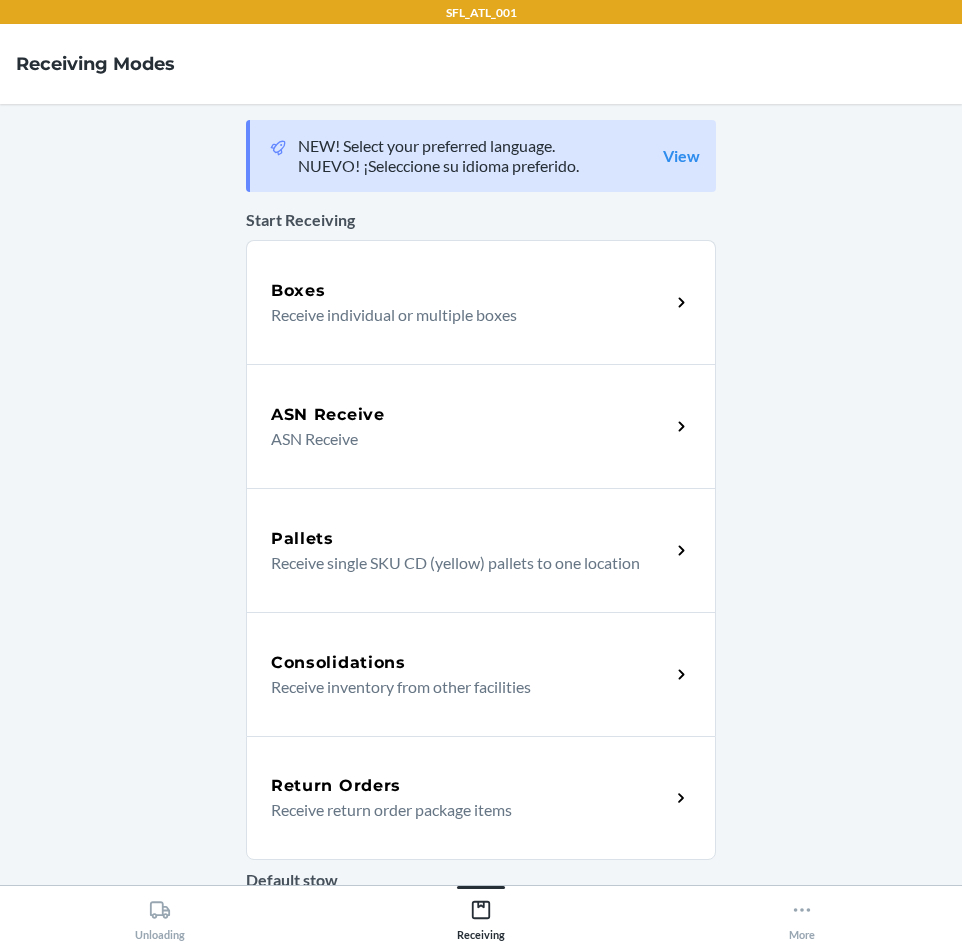click on "ASN Receive" at bounding box center [462, 439] 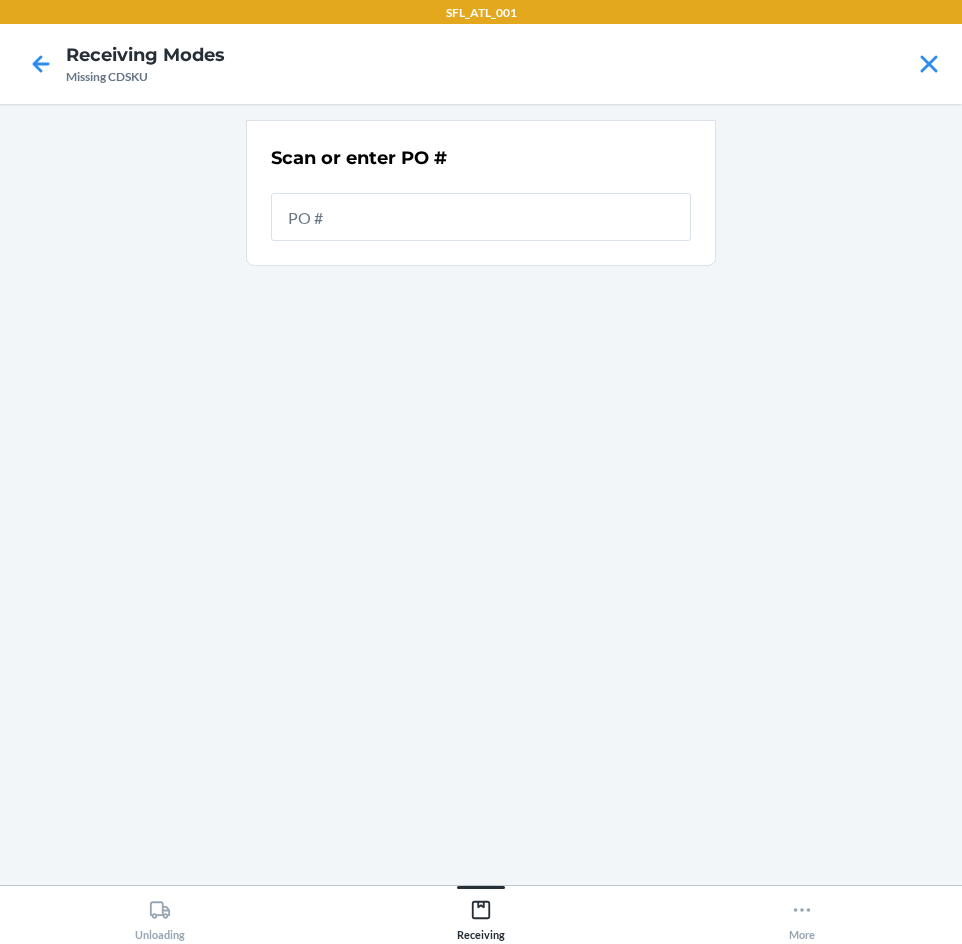 click at bounding box center [481, 217] 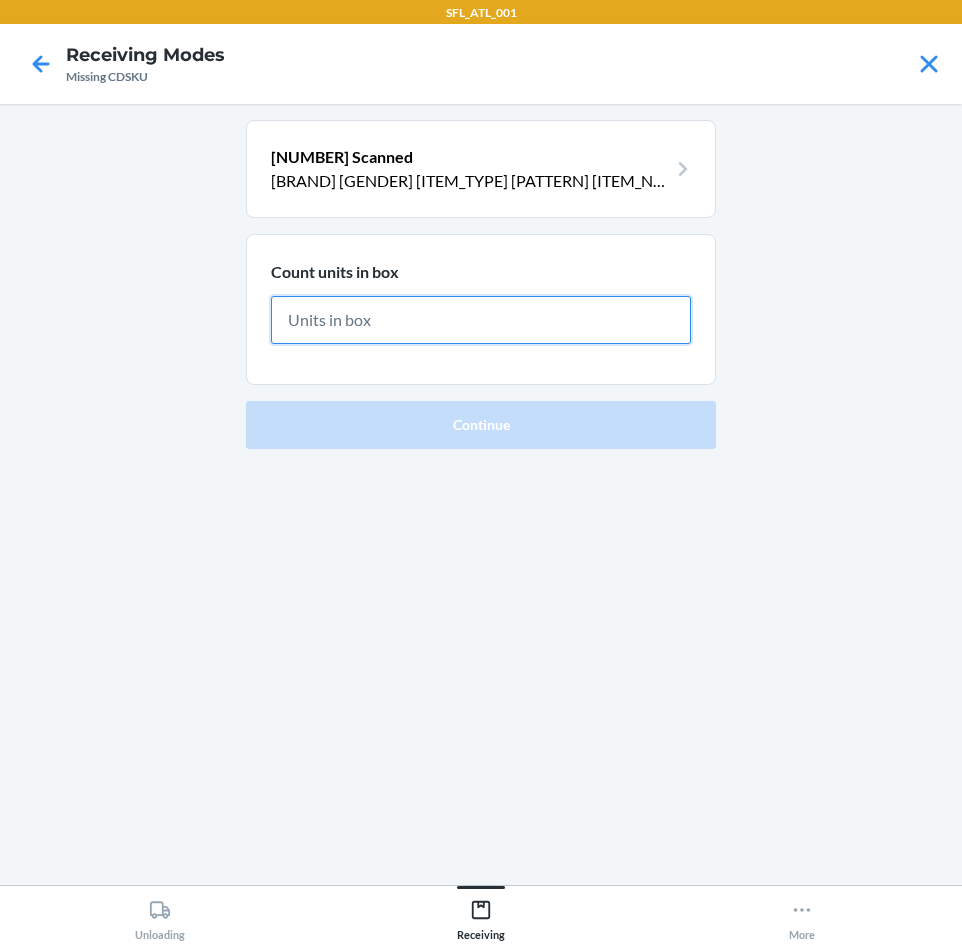 click at bounding box center (481, 320) 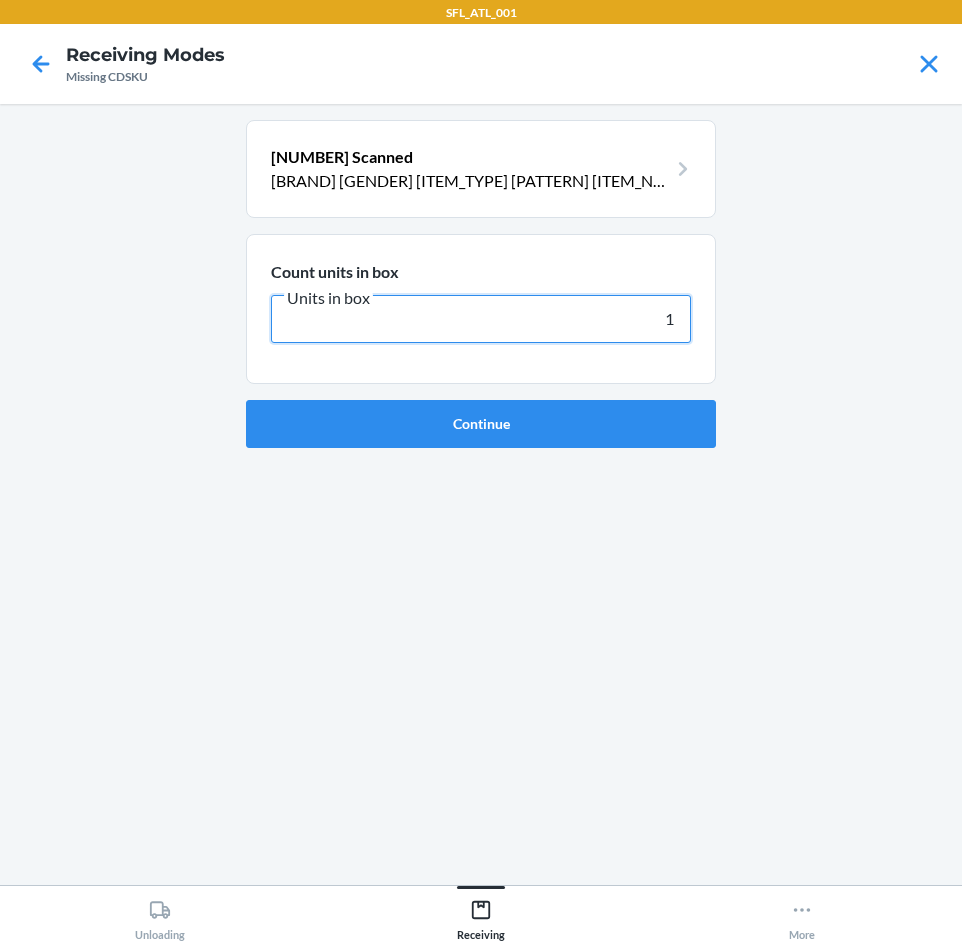 click on "Continue" at bounding box center (481, 424) 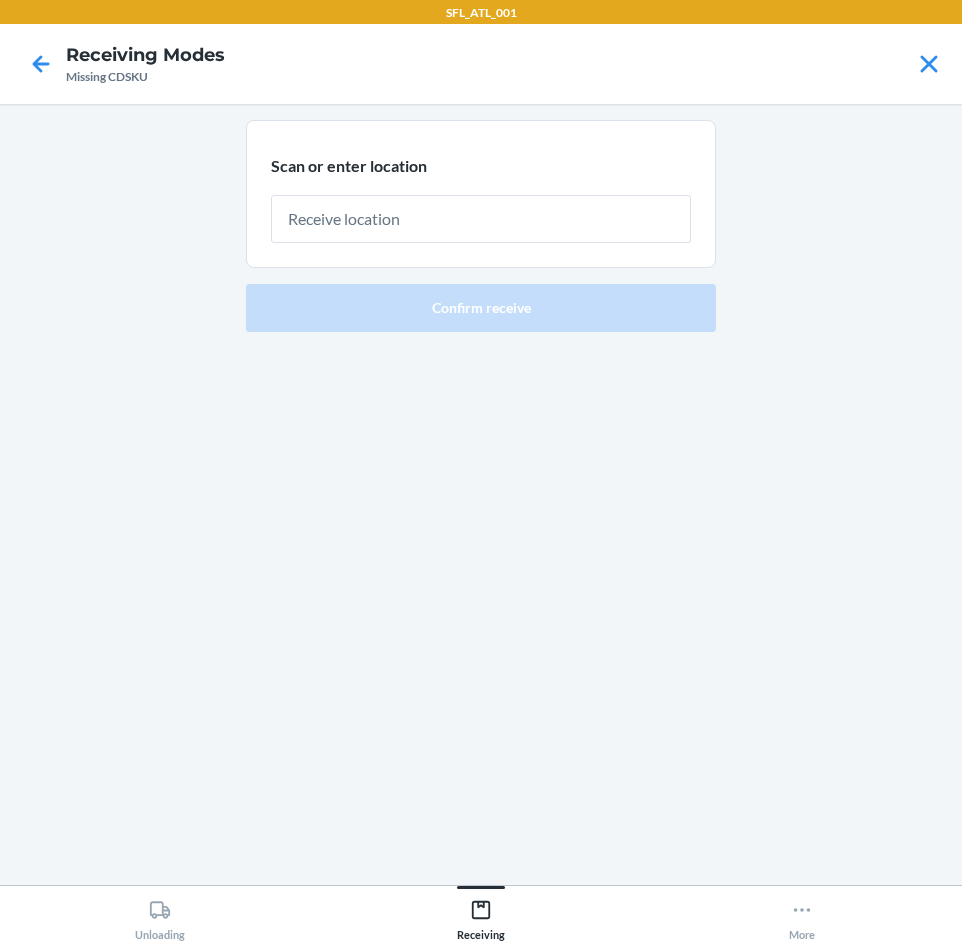 click at bounding box center [481, 219] 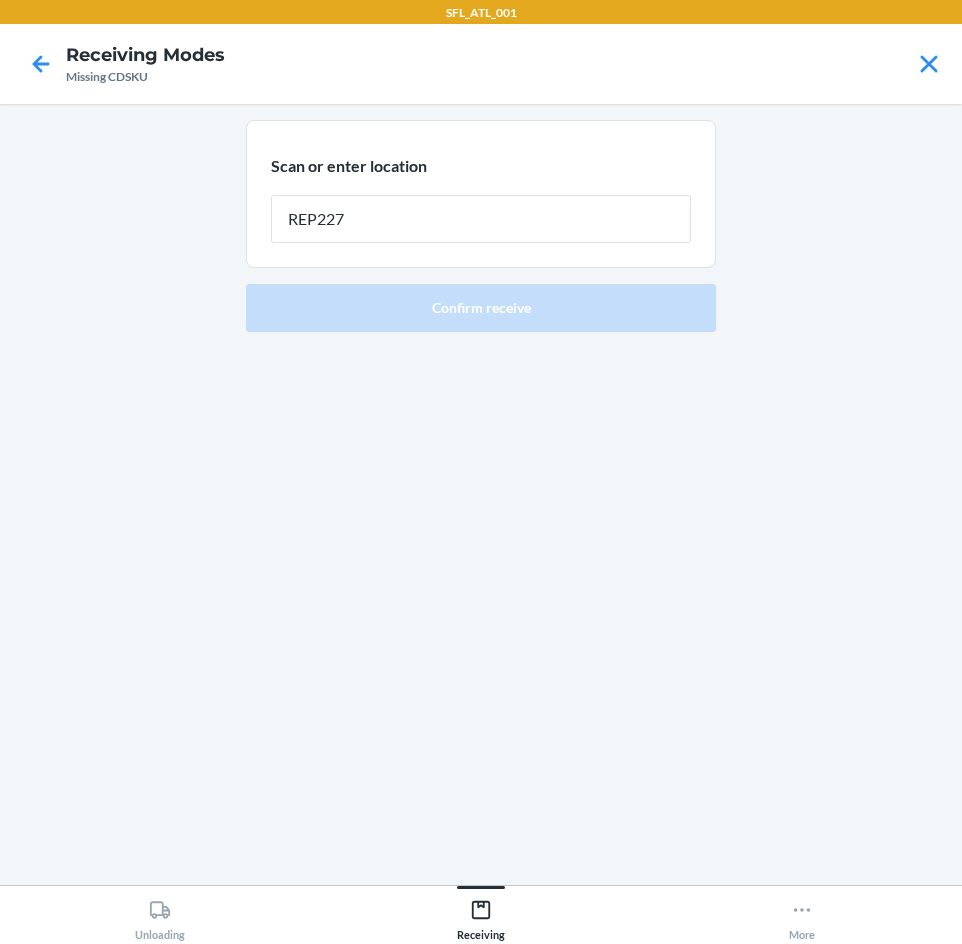 type on "REP227" 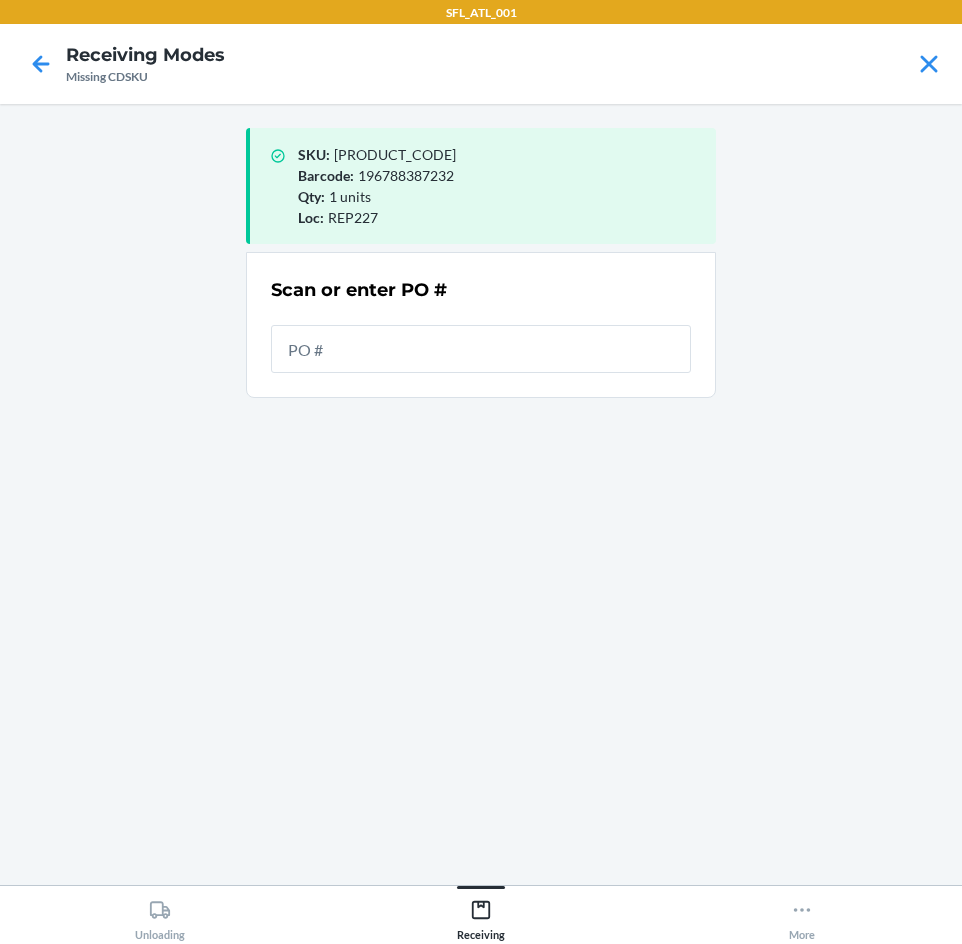 click at bounding box center [481, 349] 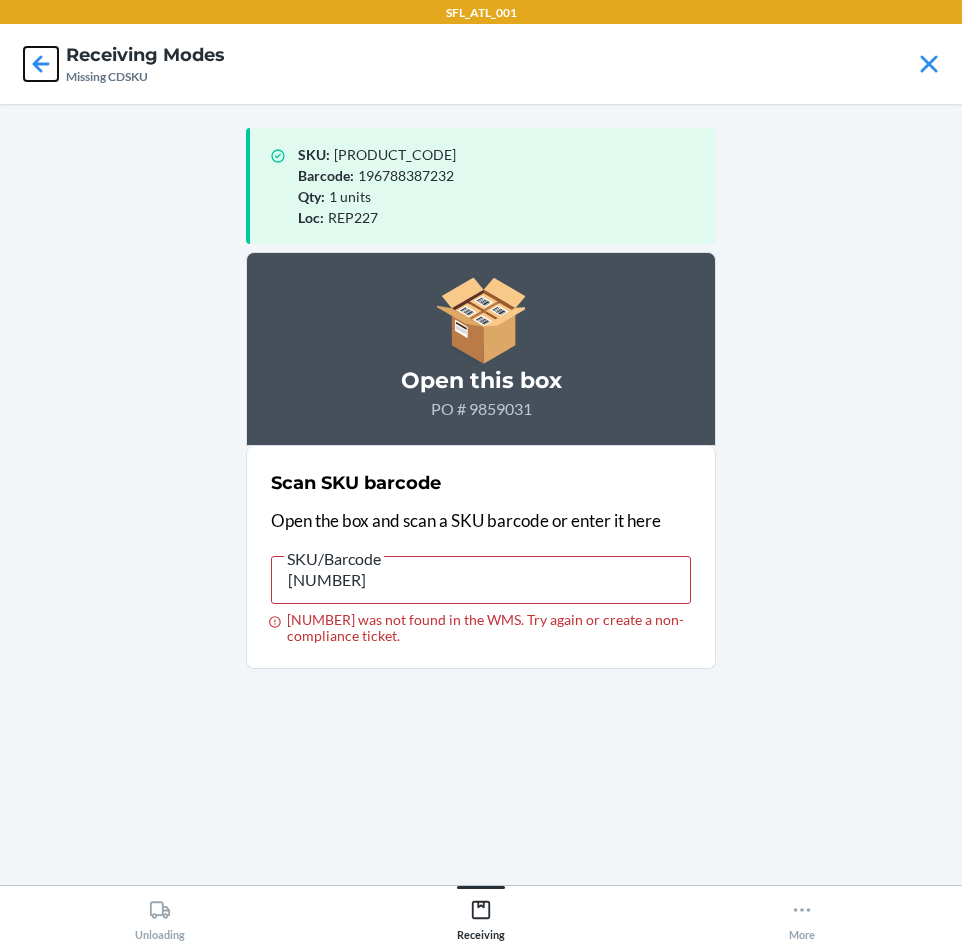 click 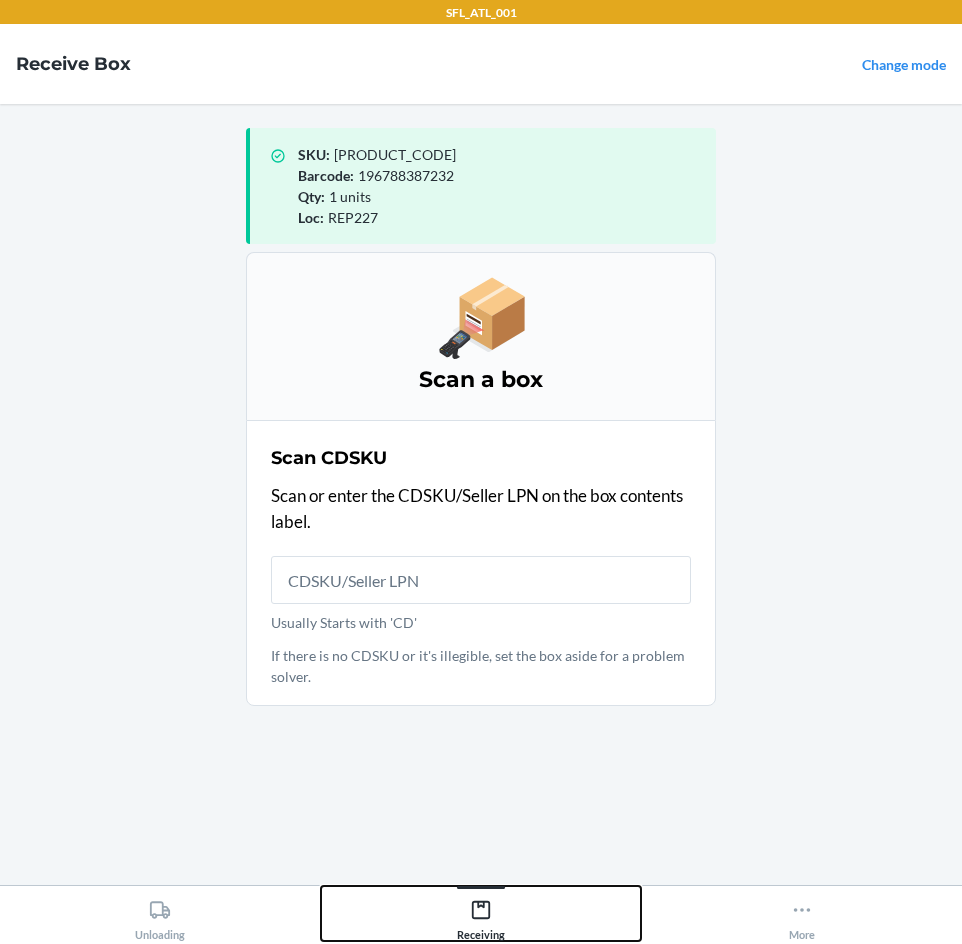 click on "Receiving" at bounding box center [481, 916] 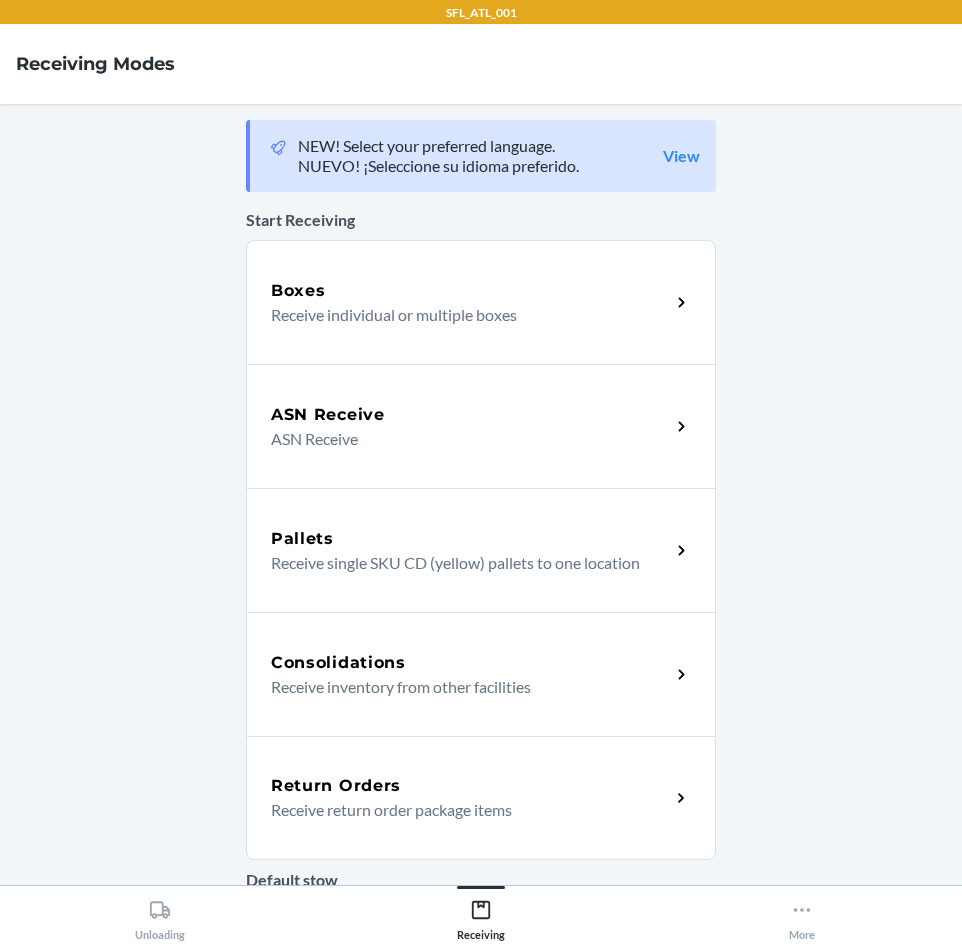 click on "ASN Receive" at bounding box center (462, 439) 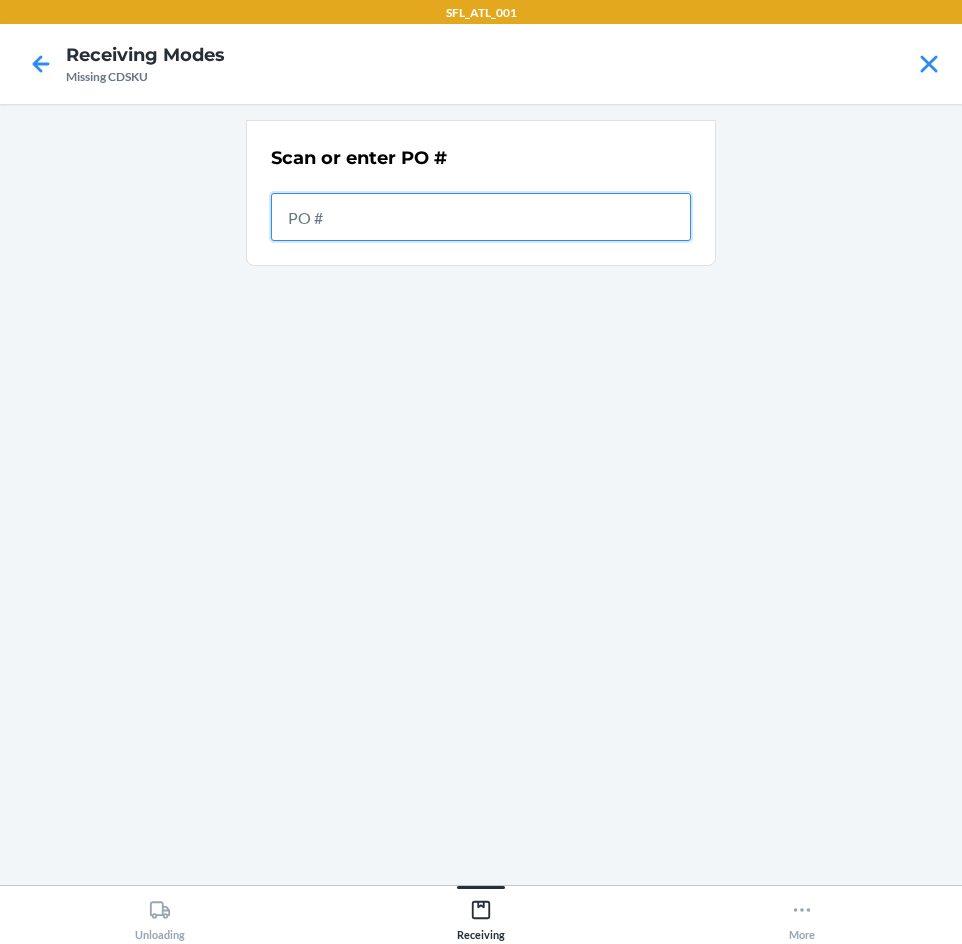 click at bounding box center (481, 217) 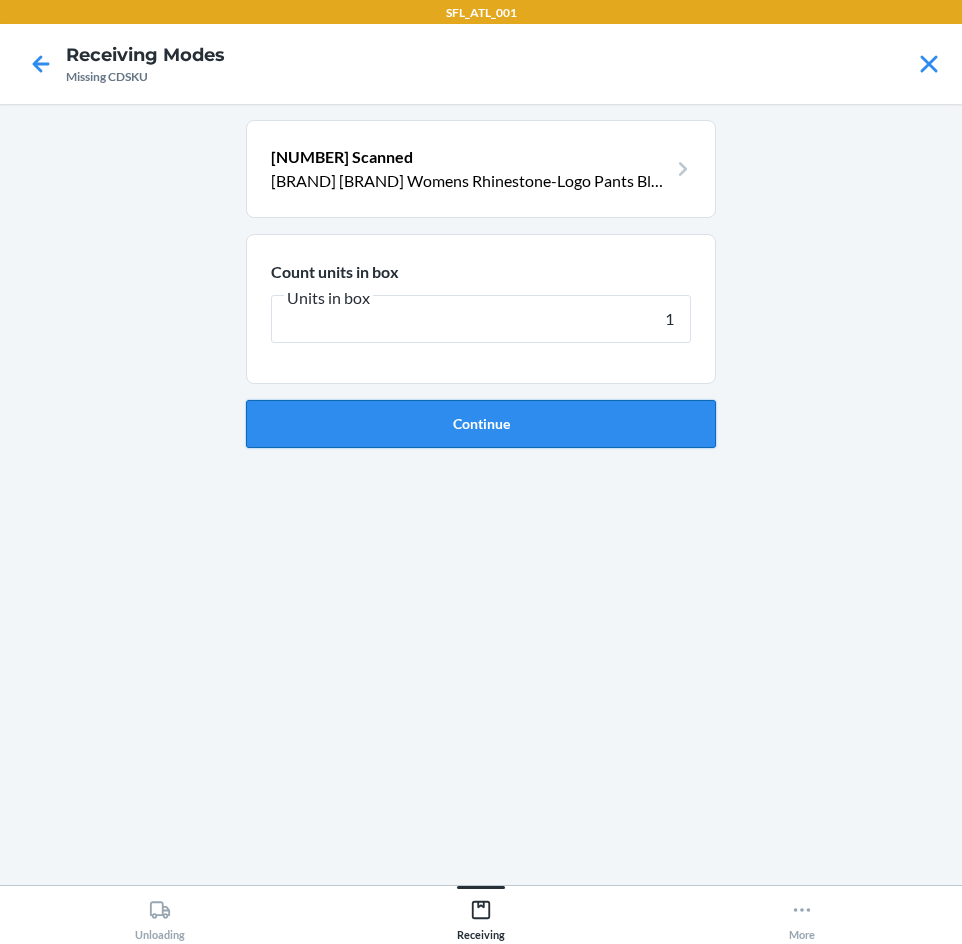 type on "1" 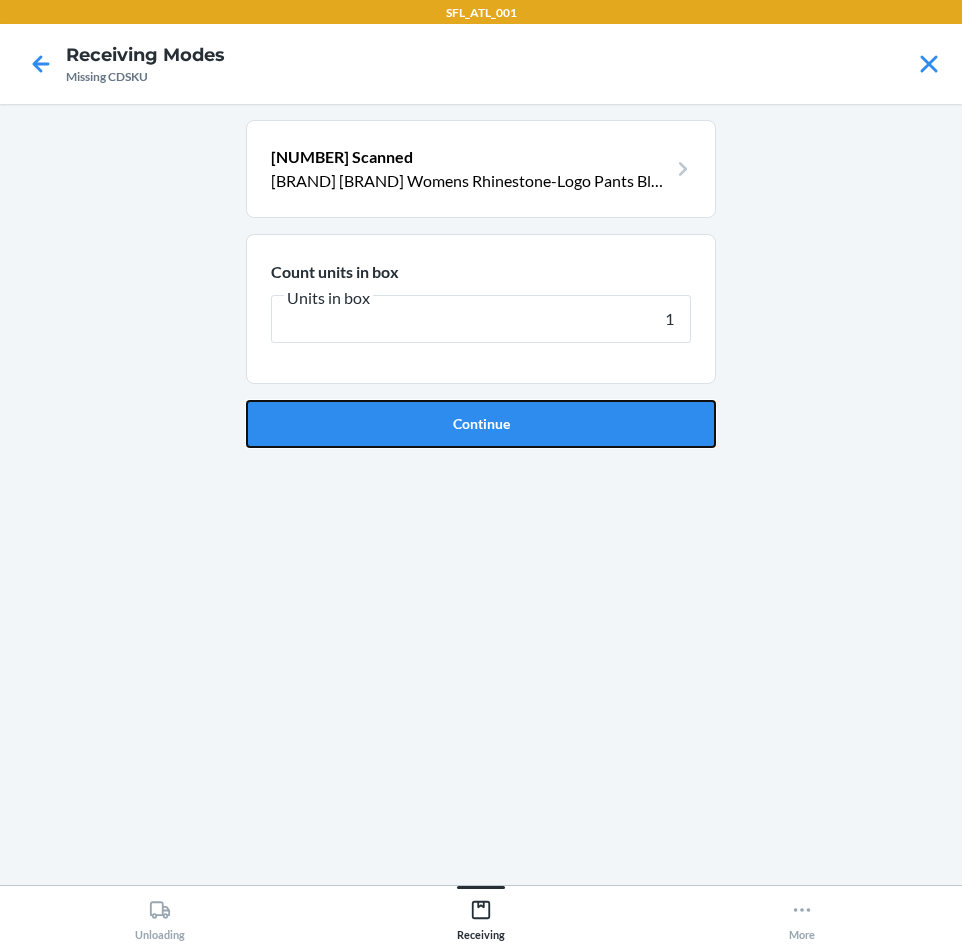 click on "Continue" at bounding box center [481, 424] 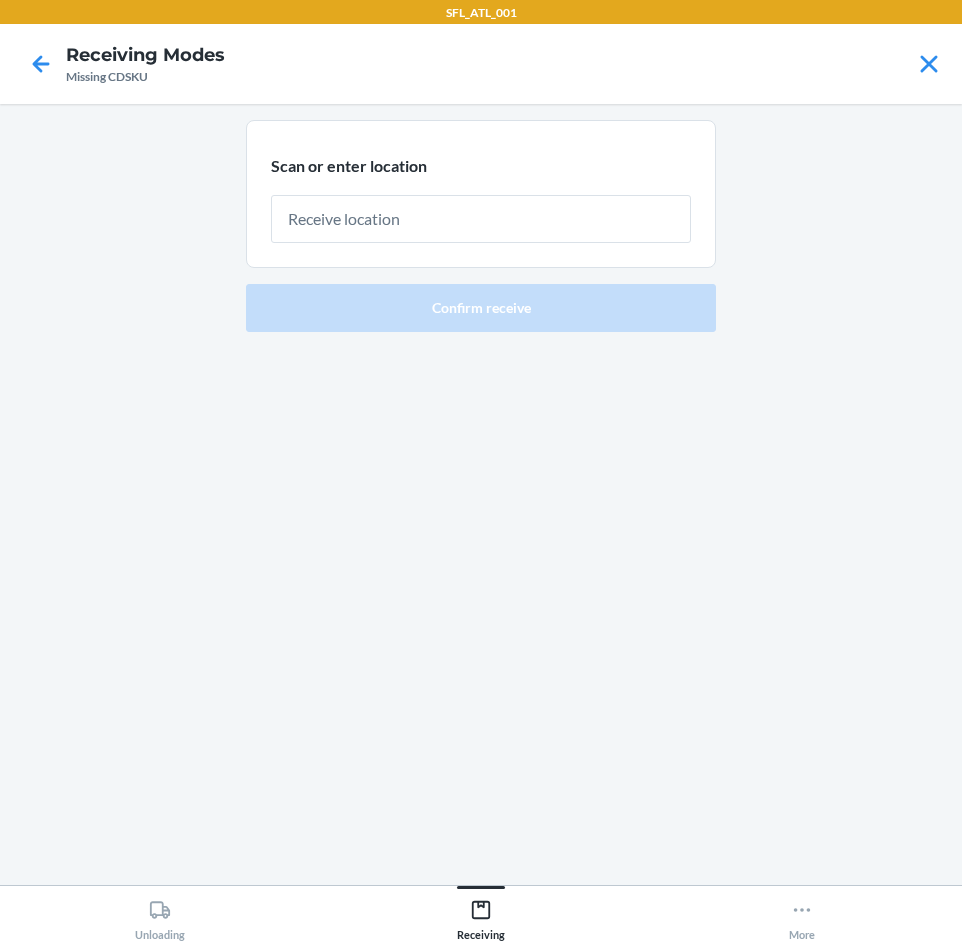 click at bounding box center [481, 219] 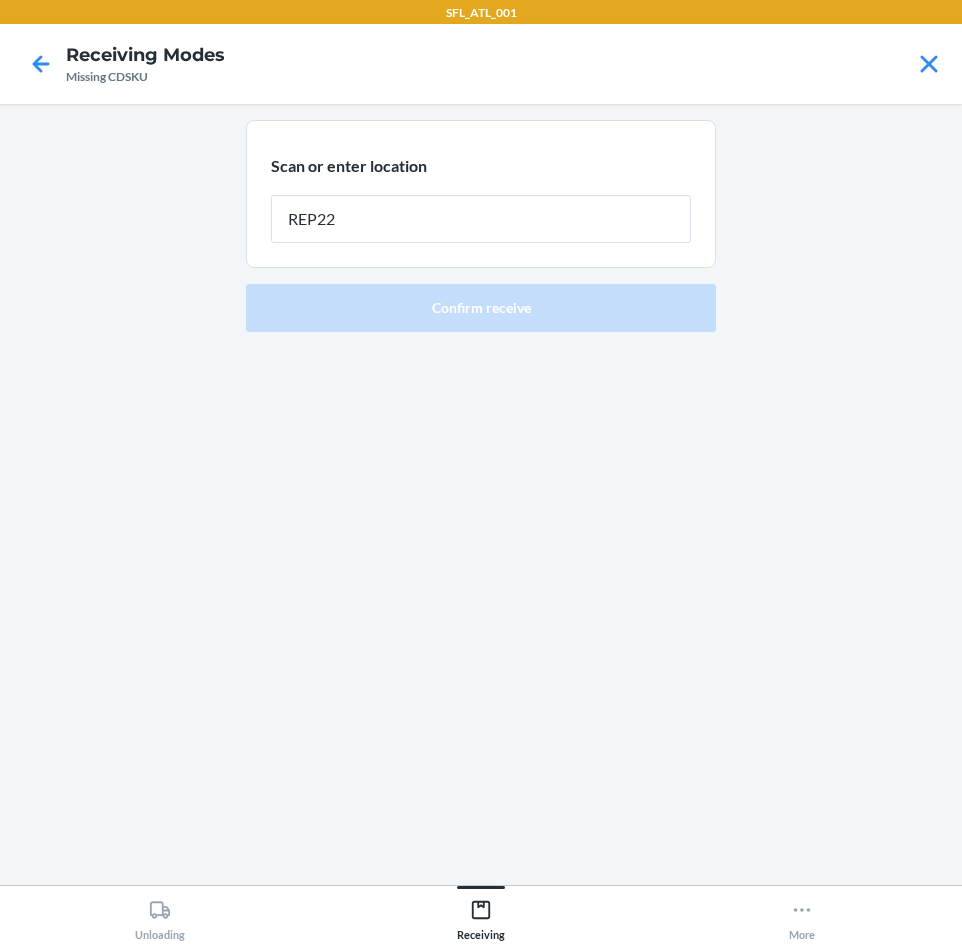 type on "REP227" 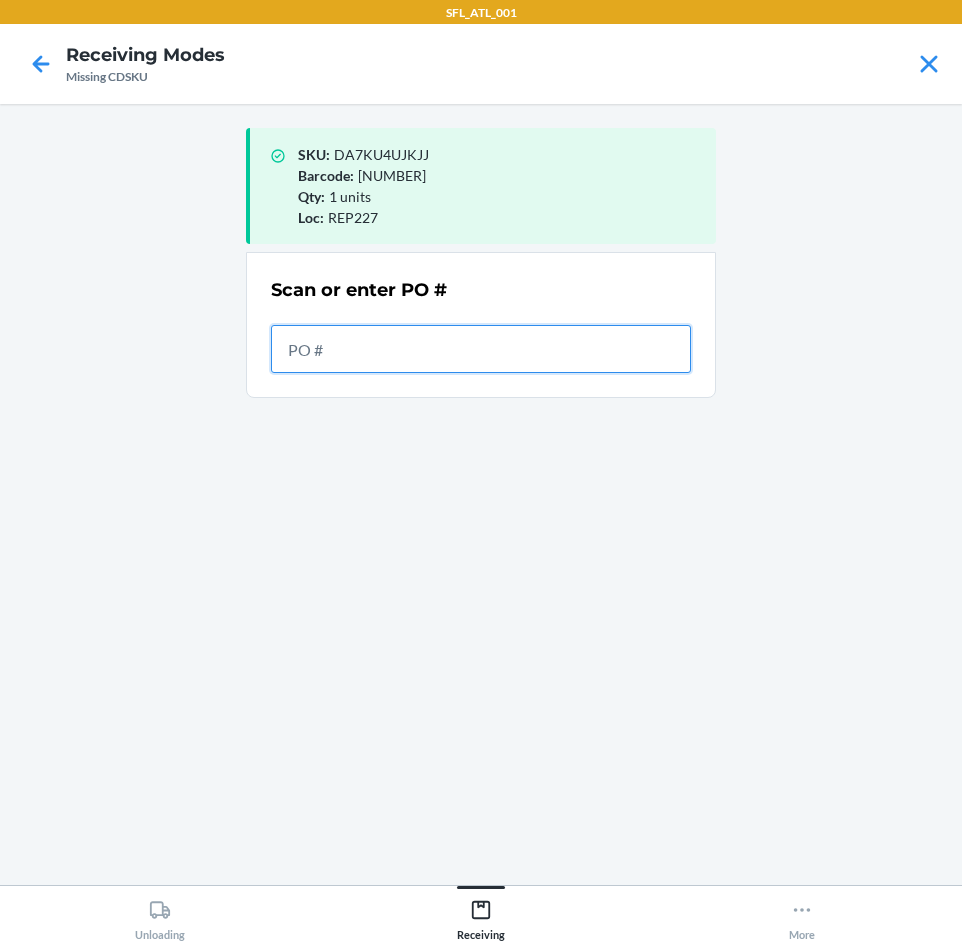 click at bounding box center [481, 349] 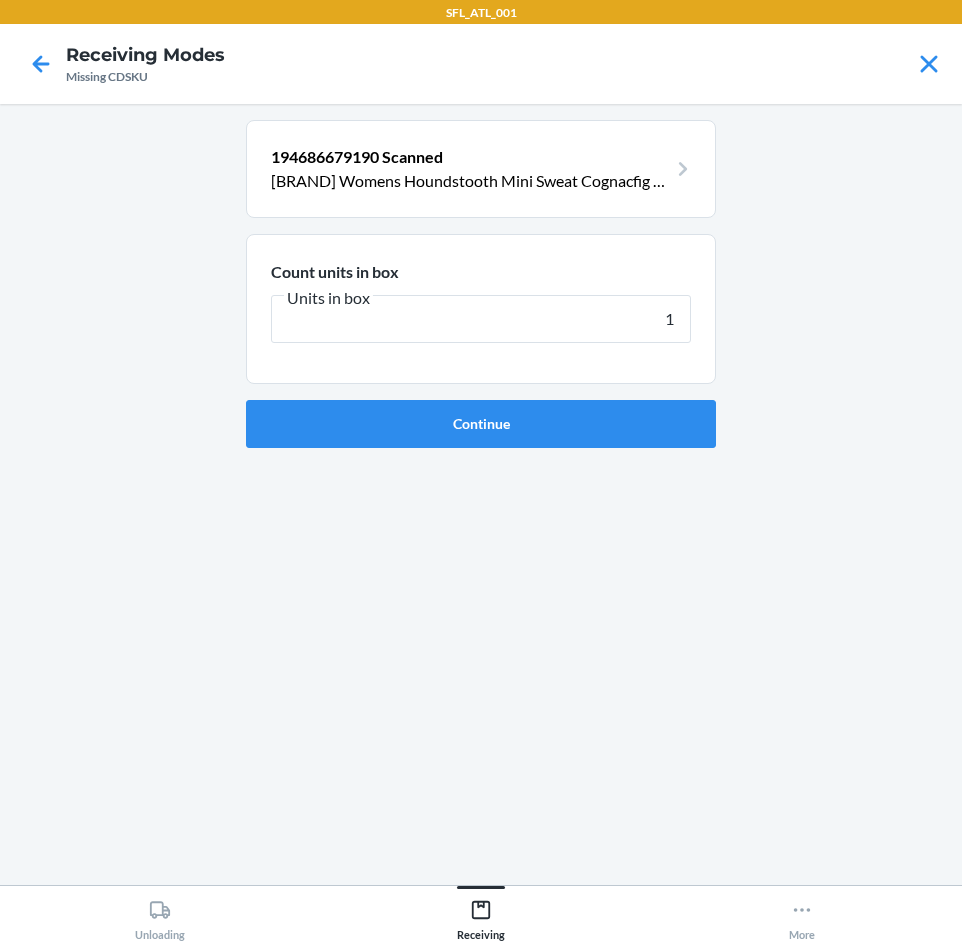 type on "1" 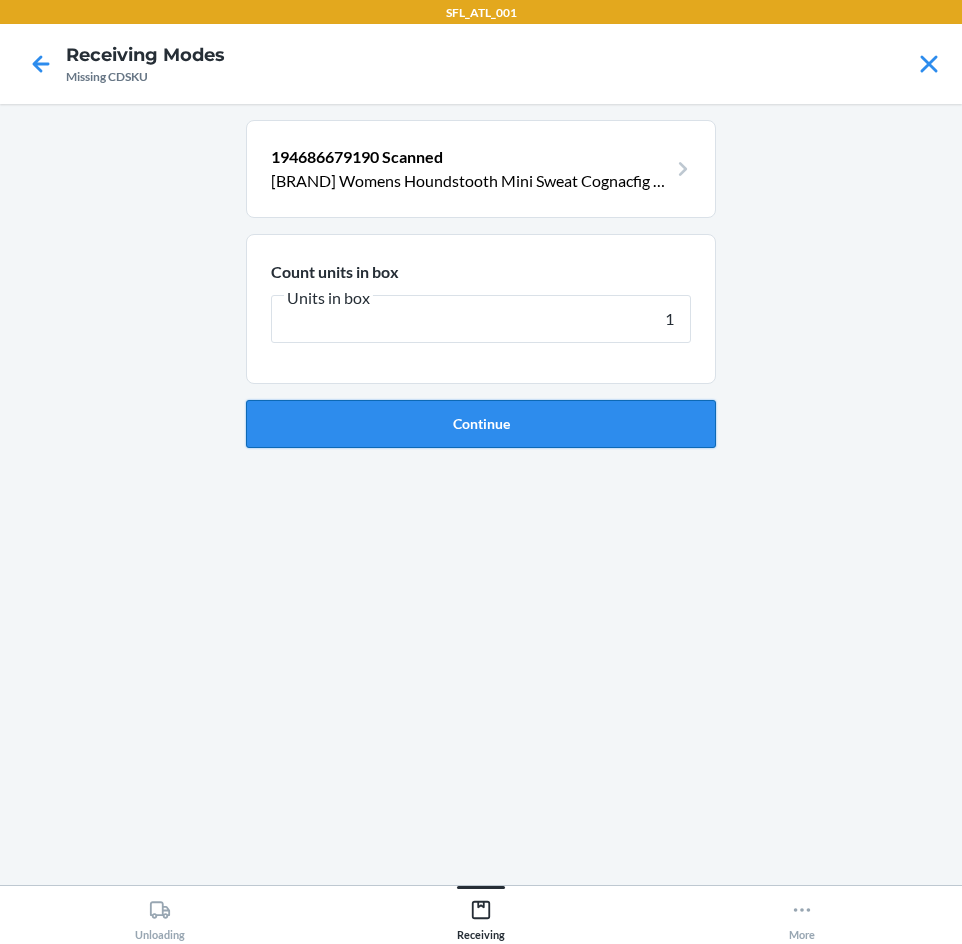 click on "Continue" at bounding box center (481, 424) 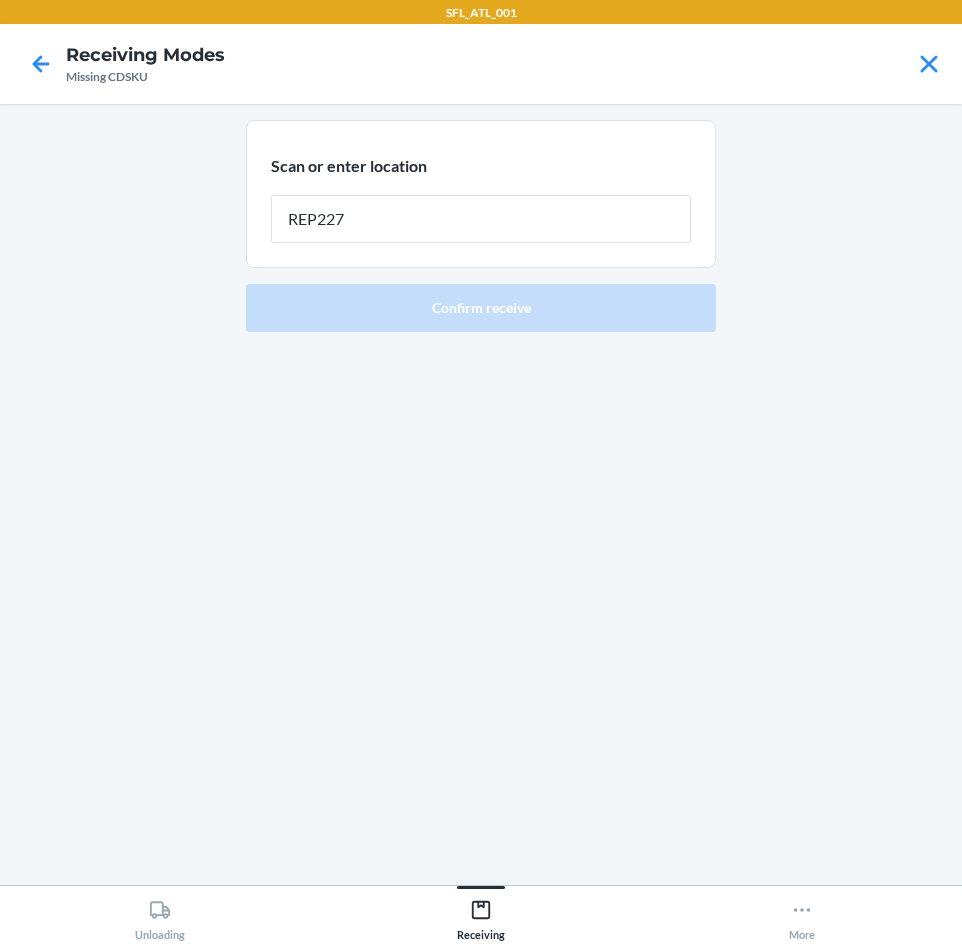 type on "REP227" 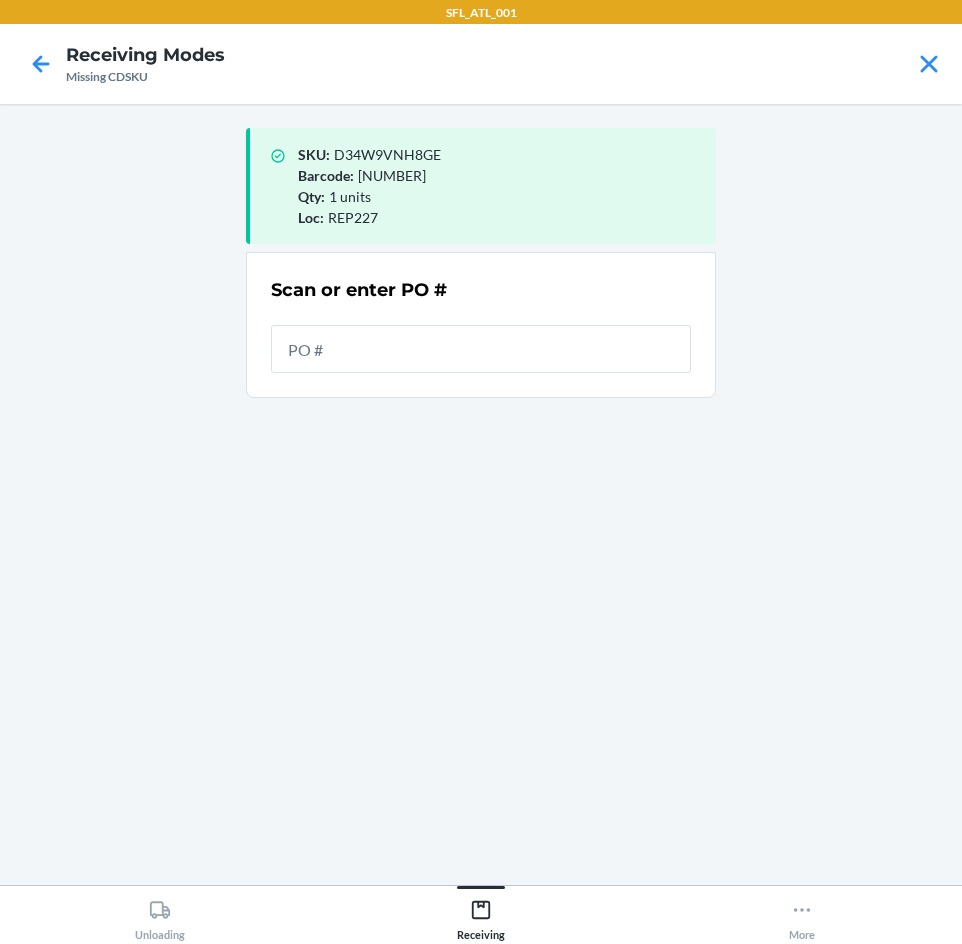 click at bounding box center [481, 349] 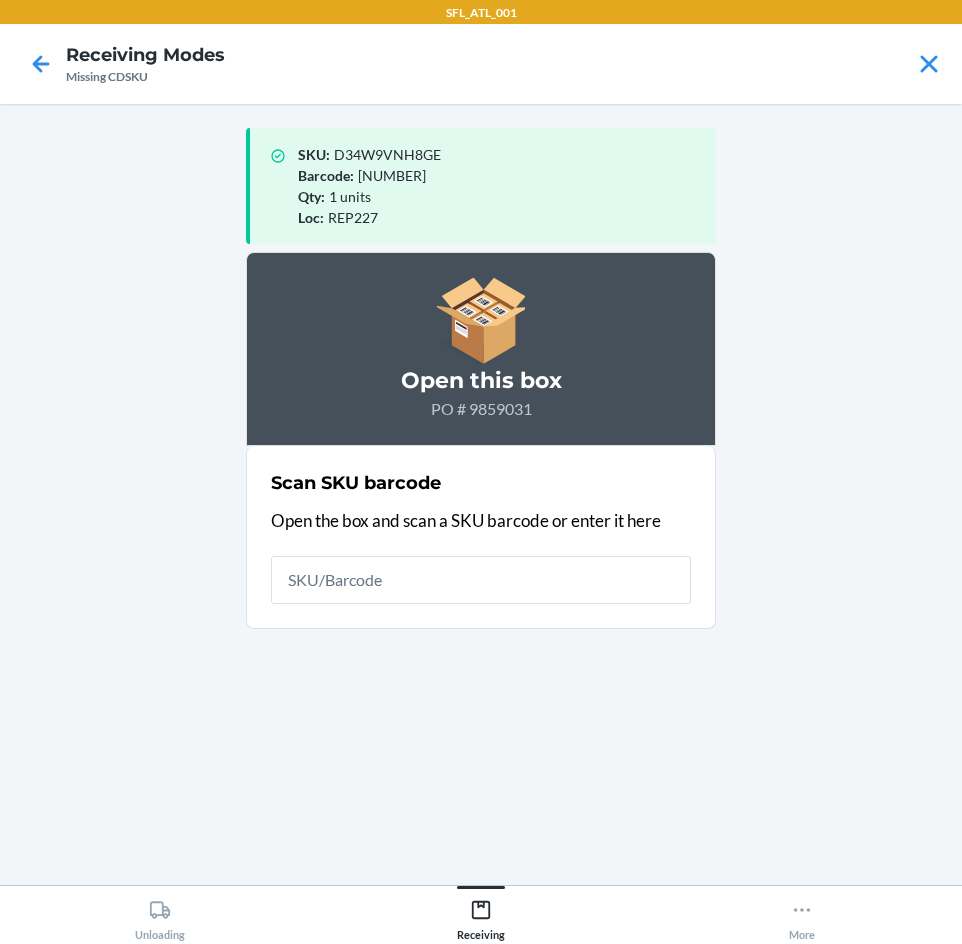 click at bounding box center (481, 580) 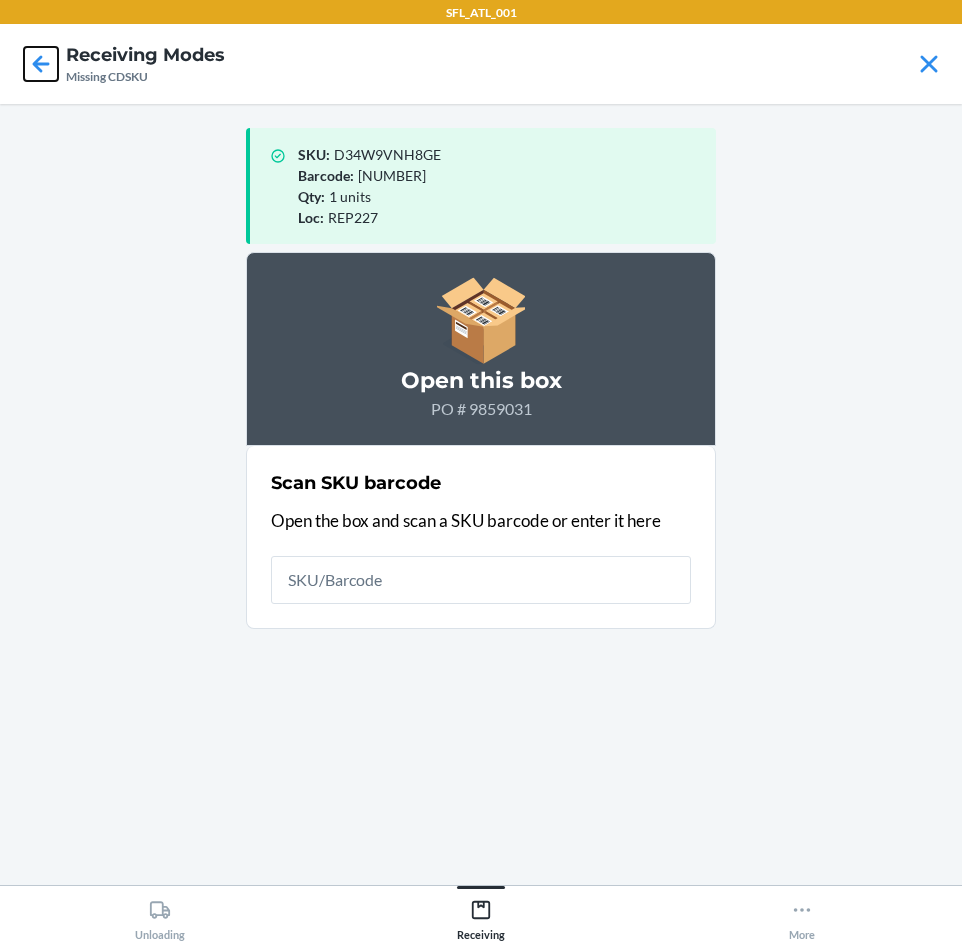 click 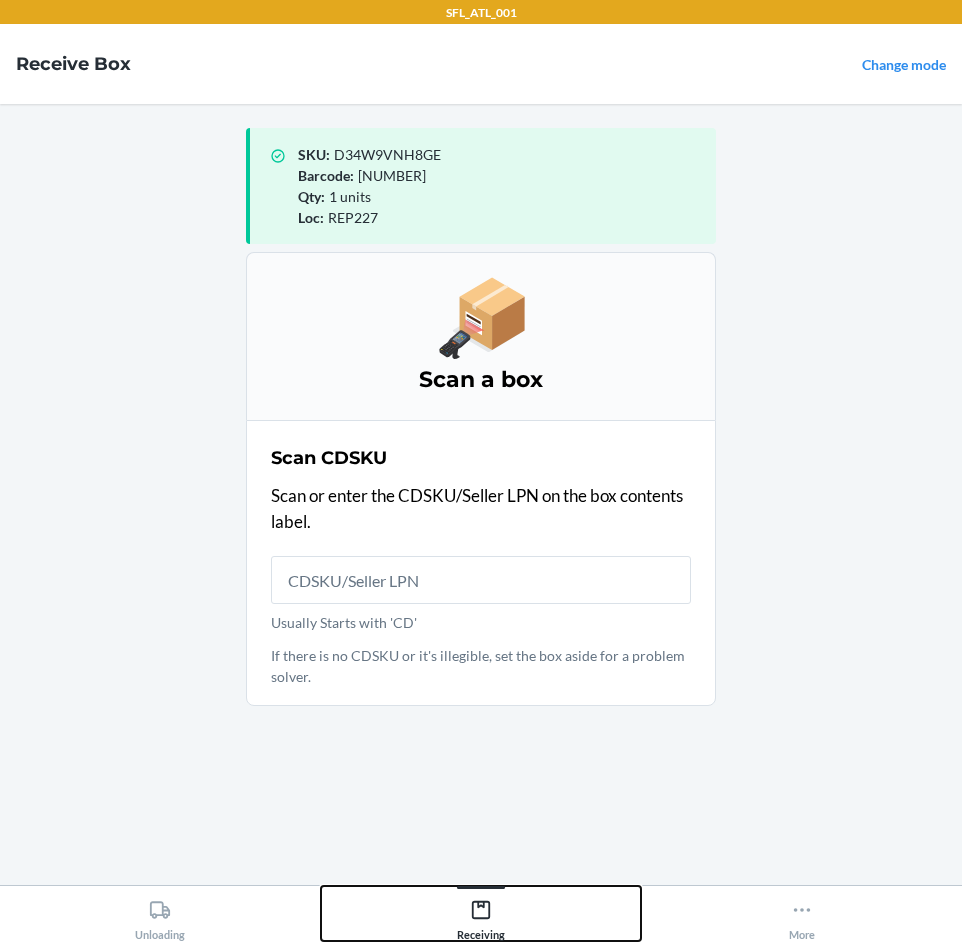 click on "Receiving" at bounding box center (481, 916) 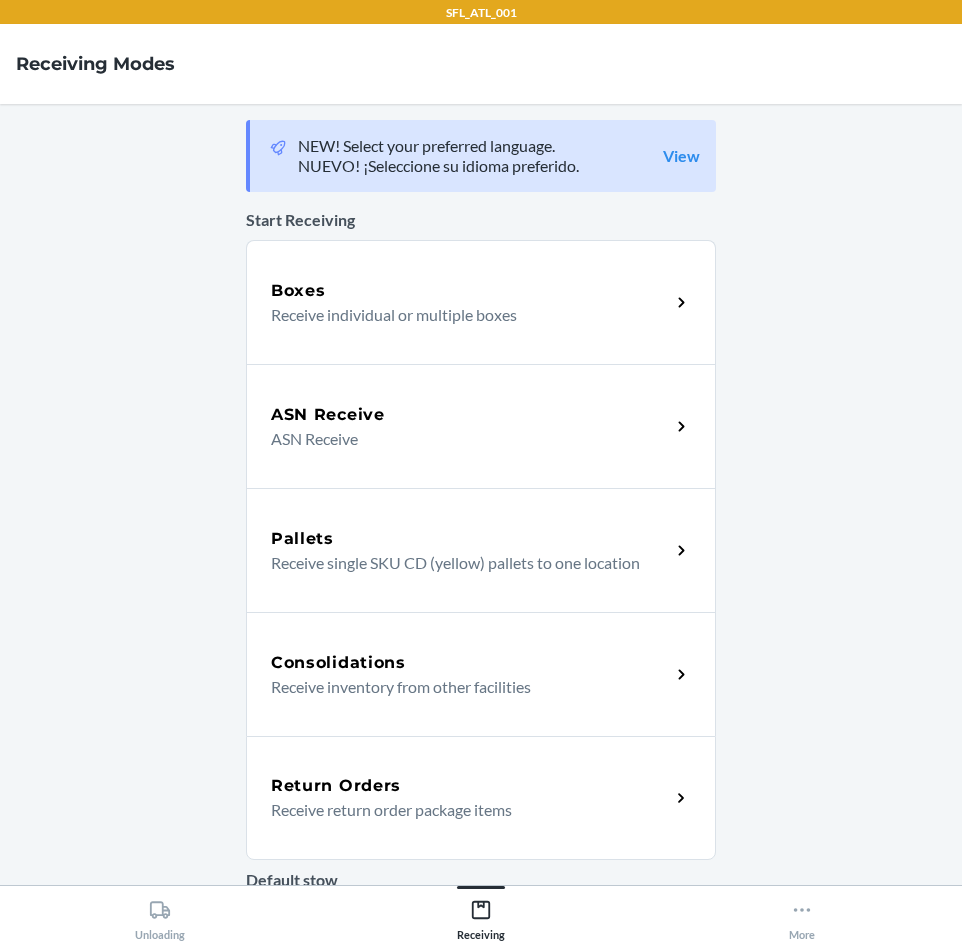 click on "ASN Receive" at bounding box center [462, 439] 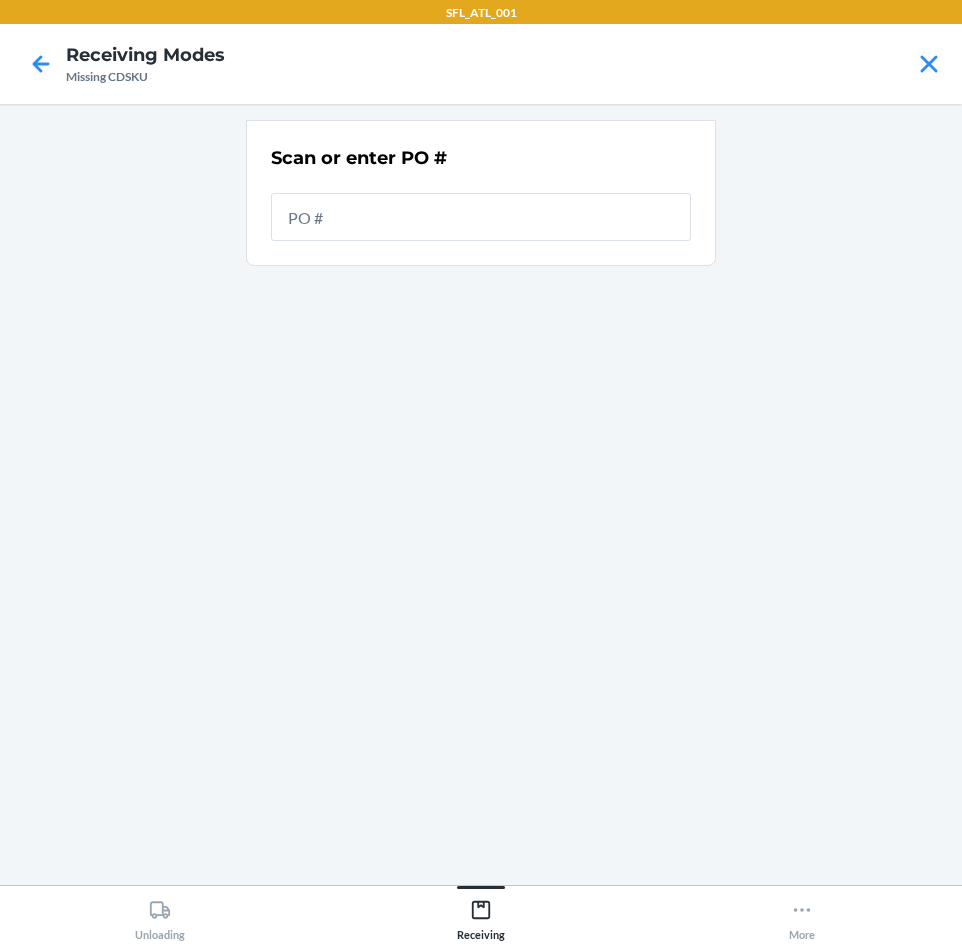 click at bounding box center [481, 217] 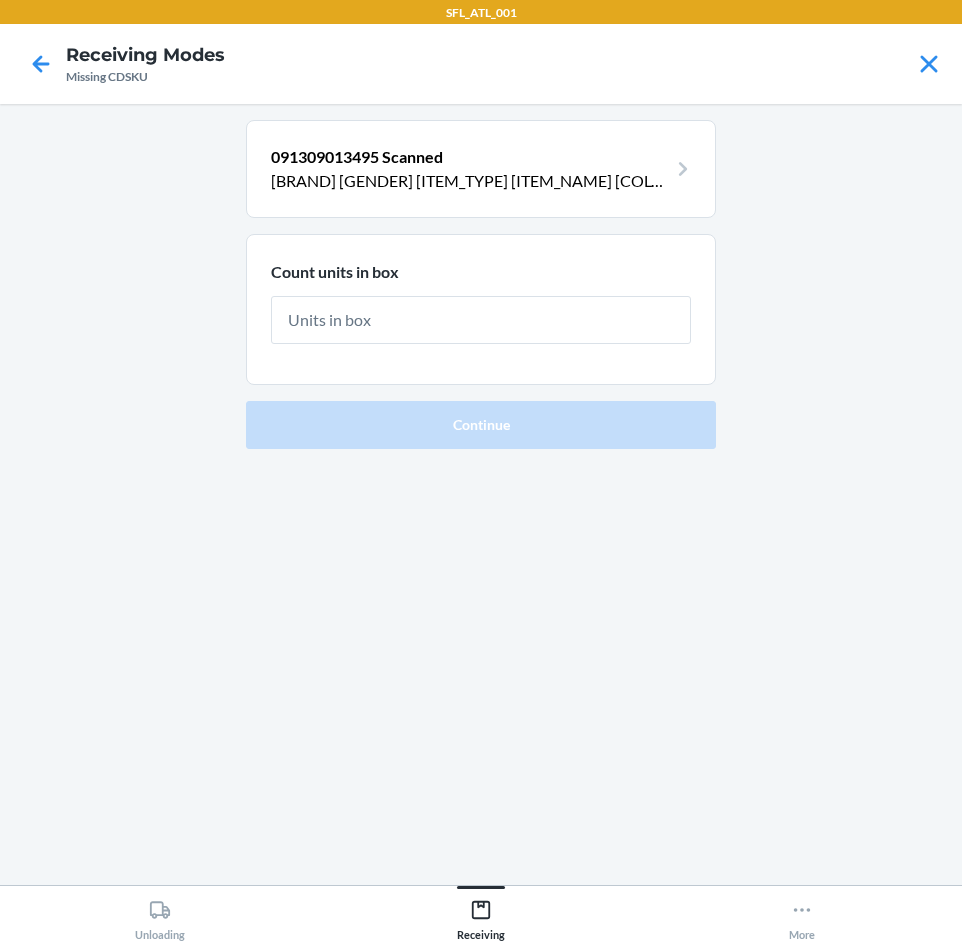 click at bounding box center [481, 320] 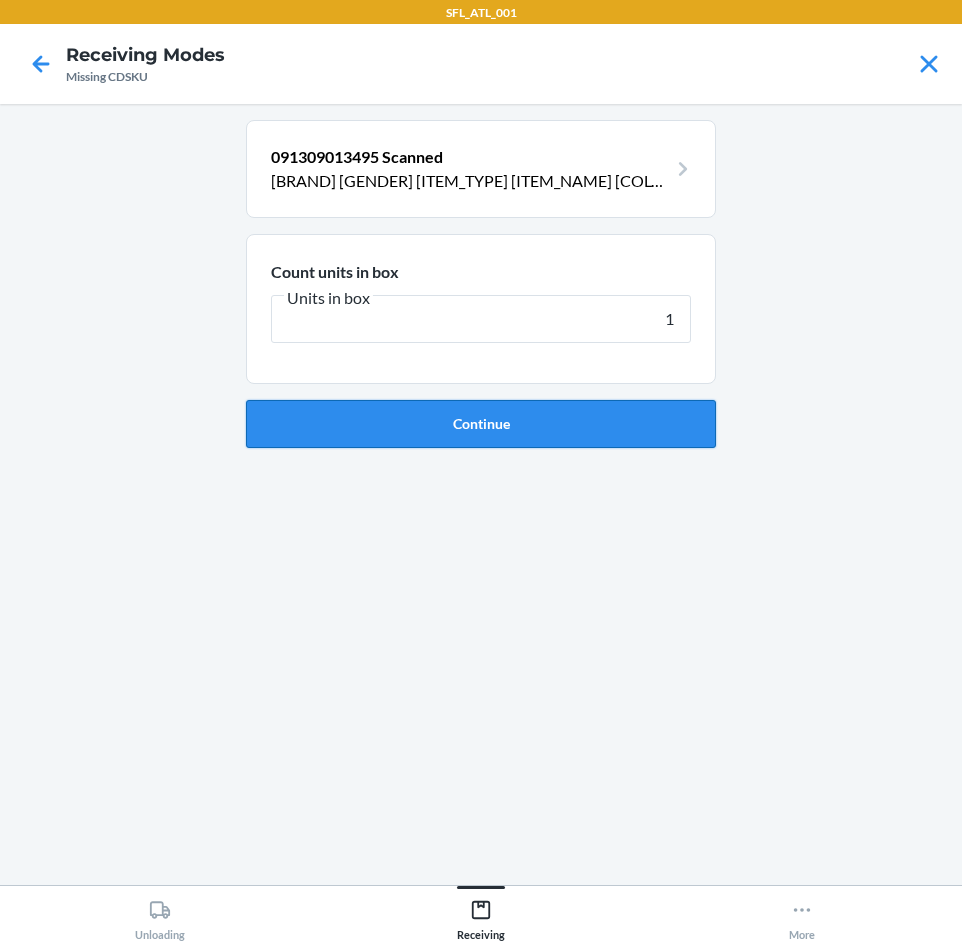type on "1" 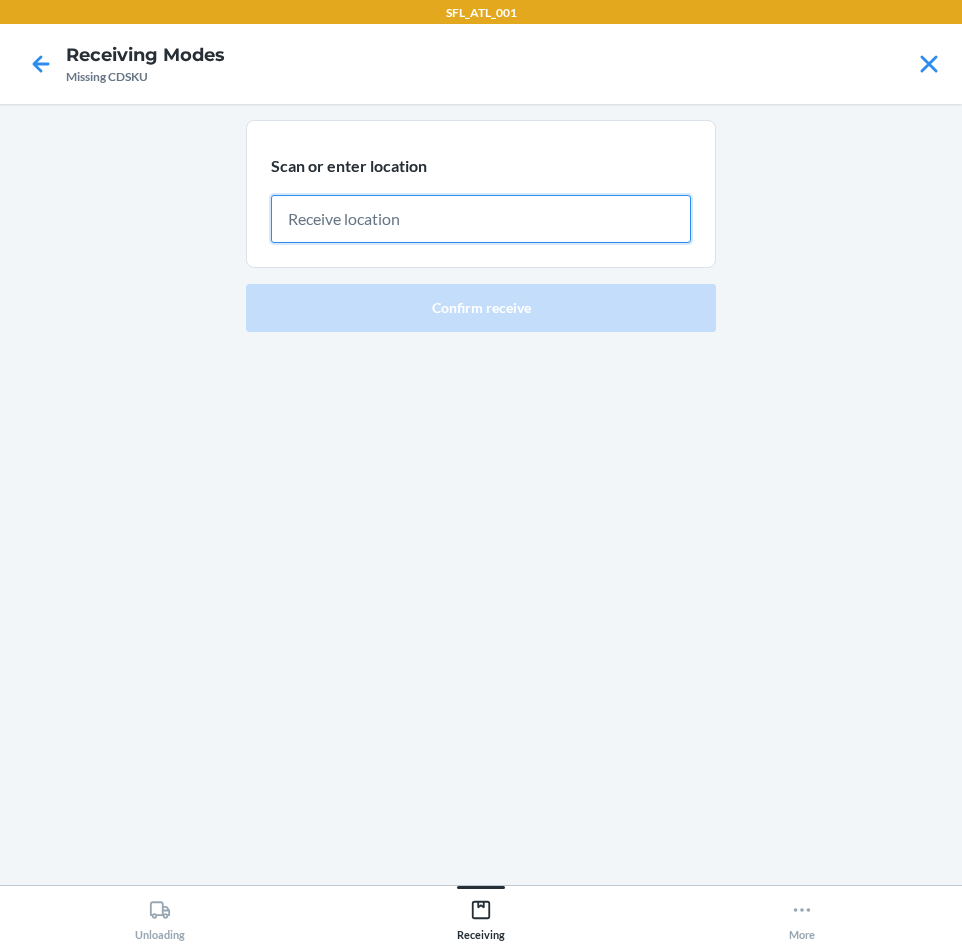 click at bounding box center [481, 219] 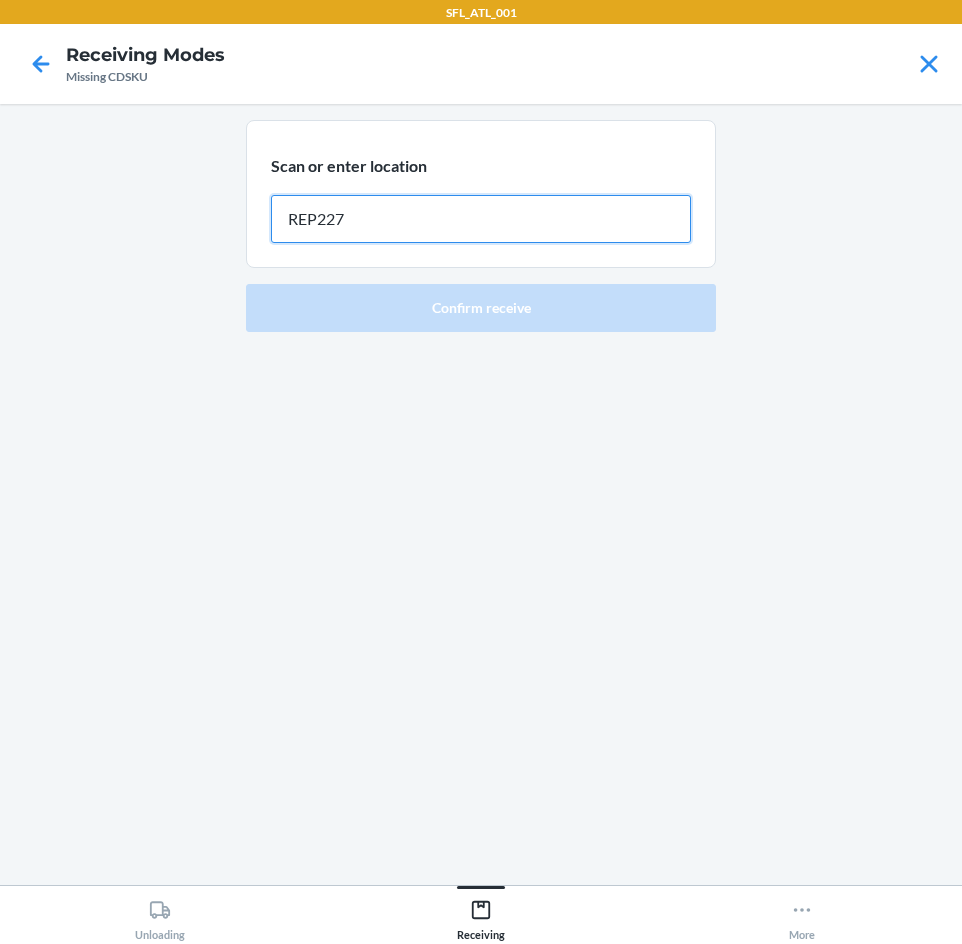 type on "REP227" 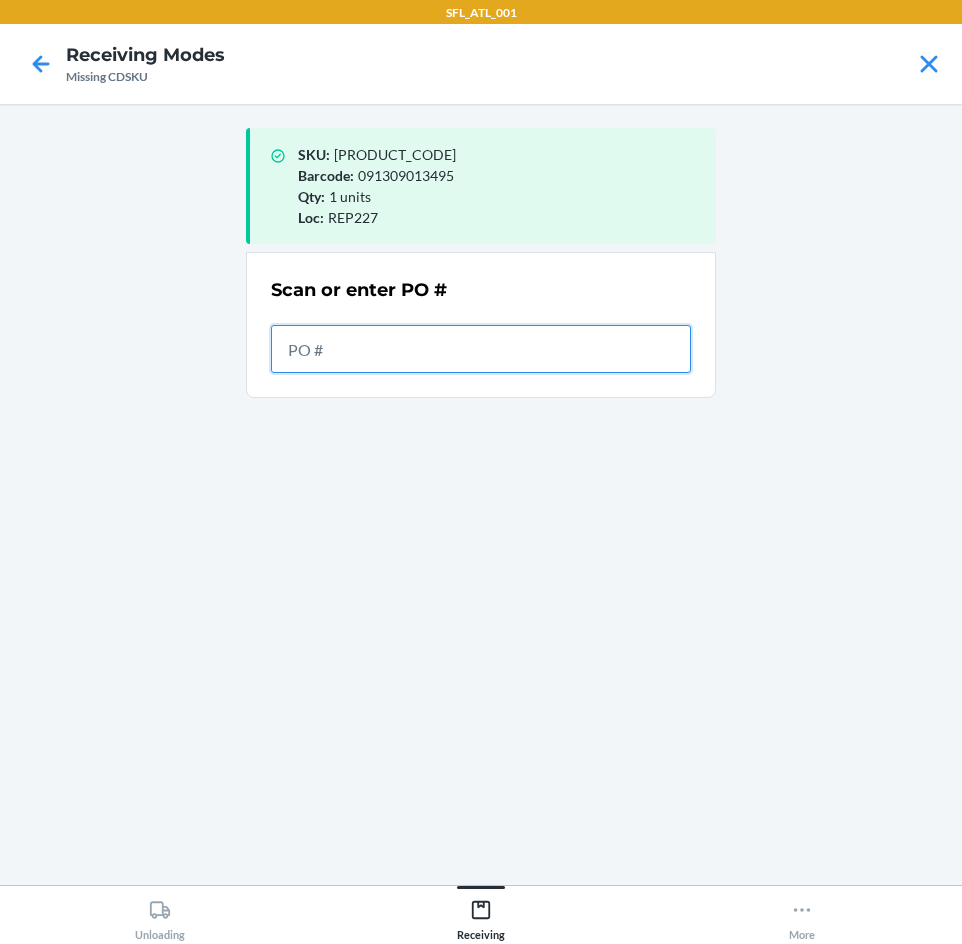 drag, startPoint x: 633, startPoint y: 353, endPoint x: 640, endPoint y: 342, distance: 13.038404 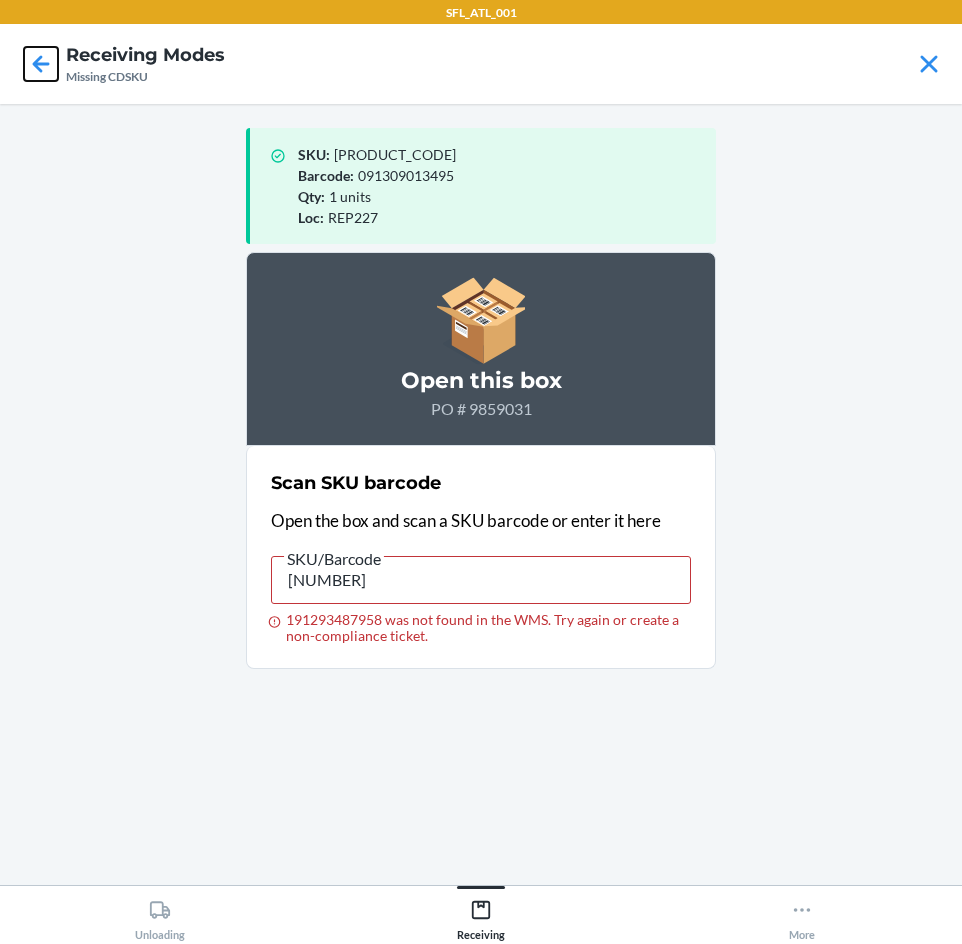 click 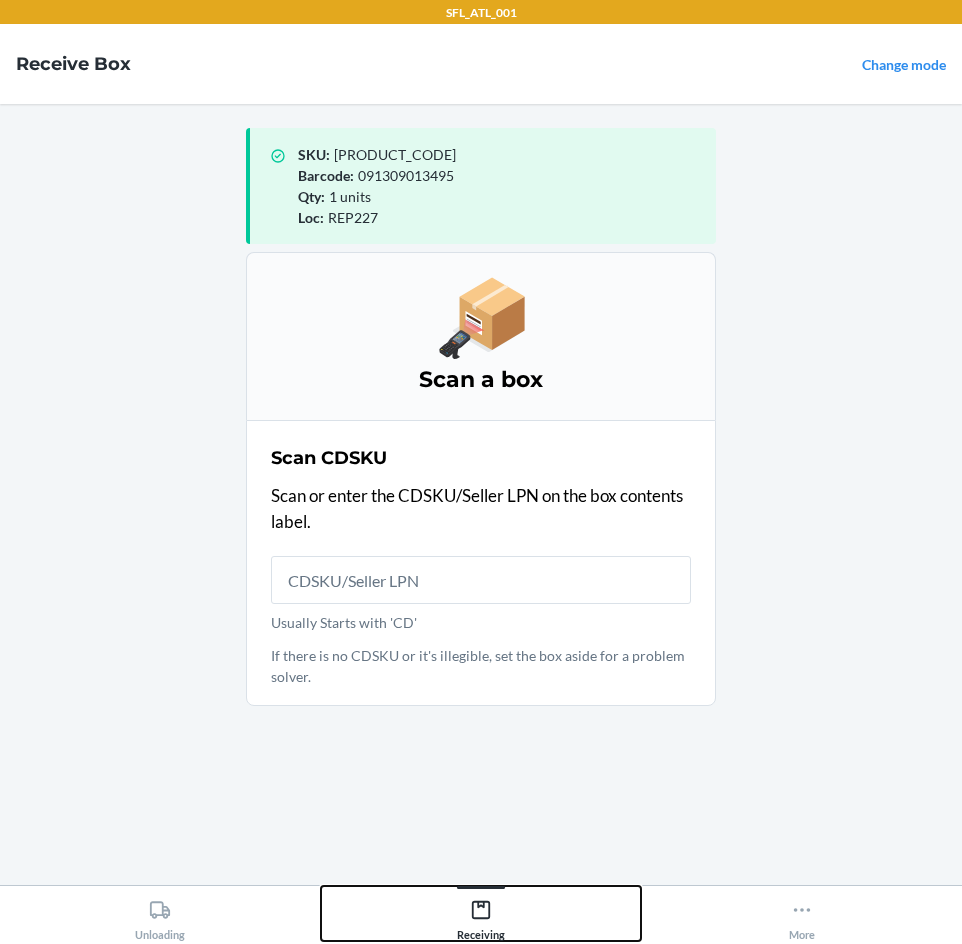 click 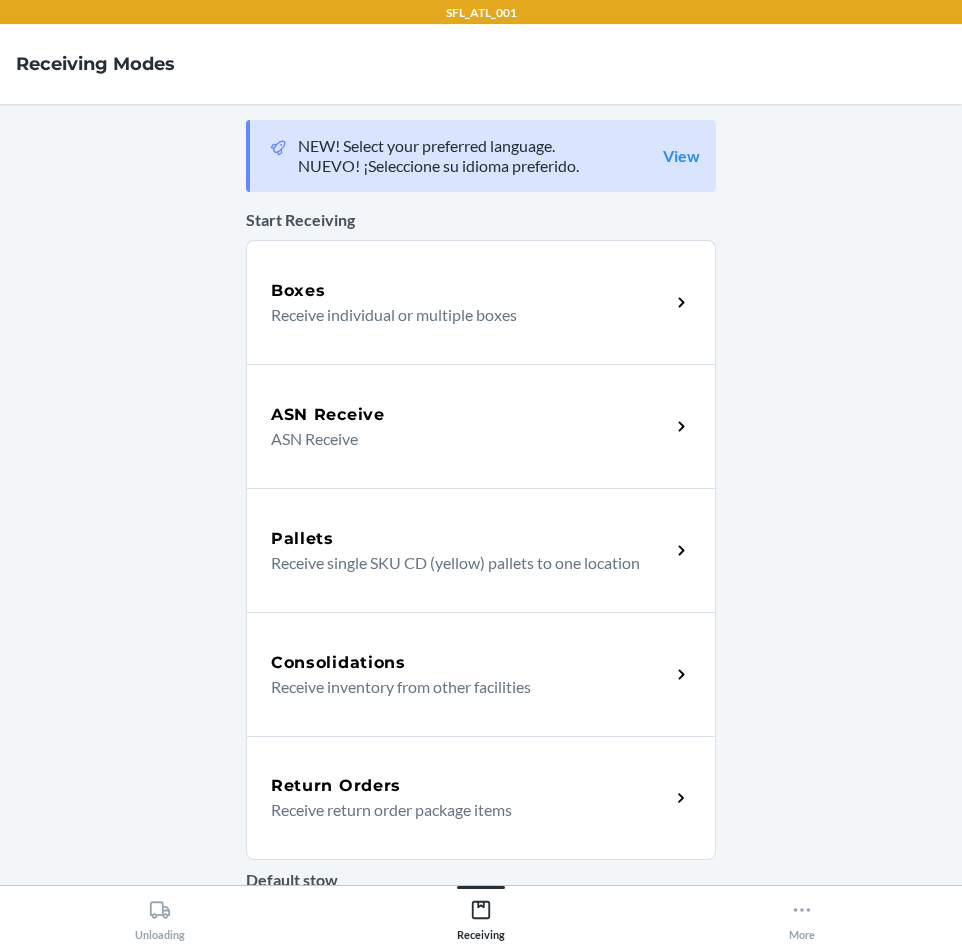 click on "ASN Receive" at bounding box center (462, 439) 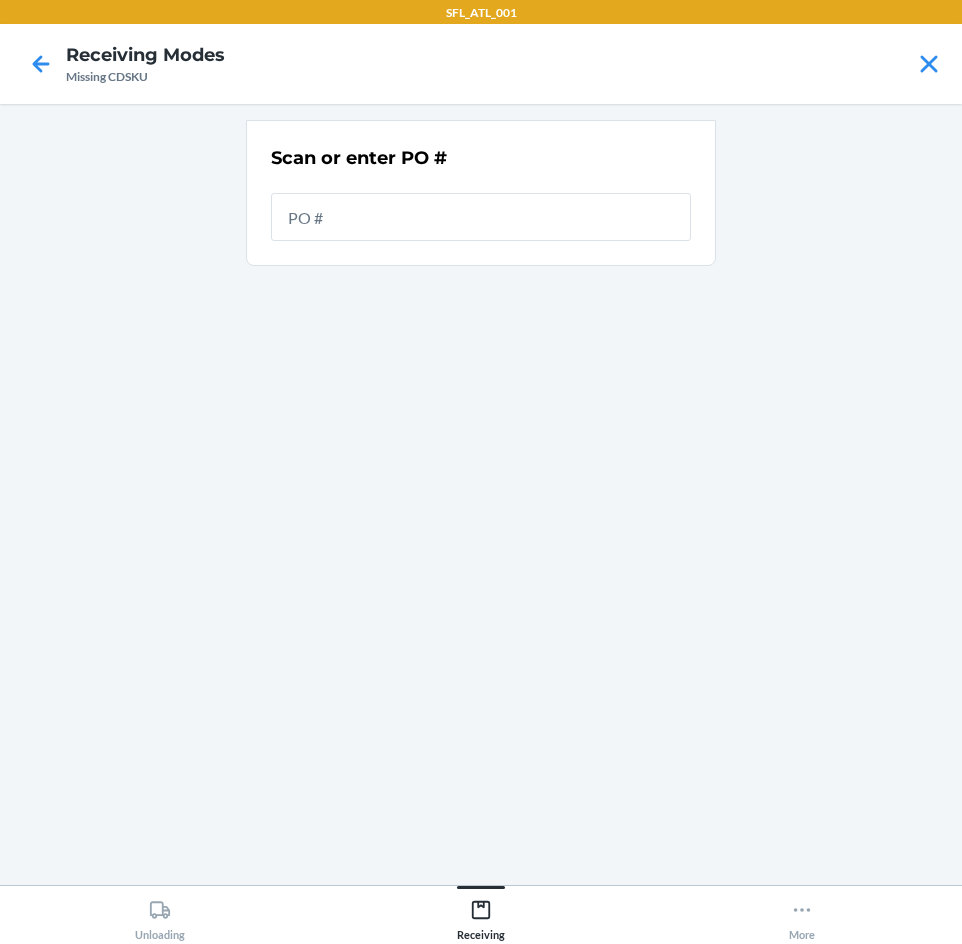 click at bounding box center [481, 217] 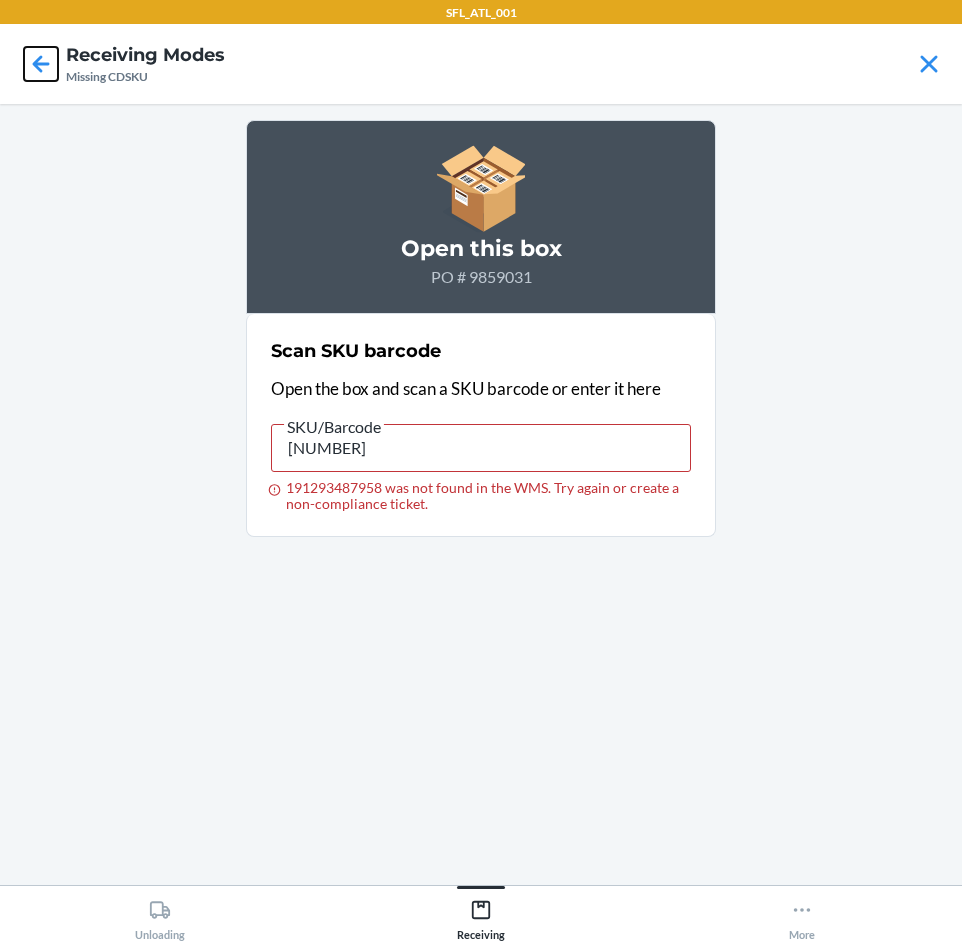 click 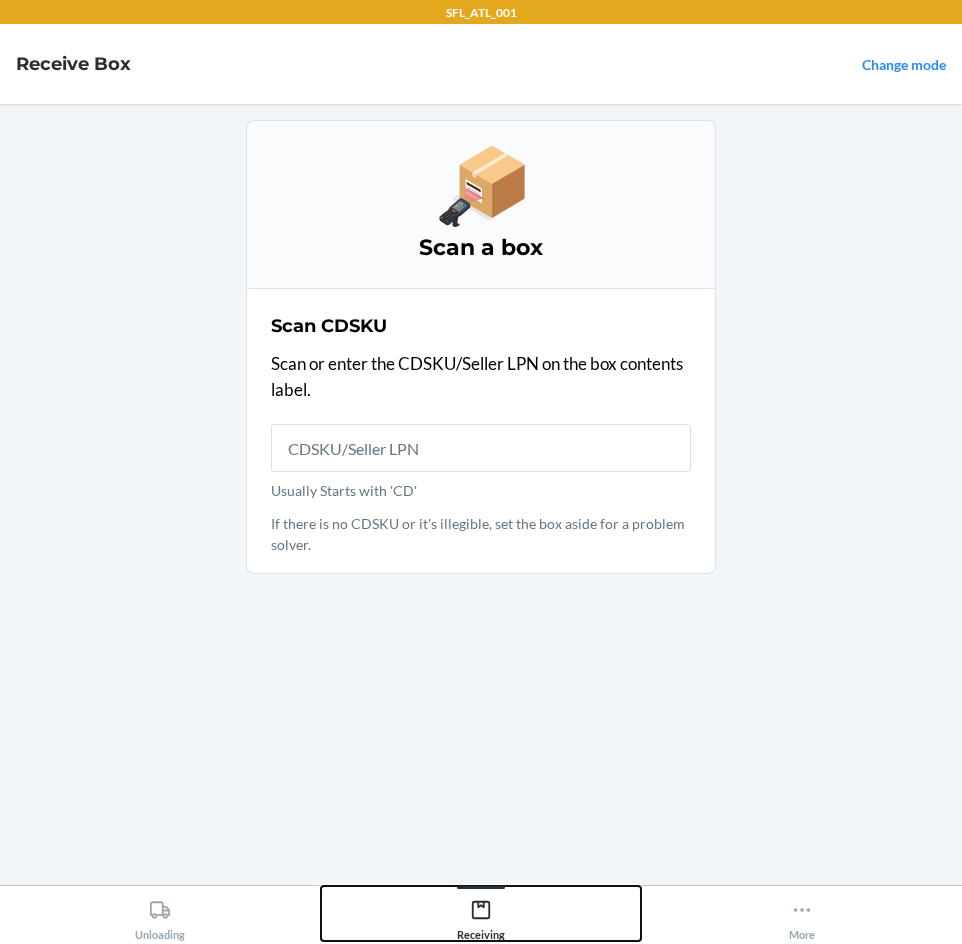 click on "Receiving" at bounding box center (481, 913) 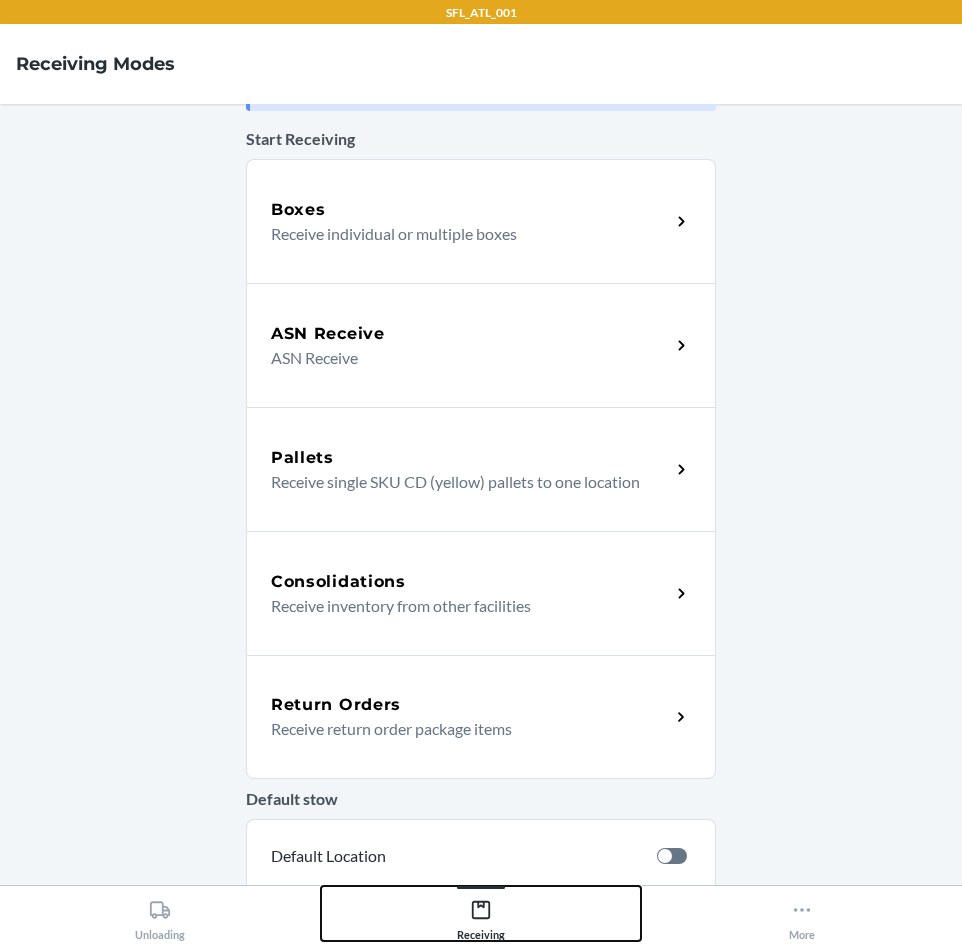scroll, scrollTop: 0, scrollLeft: 0, axis: both 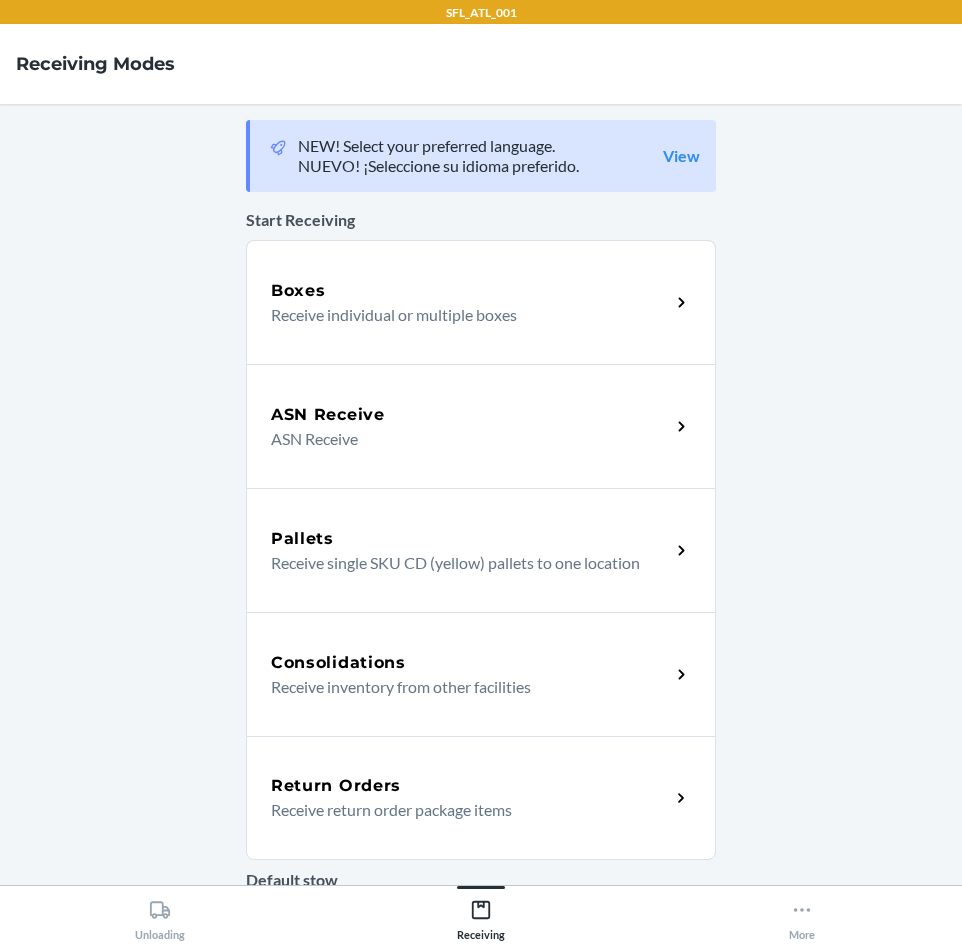 click on "ASN Receive" at bounding box center (328, 415) 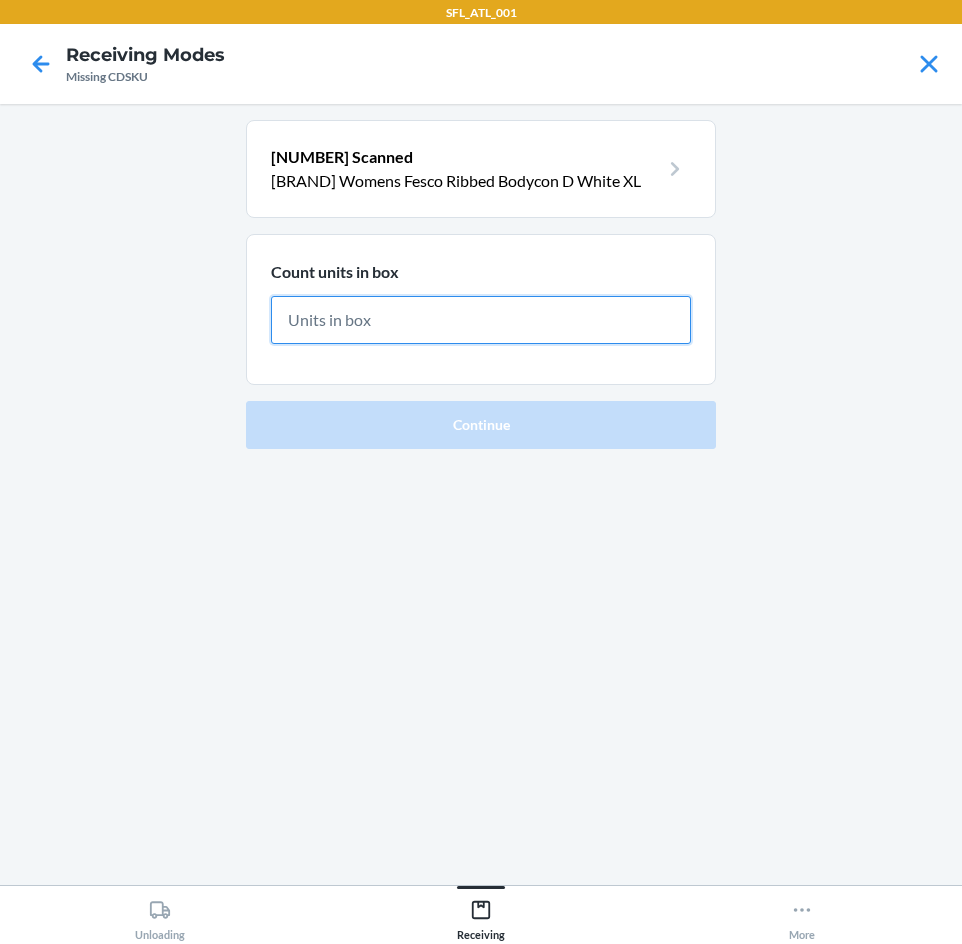 click at bounding box center (481, 320) 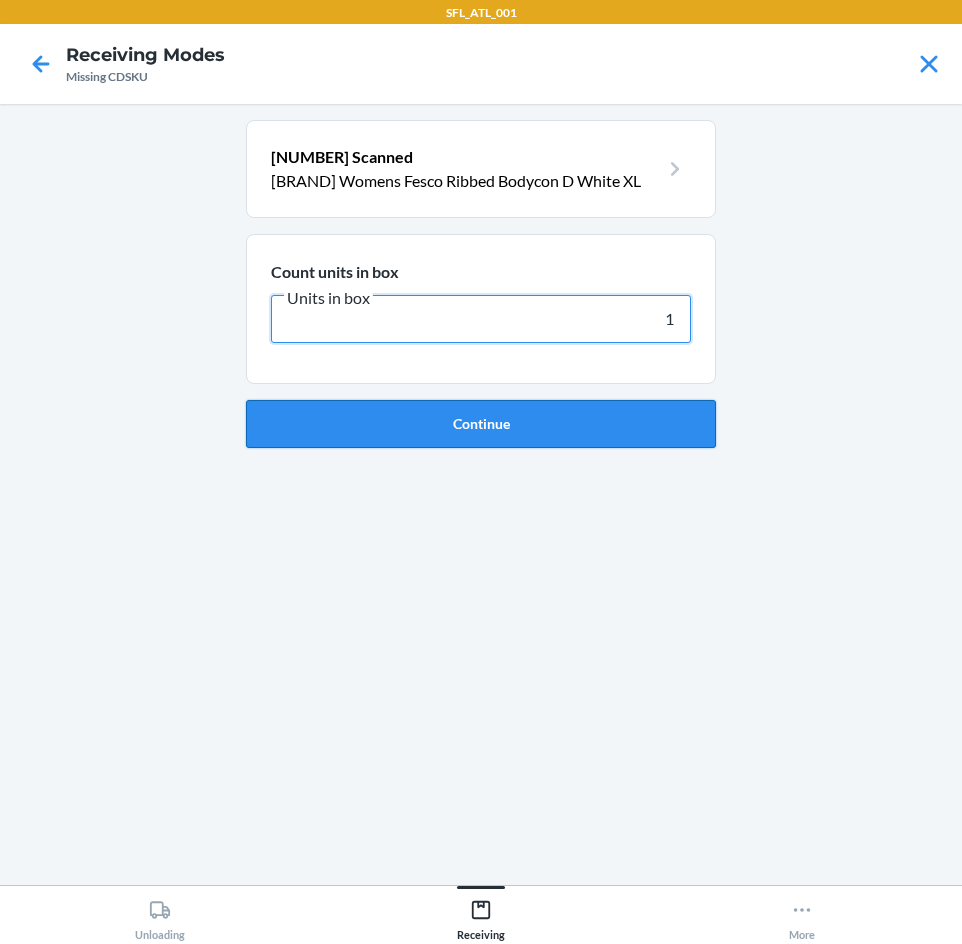 type on "1" 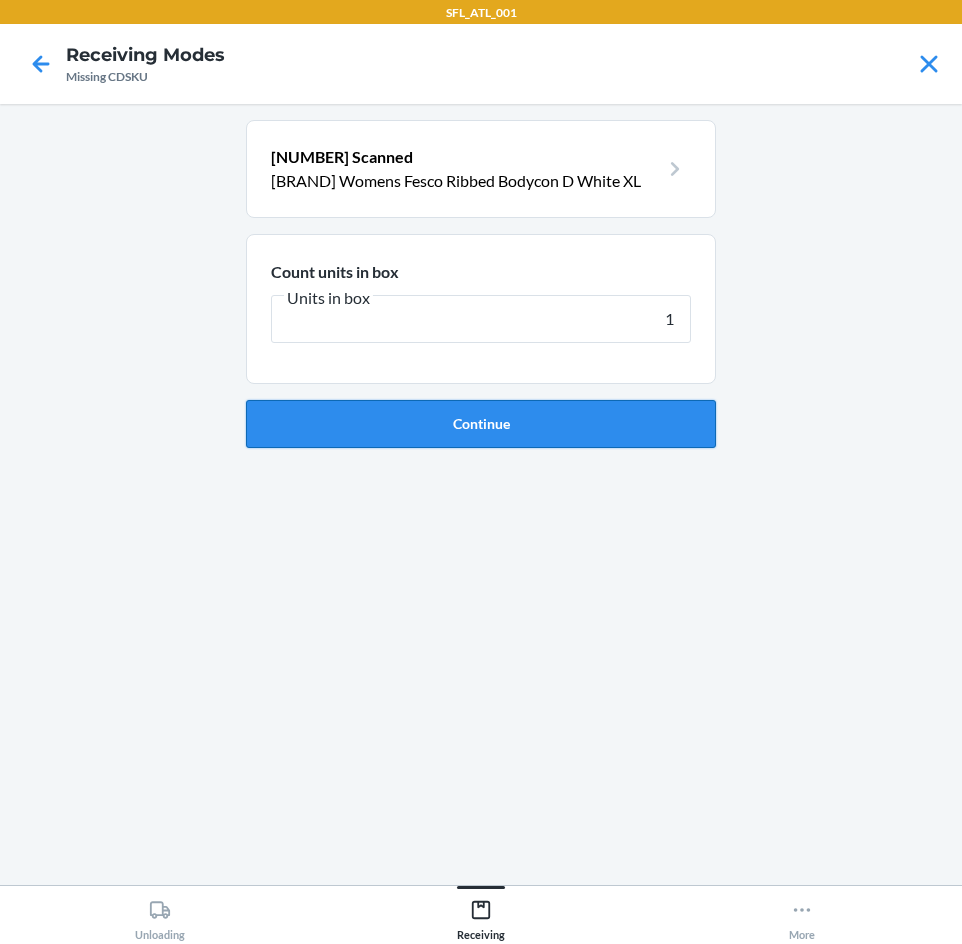 click on "Continue" at bounding box center [481, 424] 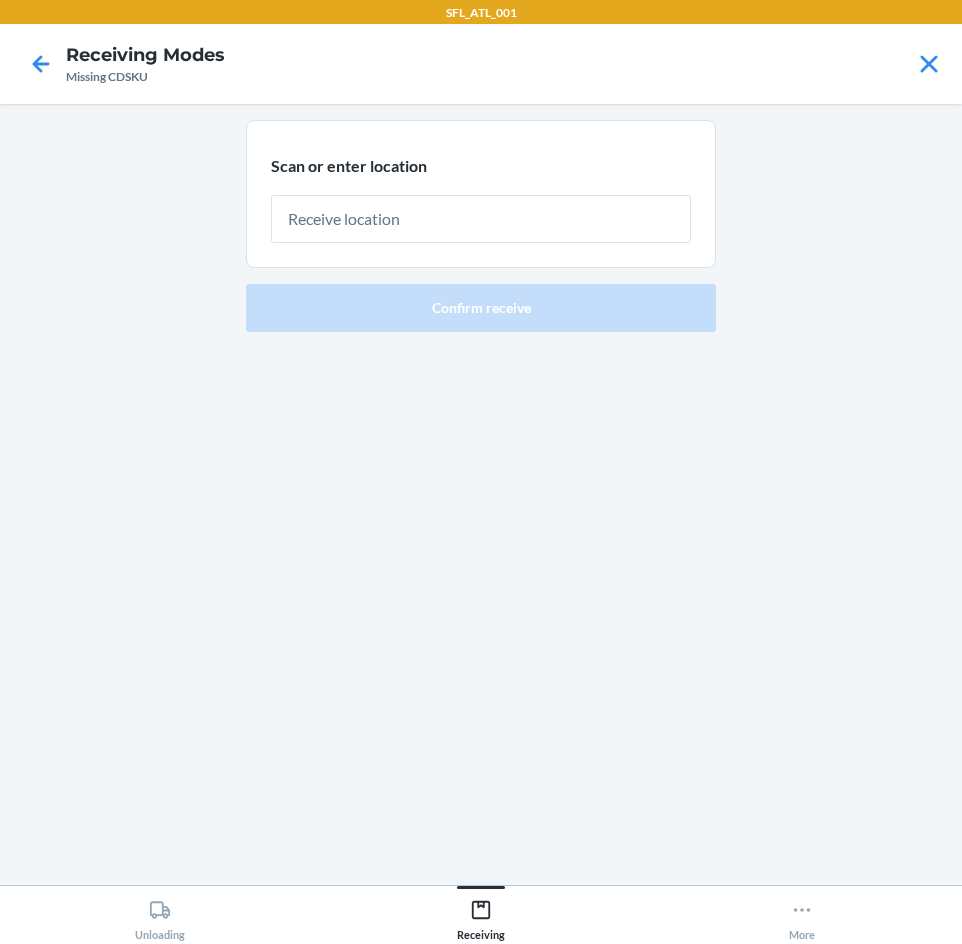 click at bounding box center (481, 219) 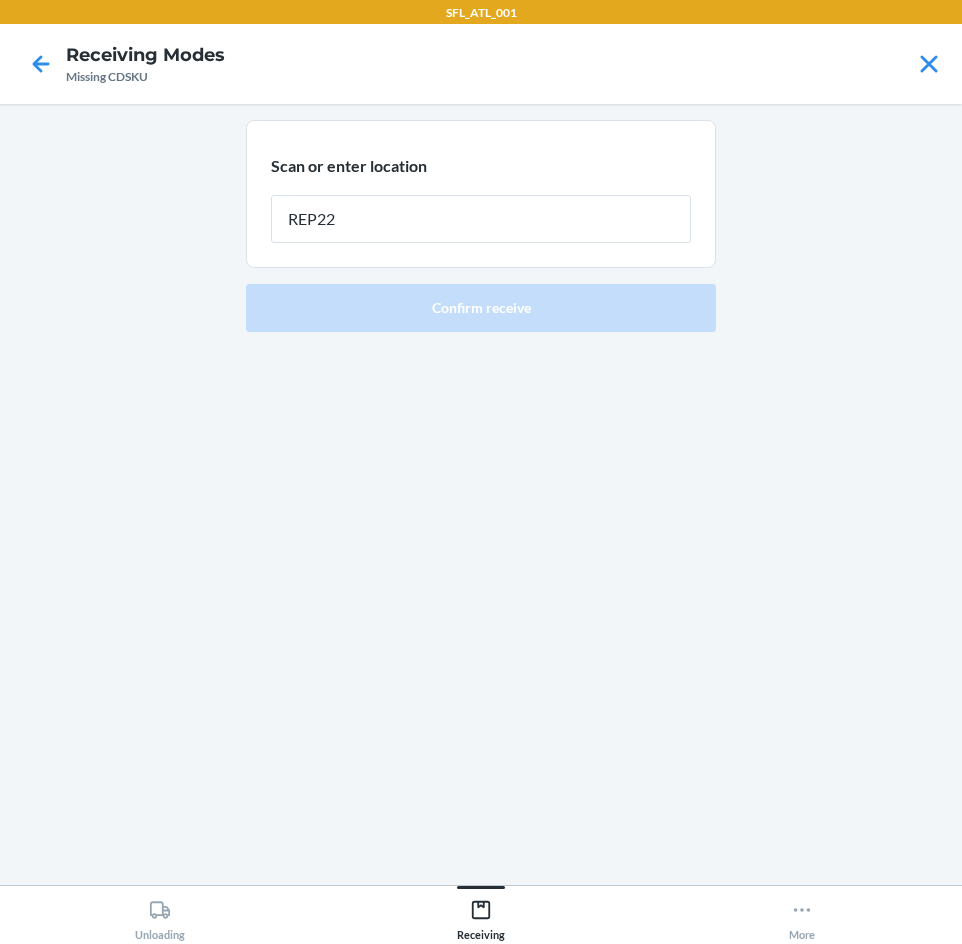 type on "REP227" 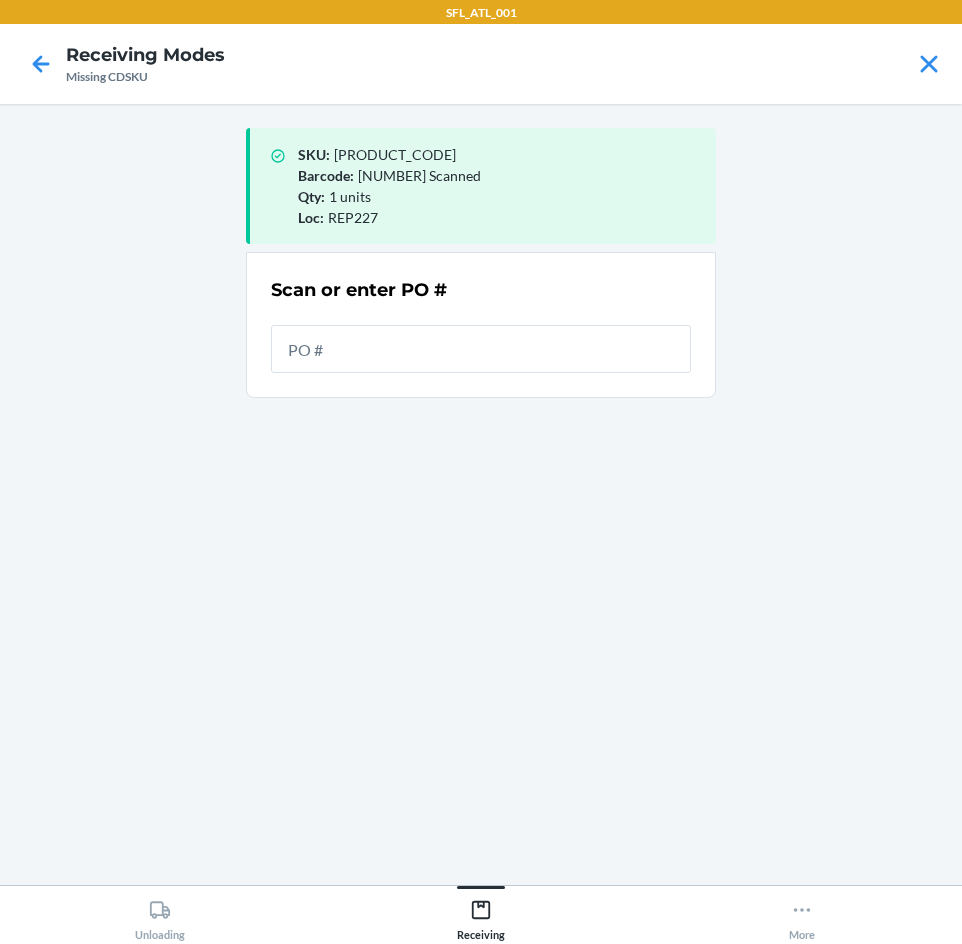 click at bounding box center [481, 349] 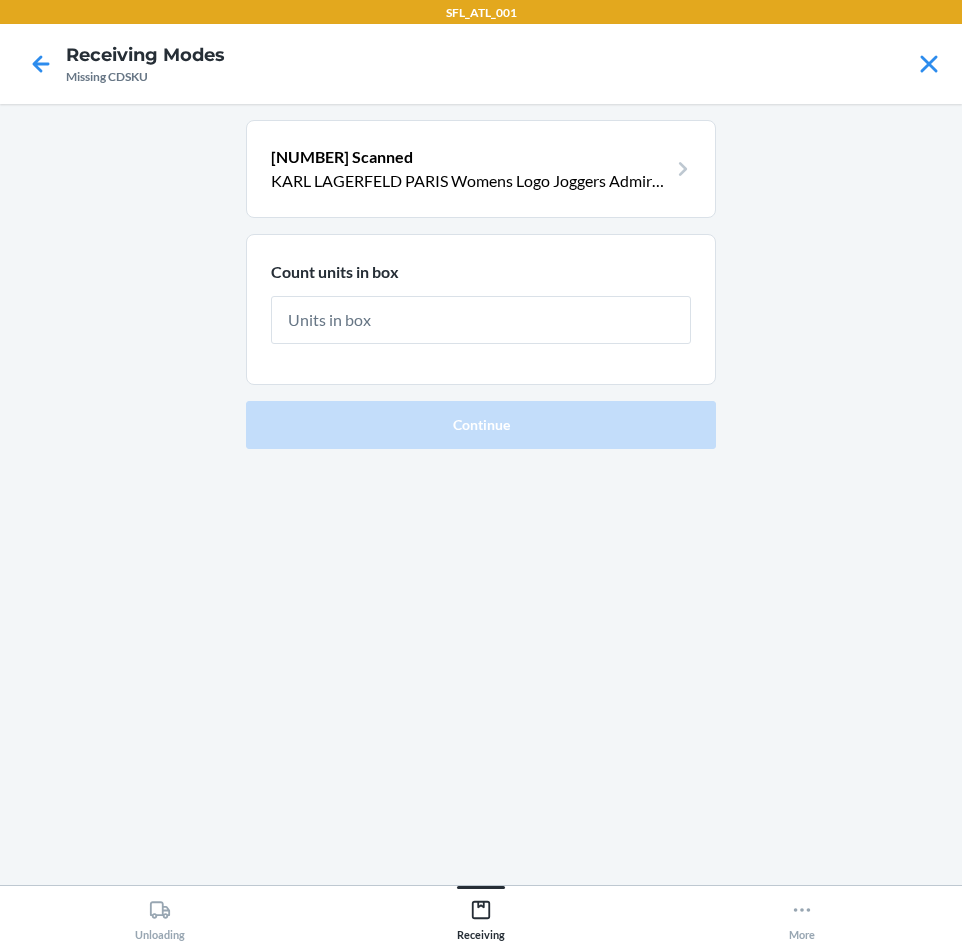 type on "1" 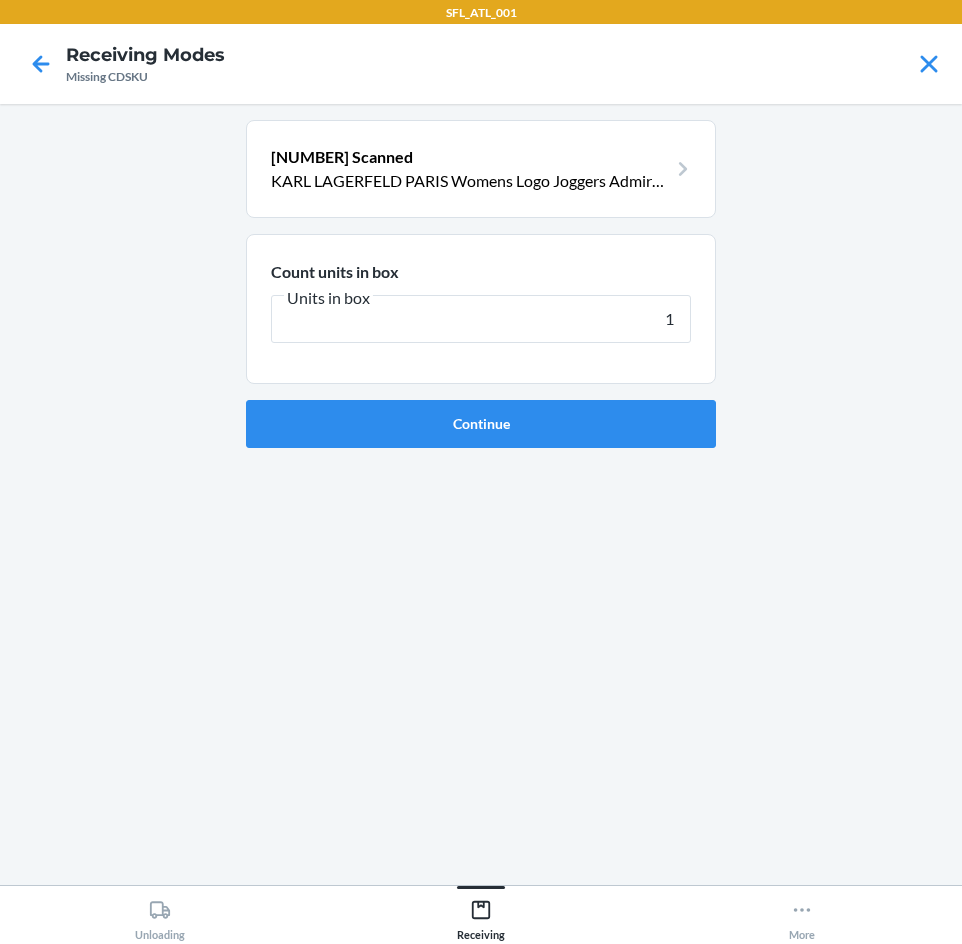 click on "Continue" at bounding box center [481, 424] 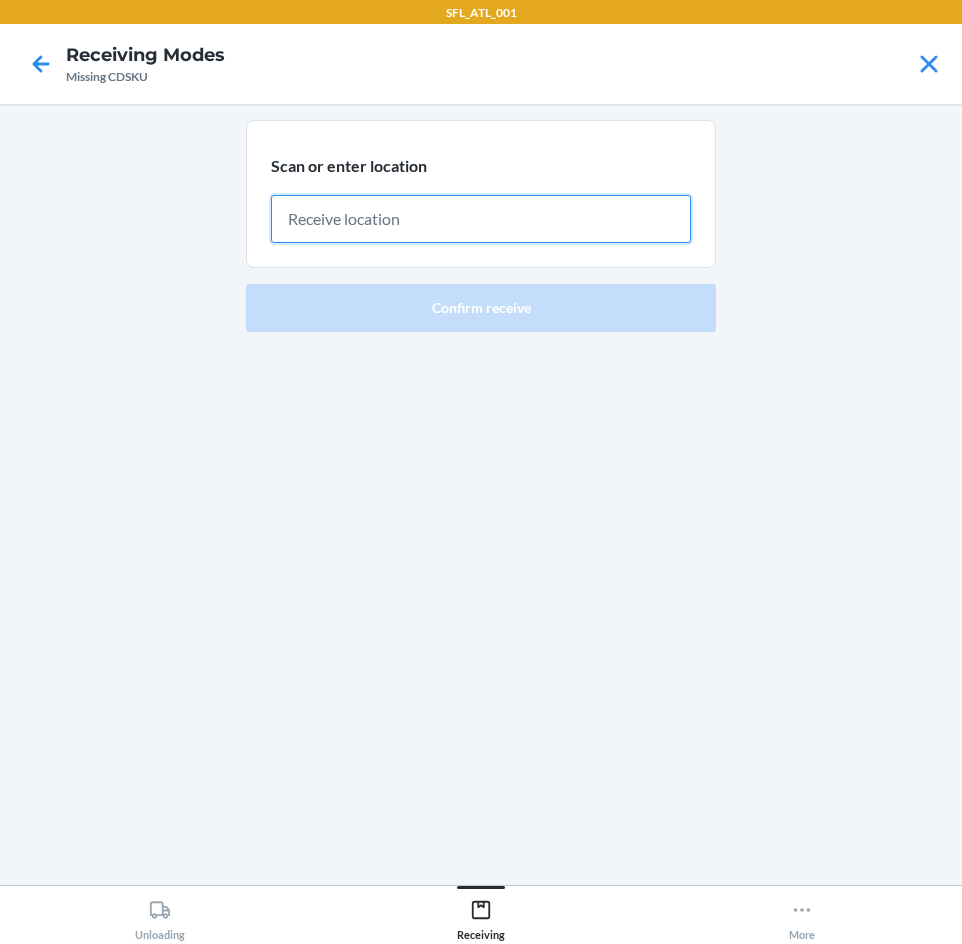click at bounding box center [481, 219] 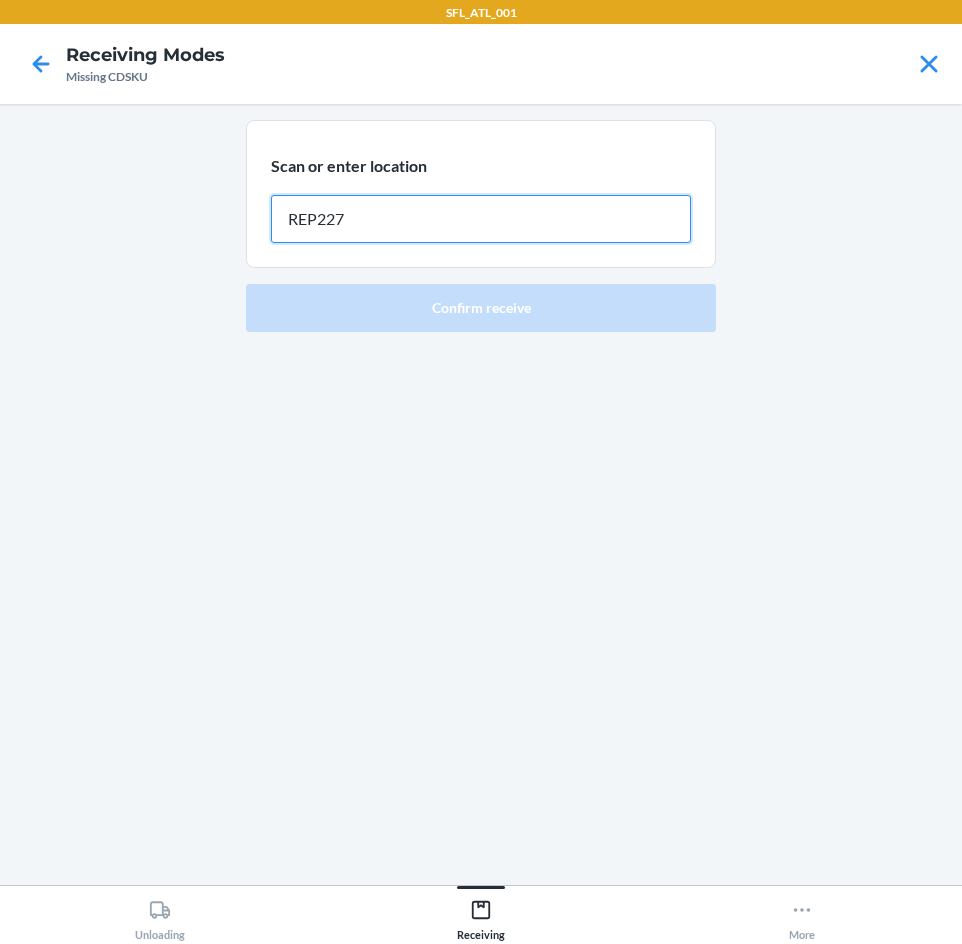 type on "REP227" 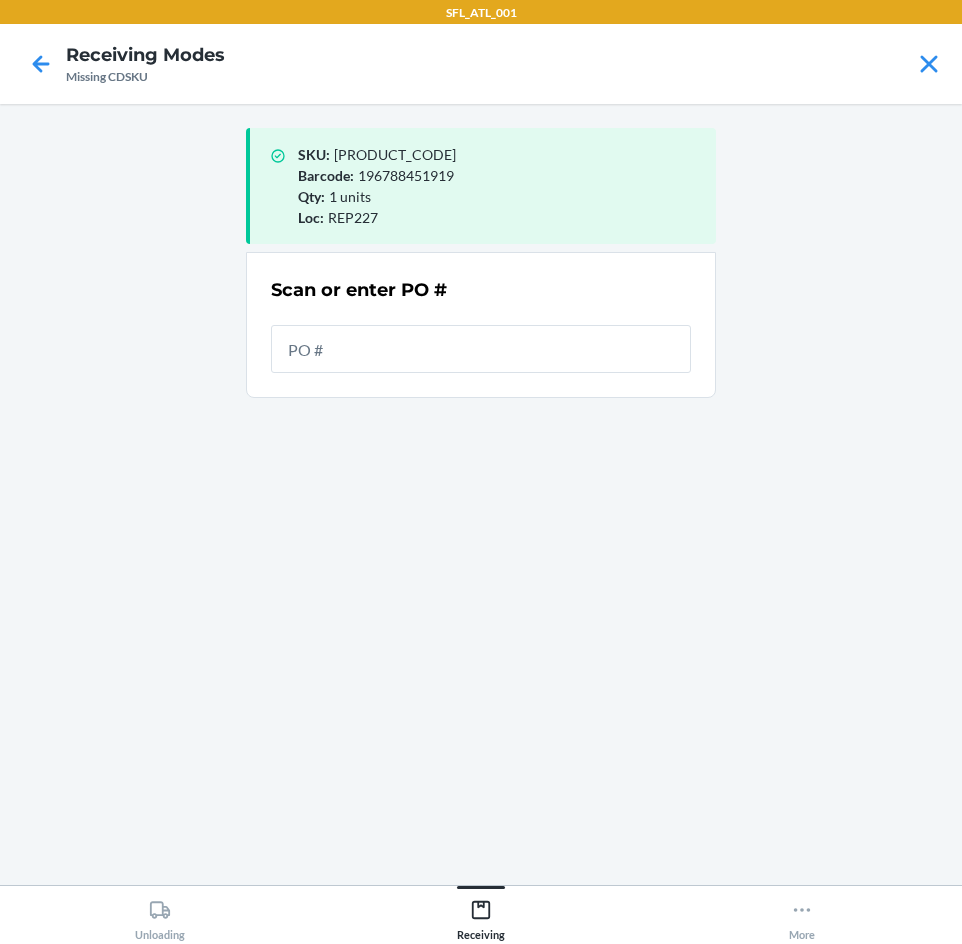 click at bounding box center (481, 349) 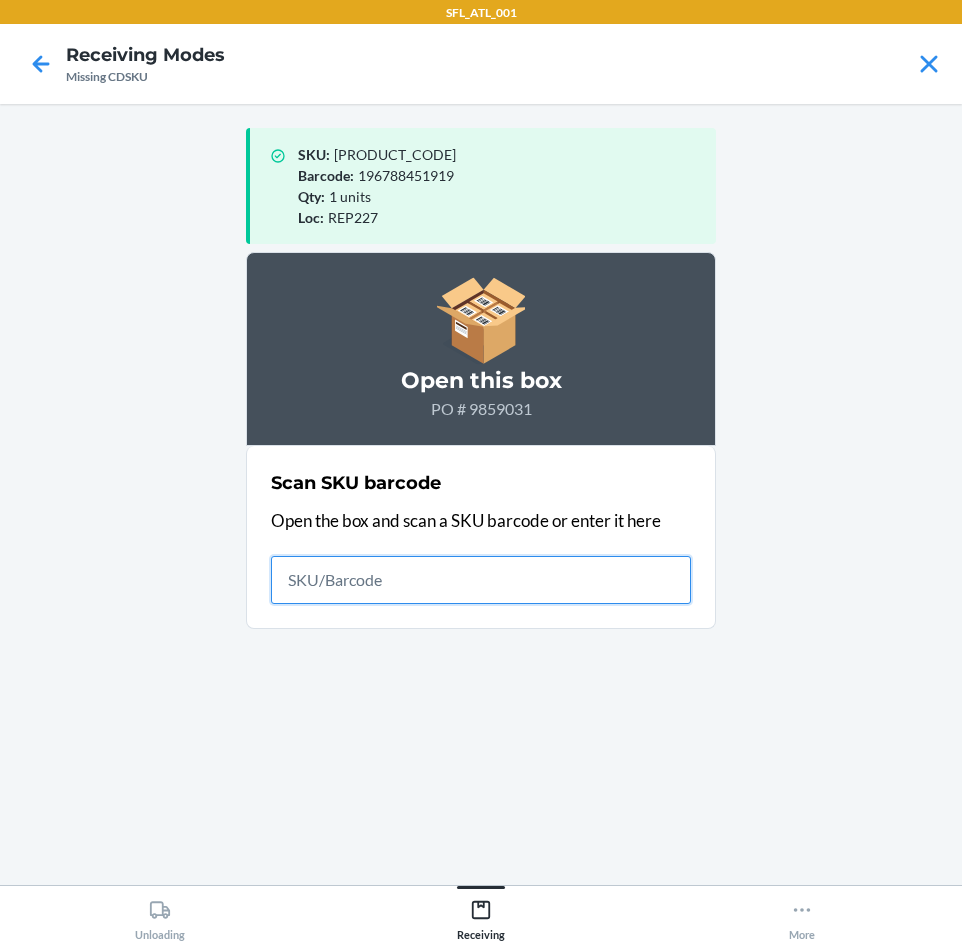 click at bounding box center (481, 580) 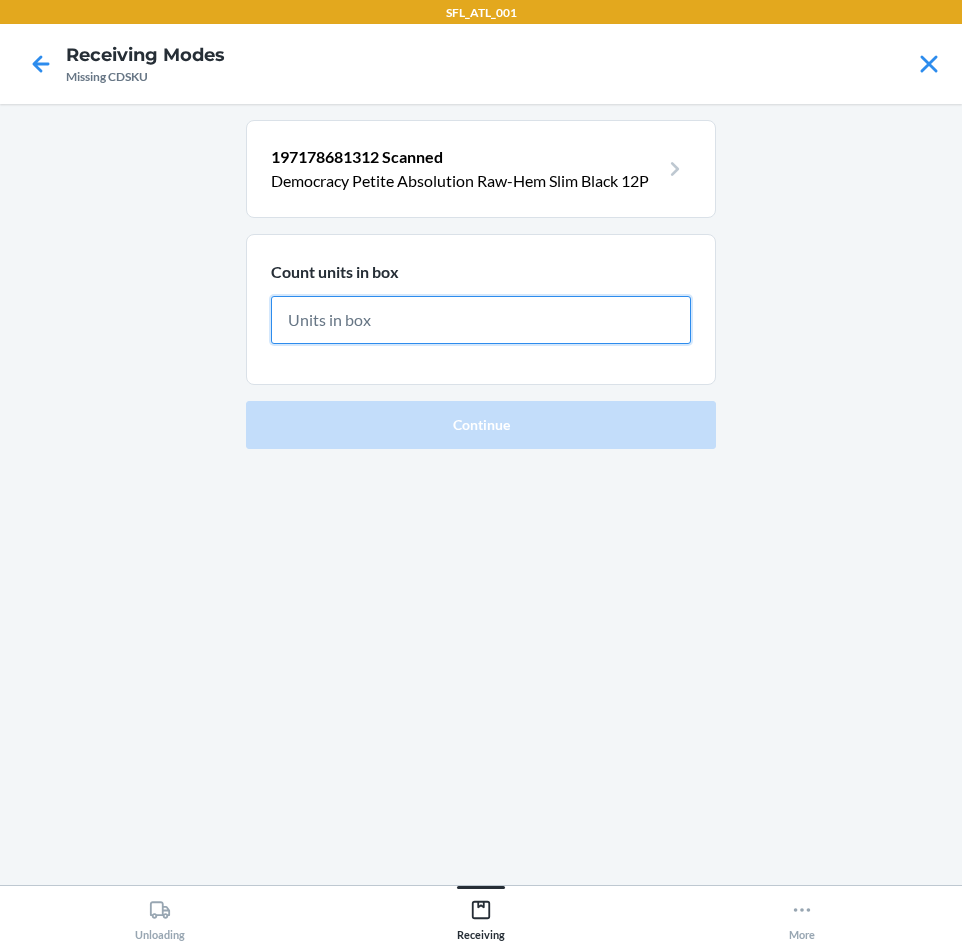 click at bounding box center (481, 320) 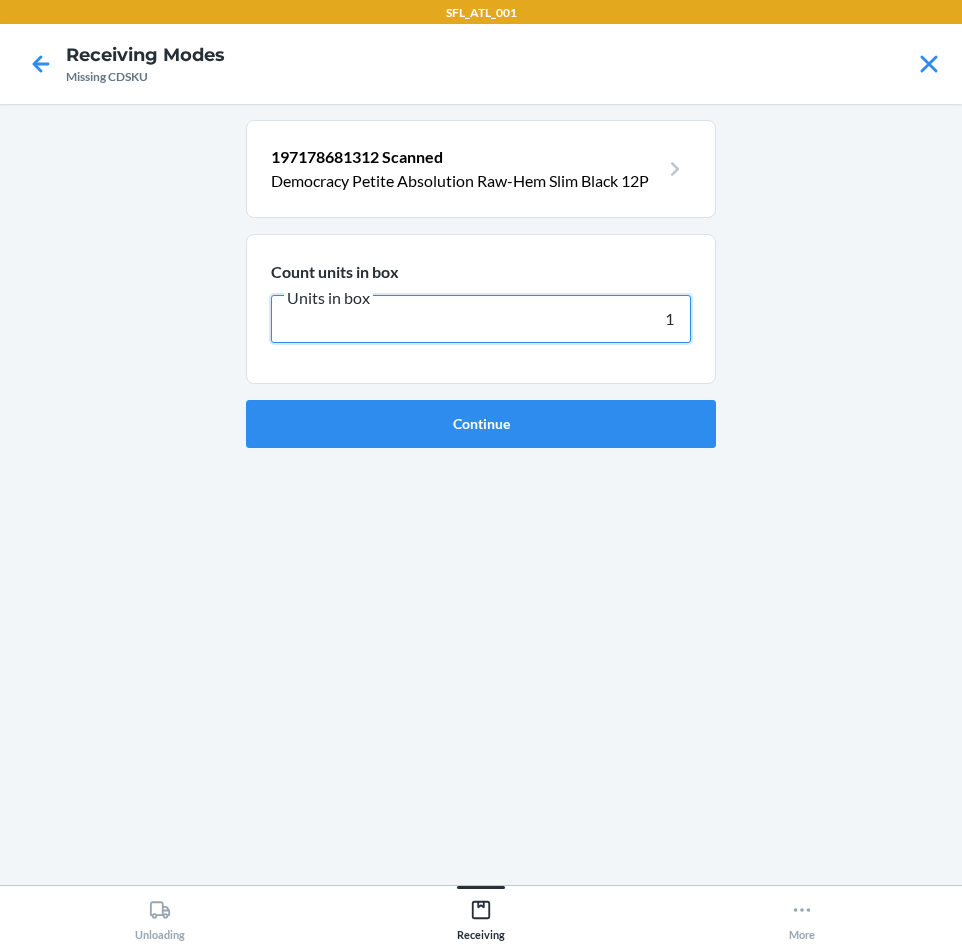 type on "1" 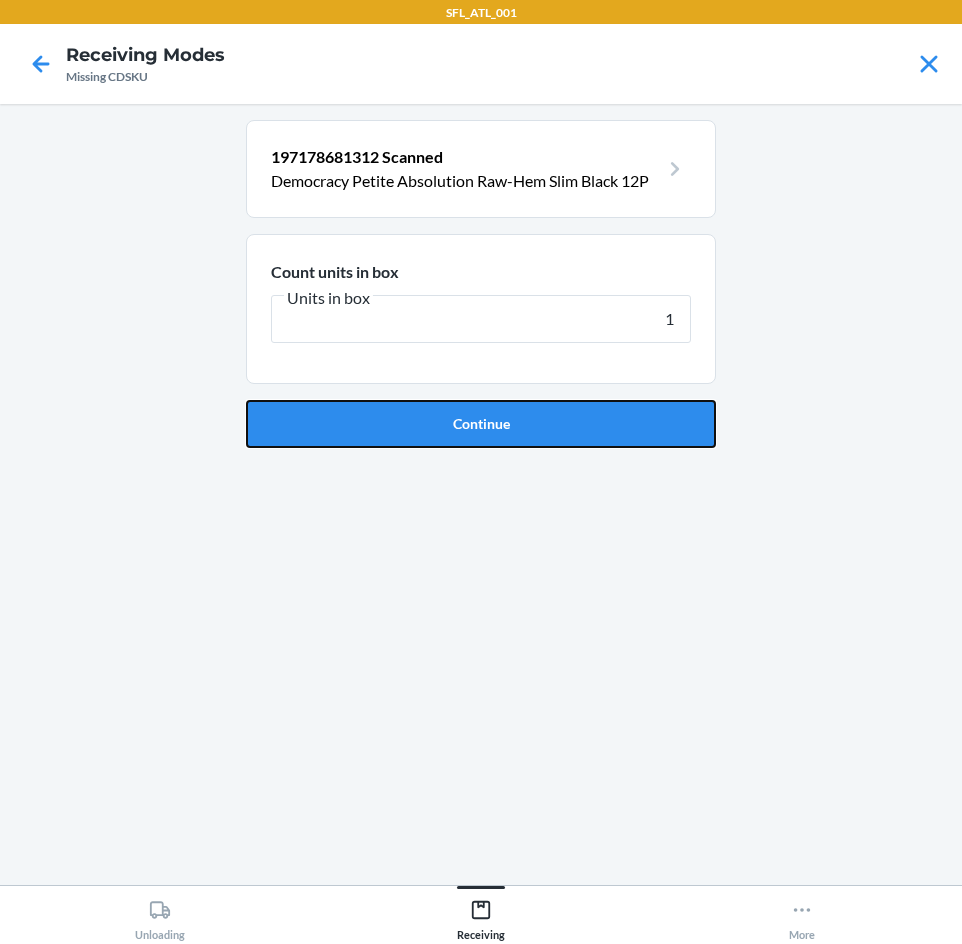 click on "Continue" at bounding box center (481, 424) 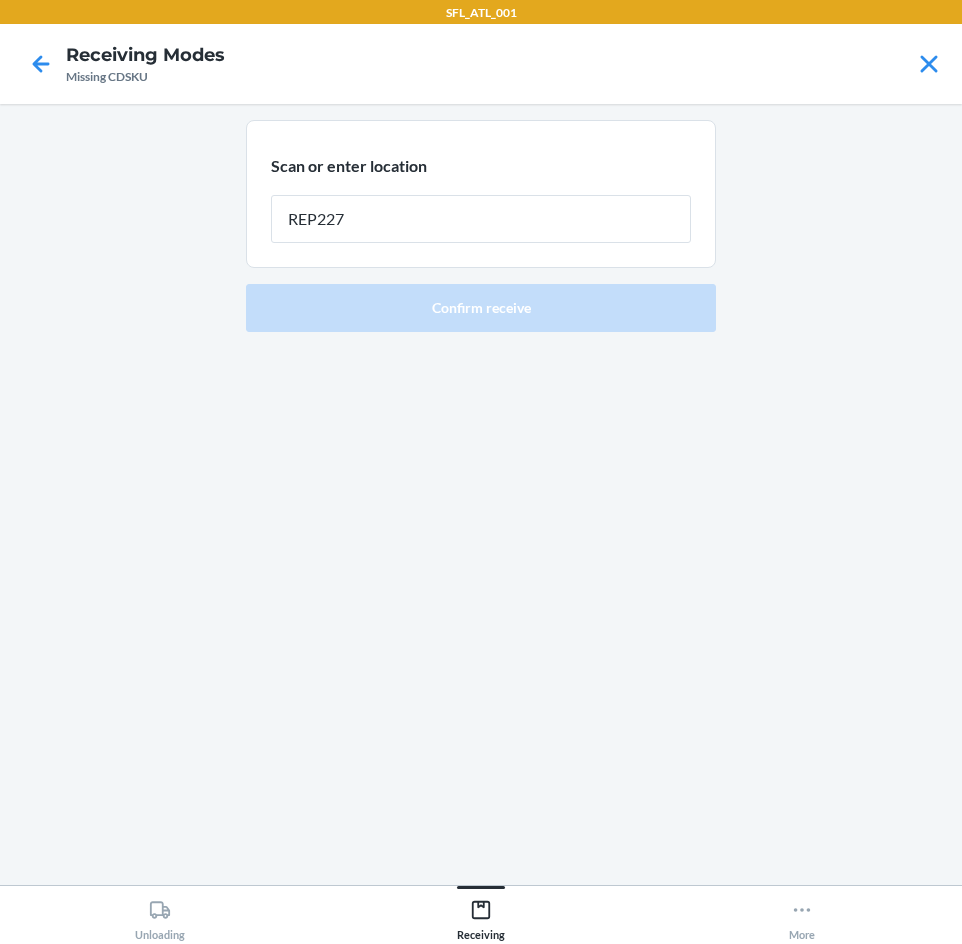 type on "REP227" 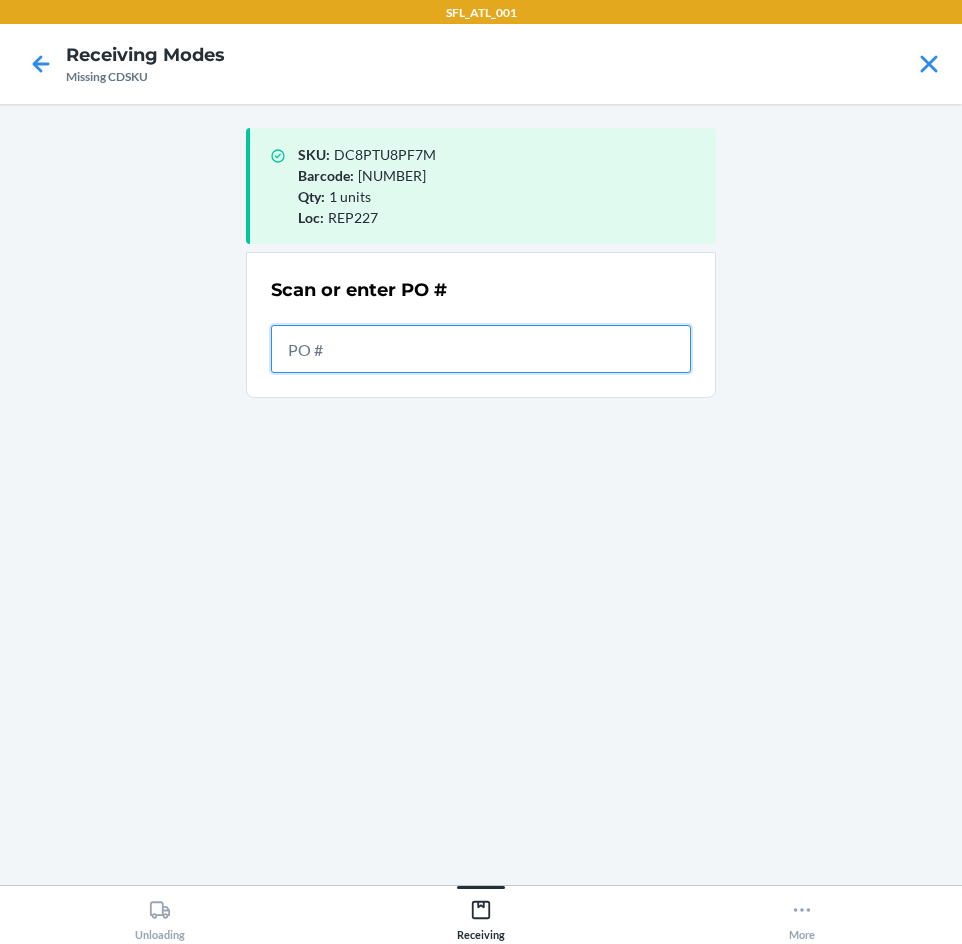 click at bounding box center [481, 349] 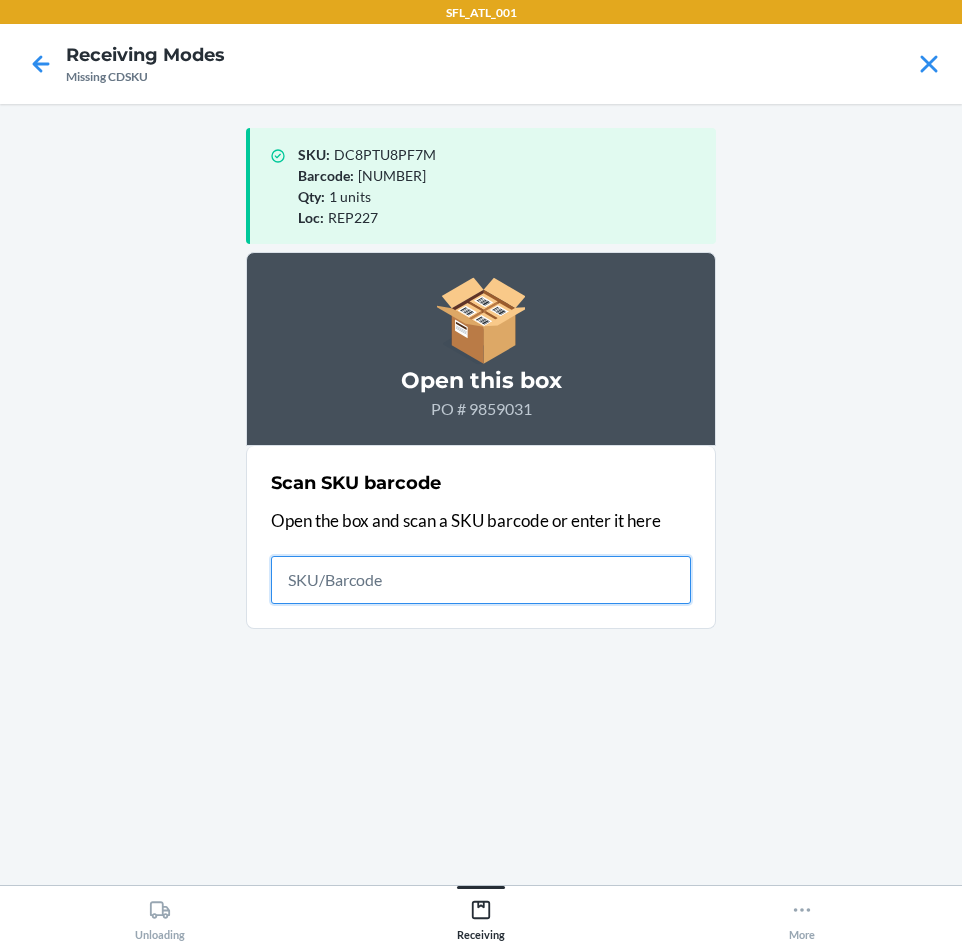 drag, startPoint x: 651, startPoint y: 600, endPoint x: 636, endPoint y: 588, distance: 19.209373 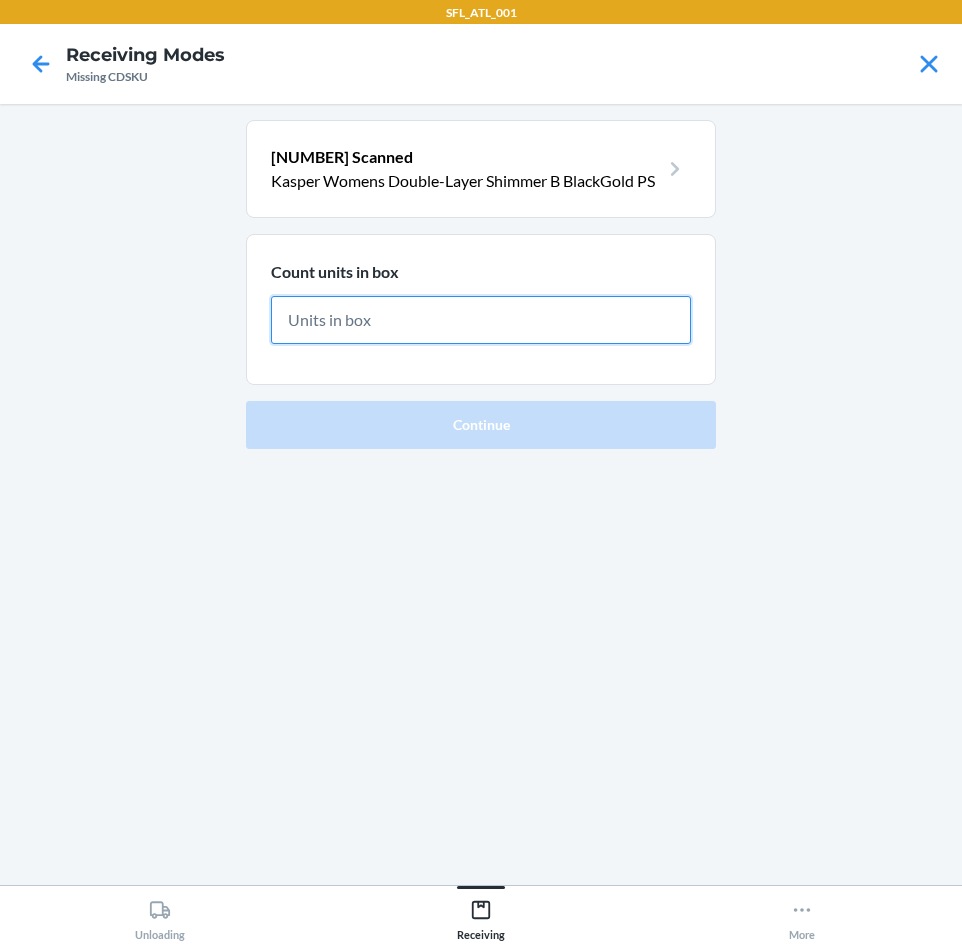 click at bounding box center [481, 320] 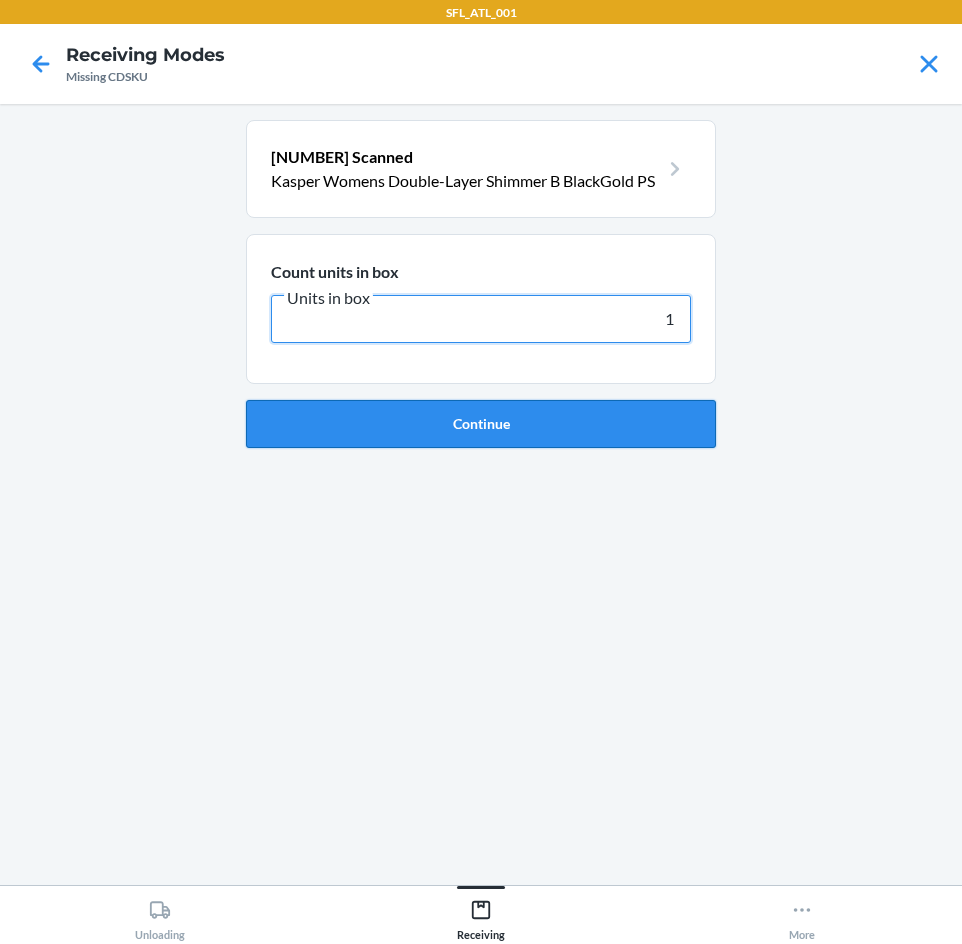 type on "1" 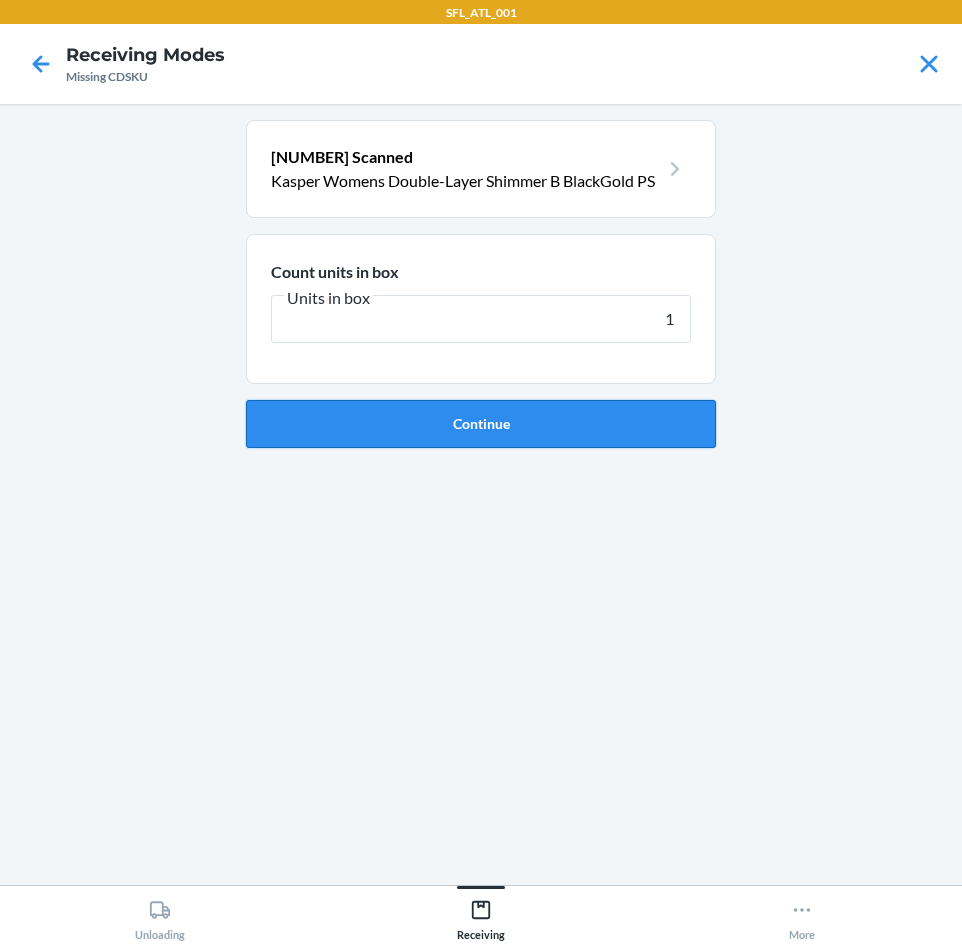 click on "Continue" at bounding box center [481, 424] 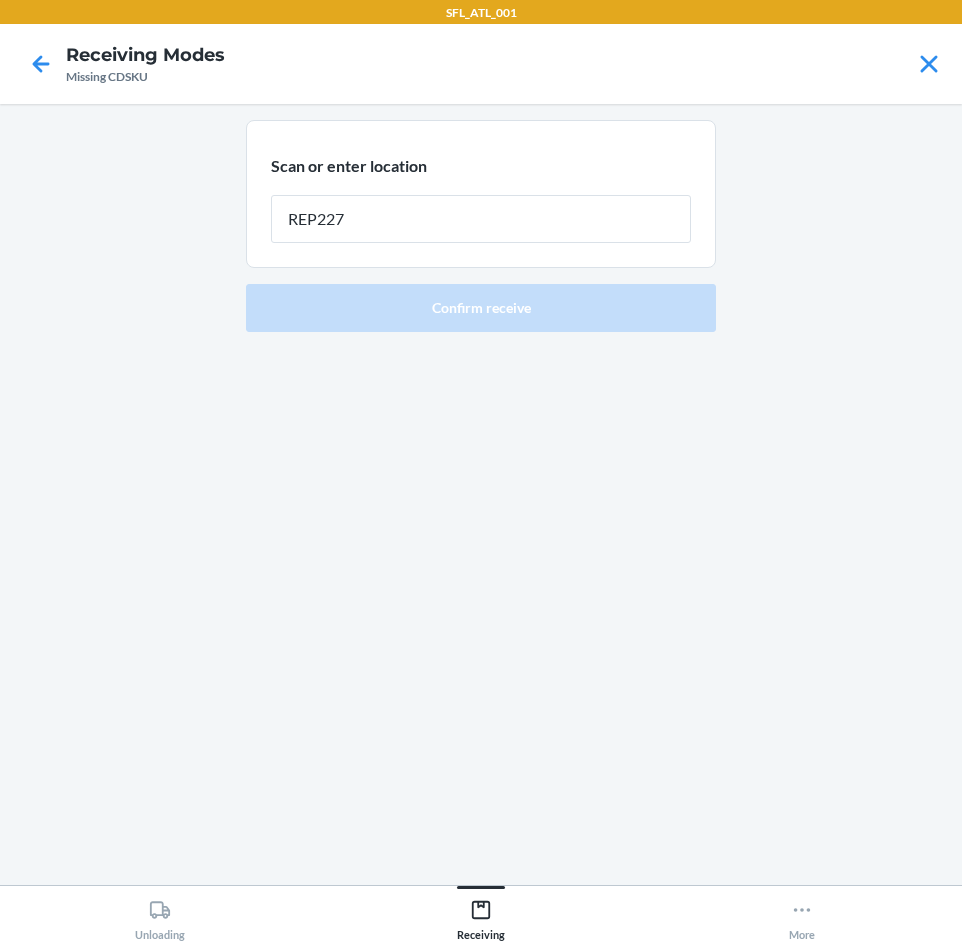 type on "REP227" 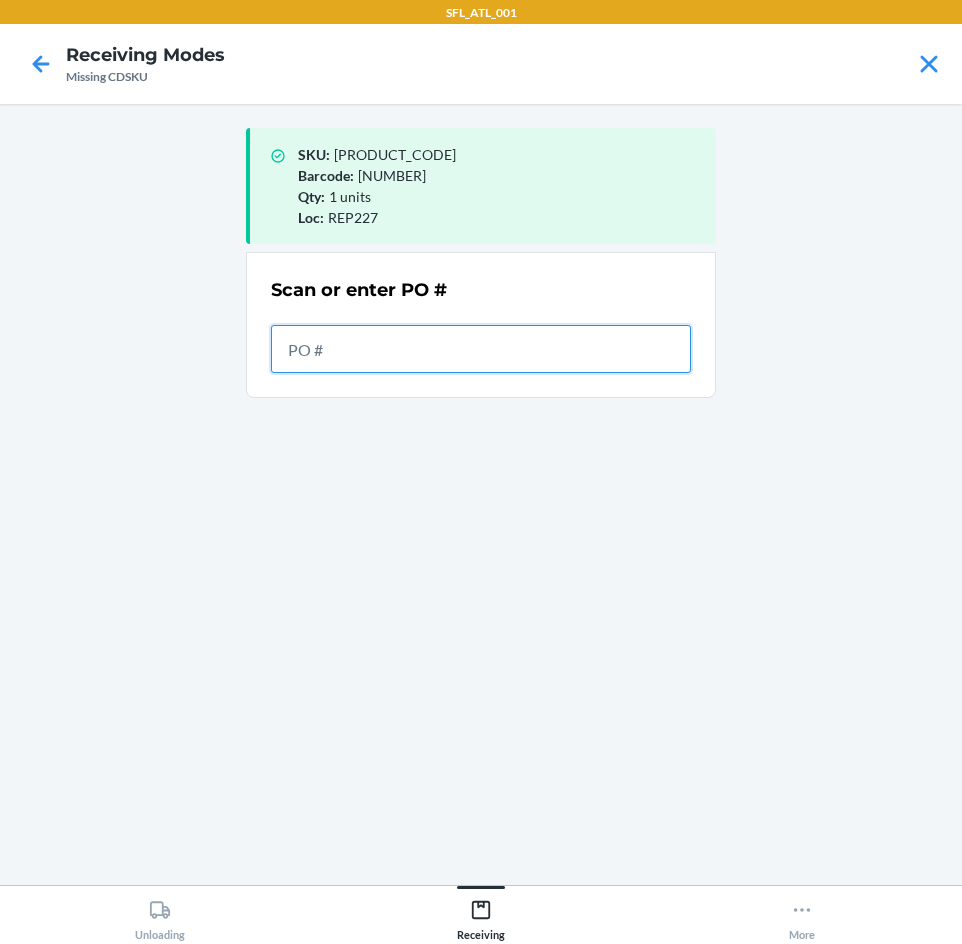 click at bounding box center (481, 349) 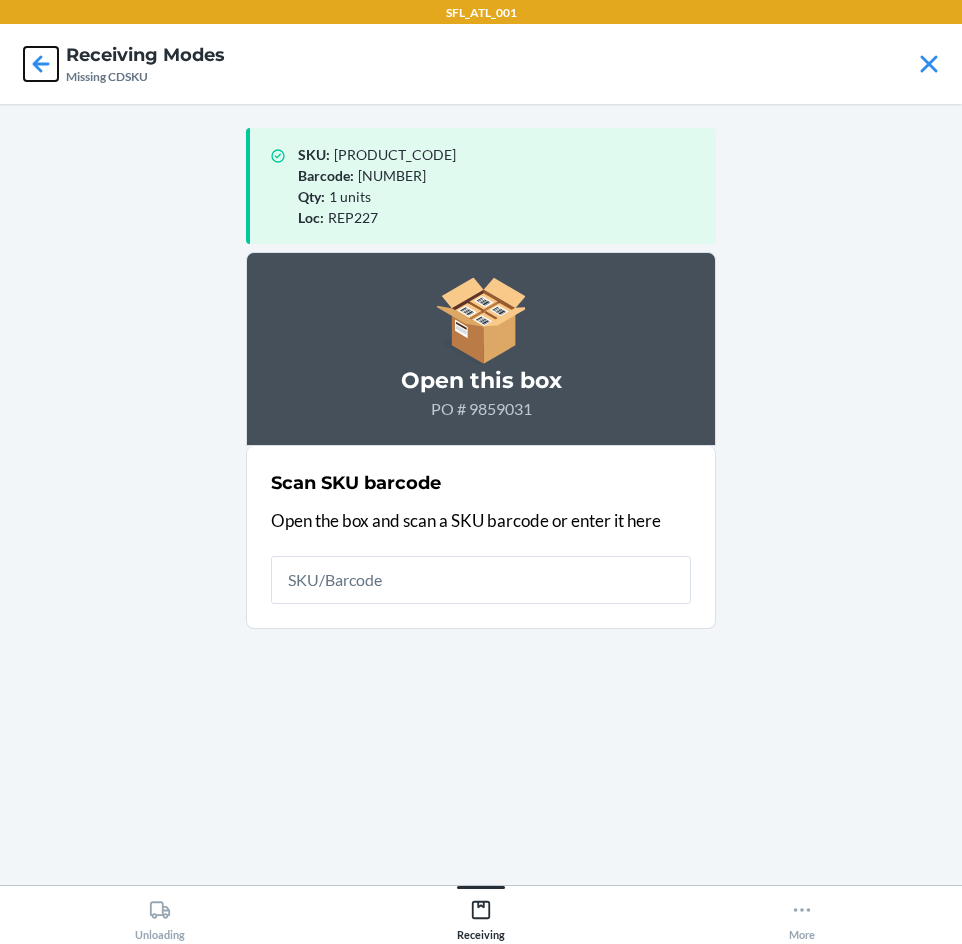 click 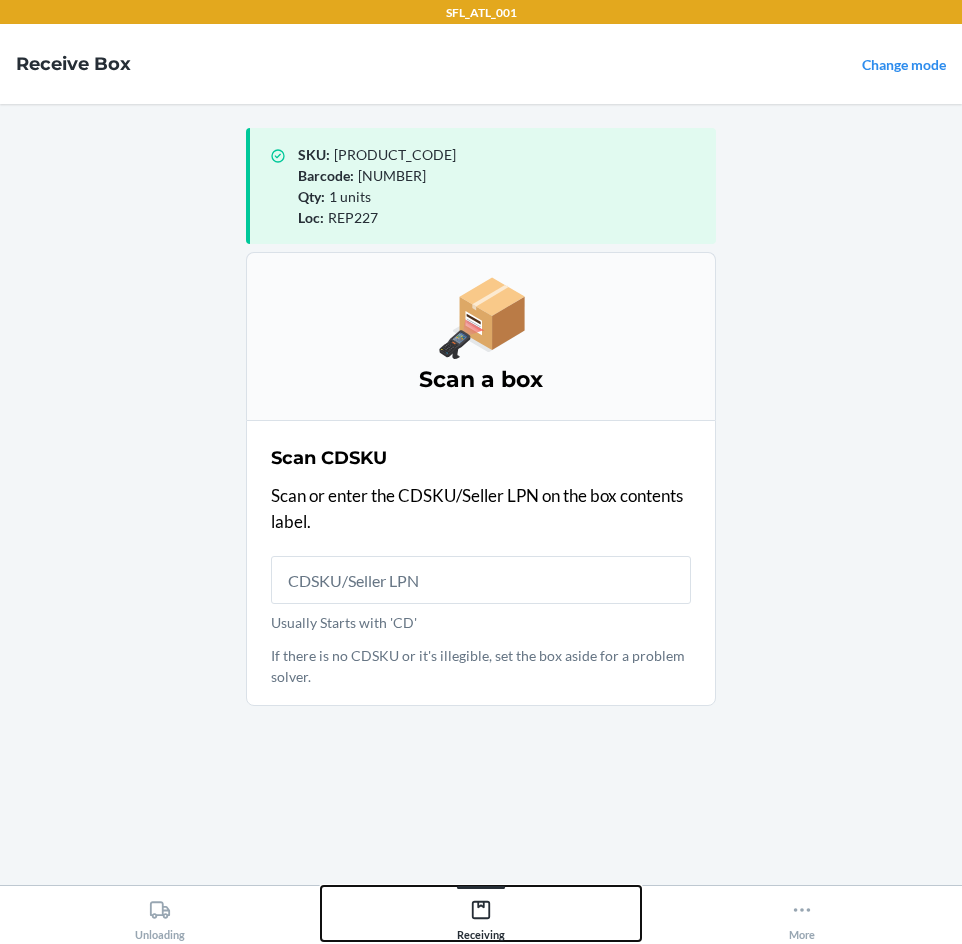 click on "Receiving" at bounding box center (481, 916) 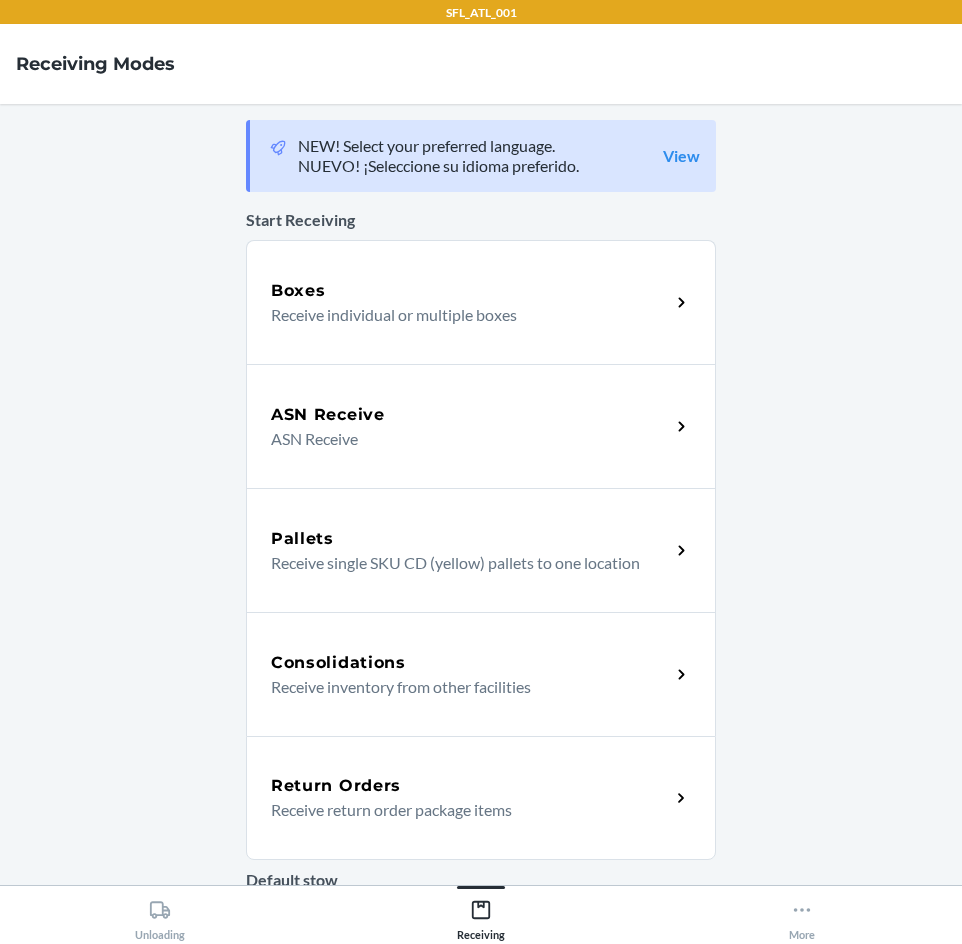 click on "ASN Receive" at bounding box center [462, 439] 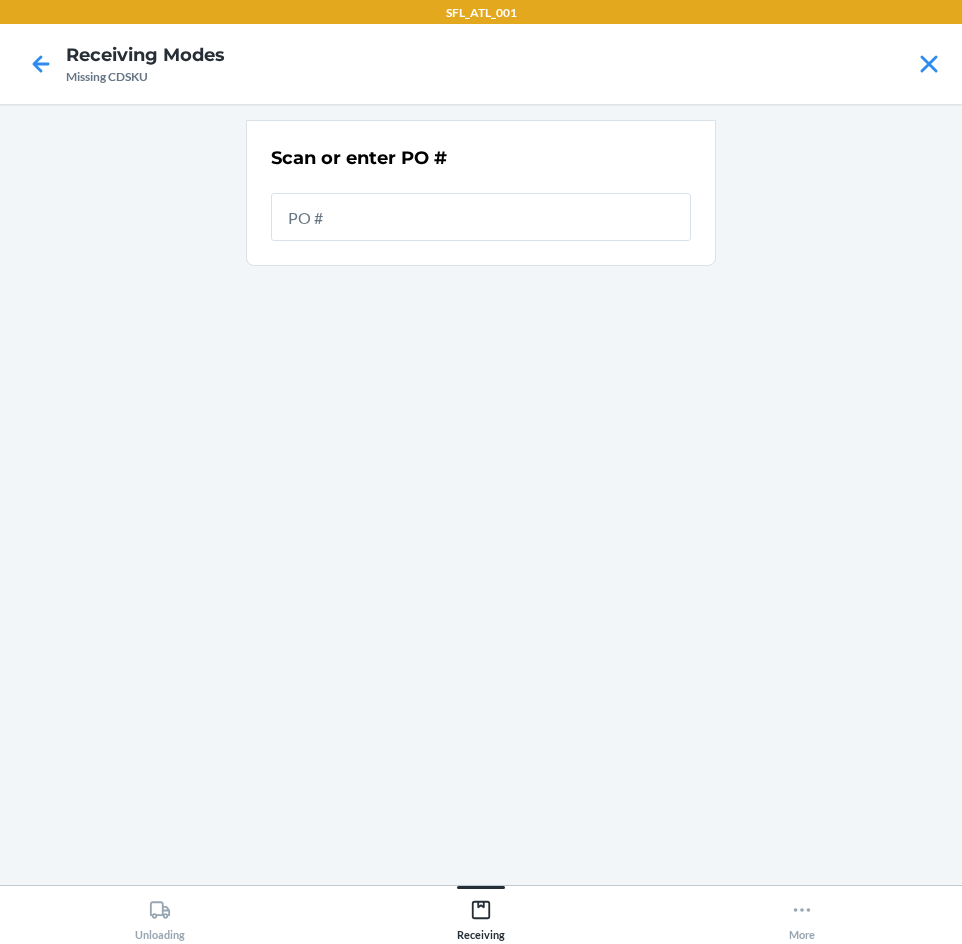 click at bounding box center [481, 217] 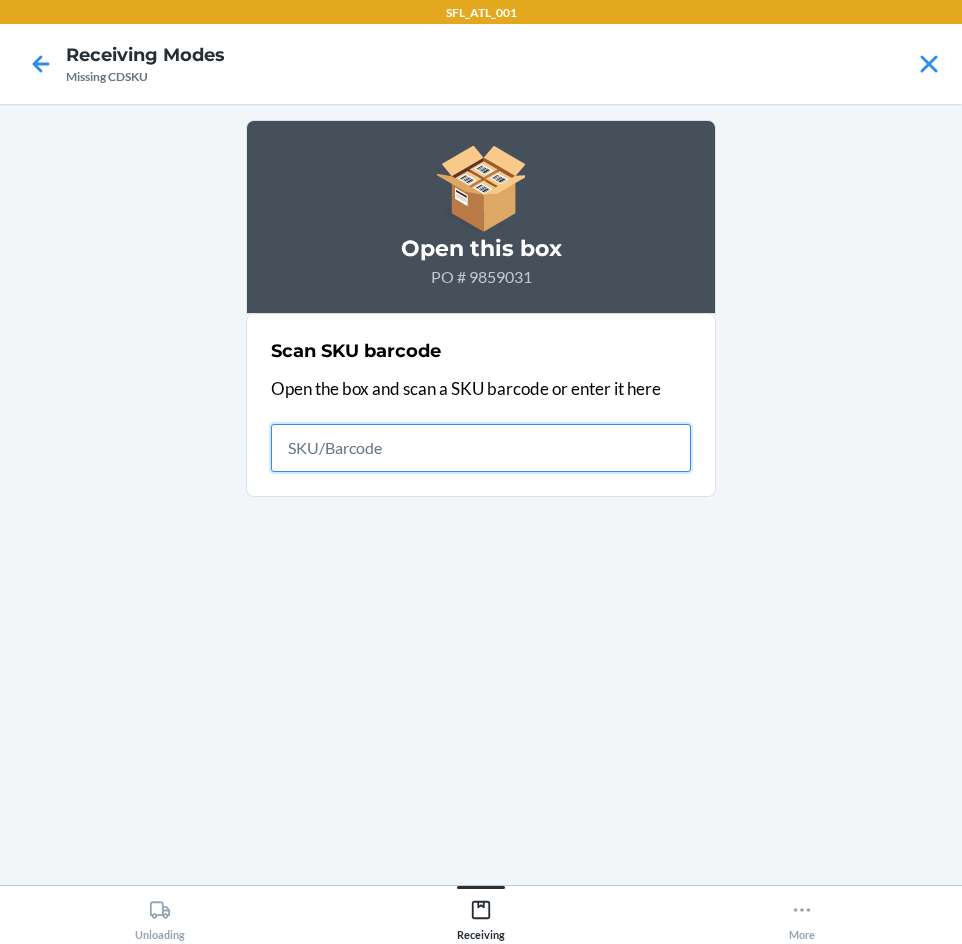 click at bounding box center (481, 448) 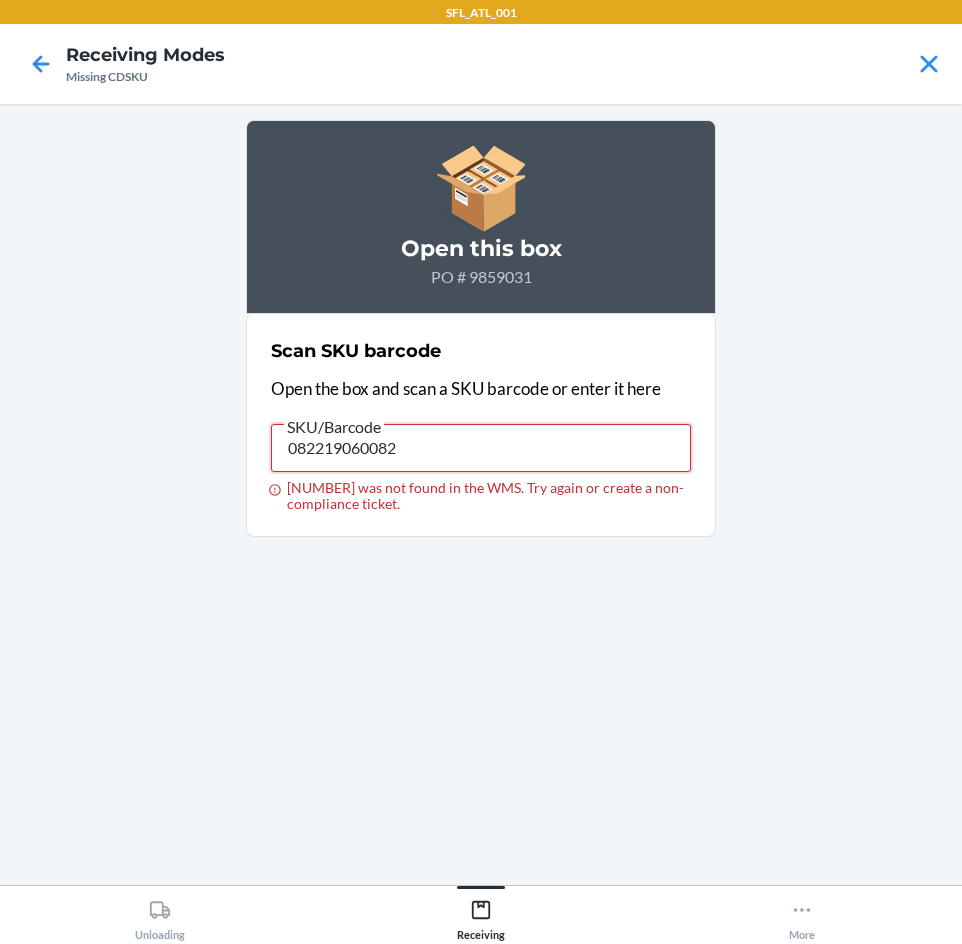 click on "082219060082" at bounding box center [481, 448] 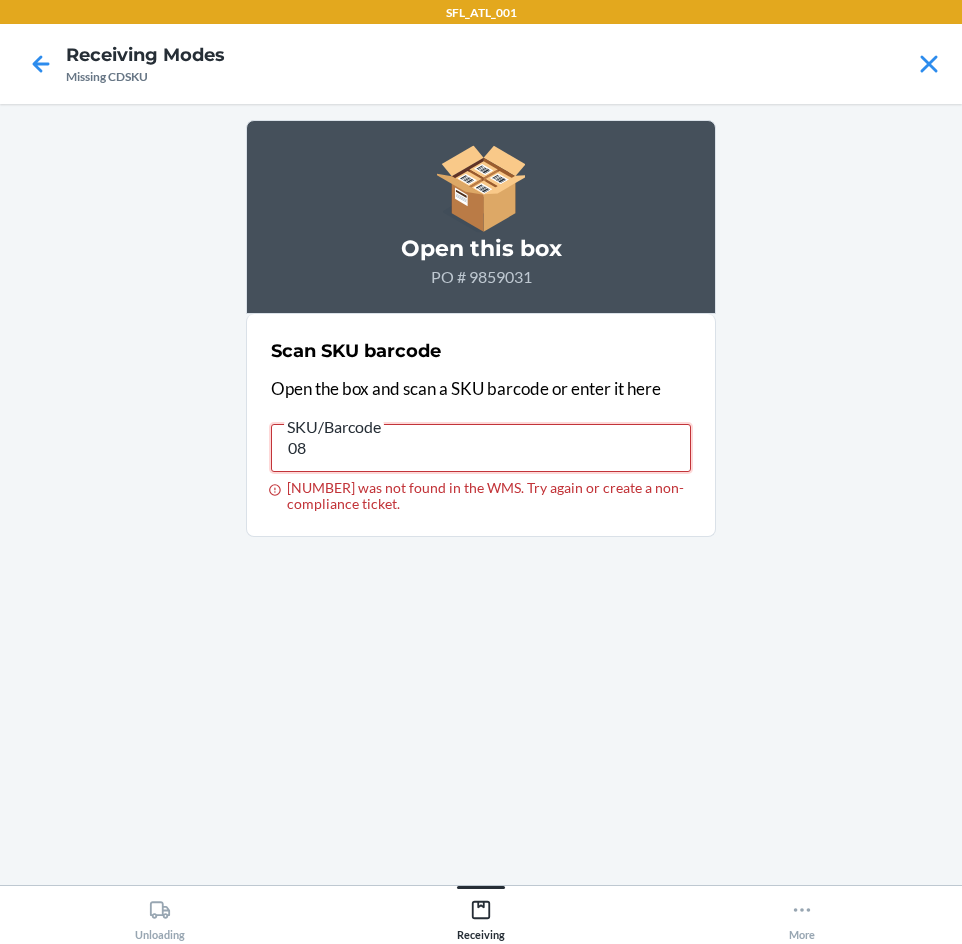 type on "0" 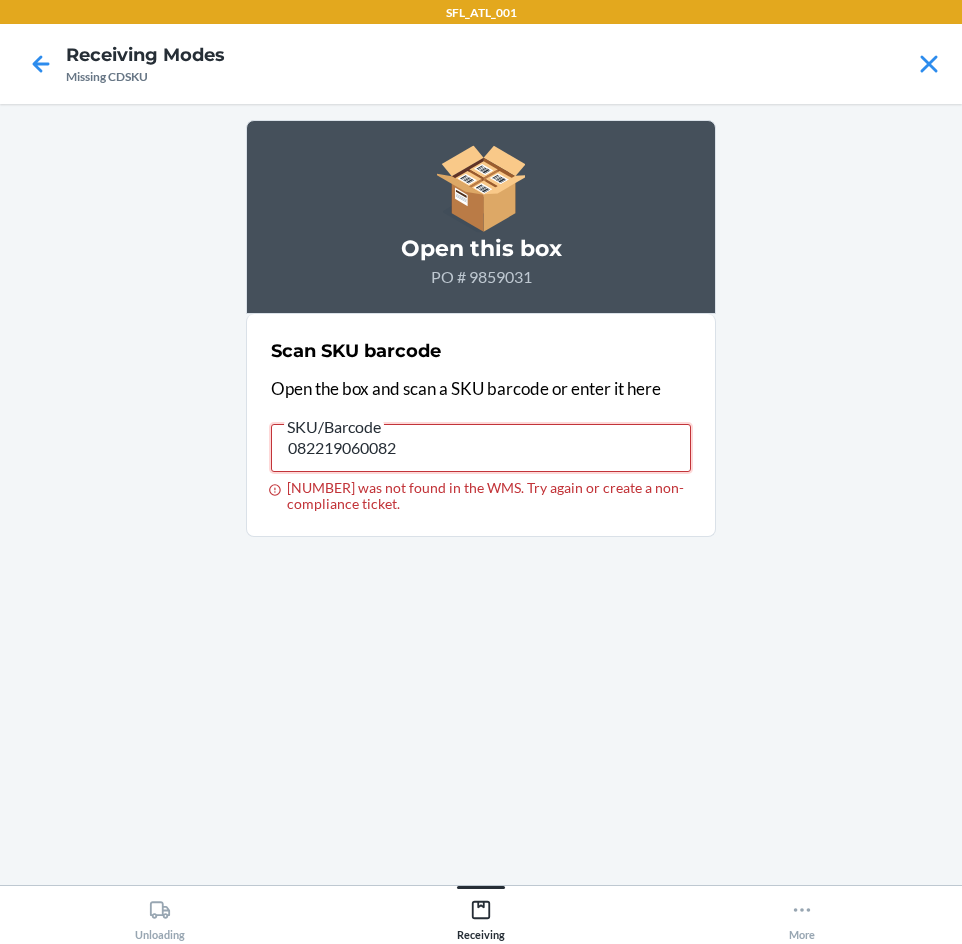 click on "082219060082" at bounding box center (481, 448) 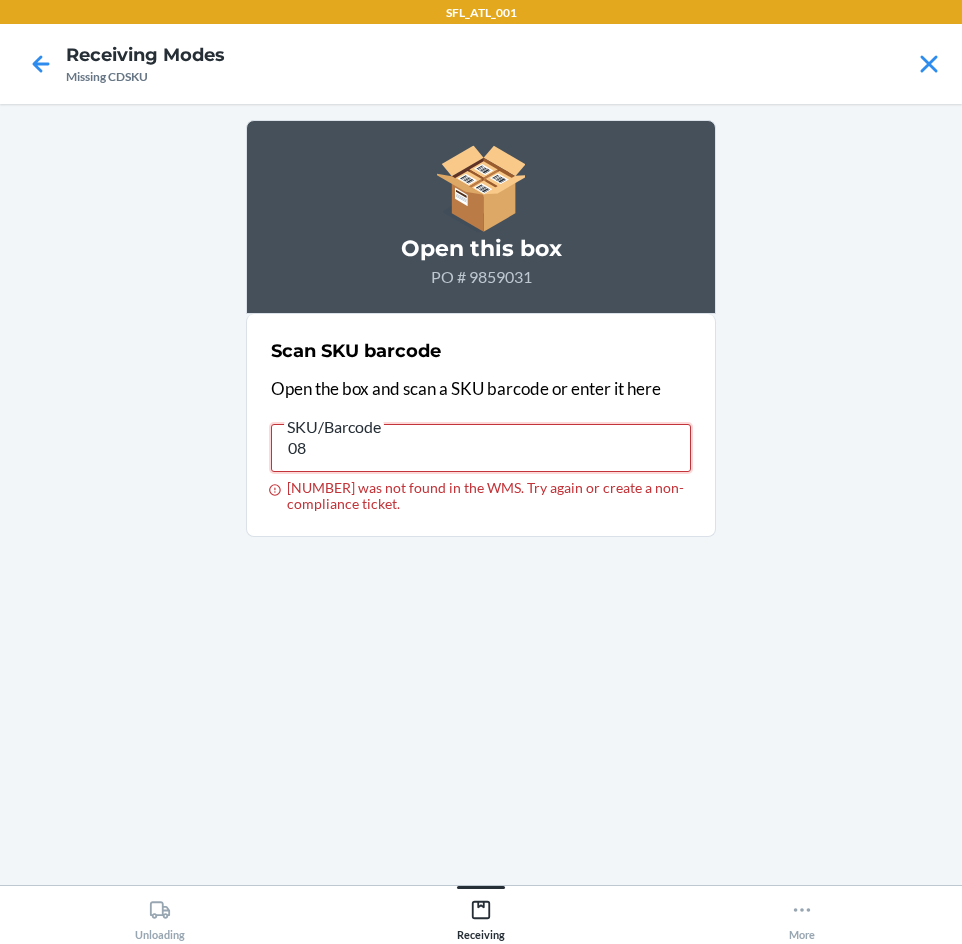 type on "0" 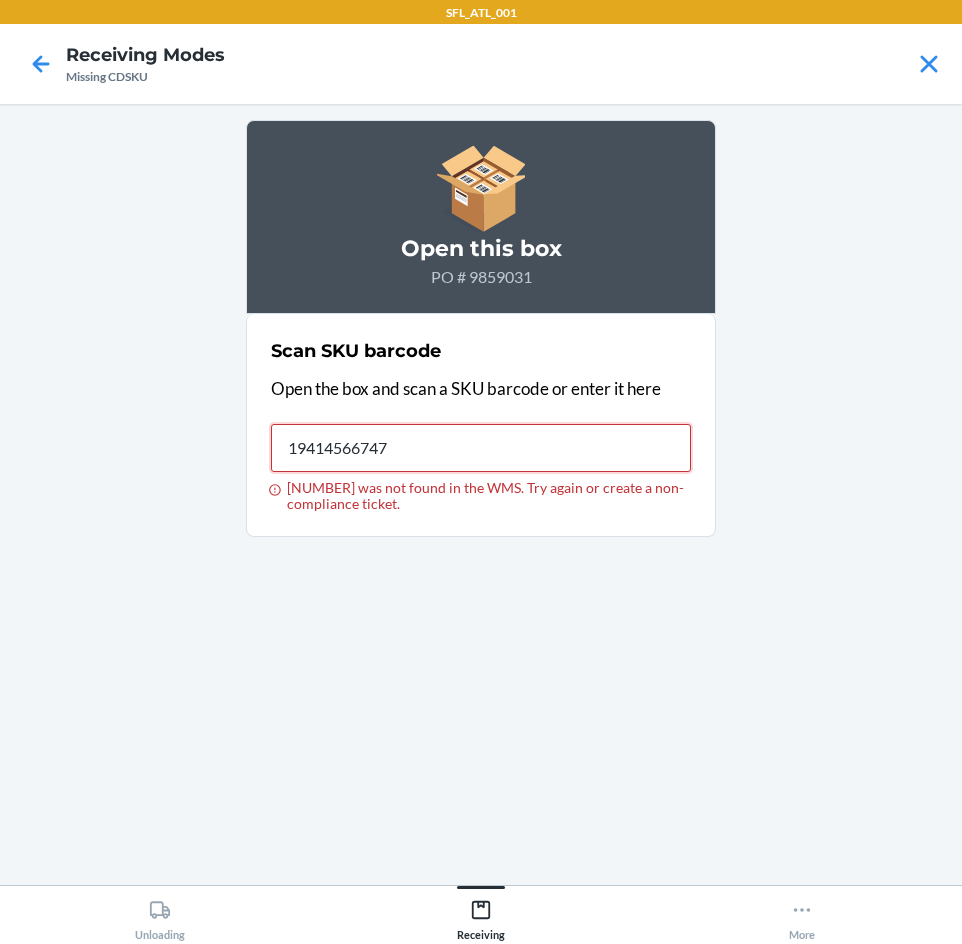 type on "[NUMBER]" 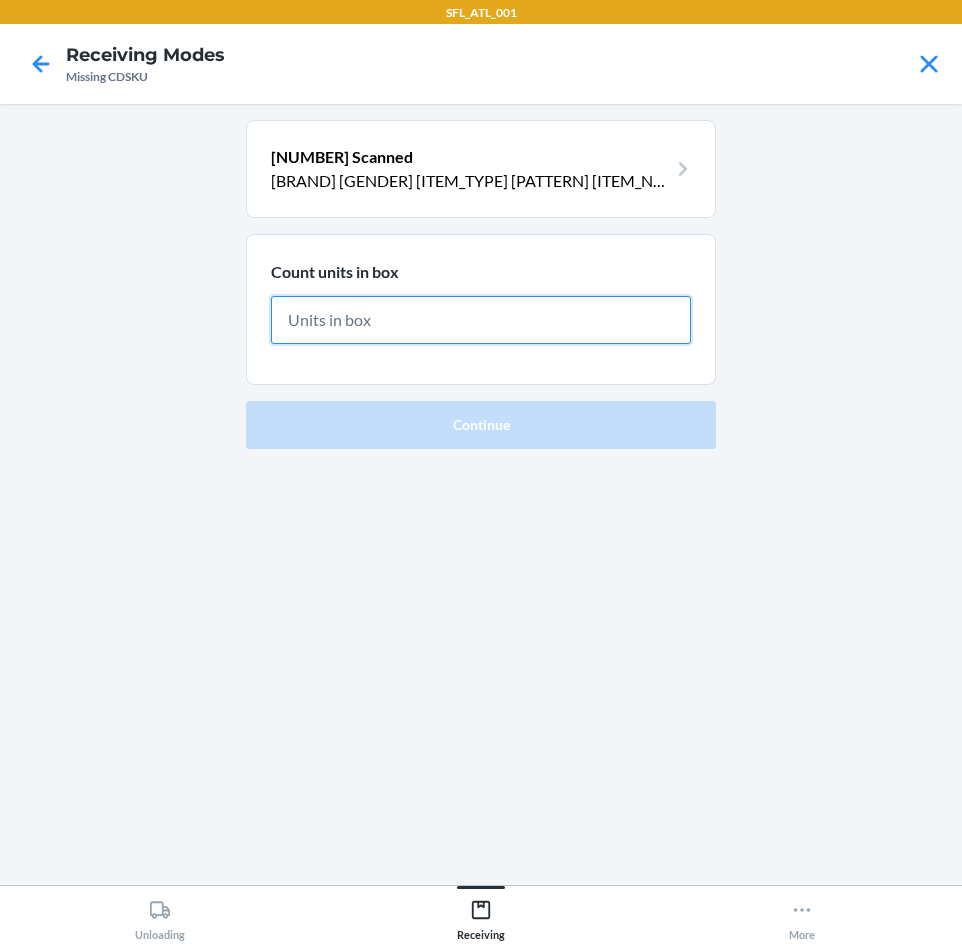 click at bounding box center [481, 320] 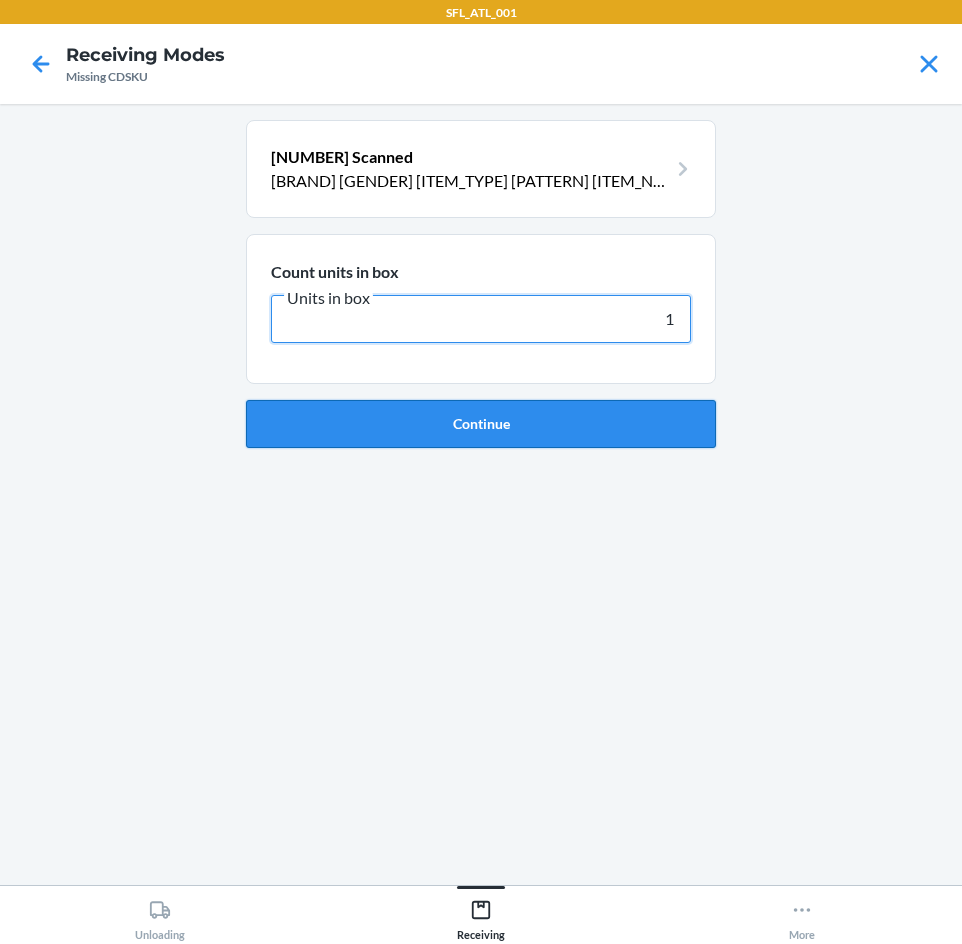 type on "1" 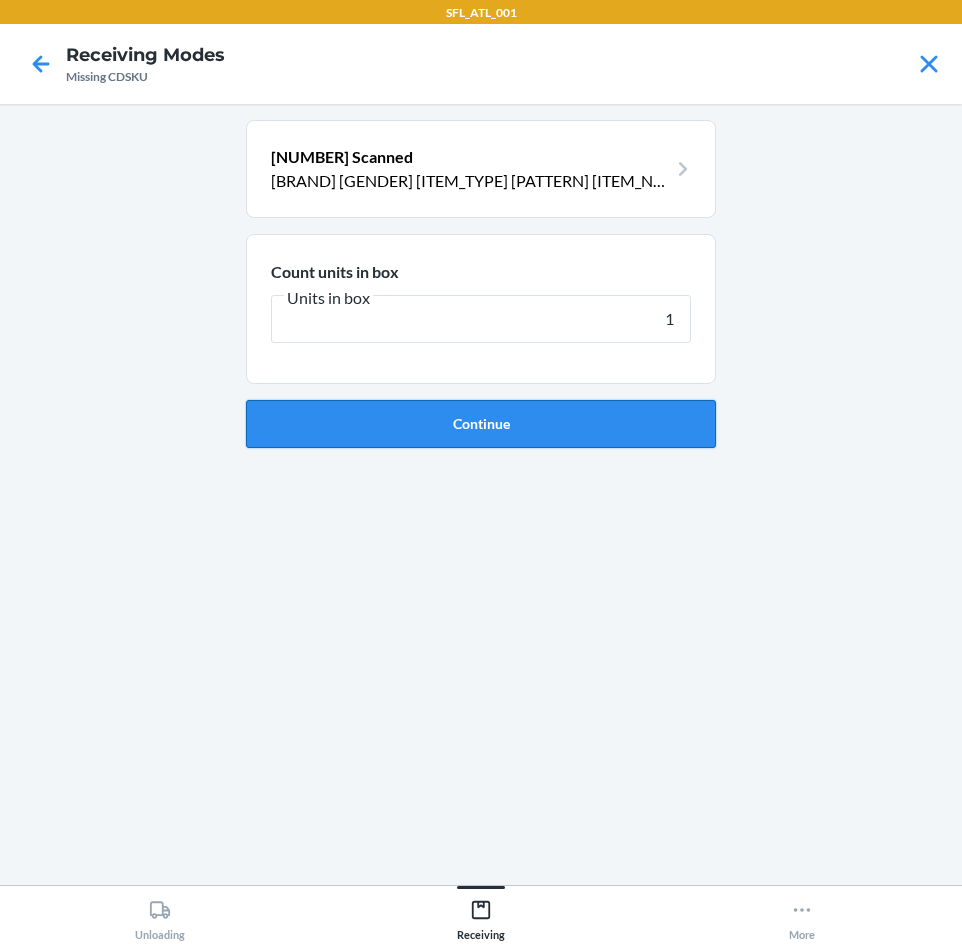 click on "Continue" at bounding box center (481, 424) 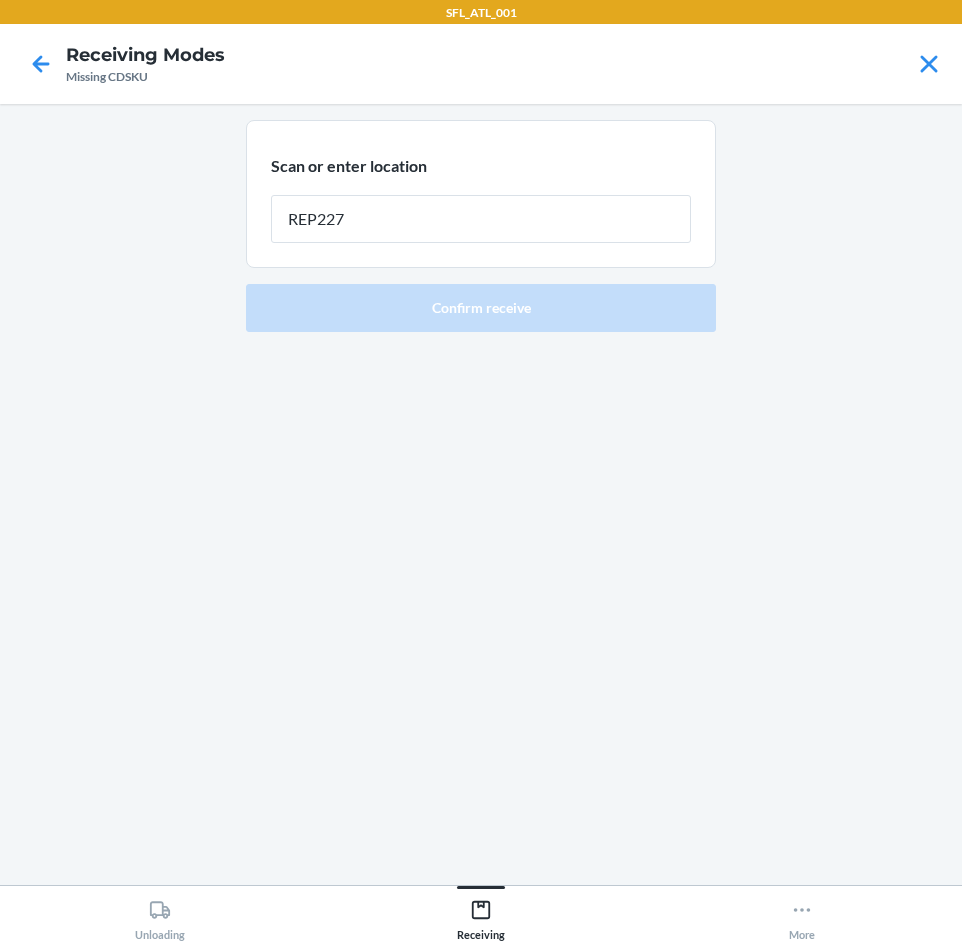 type on "REP227" 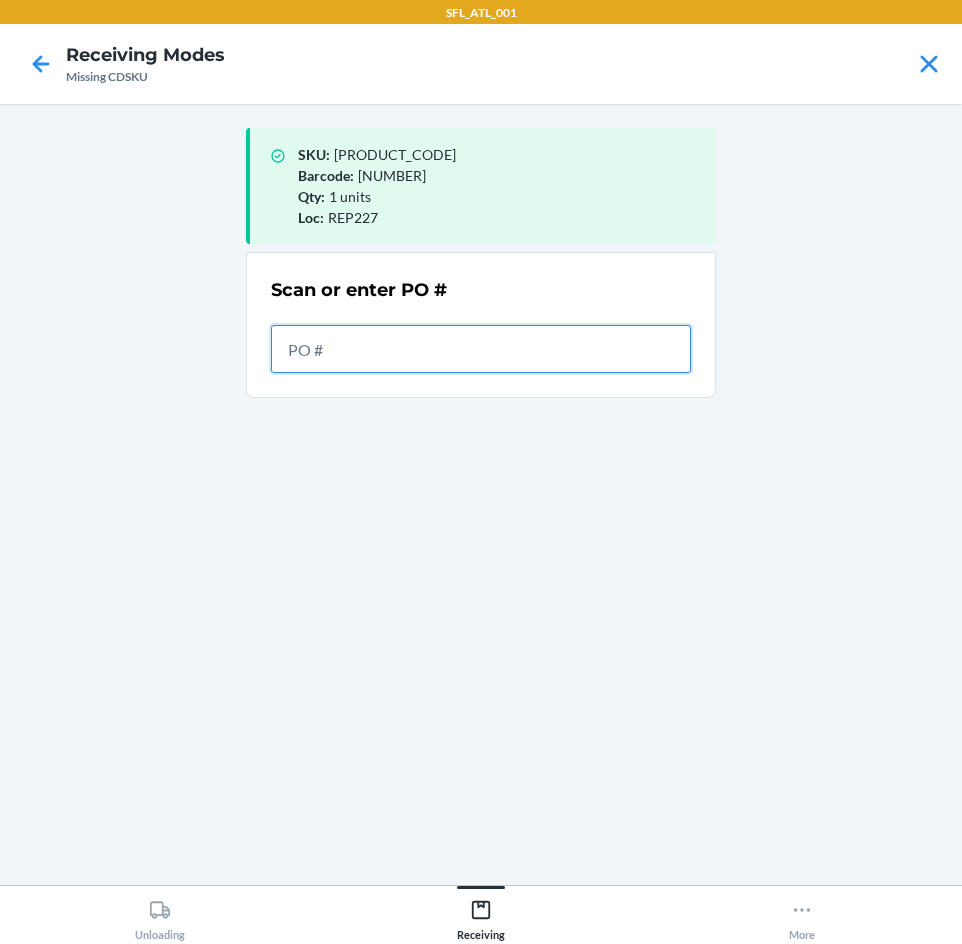 click at bounding box center [481, 349] 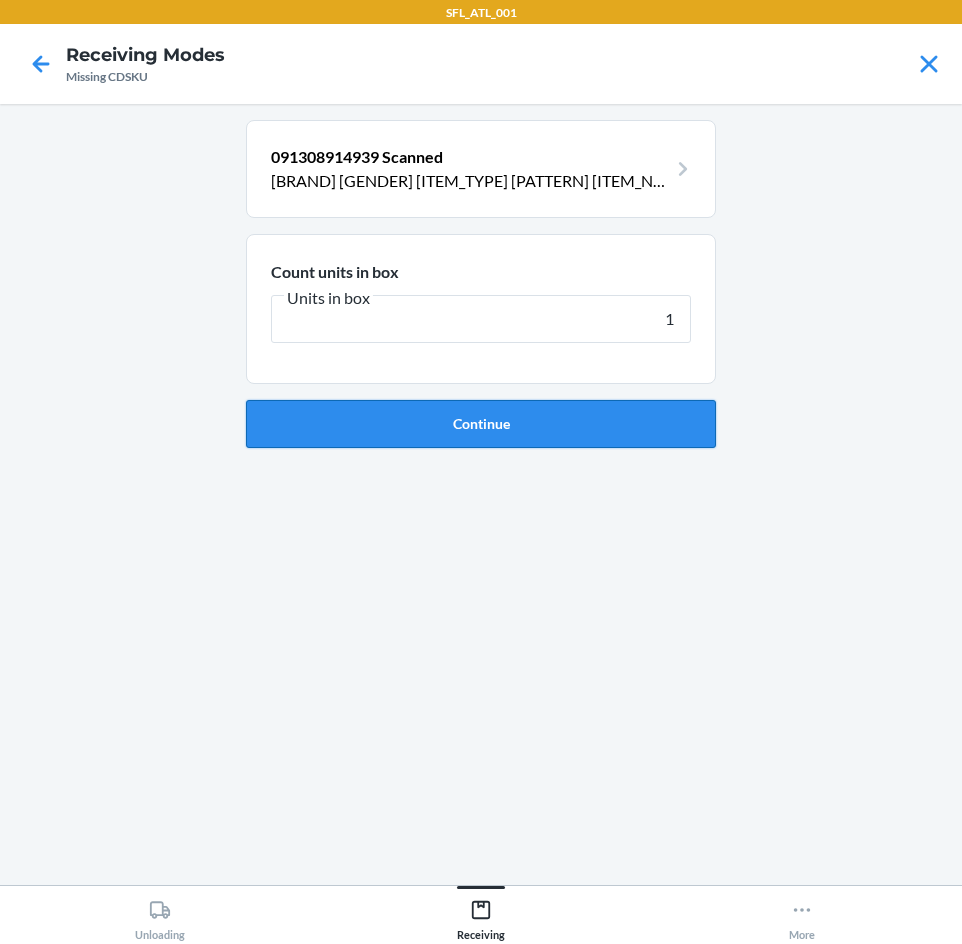 type on "1" 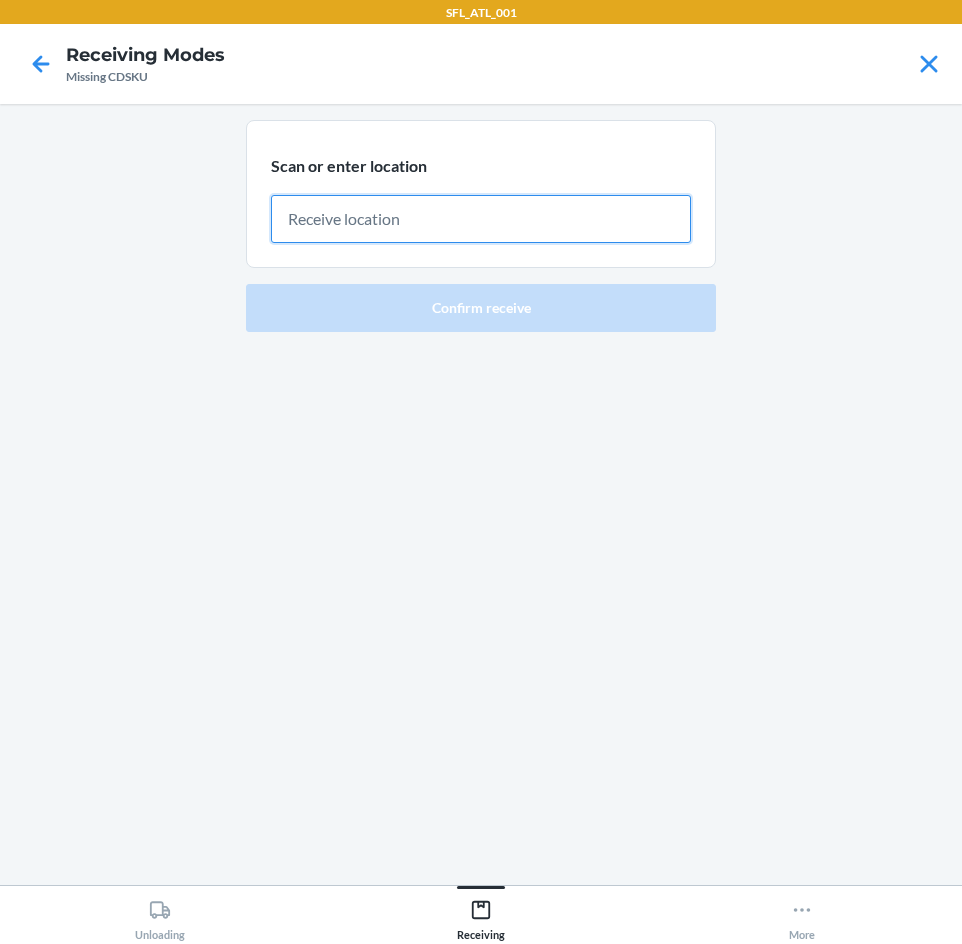 click at bounding box center [481, 219] 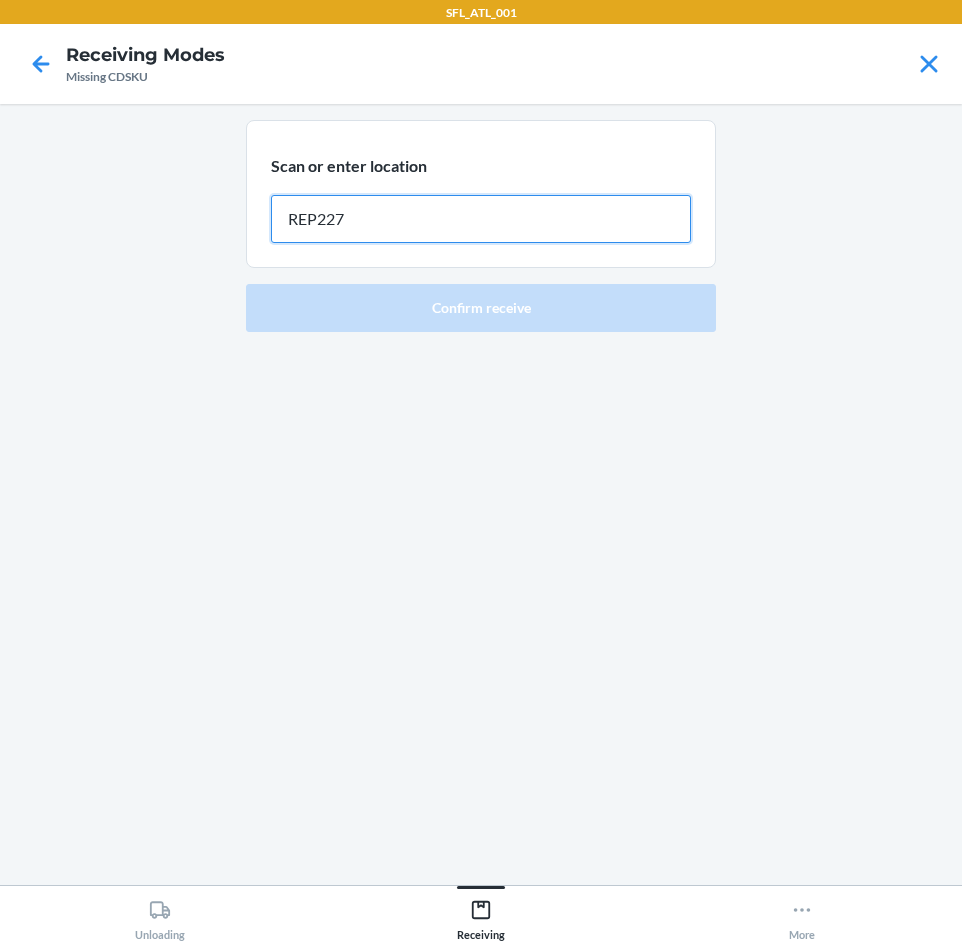 type 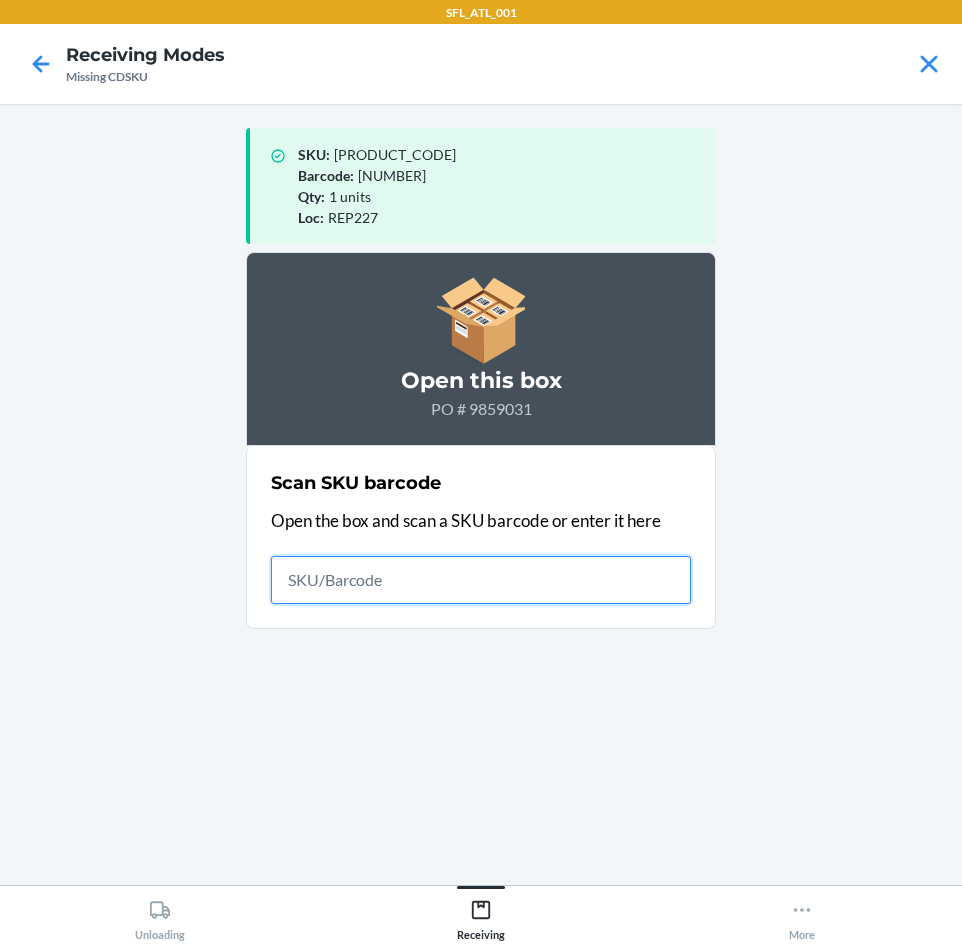 click at bounding box center (481, 580) 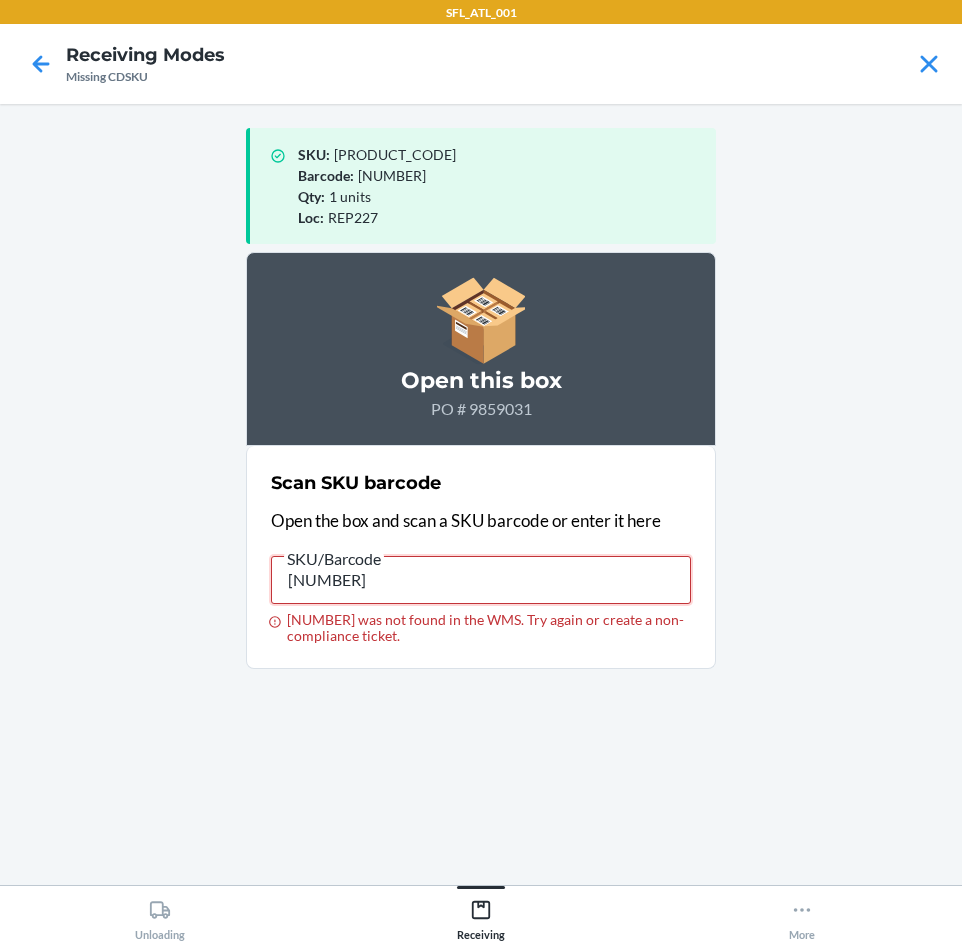 click on "[NUMBER]" at bounding box center (481, 580) 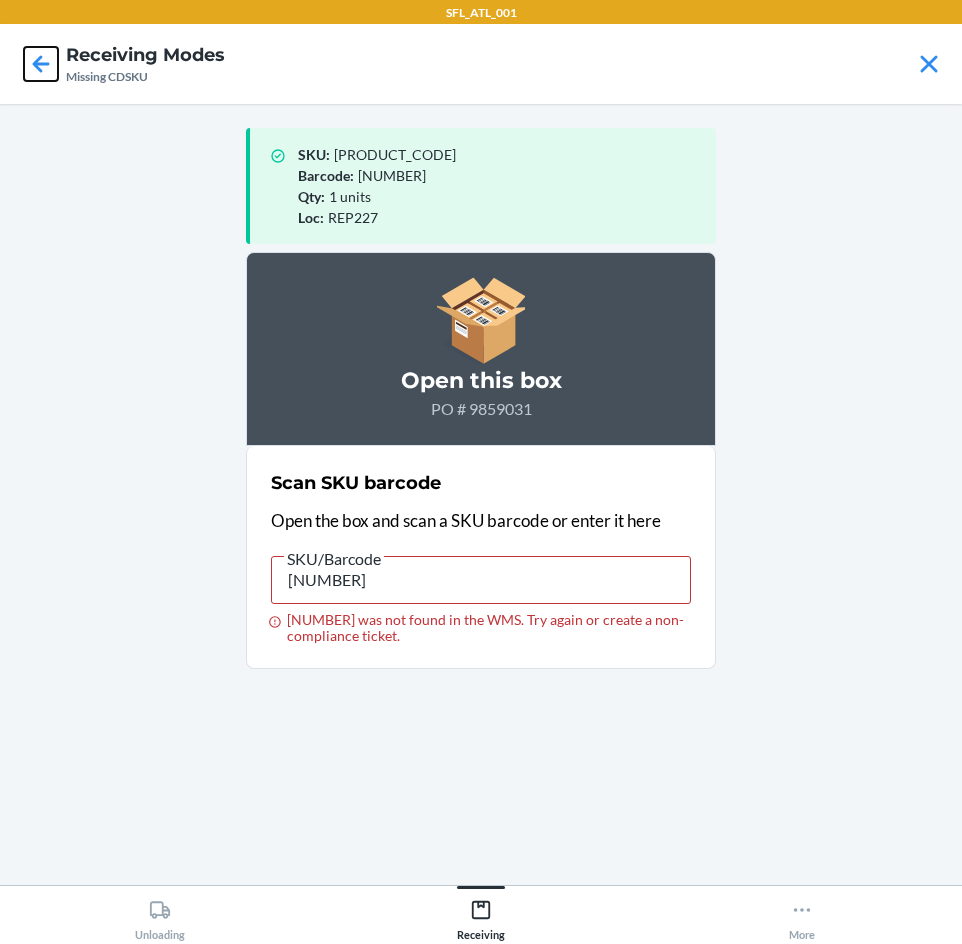 click 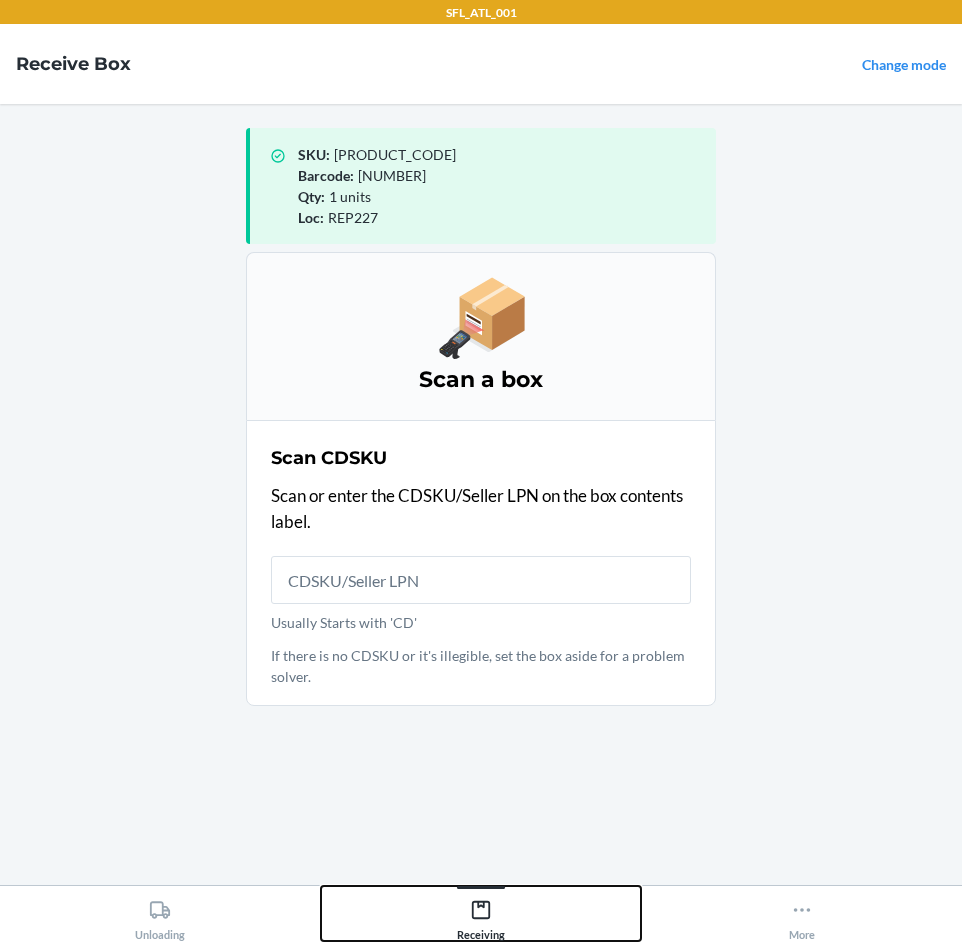 click 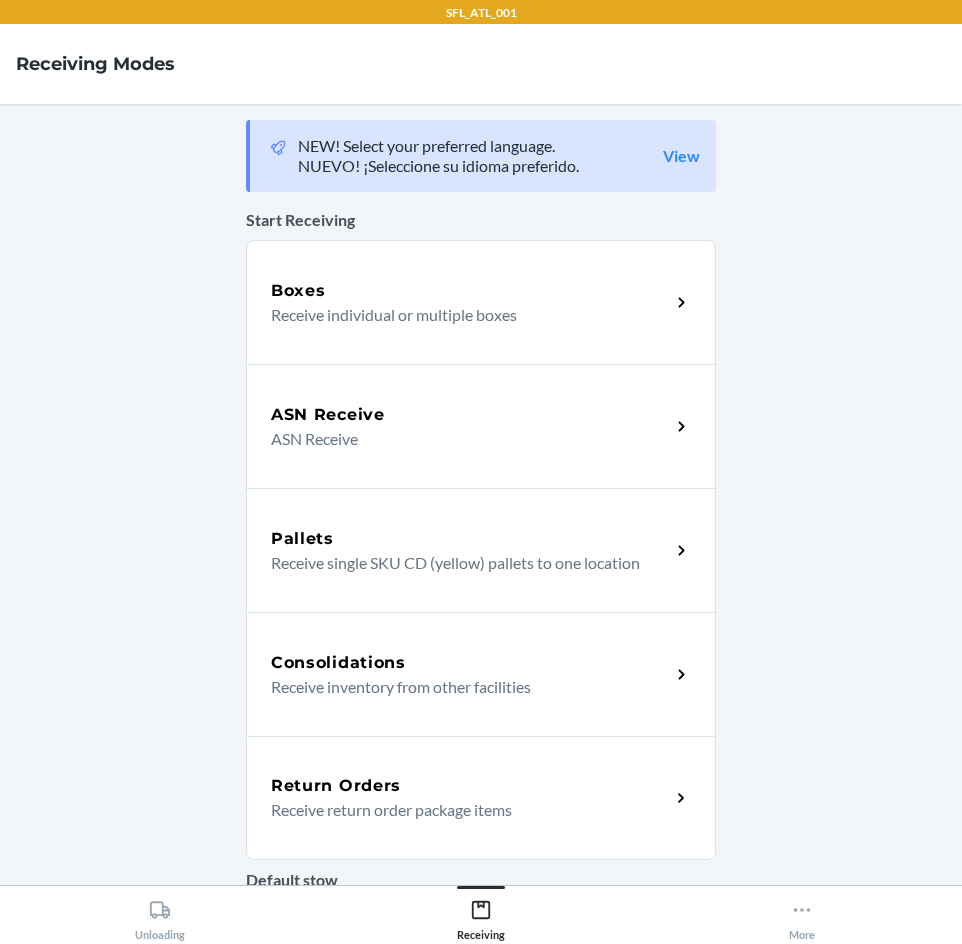click on "ASN Receive" at bounding box center (462, 439) 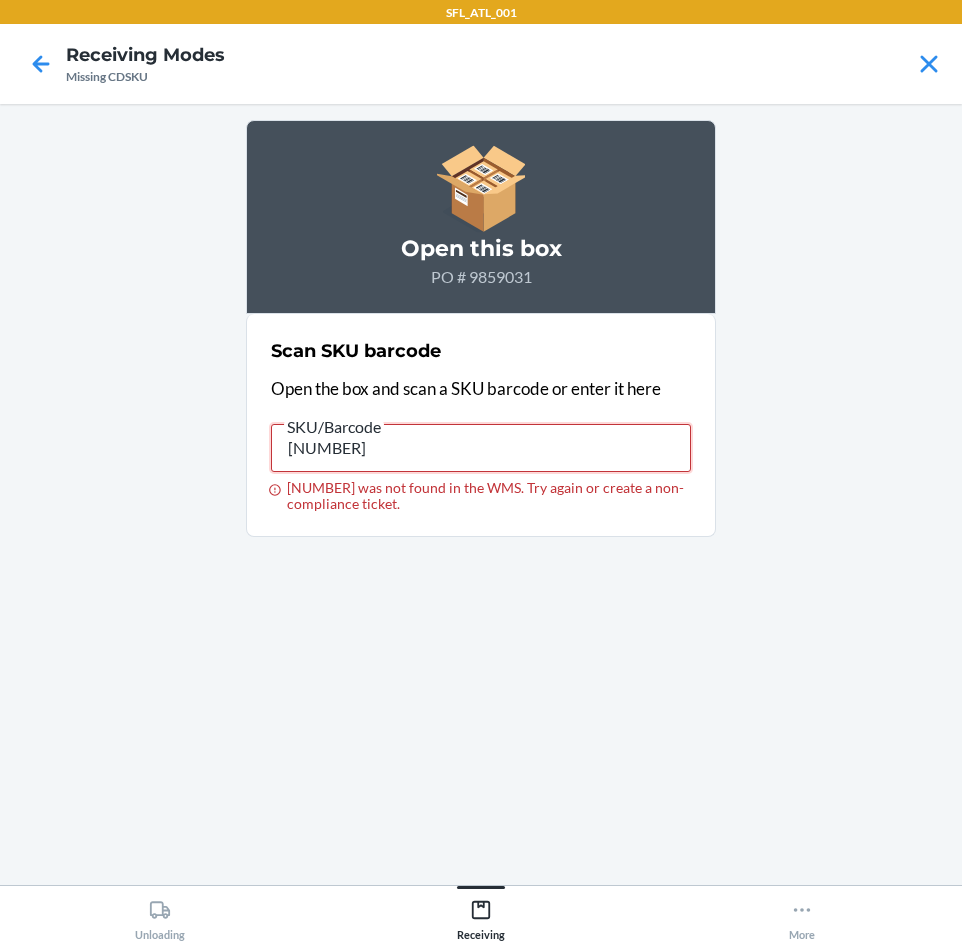 click on "[NUMBER]" at bounding box center (481, 448) 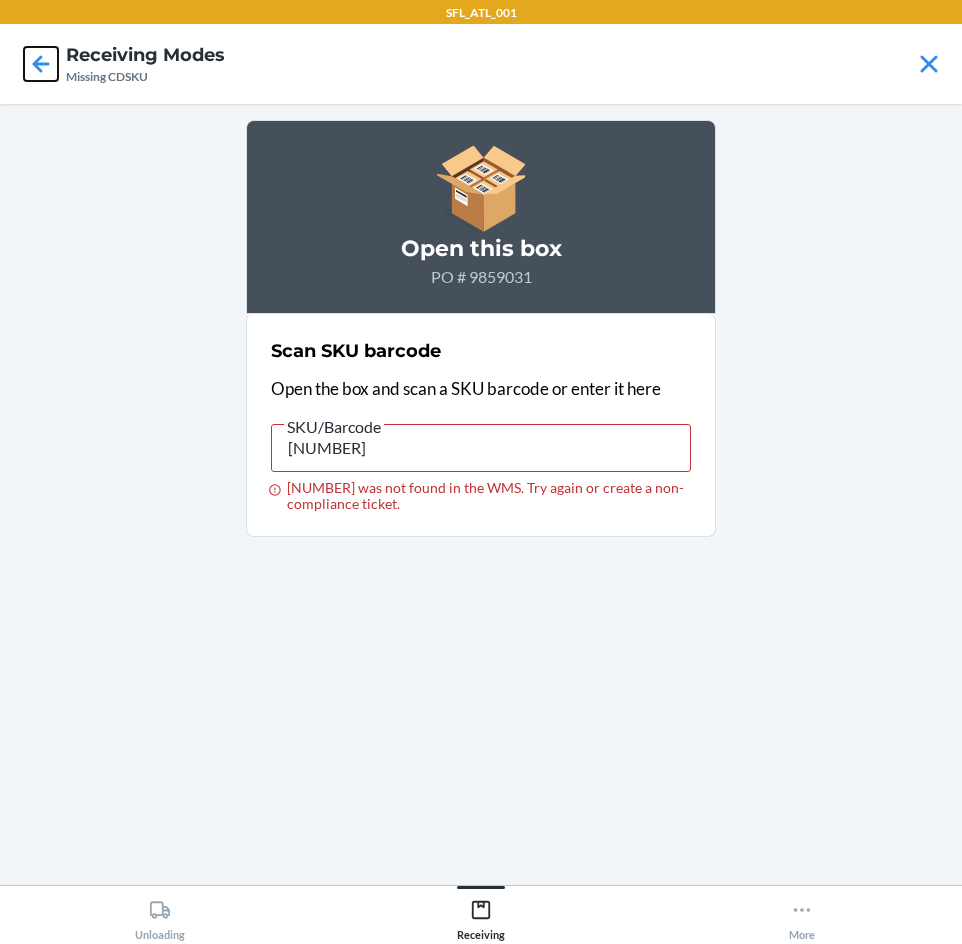 click 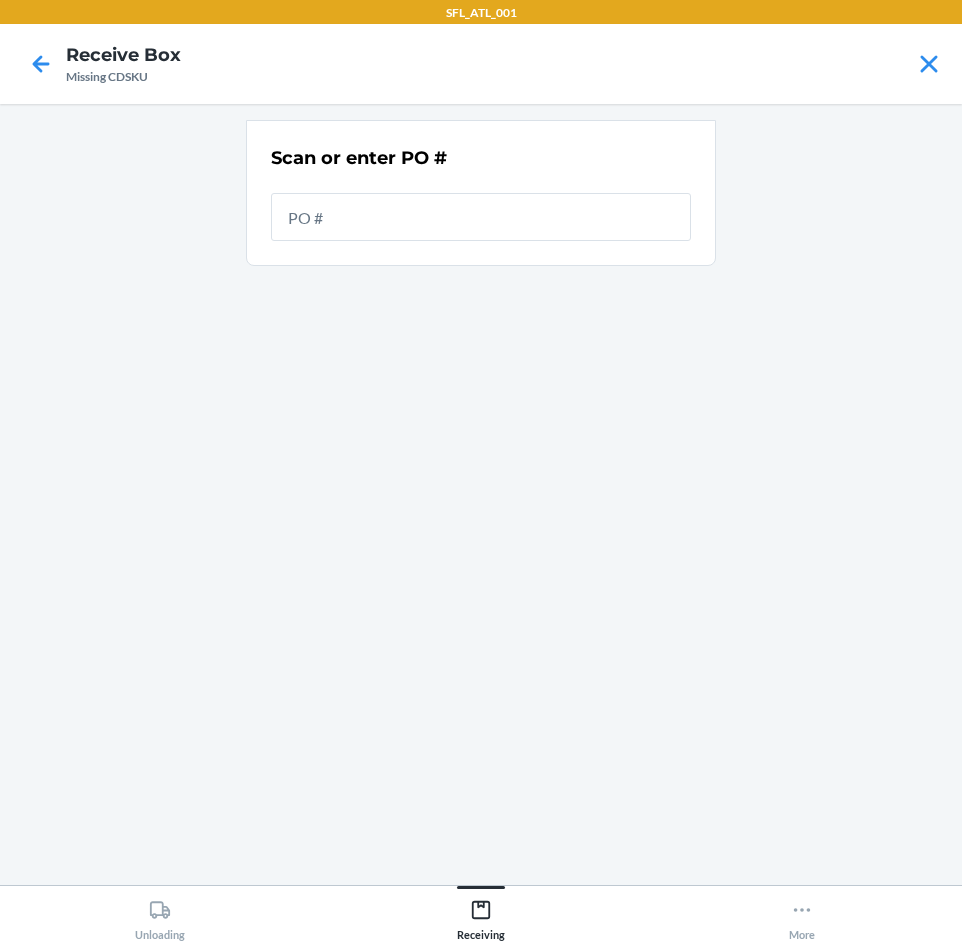 click at bounding box center [481, 217] 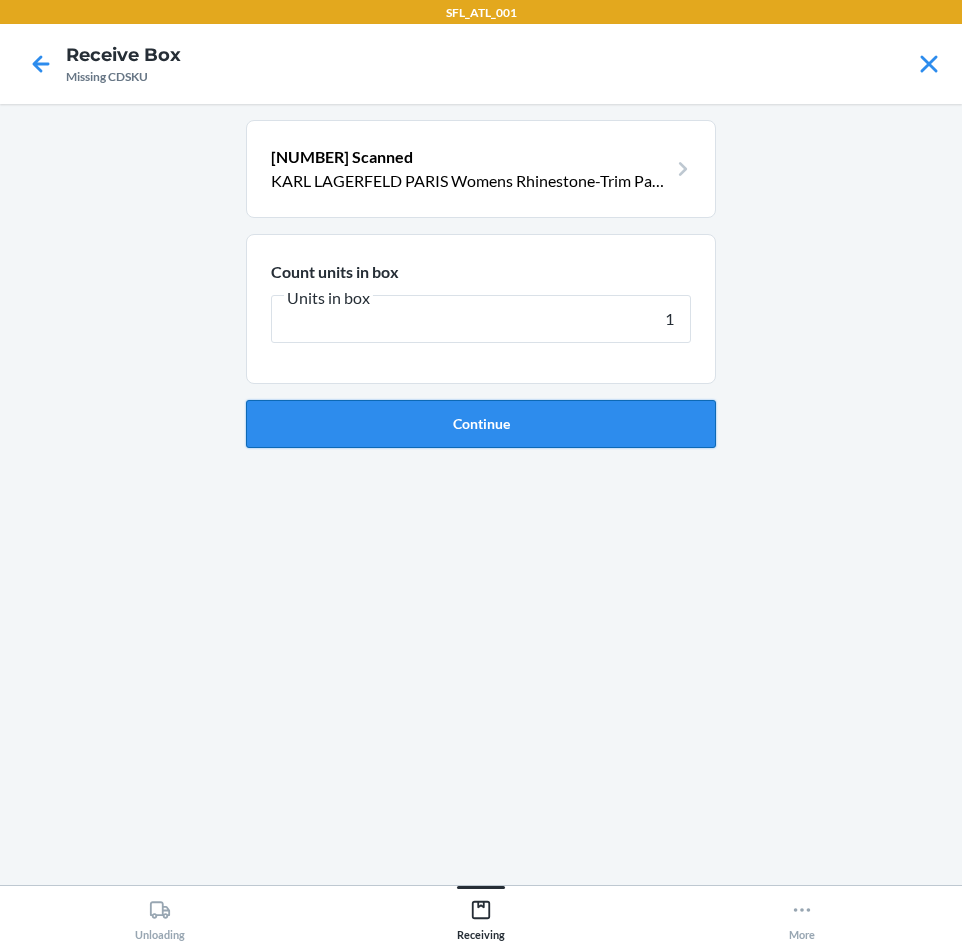 click on "Continue" at bounding box center [481, 424] 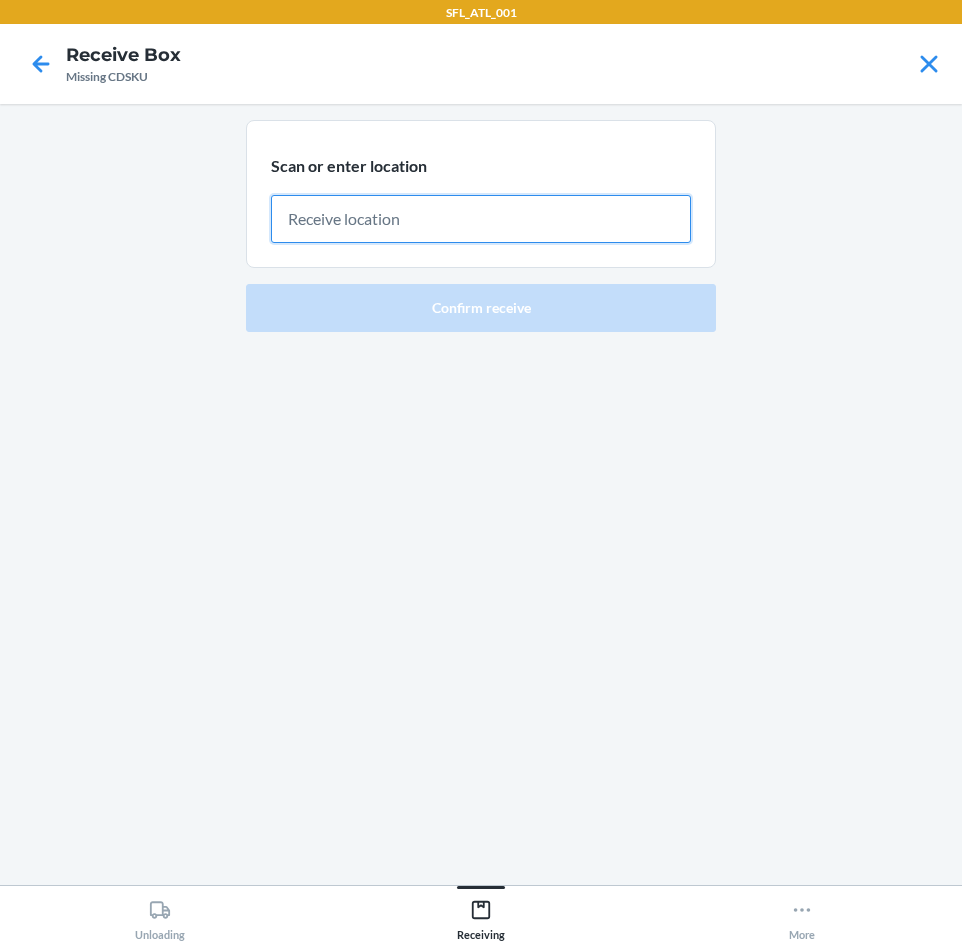 click at bounding box center (481, 219) 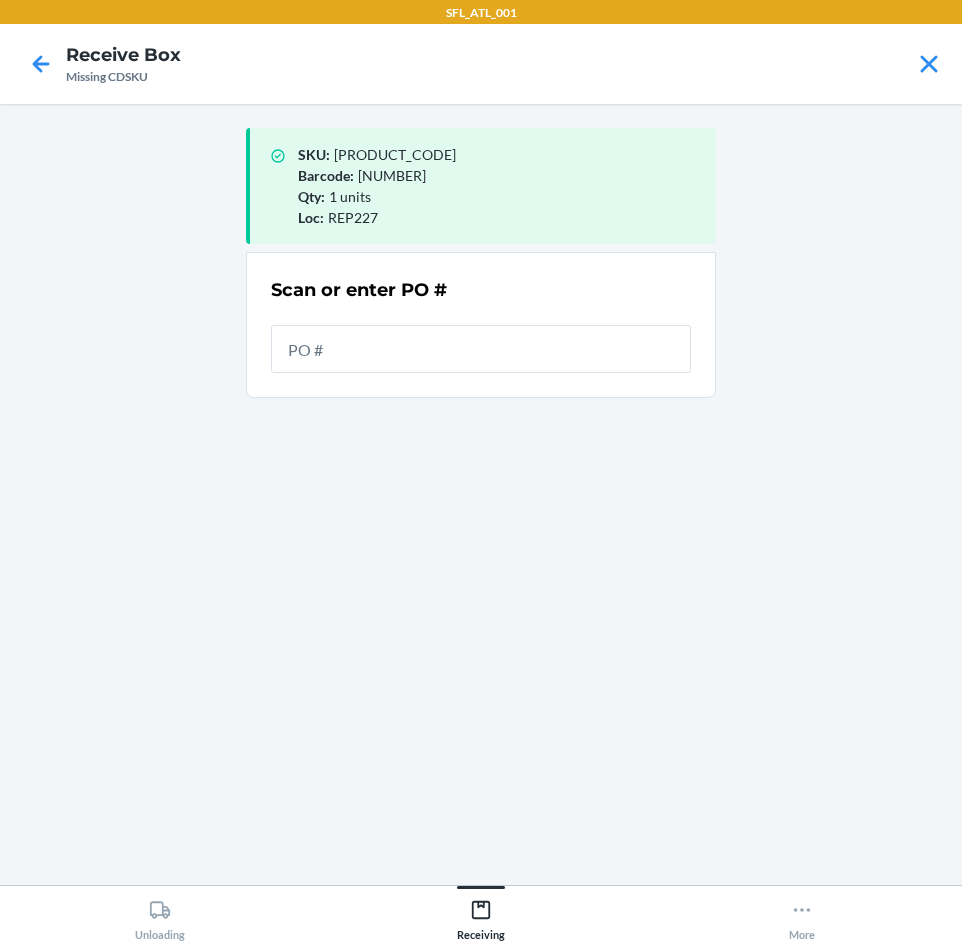 drag, startPoint x: 485, startPoint y: 340, endPoint x: 505, endPoint y: 346, distance: 20.880613 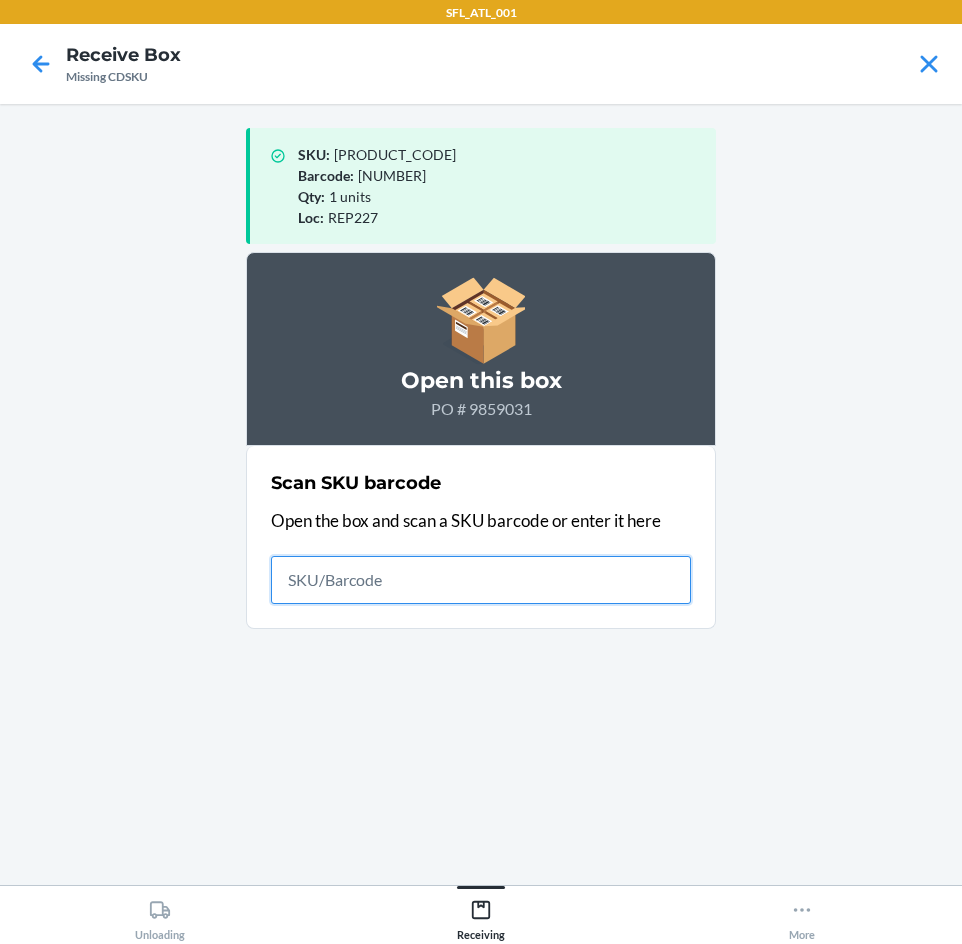 click at bounding box center (481, 580) 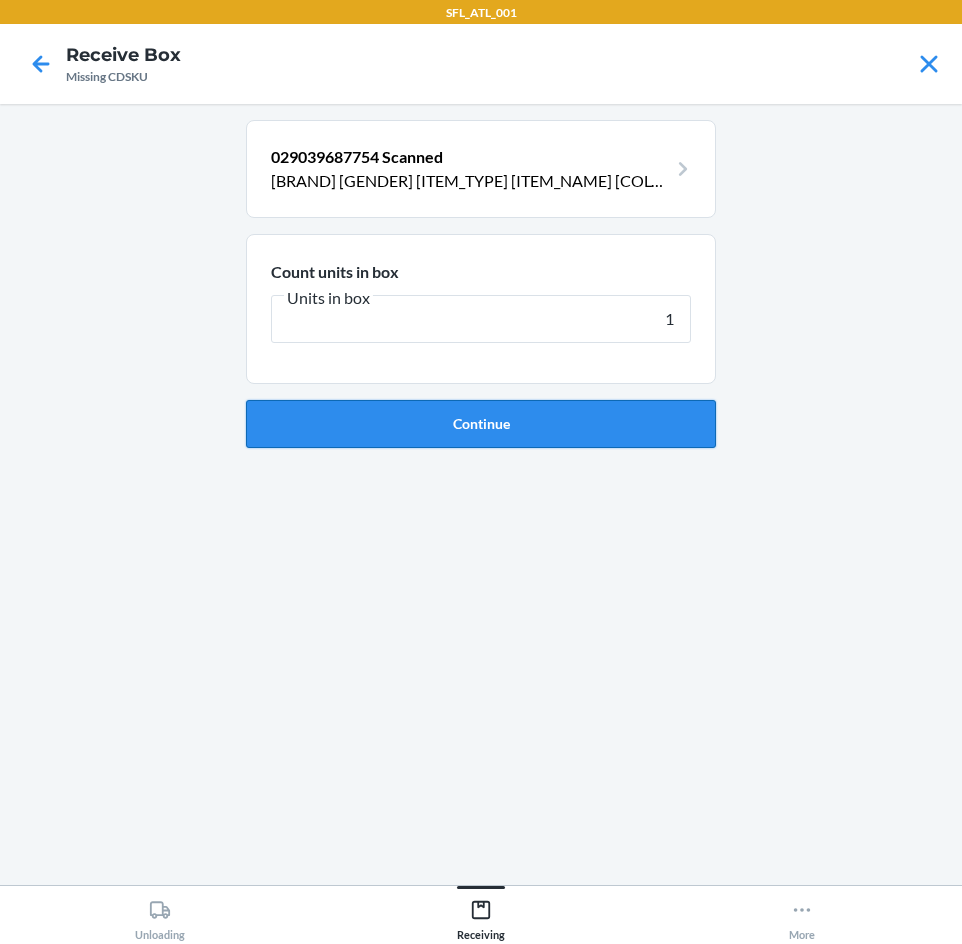 click on "Continue" at bounding box center [481, 424] 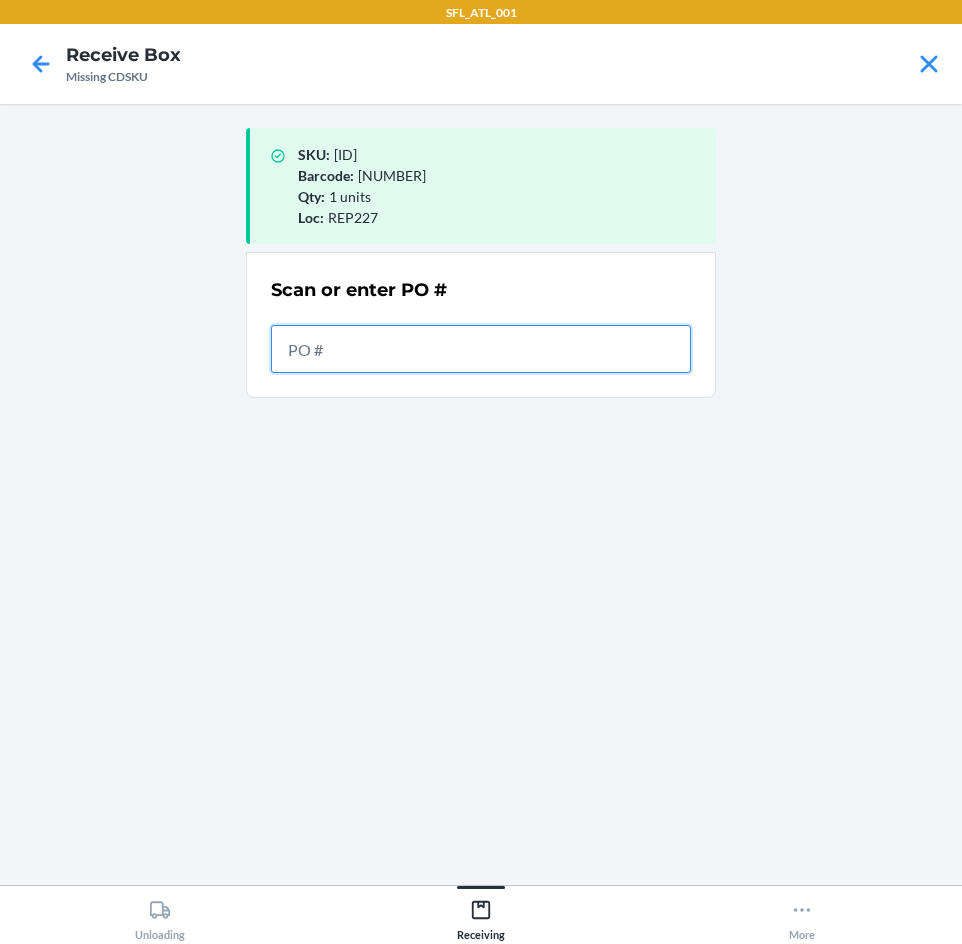 click at bounding box center (481, 349) 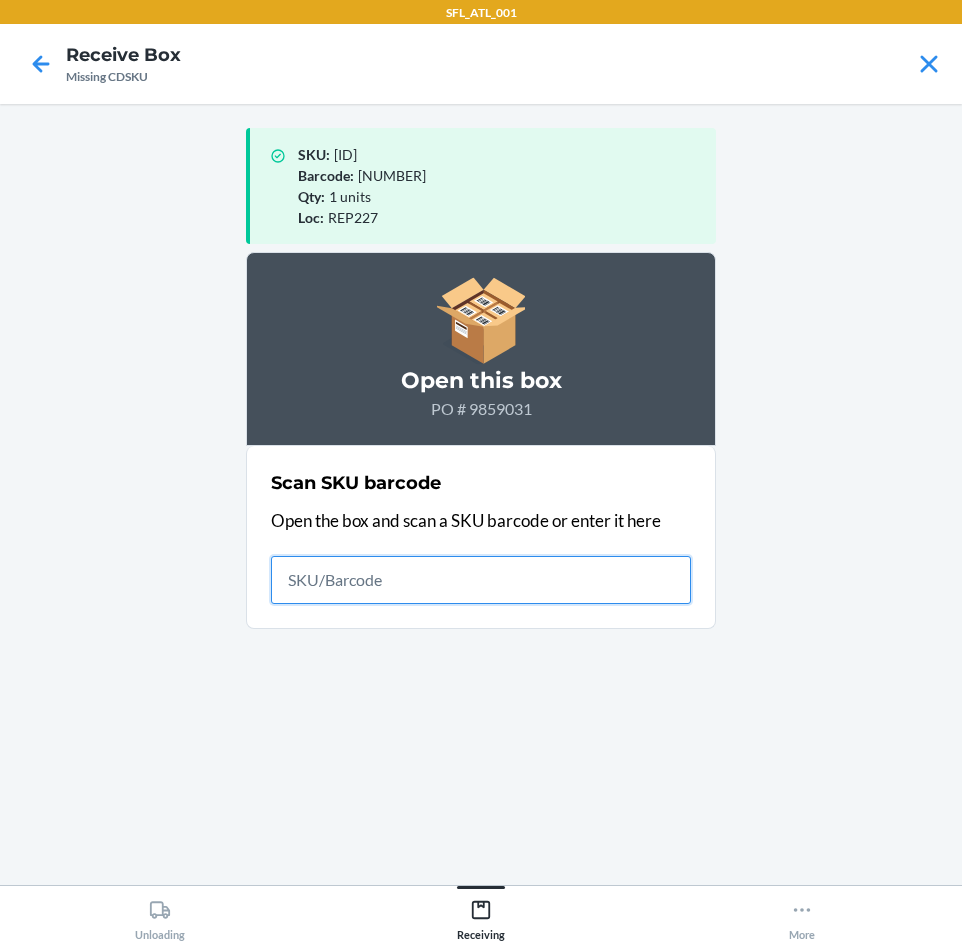 click at bounding box center [481, 580] 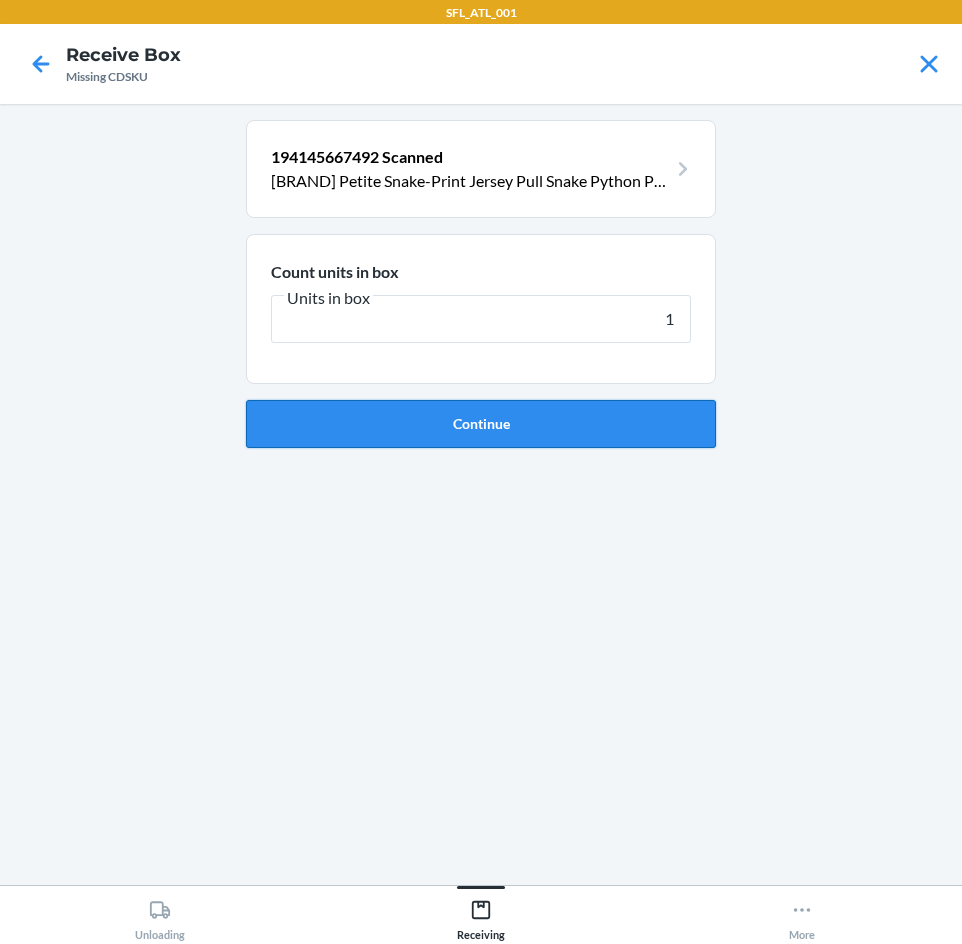 click on "Continue" at bounding box center (481, 424) 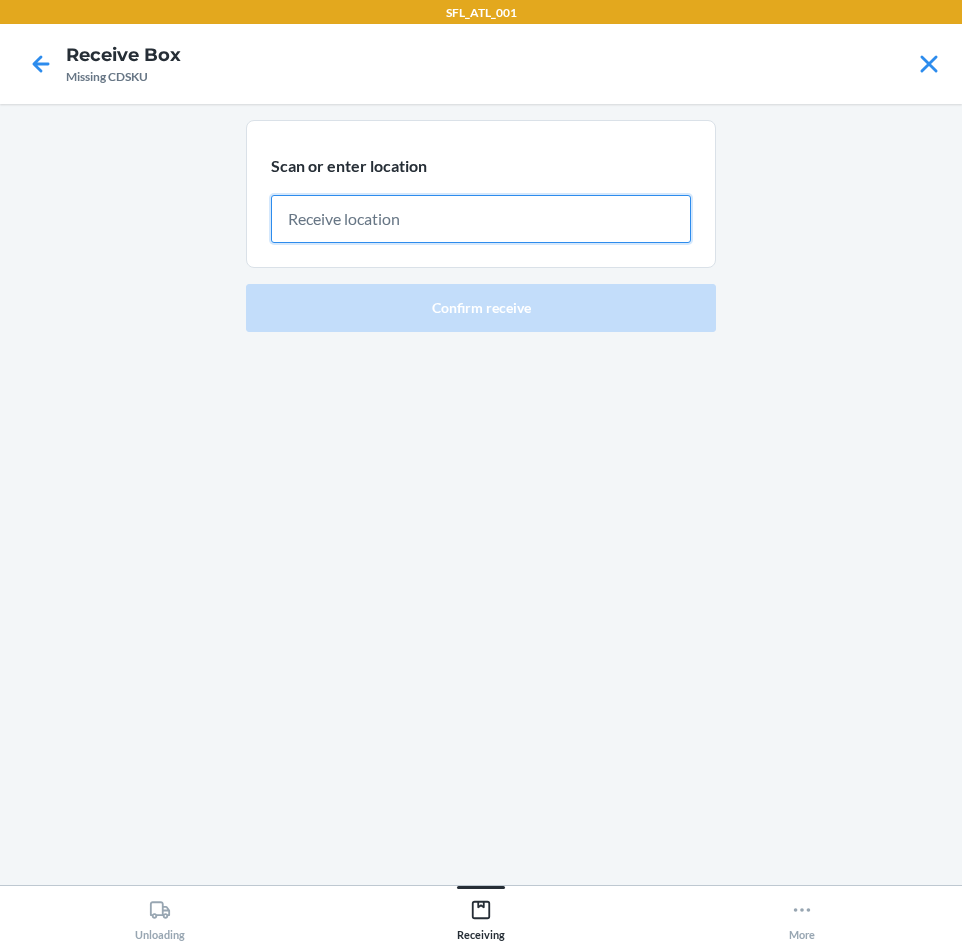 click at bounding box center (481, 219) 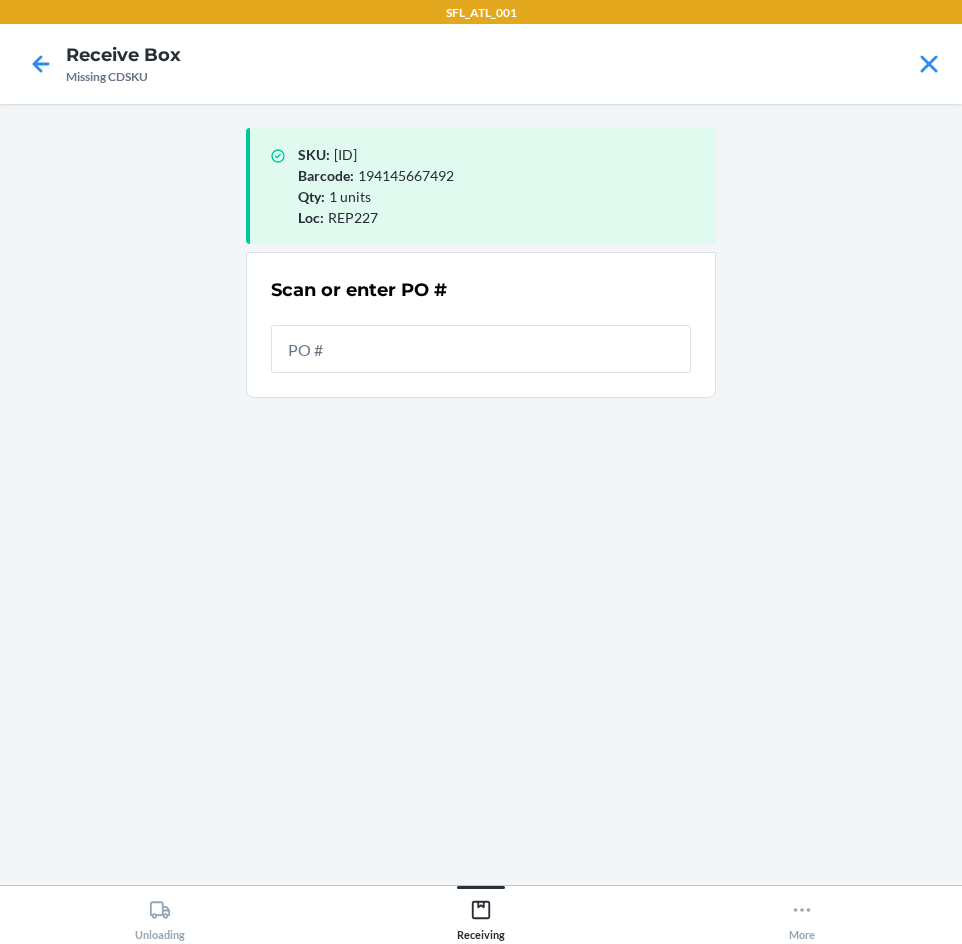 click at bounding box center (481, 349) 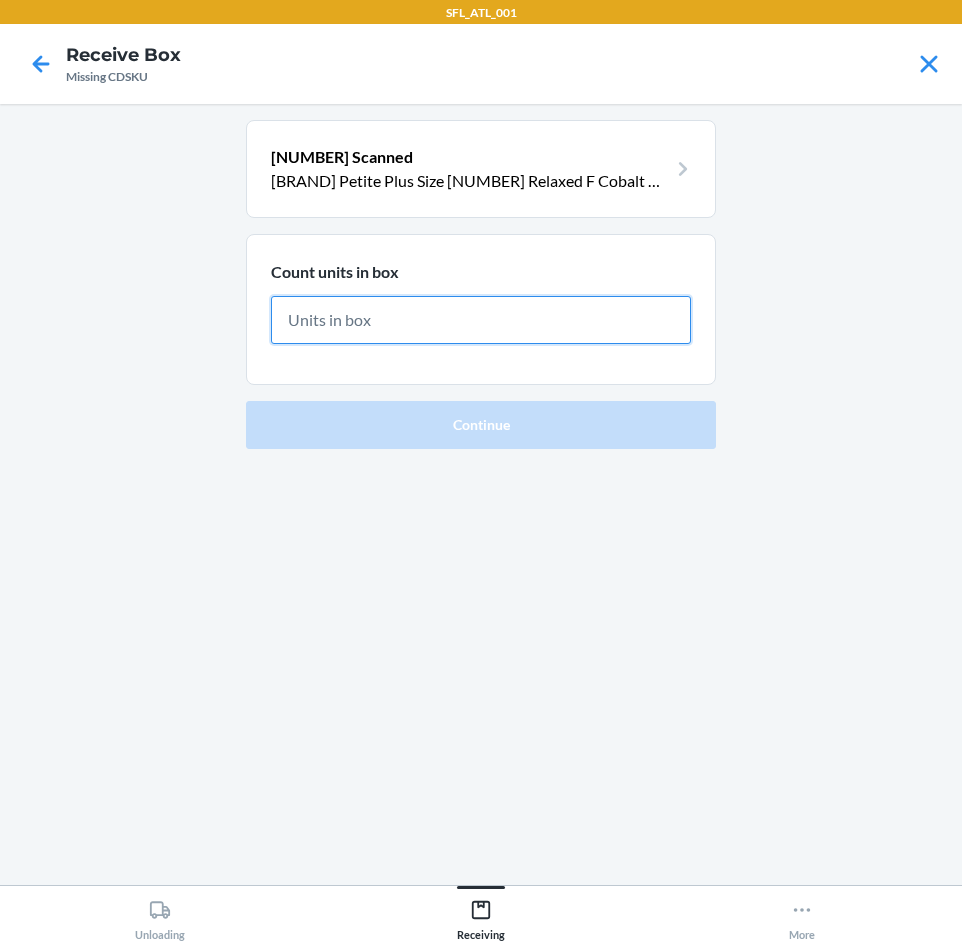 click at bounding box center (481, 320) 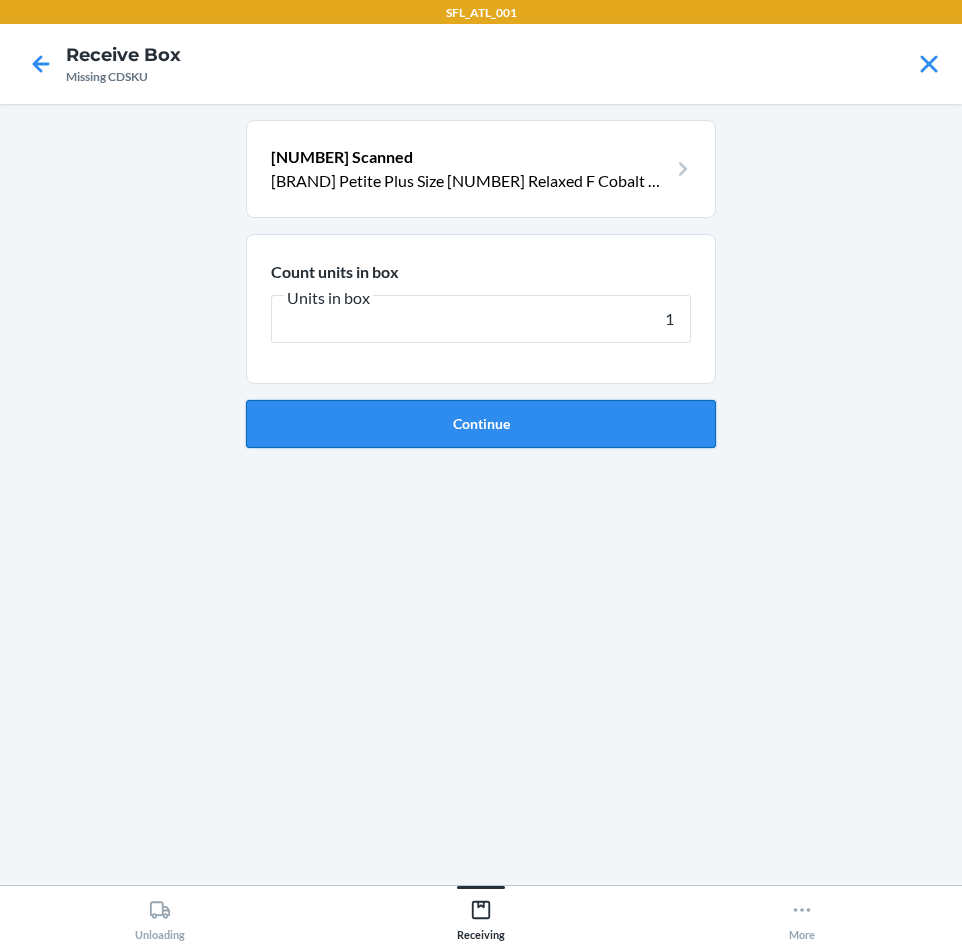 click on "Continue" at bounding box center [481, 424] 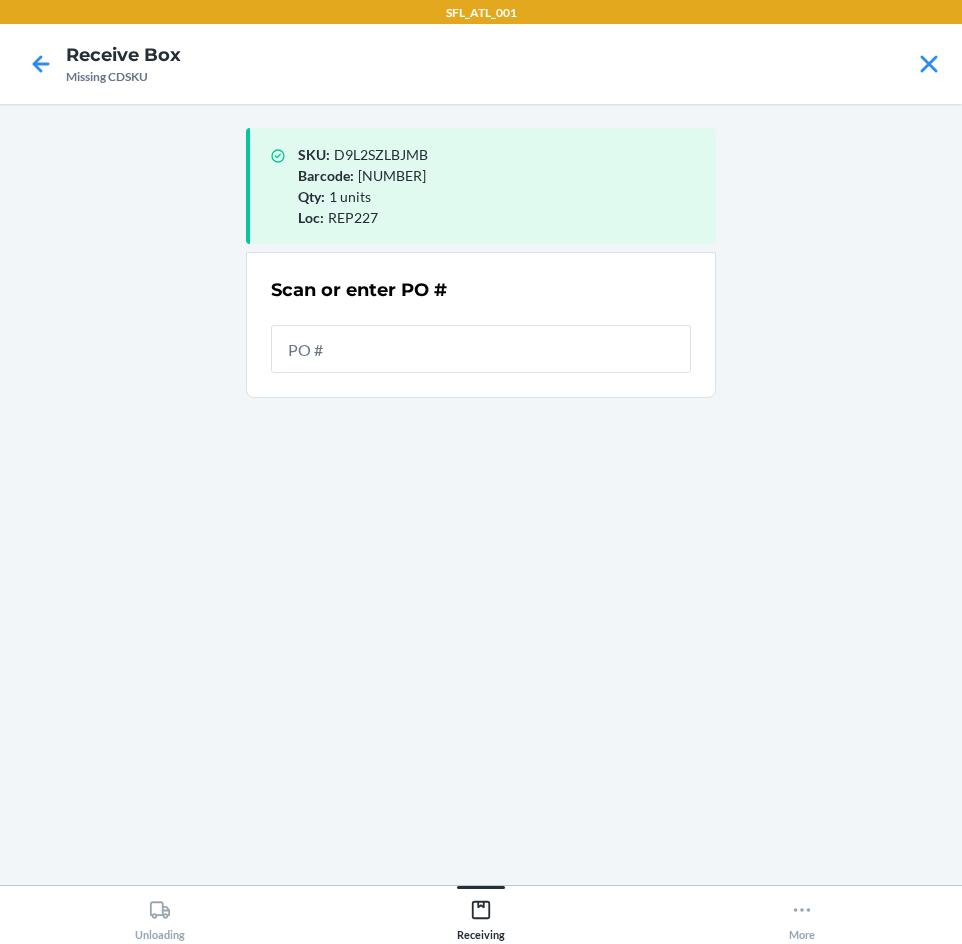 drag, startPoint x: 357, startPoint y: 344, endPoint x: 350, endPoint y: 365, distance: 22.135944 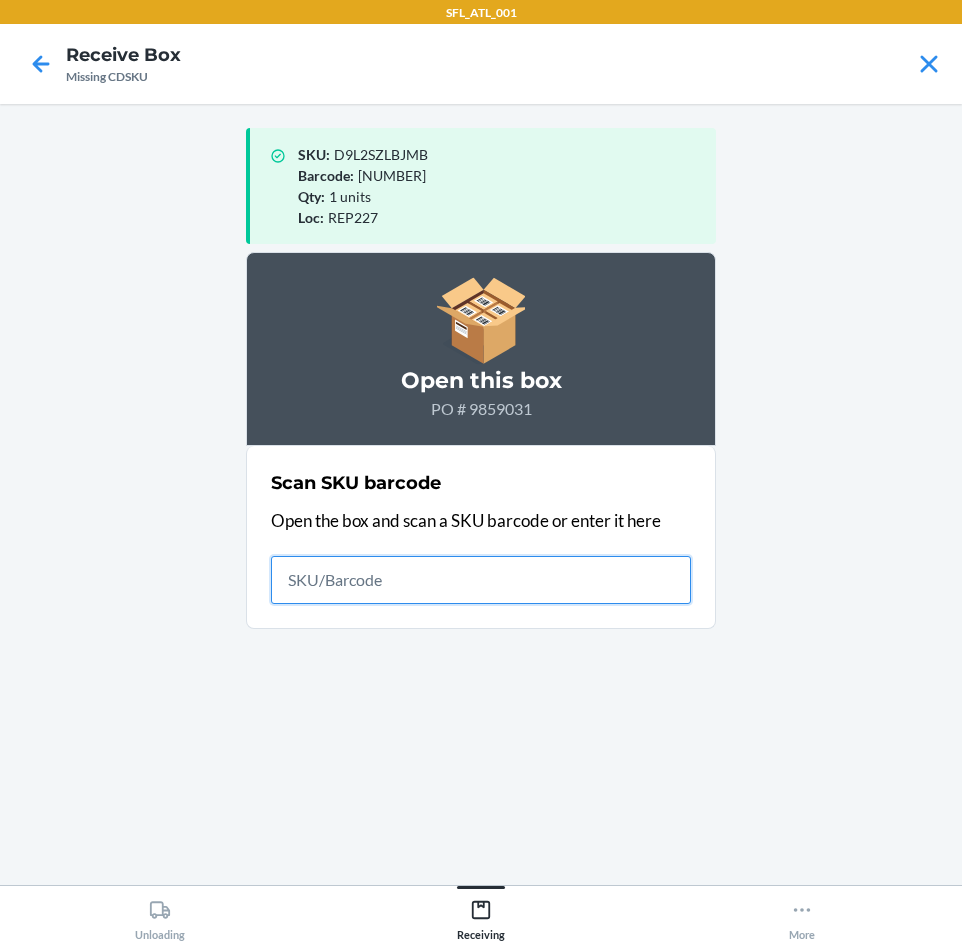 click at bounding box center [481, 580] 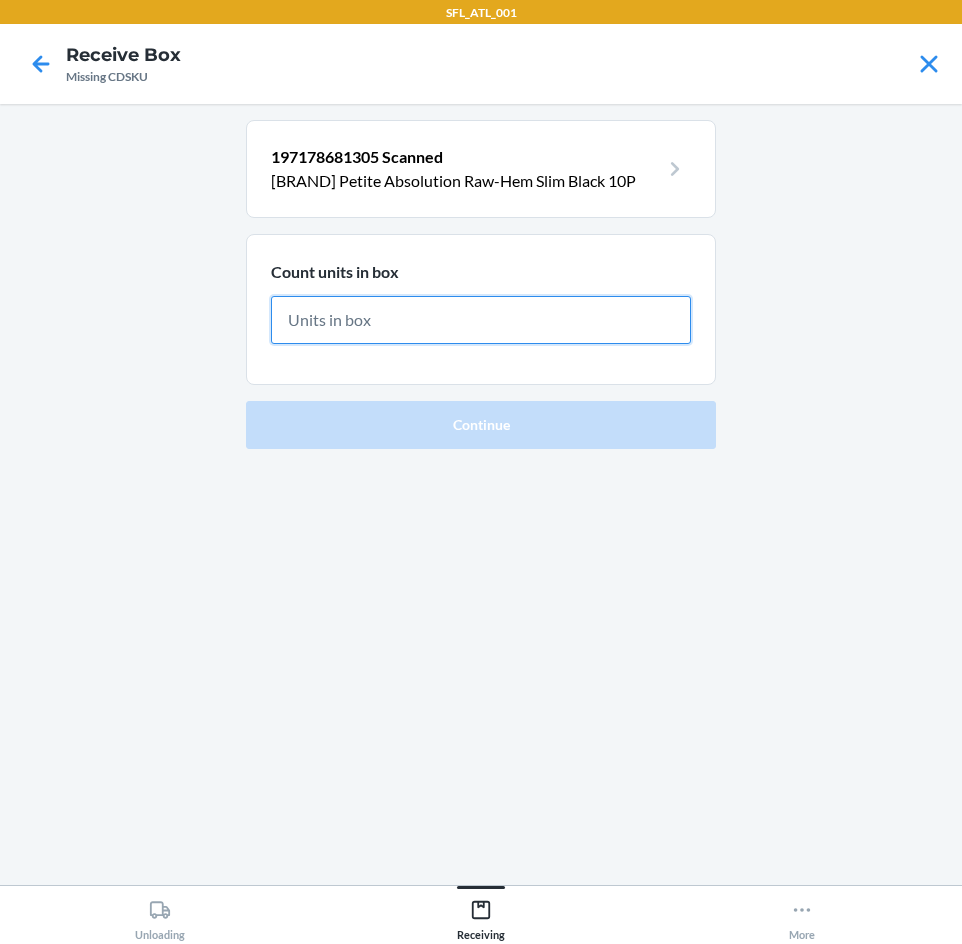 click at bounding box center (481, 320) 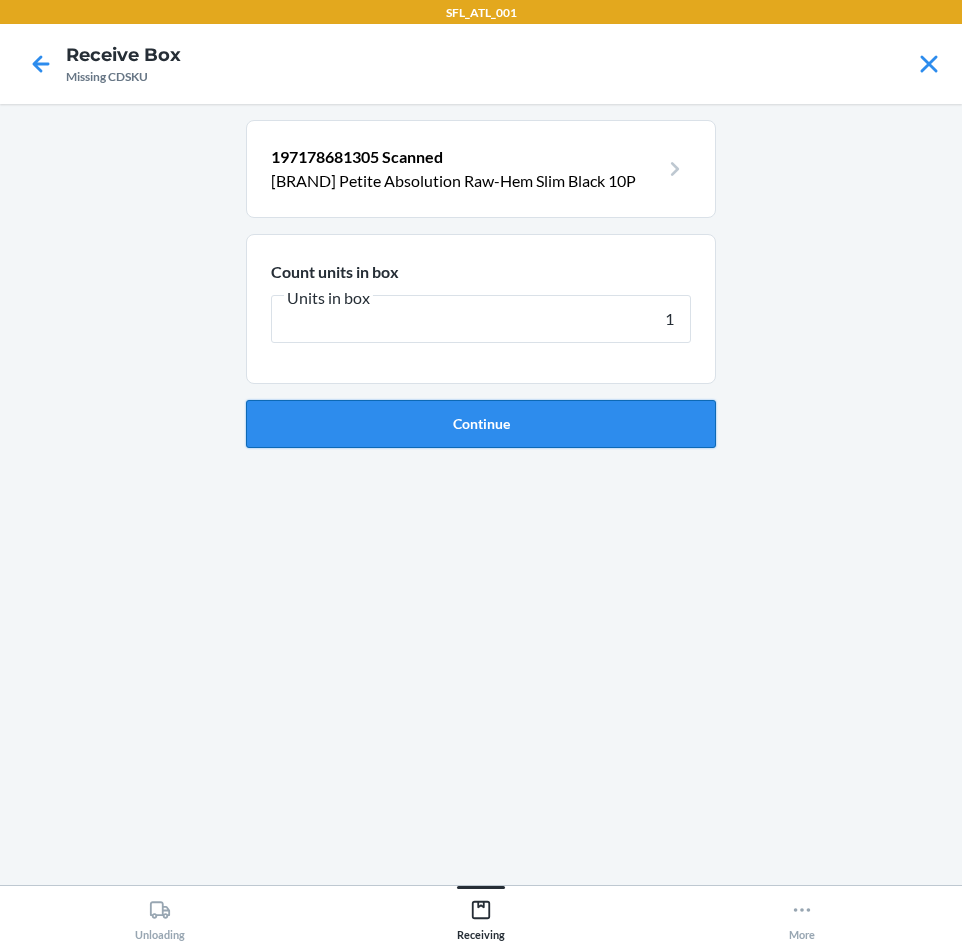 click on "Continue" at bounding box center (481, 424) 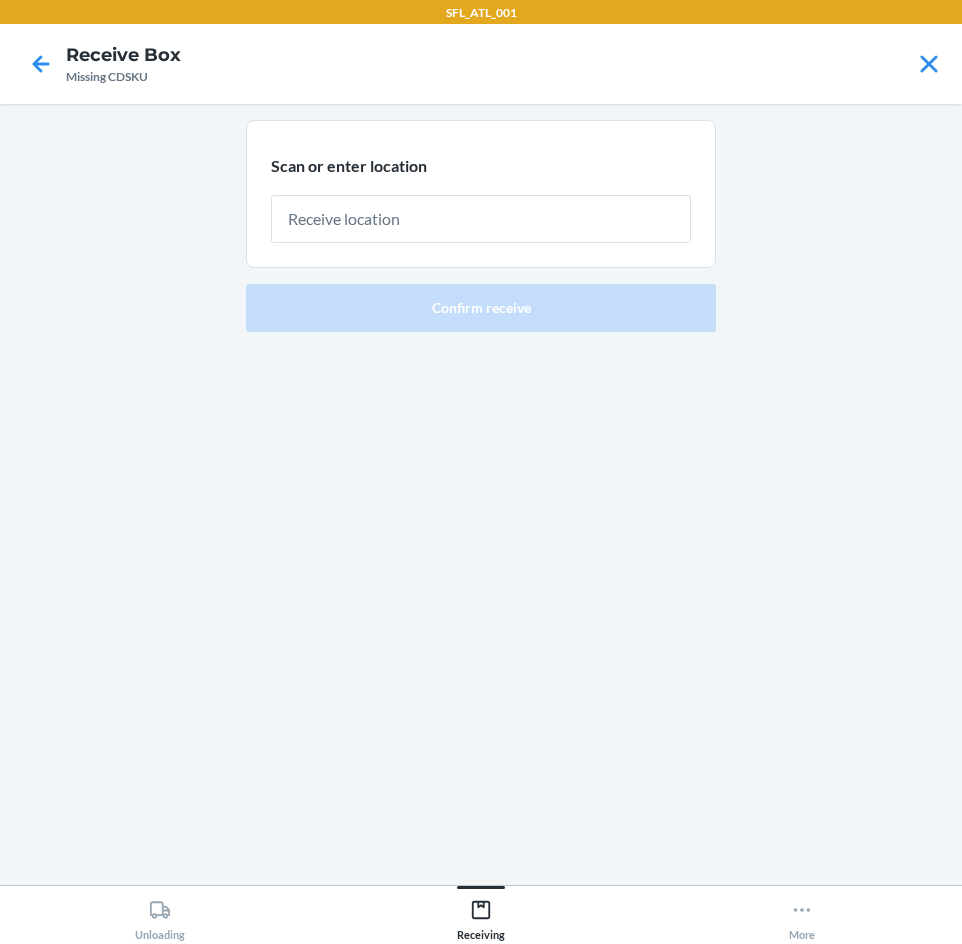 click at bounding box center [481, 219] 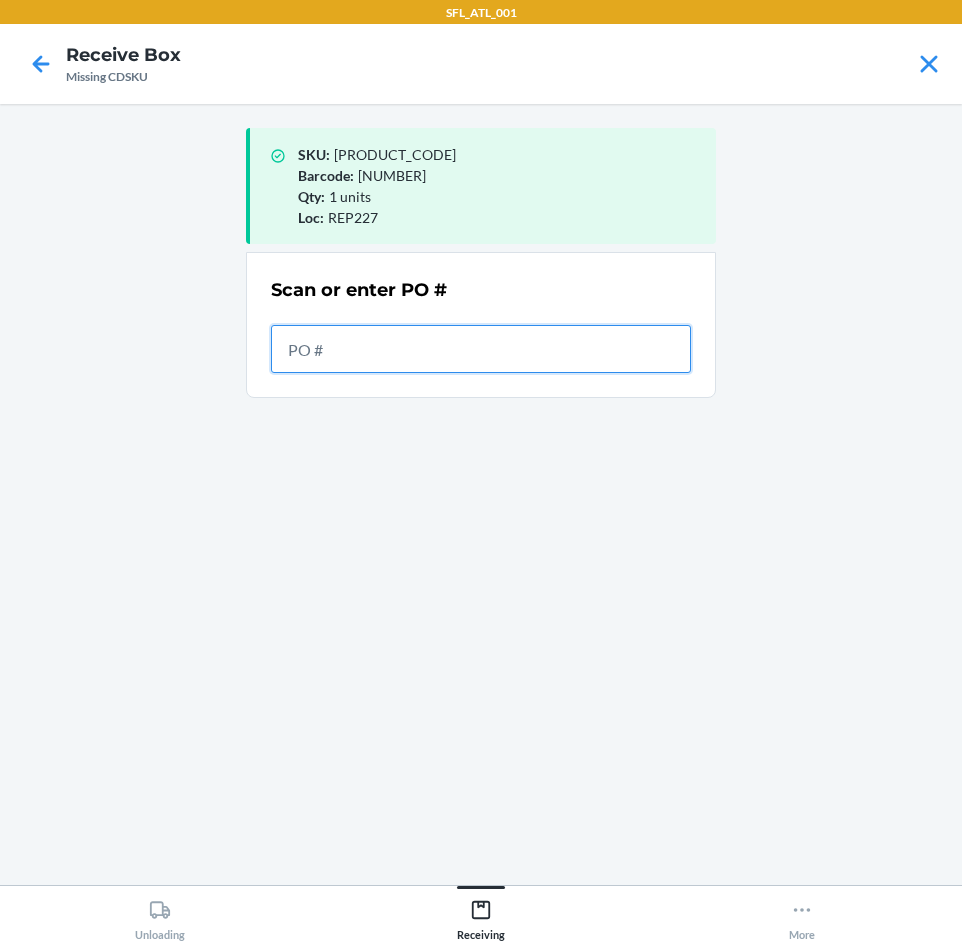 click at bounding box center (481, 349) 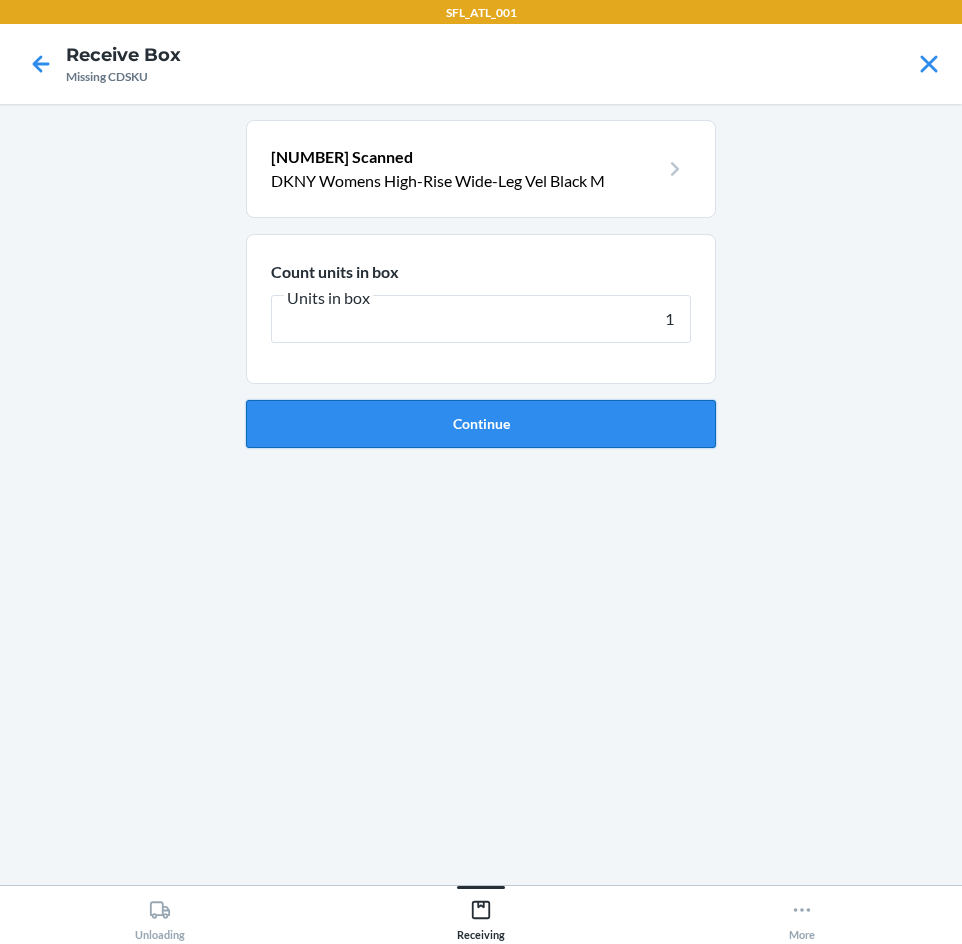 click on "Continue" at bounding box center (481, 424) 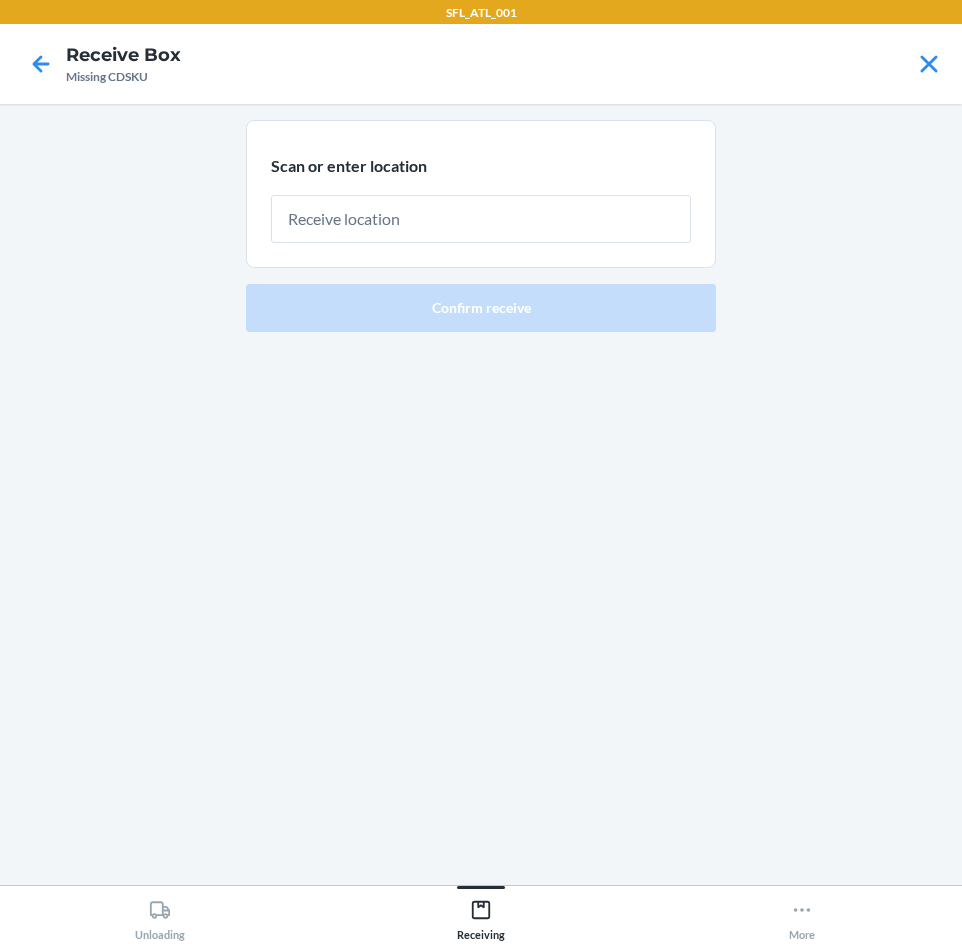 click at bounding box center [481, 219] 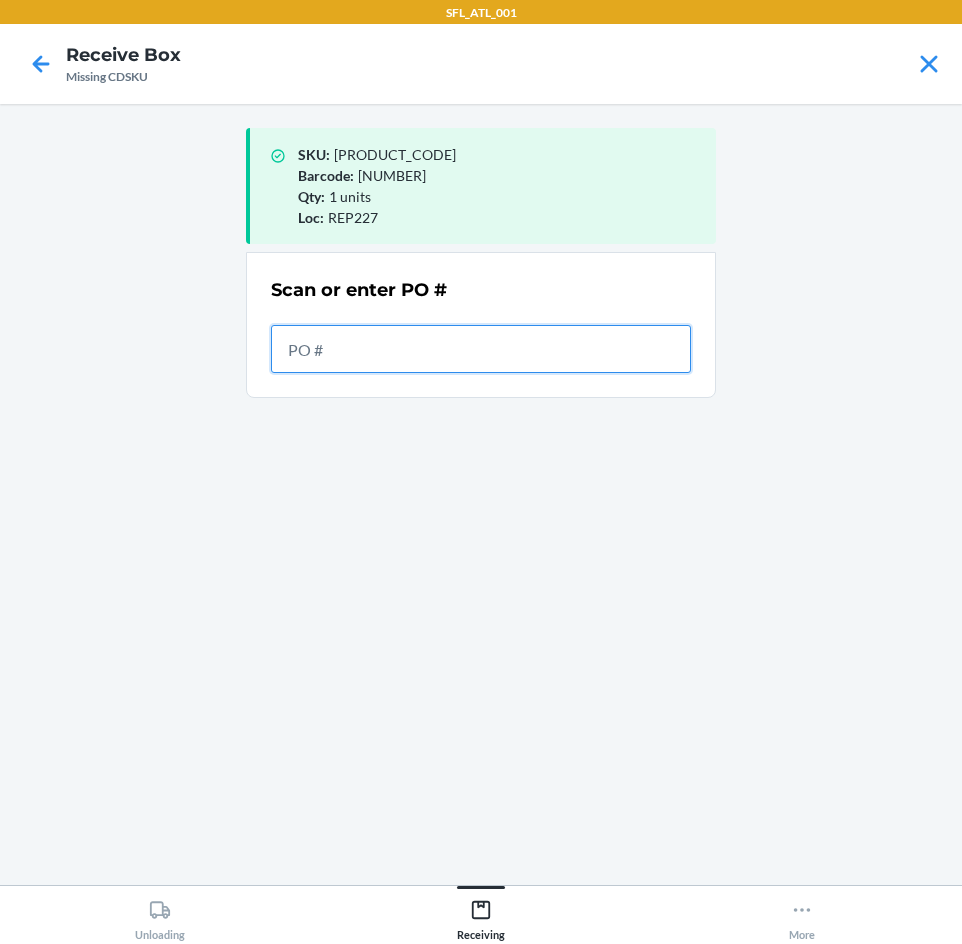 click at bounding box center [481, 349] 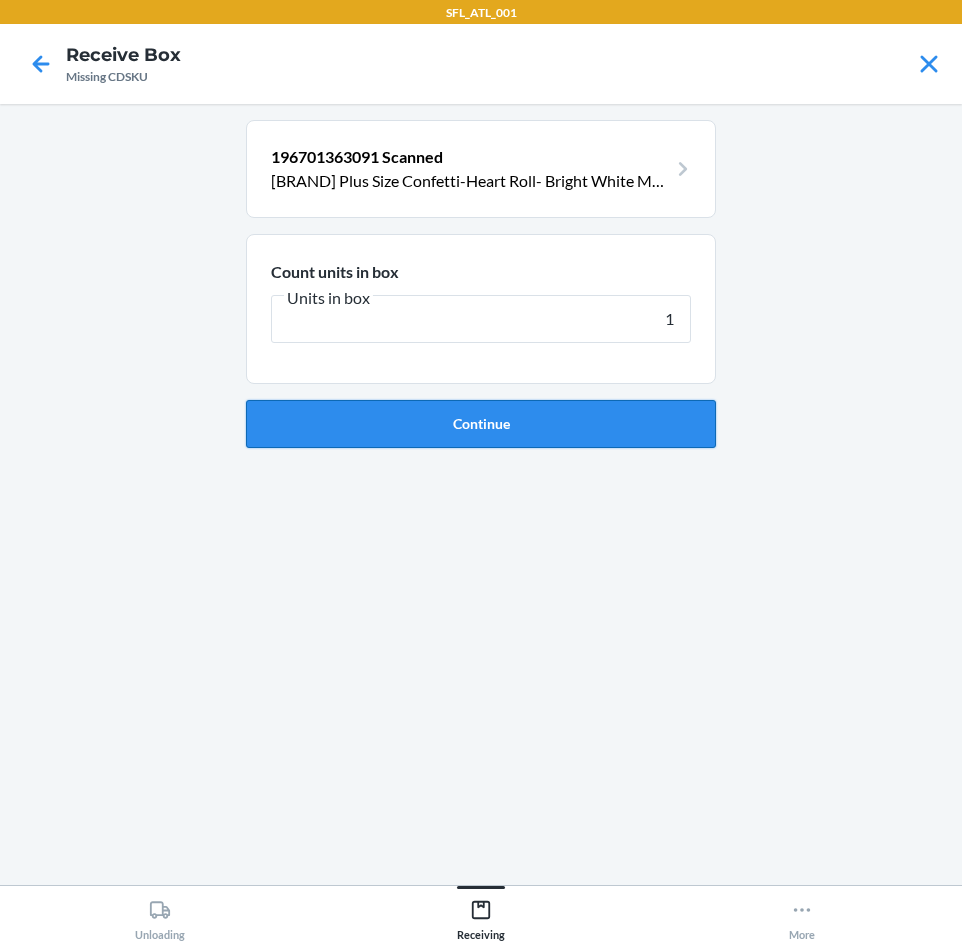 click on "Continue" at bounding box center (481, 424) 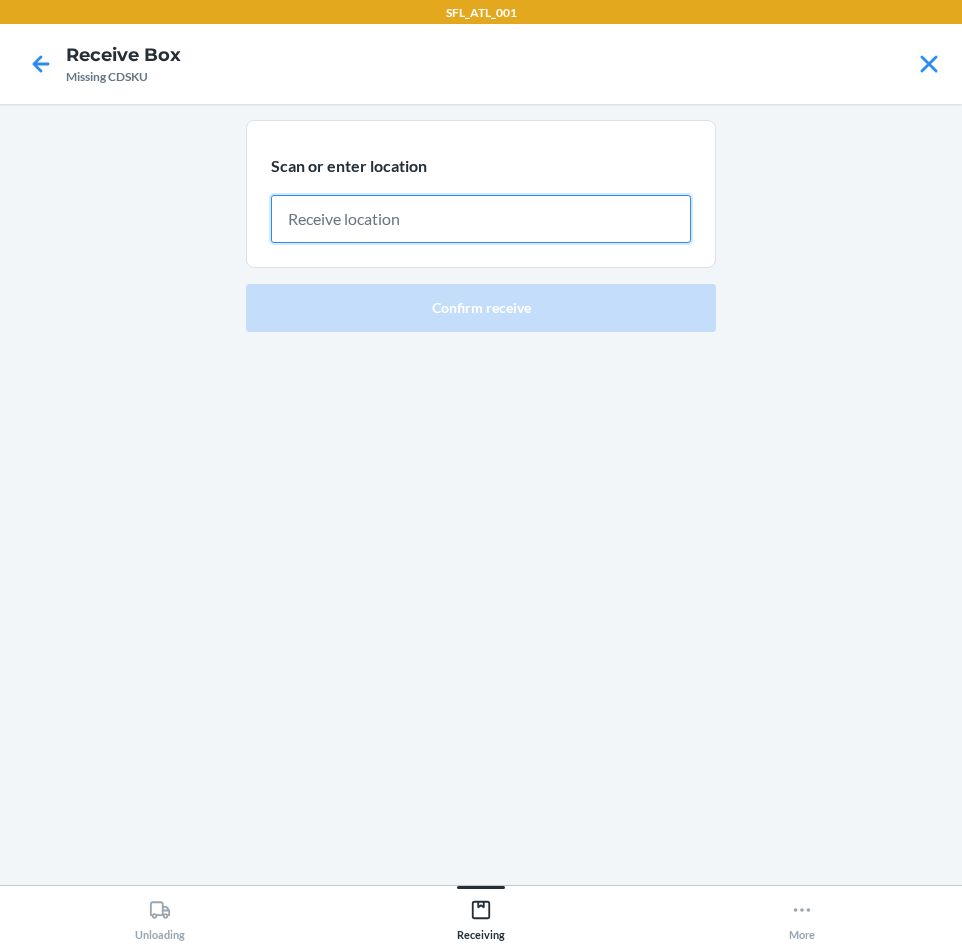 click at bounding box center [481, 219] 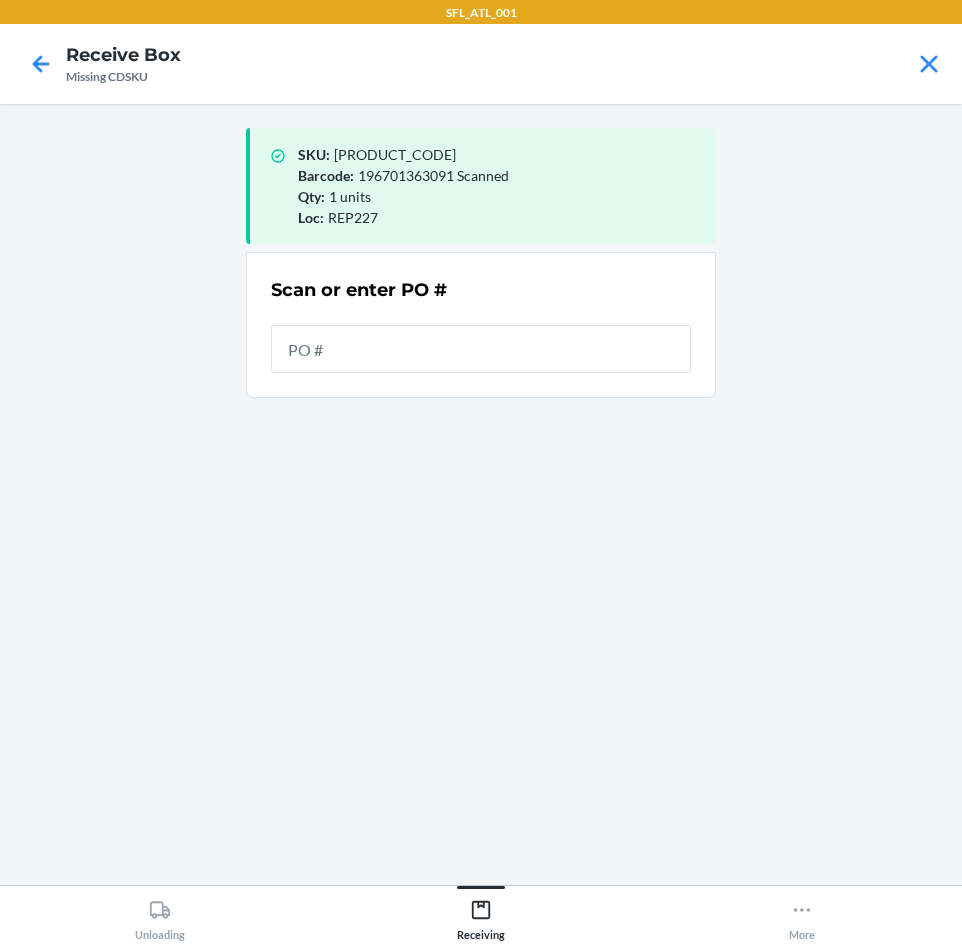click at bounding box center [481, 349] 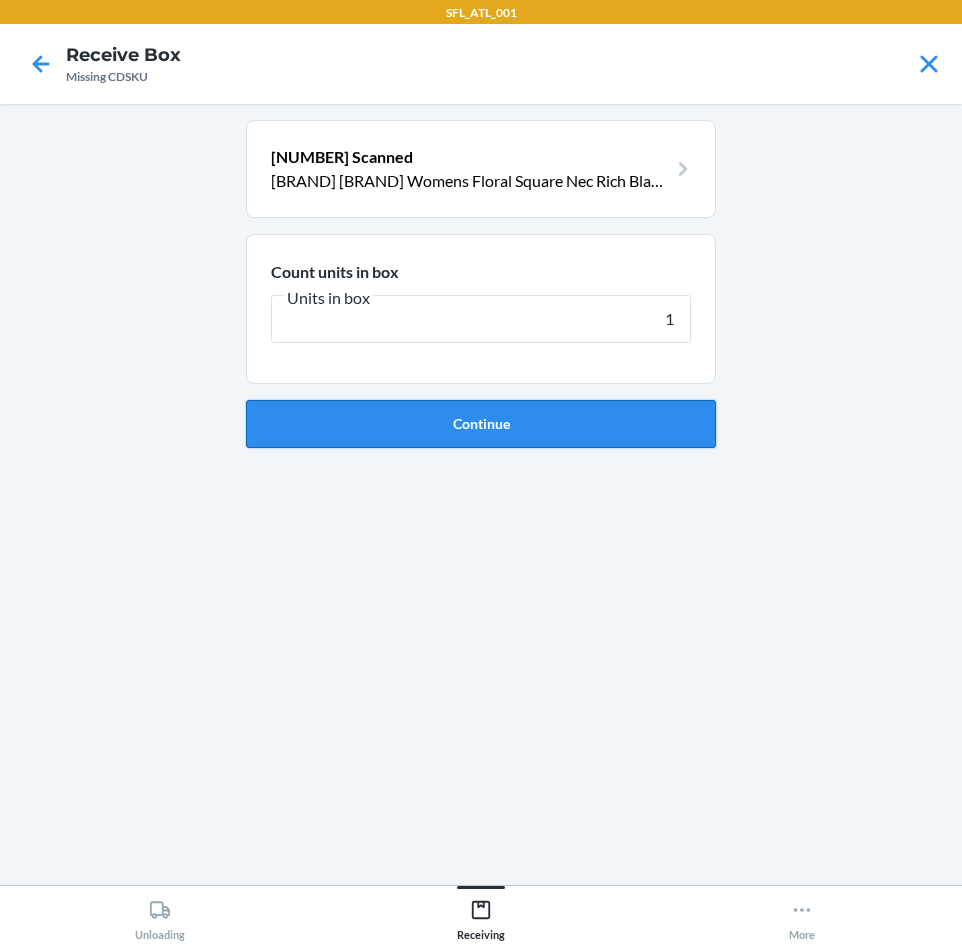 click on "Continue" at bounding box center (481, 424) 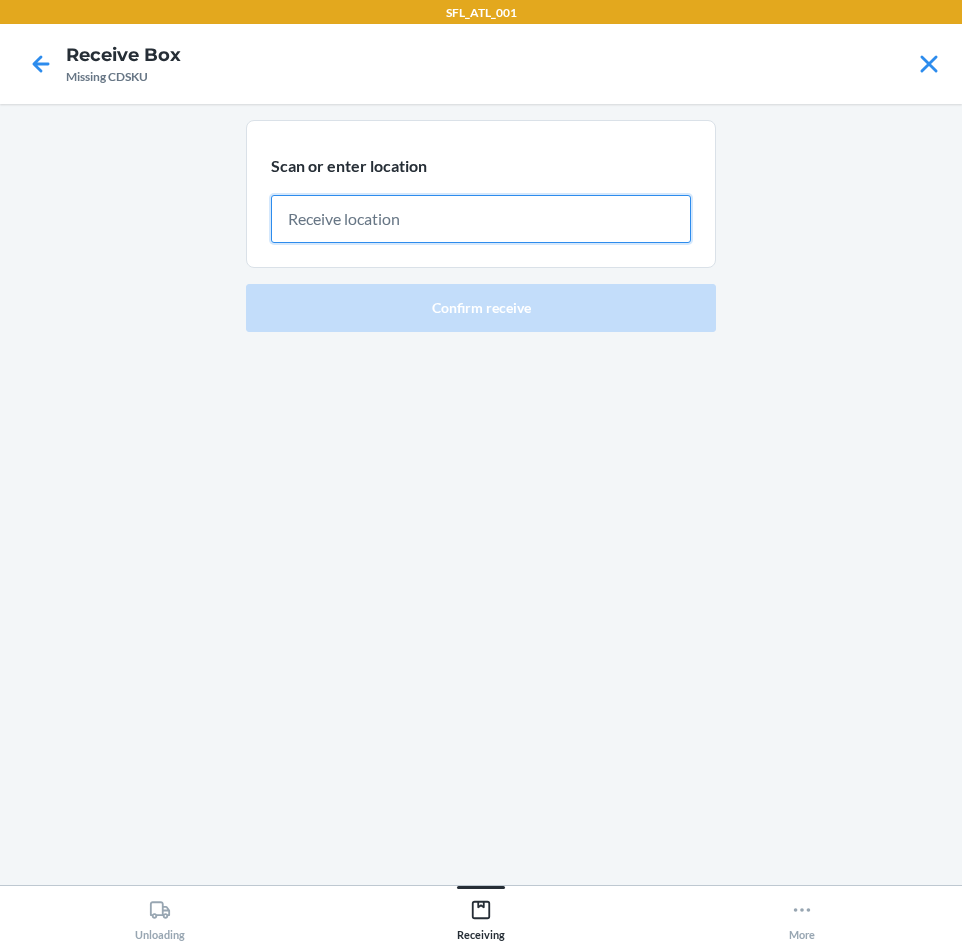 click at bounding box center [481, 219] 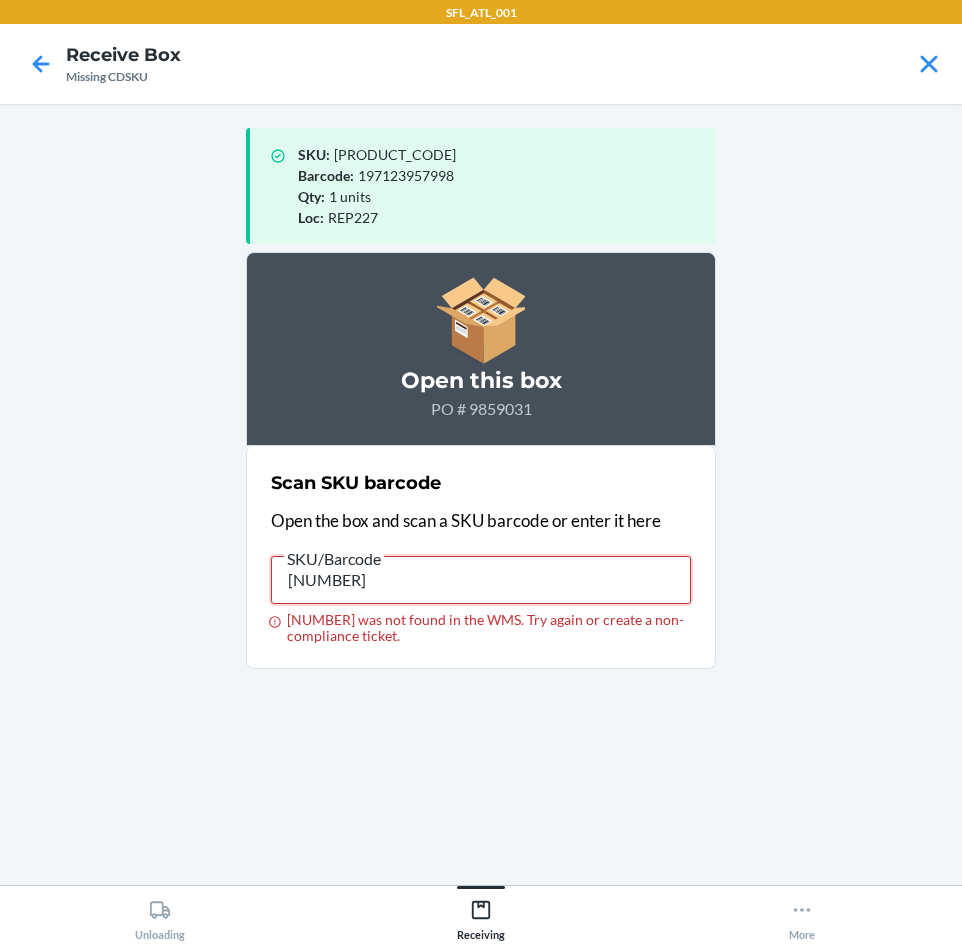 click on "[NUMBER]" at bounding box center [481, 580] 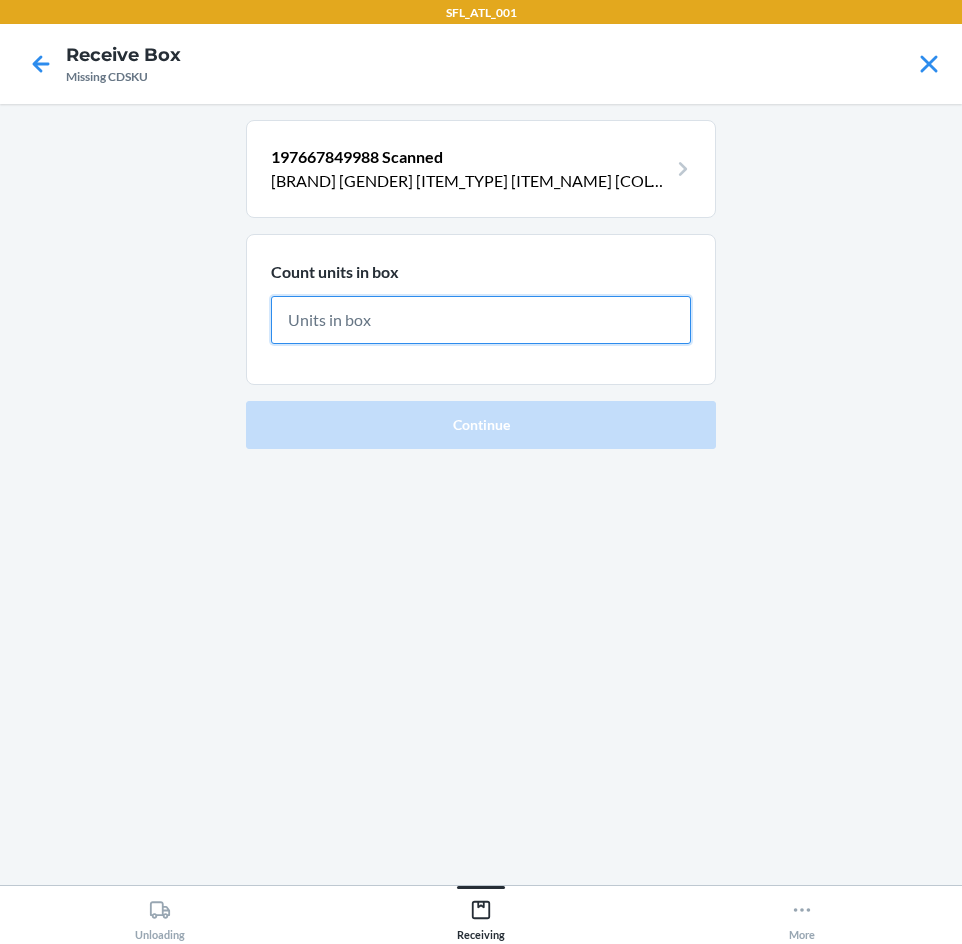 click at bounding box center [481, 320] 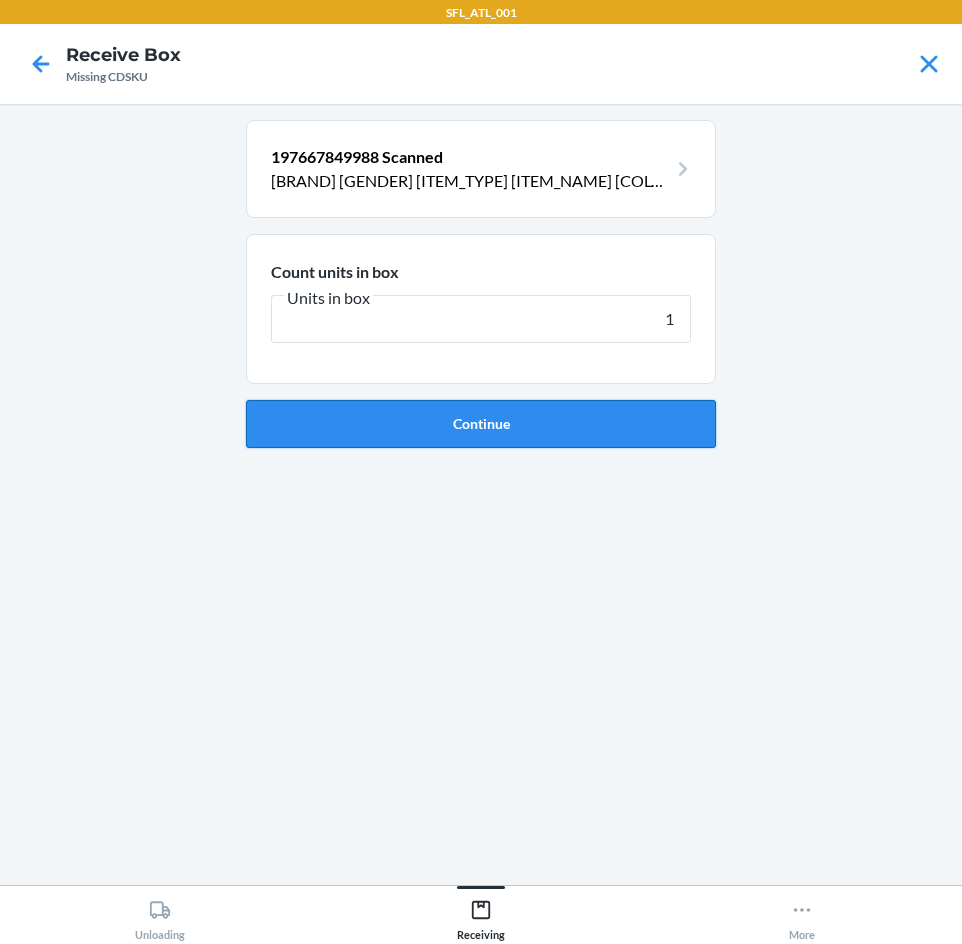 click on "Continue" at bounding box center (481, 424) 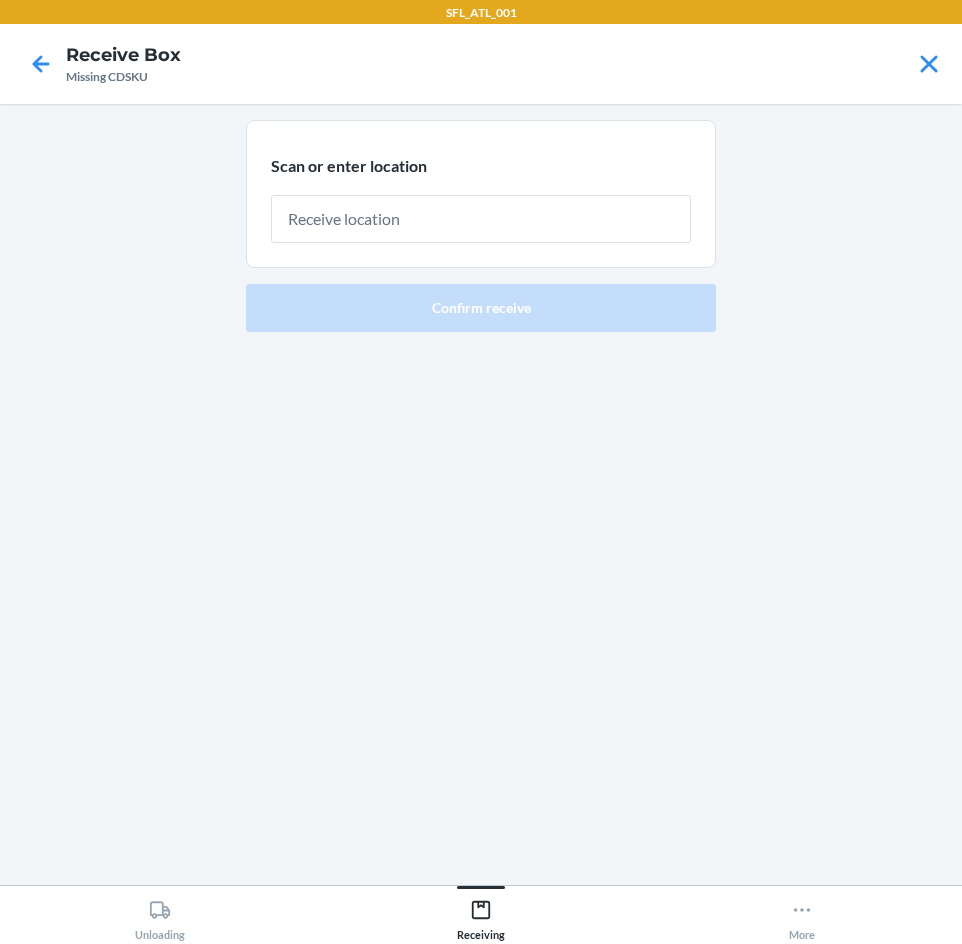 click at bounding box center [481, 219] 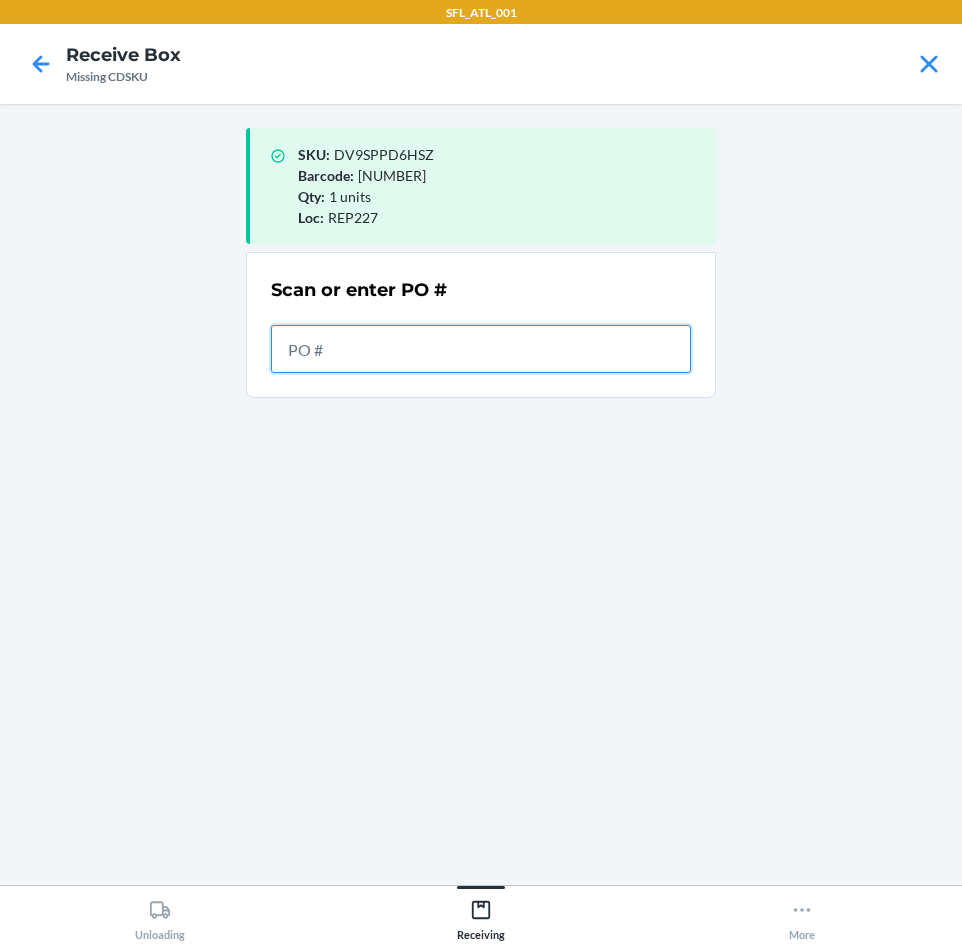 click at bounding box center [481, 349] 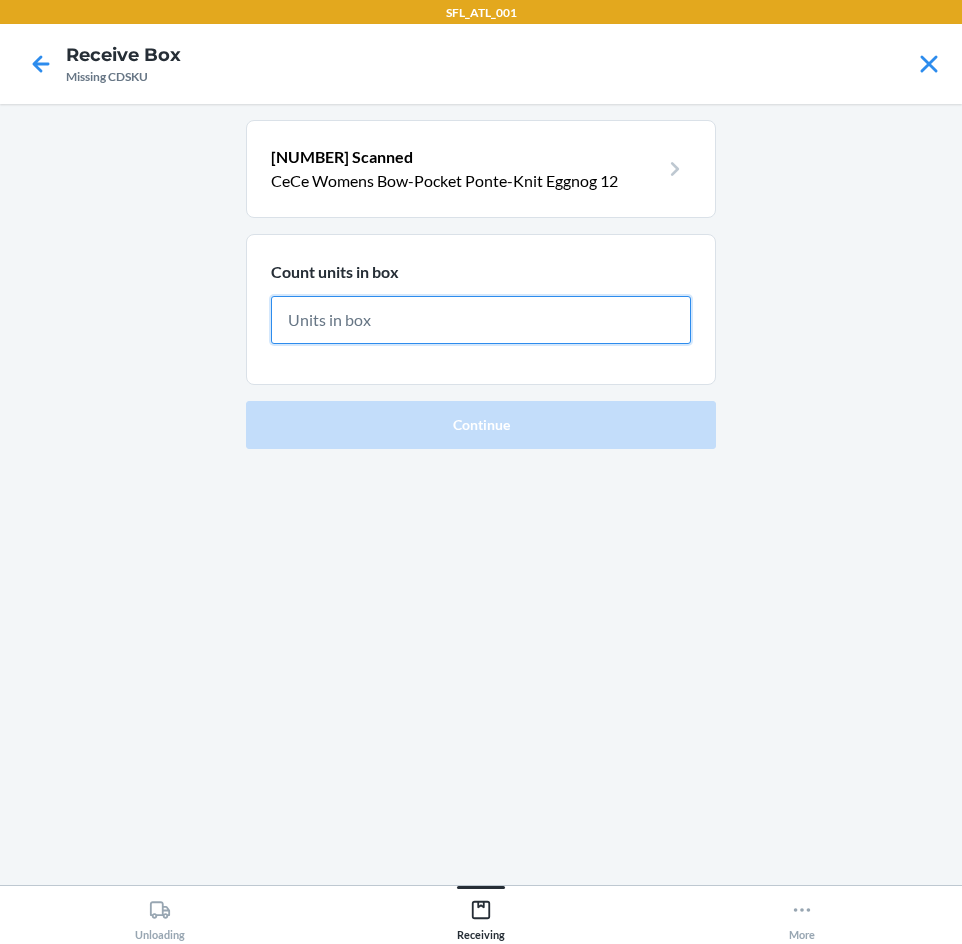 click at bounding box center [481, 320] 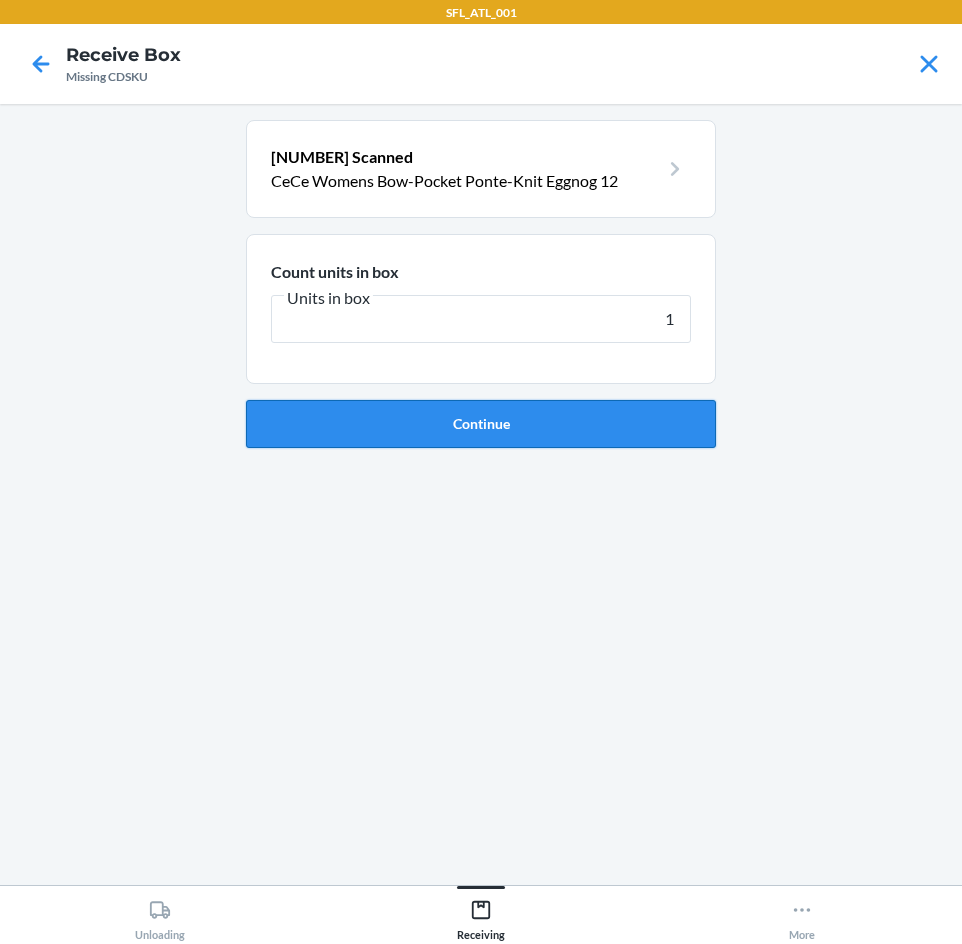 click on "Continue" at bounding box center [481, 424] 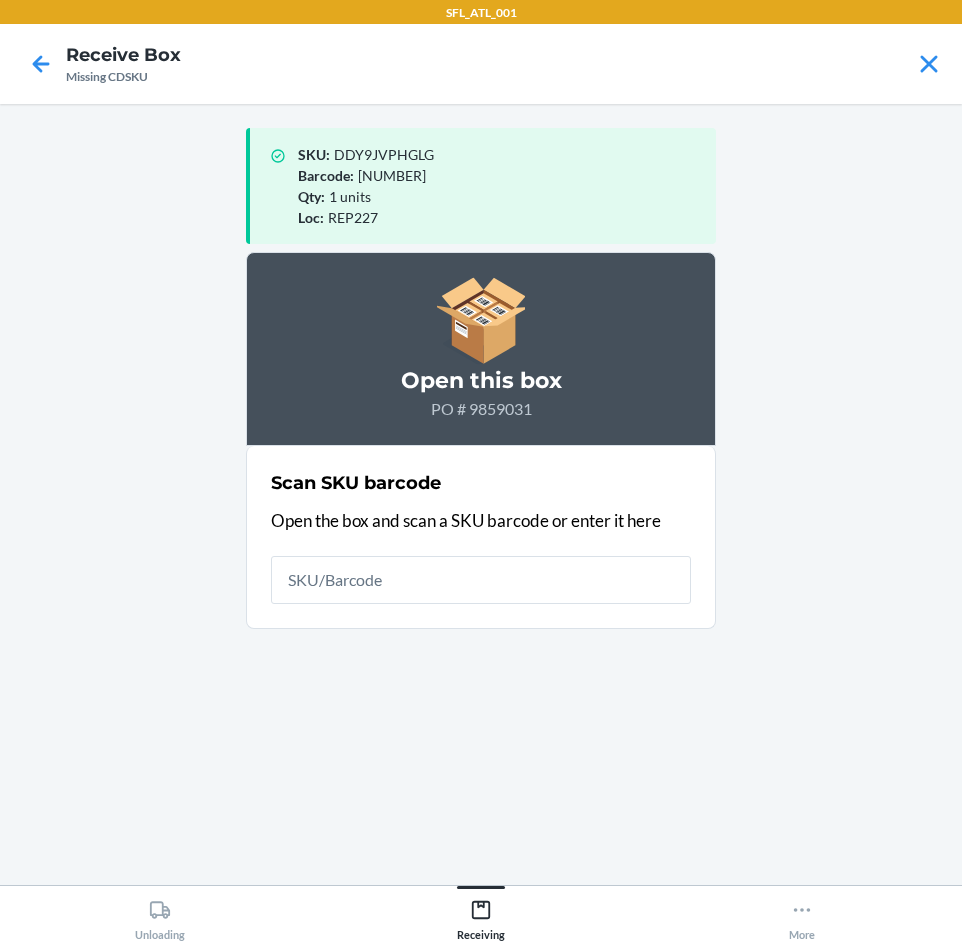 click at bounding box center (481, 580) 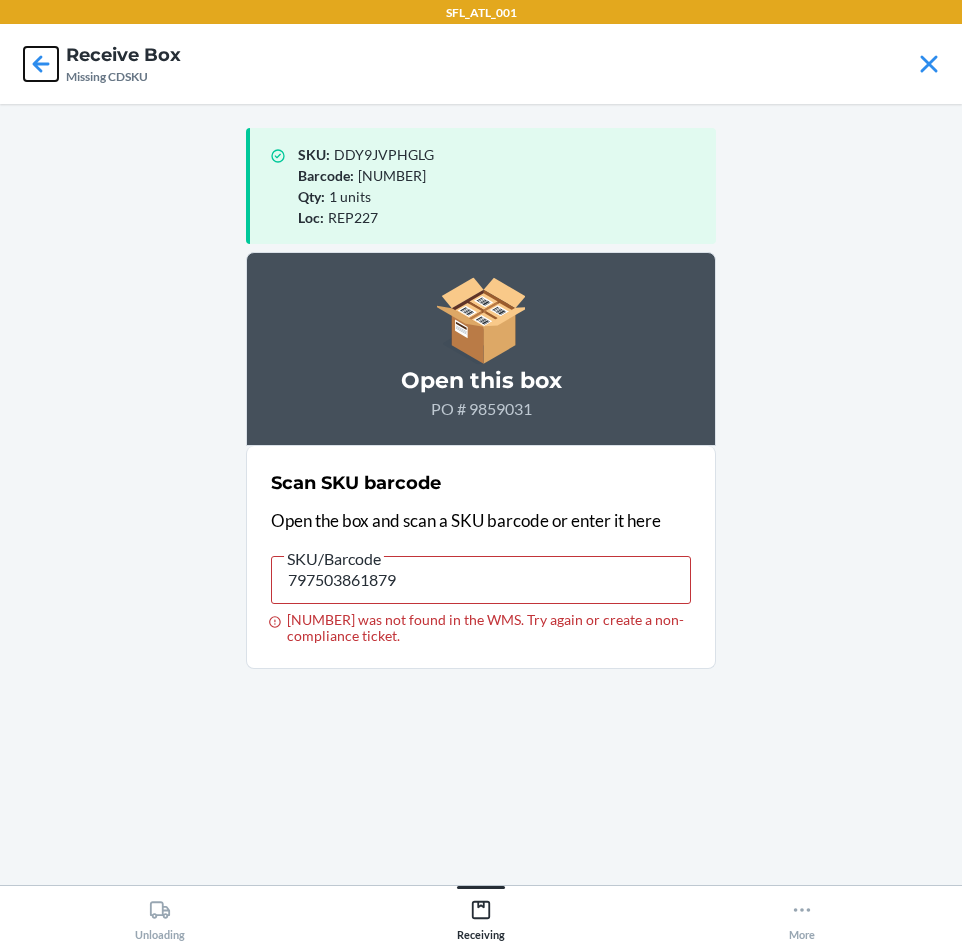 click 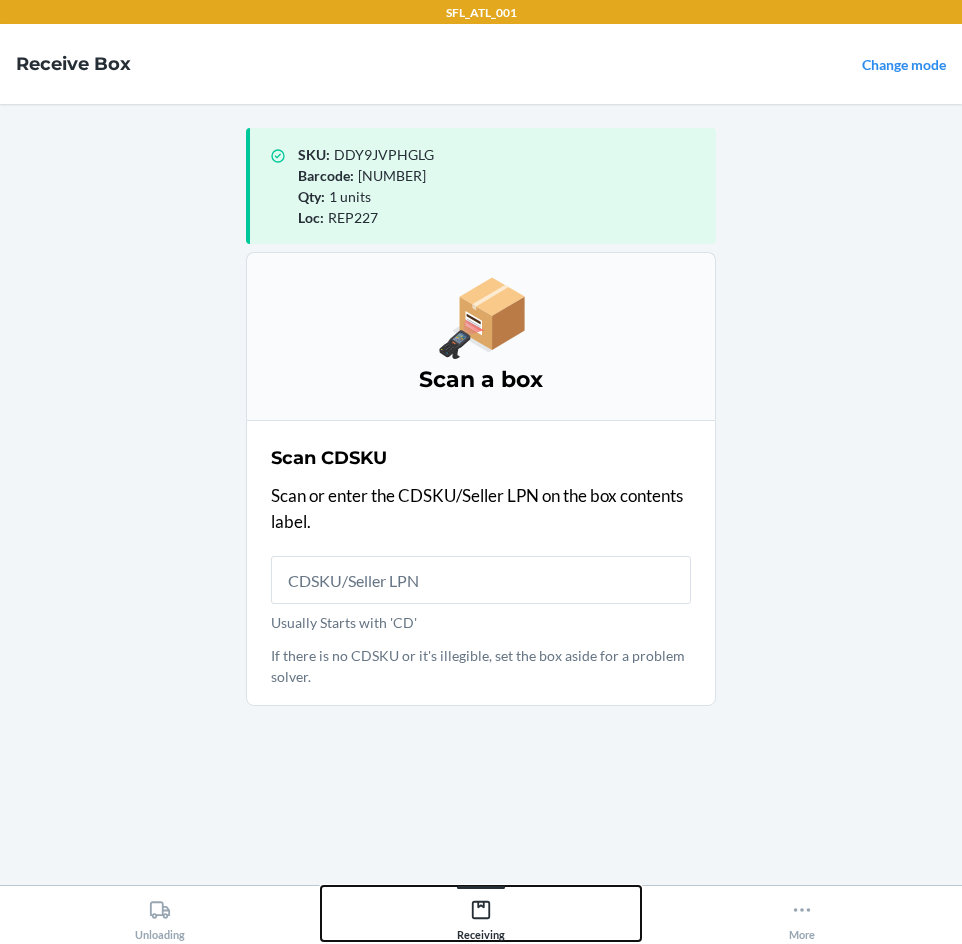 click 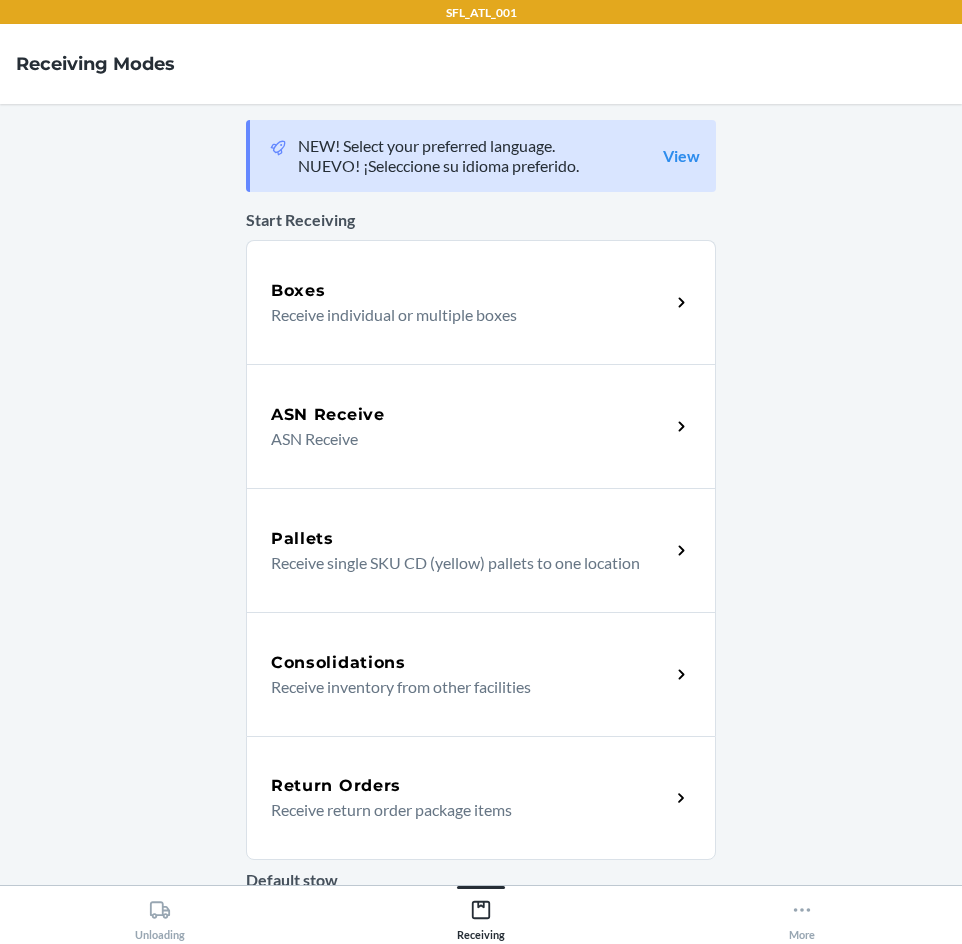 click on "ASN Receive" at bounding box center (462, 439) 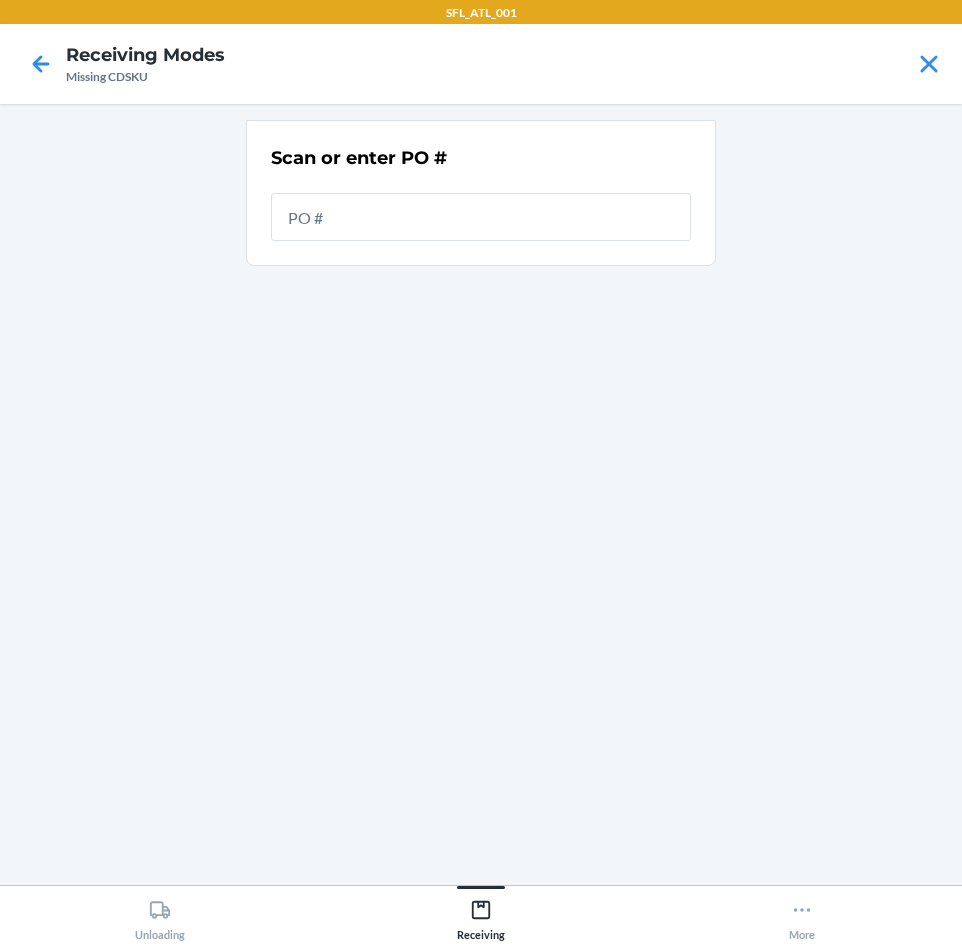 click on "Scan or enter PO #" at bounding box center (481, 193) 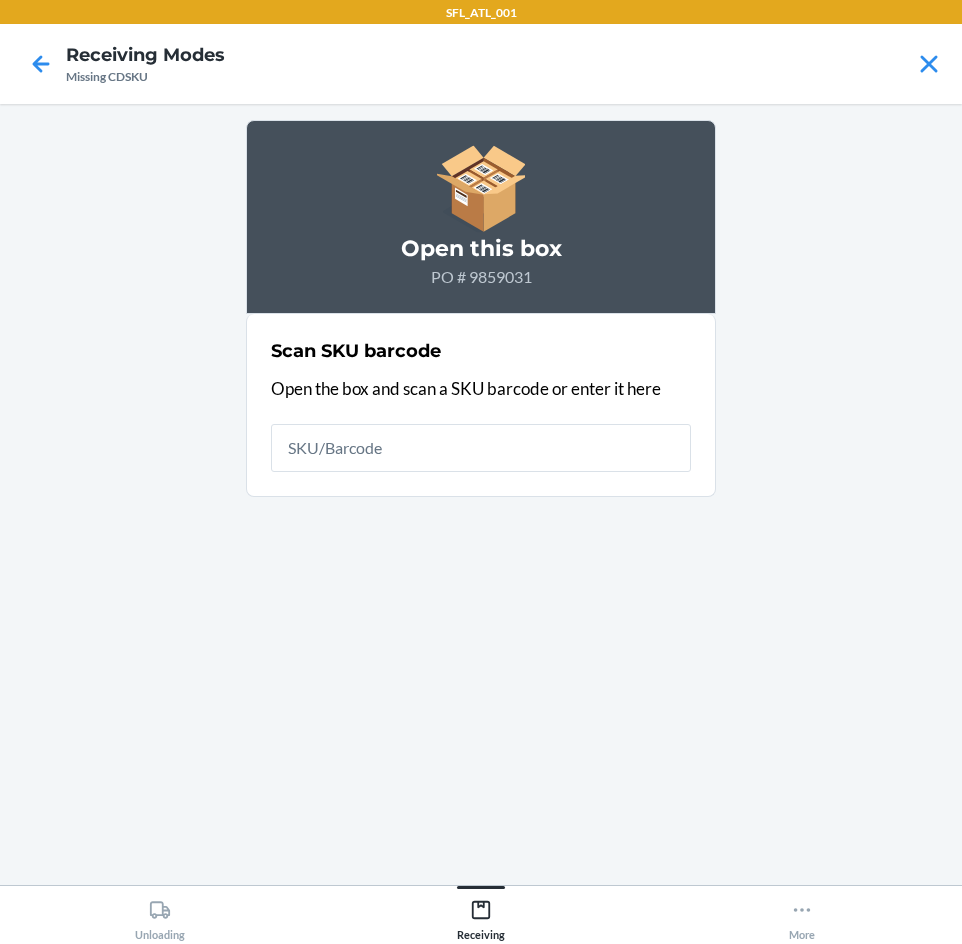 click on "Scan SKU barcode Open the box and scan a SKU barcode or enter it here" at bounding box center (481, 405) 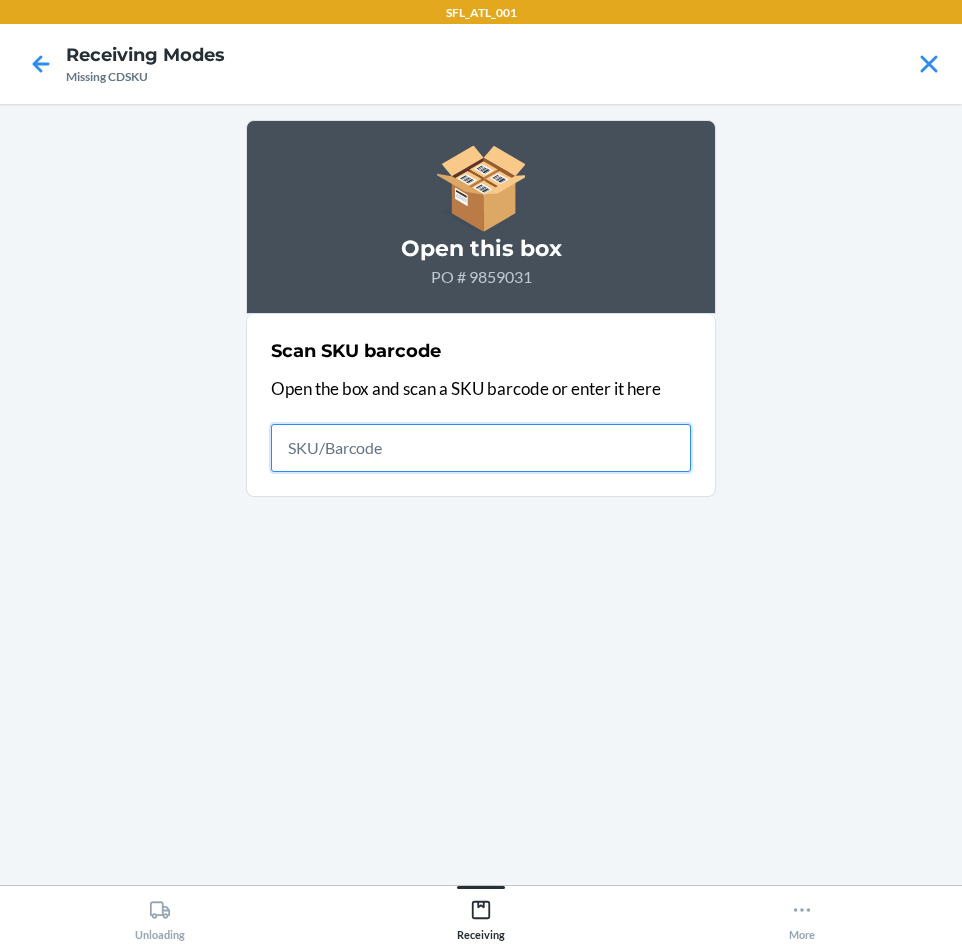 click at bounding box center [481, 448] 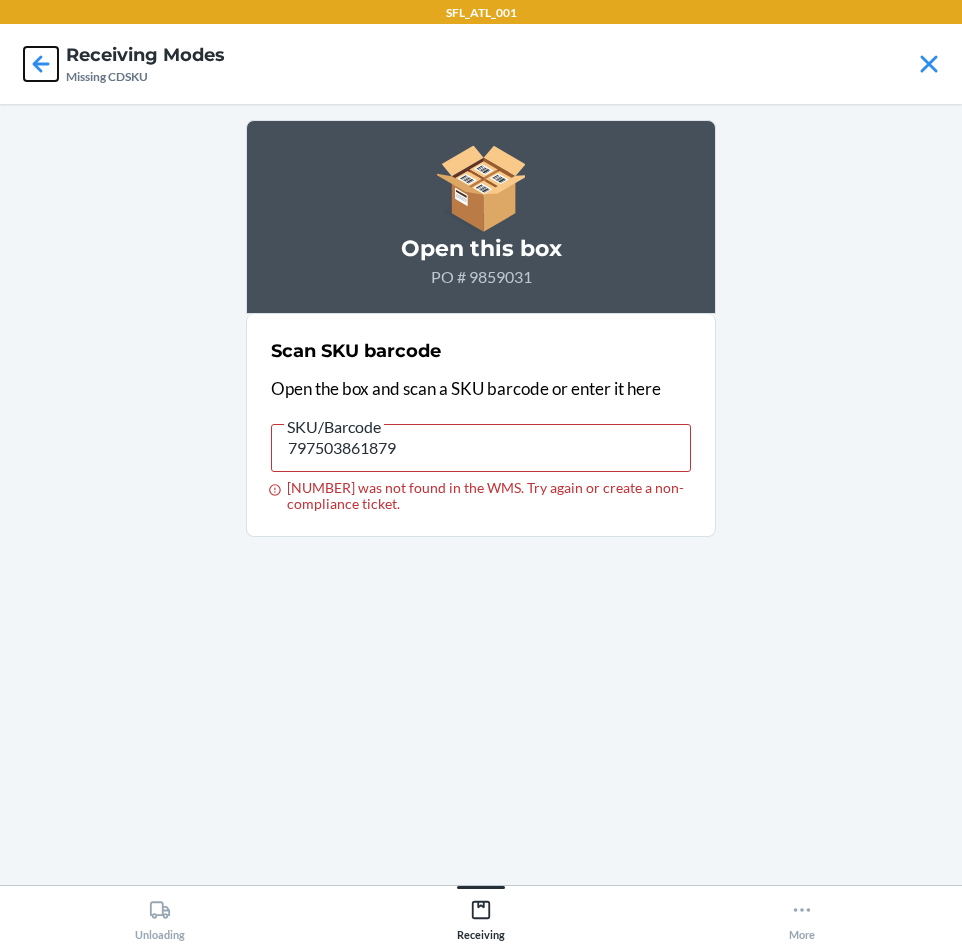 click 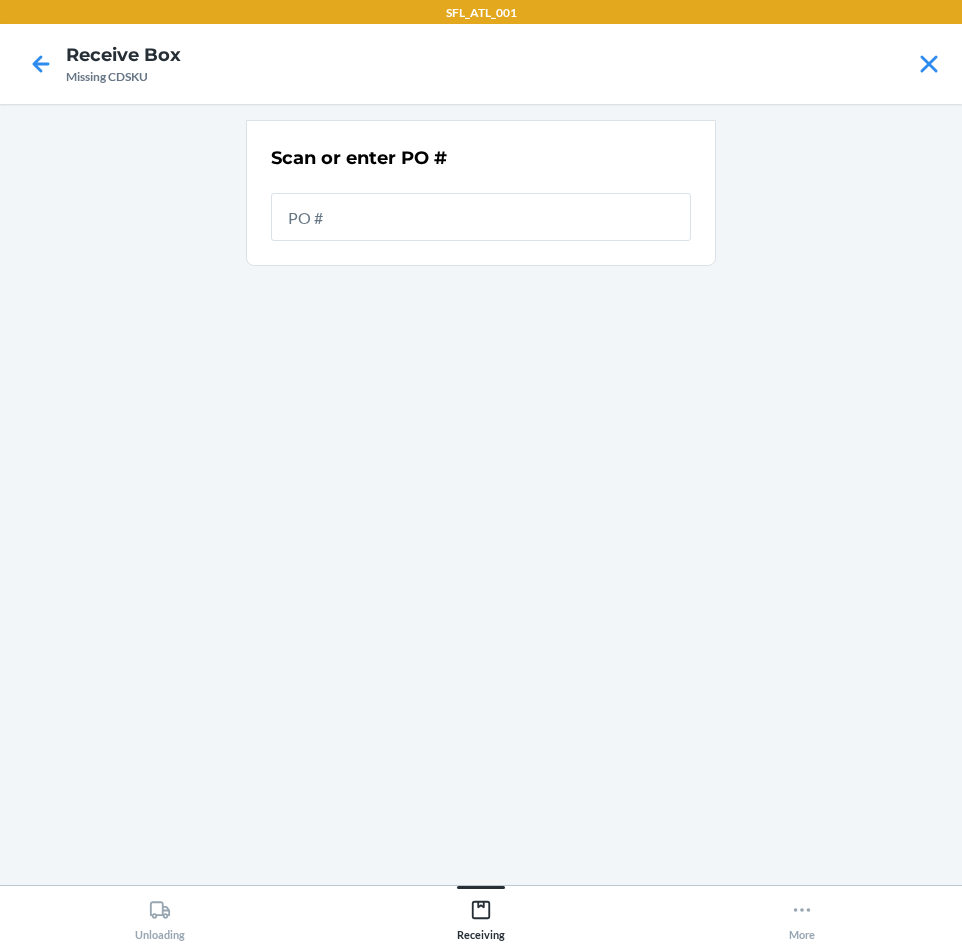 click at bounding box center [481, 217] 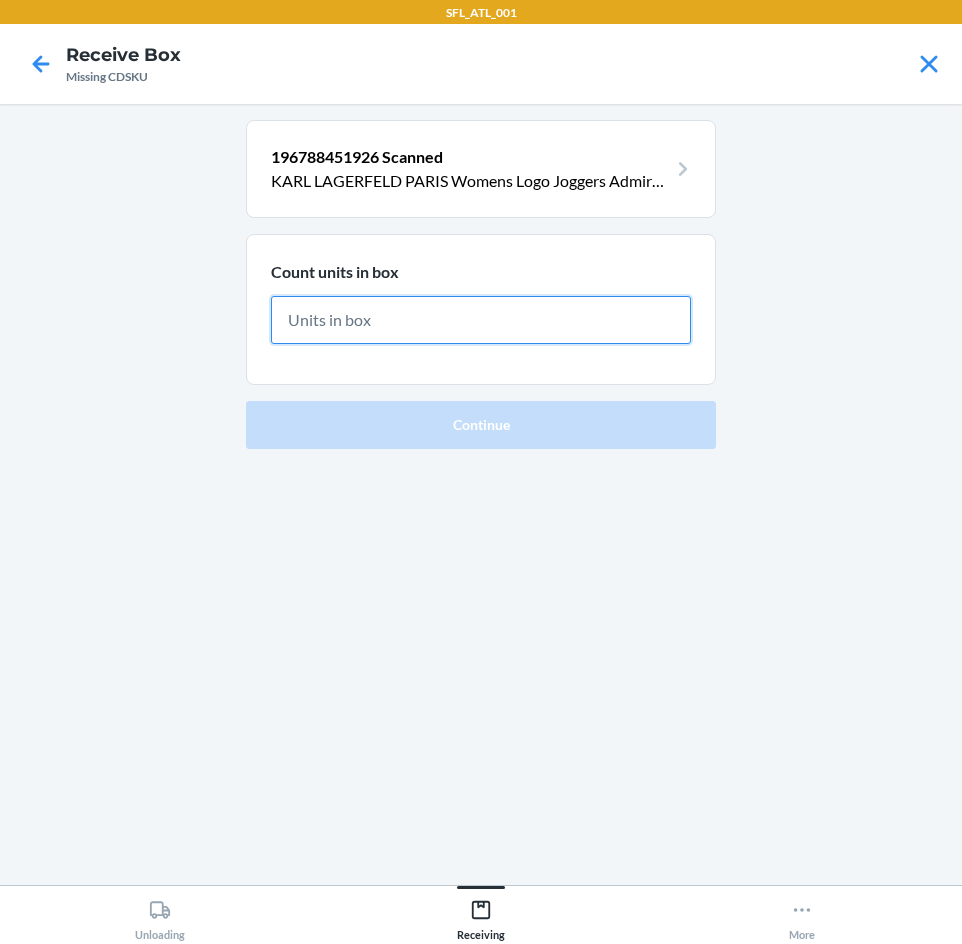 click at bounding box center [481, 320] 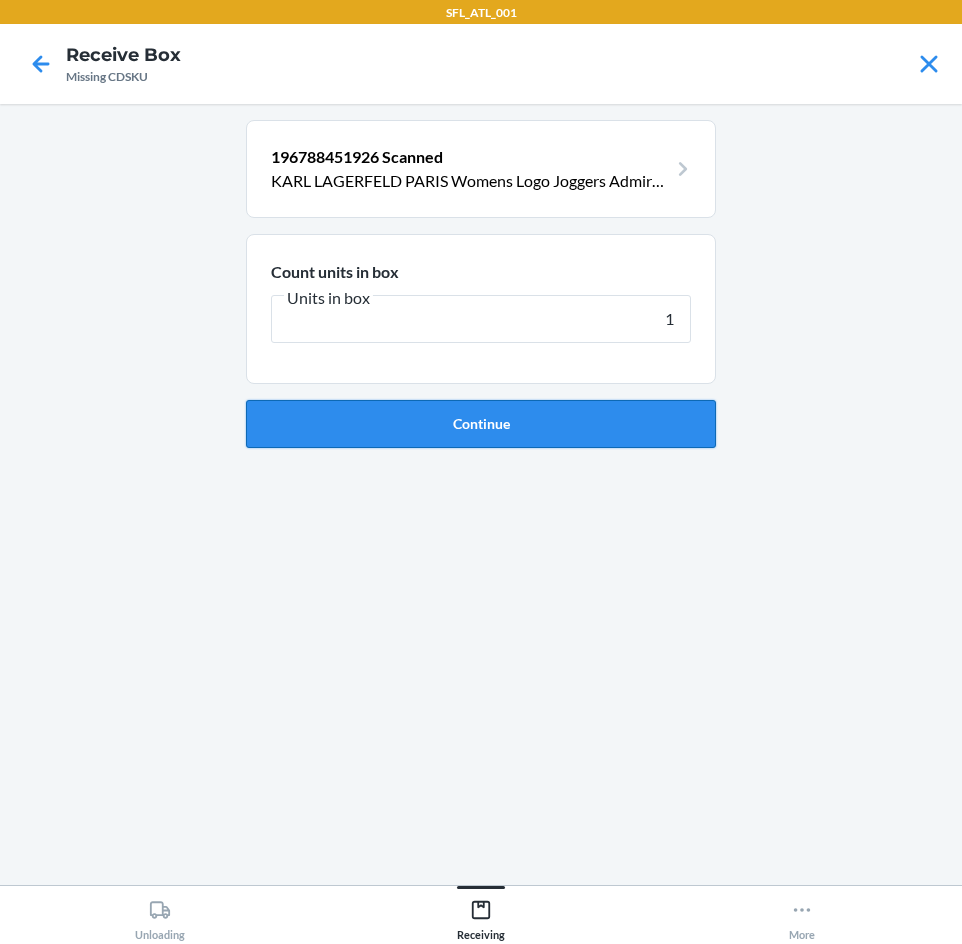 click on "Continue" at bounding box center (481, 424) 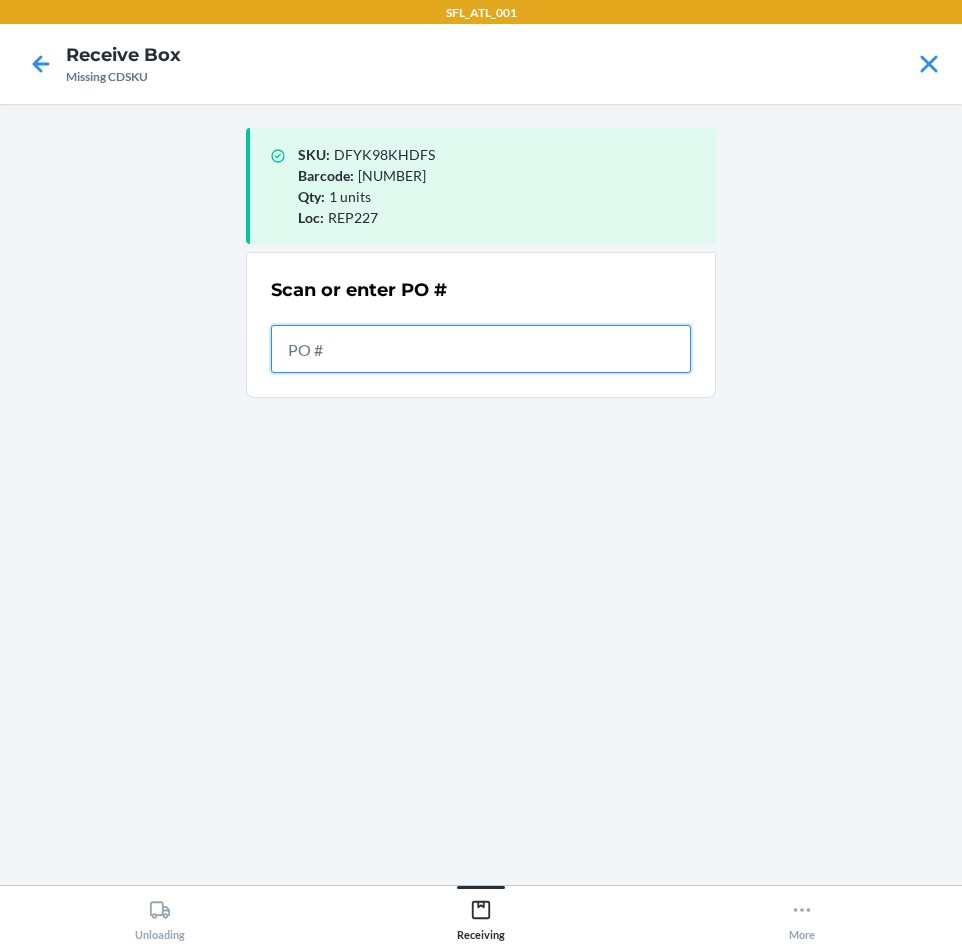 click at bounding box center (481, 349) 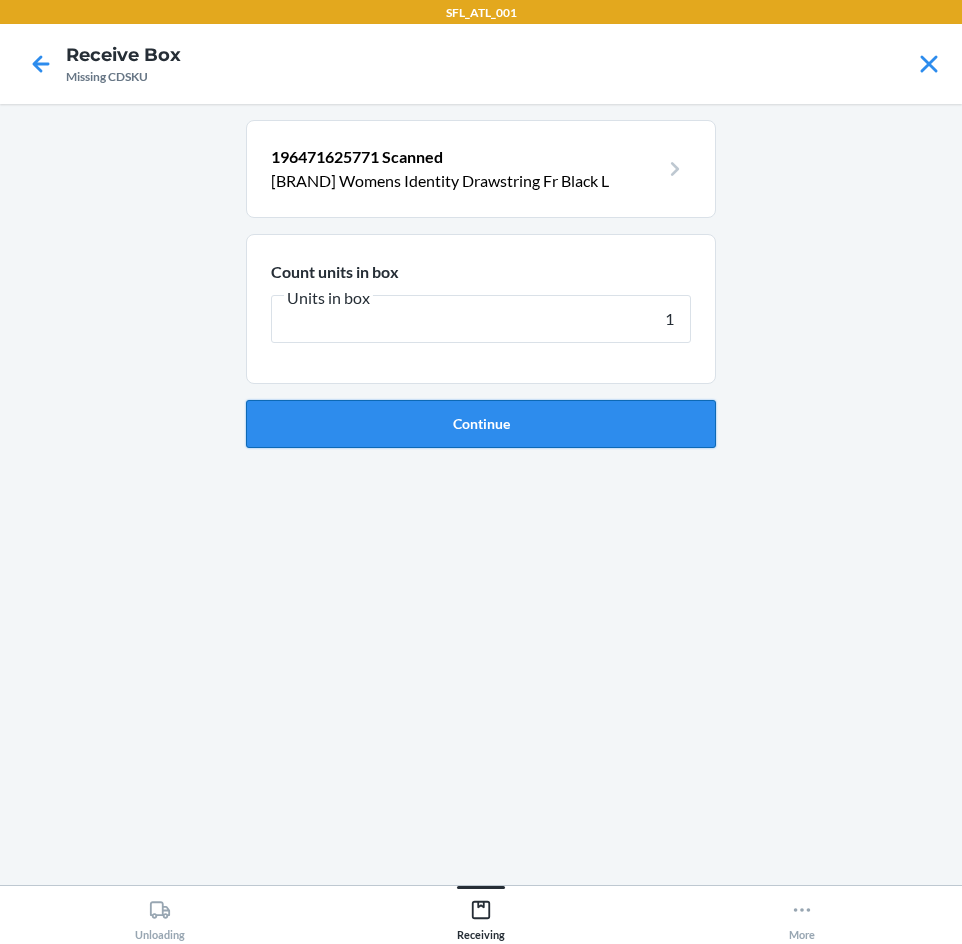 click on "Continue" at bounding box center (481, 424) 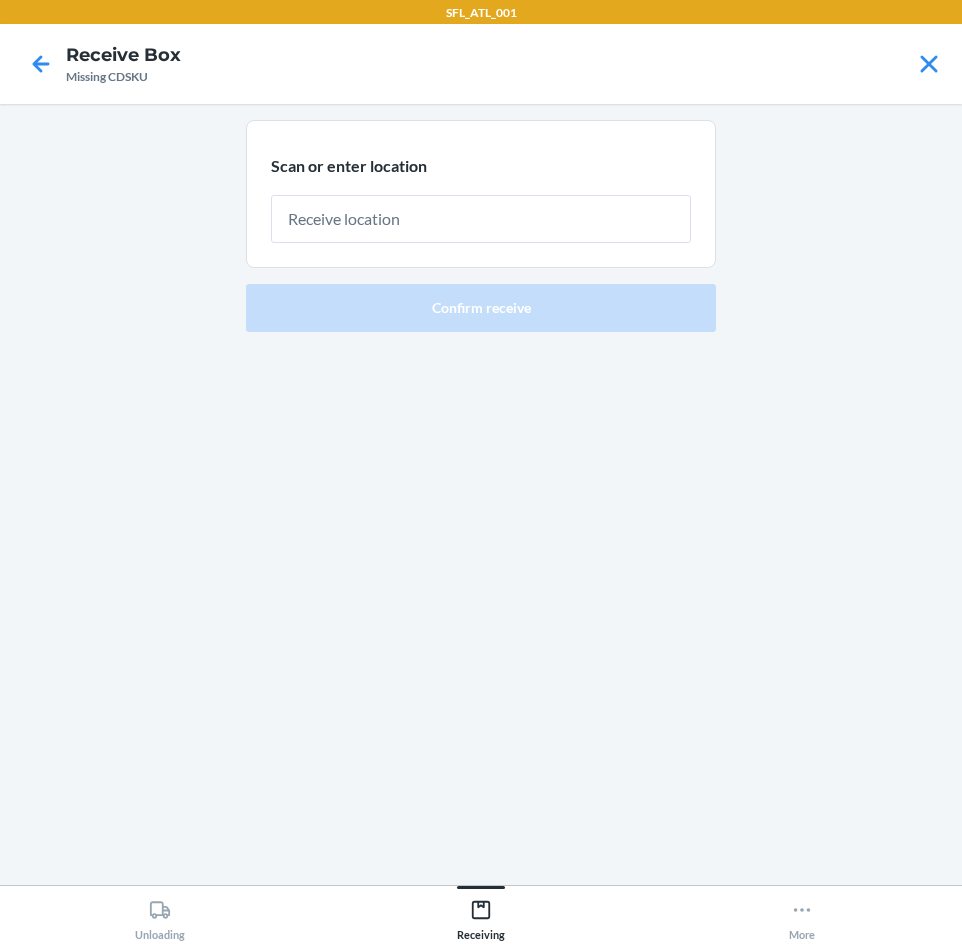 click at bounding box center (481, 219) 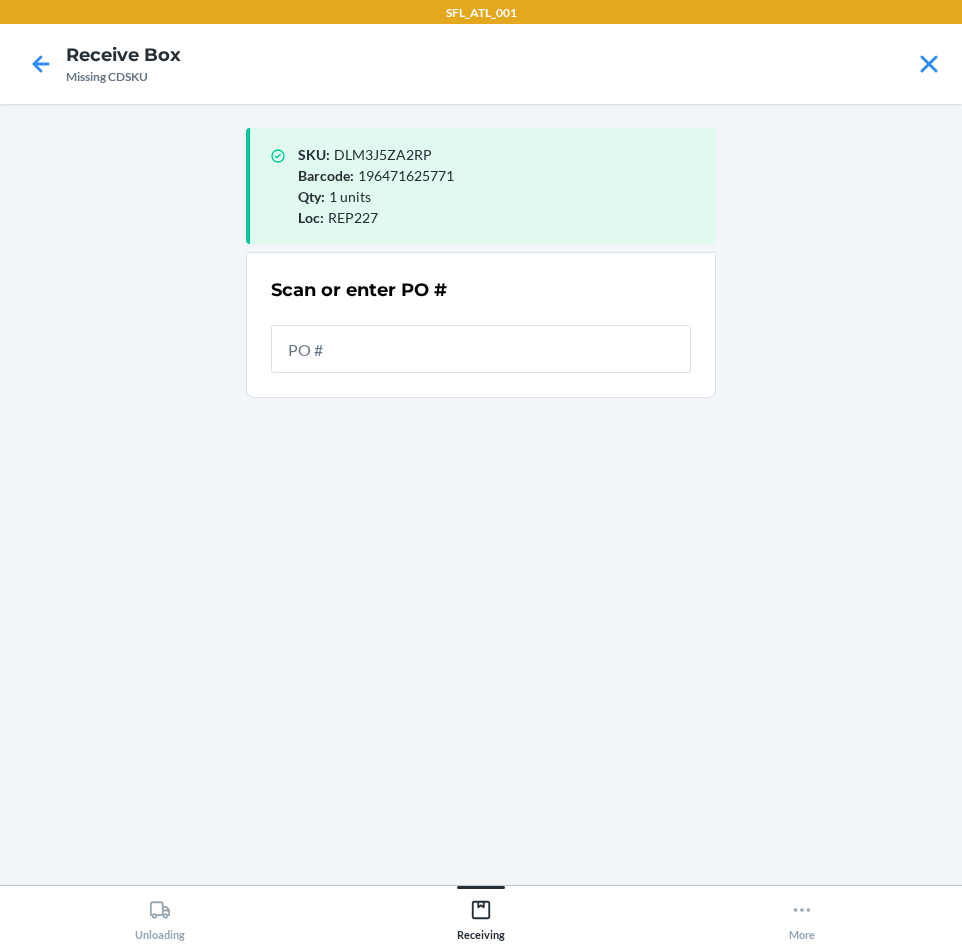 click at bounding box center [481, 349] 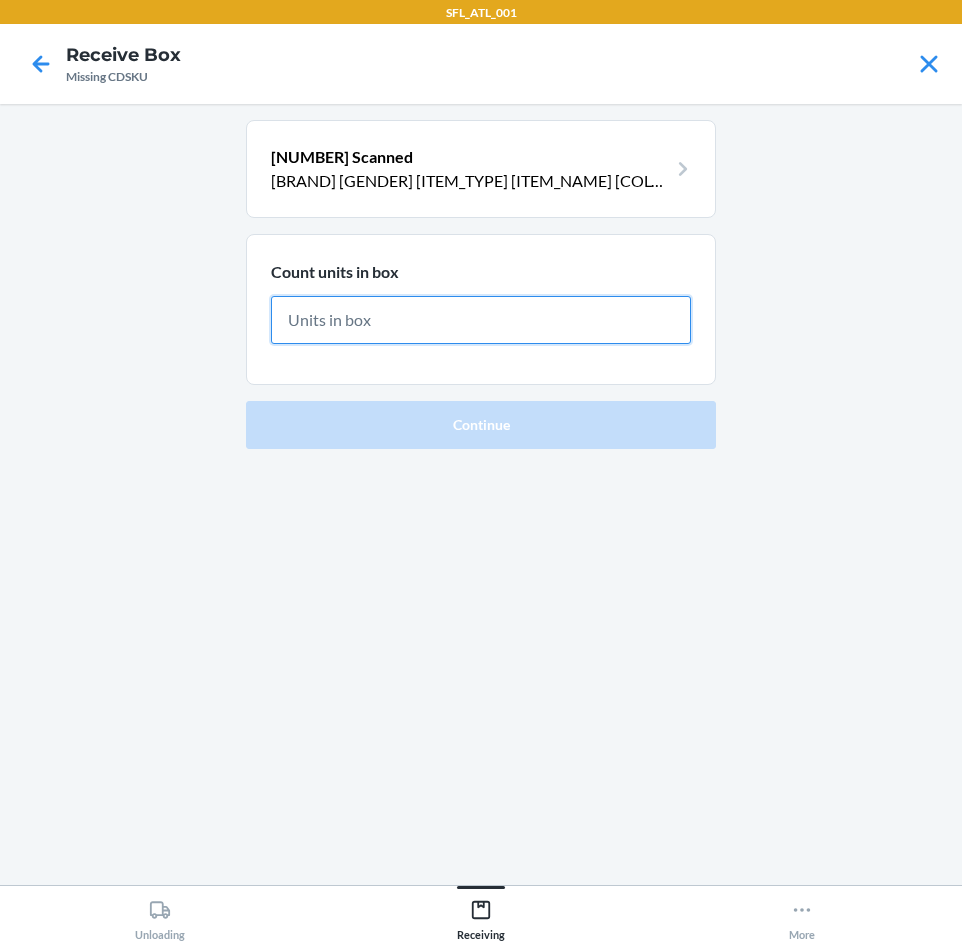 drag, startPoint x: 646, startPoint y: 317, endPoint x: 637, endPoint y: 324, distance: 11.401754 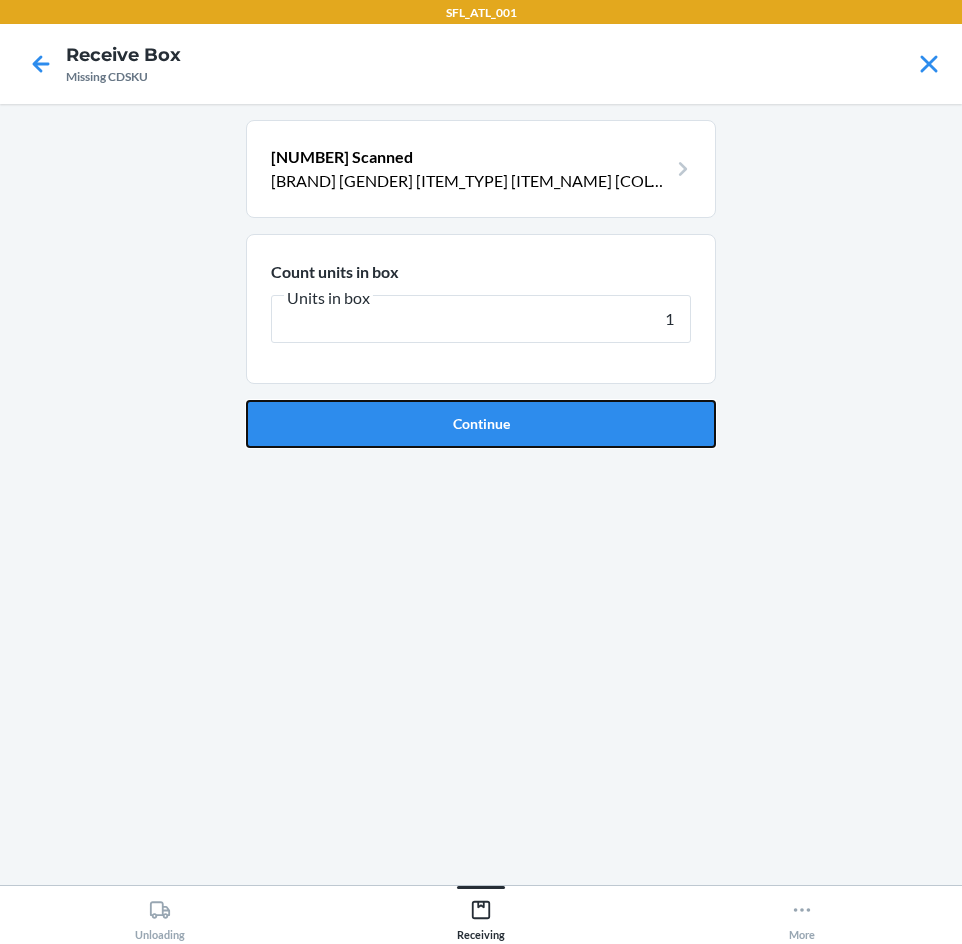 click on "Continue" at bounding box center (481, 424) 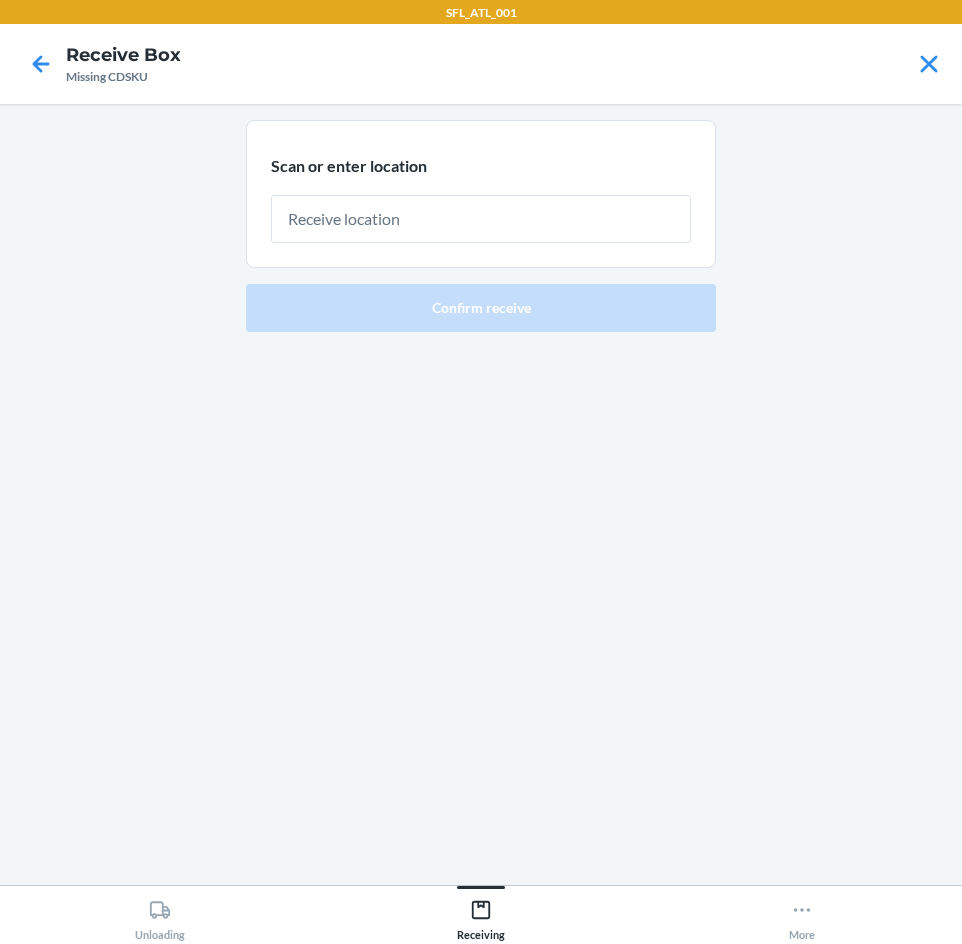 click at bounding box center (481, 219) 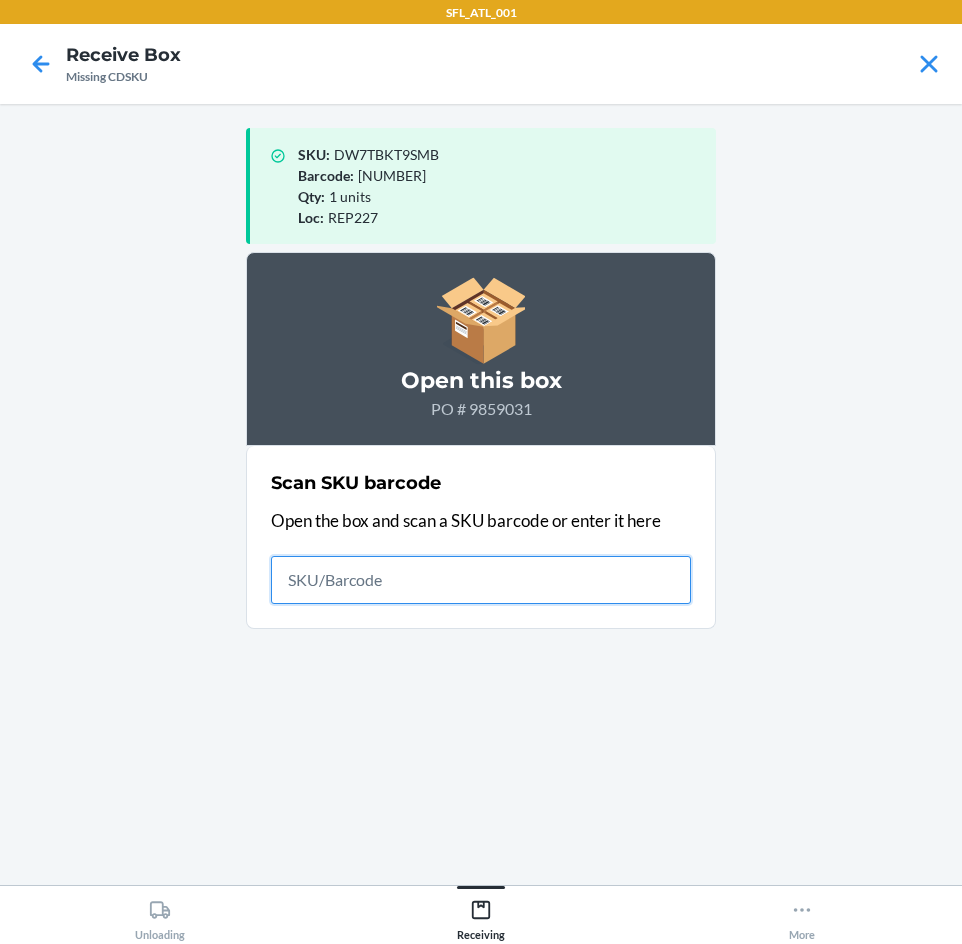 click at bounding box center (481, 580) 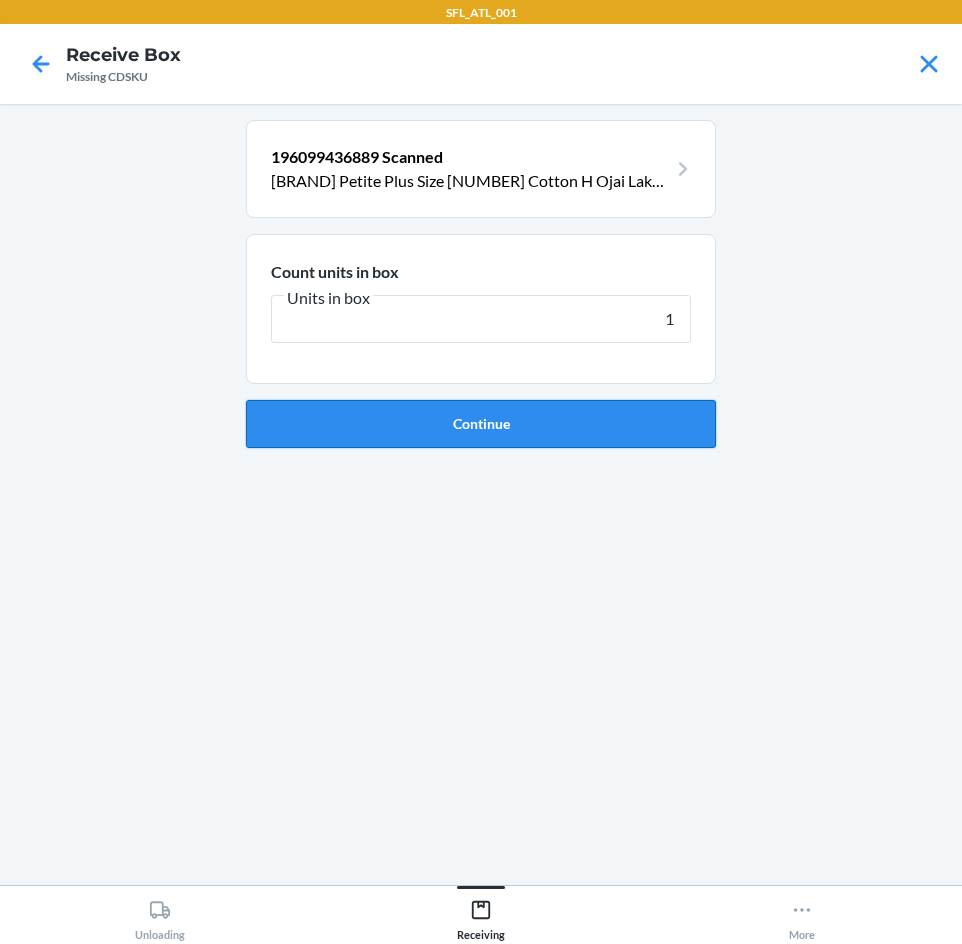 click on "Continue" at bounding box center [481, 424] 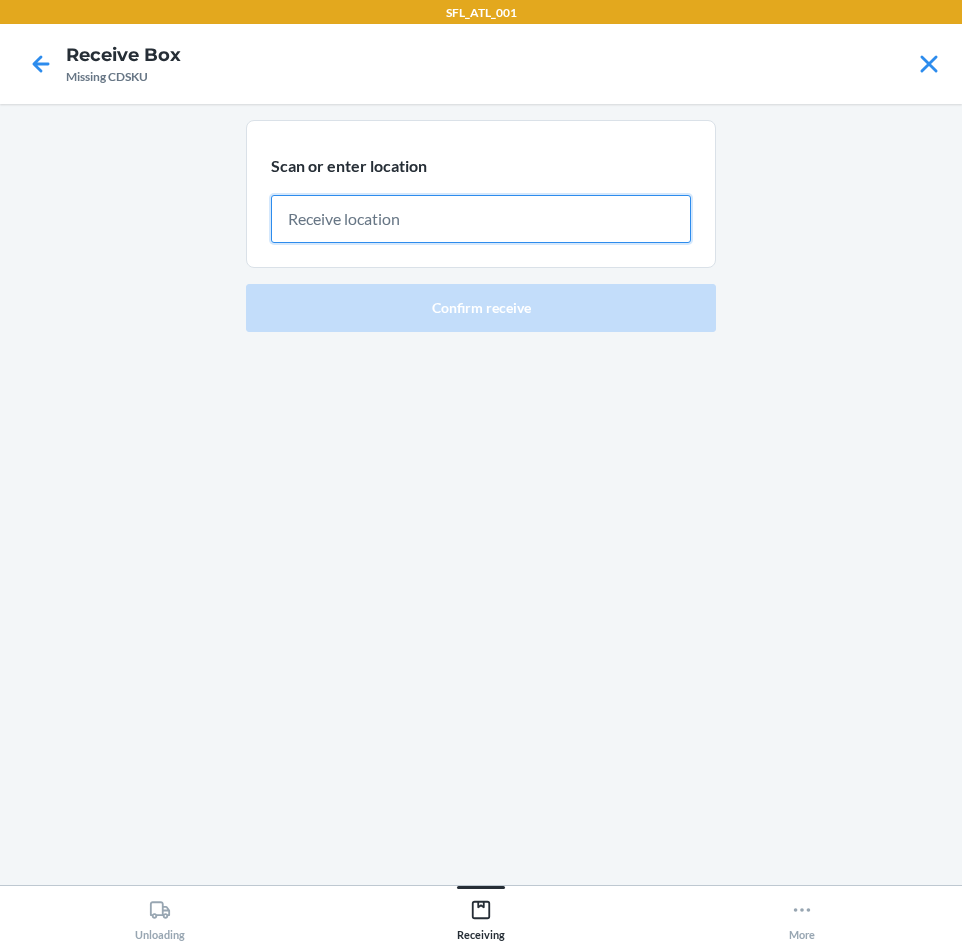 click at bounding box center (481, 219) 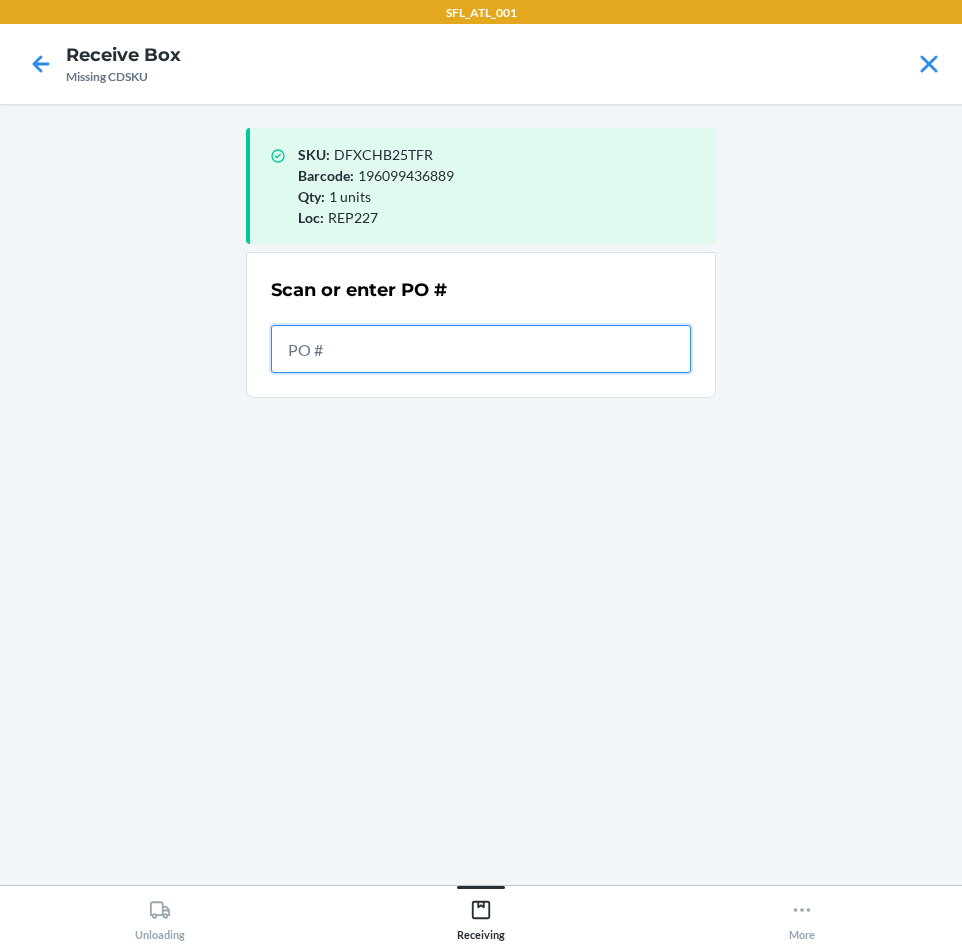 click at bounding box center [481, 349] 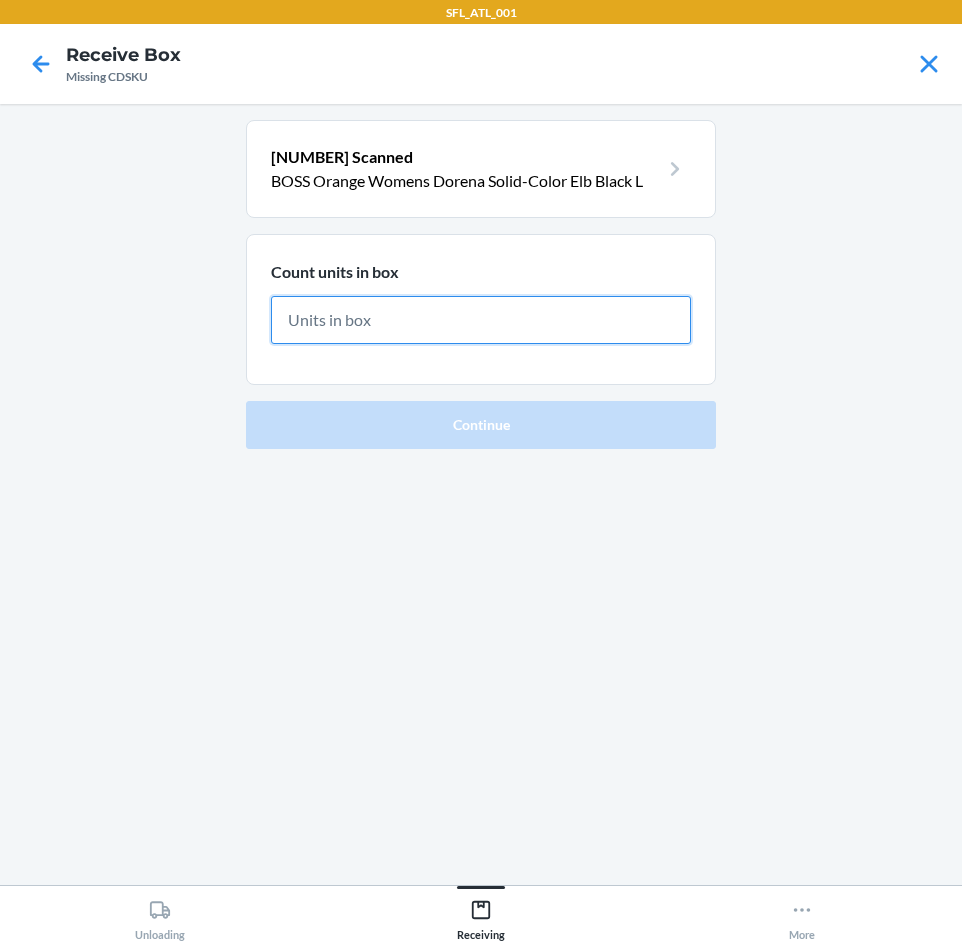 click at bounding box center [481, 320] 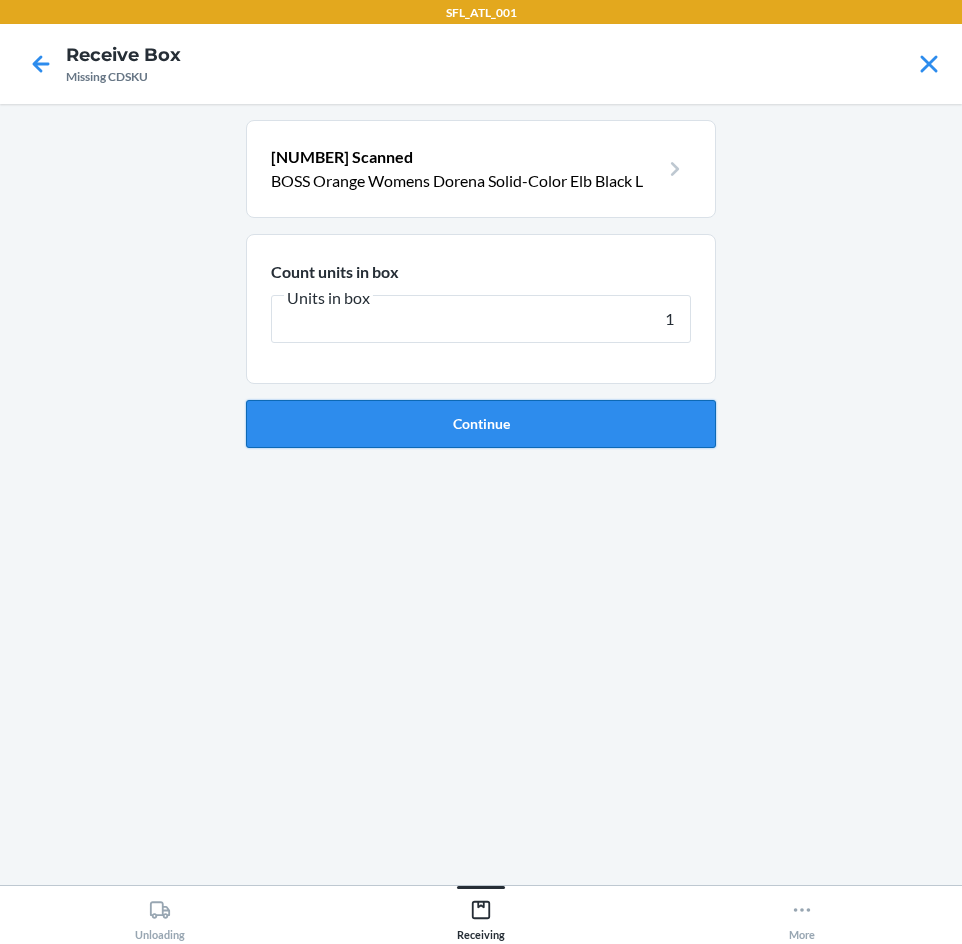click on "Continue" at bounding box center [481, 424] 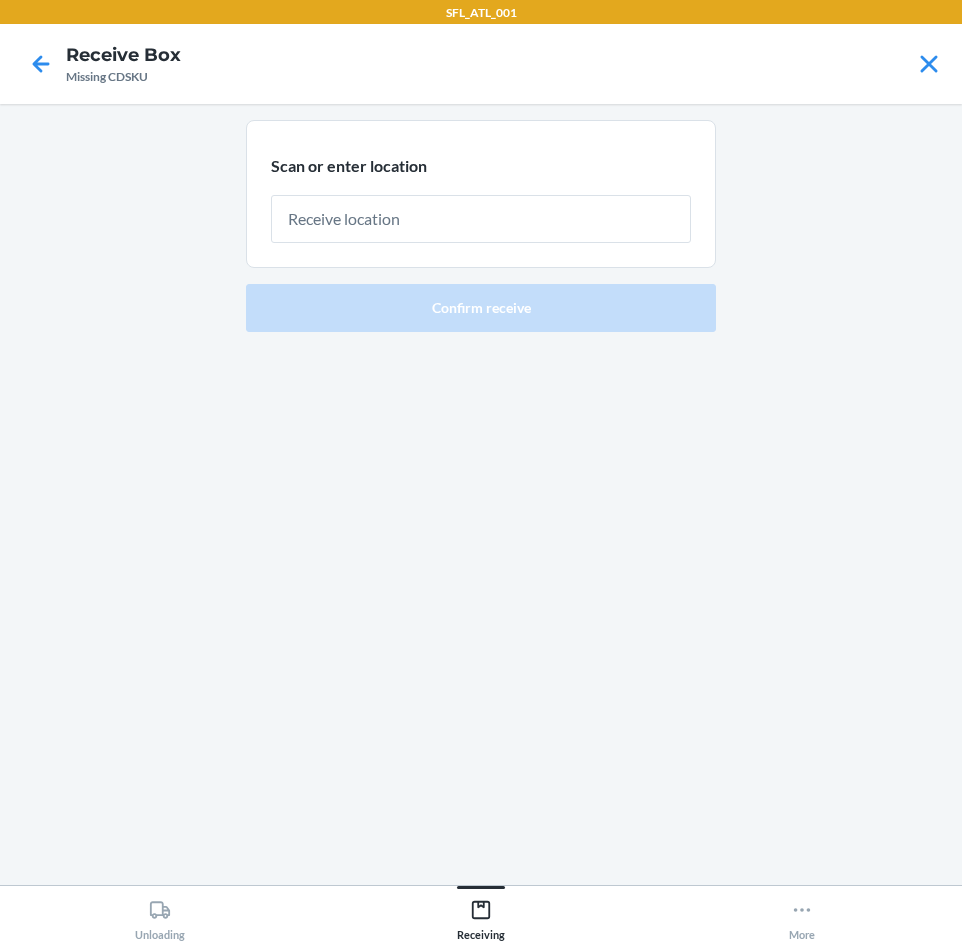 click at bounding box center (481, 219) 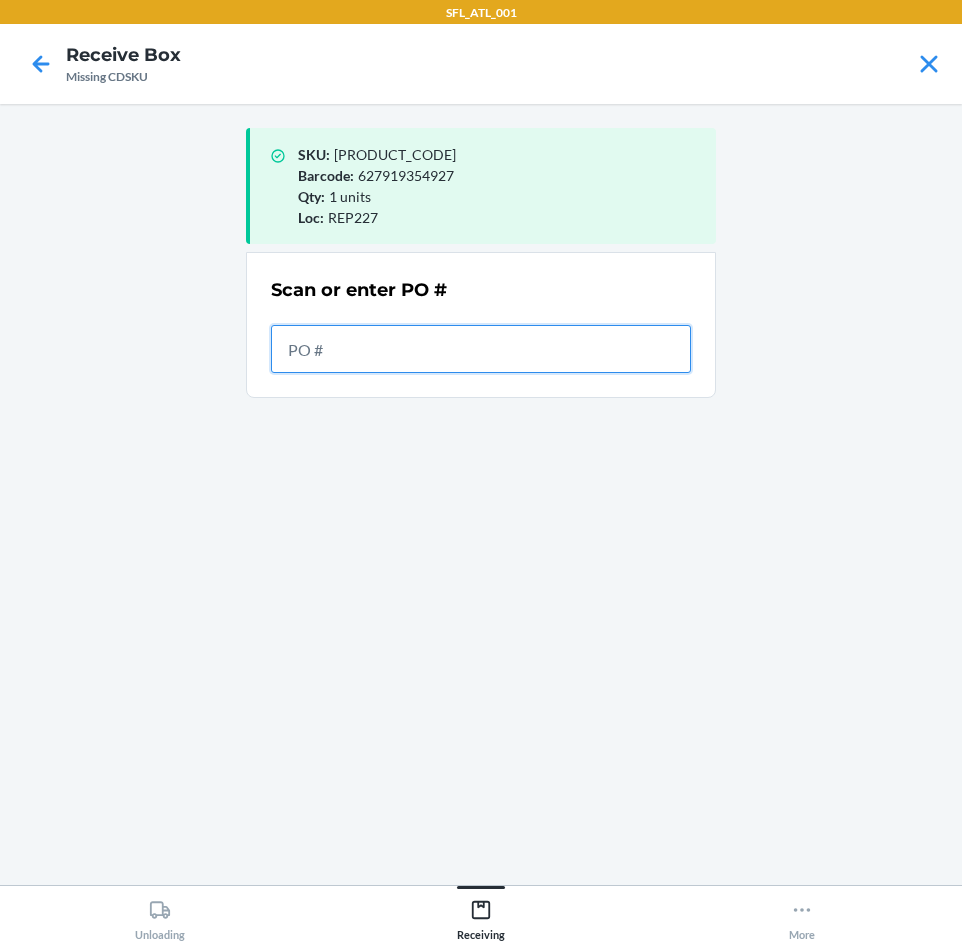 click at bounding box center [481, 349] 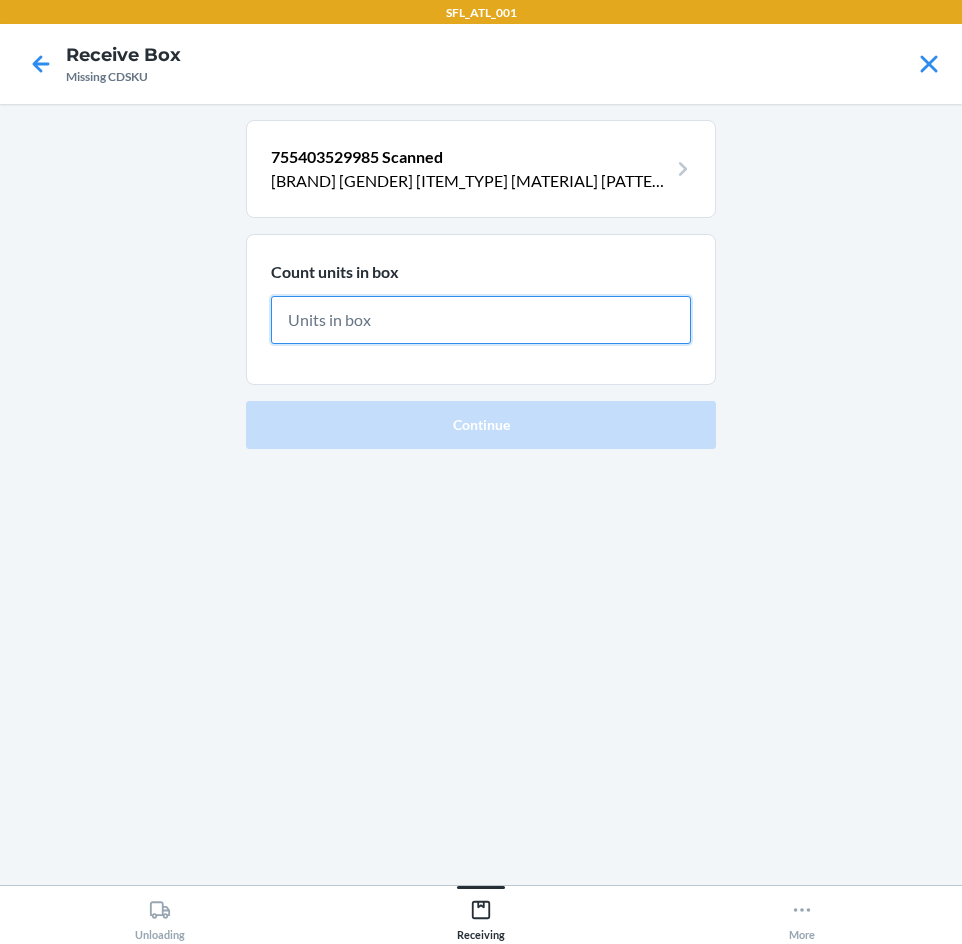 click at bounding box center (481, 320) 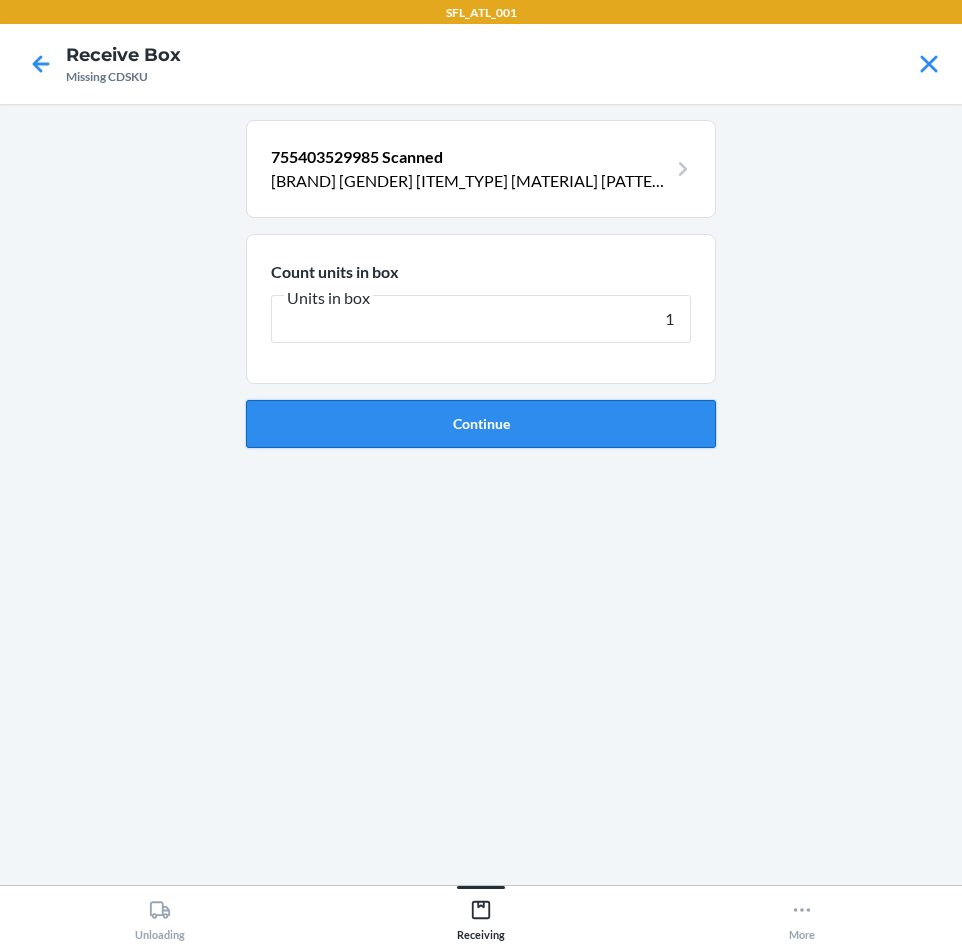 click on "Continue" at bounding box center [481, 424] 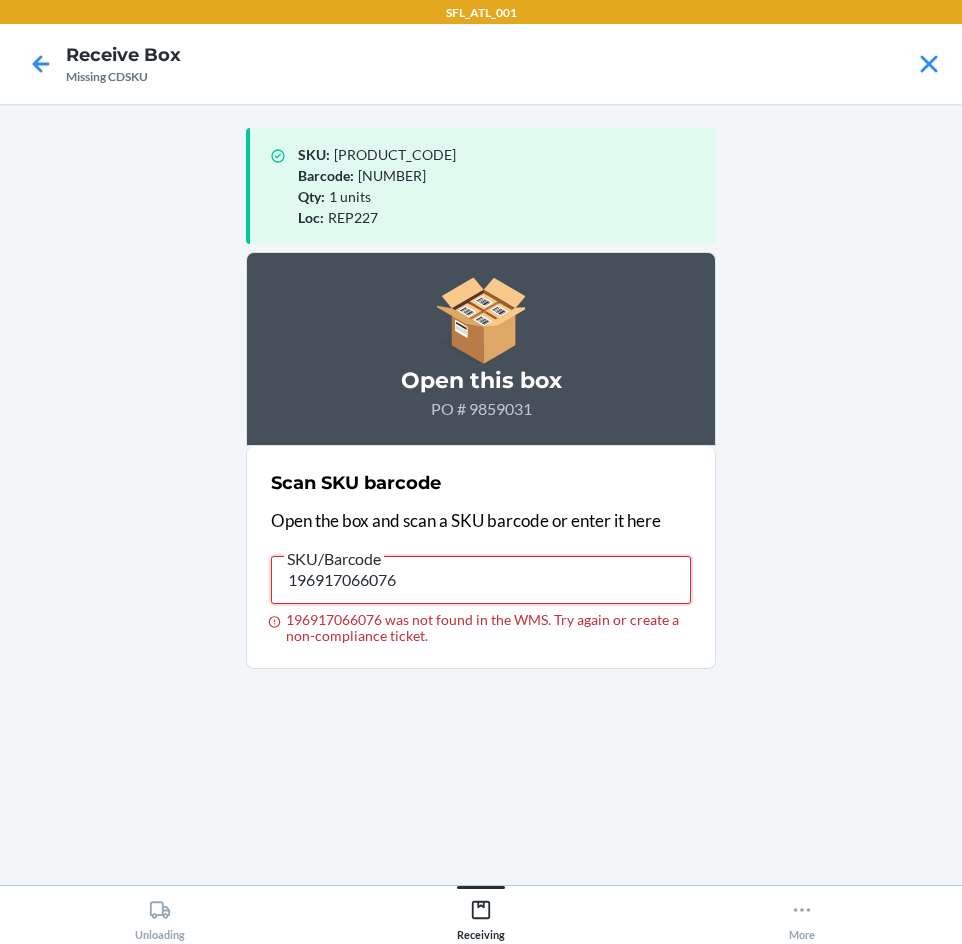 click on "196917066076" at bounding box center [481, 580] 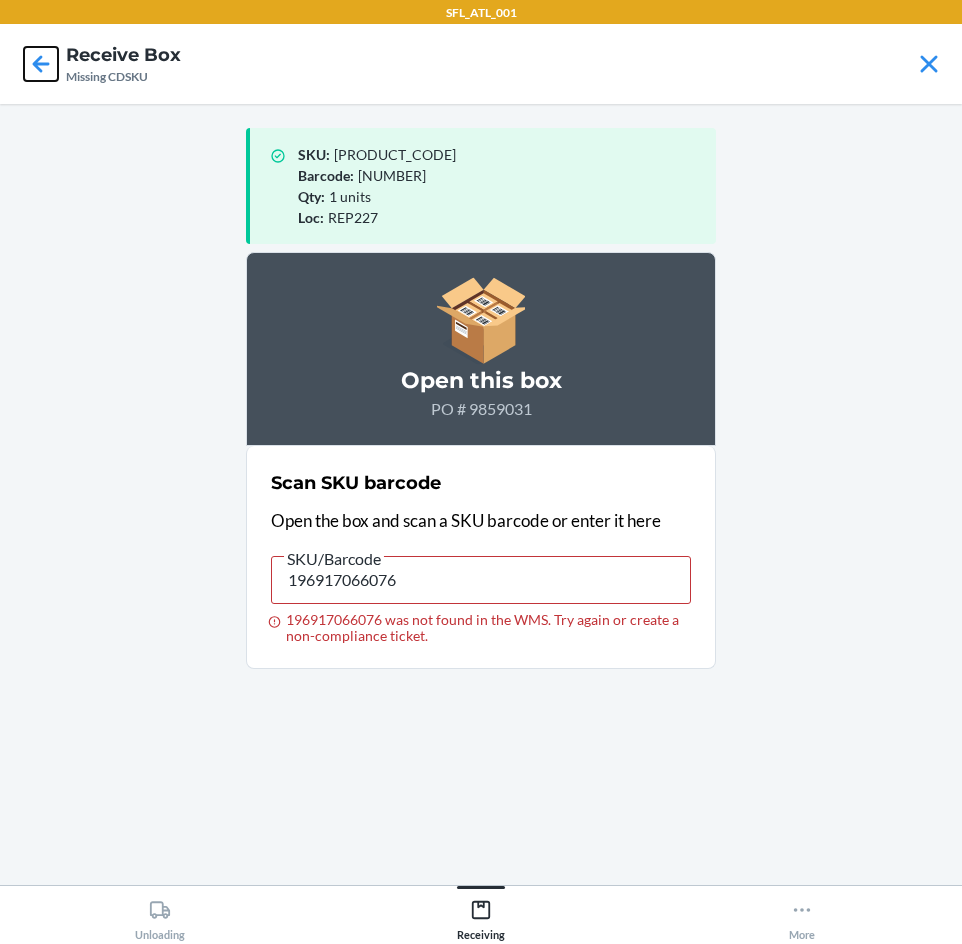 click 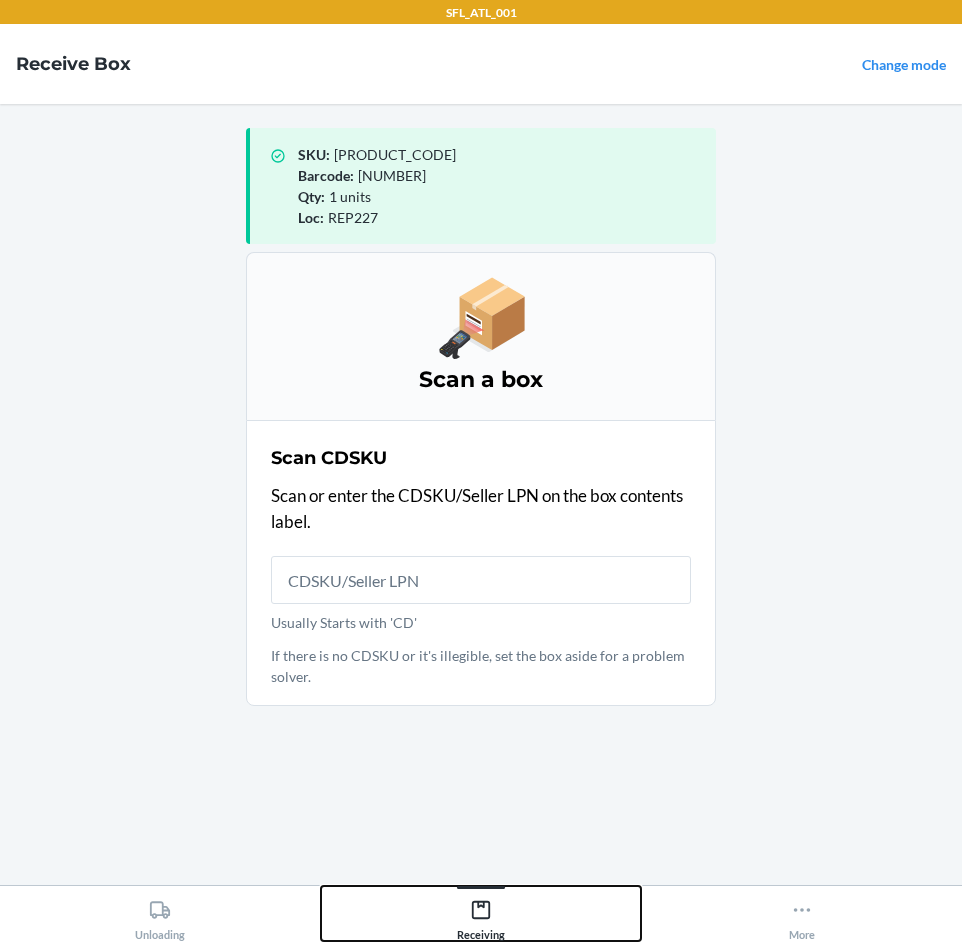 click 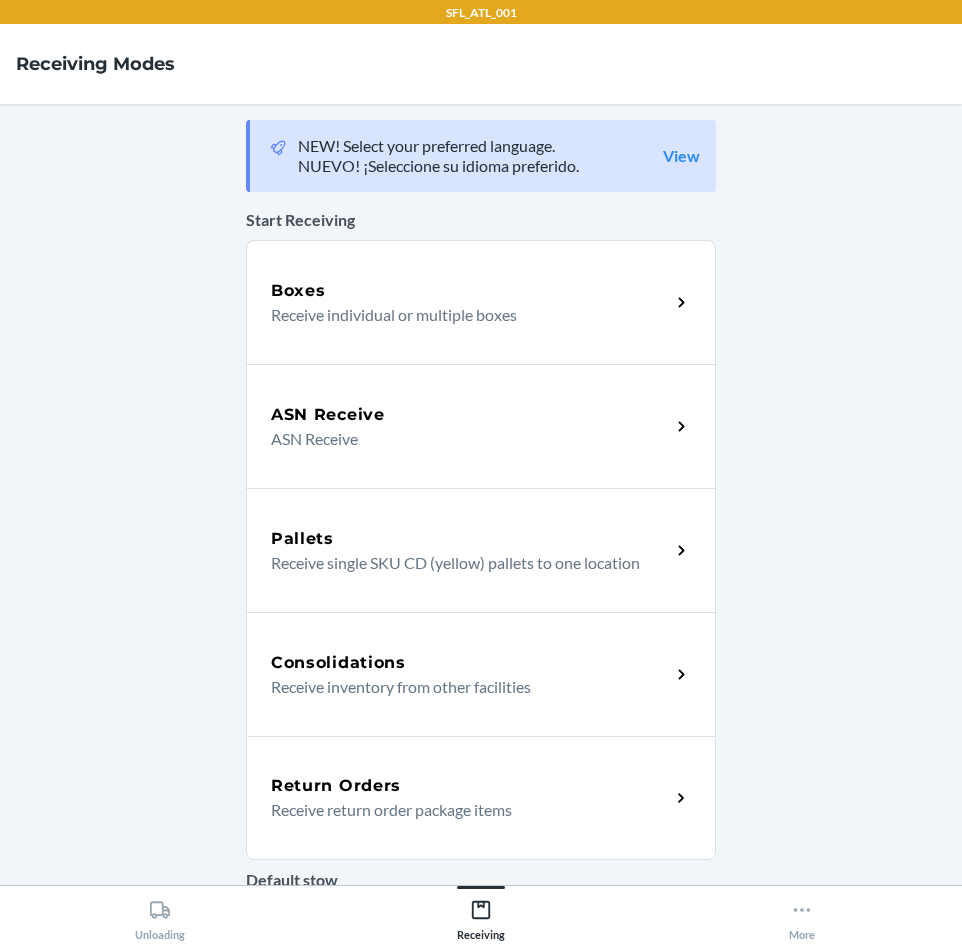 click on "ASN Receive" at bounding box center [328, 415] 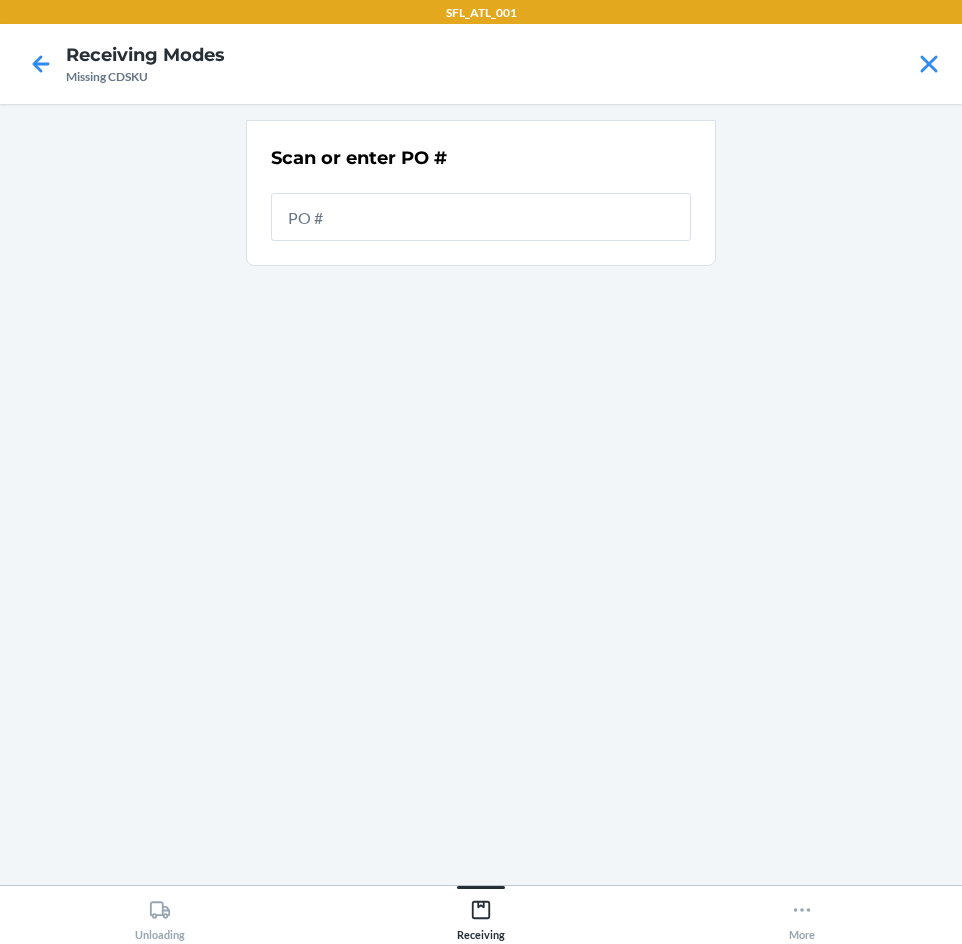 click at bounding box center (481, 217) 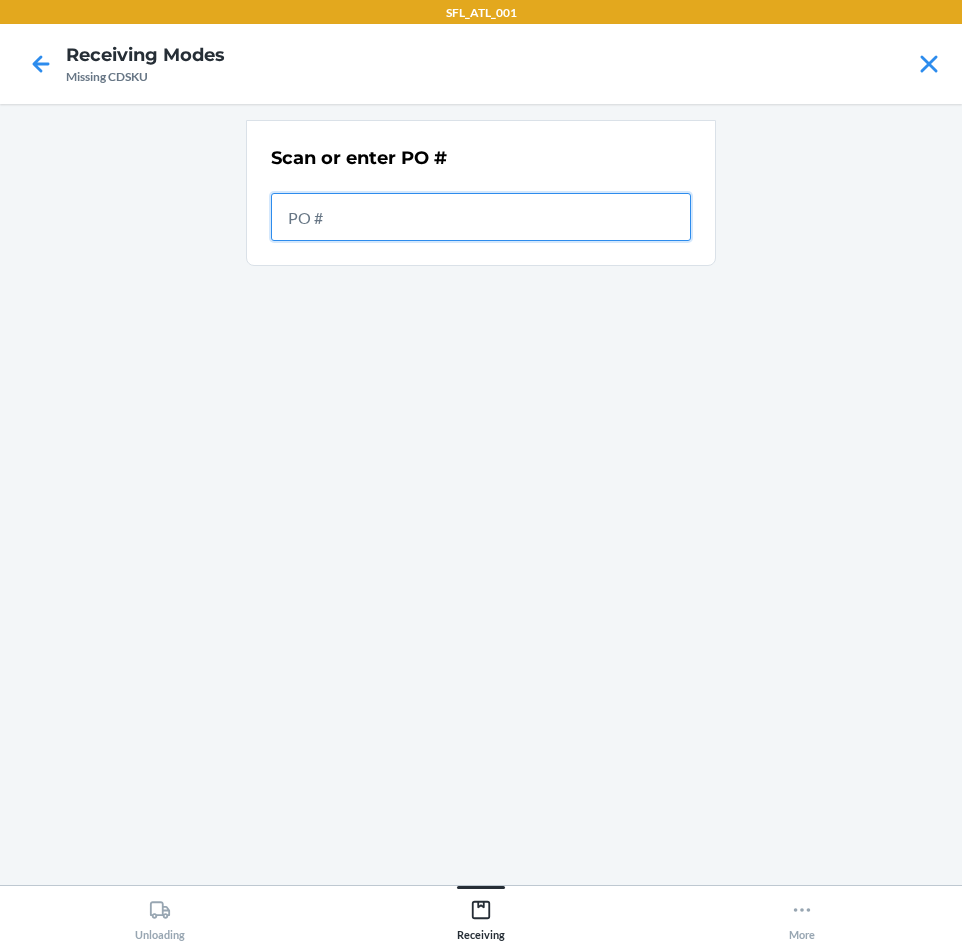 click at bounding box center (481, 217) 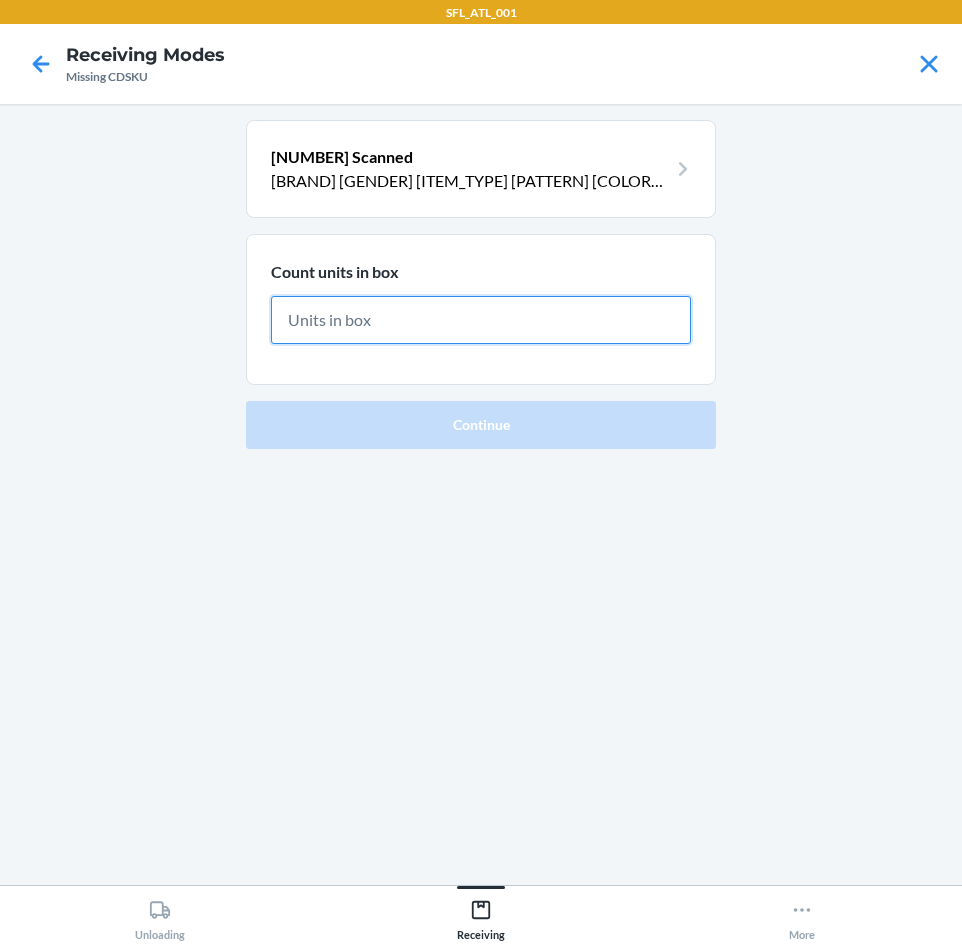 click at bounding box center [481, 320] 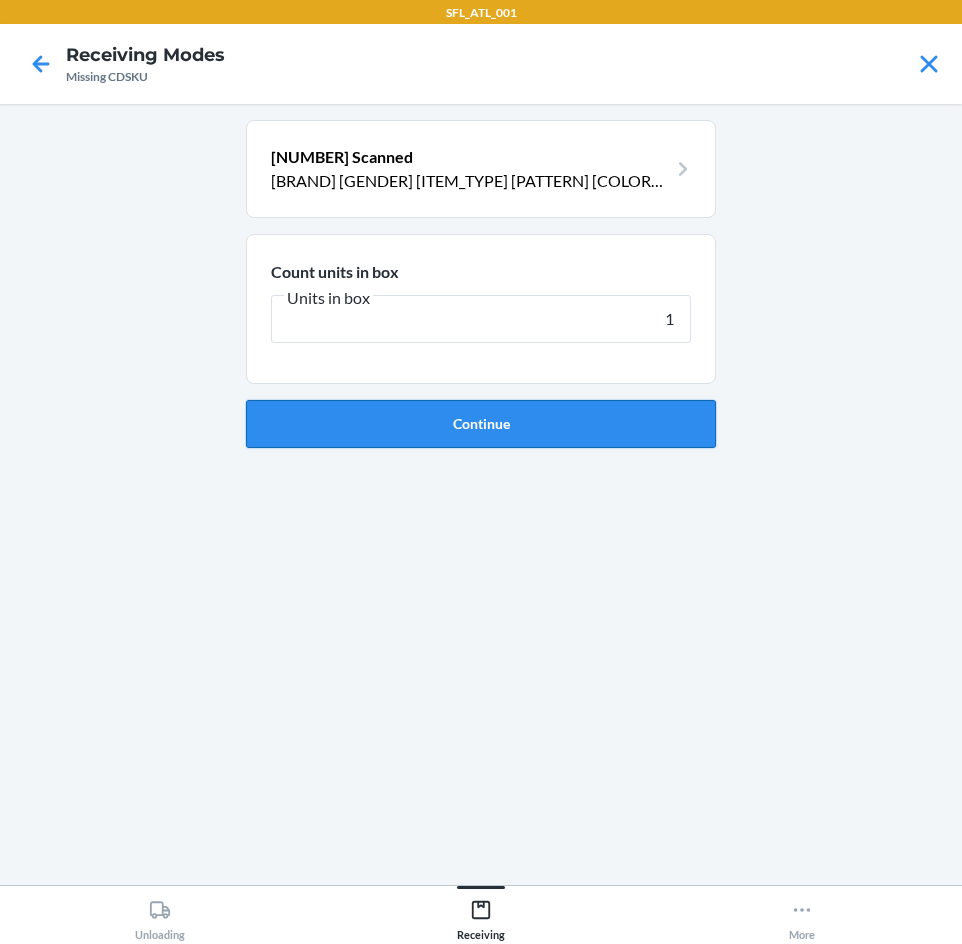 click on "Continue" at bounding box center [481, 424] 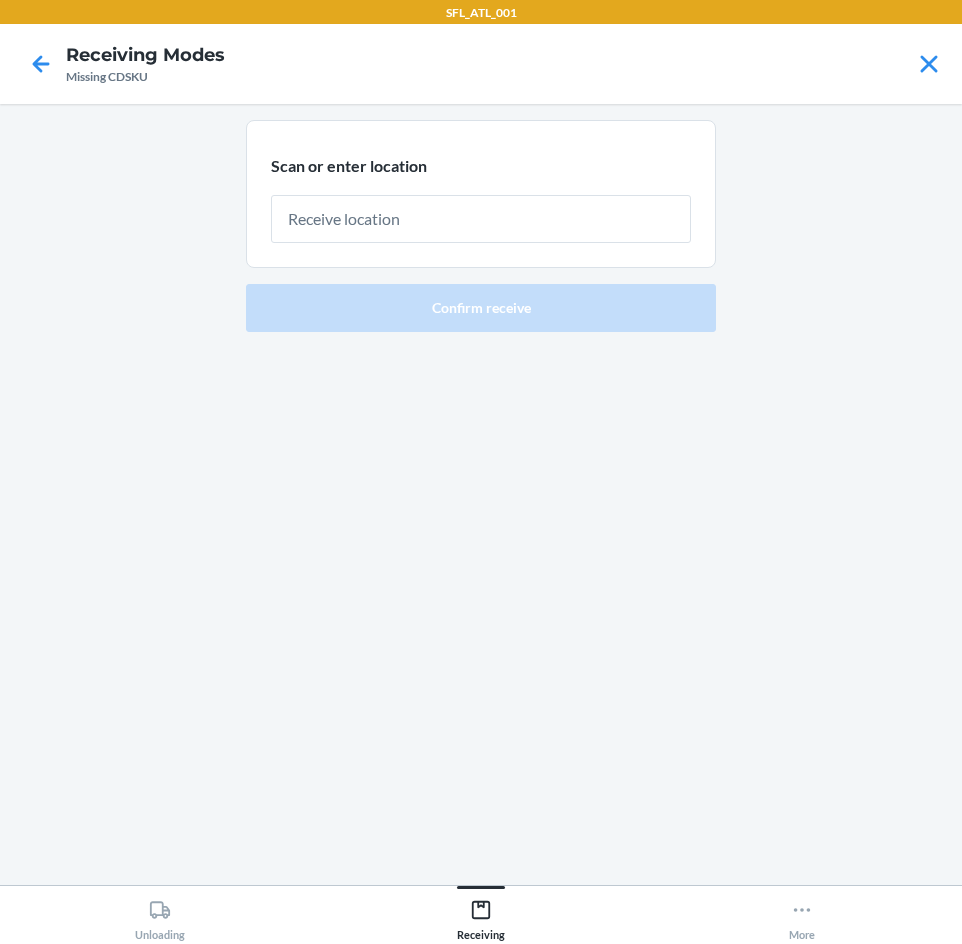click at bounding box center [481, 219] 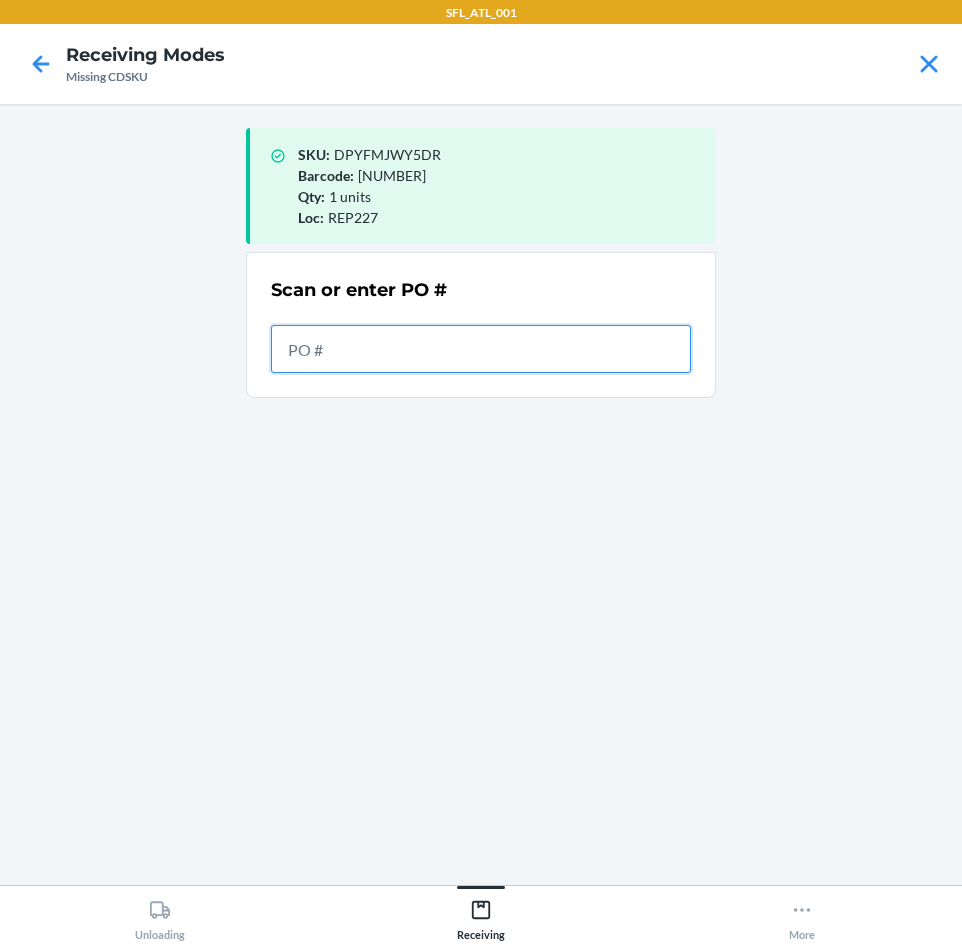 click at bounding box center (481, 349) 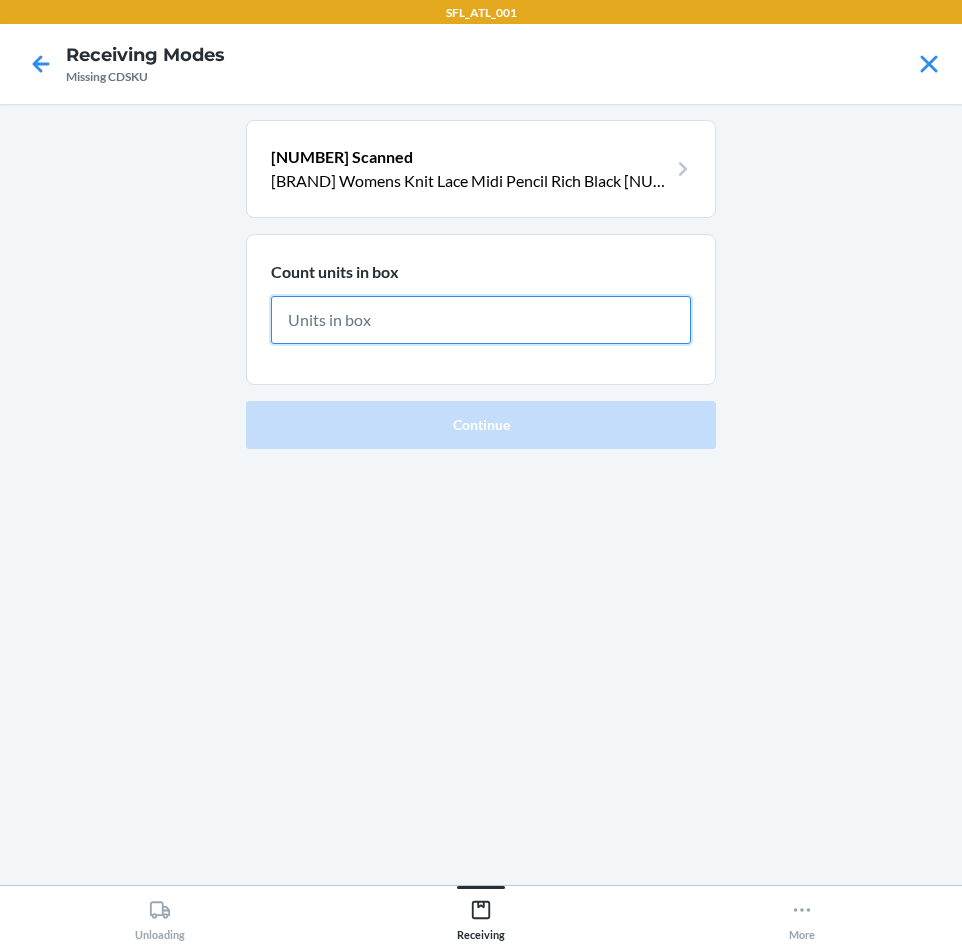 click at bounding box center [481, 320] 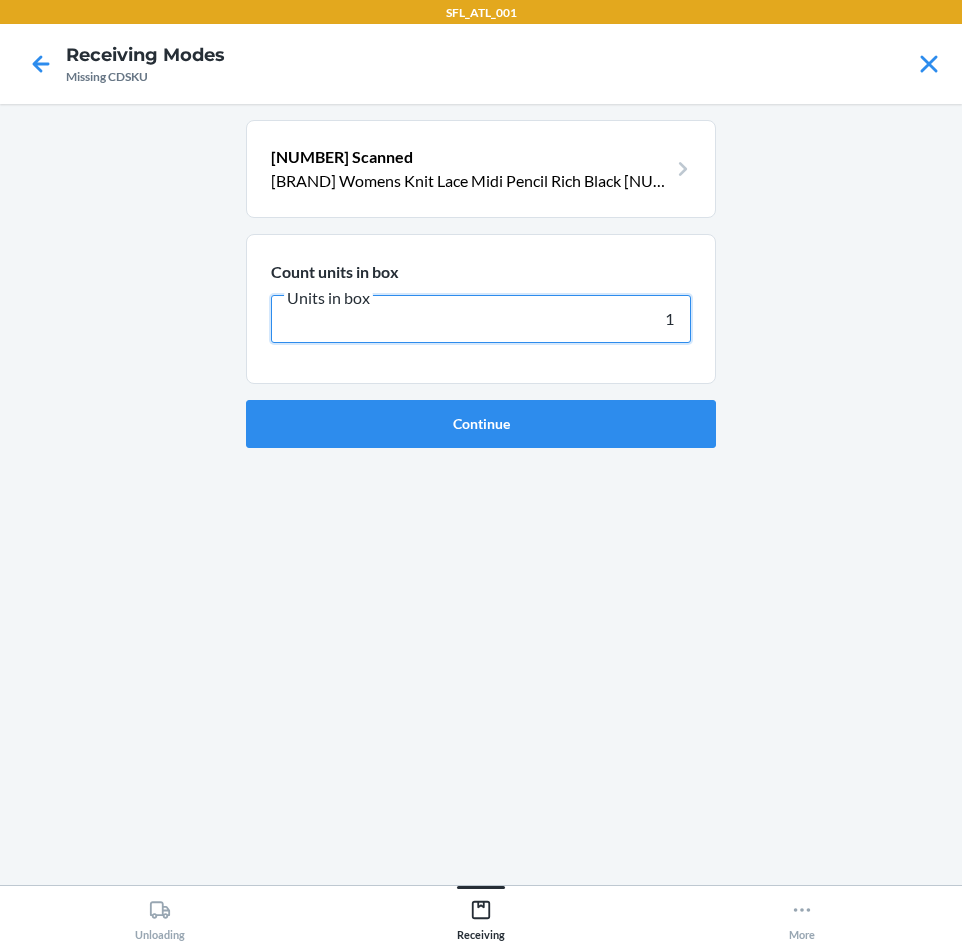 click on "Continue" at bounding box center (481, 424) 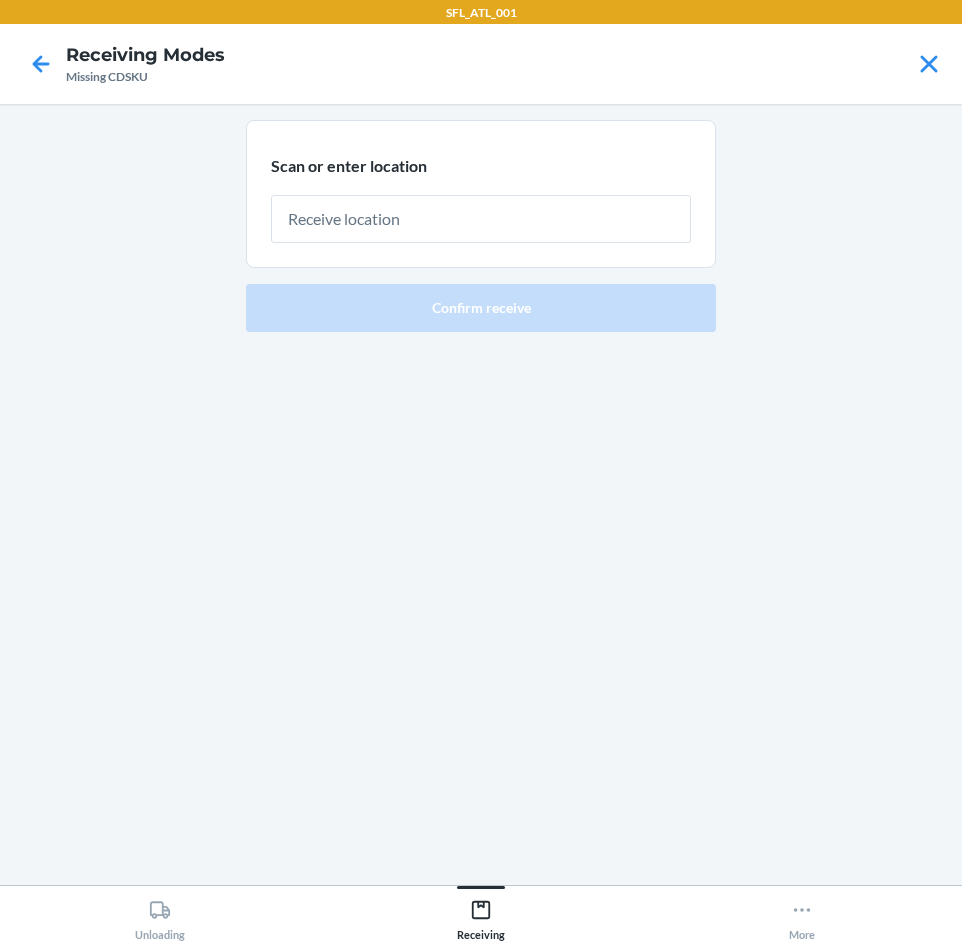 click at bounding box center (481, 219) 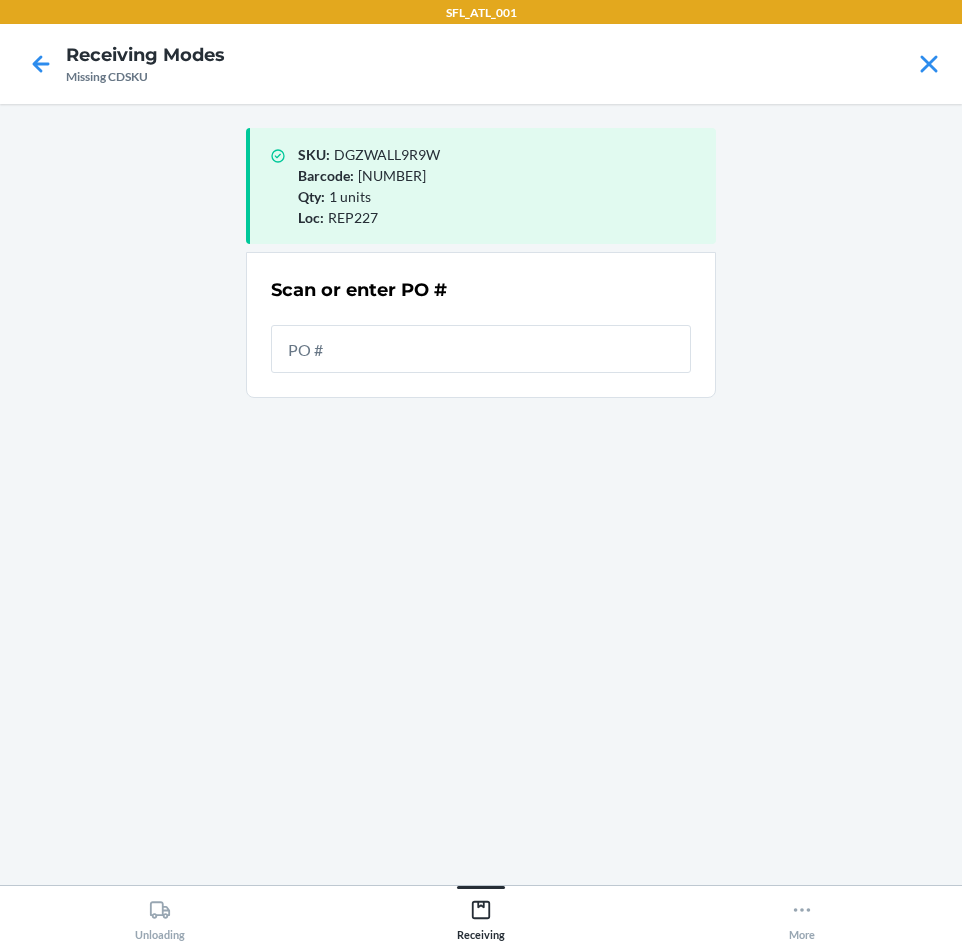 click at bounding box center [481, 349] 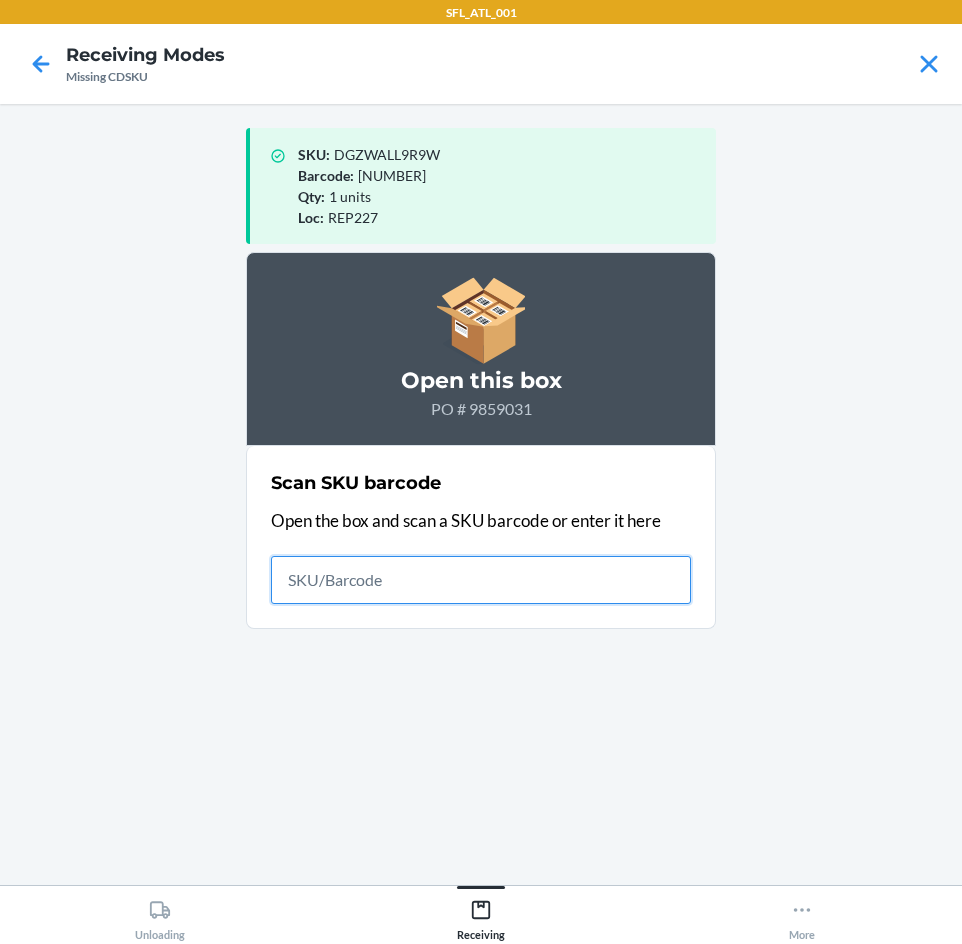 click at bounding box center (481, 580) 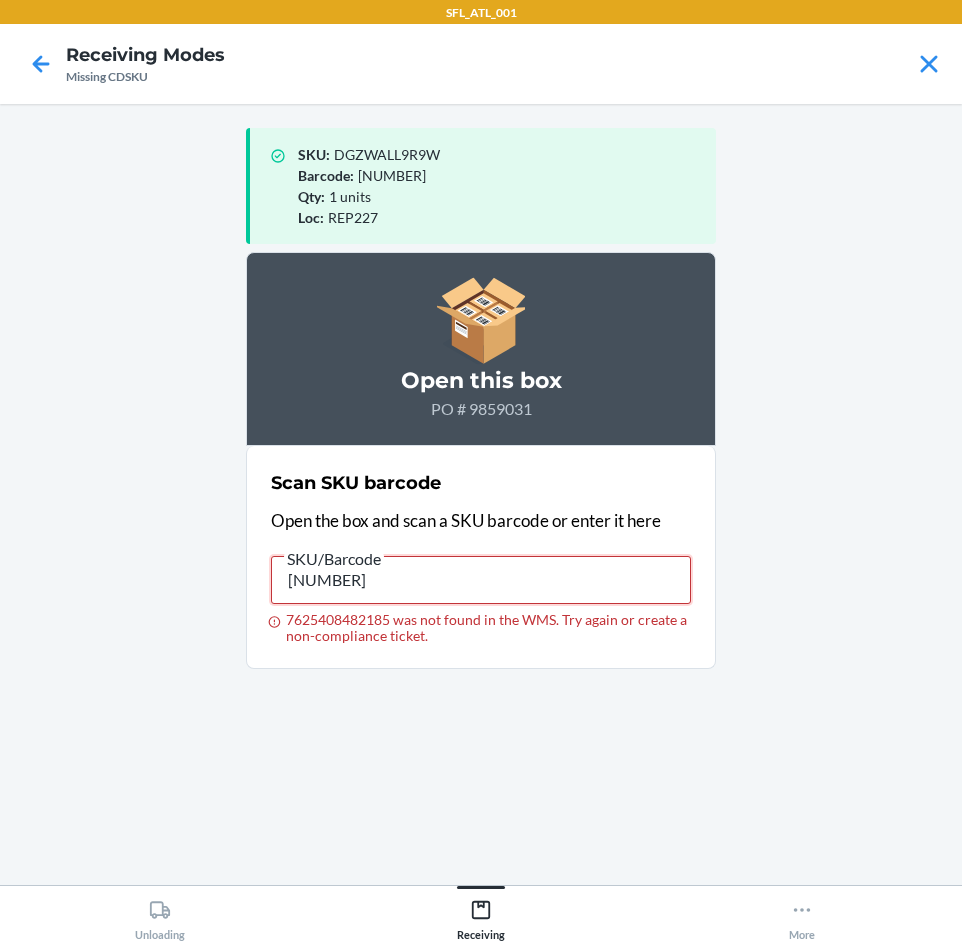 click on "[NUMBER]" at bounding box center (481, 580) 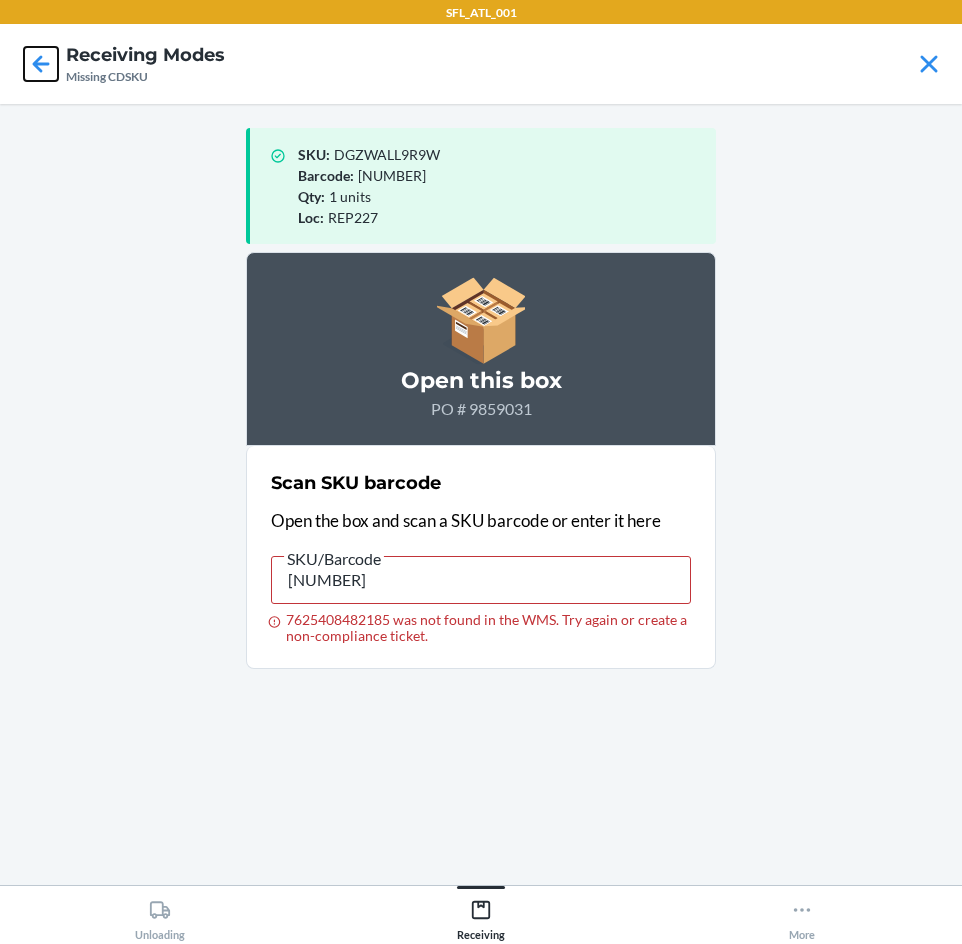 click 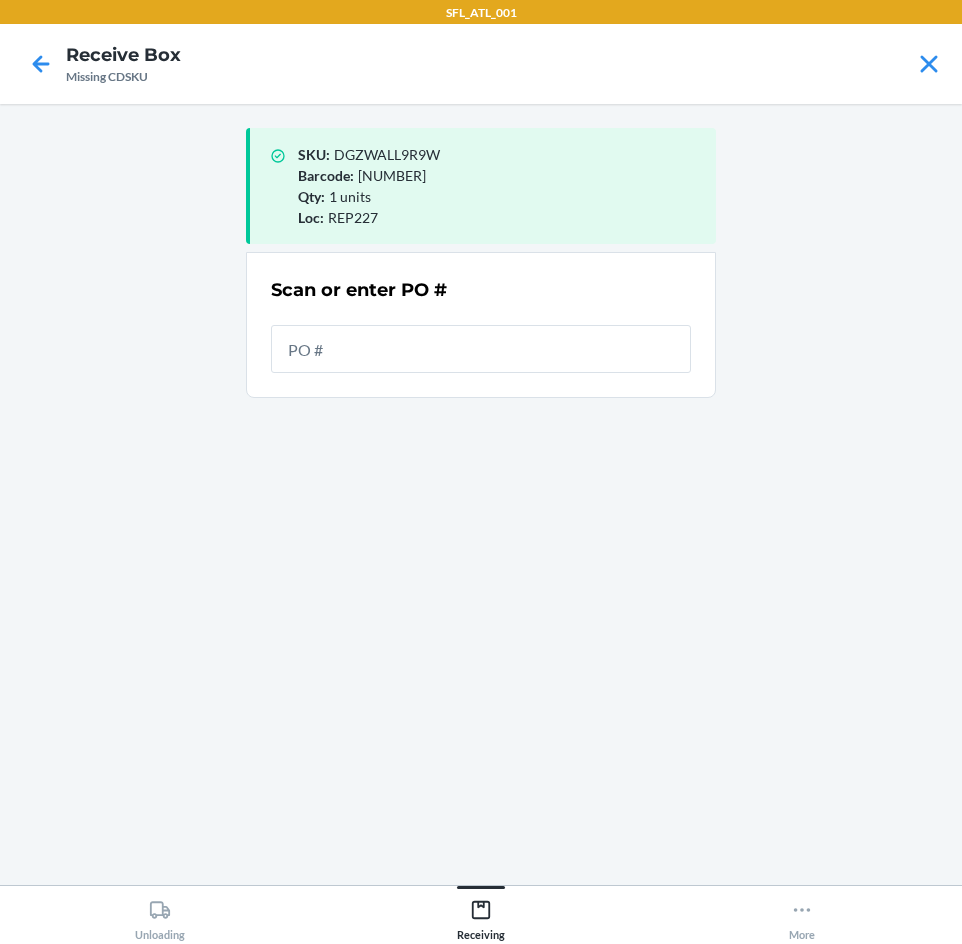click at bounding box center [481, 349] 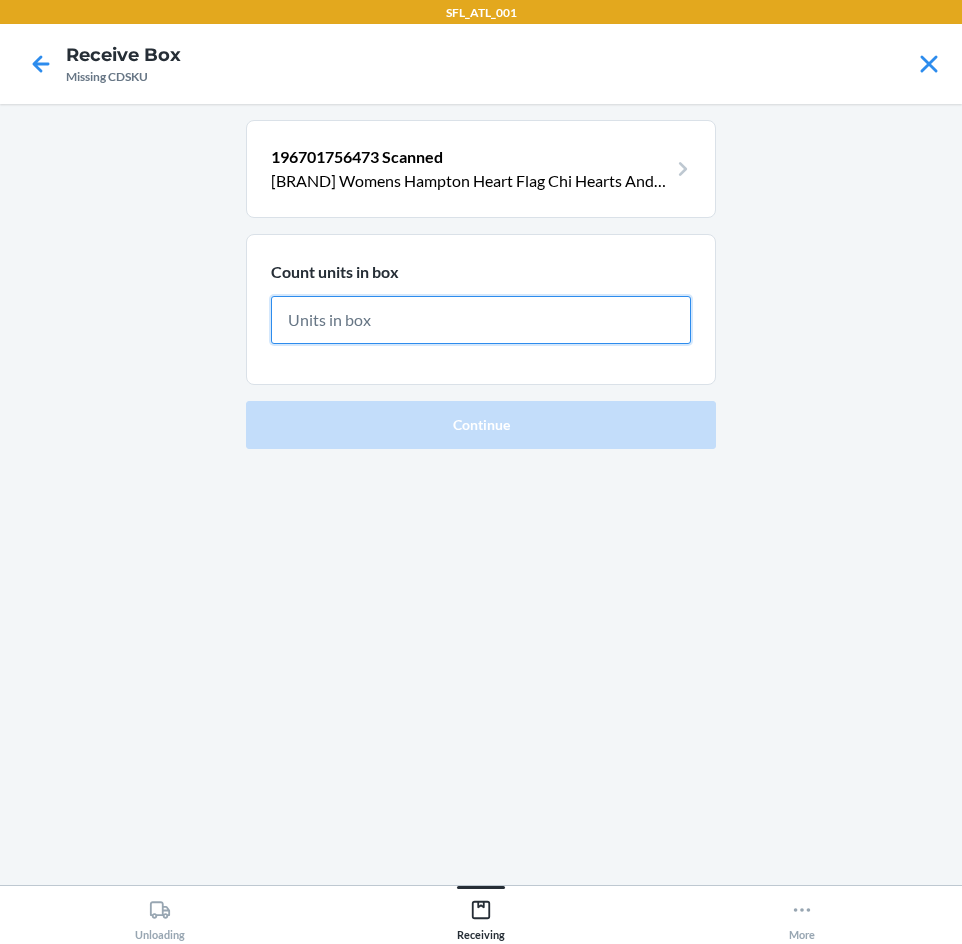 click at bounding box center [481, 320] 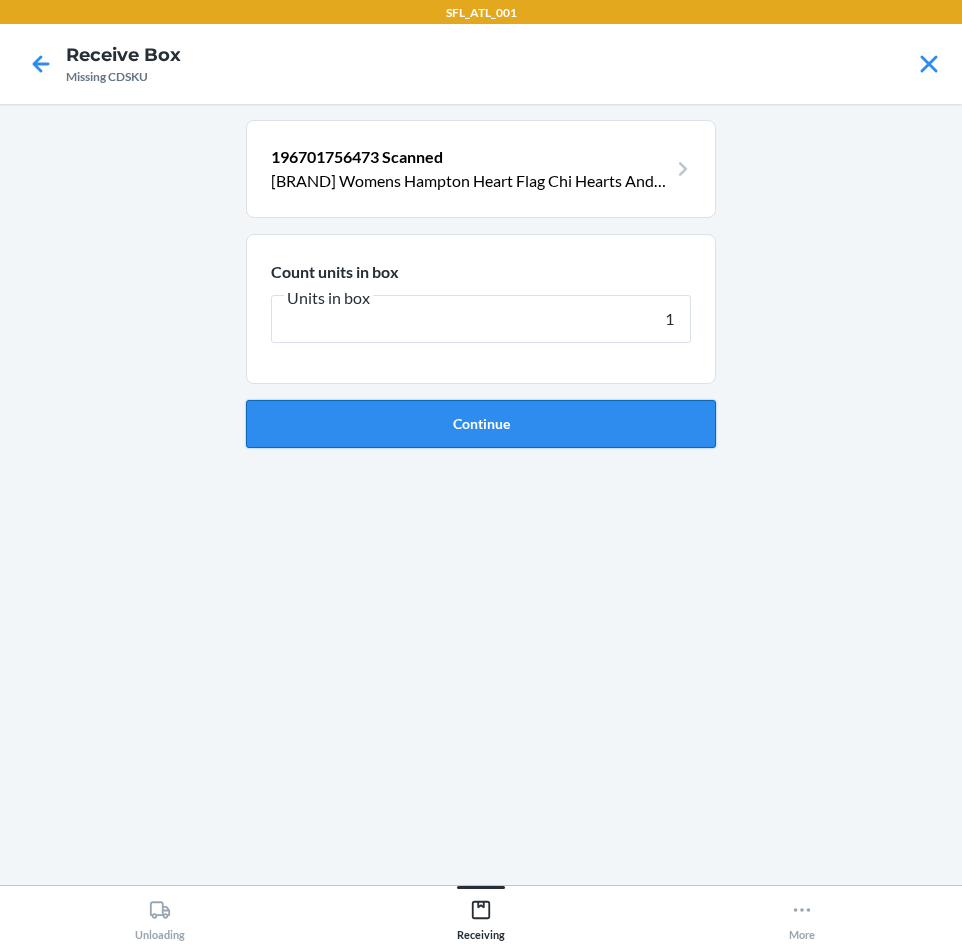 click on "Continue" at bounding box center (481, 424) 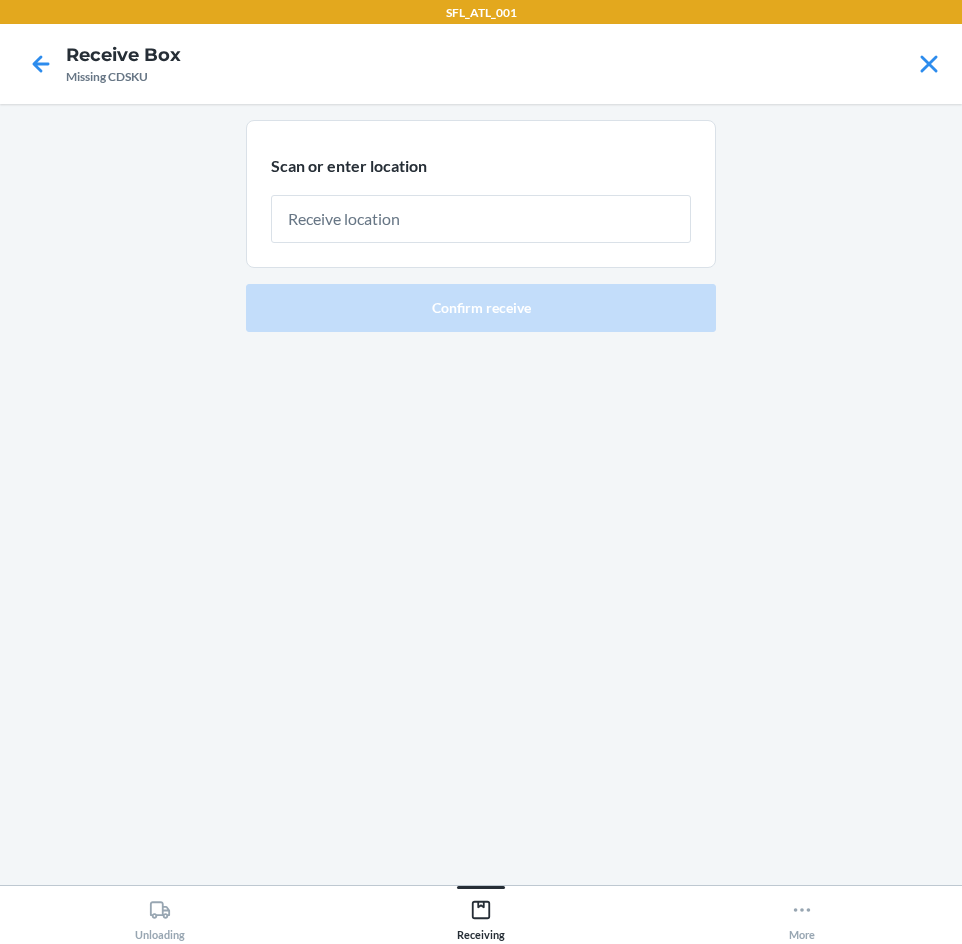click at bounding box center (481, 219) 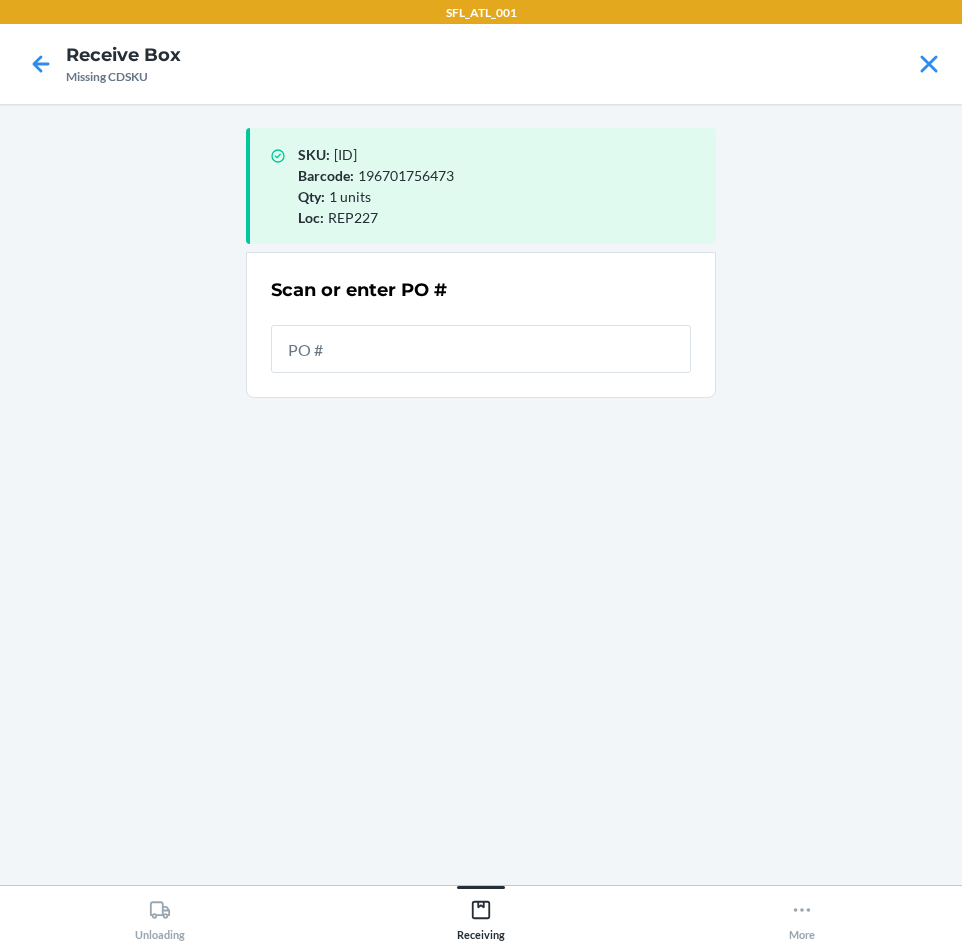 click at bounding box center [481, 349] 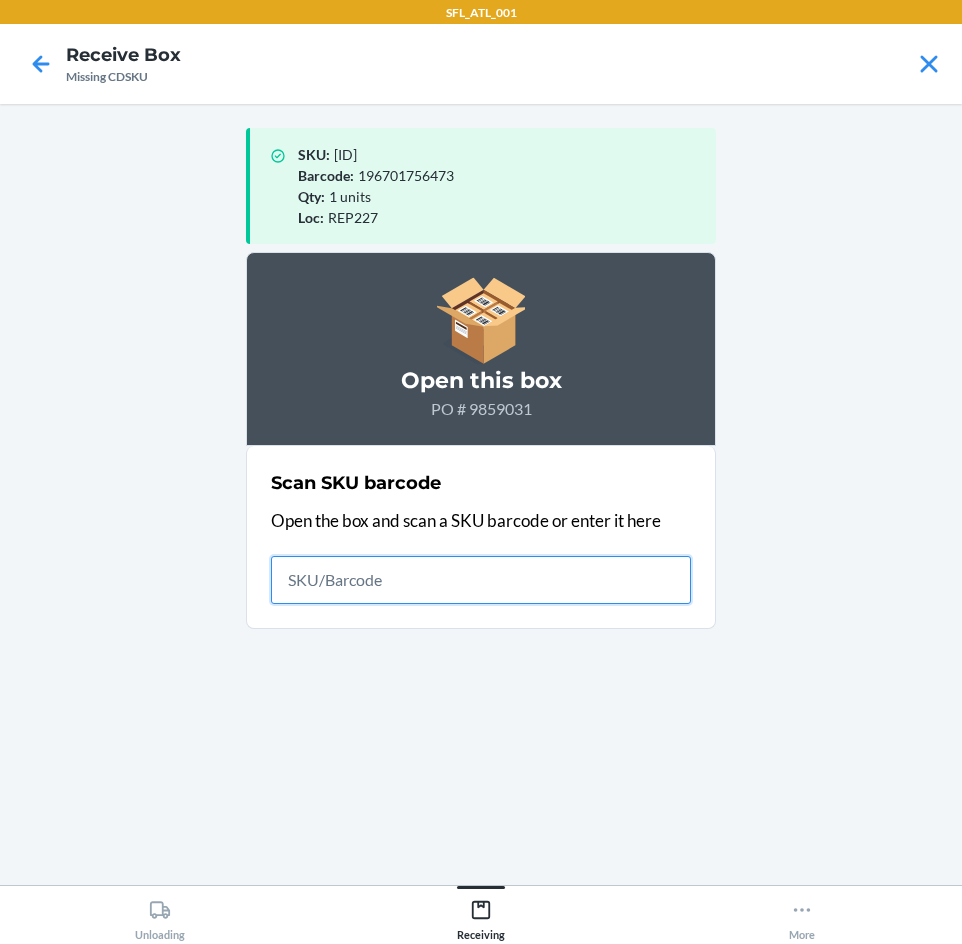 click at bounding box center (481, 580) 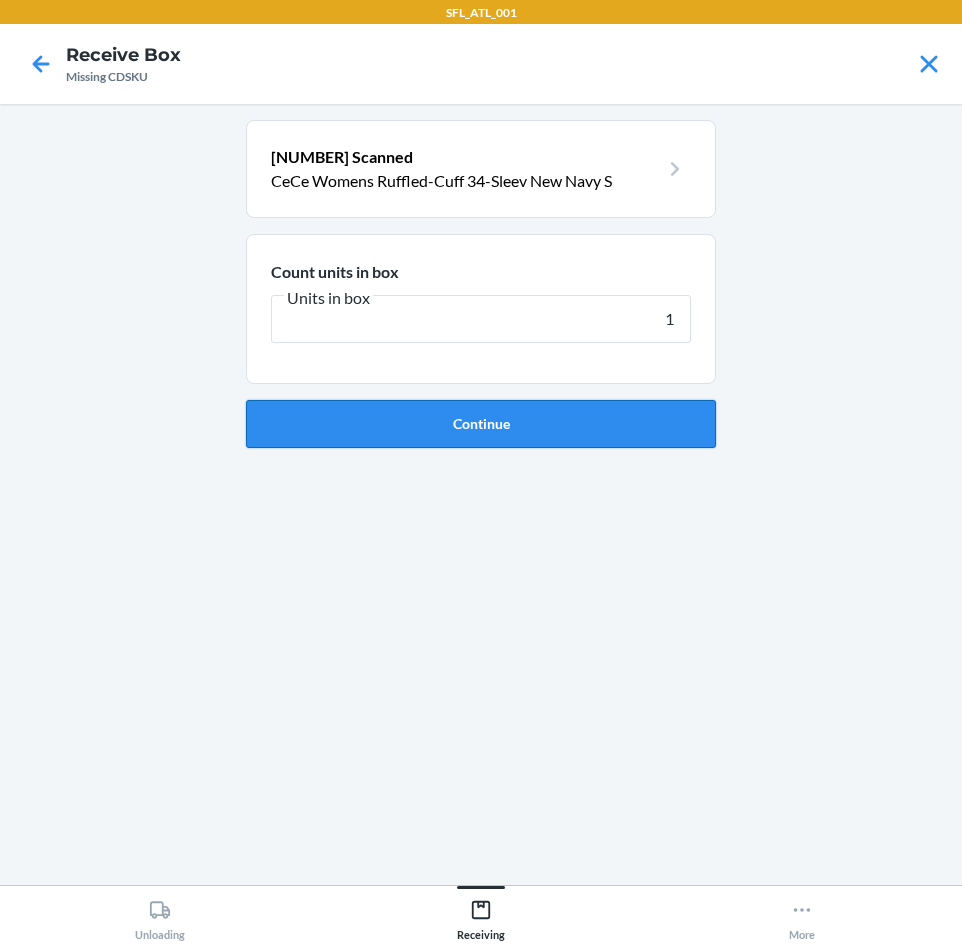 click on "Continue" at bounding box center (481, 424) 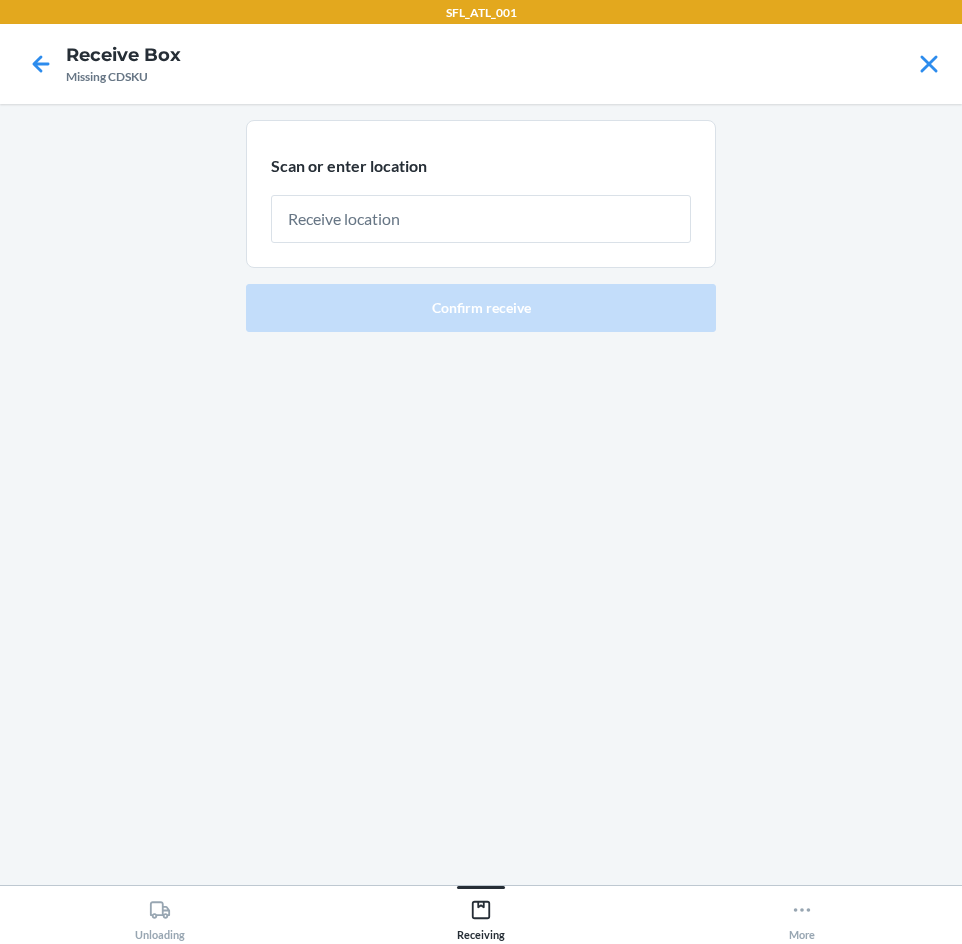 click at bounding box center [481, 219] 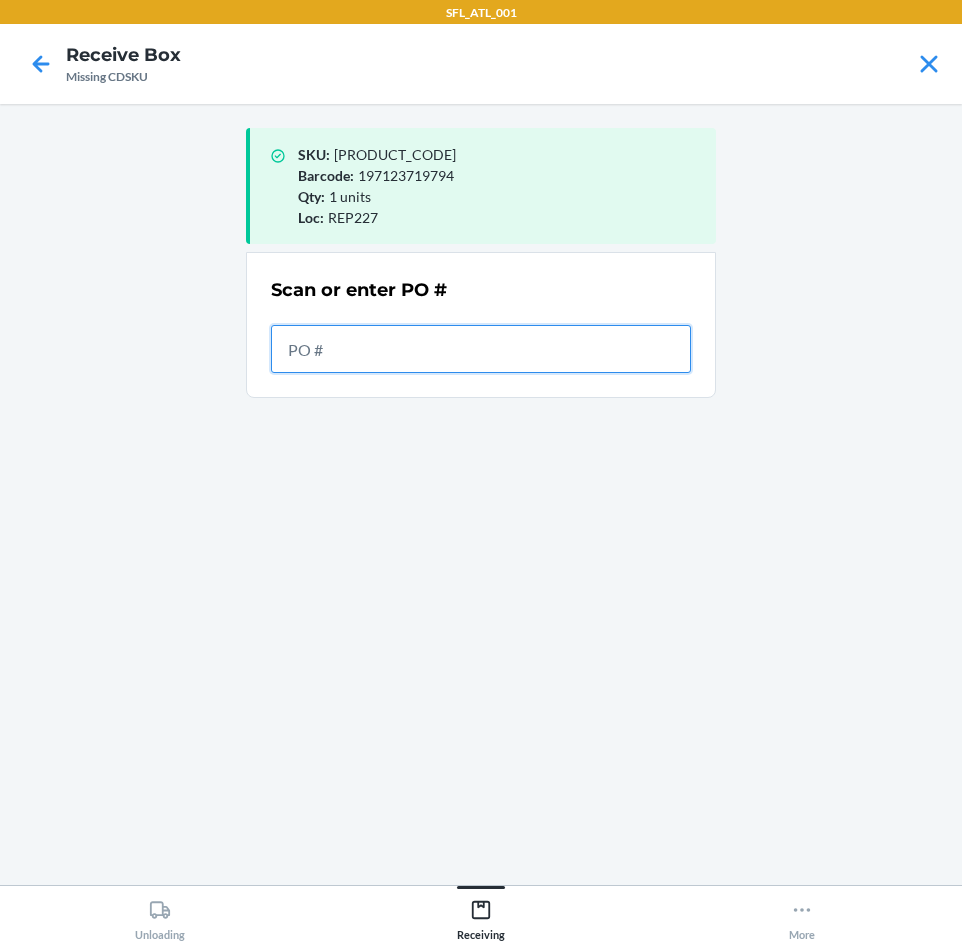 drag, startPoint x: 325, startPoint y: 360, endPoint x: 328, endPoint y: 346, distance: 14.3178215 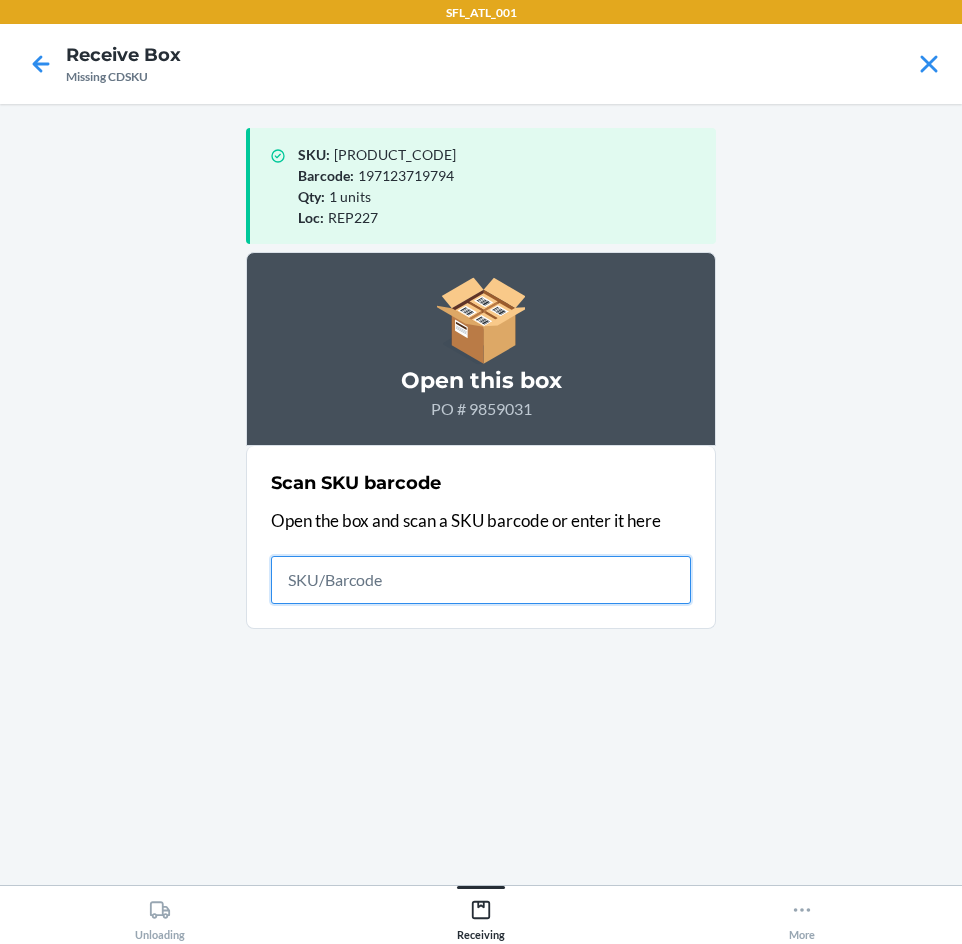 click at bounding box center (481, 580) 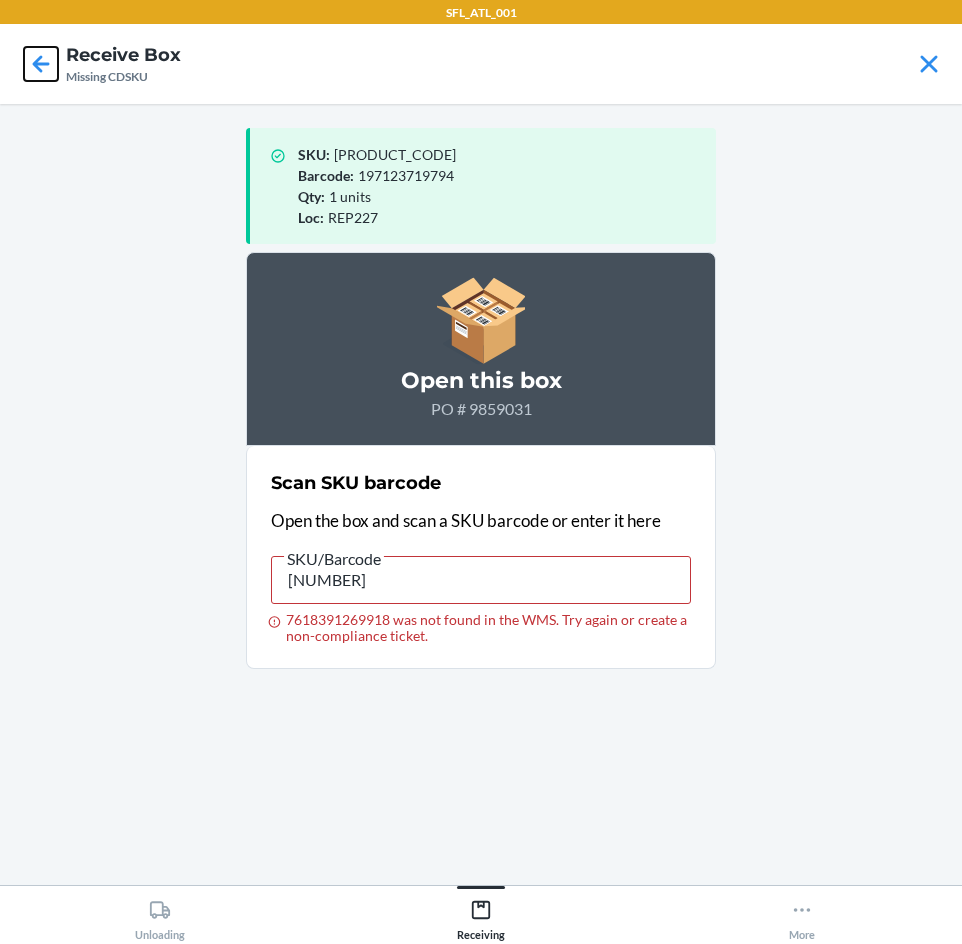 click 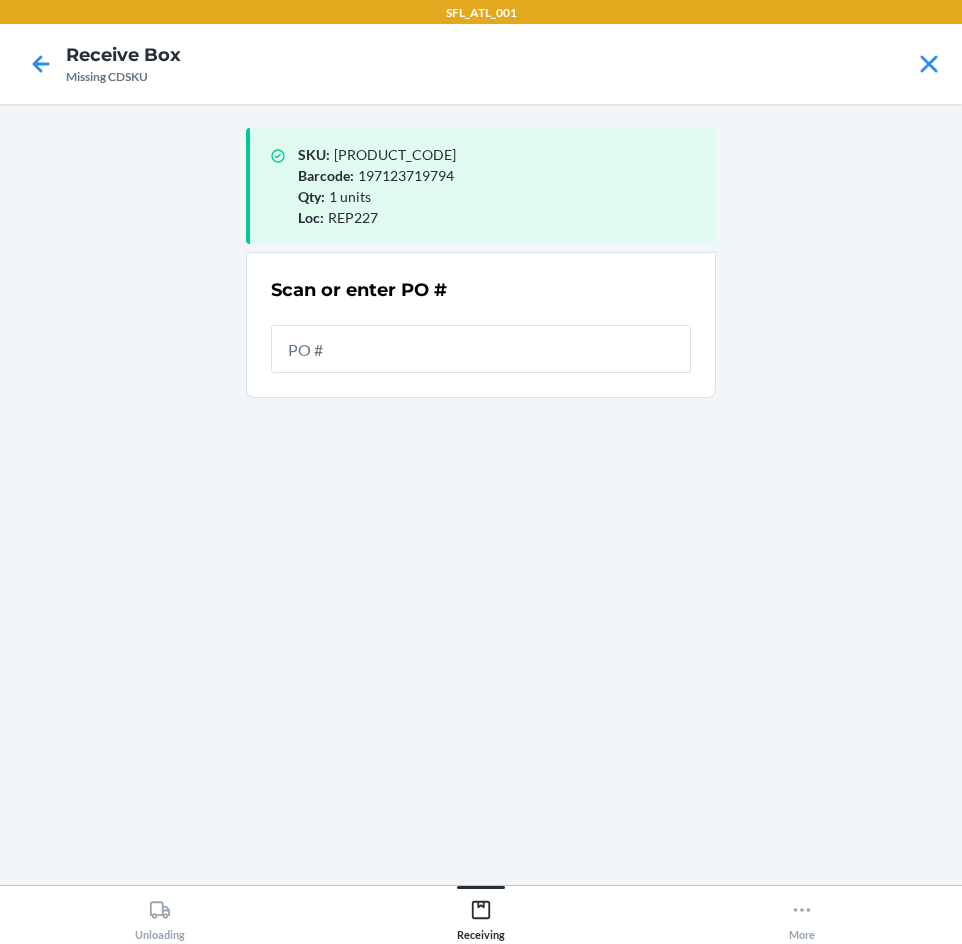 click at bounding box center (481, 349) 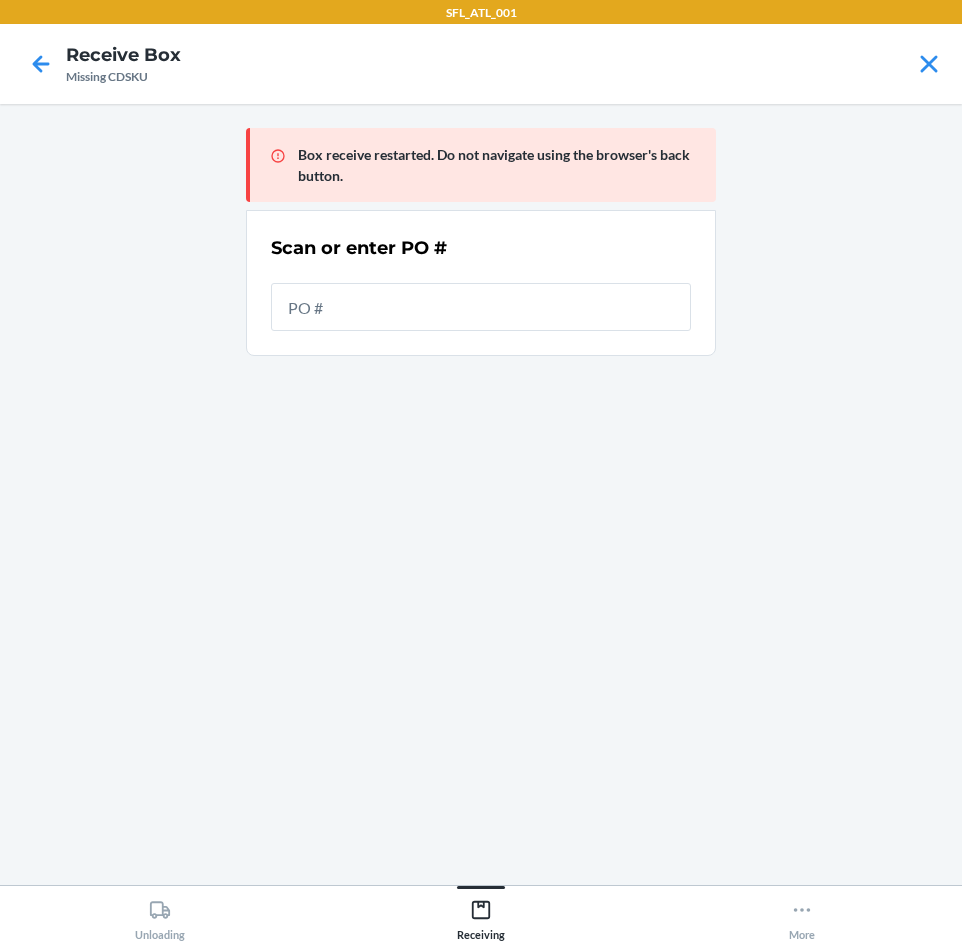 click at bounding box center (481, 307) 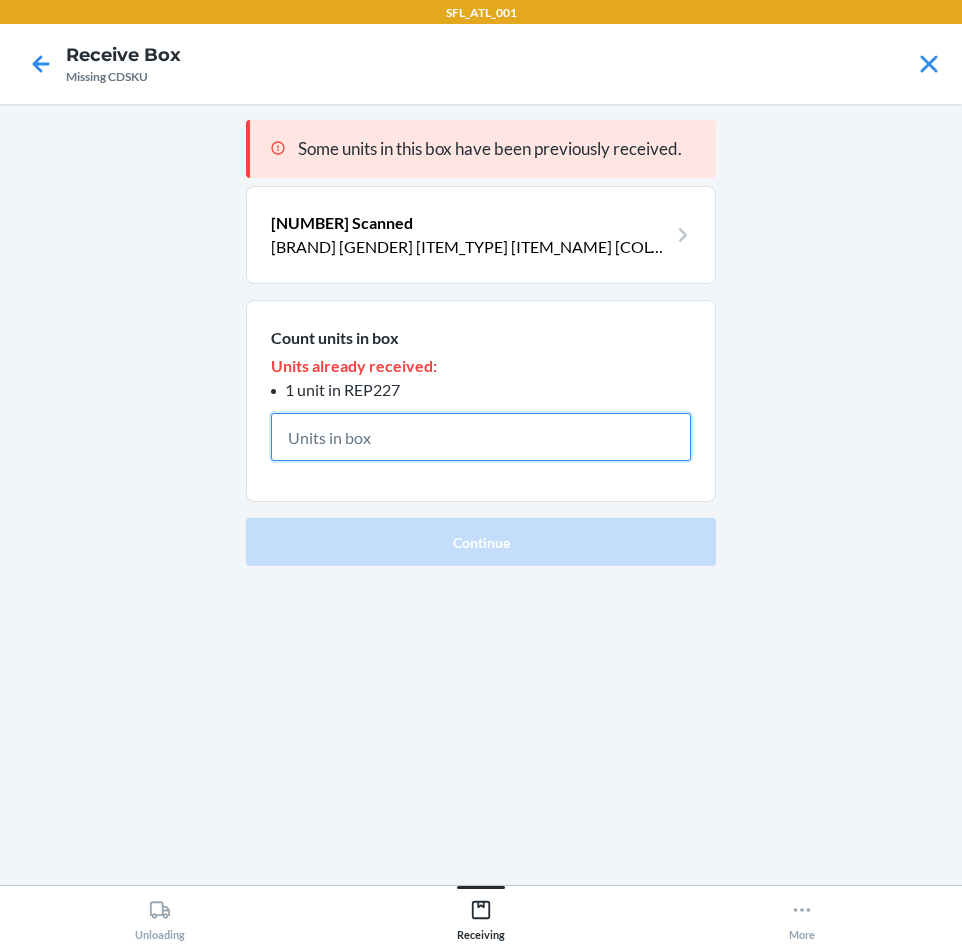 click at bounding box center (481, 437) 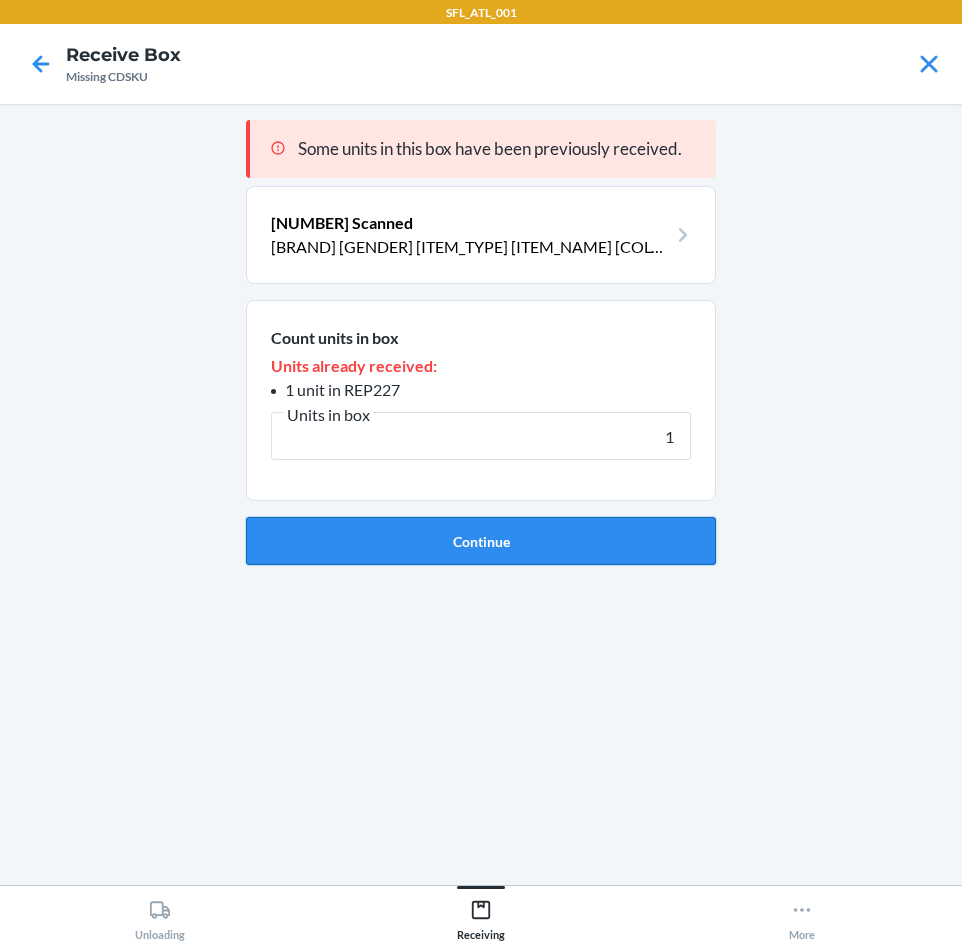 click on "Continue" at bounding box center (481, 541) 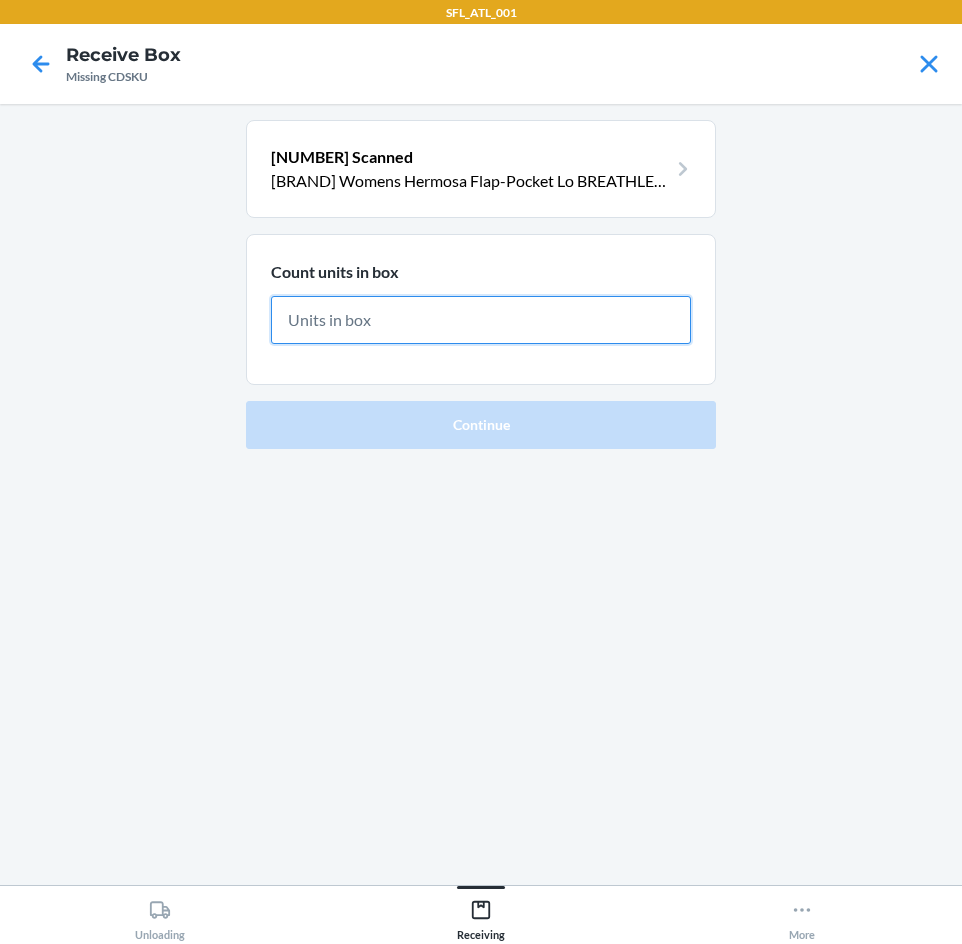 click at bounding box center [481, 320] 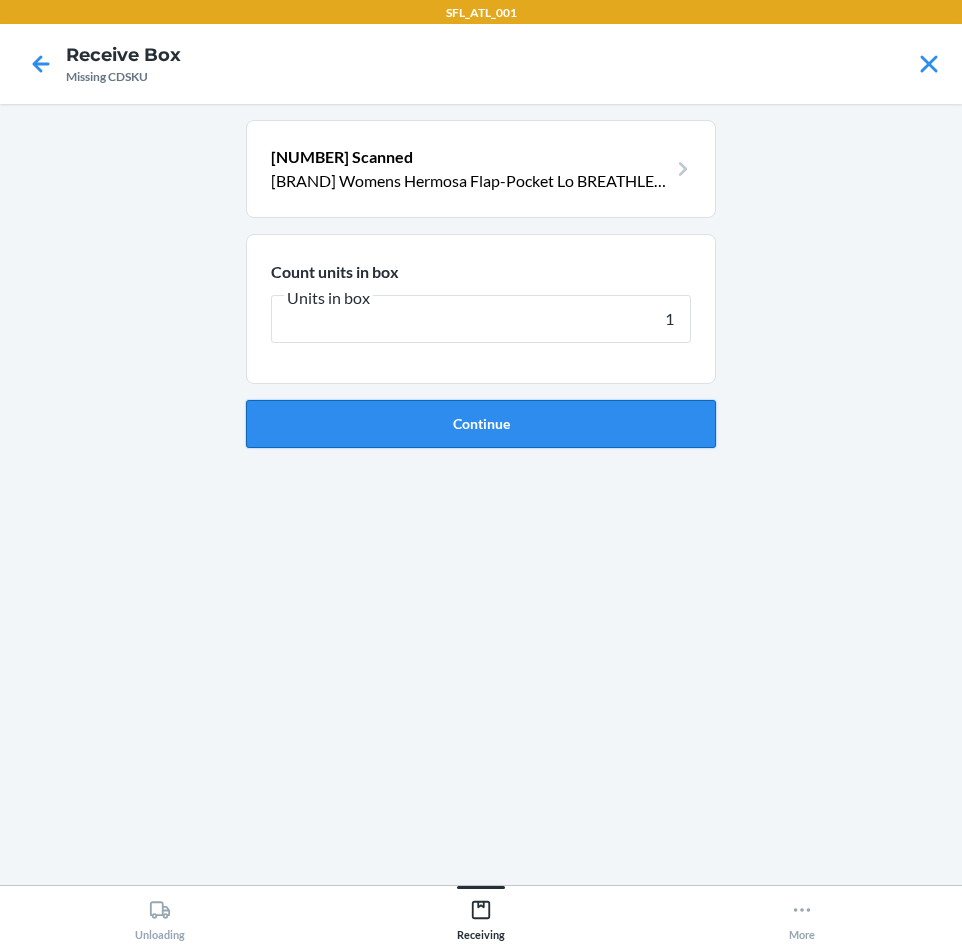 click on "Continue" at bounding box center (481, 424) 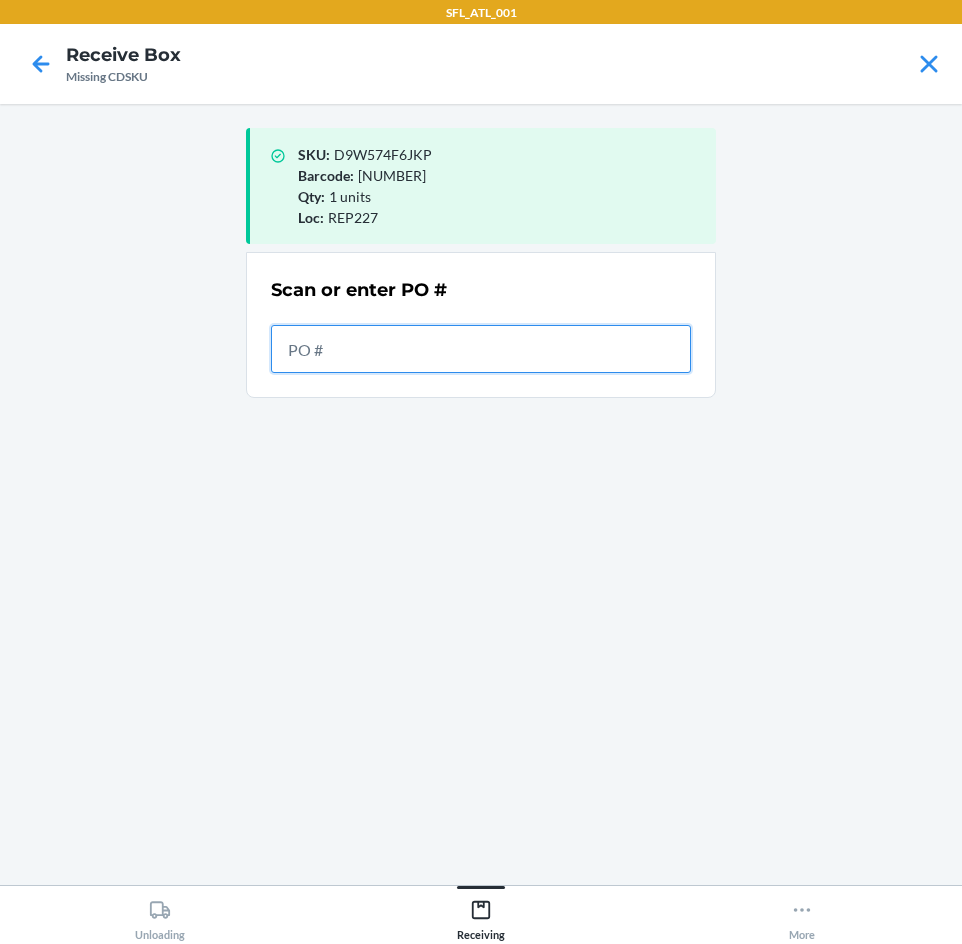 click at bounding box center (481, 349) 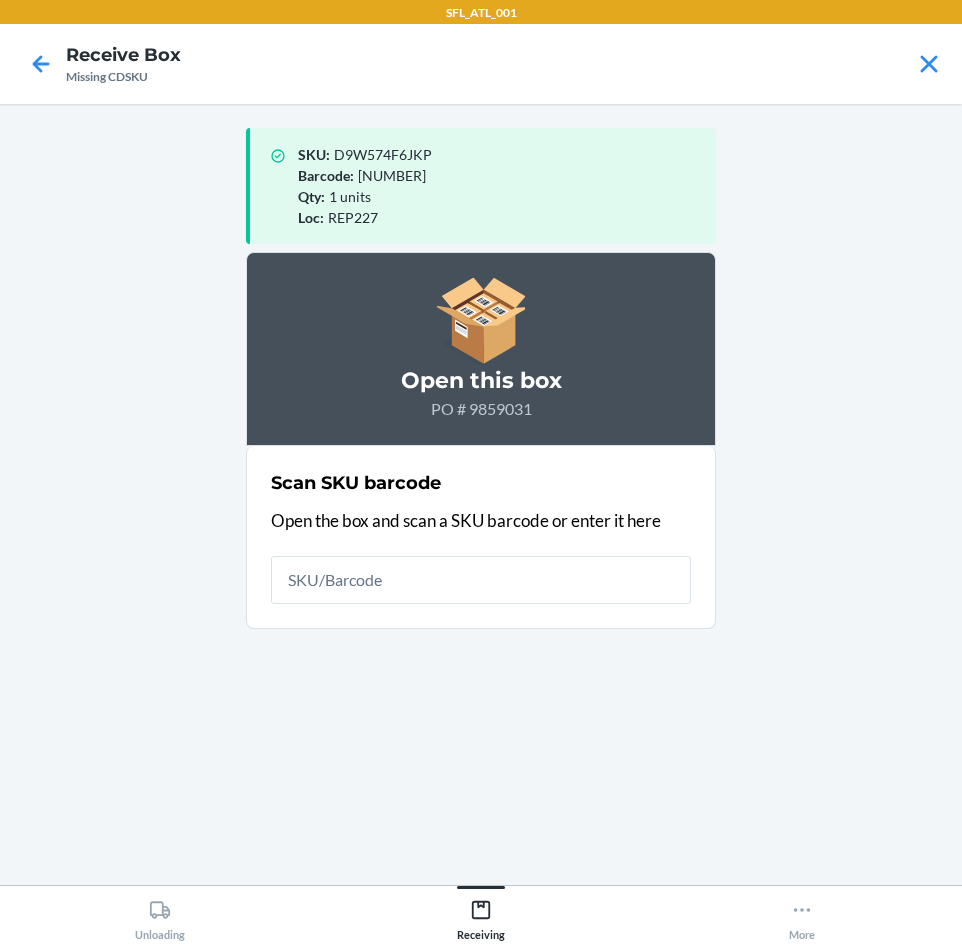 click at bounding box center (481, 580) 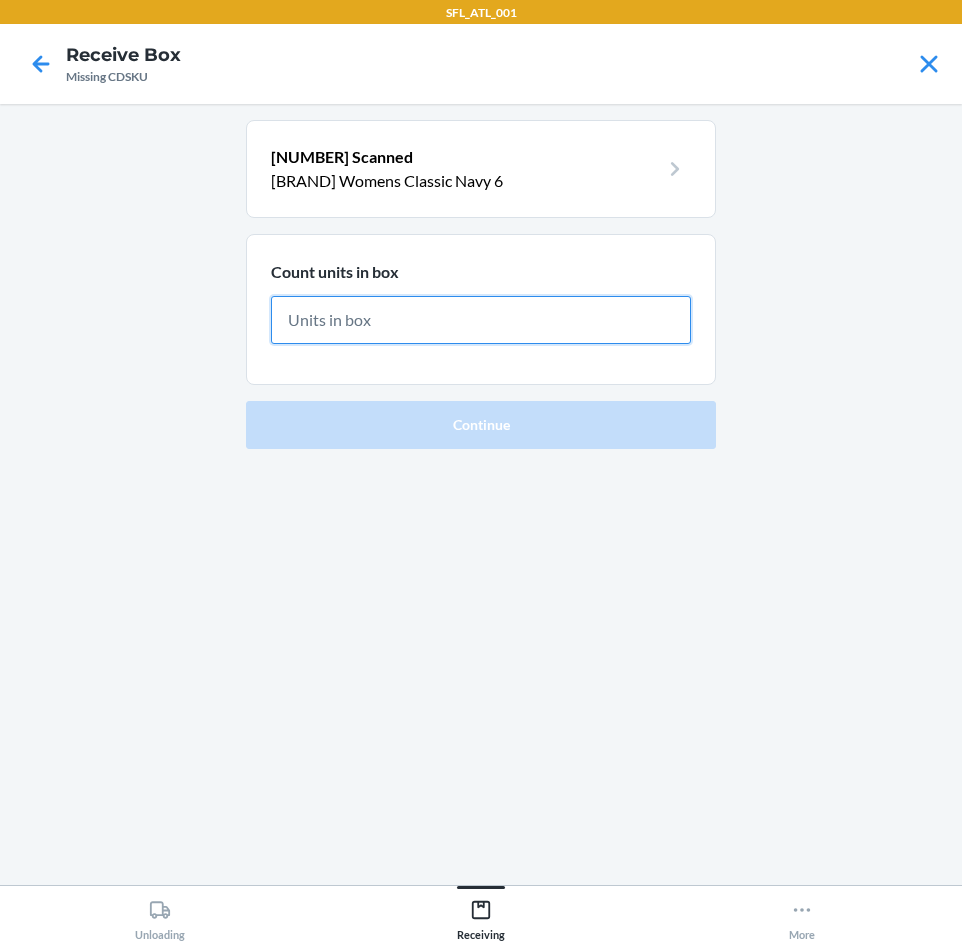 click at bounding box center [481, 320] 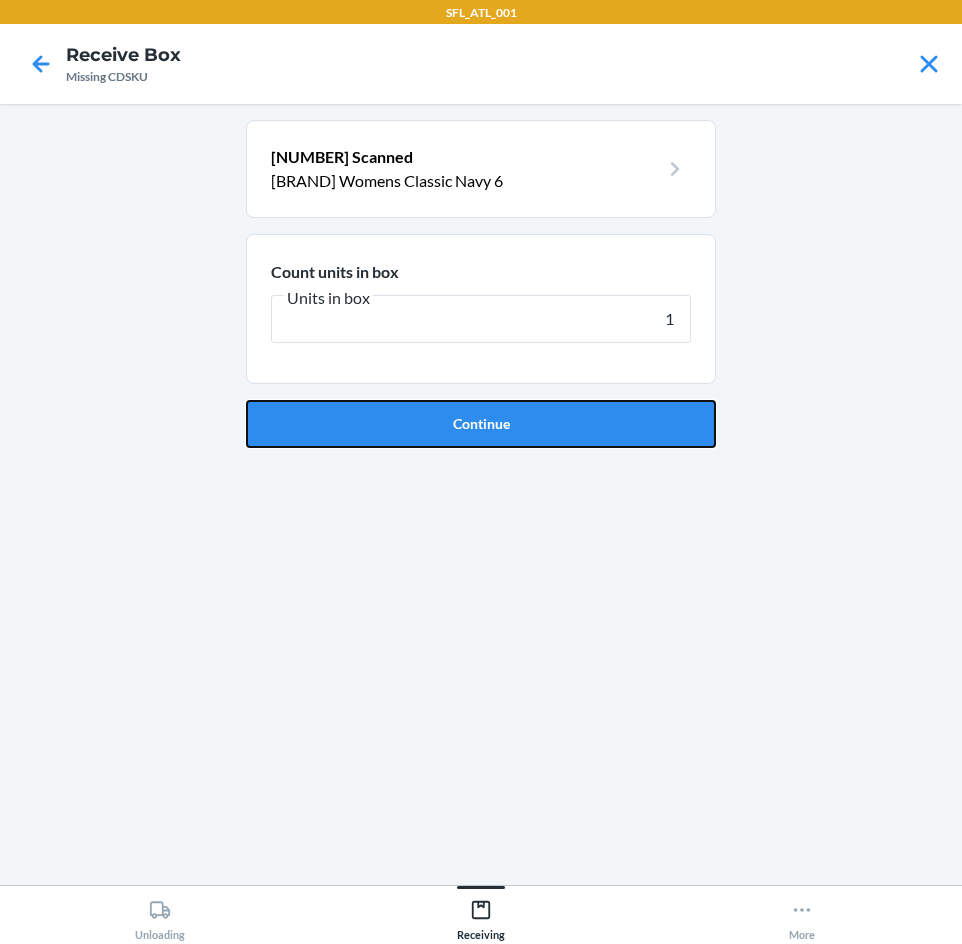 click on "Continue" at bounding box center (481, 424) 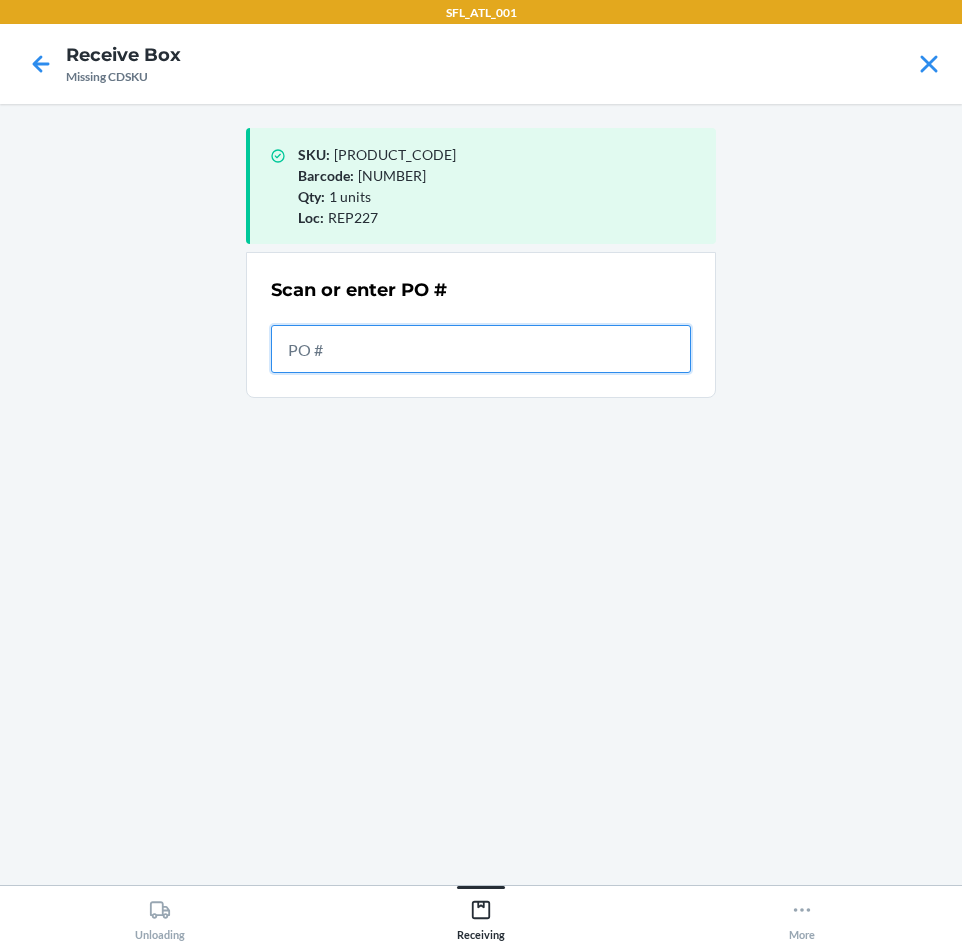 click at bounding box center (481, 349) 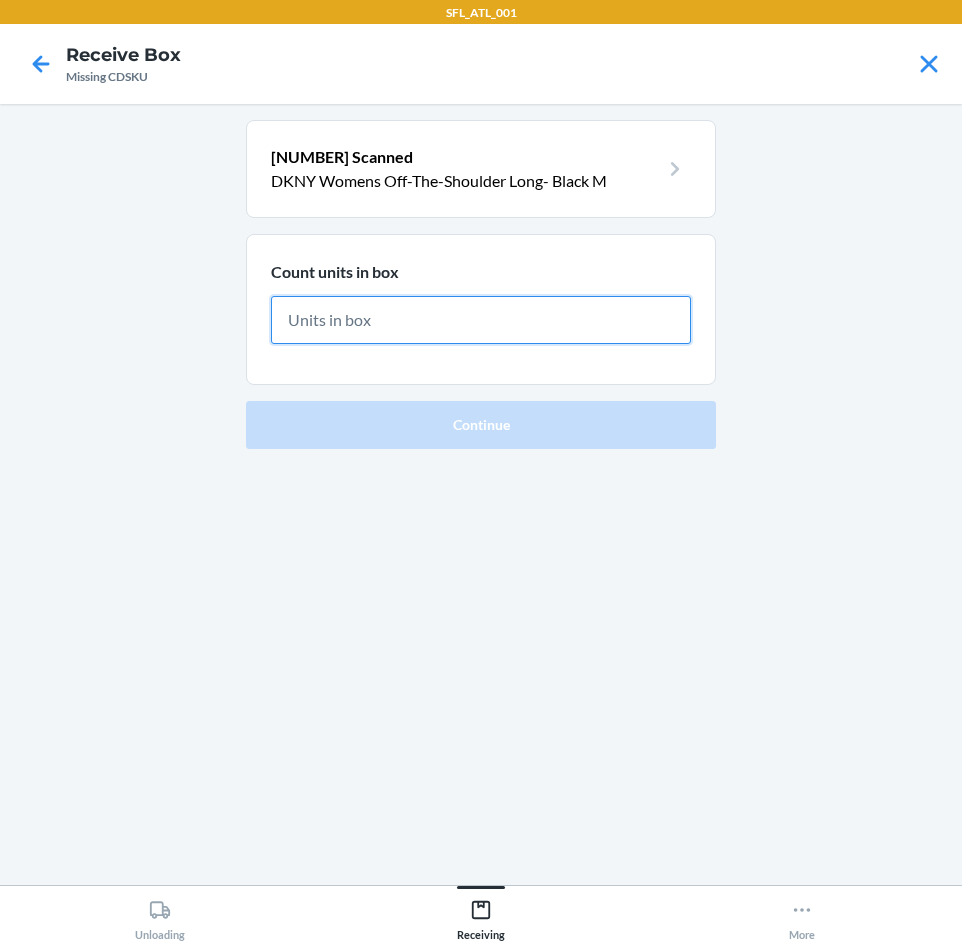 click at bounding box center [481, 320] 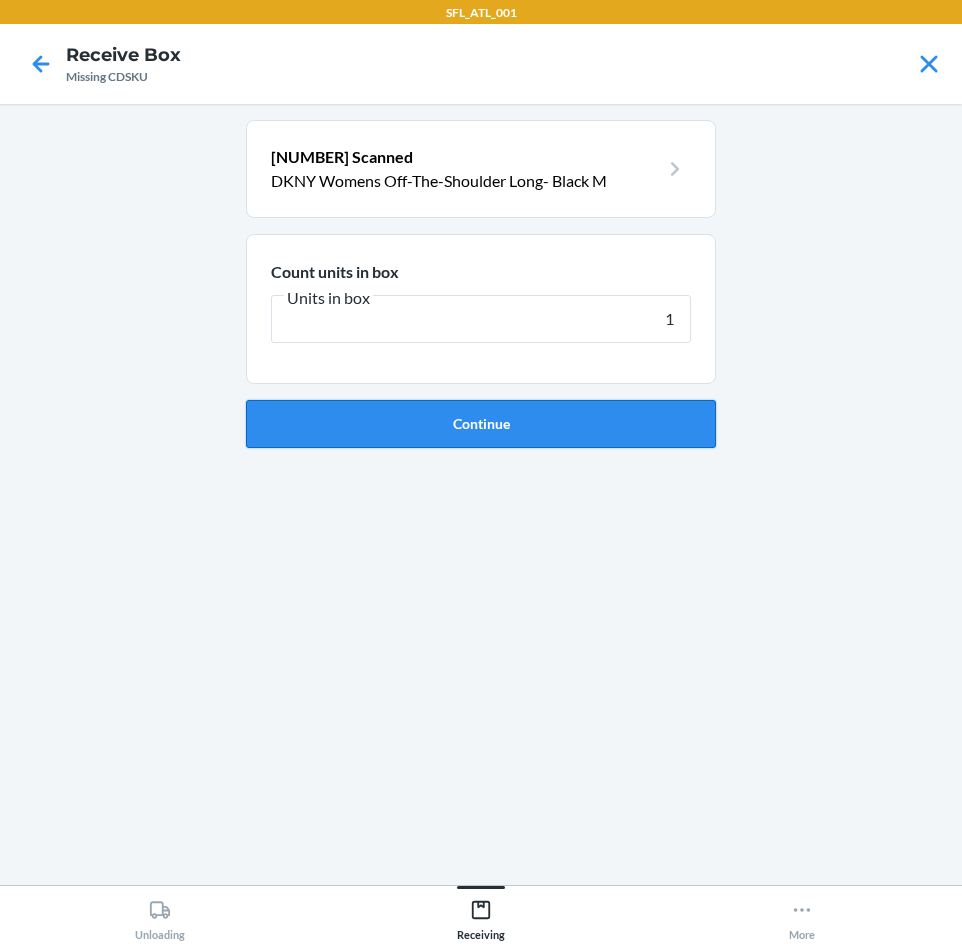 click on "Continue" at bounding box center [481, 424] 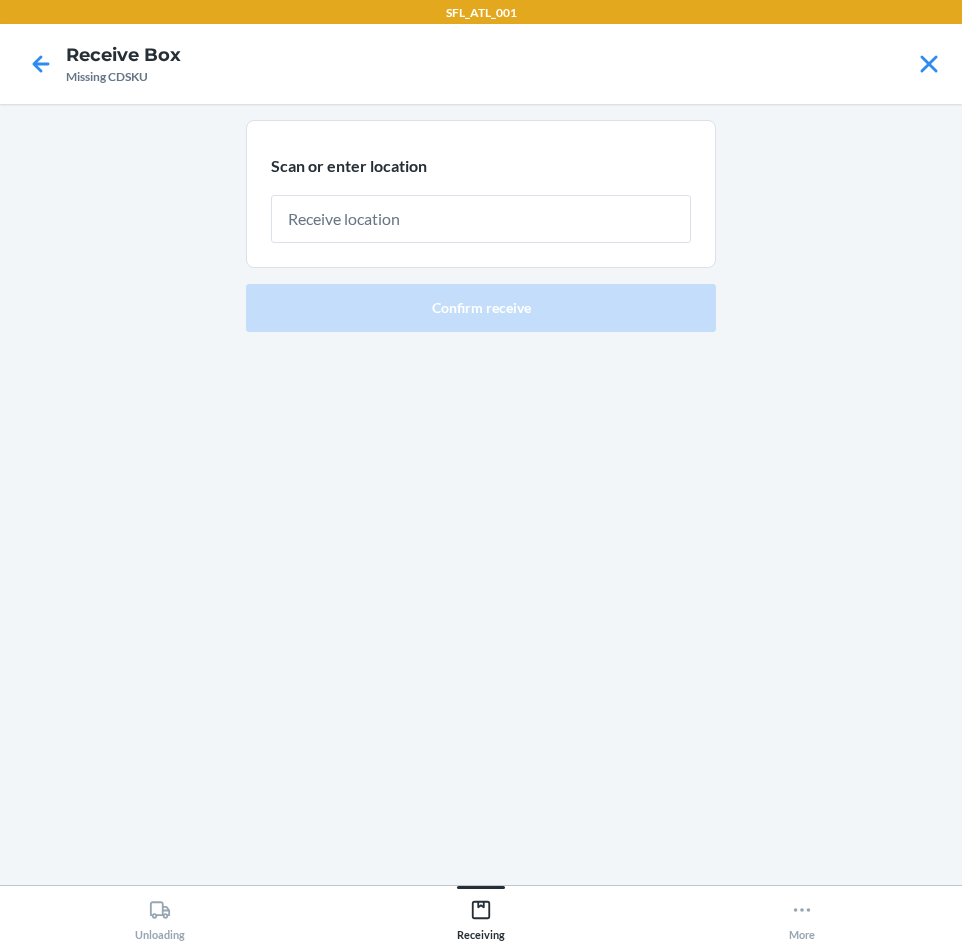 click on "Scan or enter location" at bounding box center [481, 194] 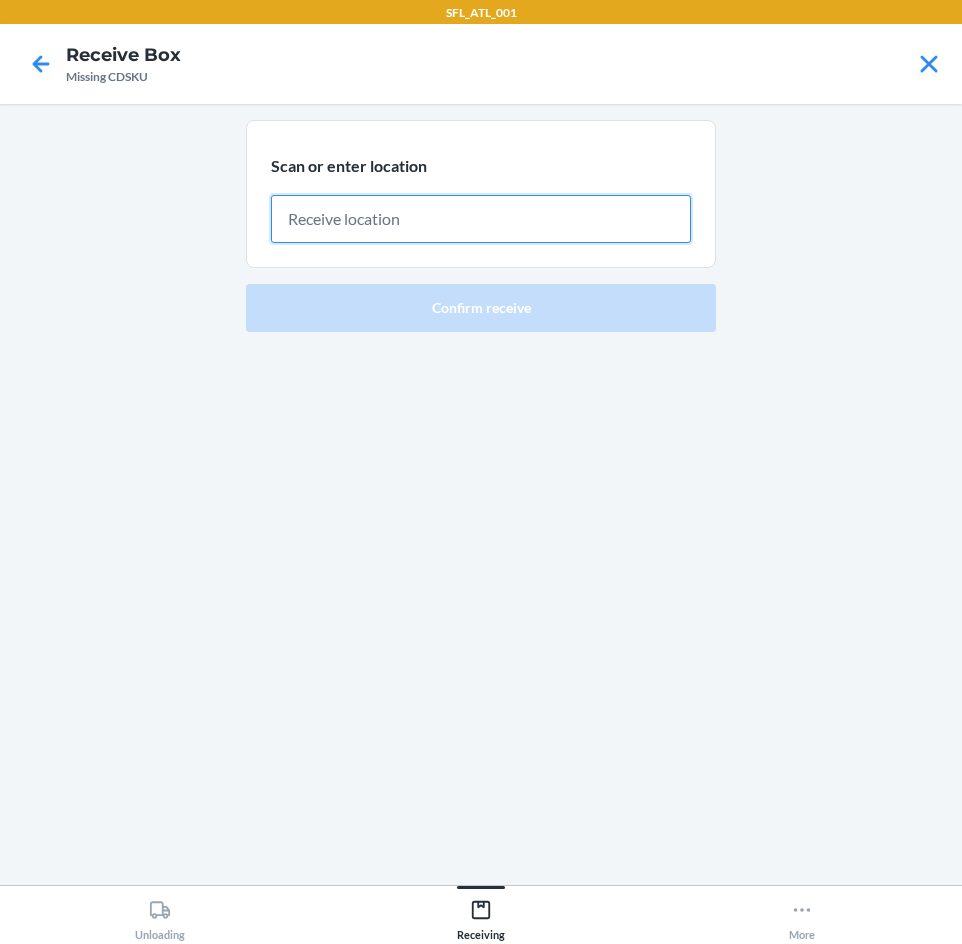 click at bounding box center (481, 219) 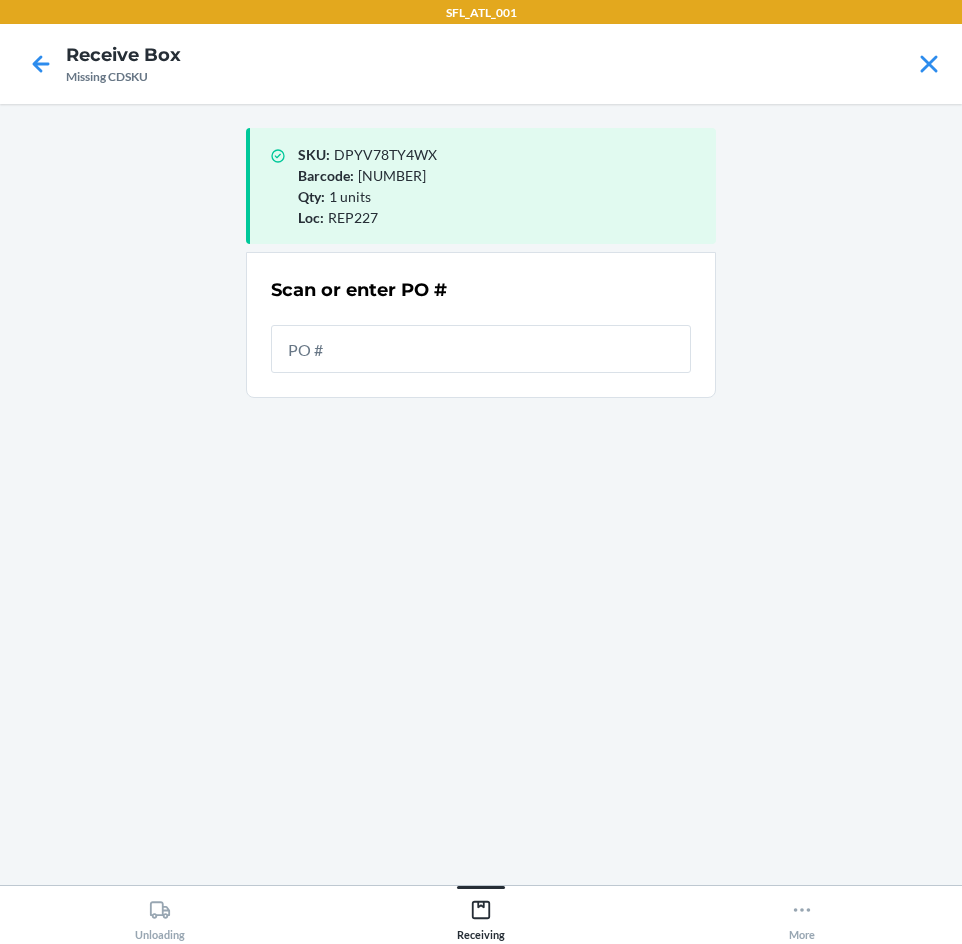 click at bounding box center [481, 349] 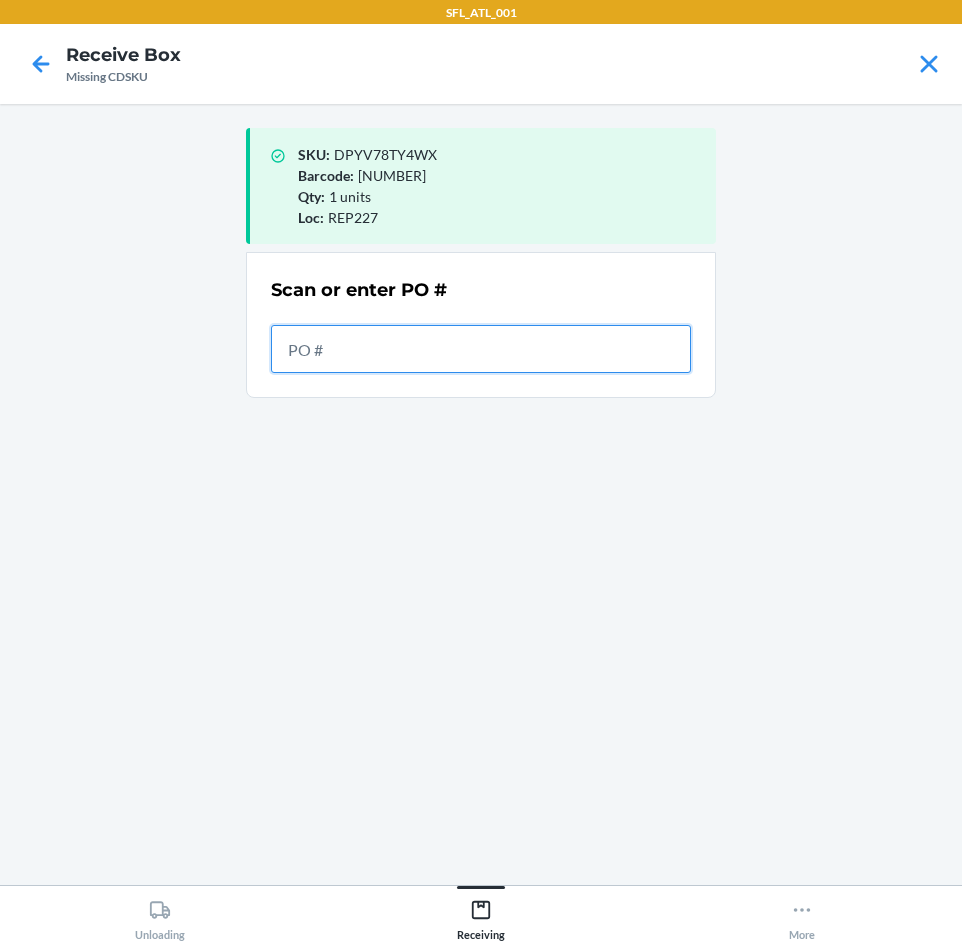 click at bounding box center (481, 349) 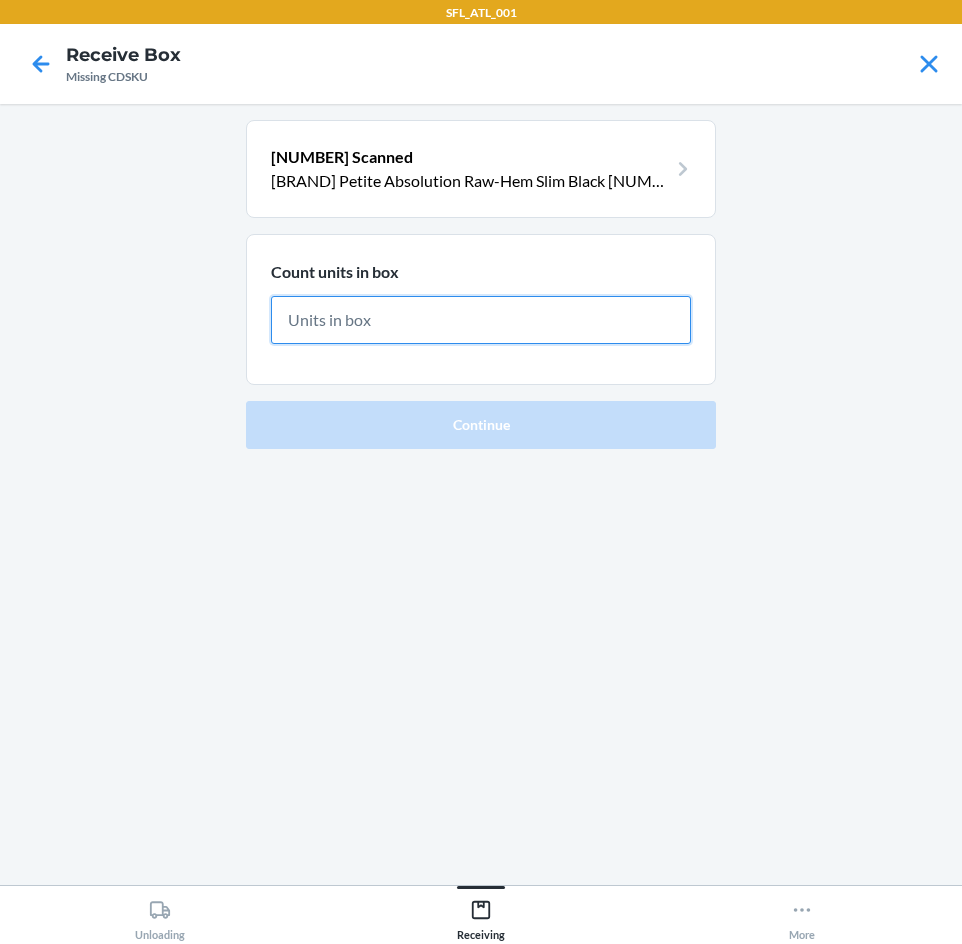 click at bounding box center (481, 320) 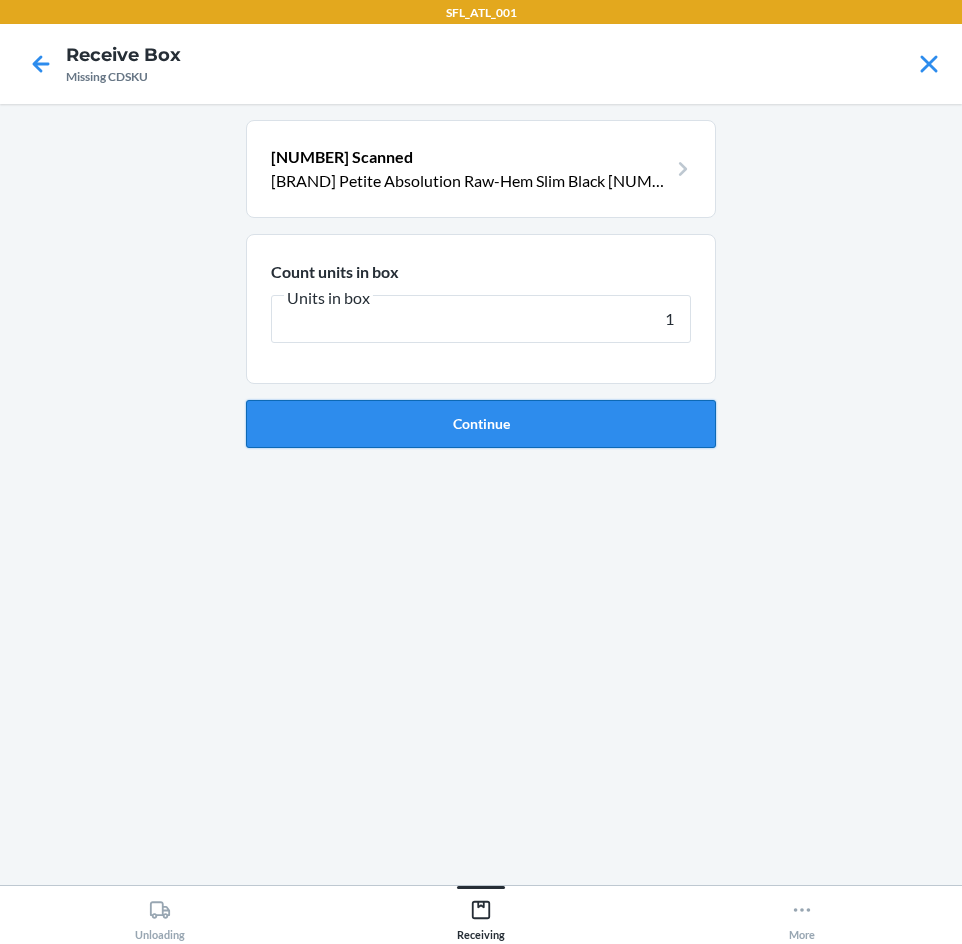 click on "Continue" at bounding box center (481, 424) 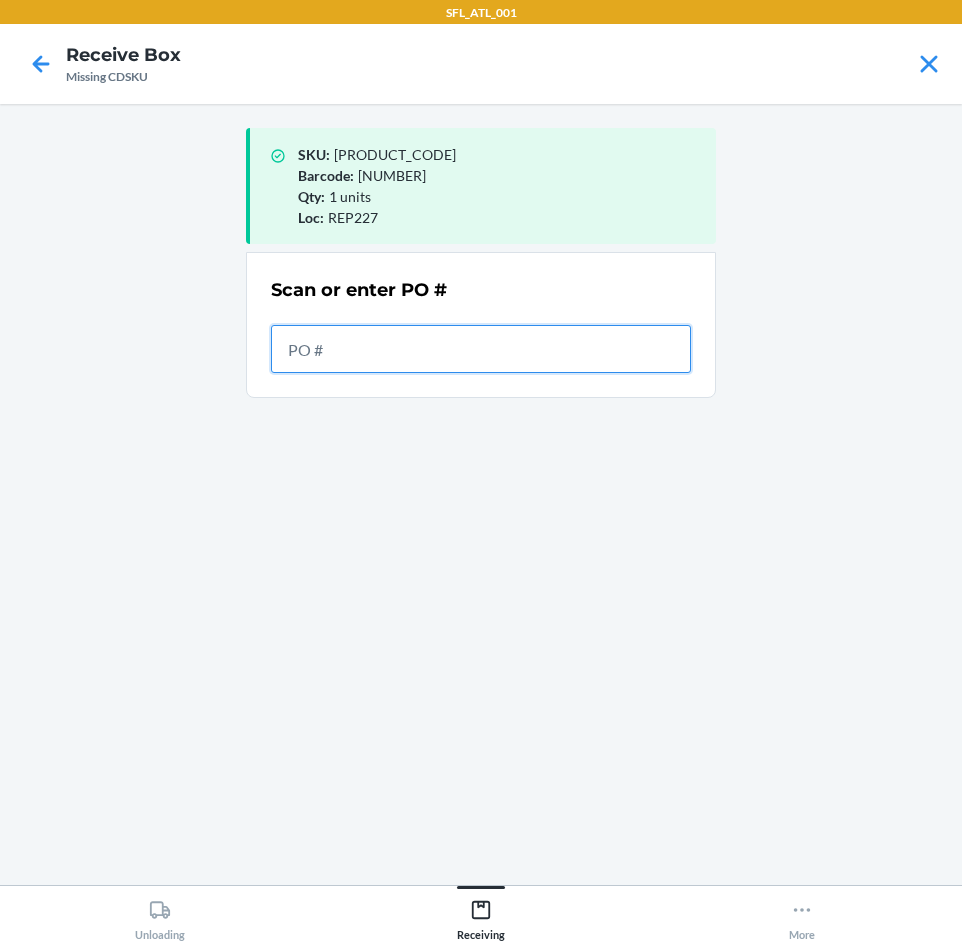 click at bounding box center [481, 349] 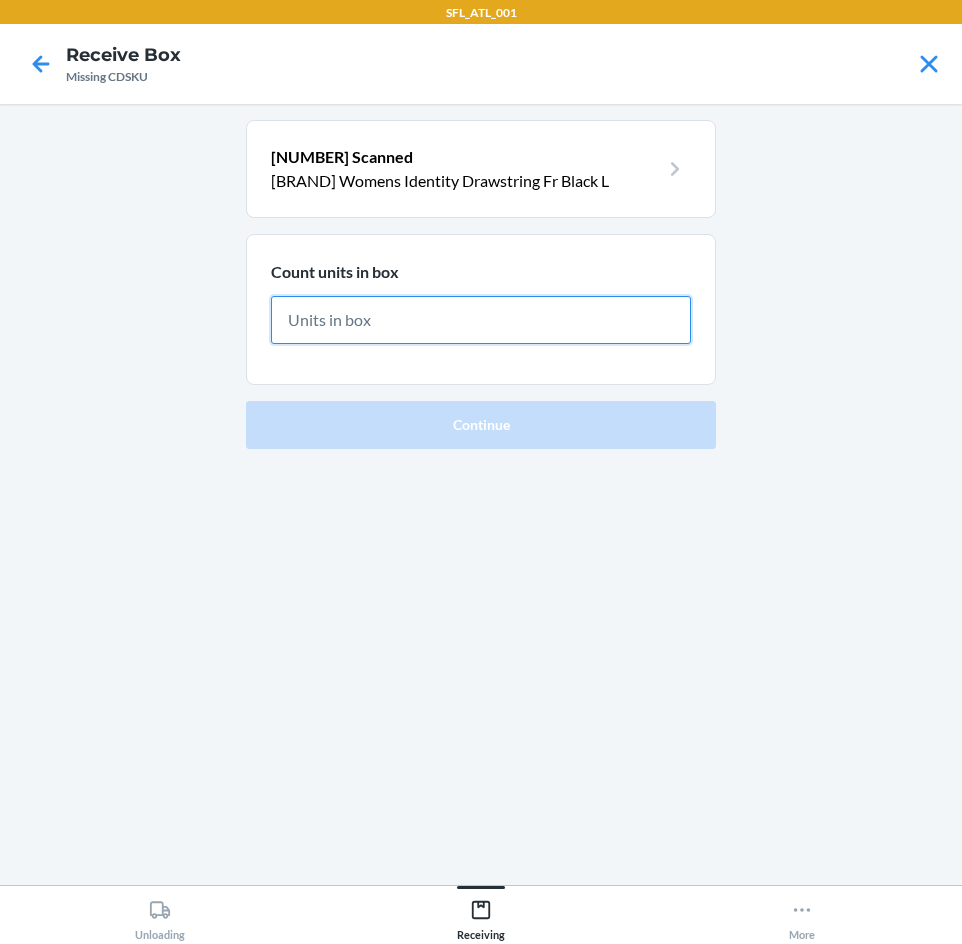 click at bounding box center [481, 320] 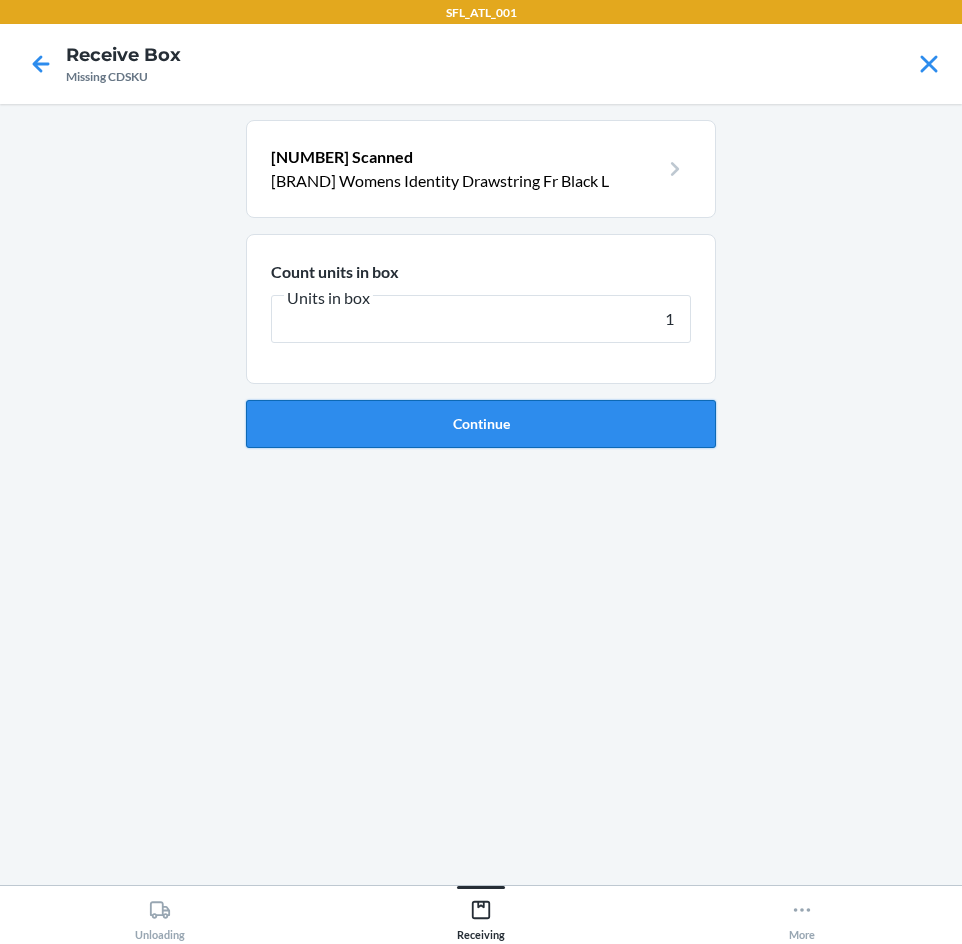 click on "Continue" at bounding box center [481, 424] 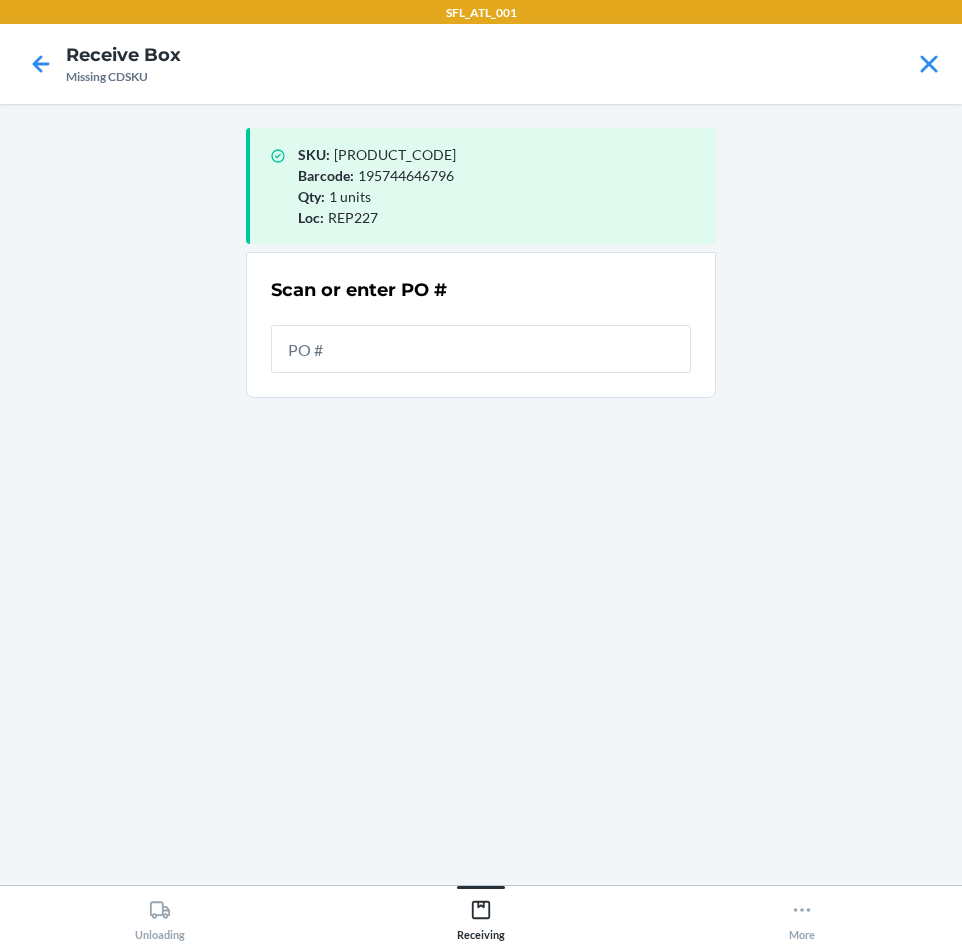 drag, startPoint x: 309, startPoint y: 362, endPoint x: 272, endPoint y: 343, distance: 41.59327 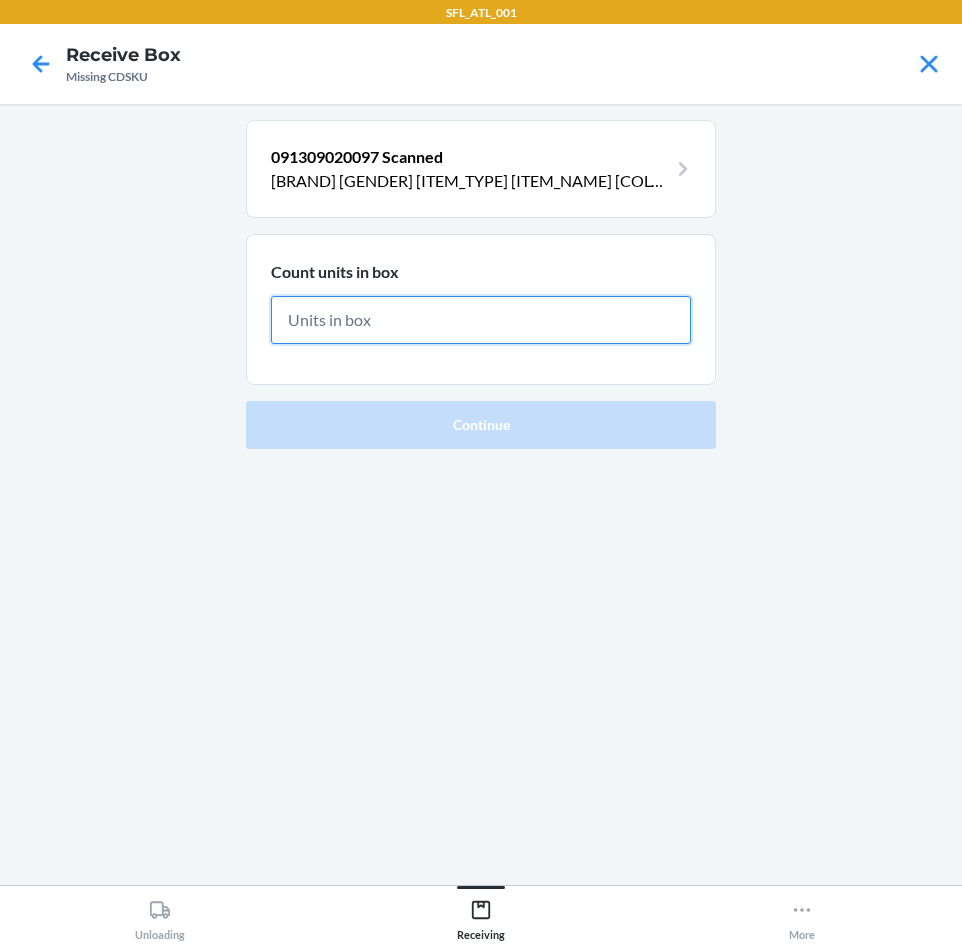 click at bounding box center (481, 320) 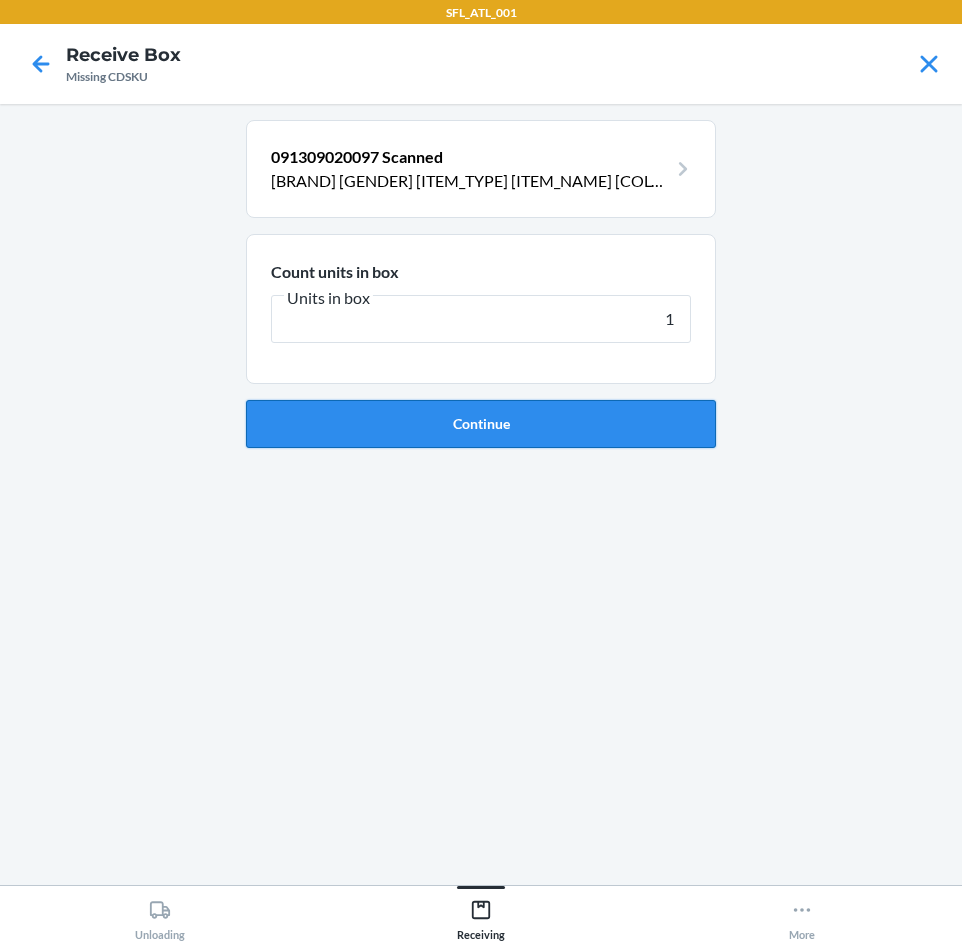 click on "Continue" at bounding box center (481, 424) 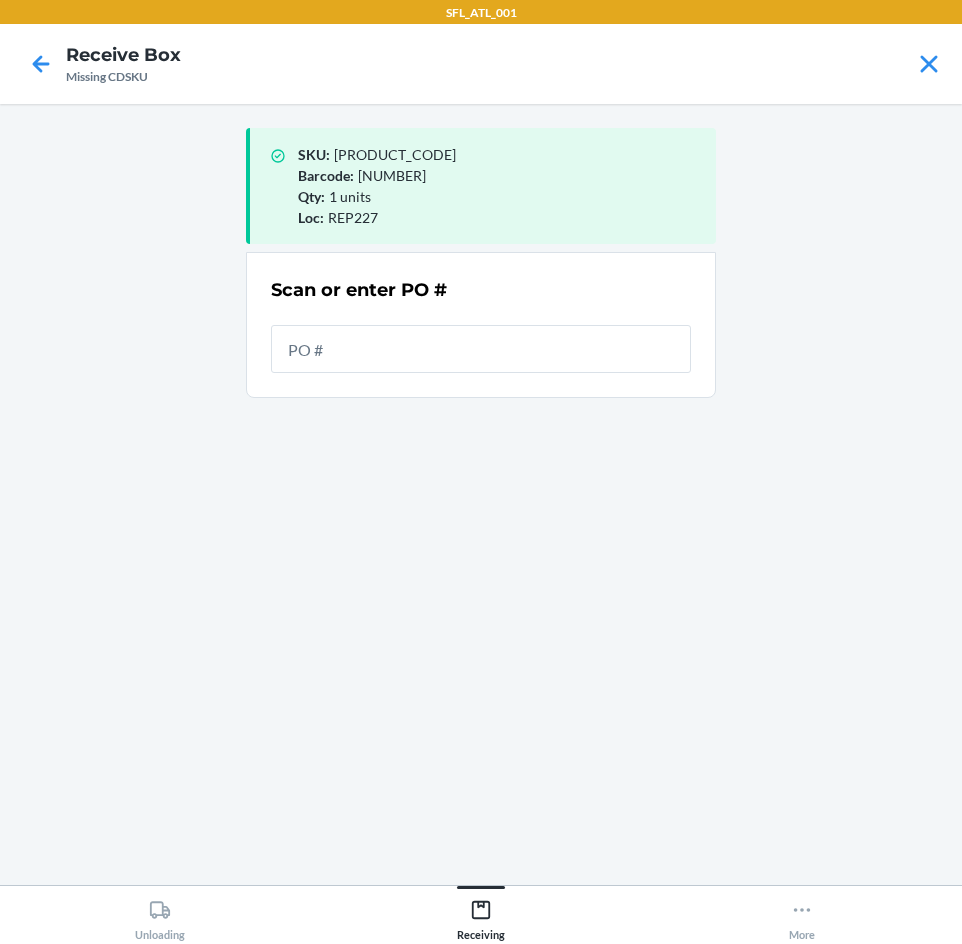 click at bounding box center [481, 349] 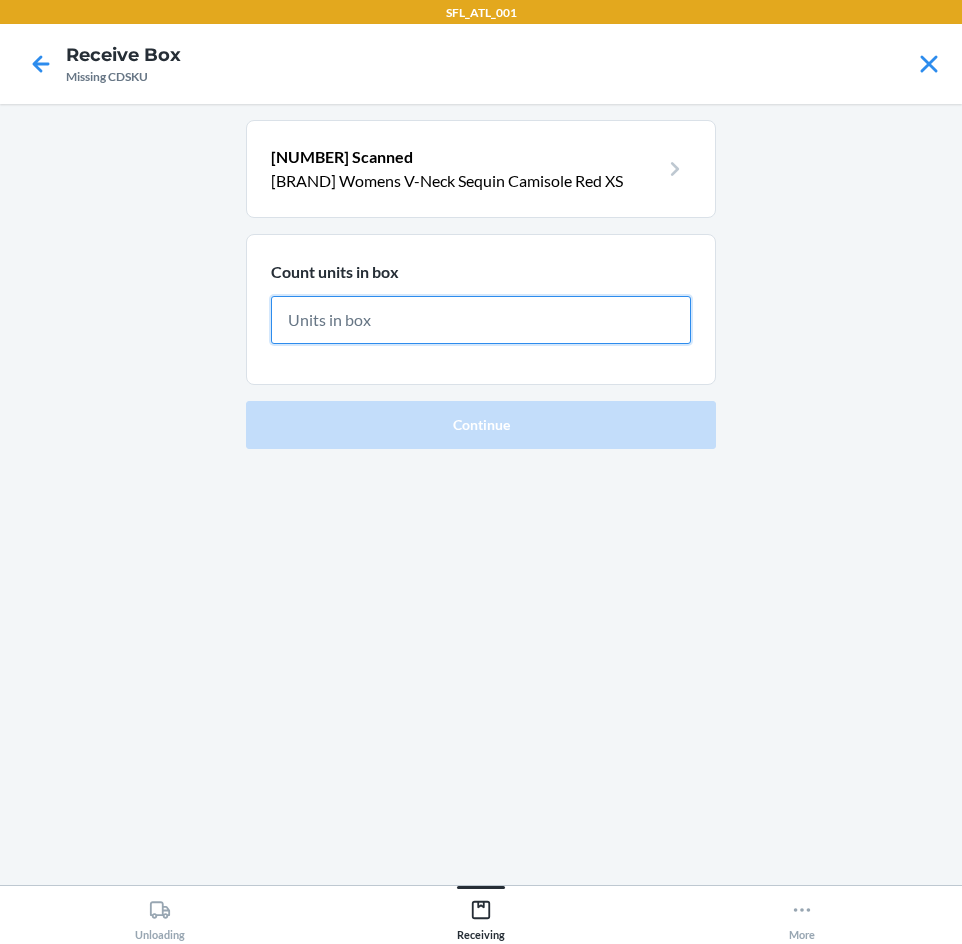 click at bounding box center [481, 320] 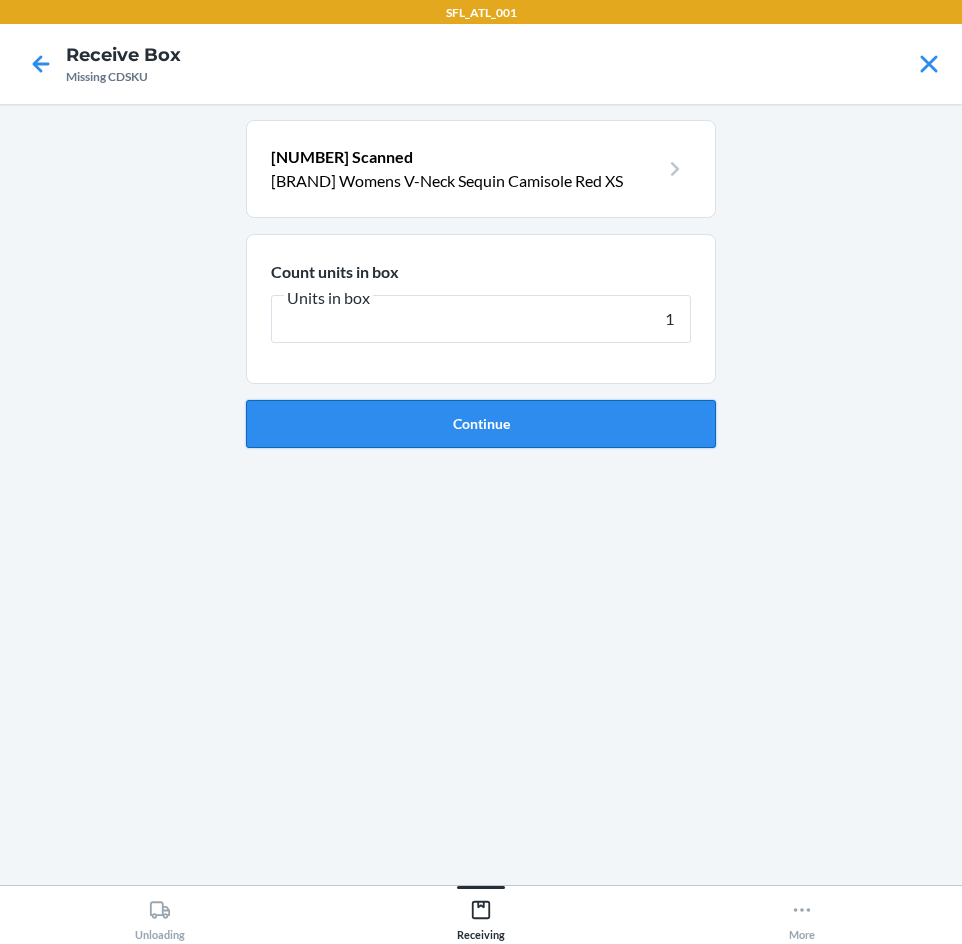 click on "Continue" at bounding box center [481, 424] 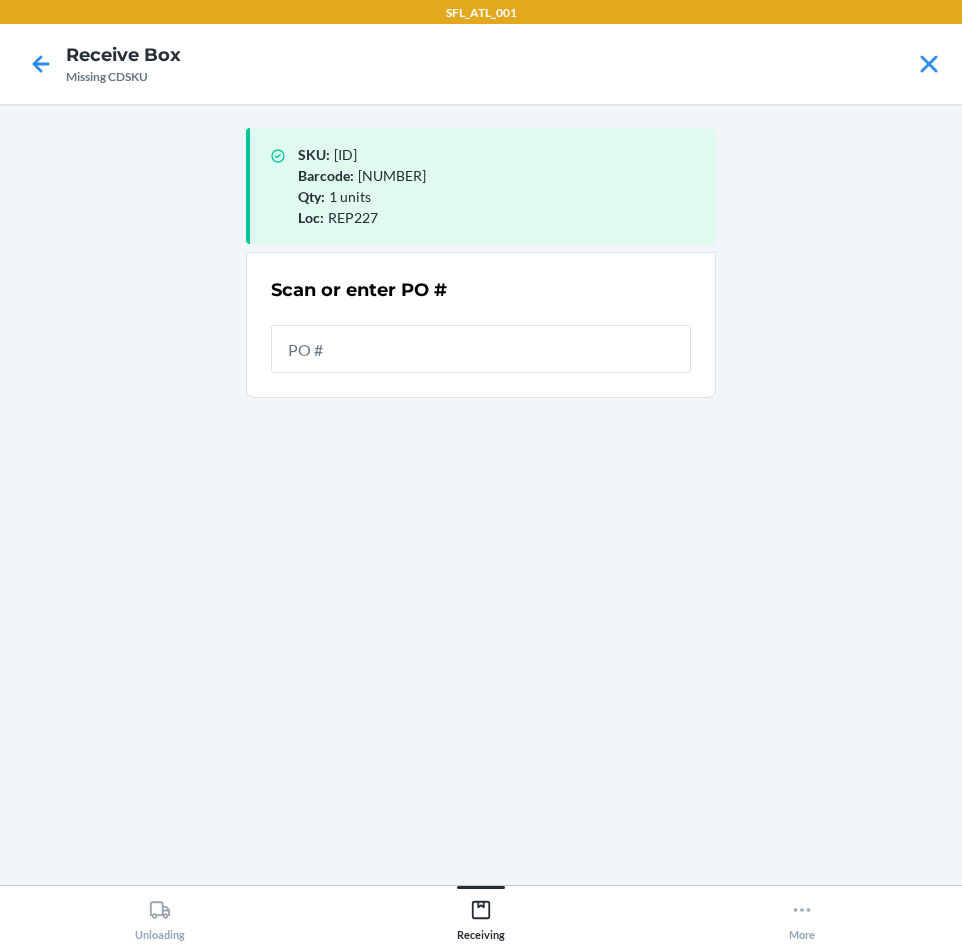 drag, startPoint x: 328, startPoint y: 367, endPoint x: 308, endPoint y: 380, distance: 23.853722 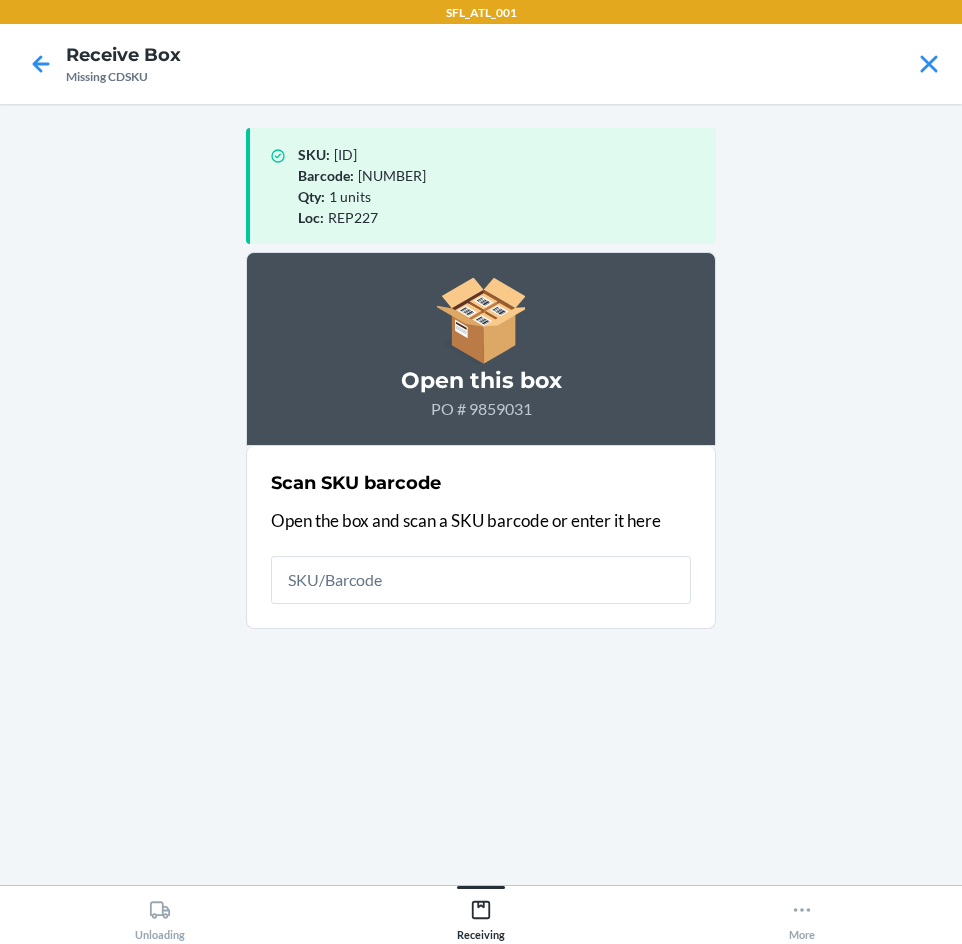 drag, startPoint x: 309, startPoint y: 573, endPoint x: 139, endPoint y: 731, distance: 232.0862 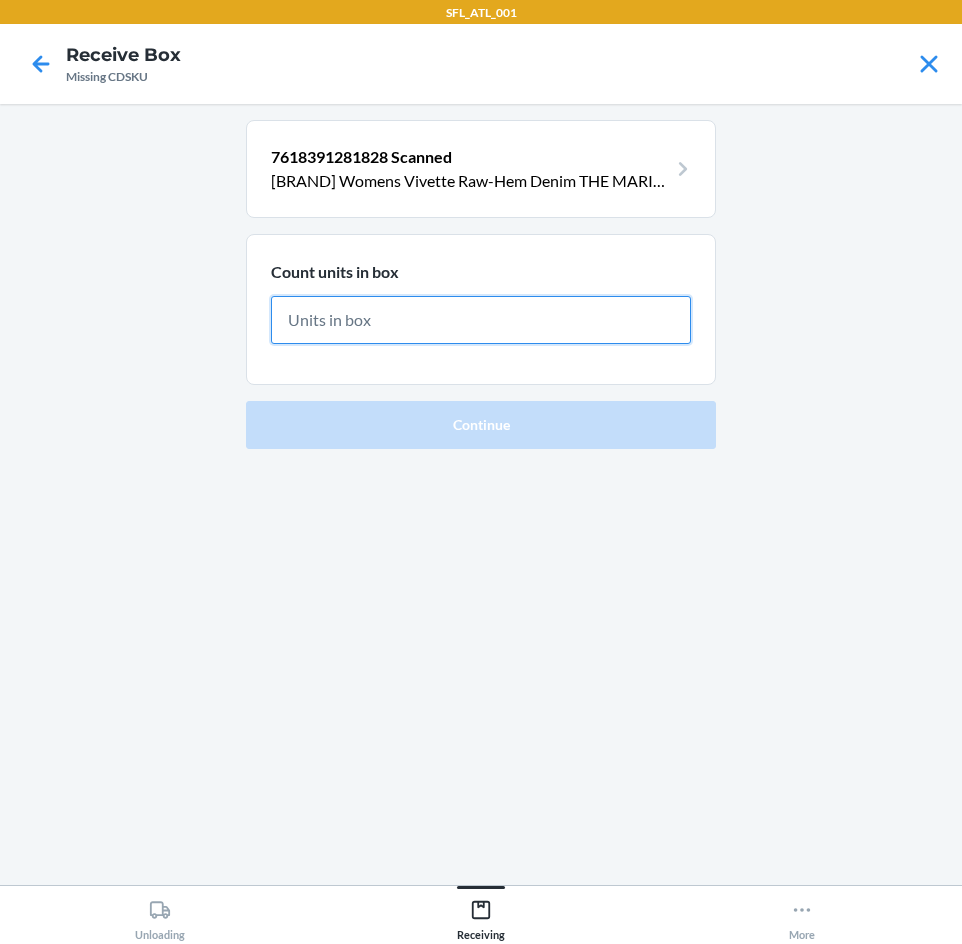 click at bounding box center [481, 320] 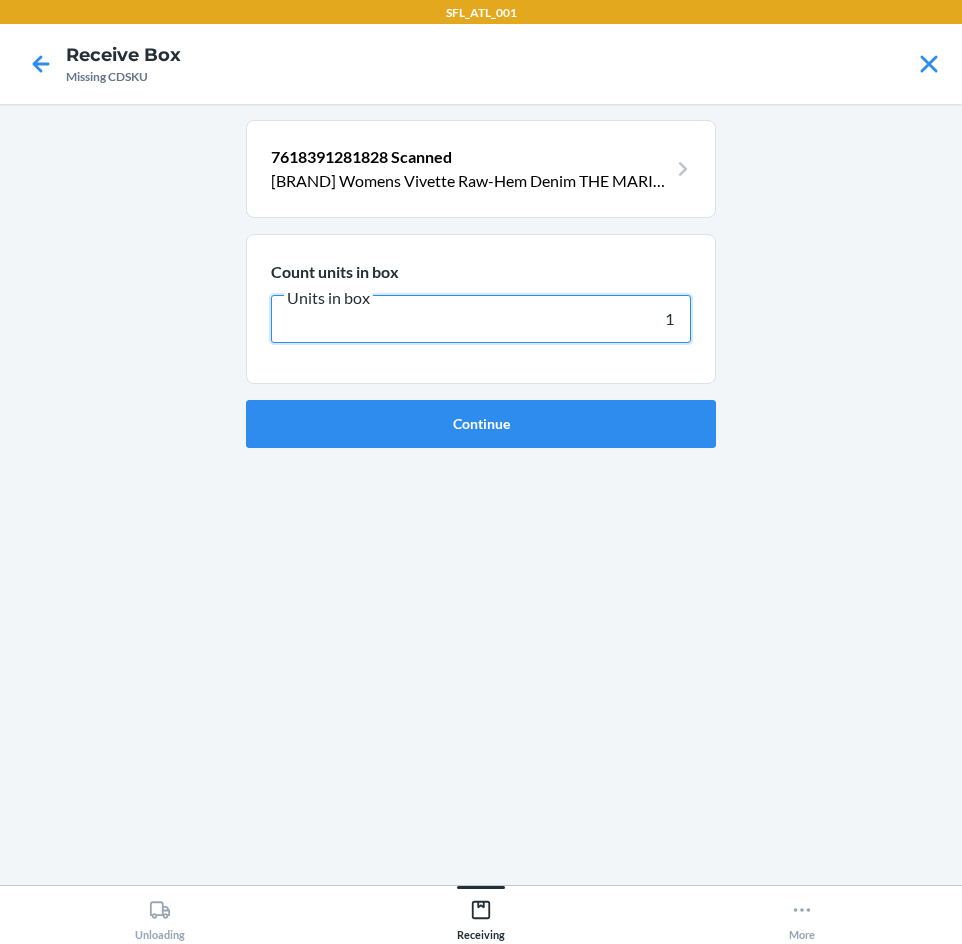 click on "Continue" at bounding box center [481, 424] 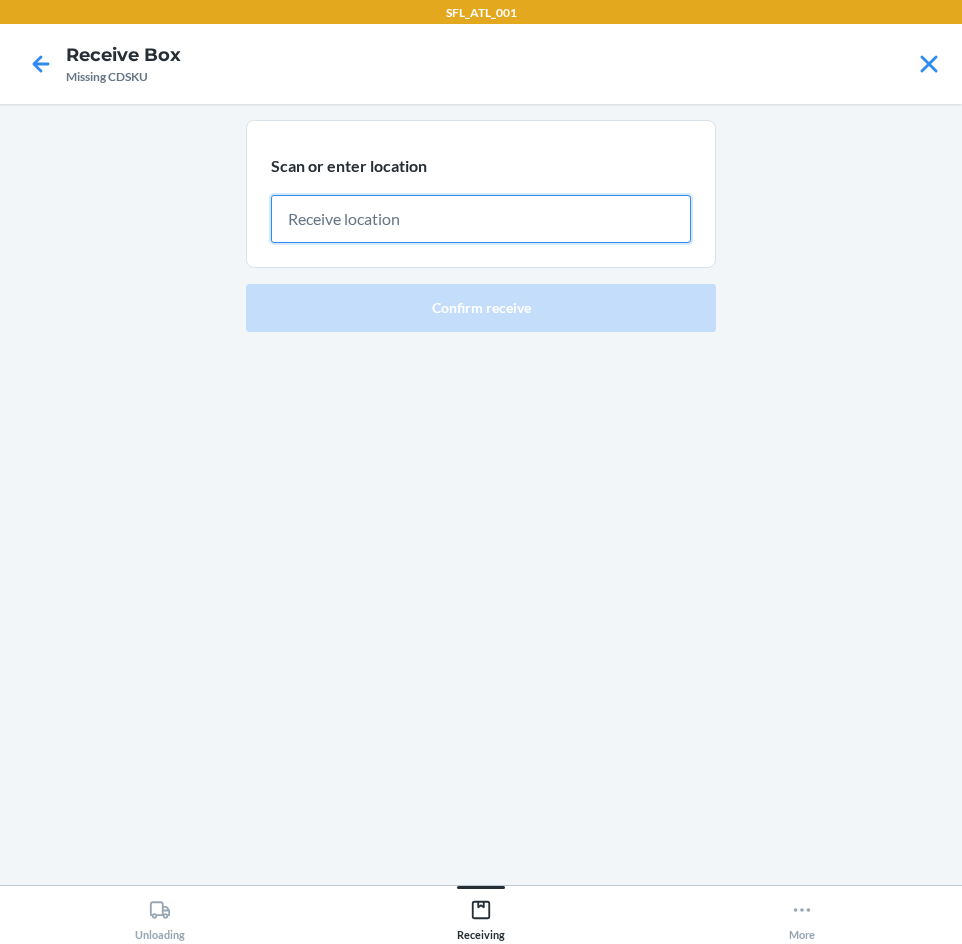 click at bounding box center [481, 219] 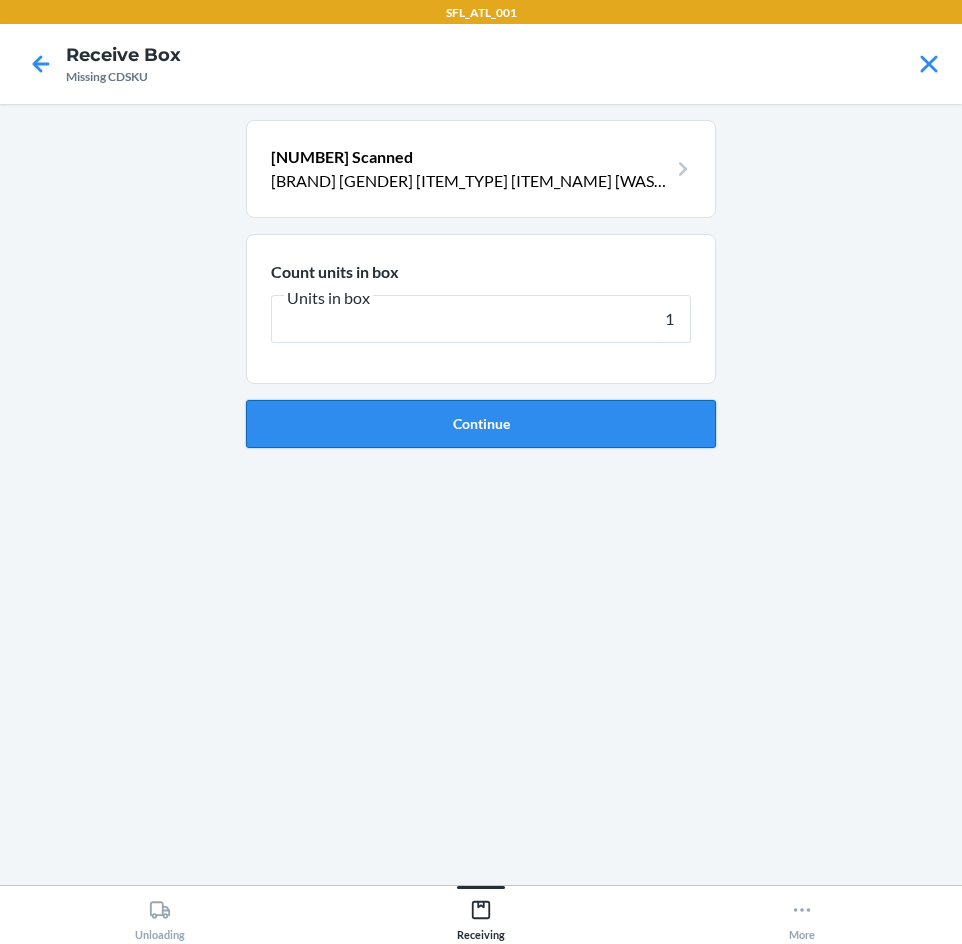 click on "Continue" at bounding box center (481, 424) 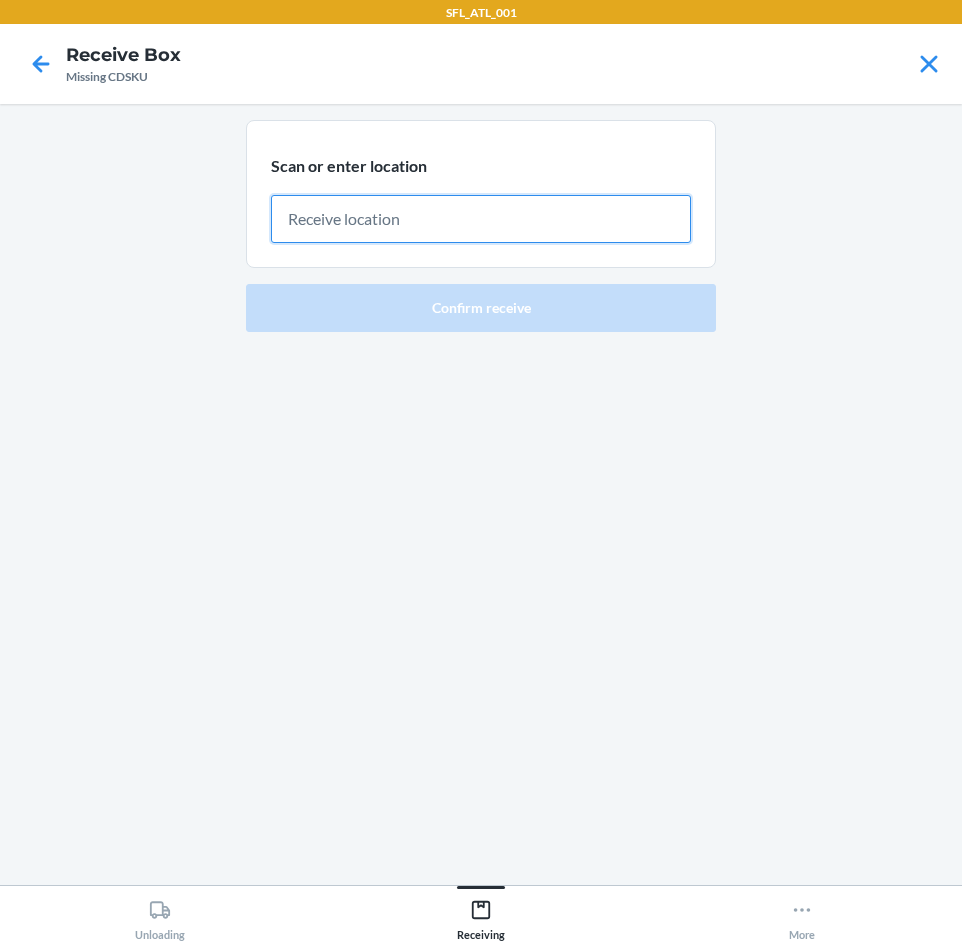 click at bounding box center [481, 219] 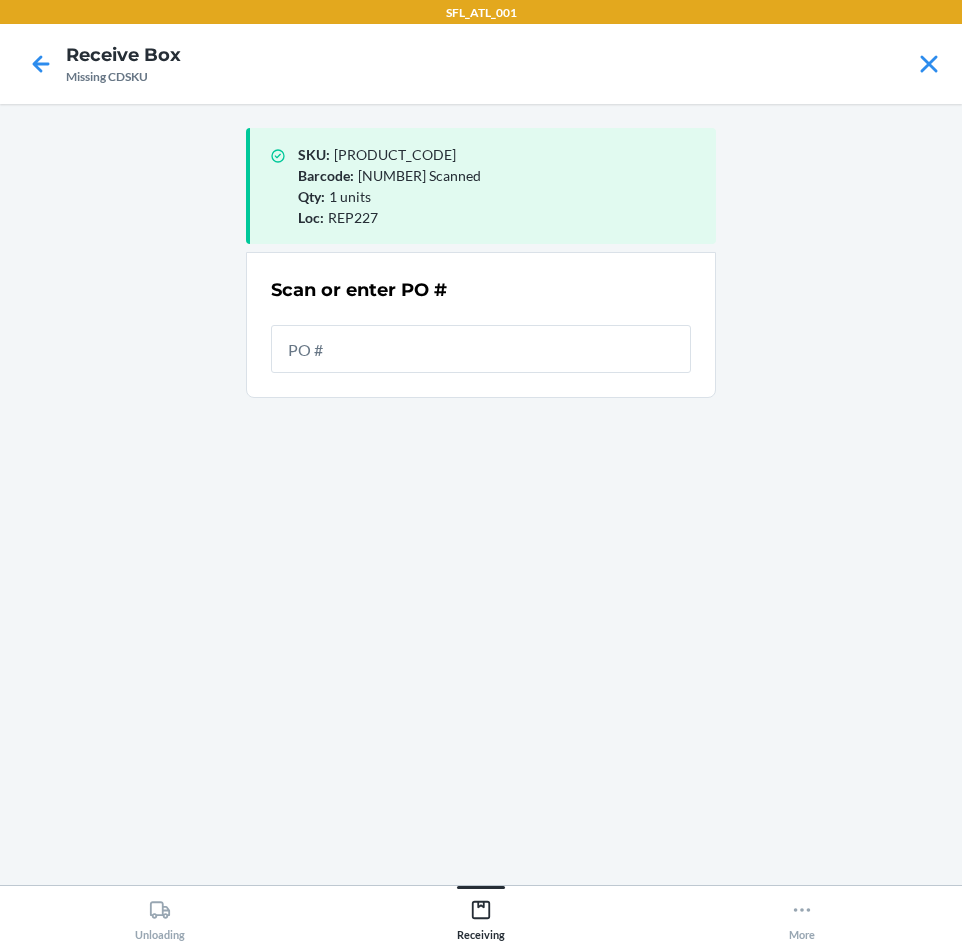 click at bounding box center [481, 349] 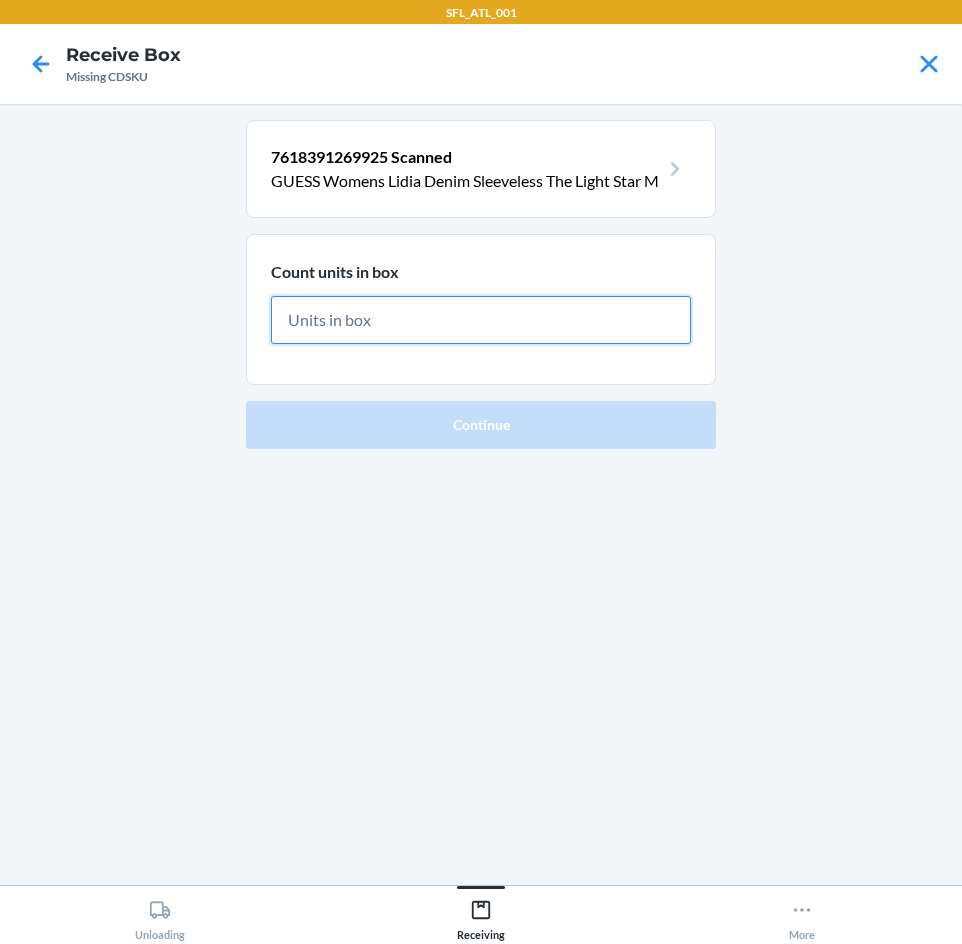 click at bounding box center (481, 320) 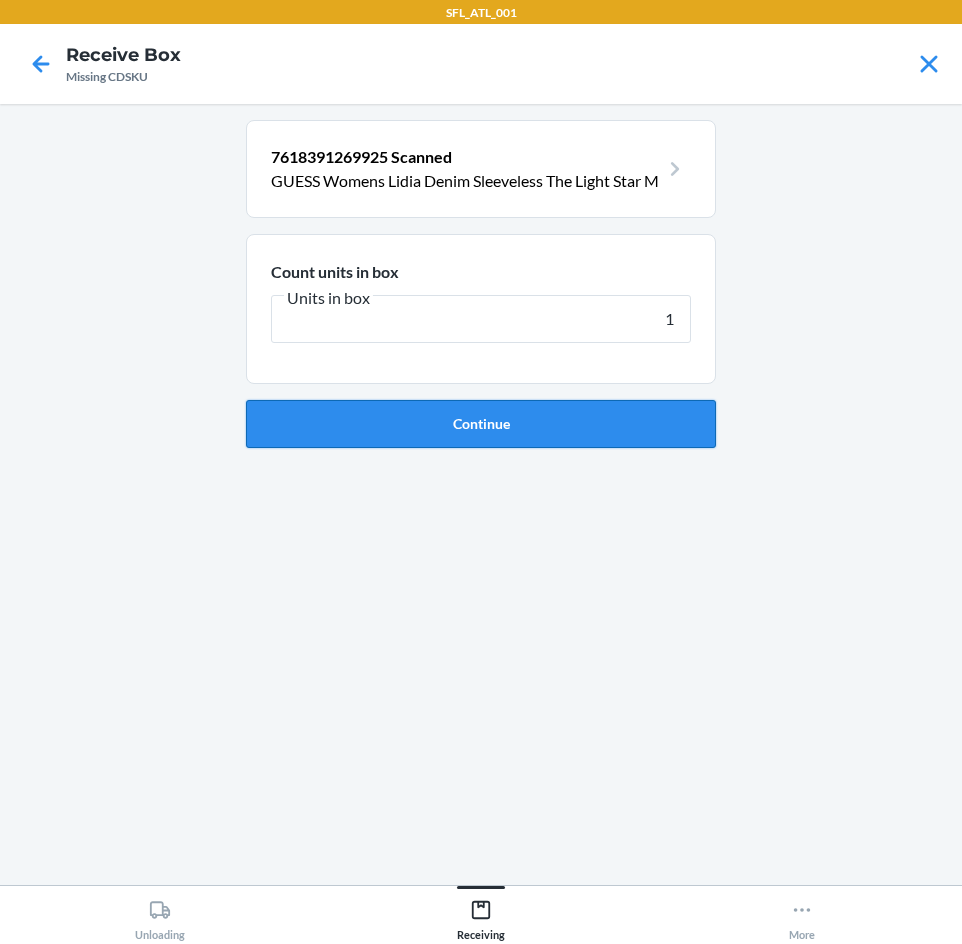 click on "Continue" at bounding box center [481, 424] 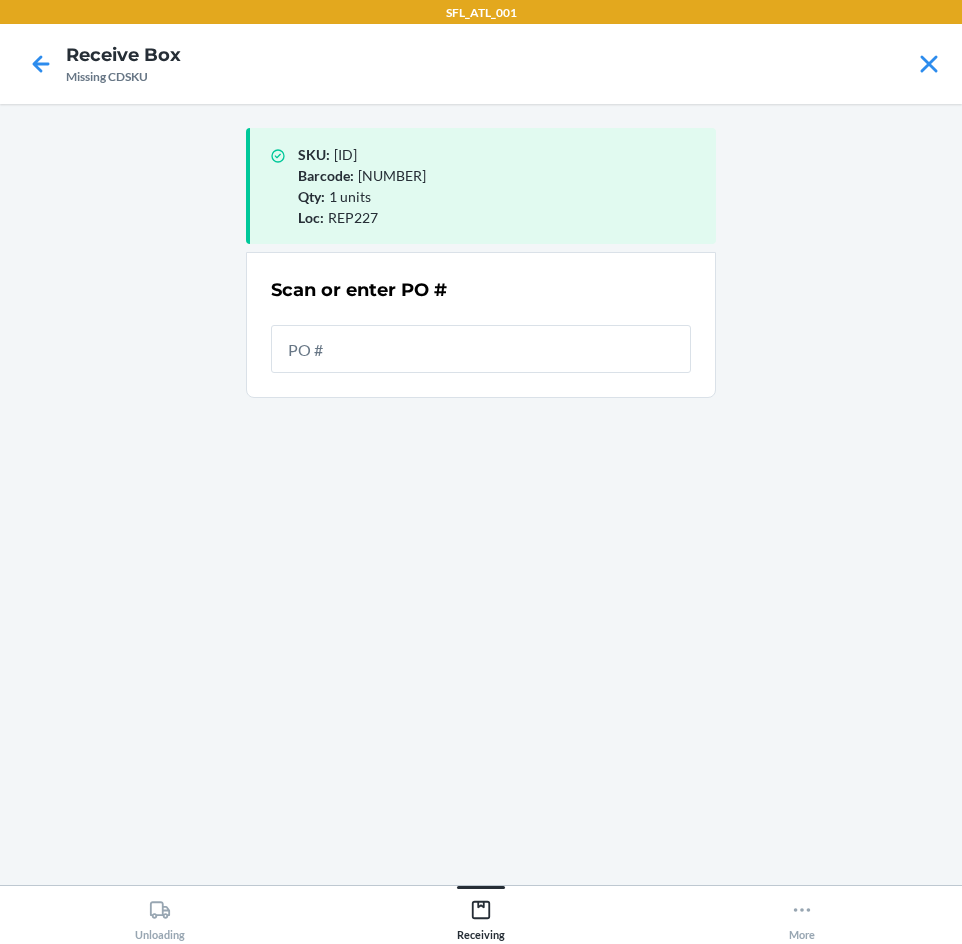 click at bounding box center [481, 349] 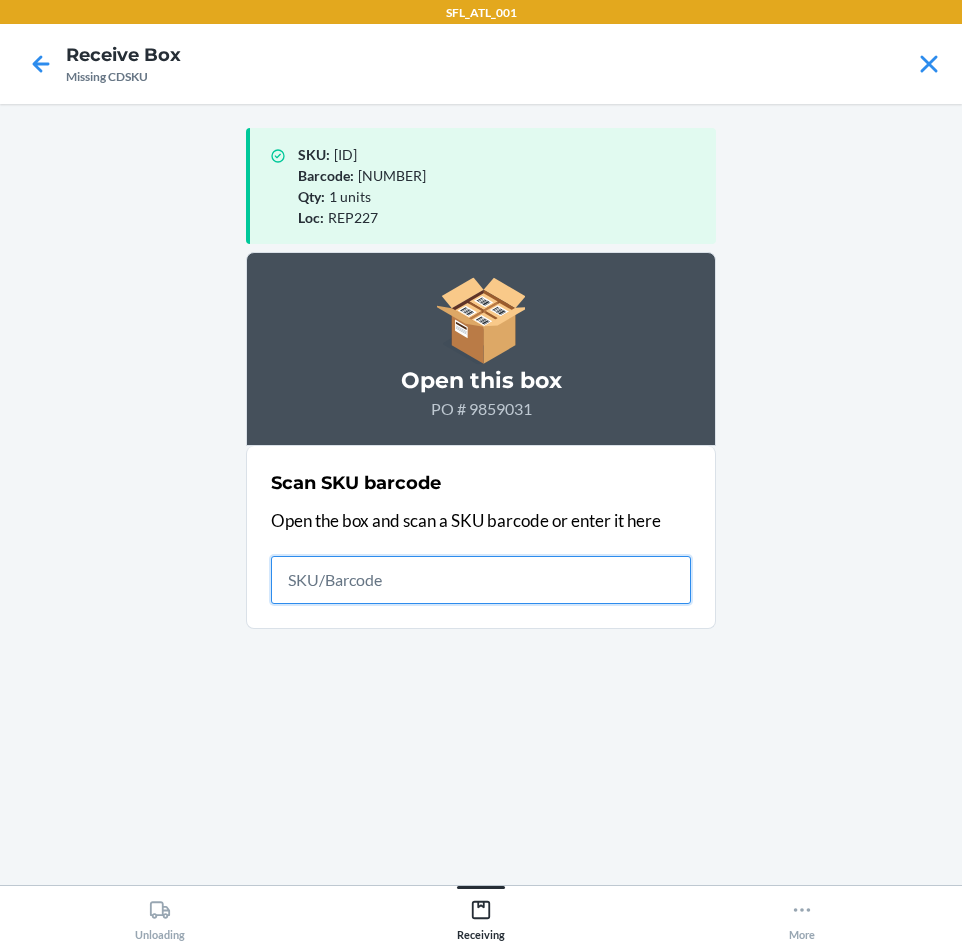 click at bounding box center [481, 580] 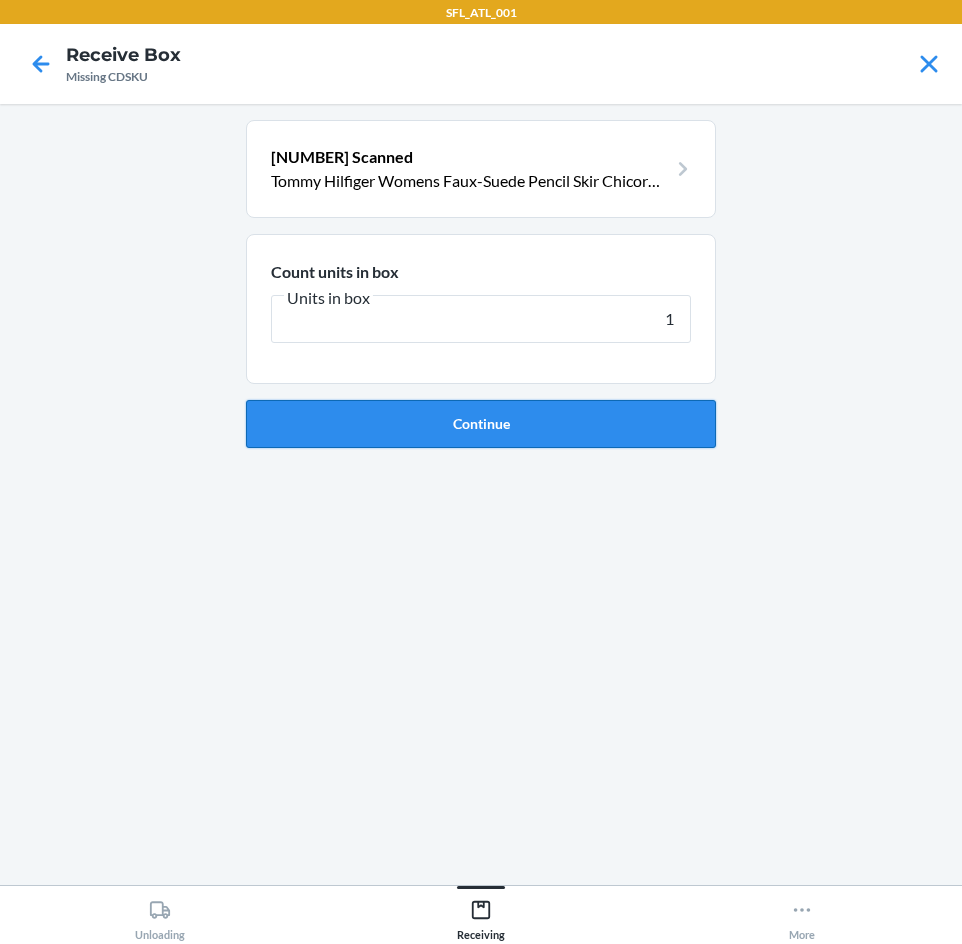 click on "Continue" at bounding box center (481, 424) 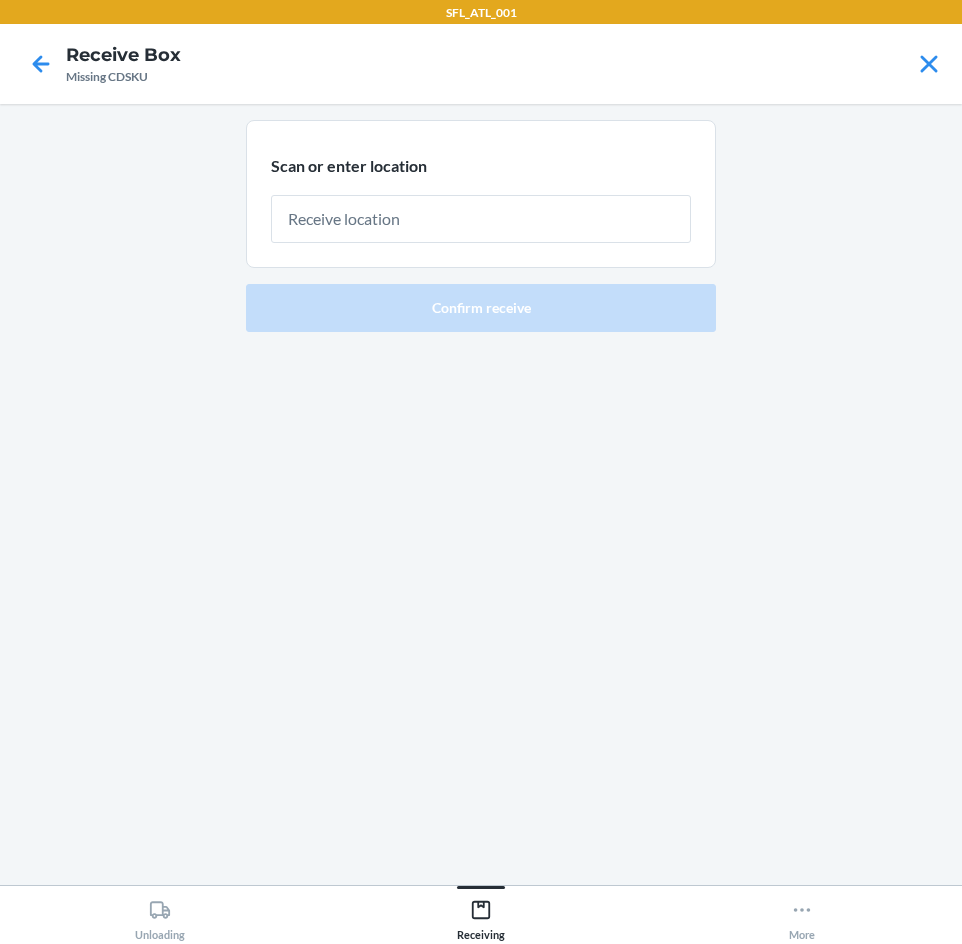 click at bounding box center (481, 219) 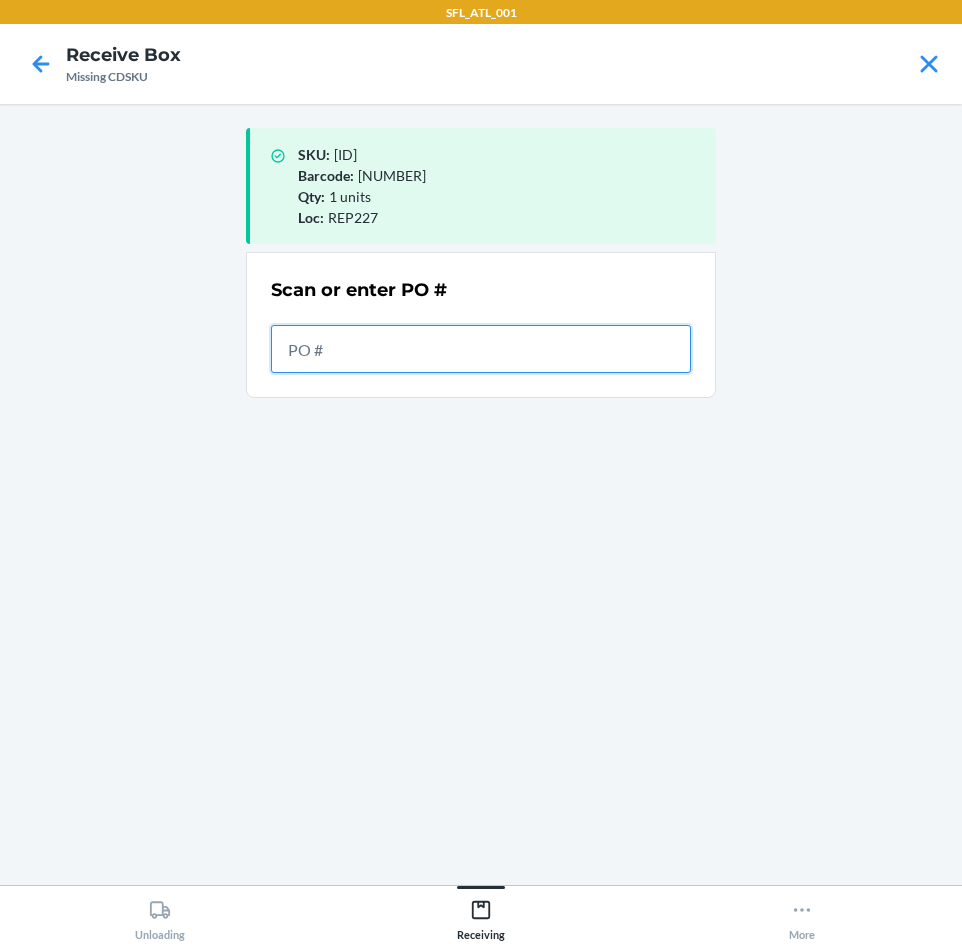 click at bounding box center (481, 349) 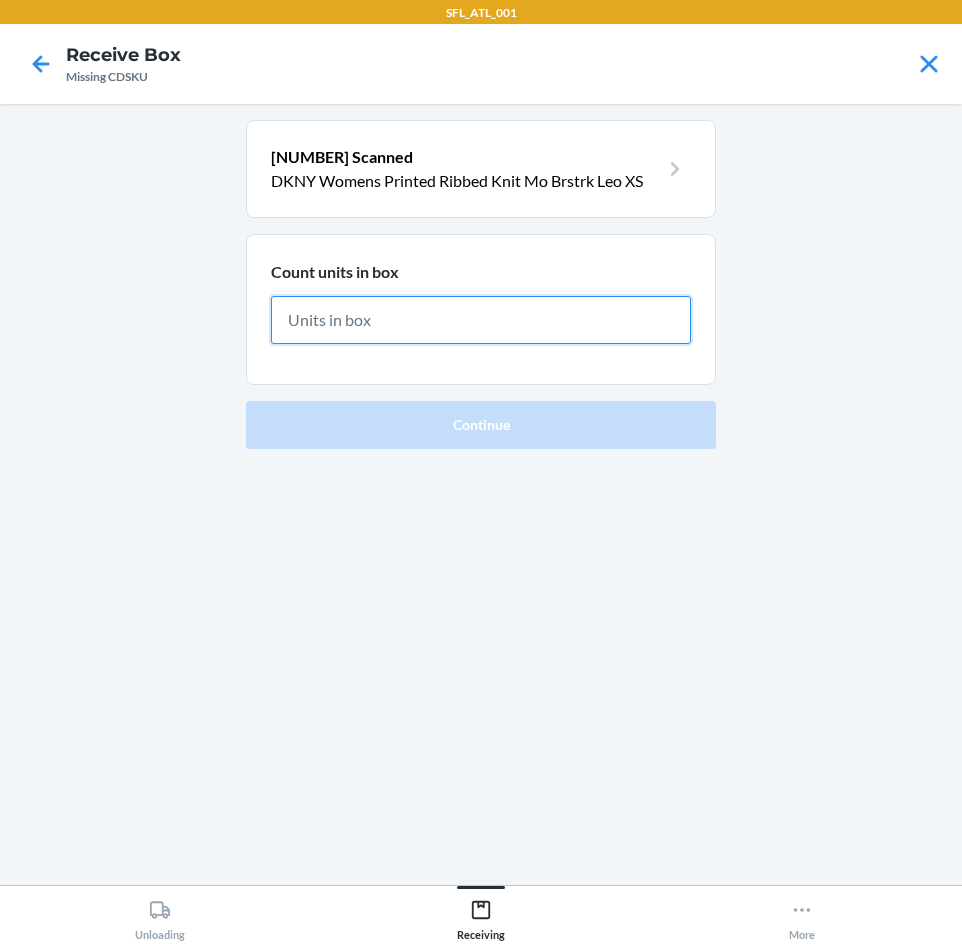 click at bounding box center (481, 320) 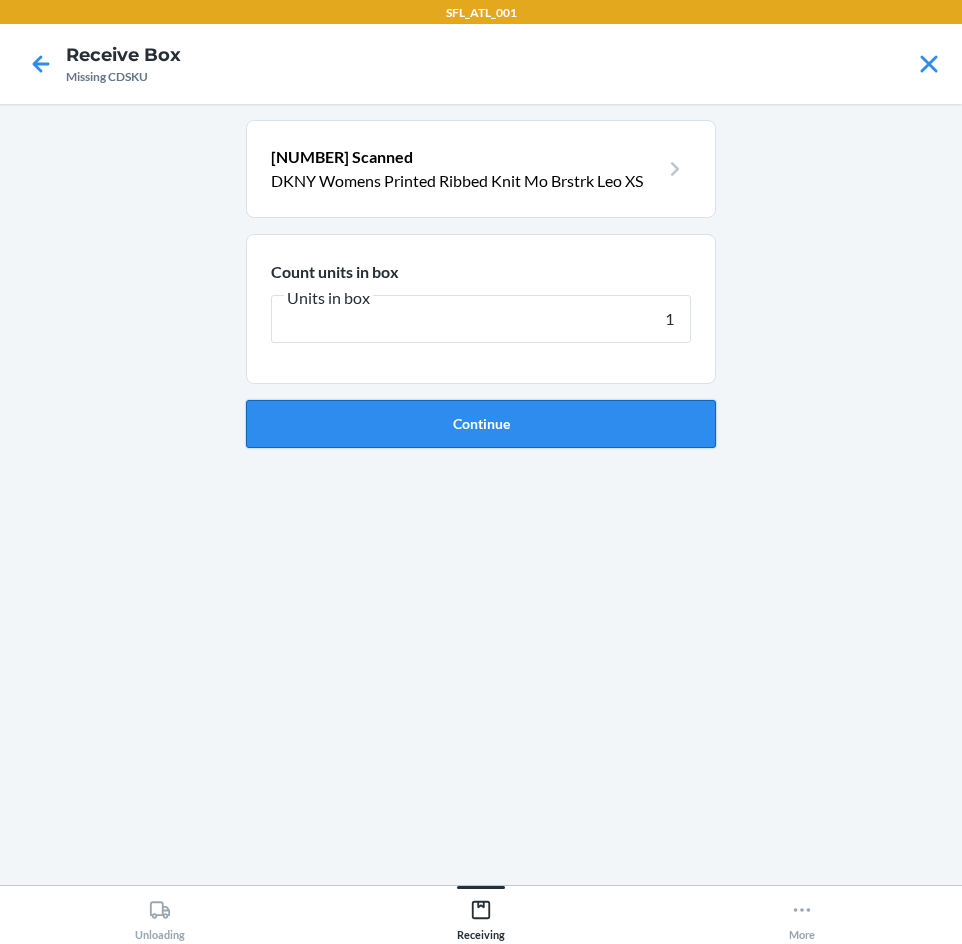click on "Continue" at bounding box center [481, 424] 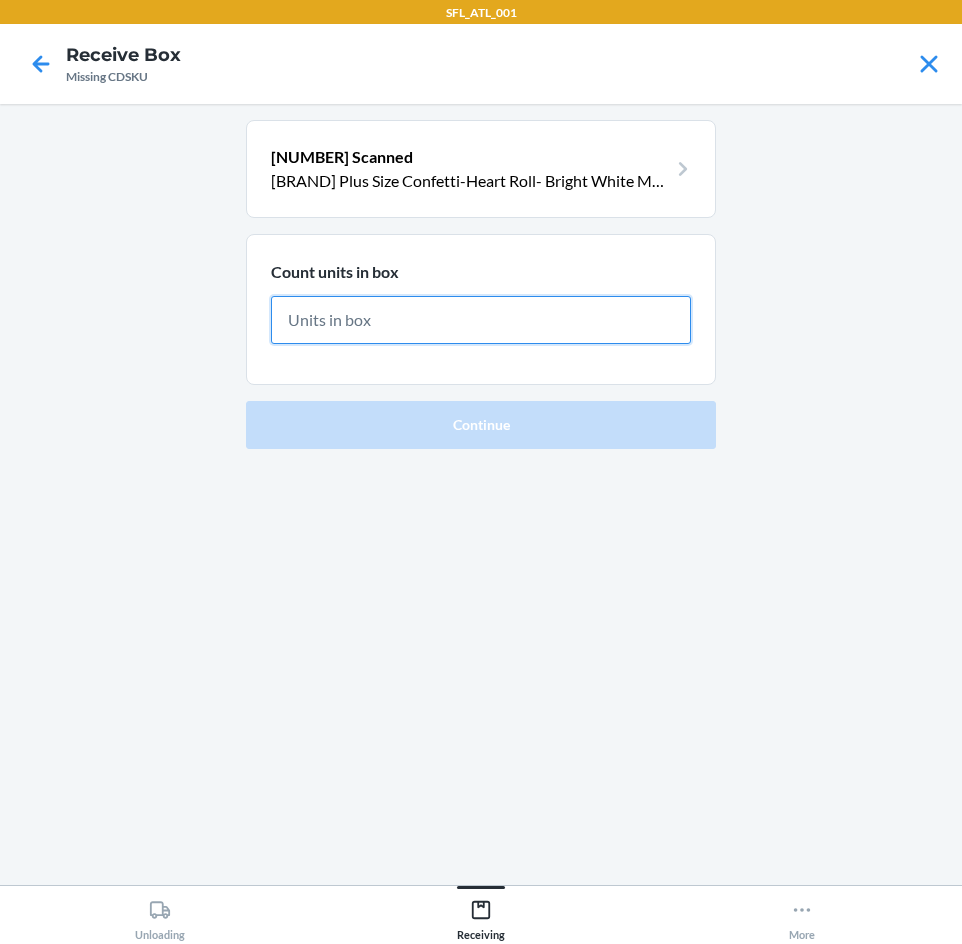 click at bounding box center (481, 320) 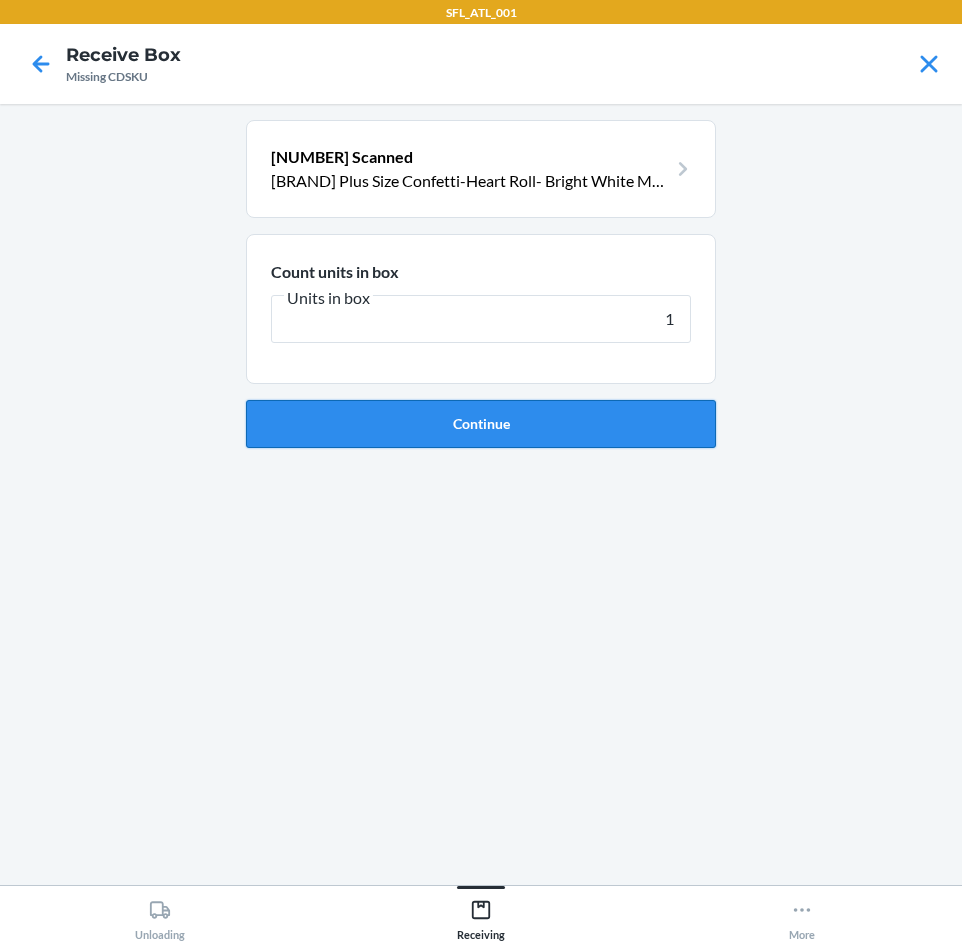 click on "Continue" at bounding box center [481, 424] 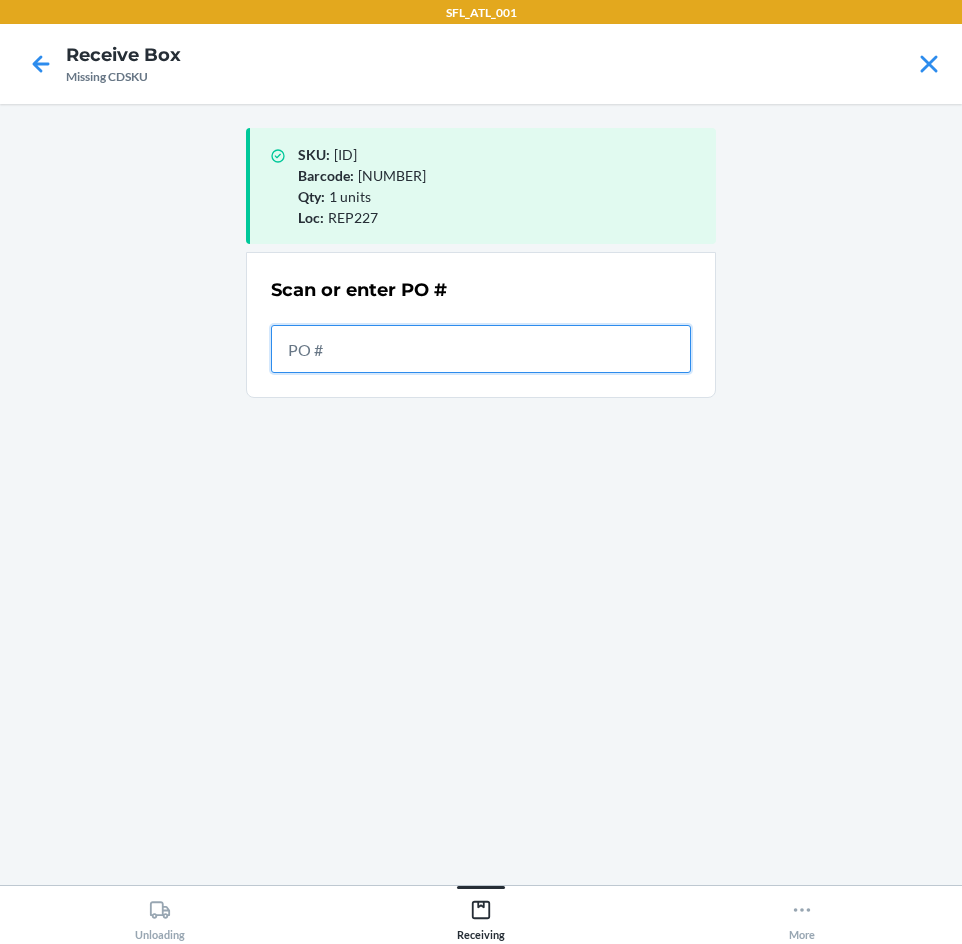 drag, startPoint x: 618, startPoint y: 340, endPoint x: 569, endPoint y: 230, distance: 120.4201 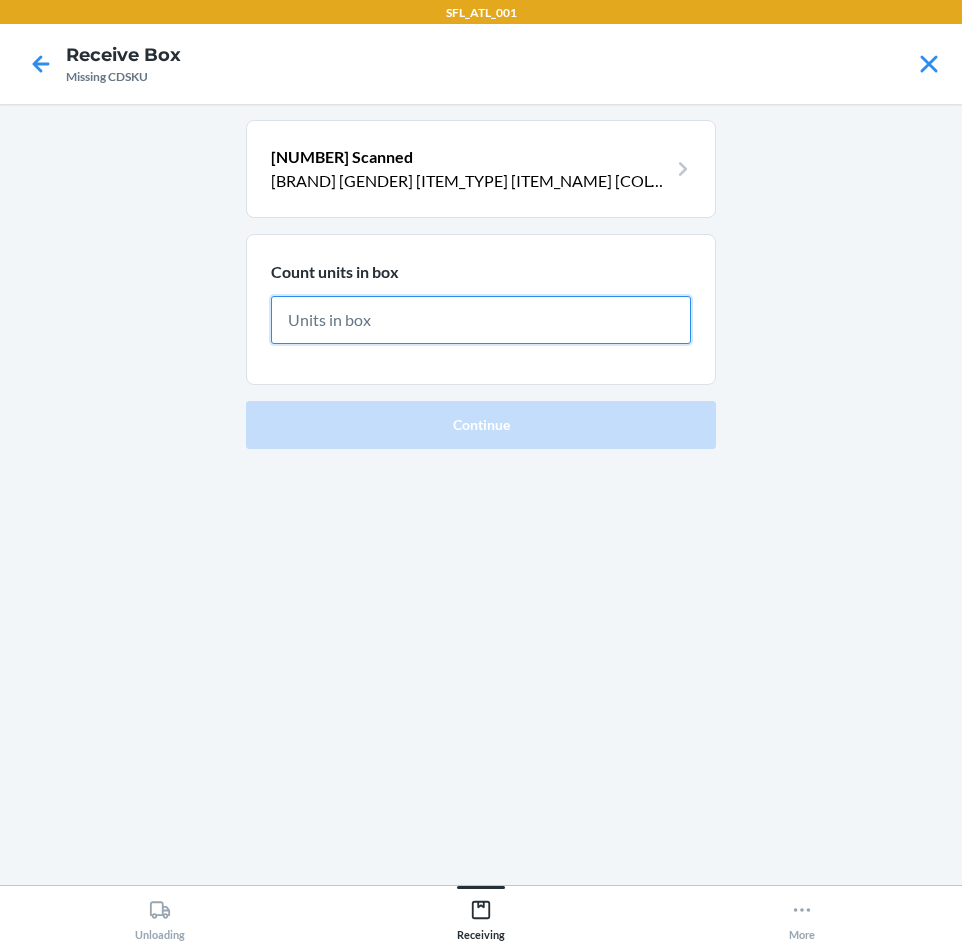 click at bounding box center (481, 320) 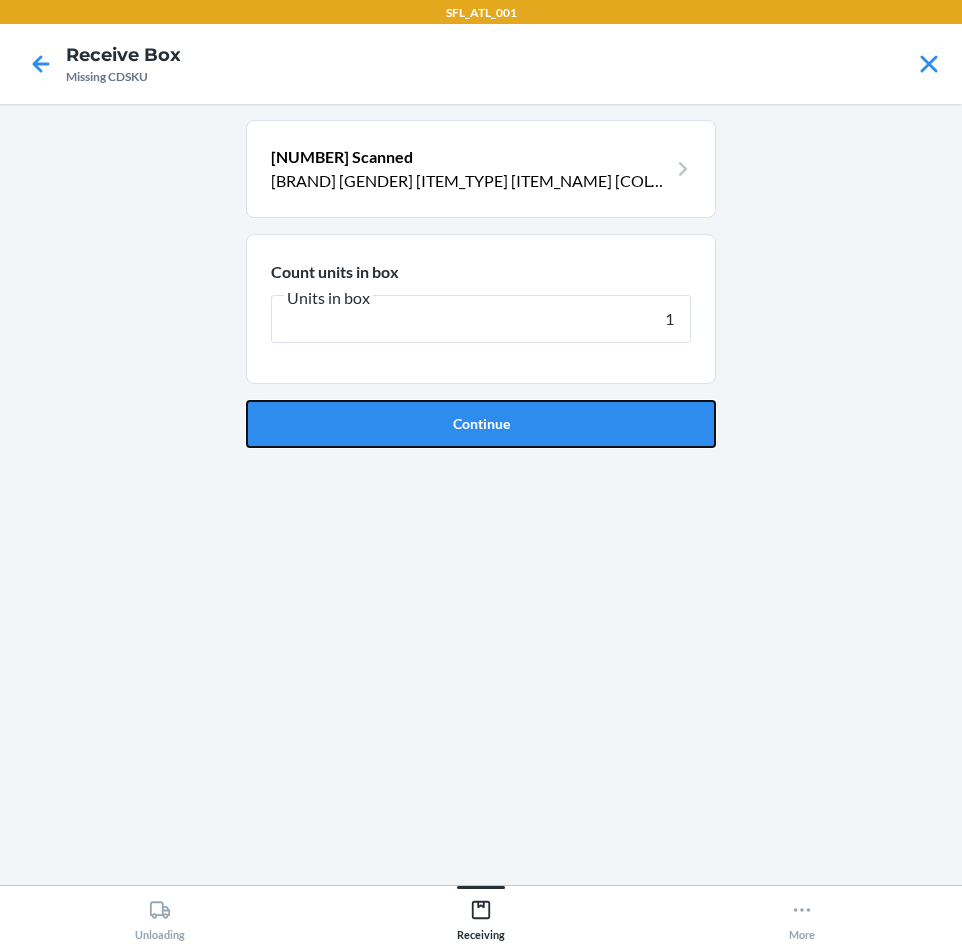 click on "Continue" at bounding box center [481, 424] 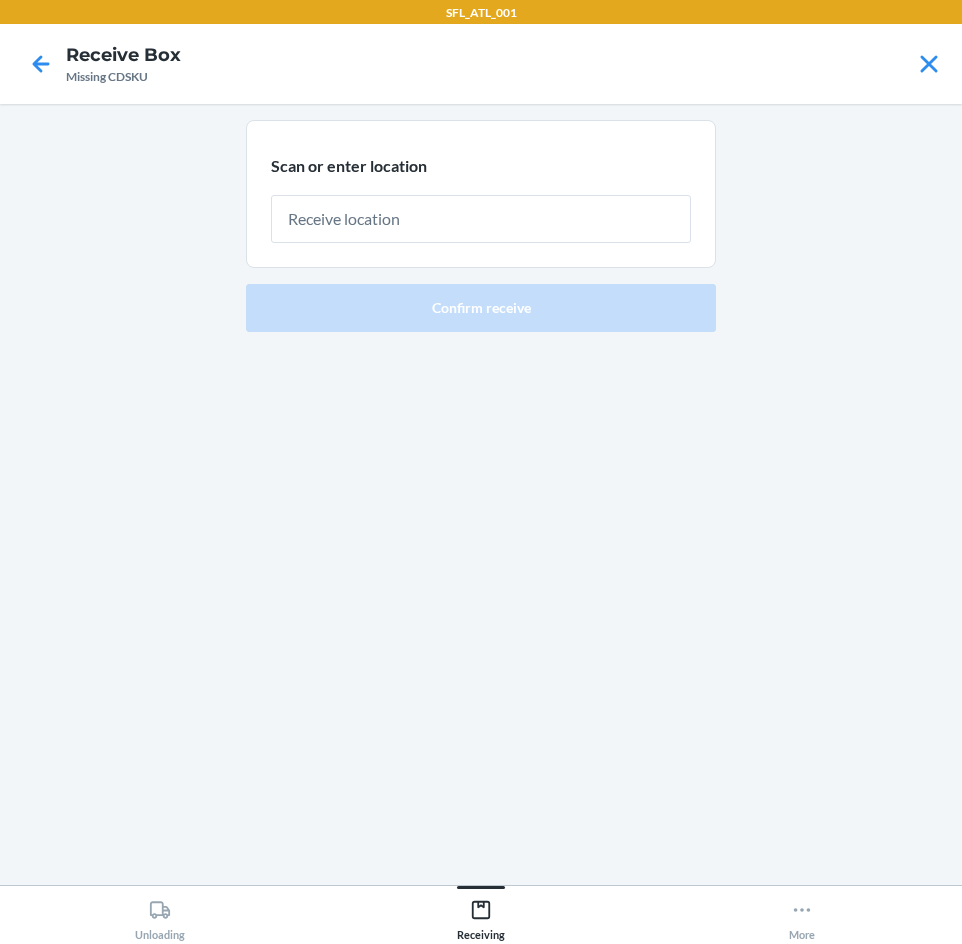 click at bounding box center (481, 219) 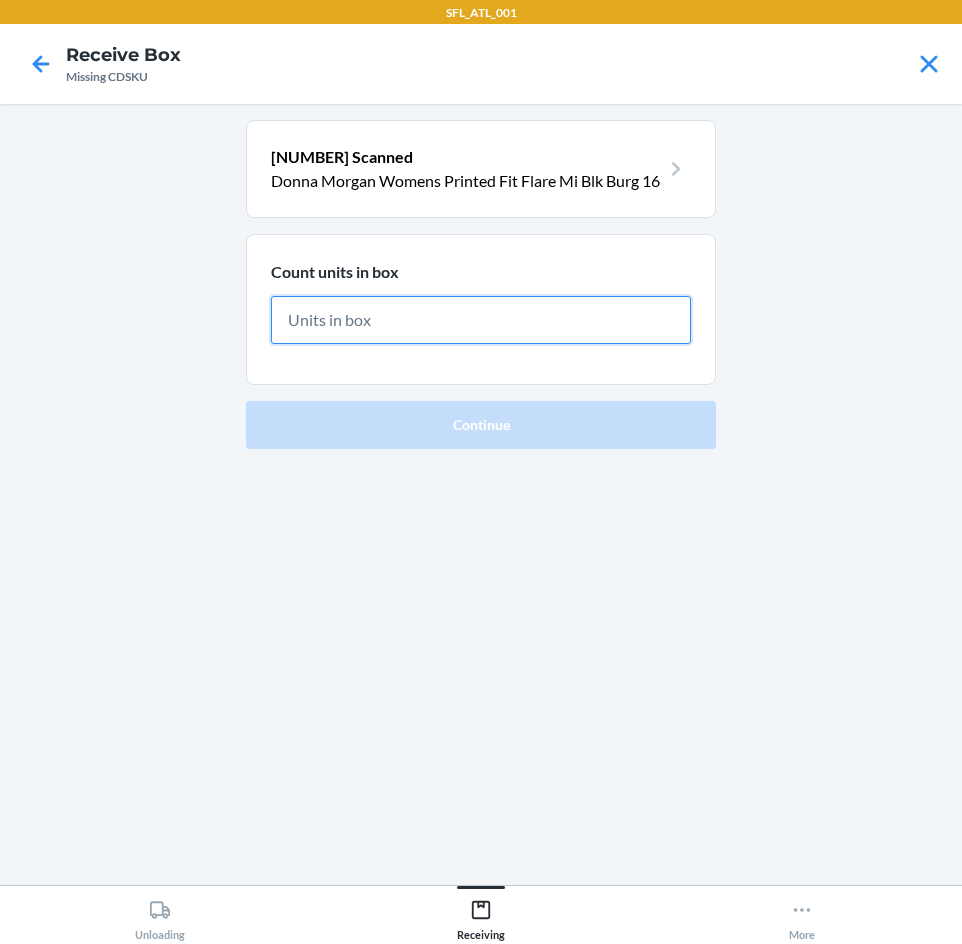 click at bounding box center (481, 320) 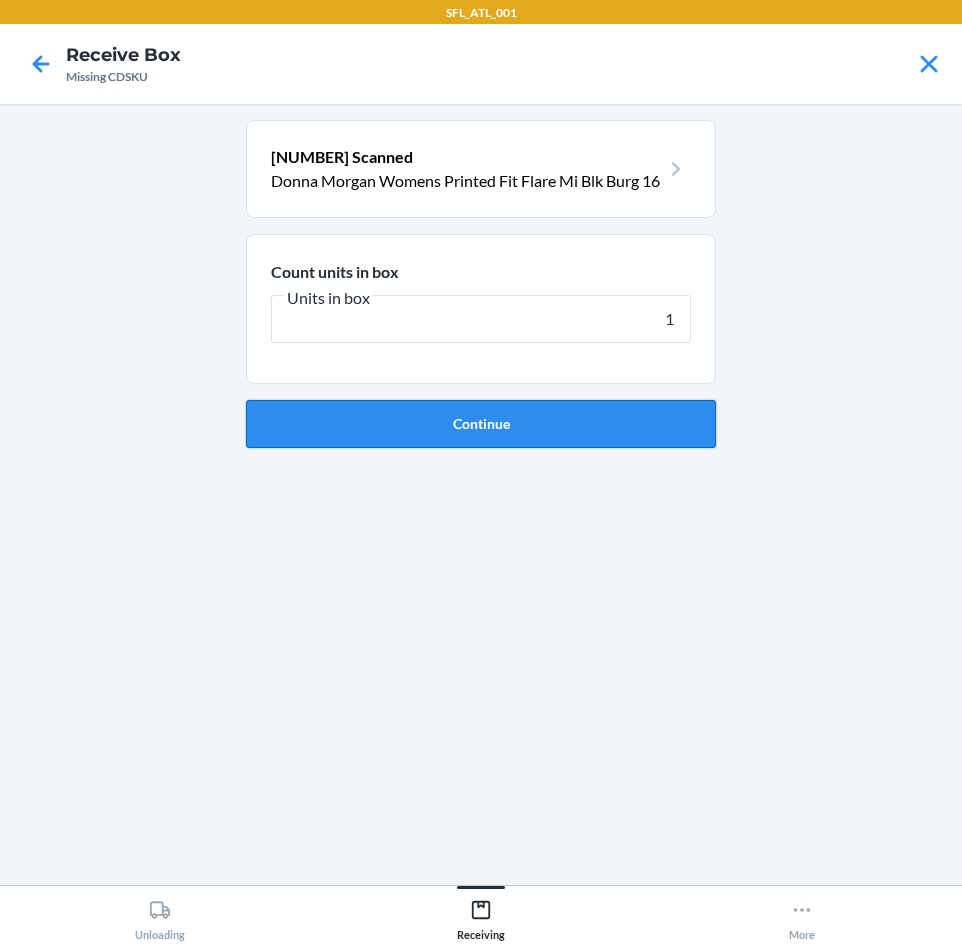 click on "Continue" at bounding box center (481, 424) 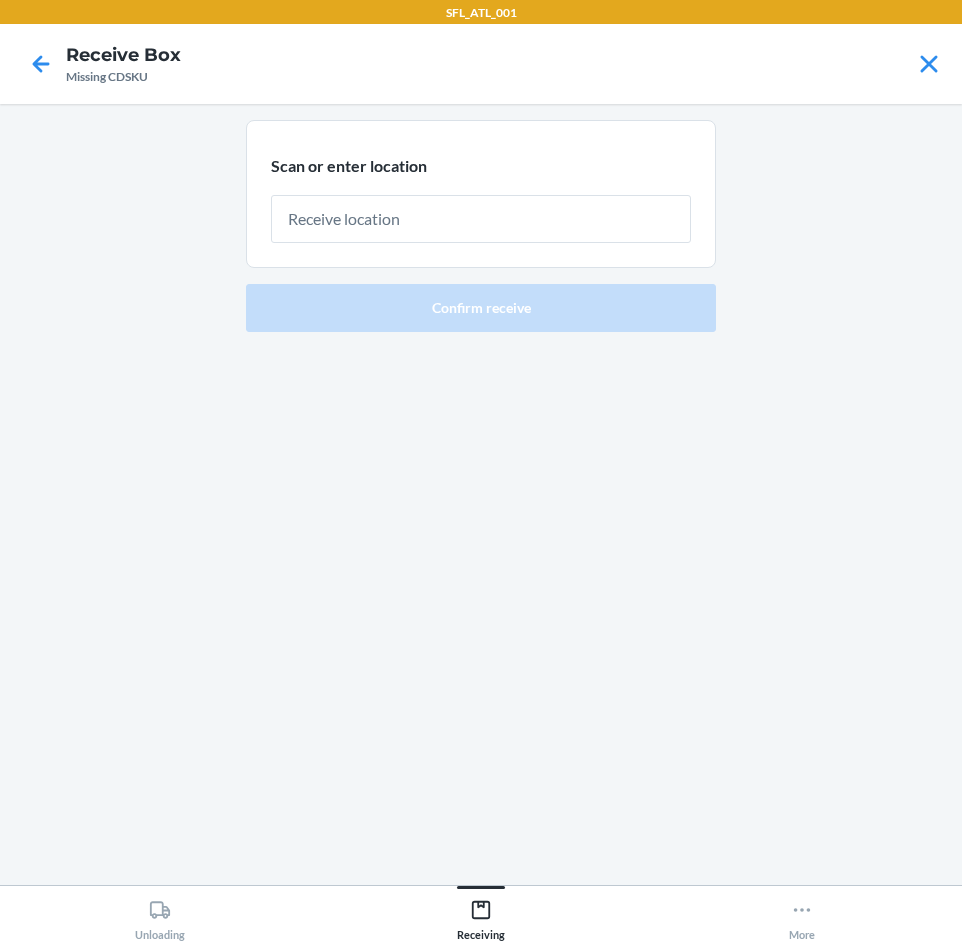 click at bounding box center (481, 219) 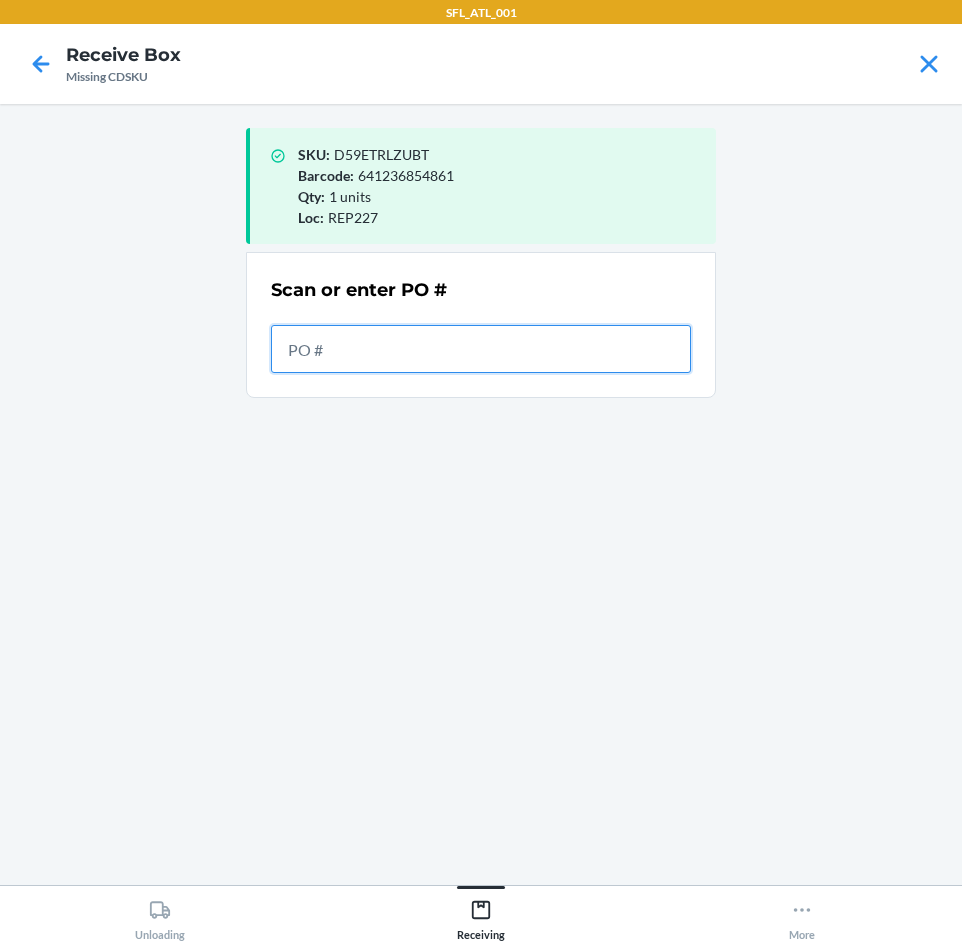 click at bounding box center (481, 349) 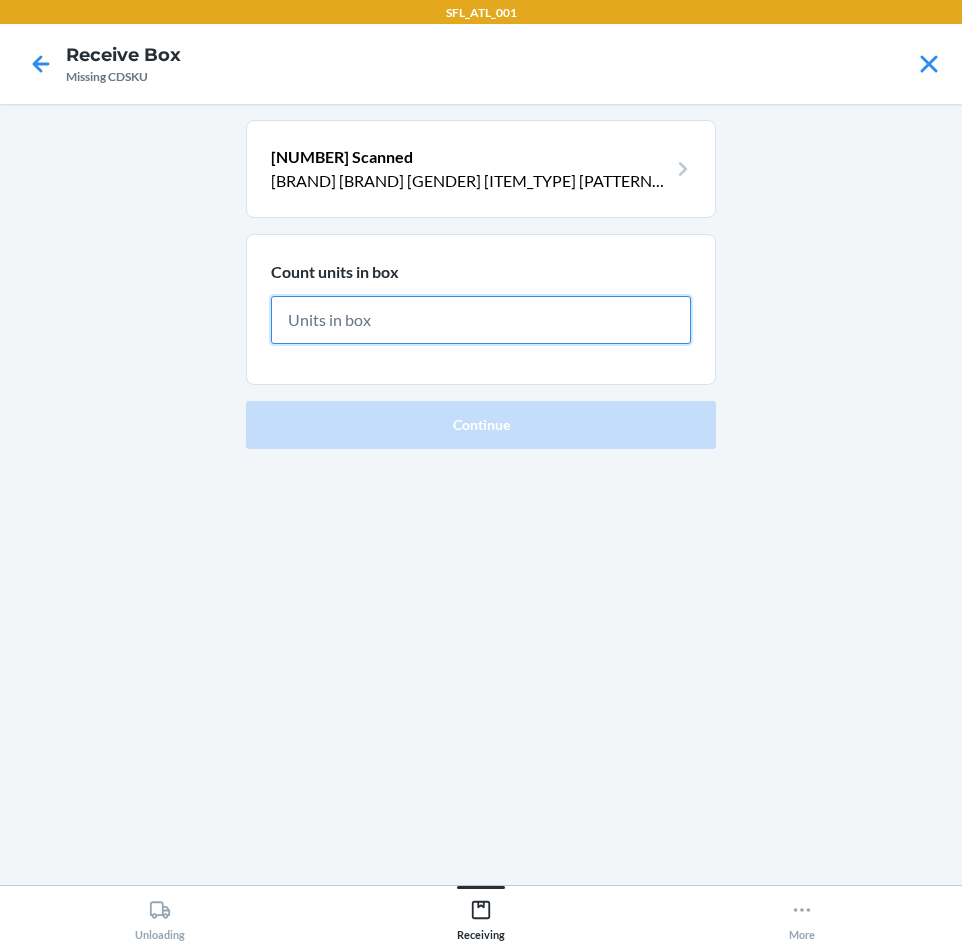 click at bounding box center [481, 320] 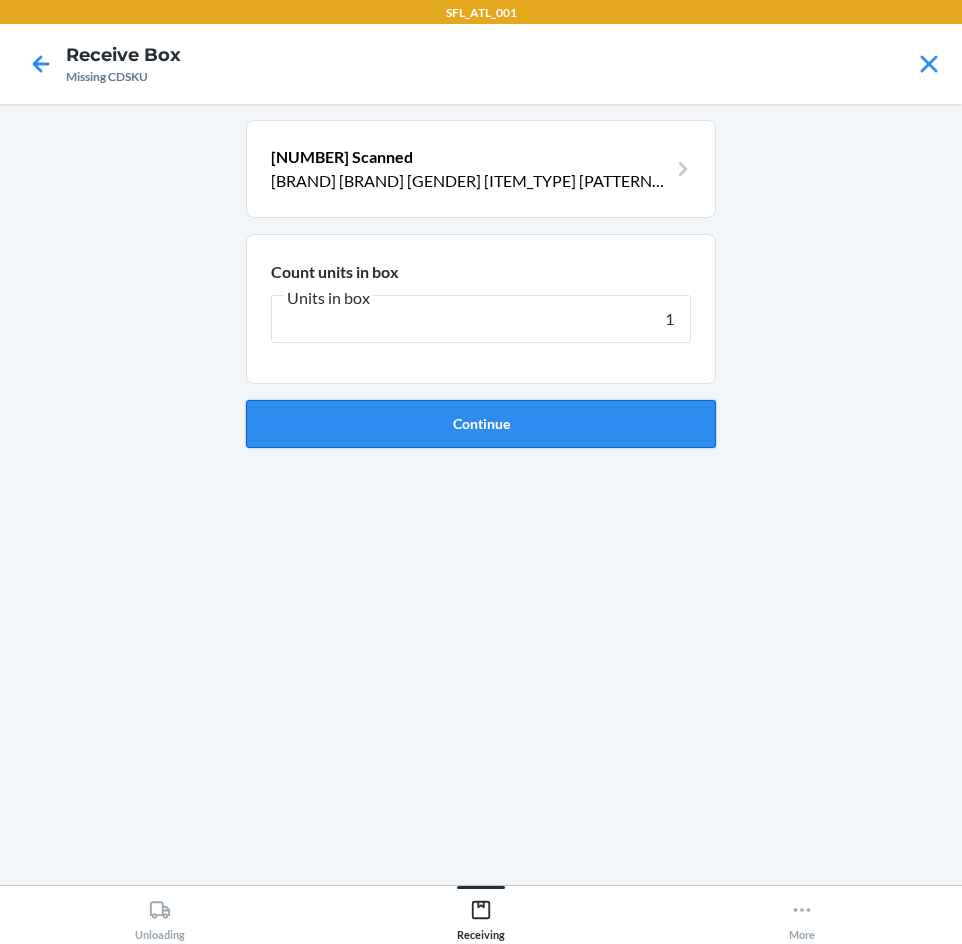 click on "Continue" at bounding box center [481, 424] 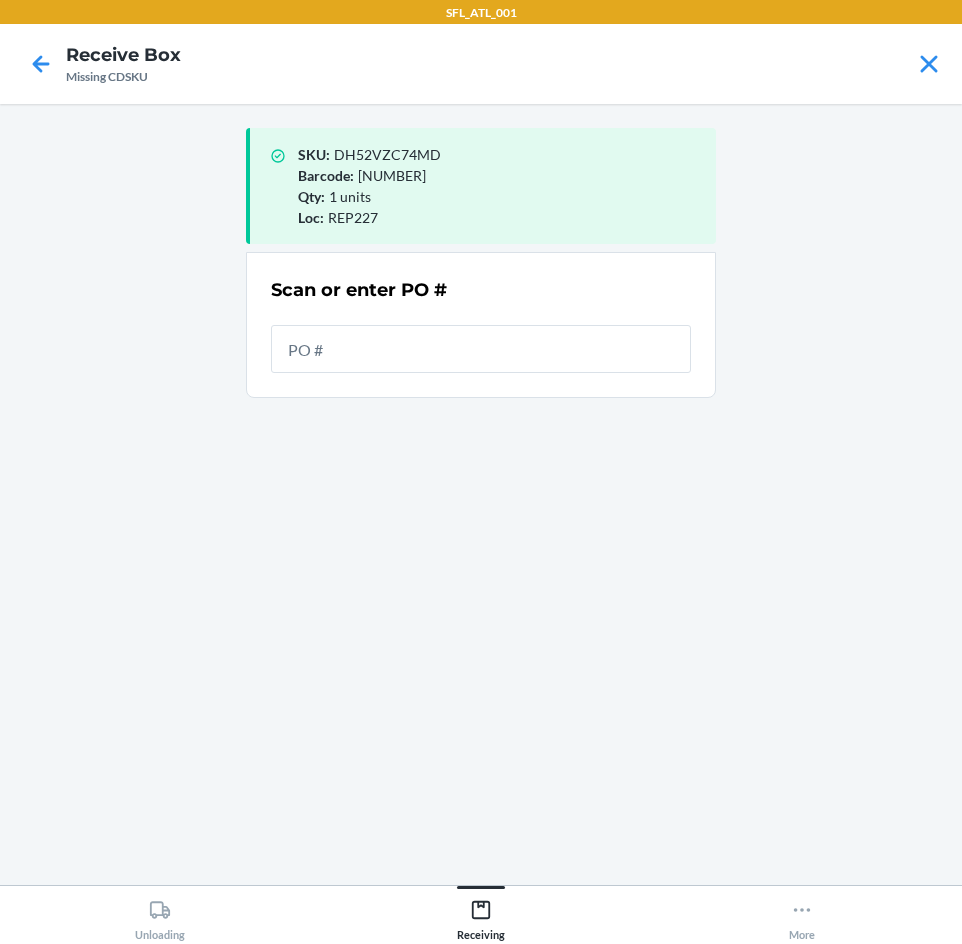 click at bounding box center (481, 349) 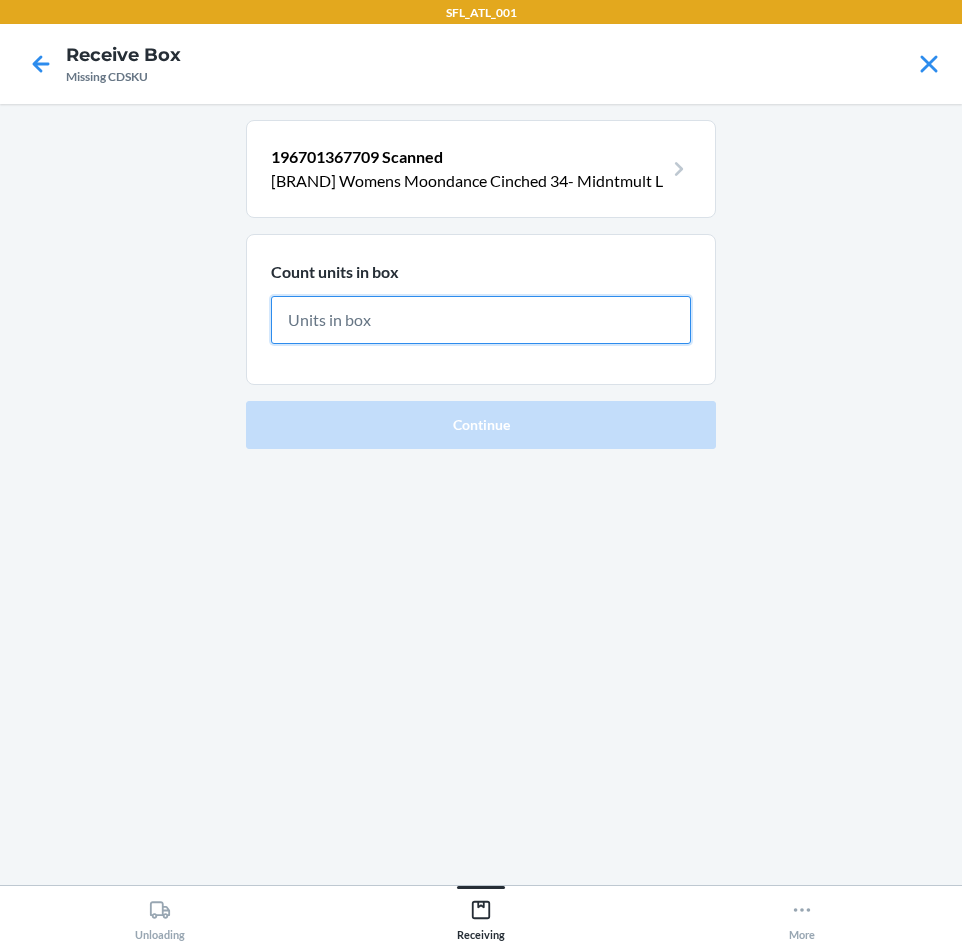 click at bounding box center (481, 320) 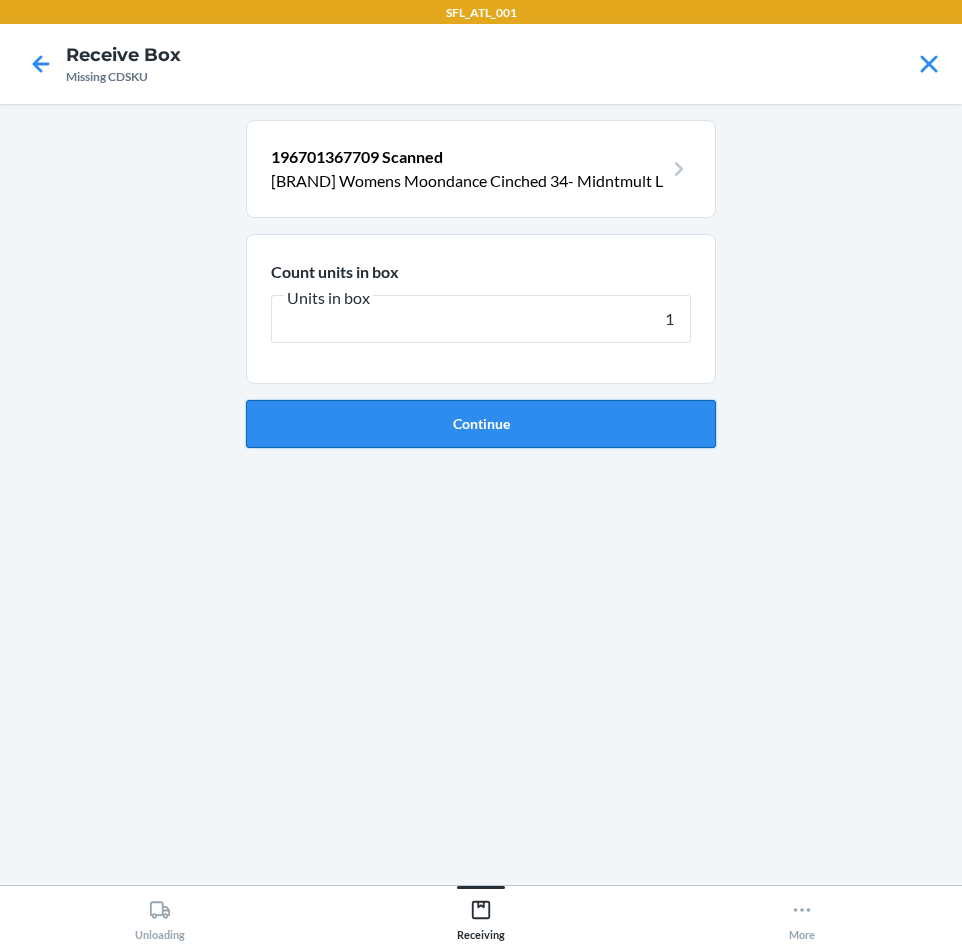 click on "Continue" at bounding box center (481, 424) 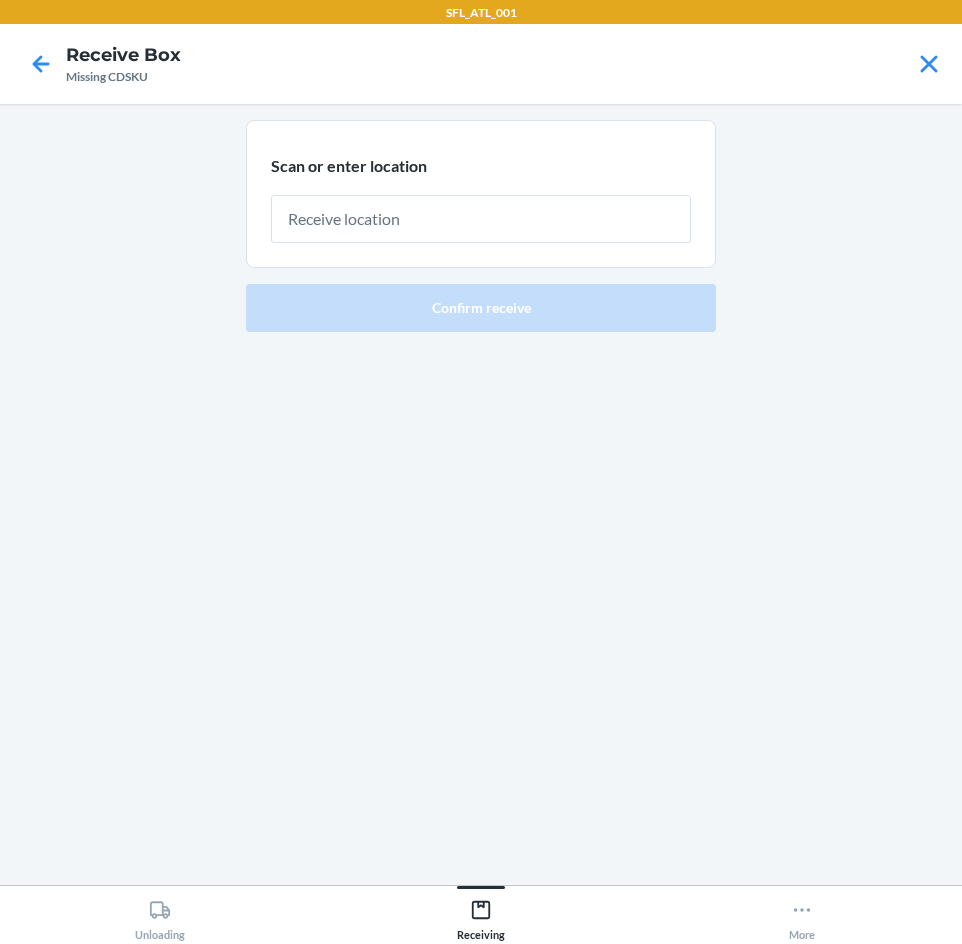 click at bounding box center [481, 219] 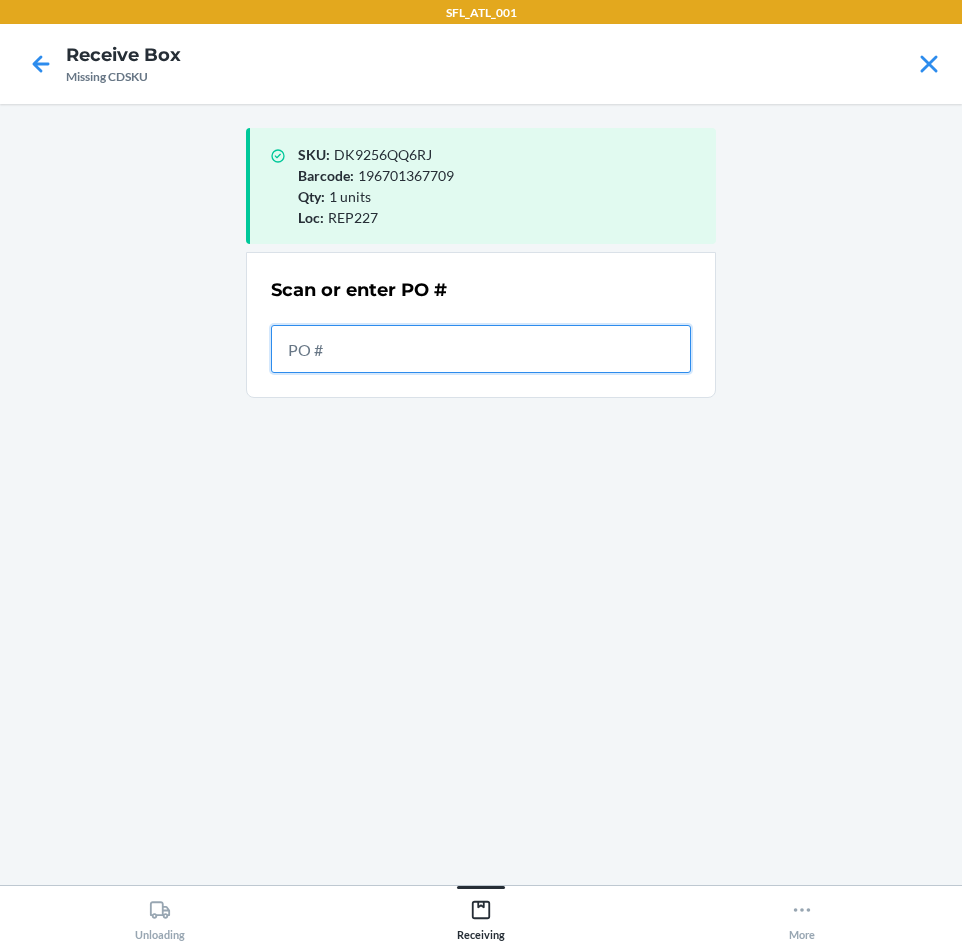click at bounding box center (481, 349) 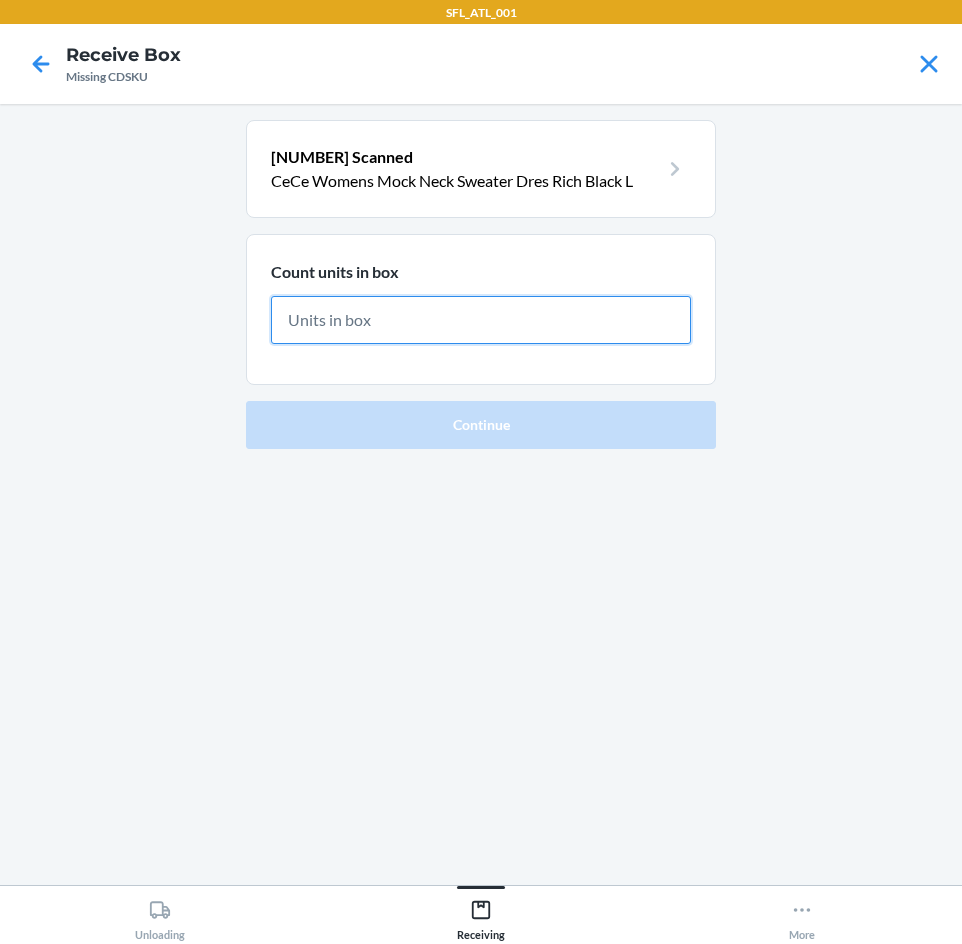 click at bounding box center (481, 320) 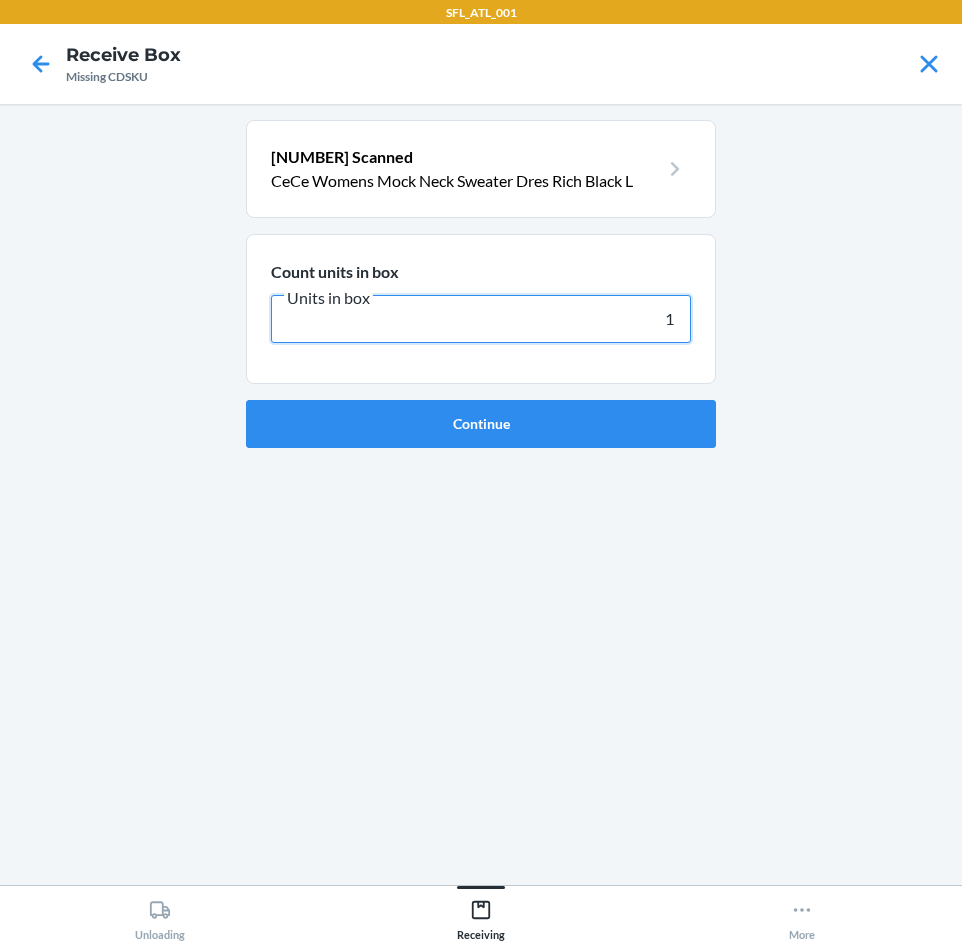 click on "1" at bounding box center (481, 319) 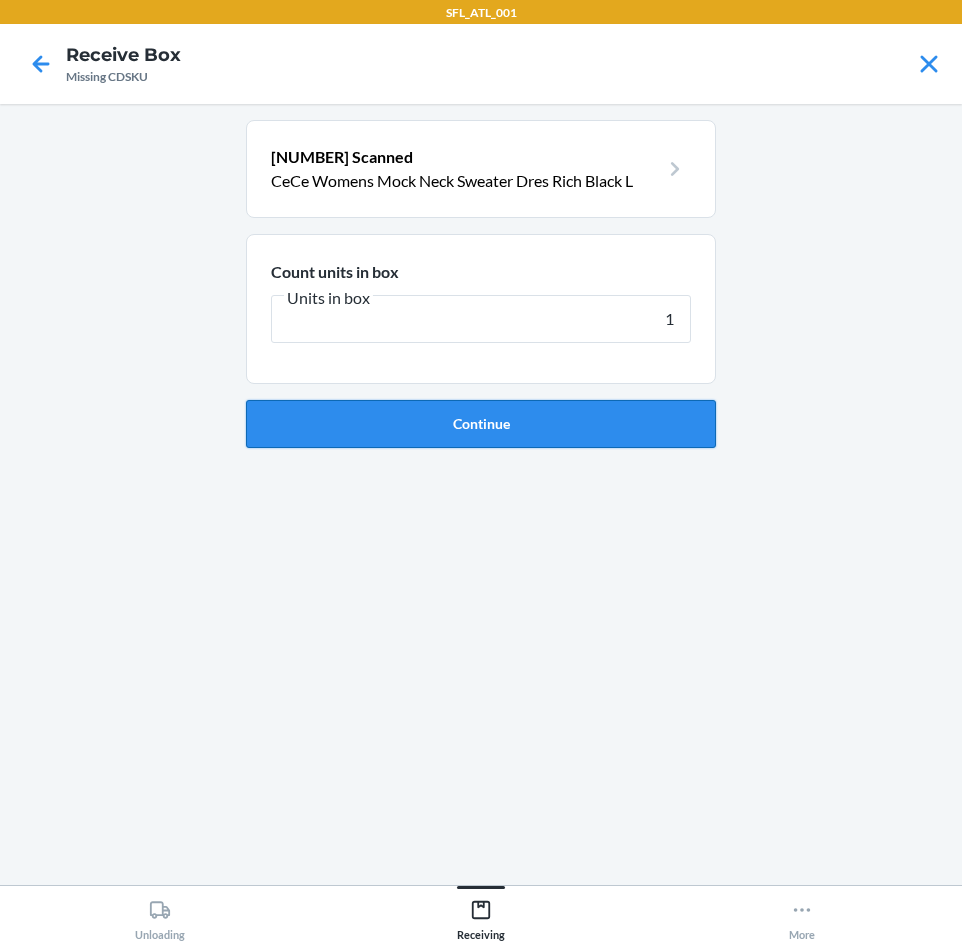 click on "Continue" at bounding box center (481, 424) 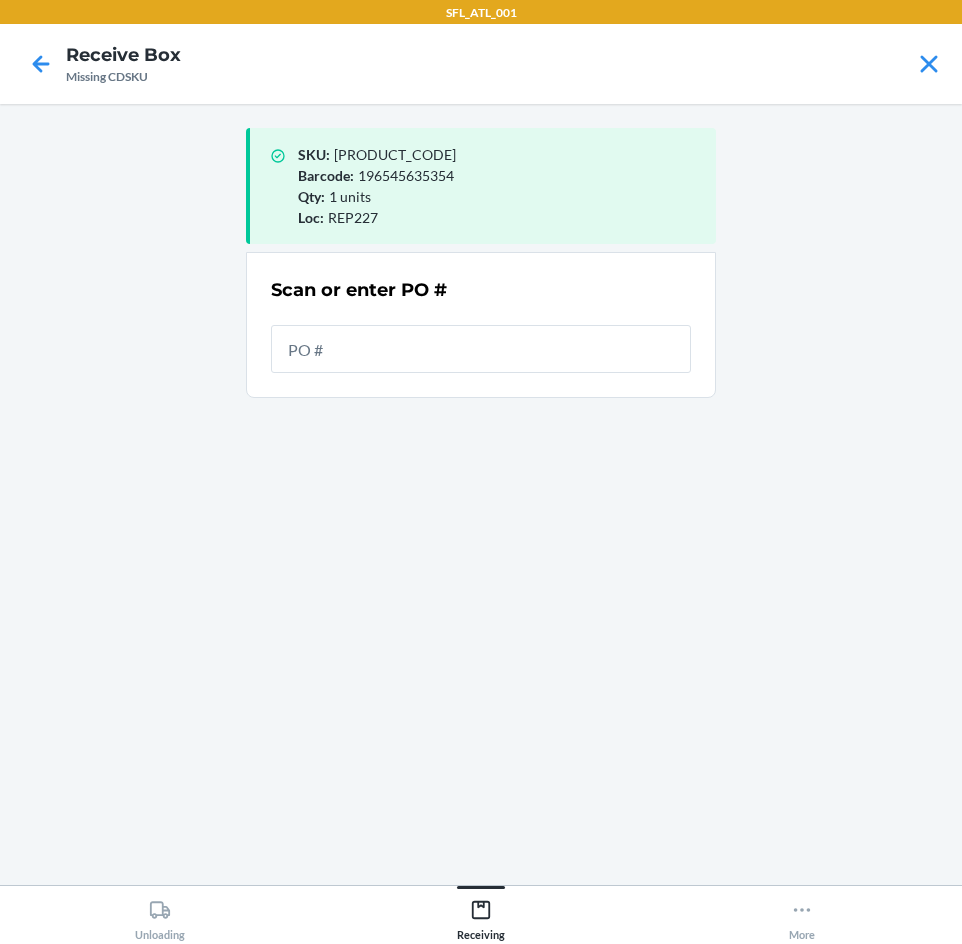 click at bounding box center [481, 349] 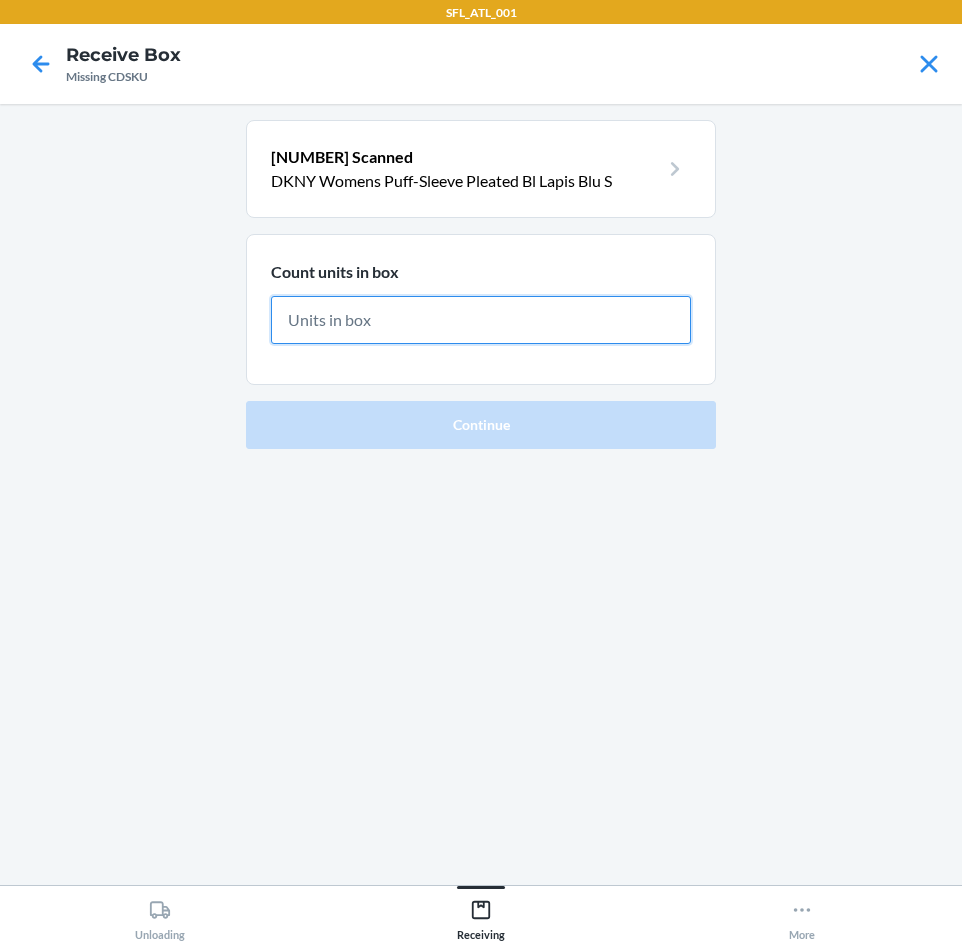 click at bounding box center [481, 320] 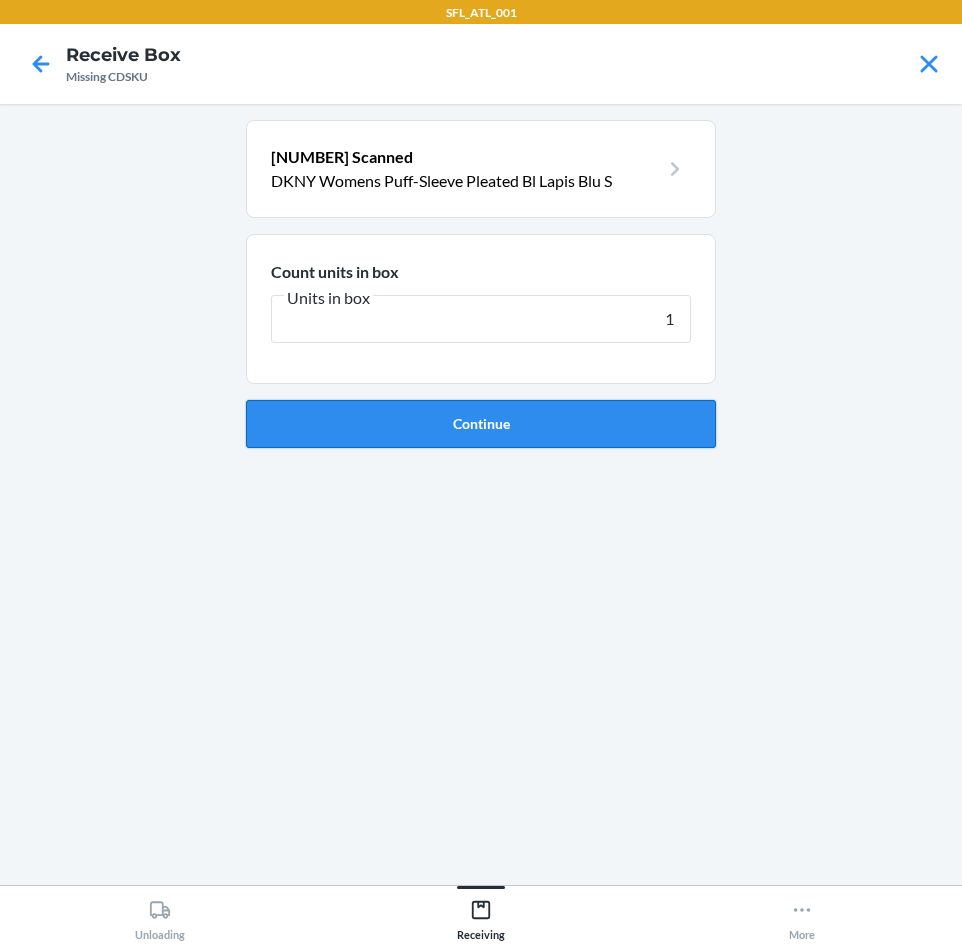 click on "Continue" at bounding box center [481, 424] 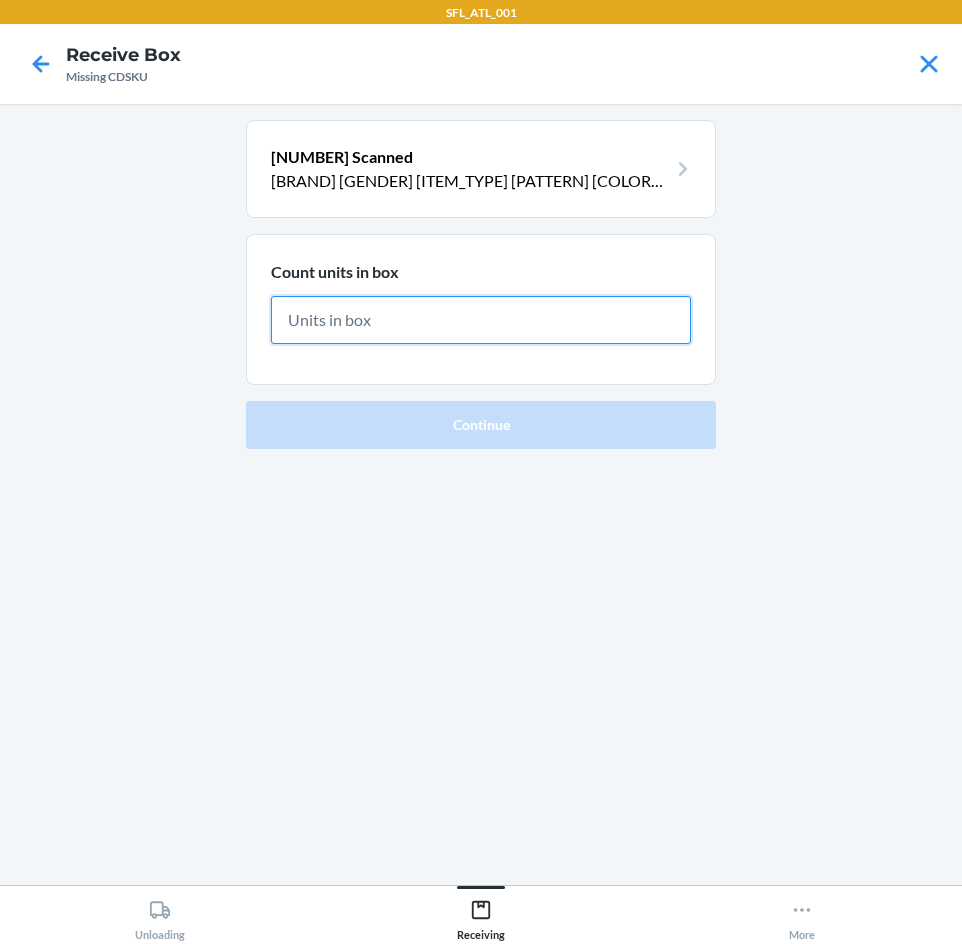 click at bounding box center (481, 320) 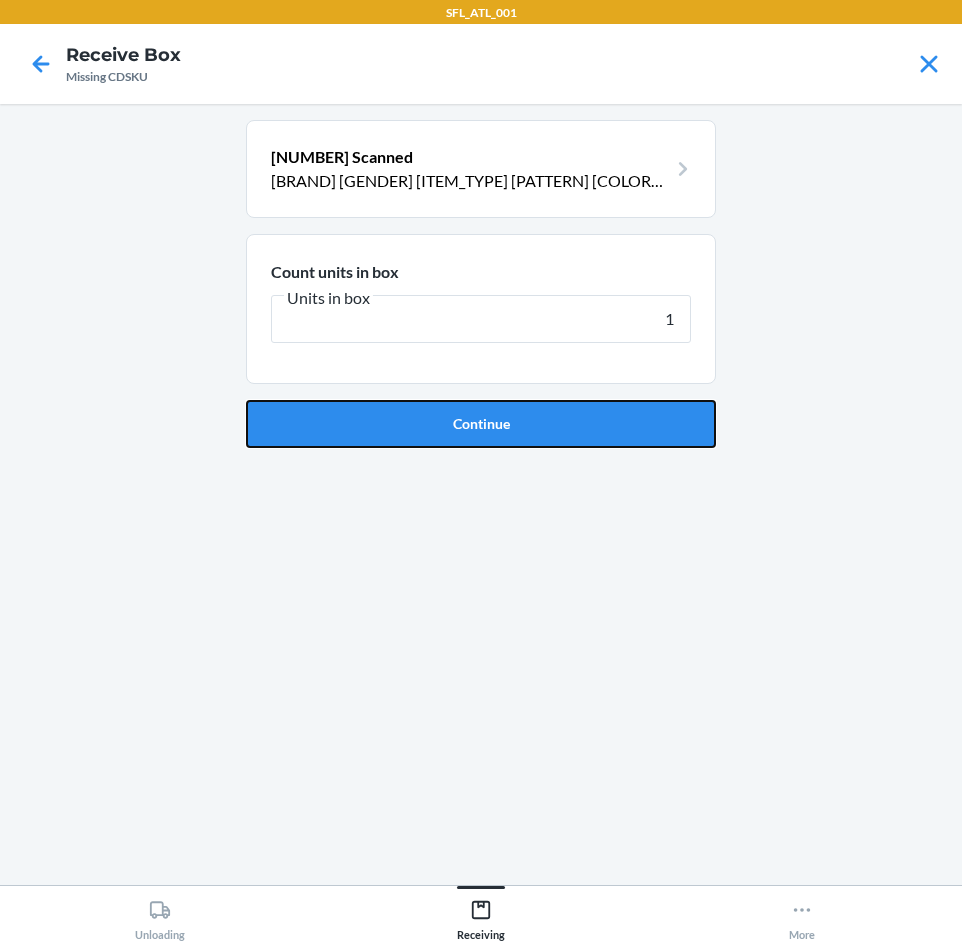 click on "Continue" at bounding box center (481, 424) 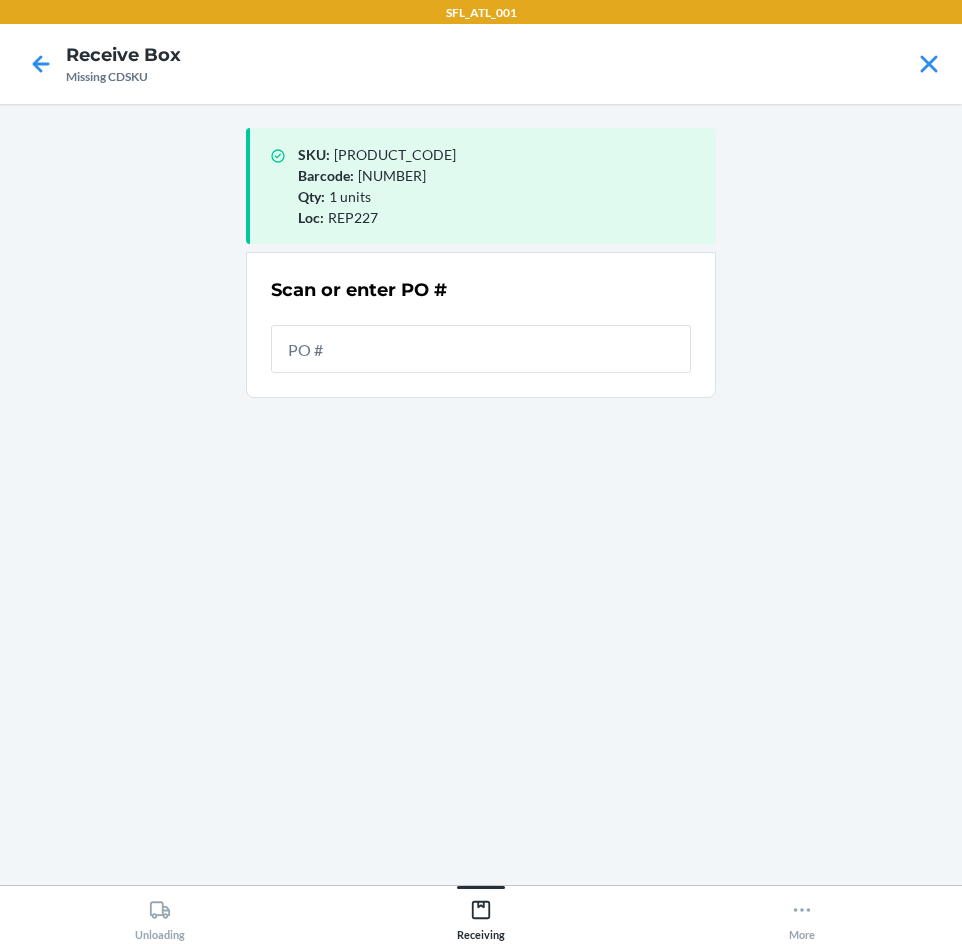 drag, startPoint x: 512, startPoint y: 364, endPoint x: 518, endPoint y: 347, distance: 18.027756 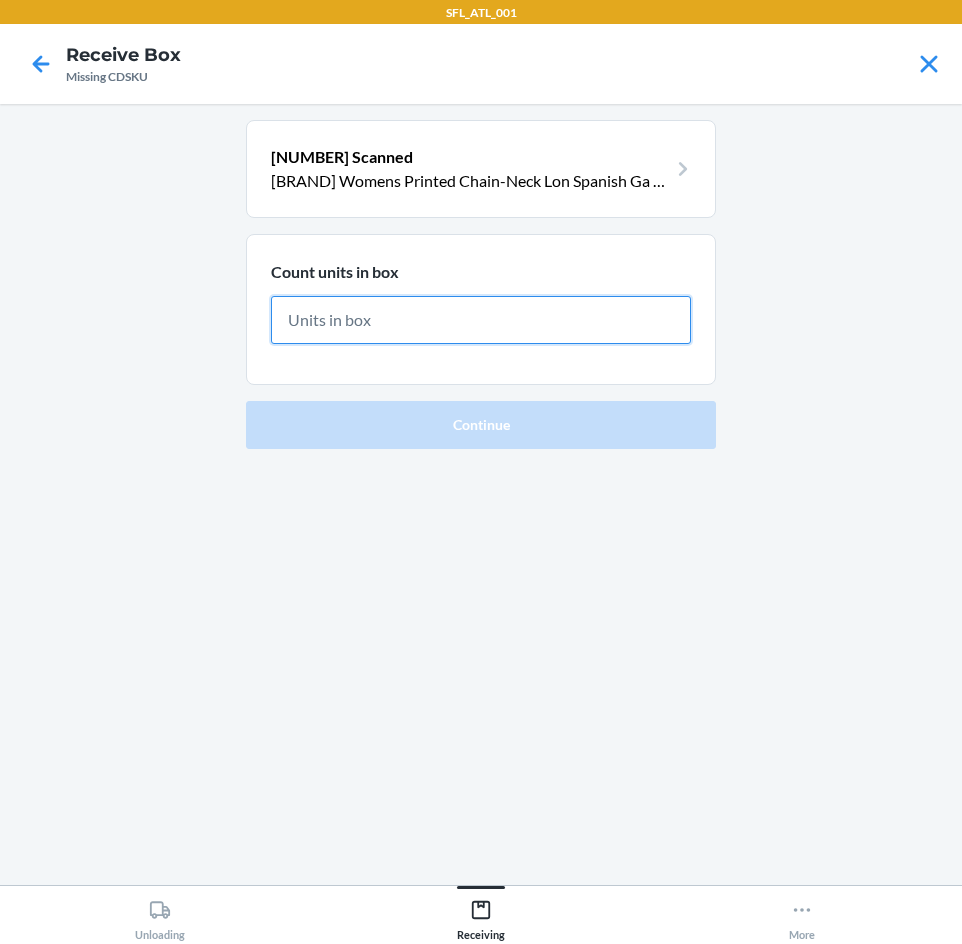 click at bounding box center (481, 320) 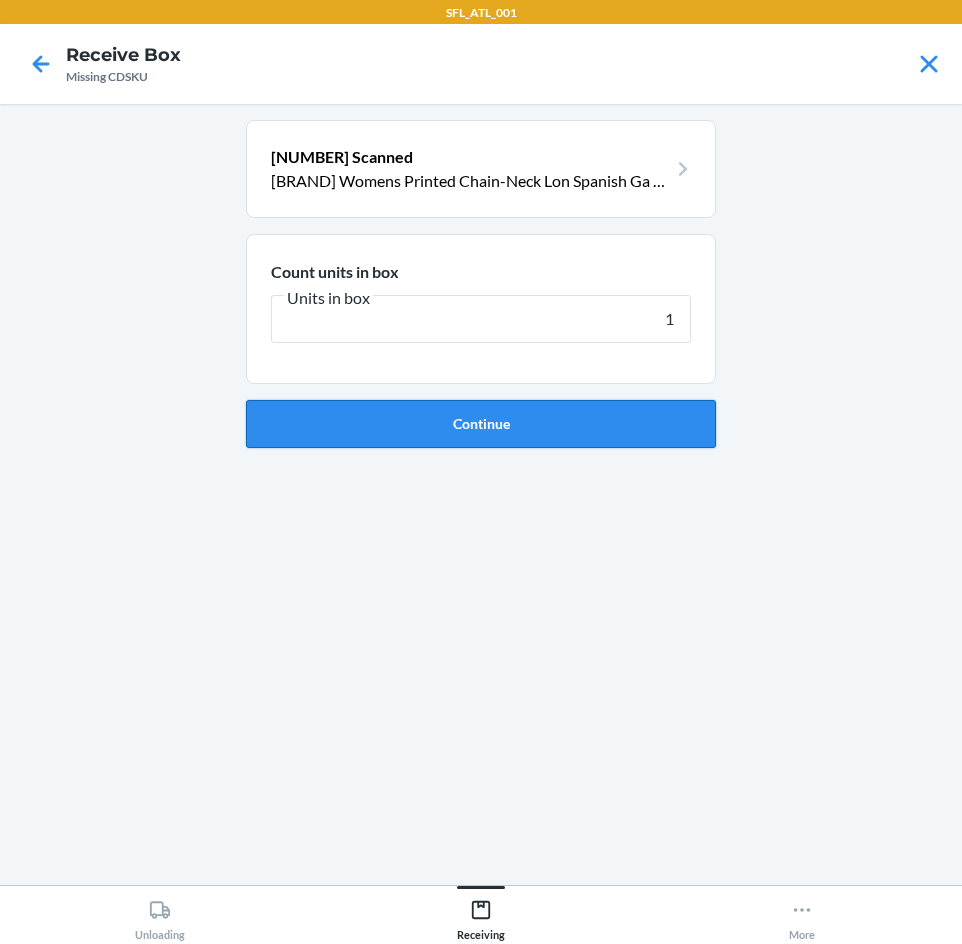 click on "Continue" at bounding box center (481, 424) 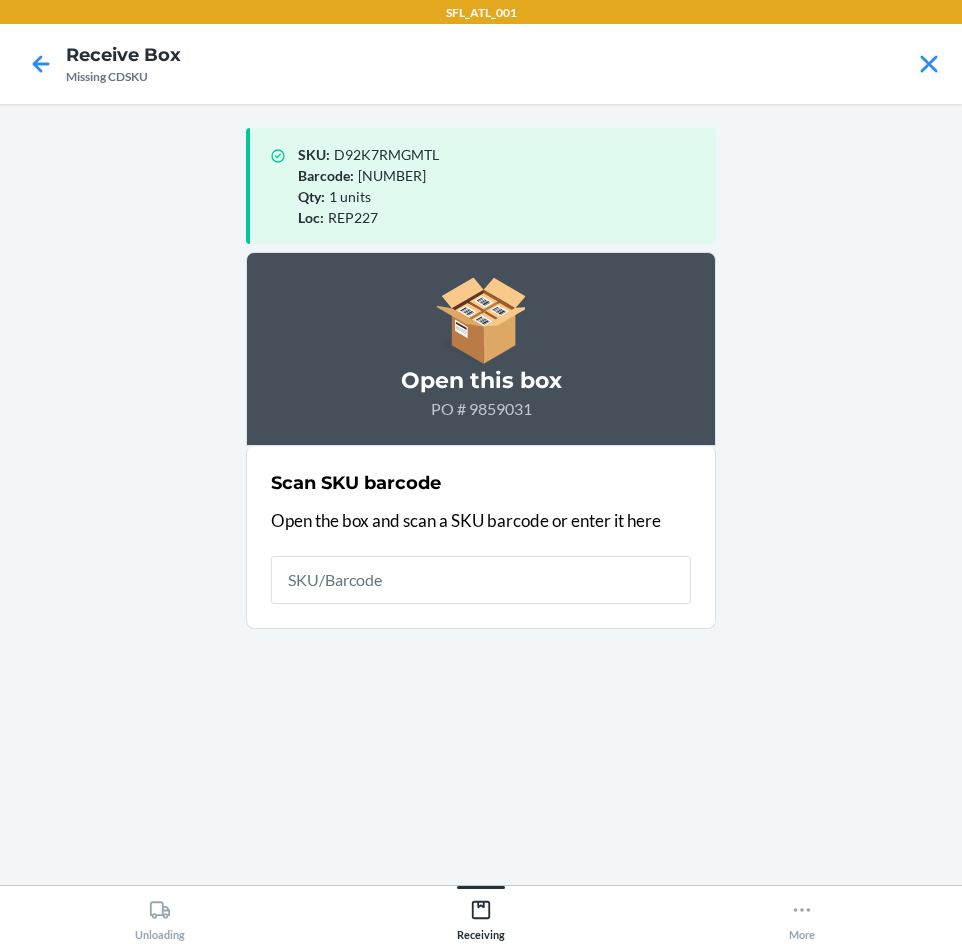 click at bounding box center [481, 580] 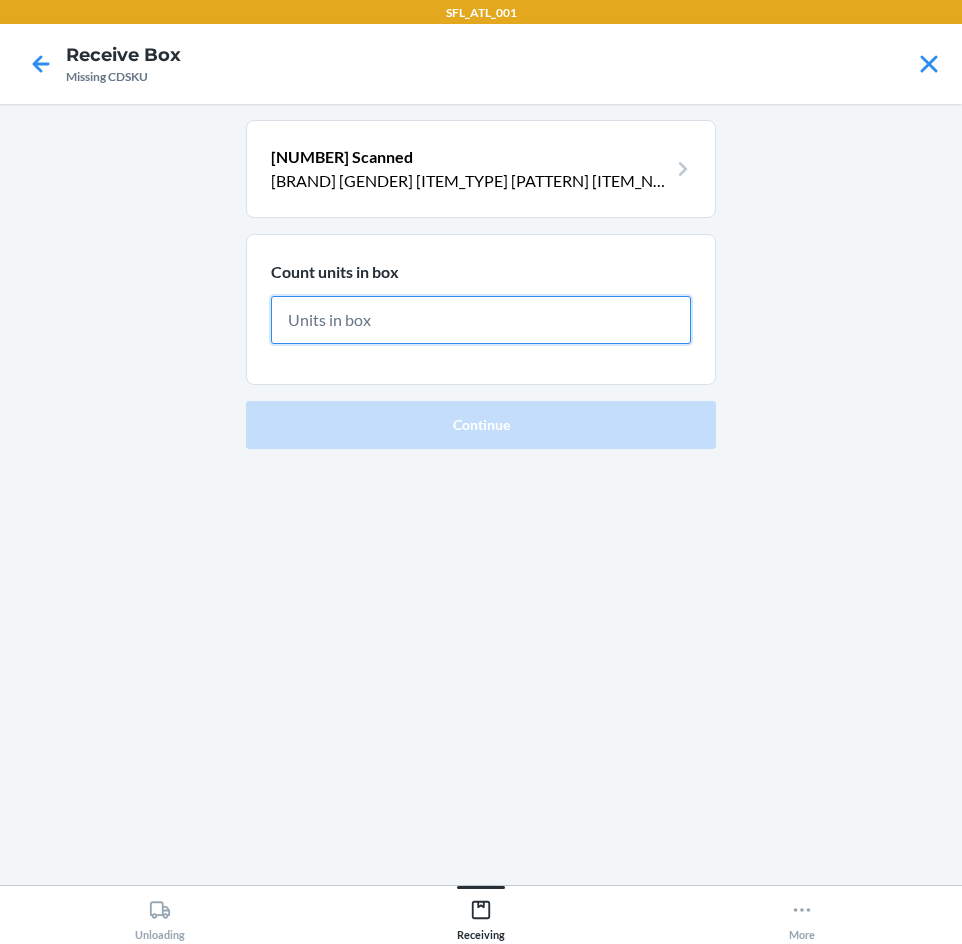 click at bounding box center [481, 320] 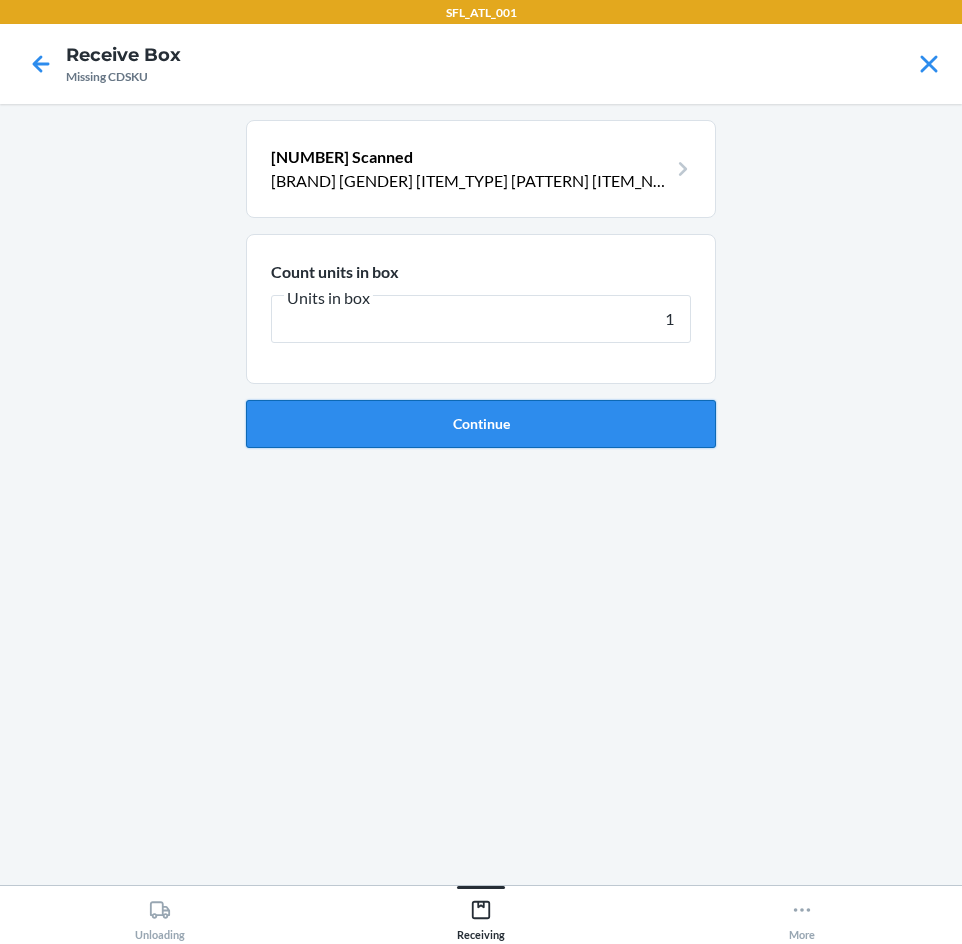 click on "Continue" at bounding box center [481, 424] 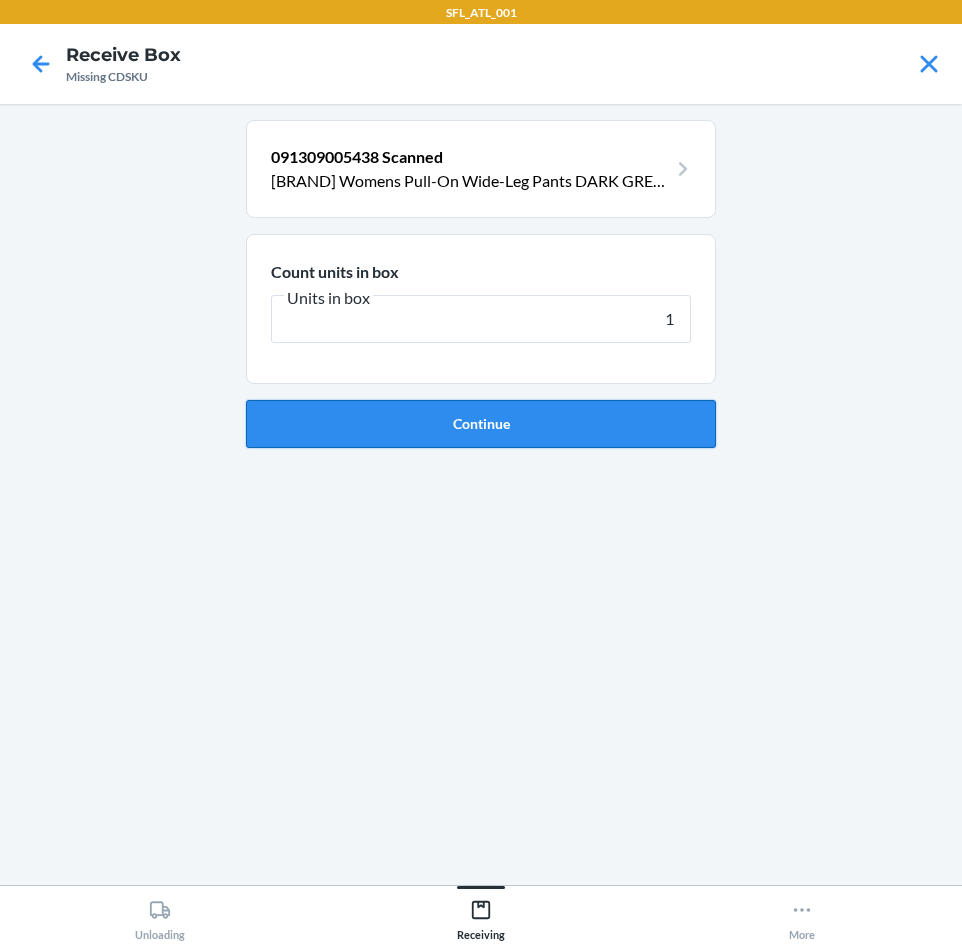 click on "Continue" at bounding box center (481, 424) 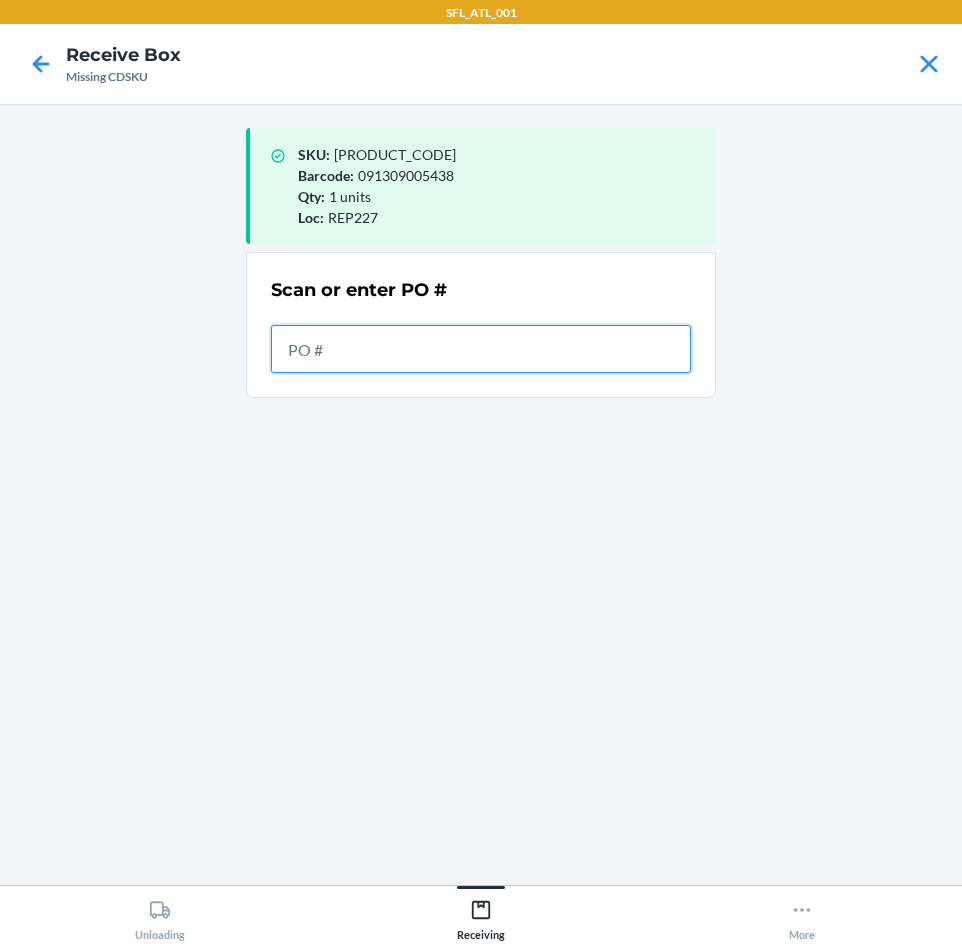 click at bounding box center (481, 349) 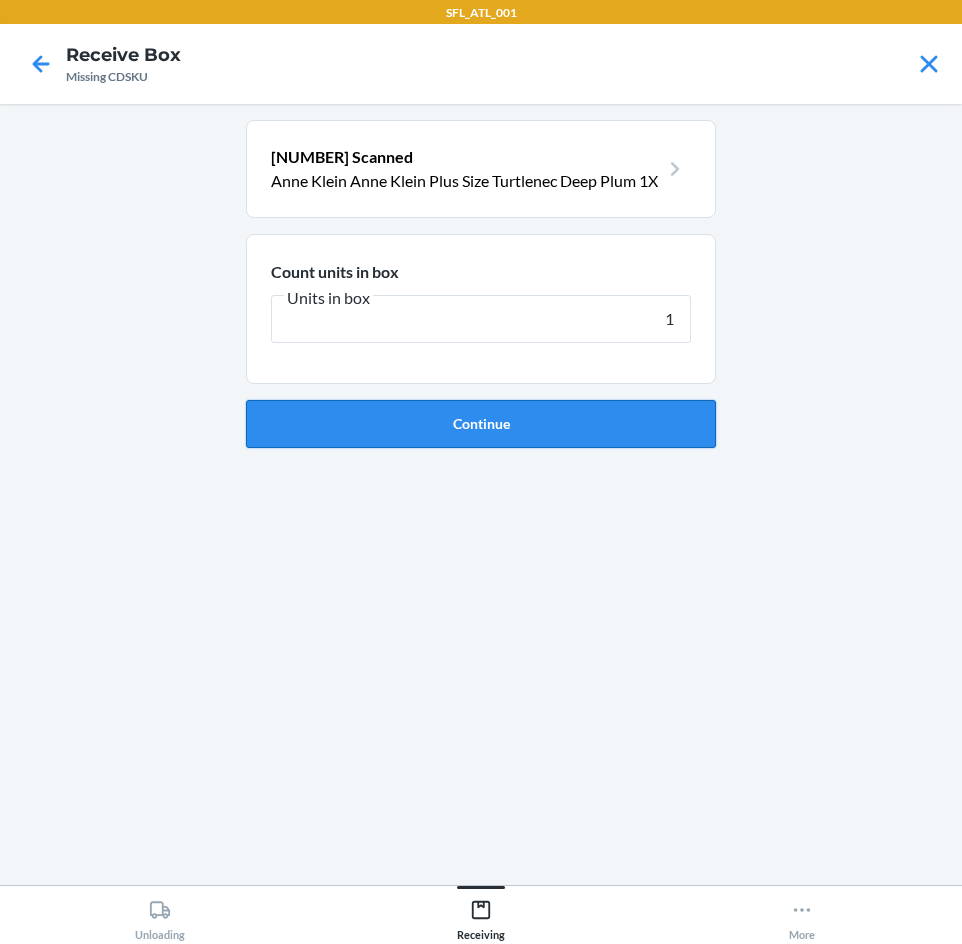 click on "Continue" at bounding box center [481, 424] 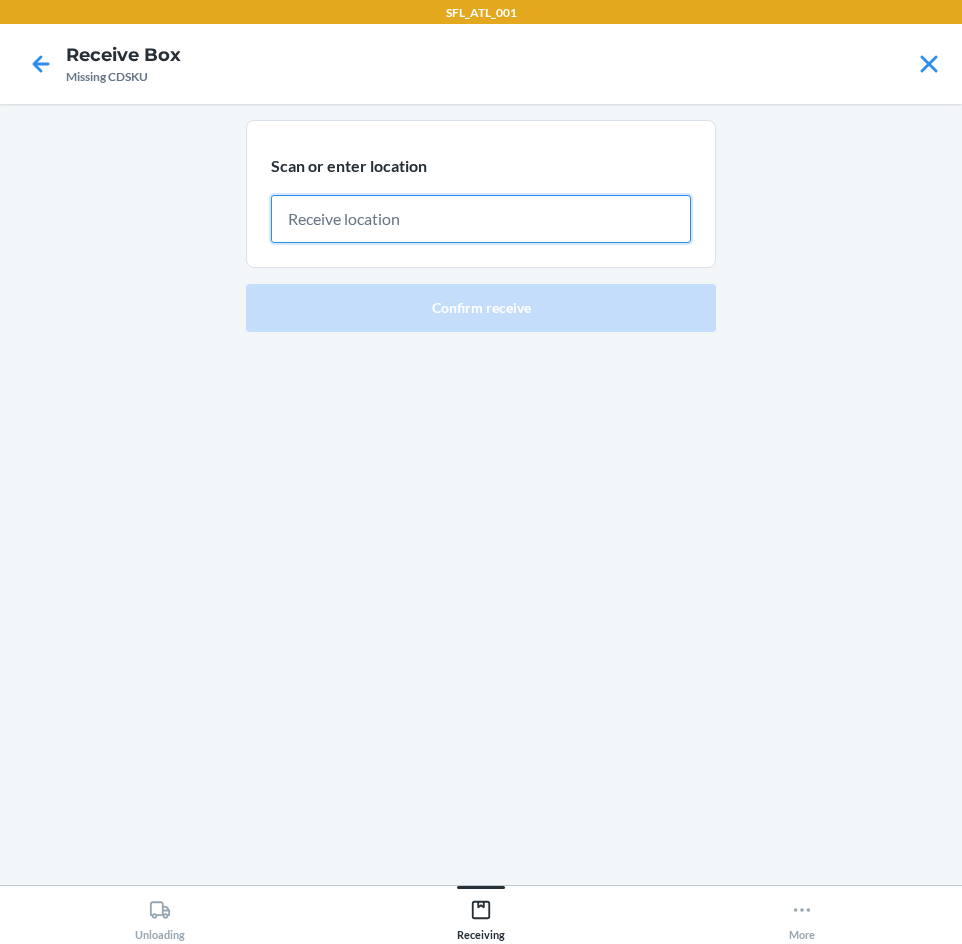 click at bounding box center [481, 219] 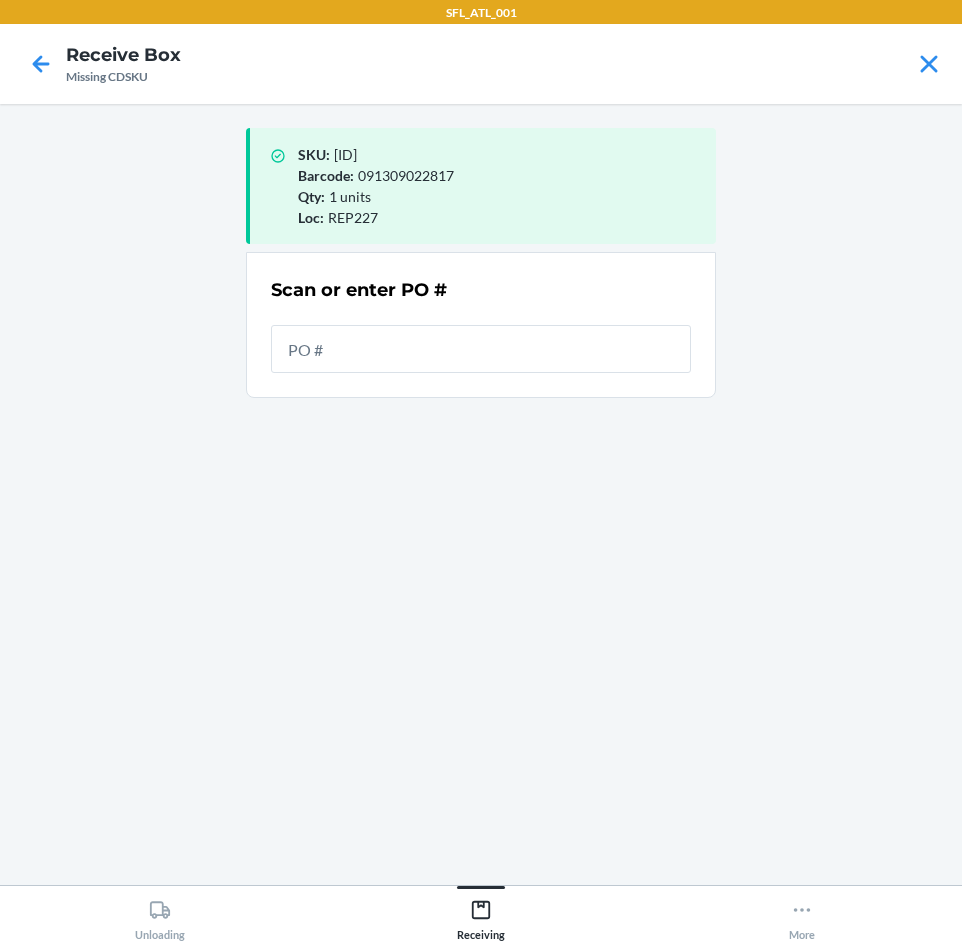 click at bounding box center [481, 349] 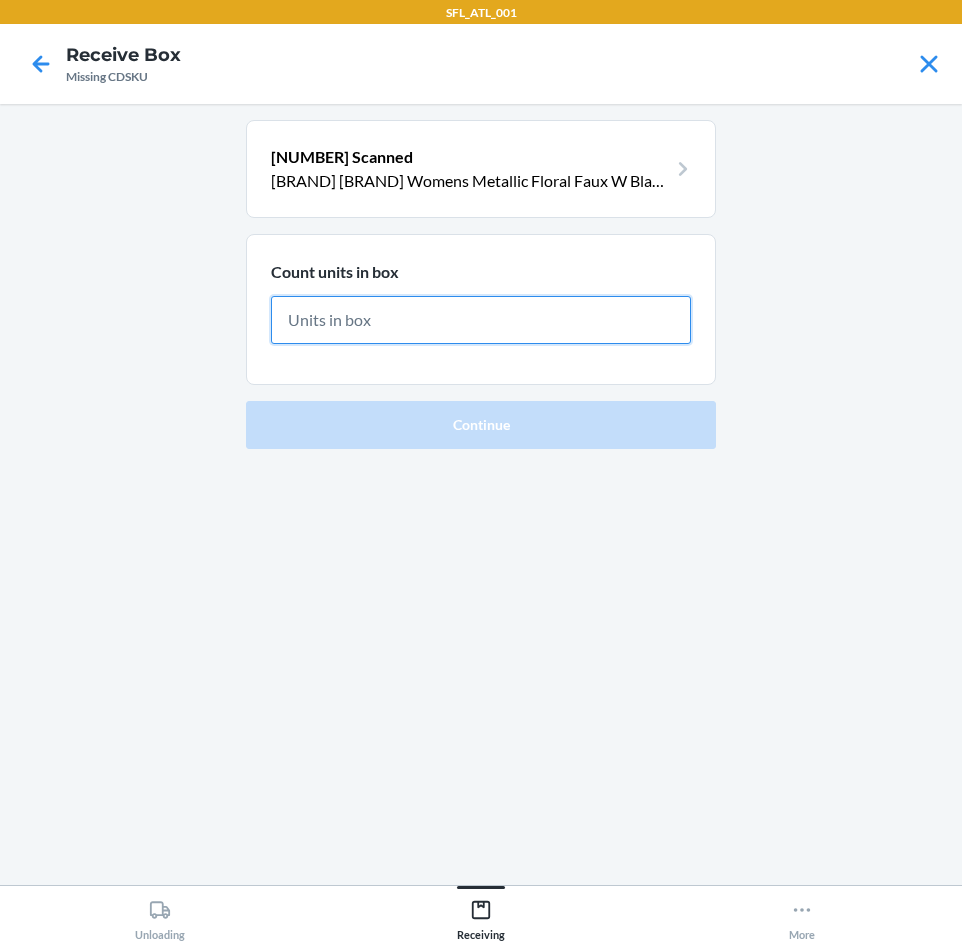 click at bounding box center [481, 320] 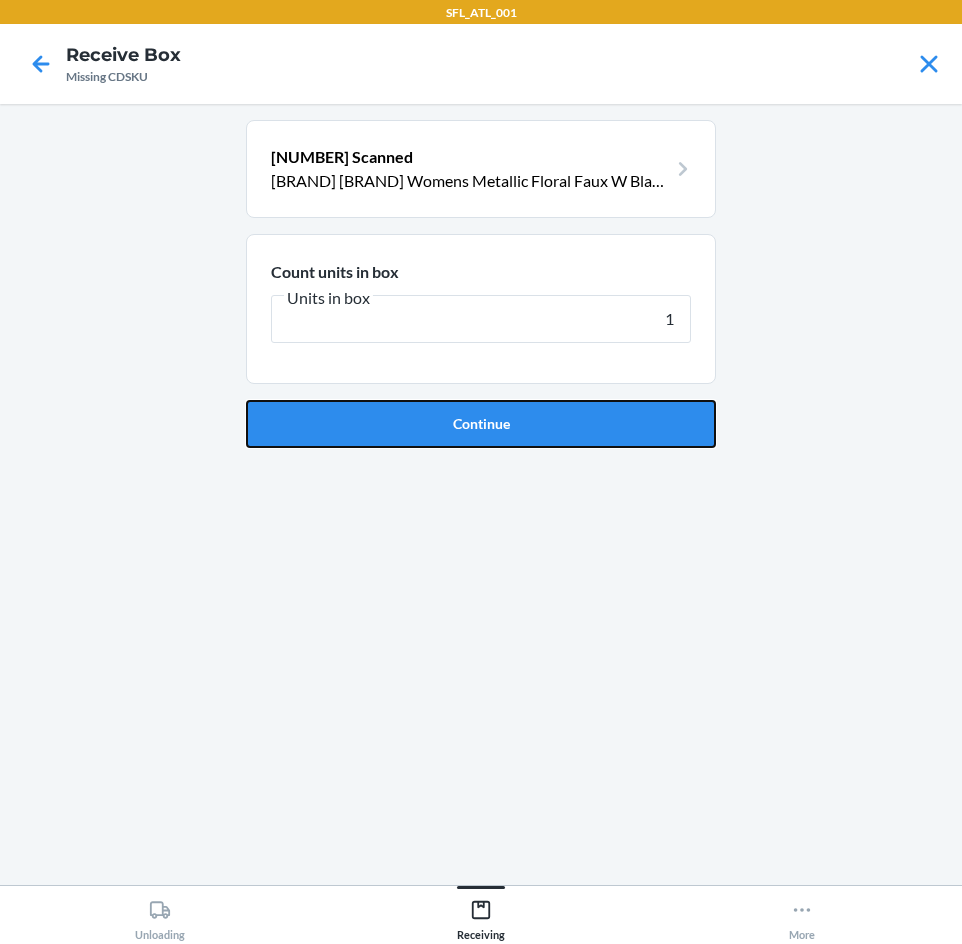 click on "Continue" at bounding box center (481, 424) 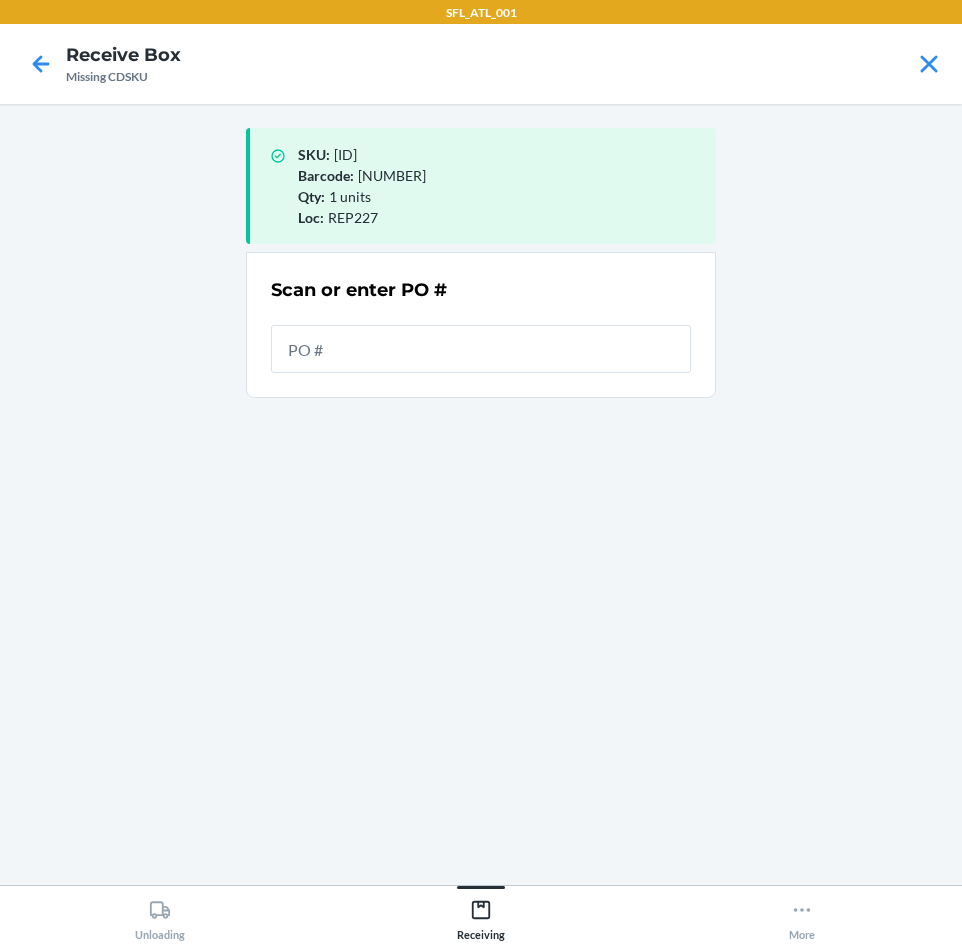 click at bounding box center (481, 349) 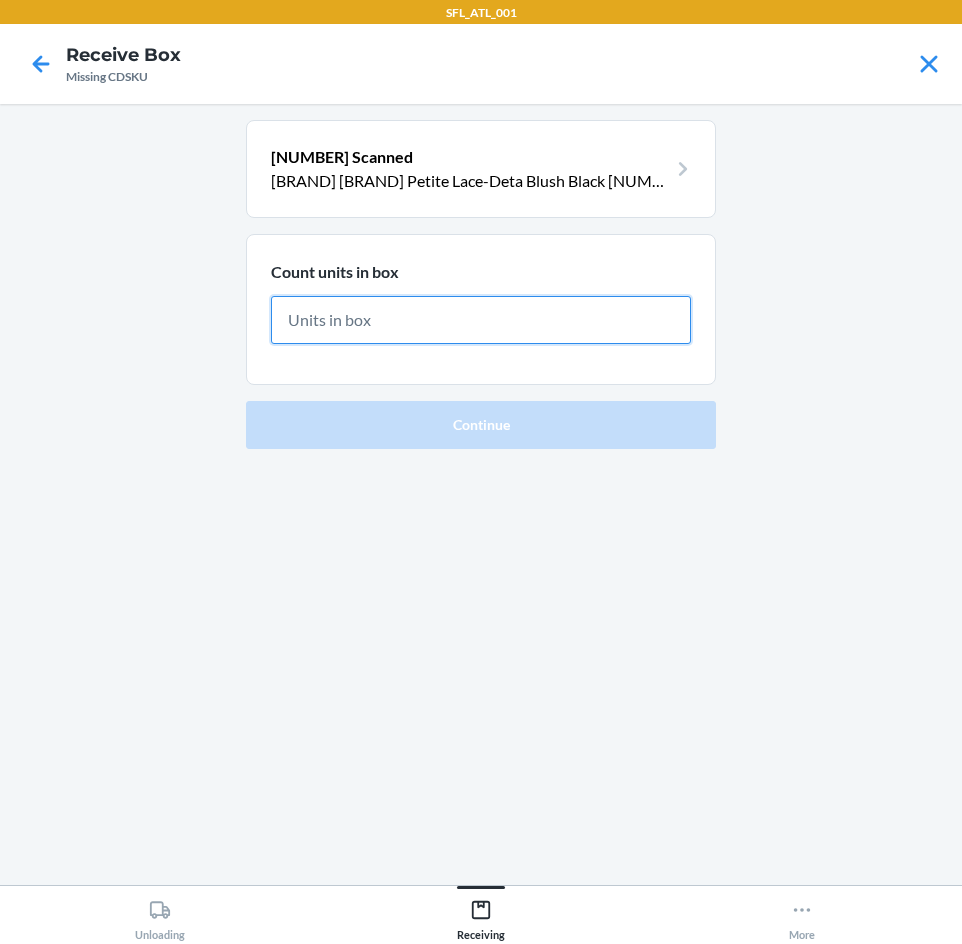 click at bounding box center [481, 320] 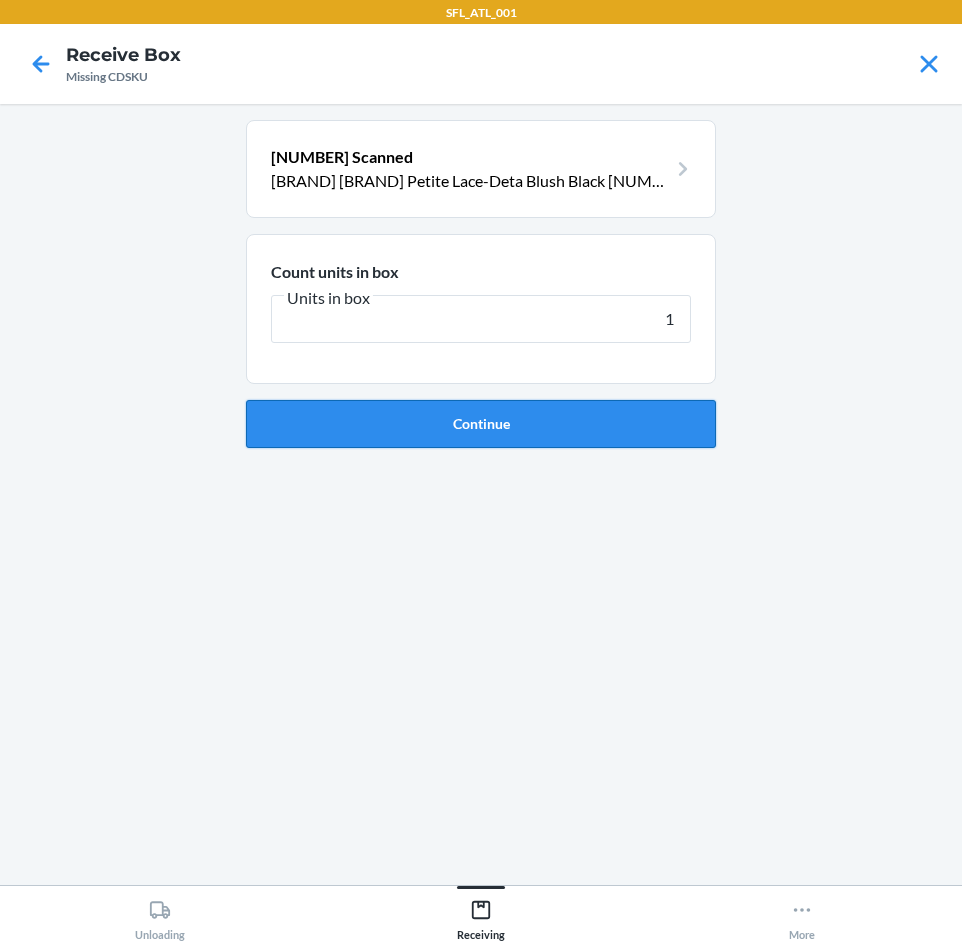click on "Continue" at bounding box center (481, 424) 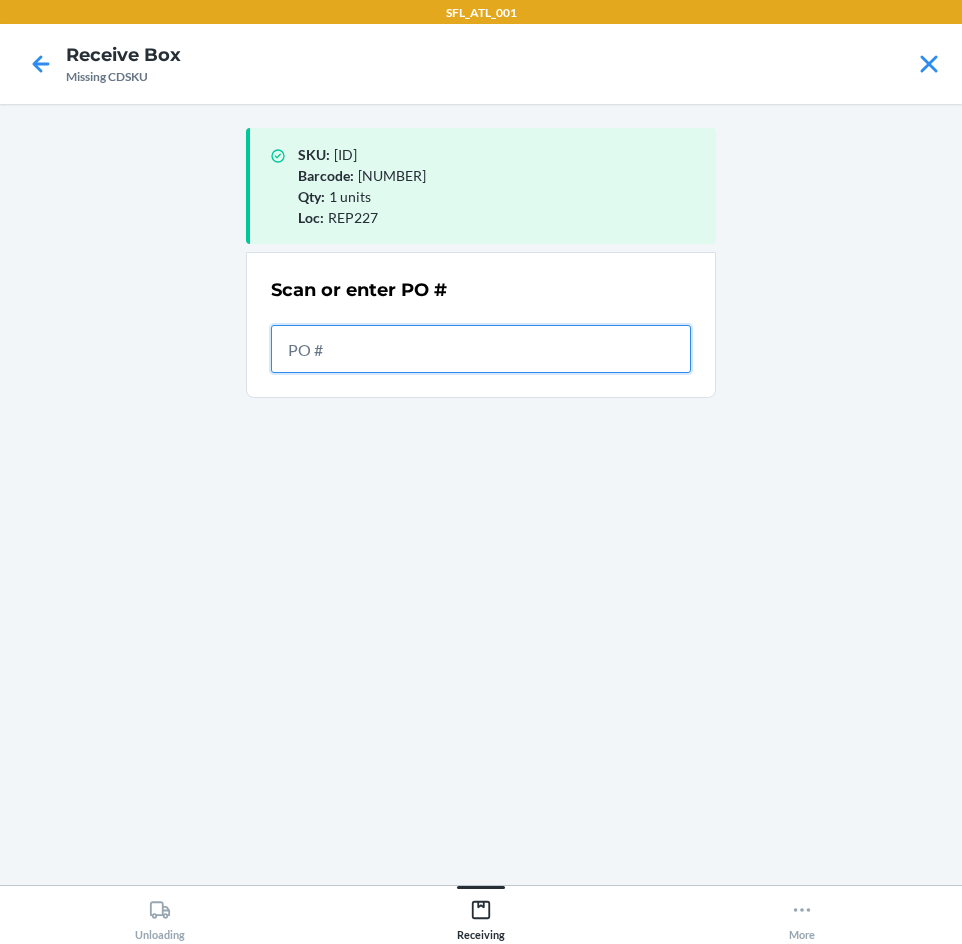 click at bounding box center (481, 349) 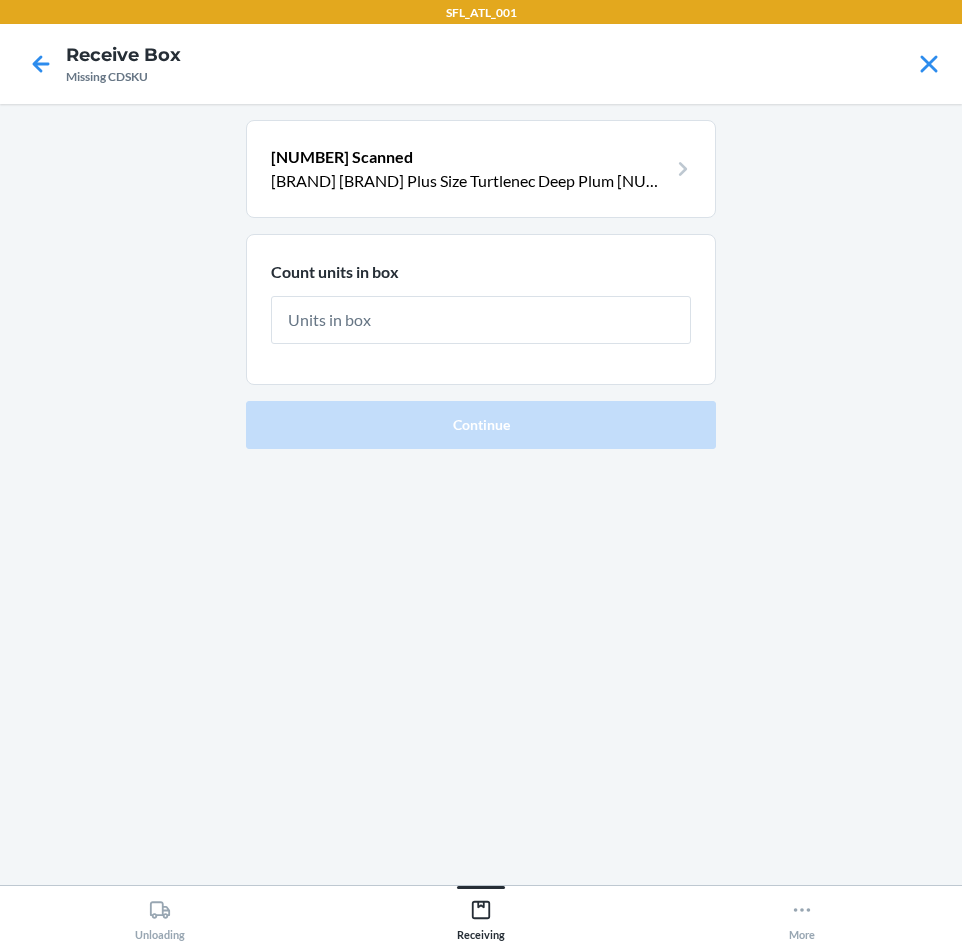 click at bounding box center (481, 320) 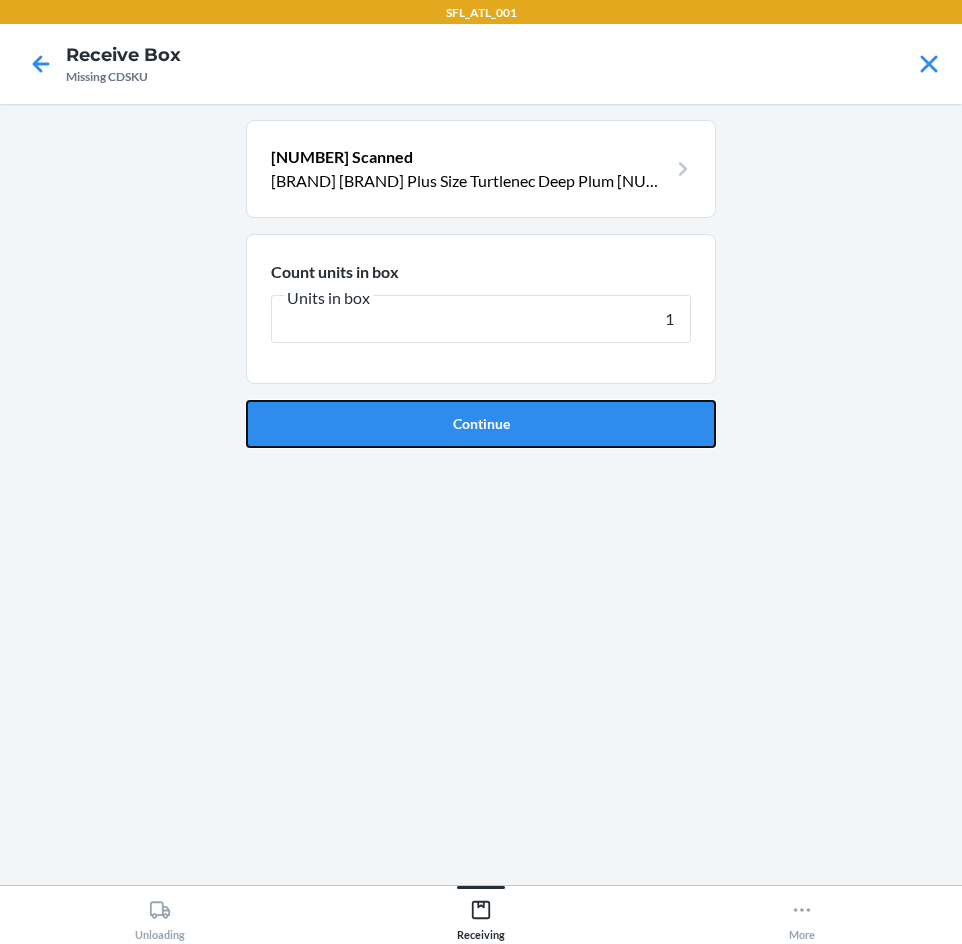 click on "Continue" at bounding box center [481, 424] 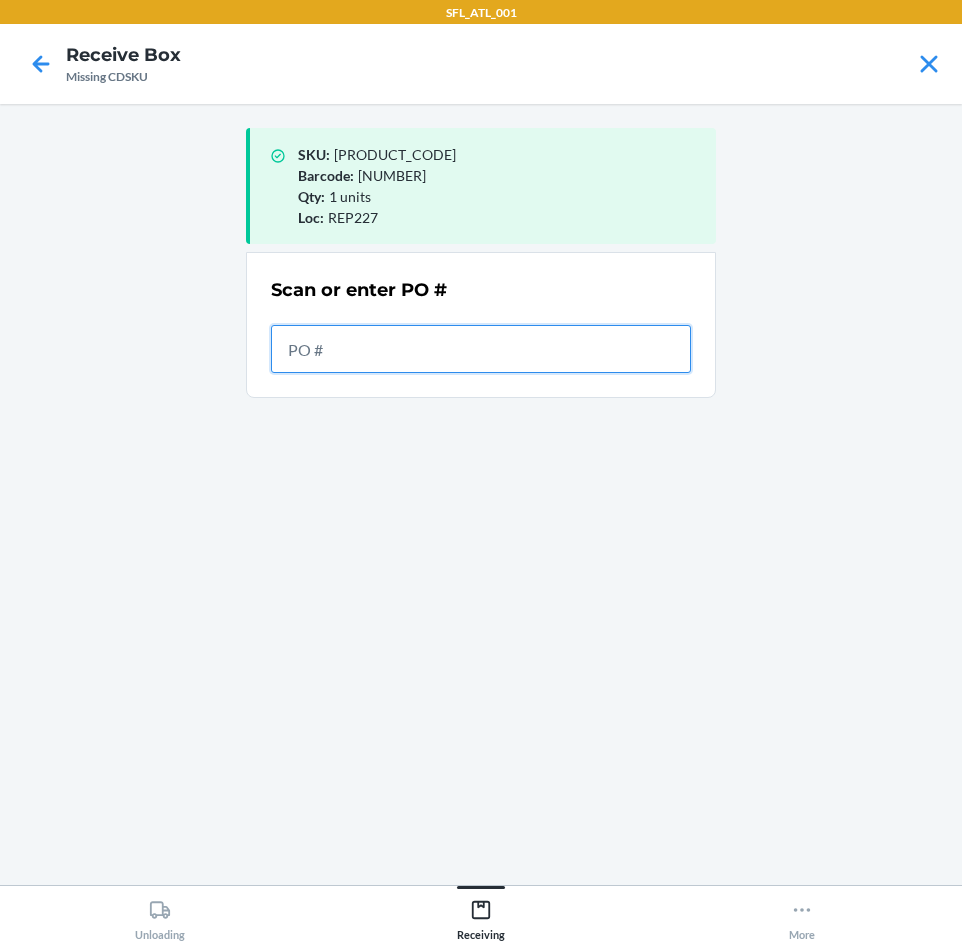 click at bounding box center (481, 349) 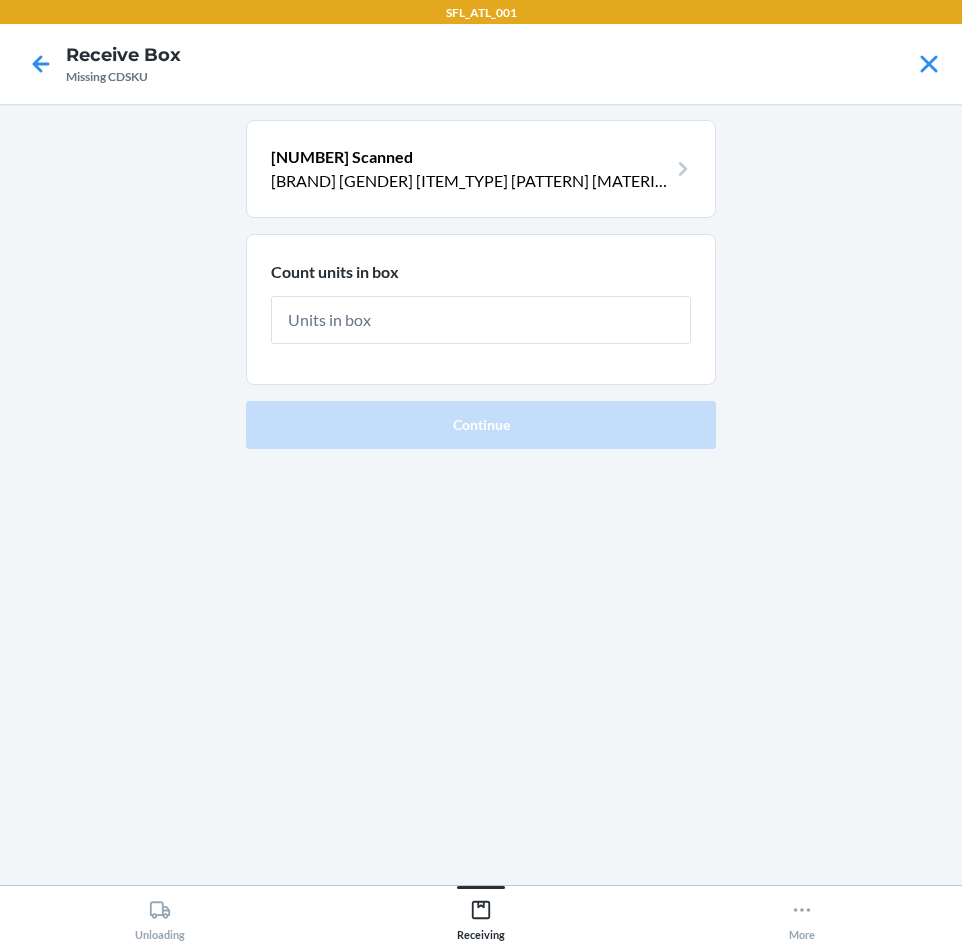 click at bounding box center (481, 320) 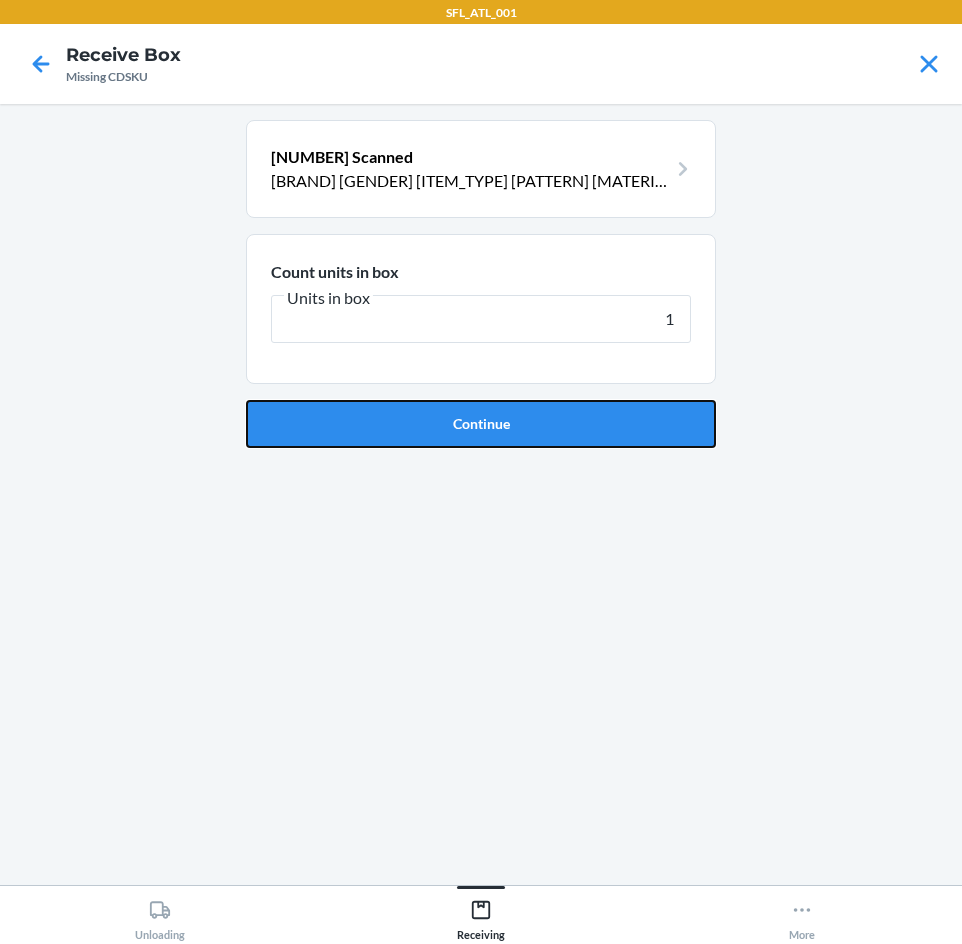 click on "Continue" at bounding box center [481, 424] 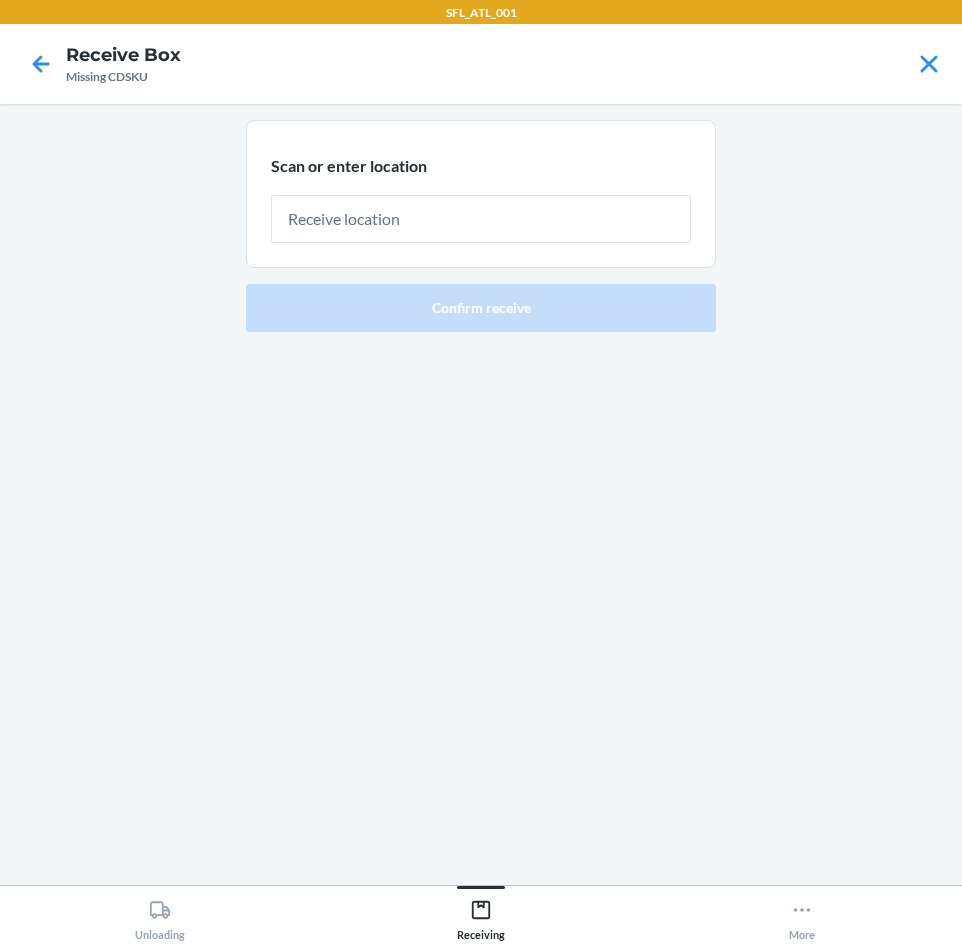 click at bounding box center (481, 219) 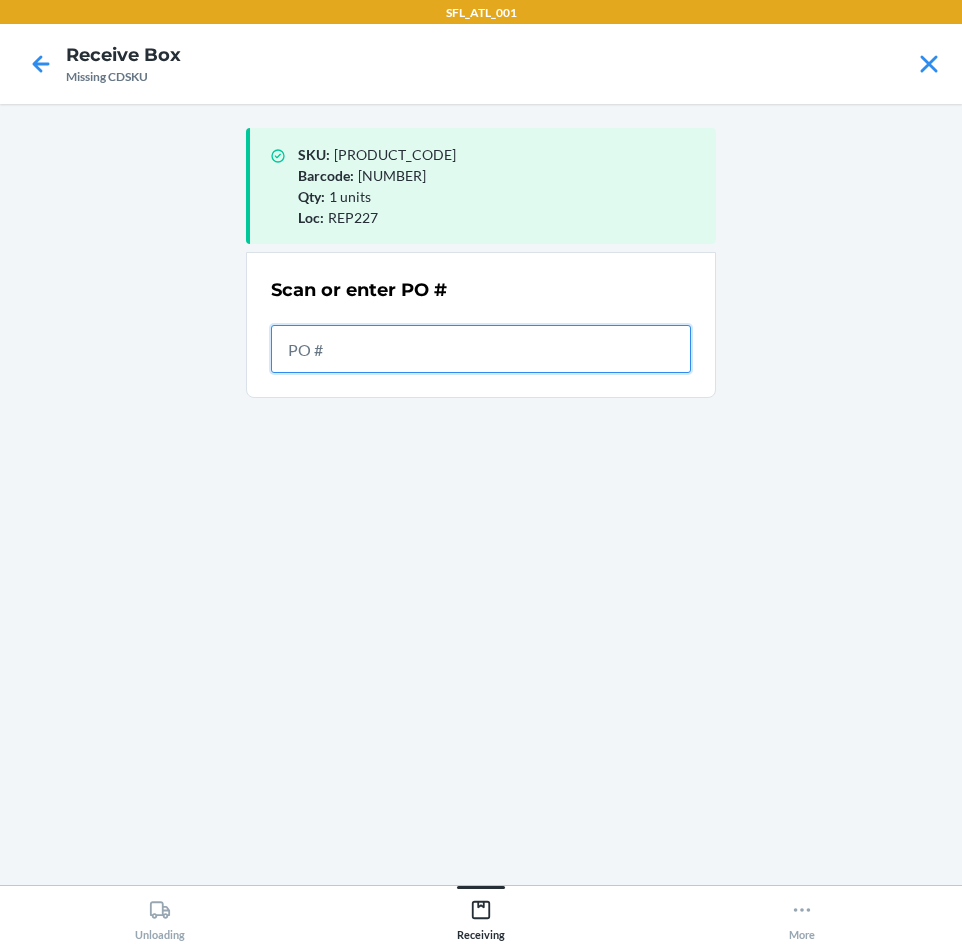 click at bounding box center [481, 349] 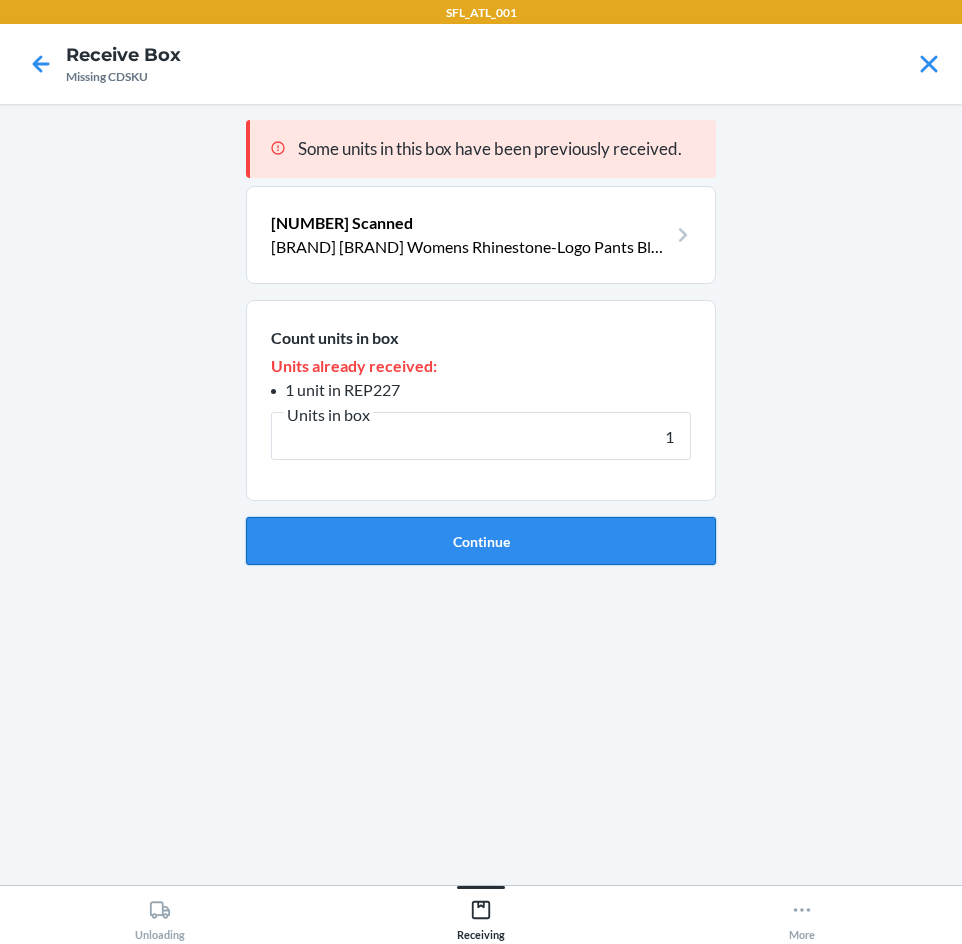 click on "Continue" at bounding box center [481, 541] 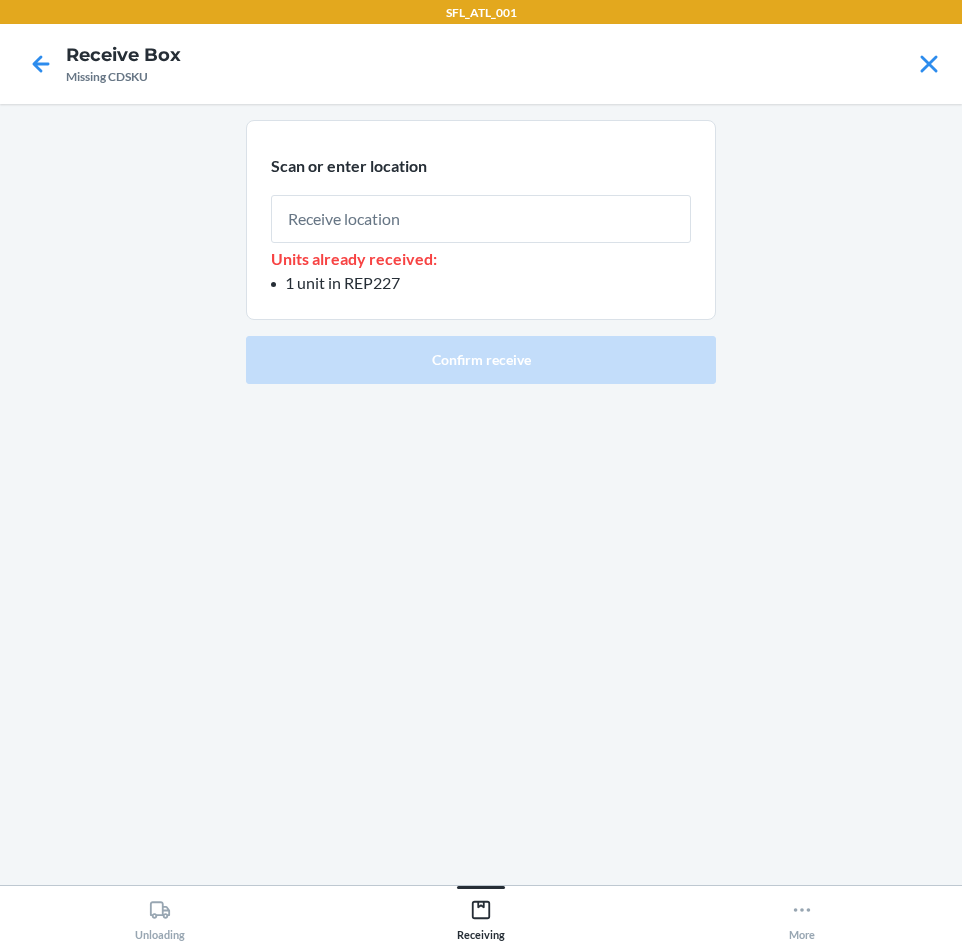 click at bounding box center [481, 219] 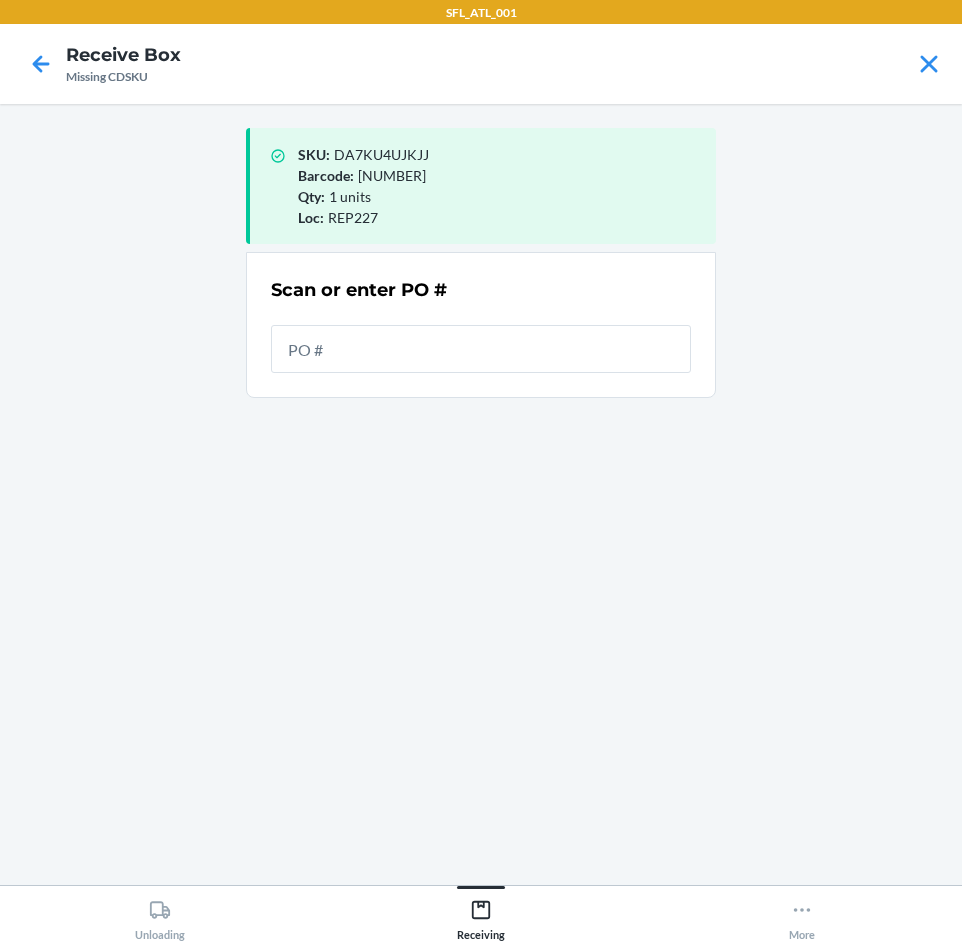 click at bounding box center (481, 349) 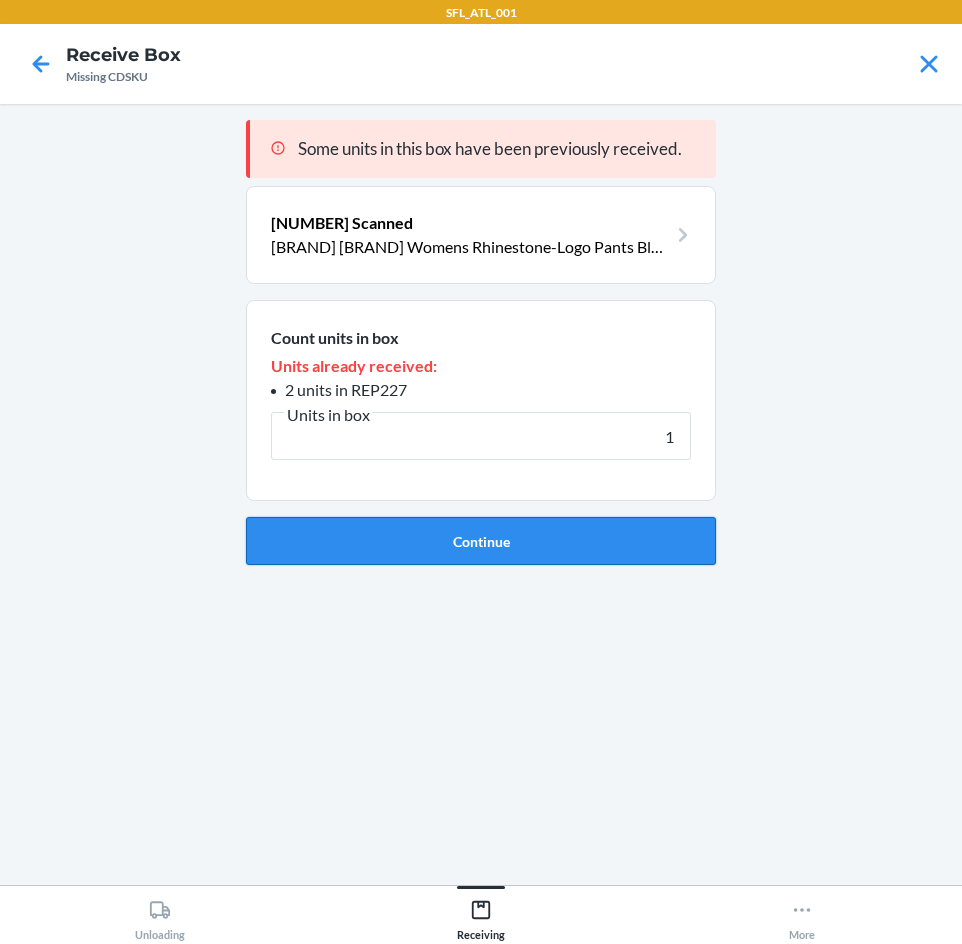 click on "Continue" at bounding box center (481, 541) 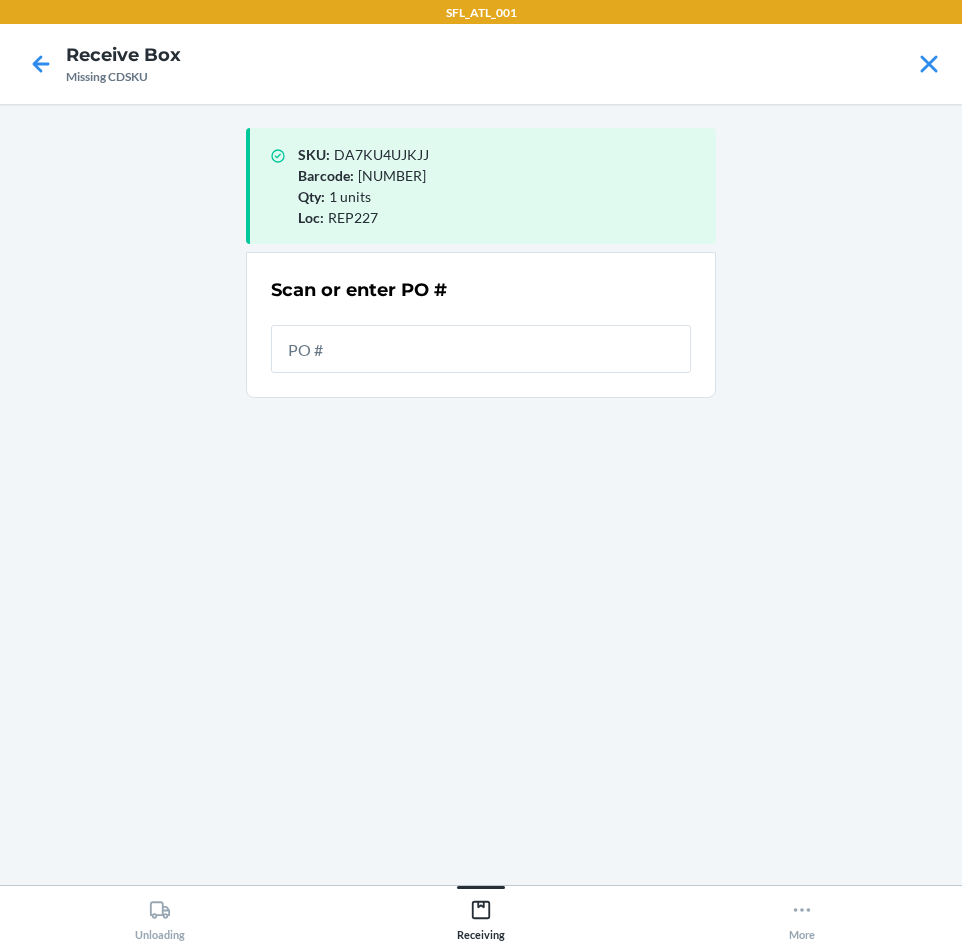 click on "Scan or enter PO #" at bounding box center (481, 325) 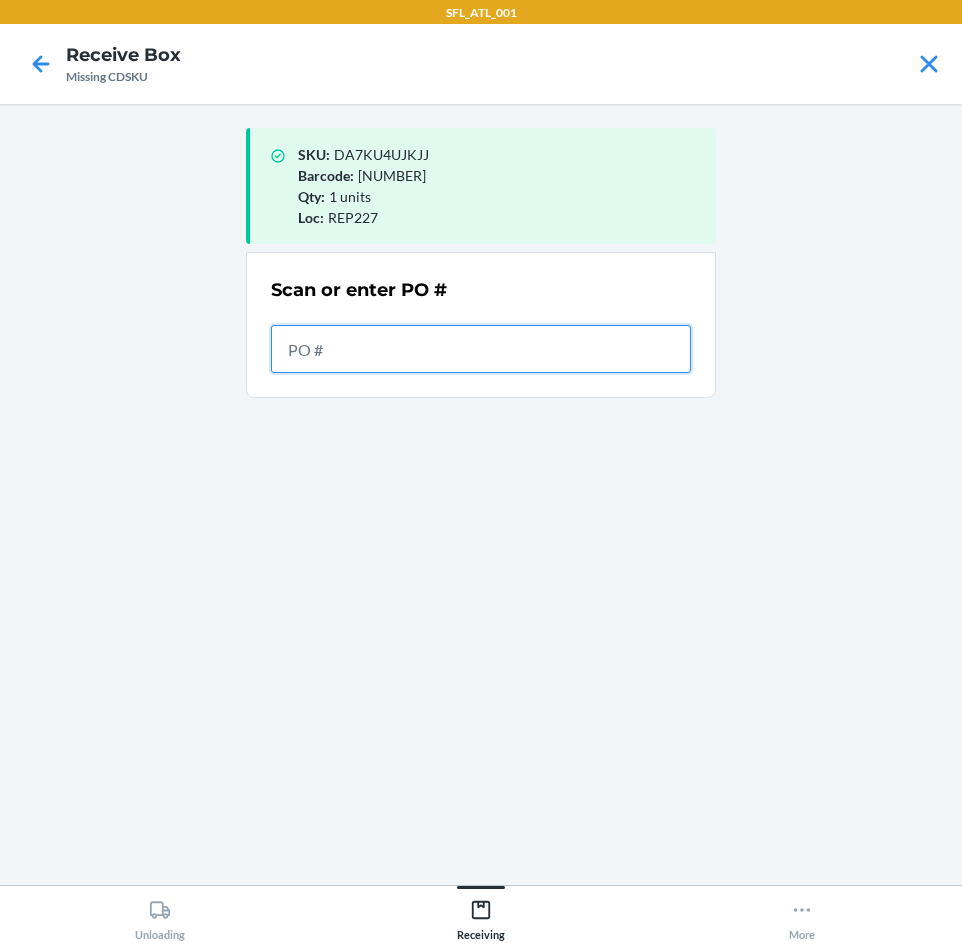 click at bounding box center [481, 349] 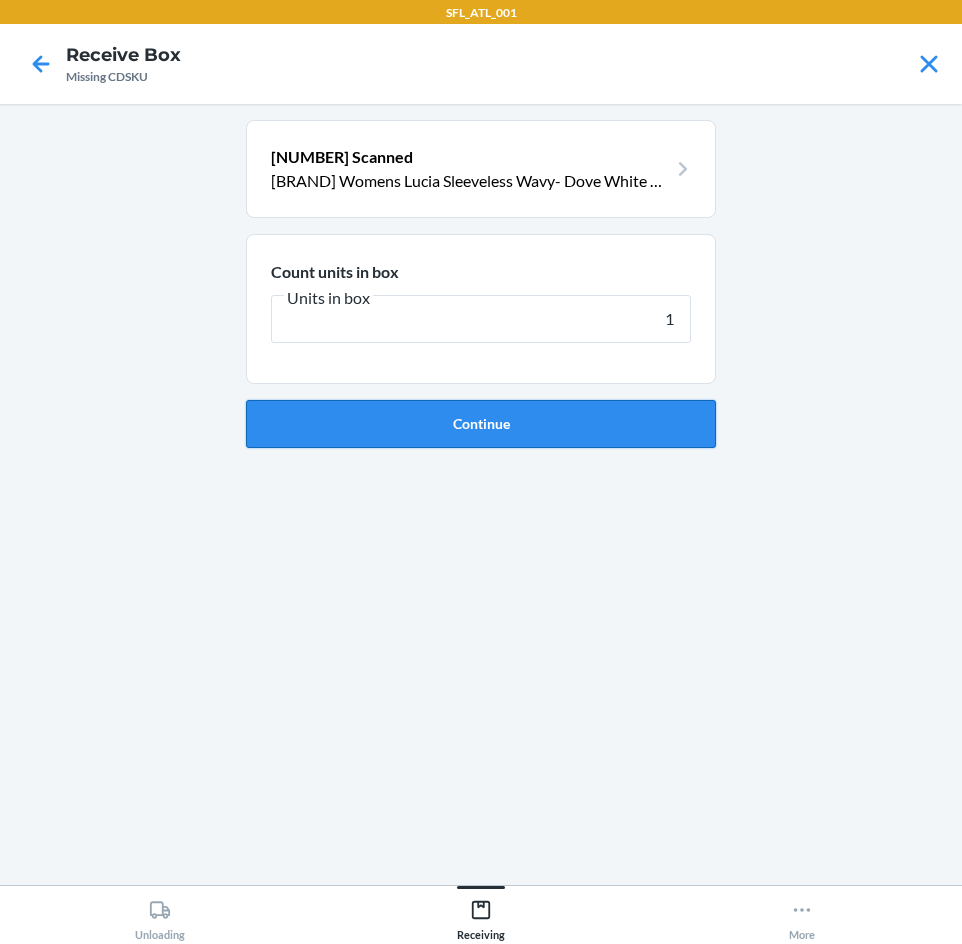 click on "Continue" at bounding box center (481, 424) 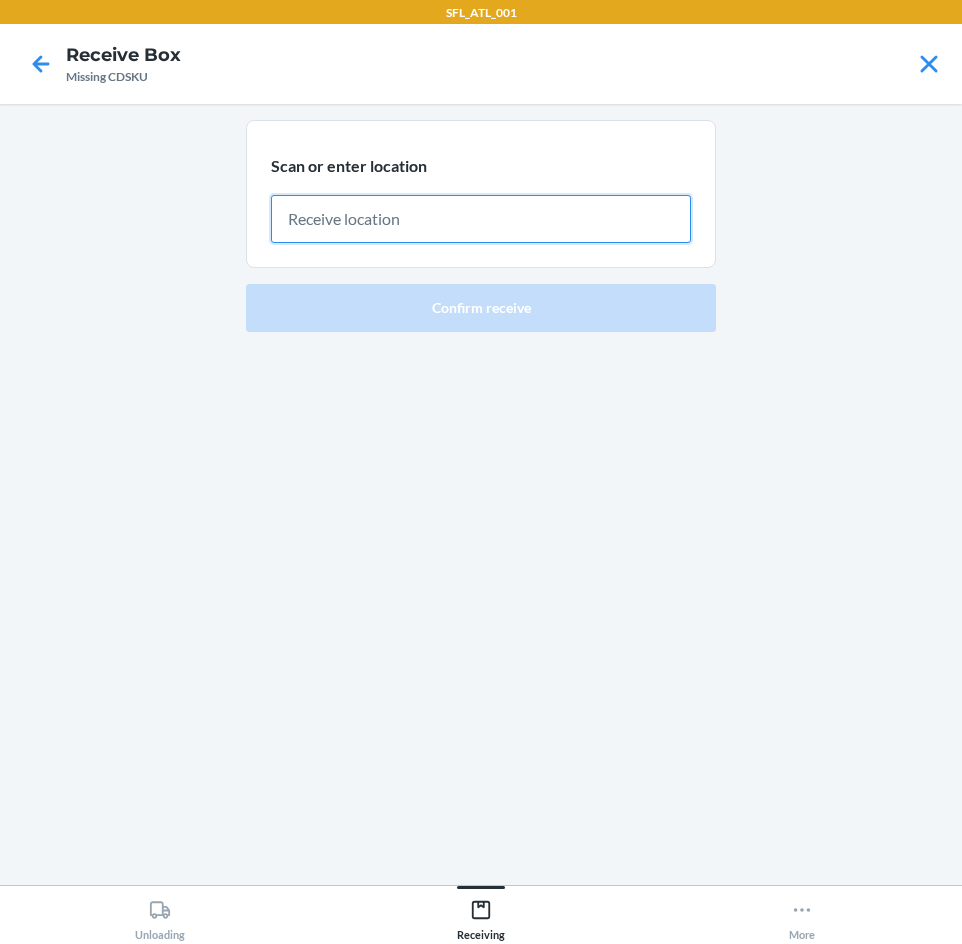 click at bounding box center (481, 219) 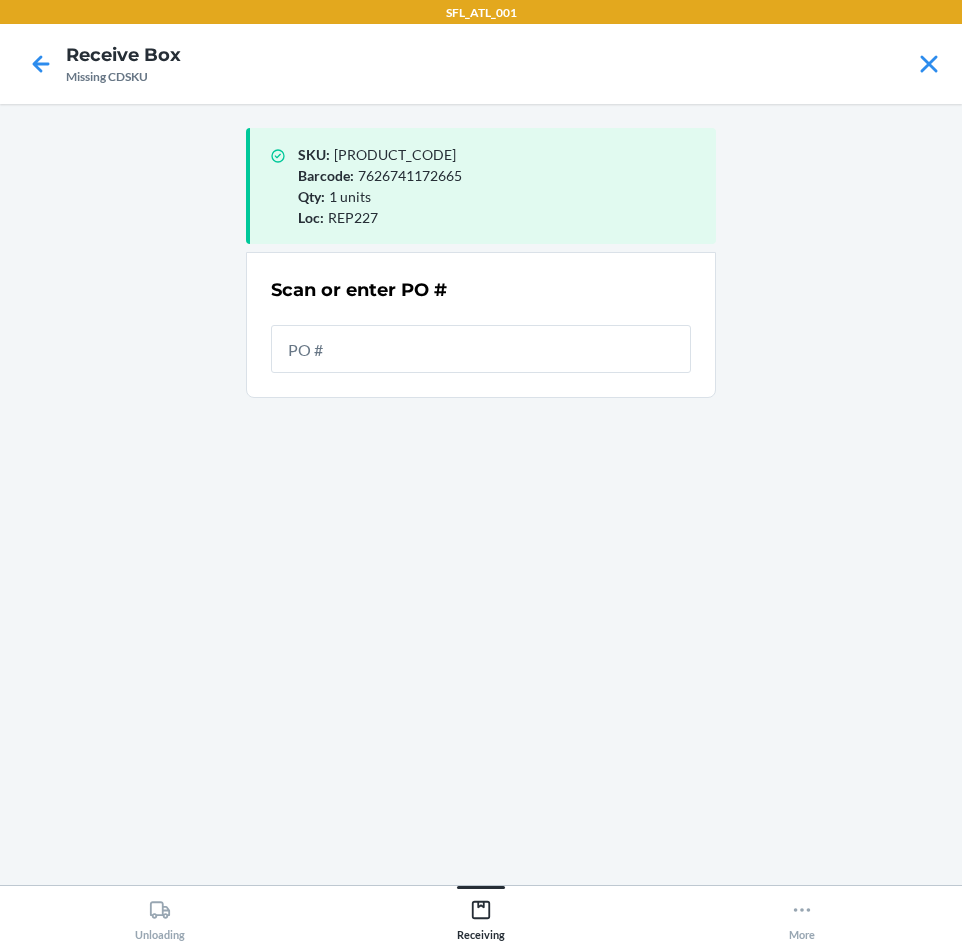 click at bounding box center (481, 349) 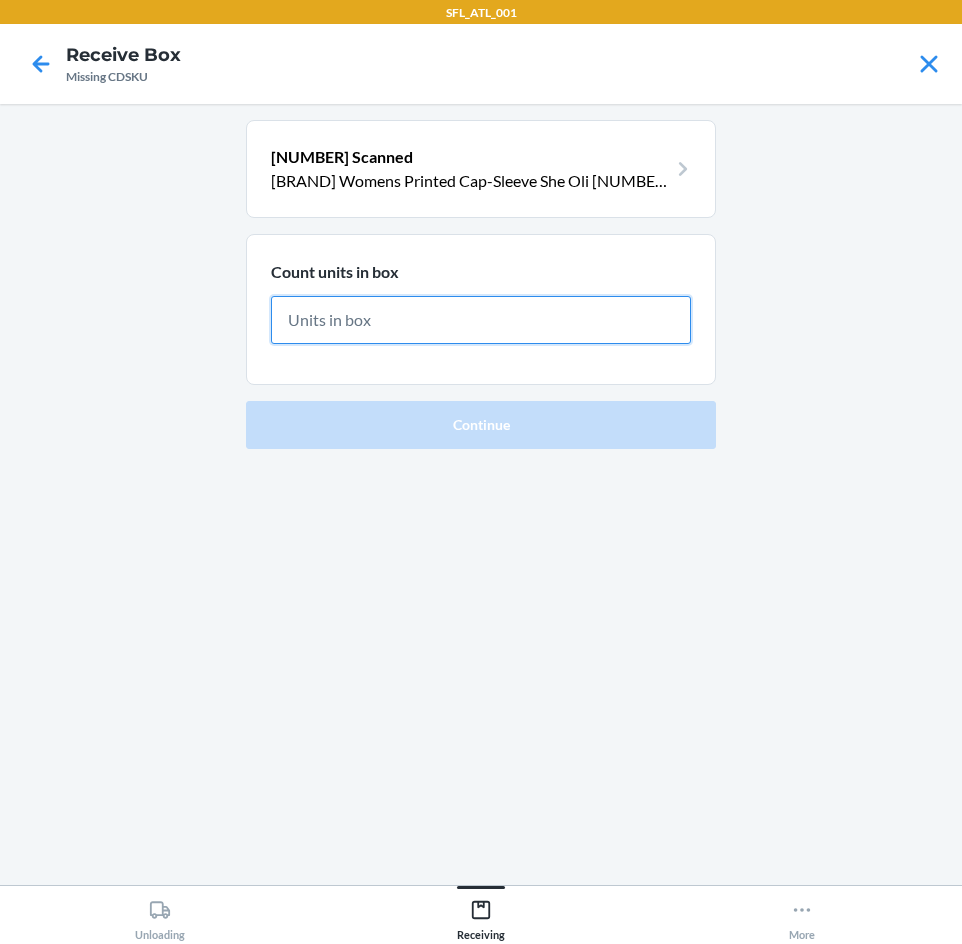 click at bounding box center (481, 320) 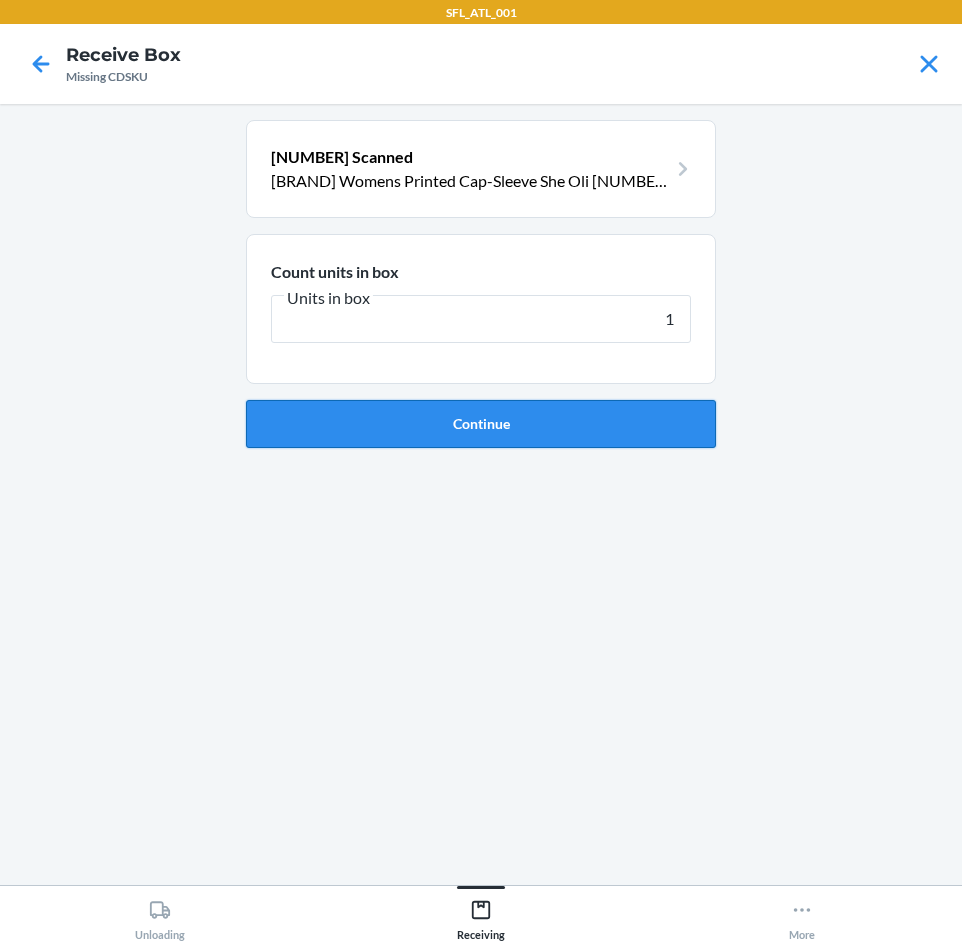 click on "Continue" at bounding box center (481, 424) 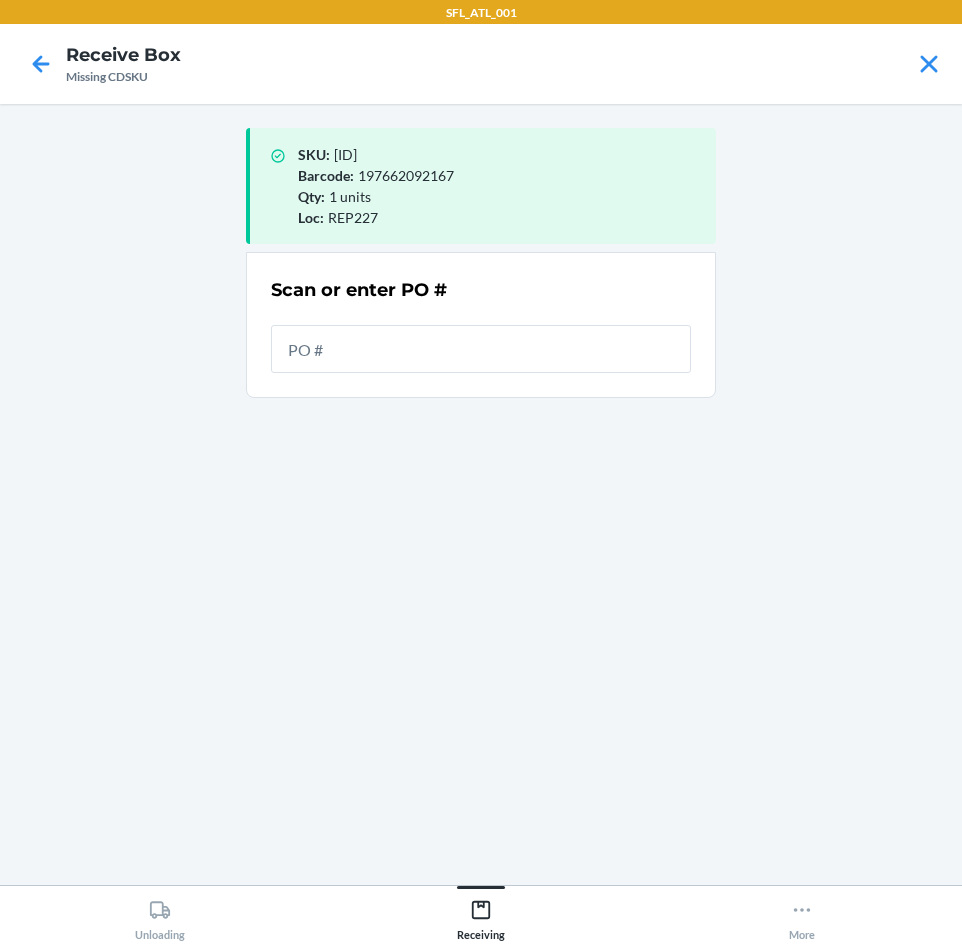 drag, startPoint x: 345, startPoint y: 366, endPoint x: 320, endPoint y: 320, distance: 52.35456 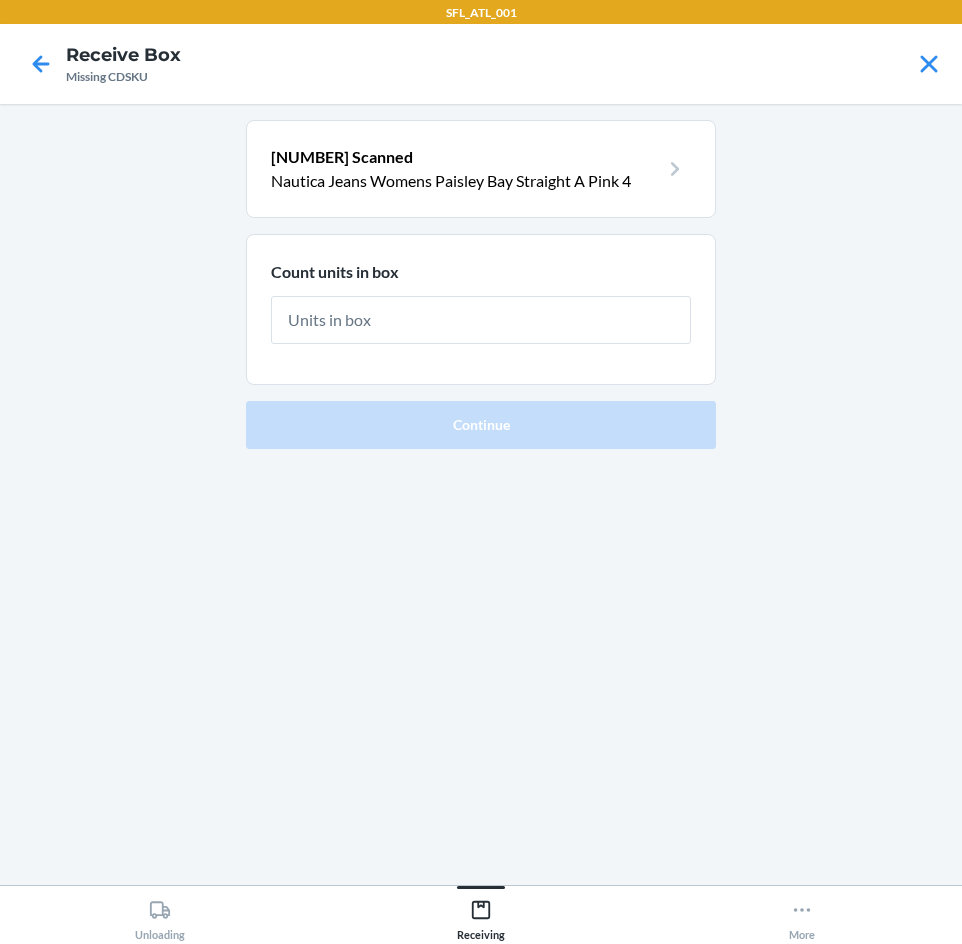 click at bounding box center (481, 320) 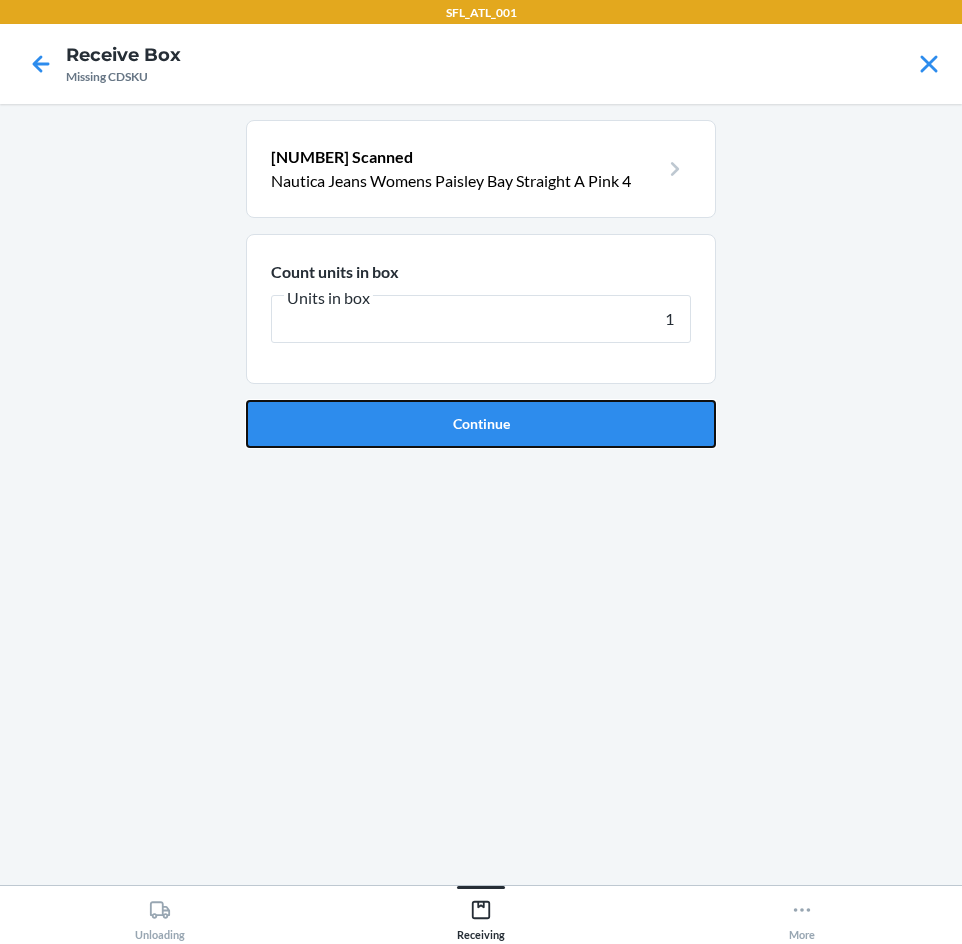click on "Continue" at bounding box center [481, 424] 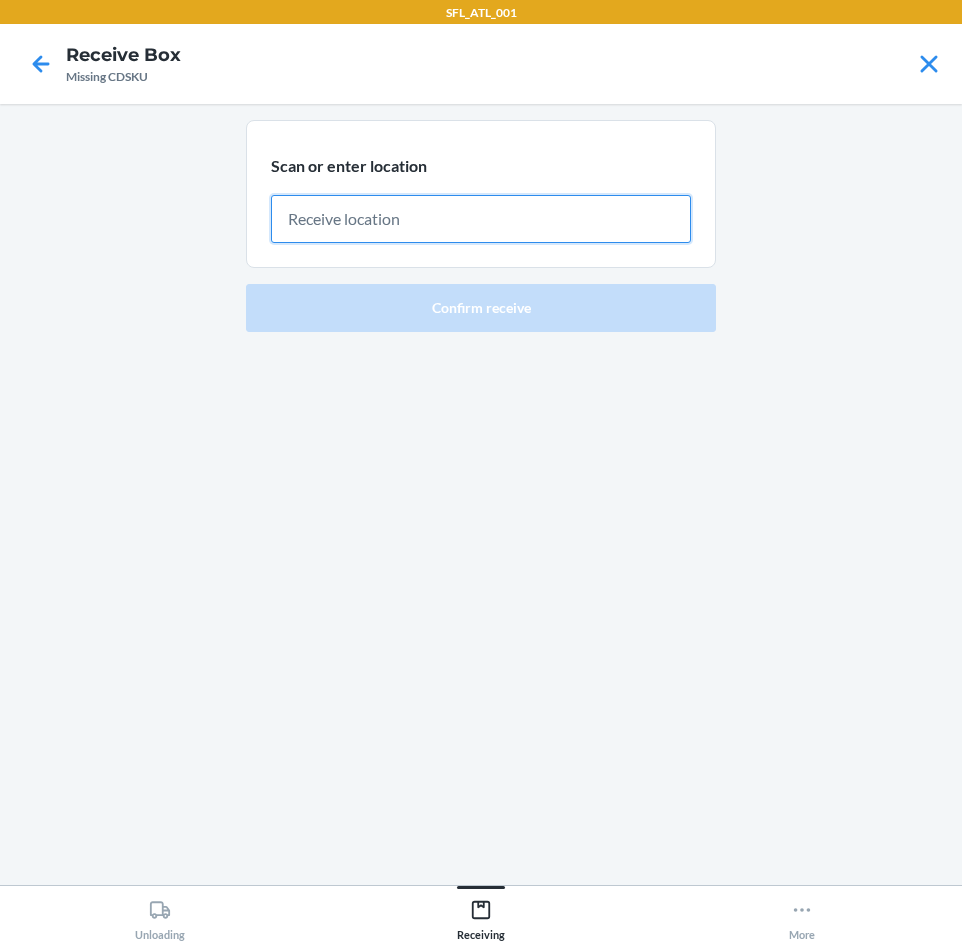 click at bounding box center (481, 219) 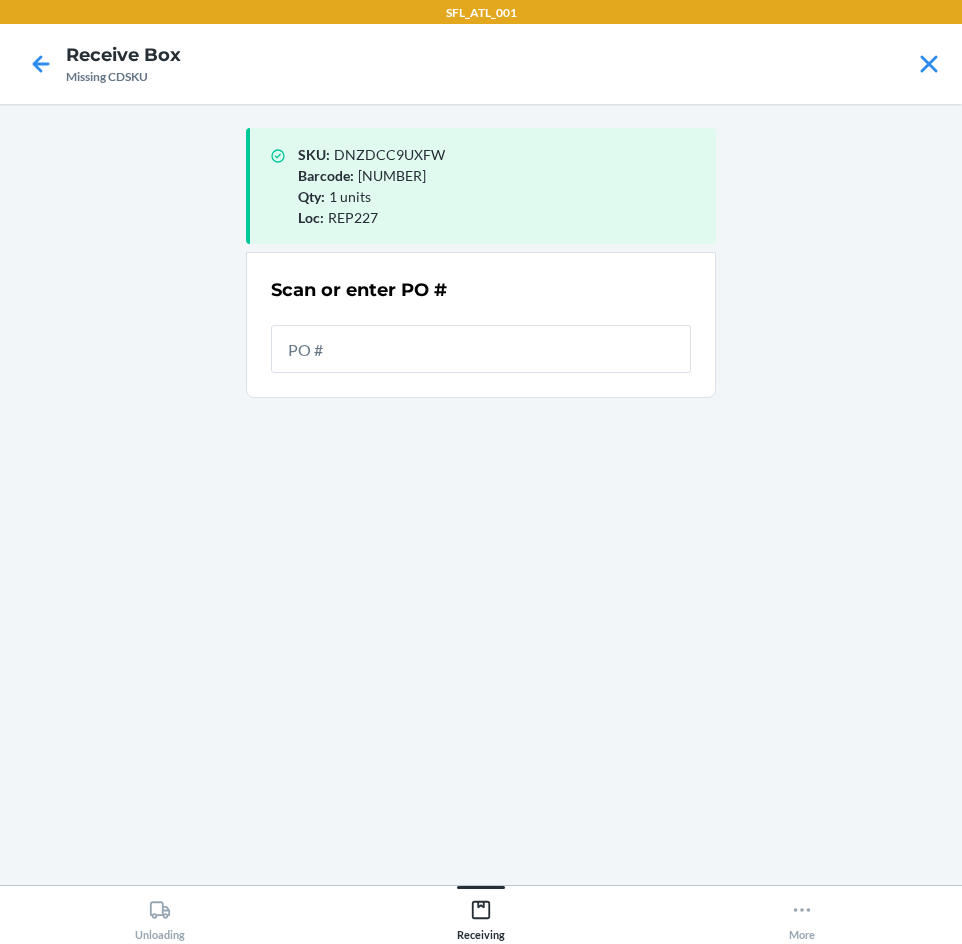 click at bounding box center [481, 349] 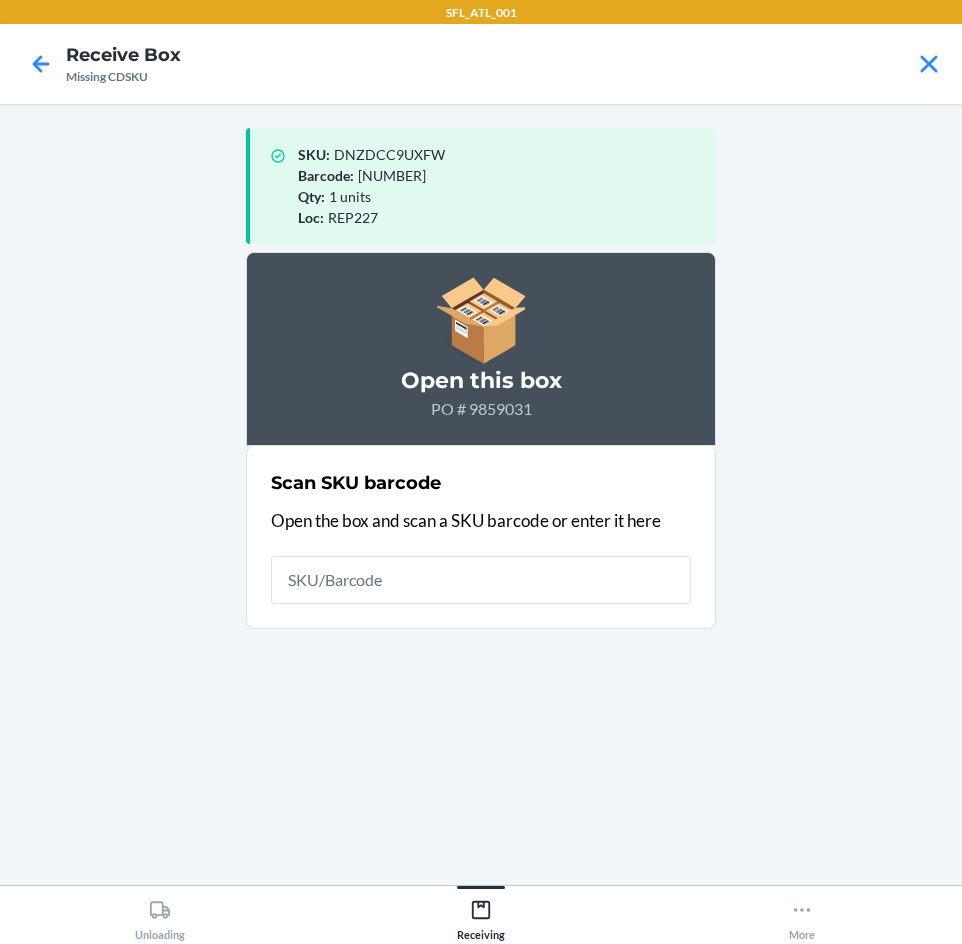 click at bounding box center (481, 580) 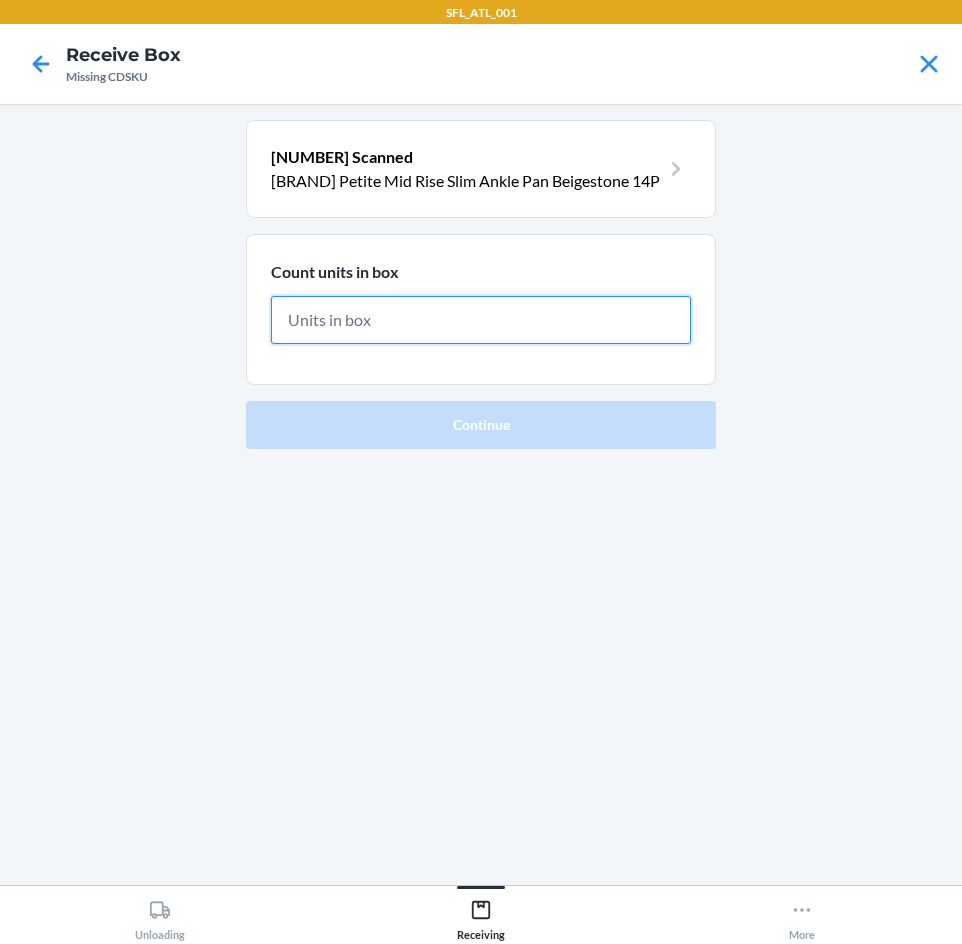 click at bounding box center [481, 320] 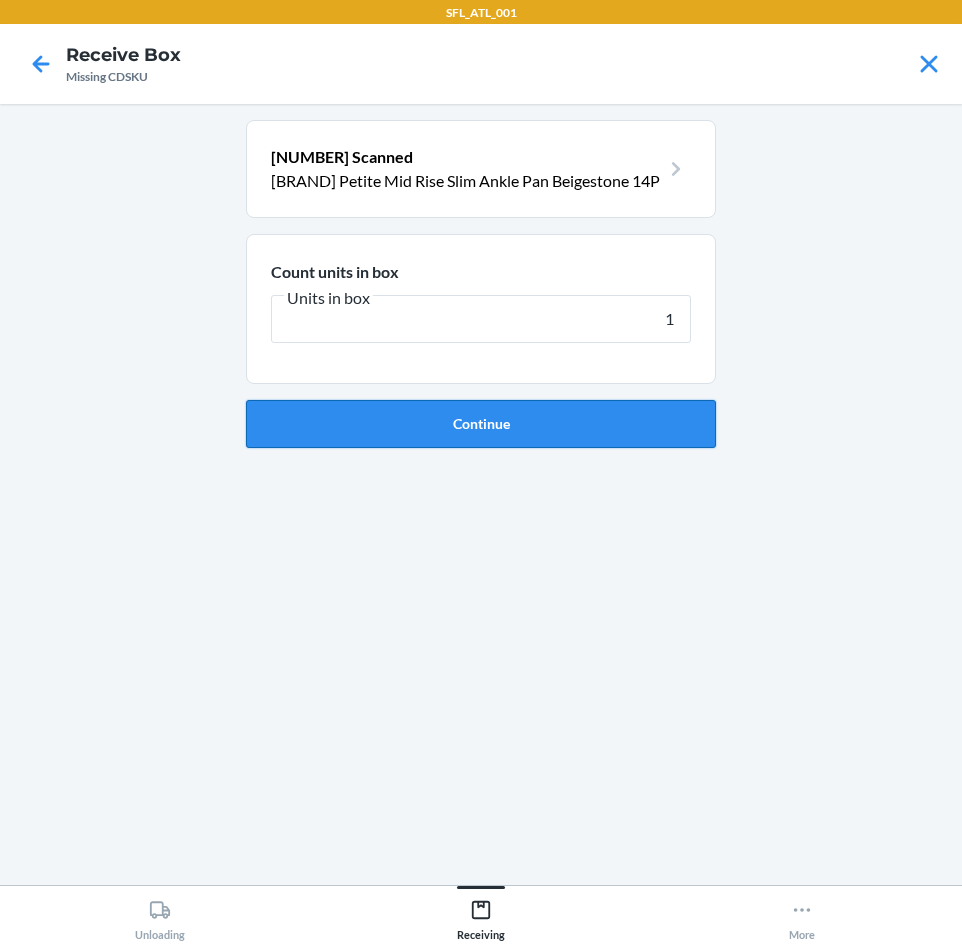 click on "Continue" at bounding box center (481, 424) 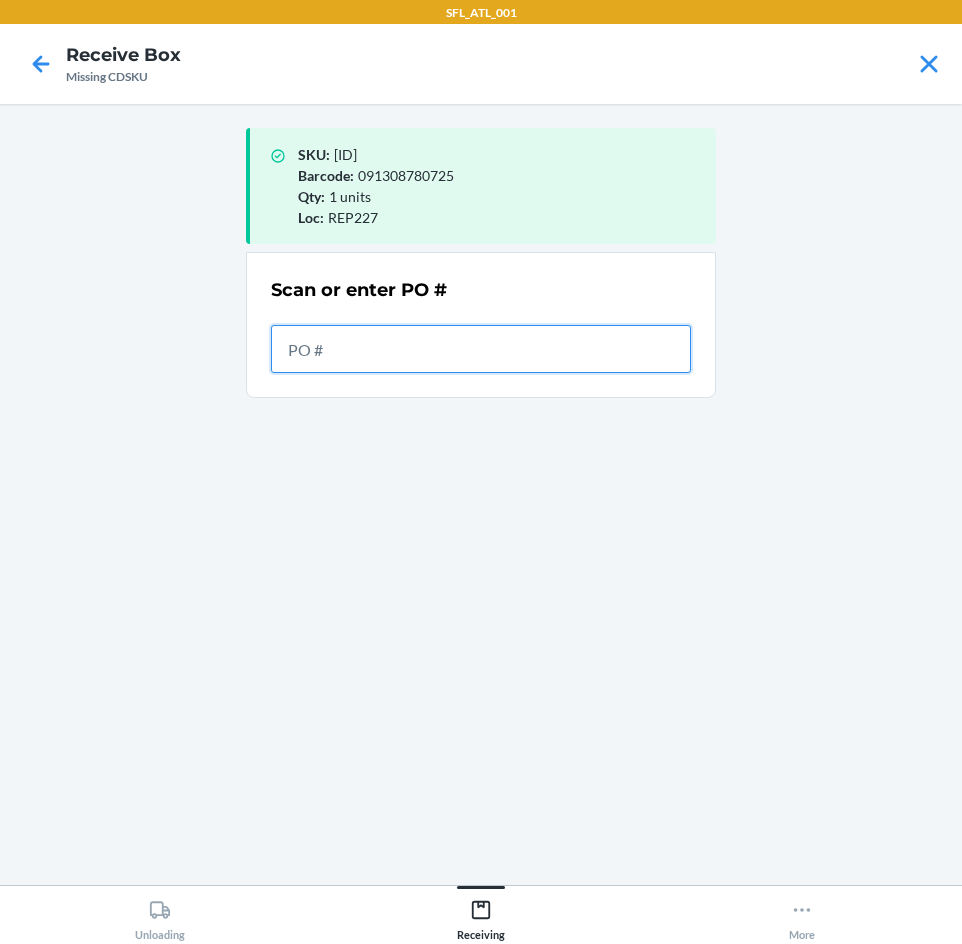click at bounding box center [481, 349] 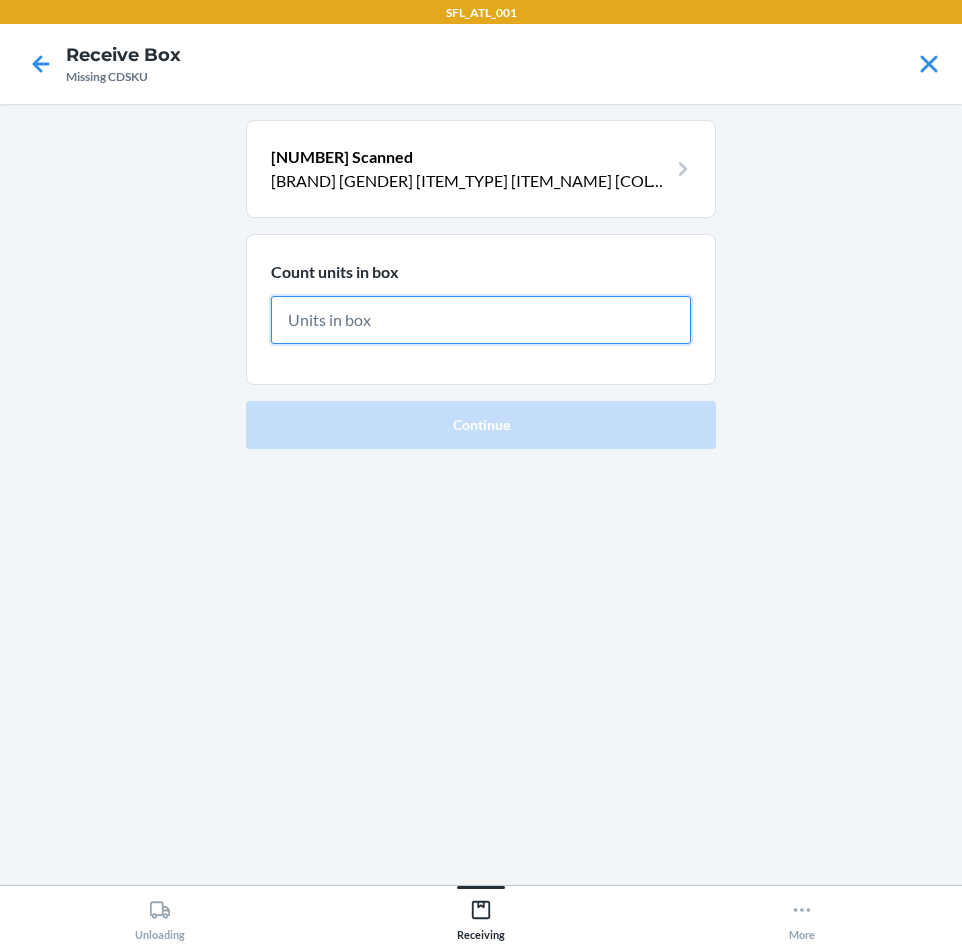 click at bounding box center [481, 320] 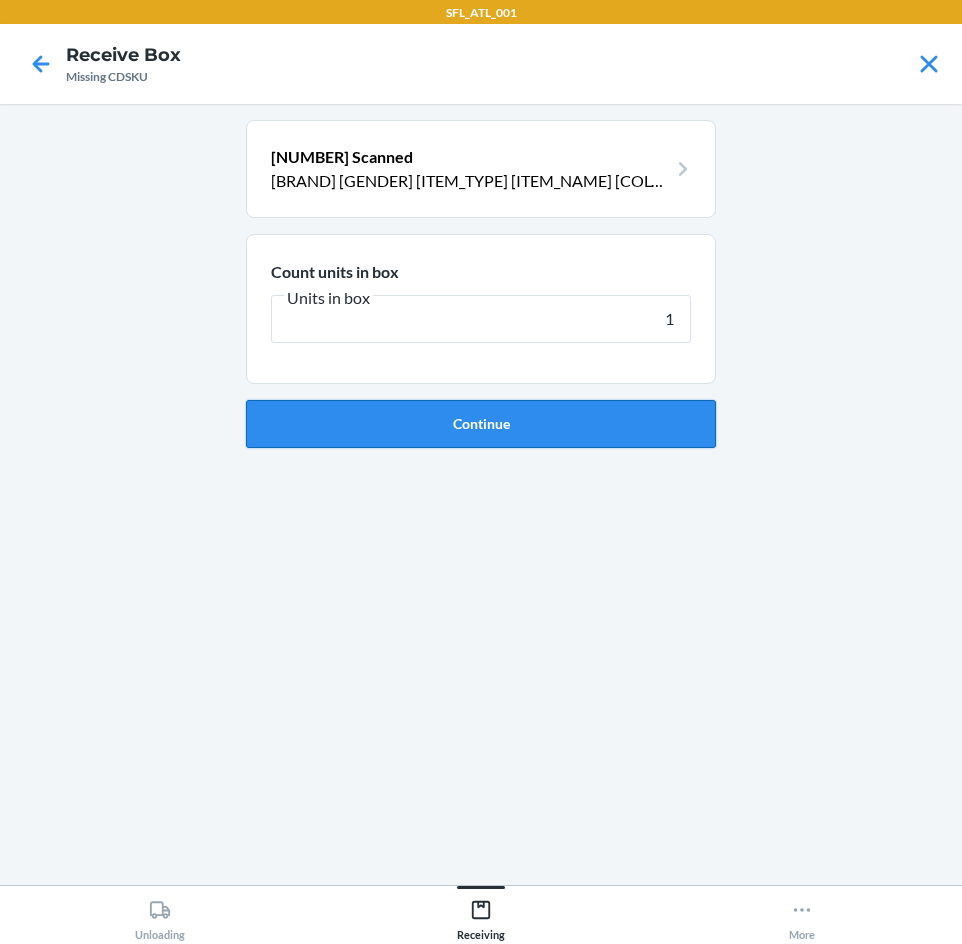 click on "Continue" at bounding box center (481, 424) 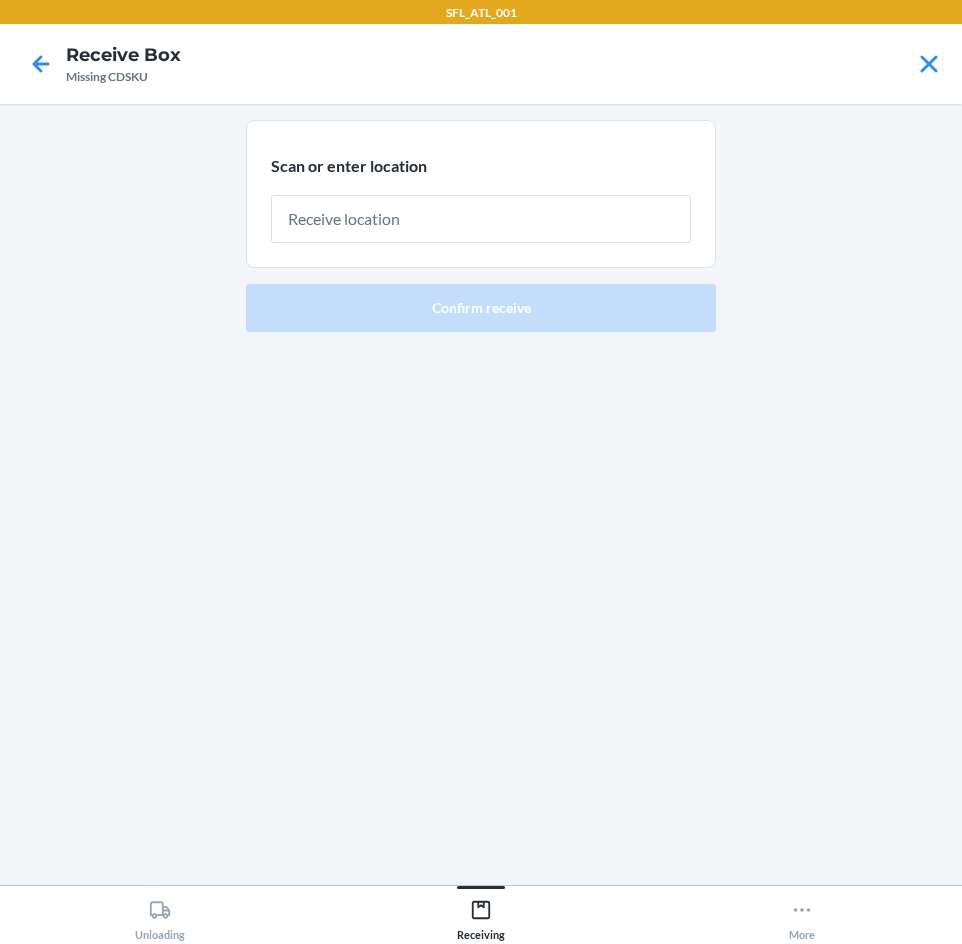 click at bounding box center (481, 219) 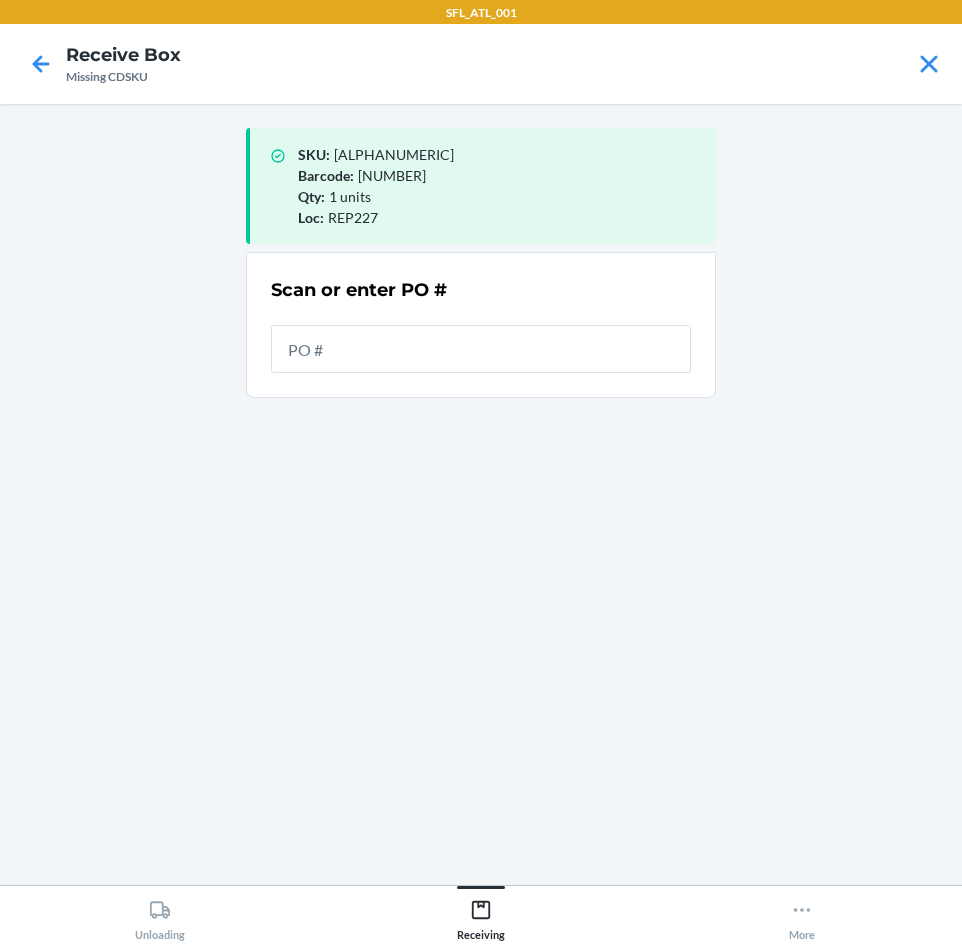 scroll, scrollTop: 0, scrollLeft: 0, axis: both 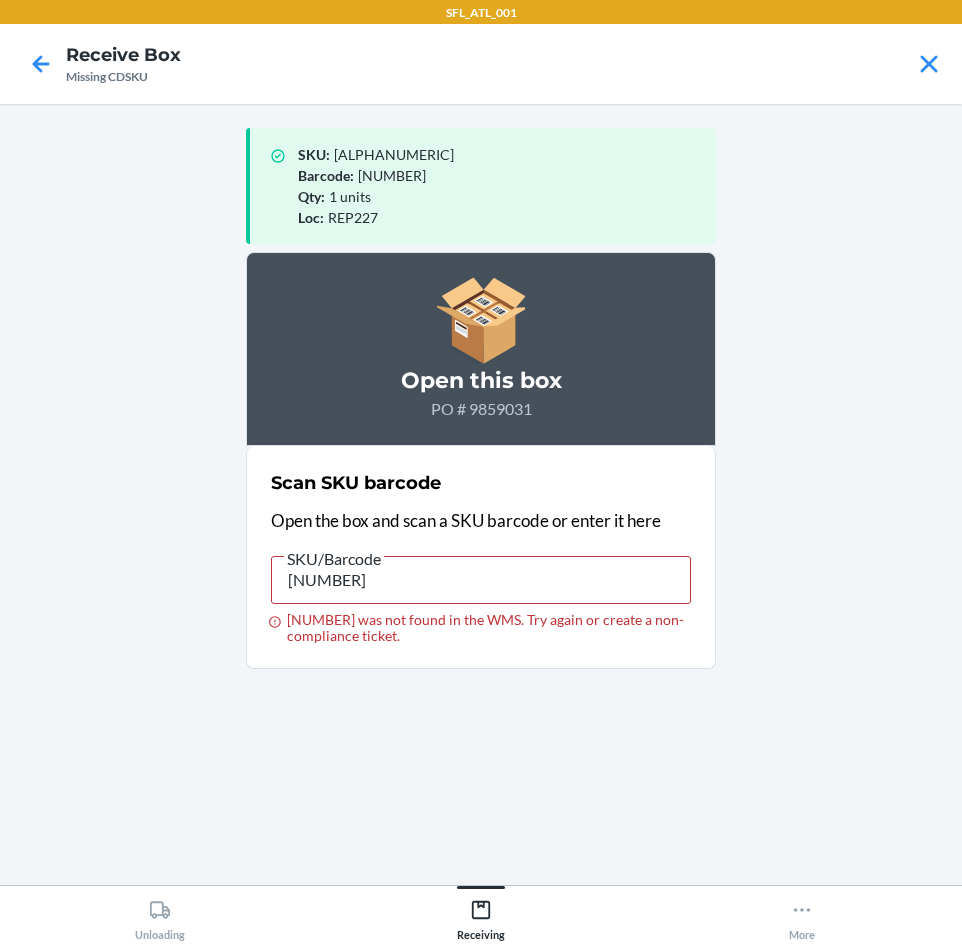 drag, startPoint x: 440, startPoint y: 622, endPoint x: 648, endPoint y: 700, distance: 222.1441 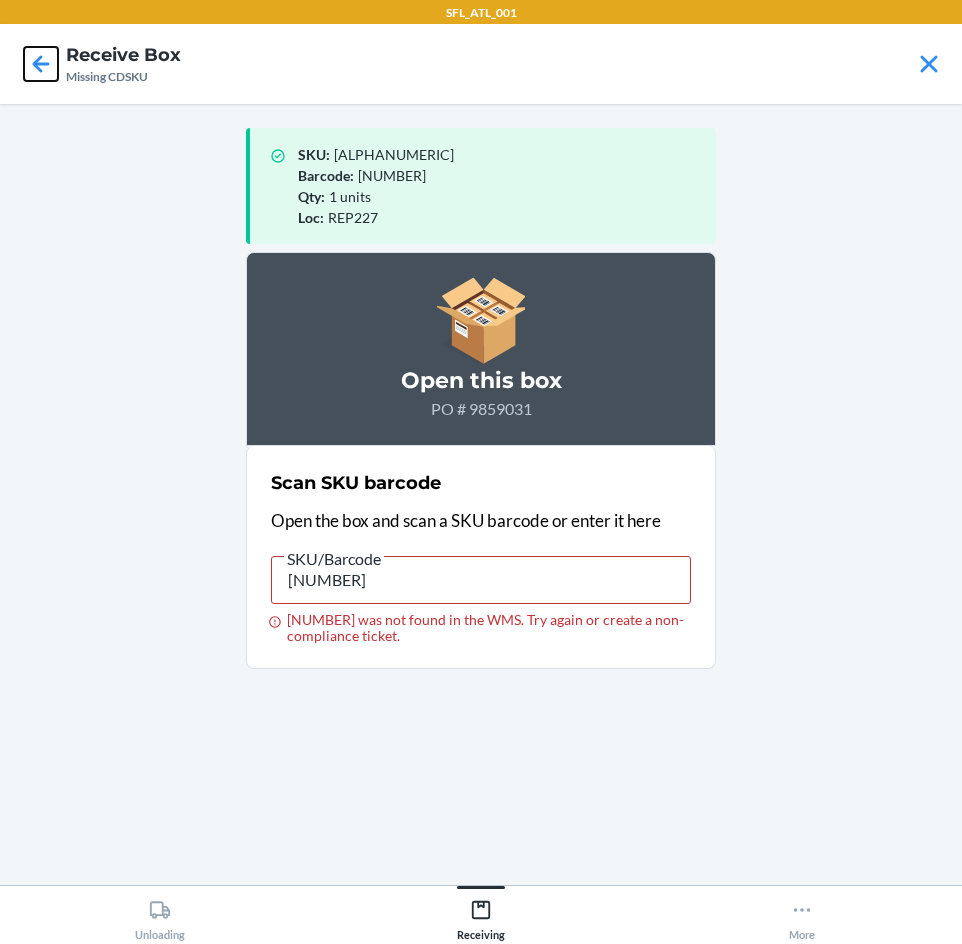 click 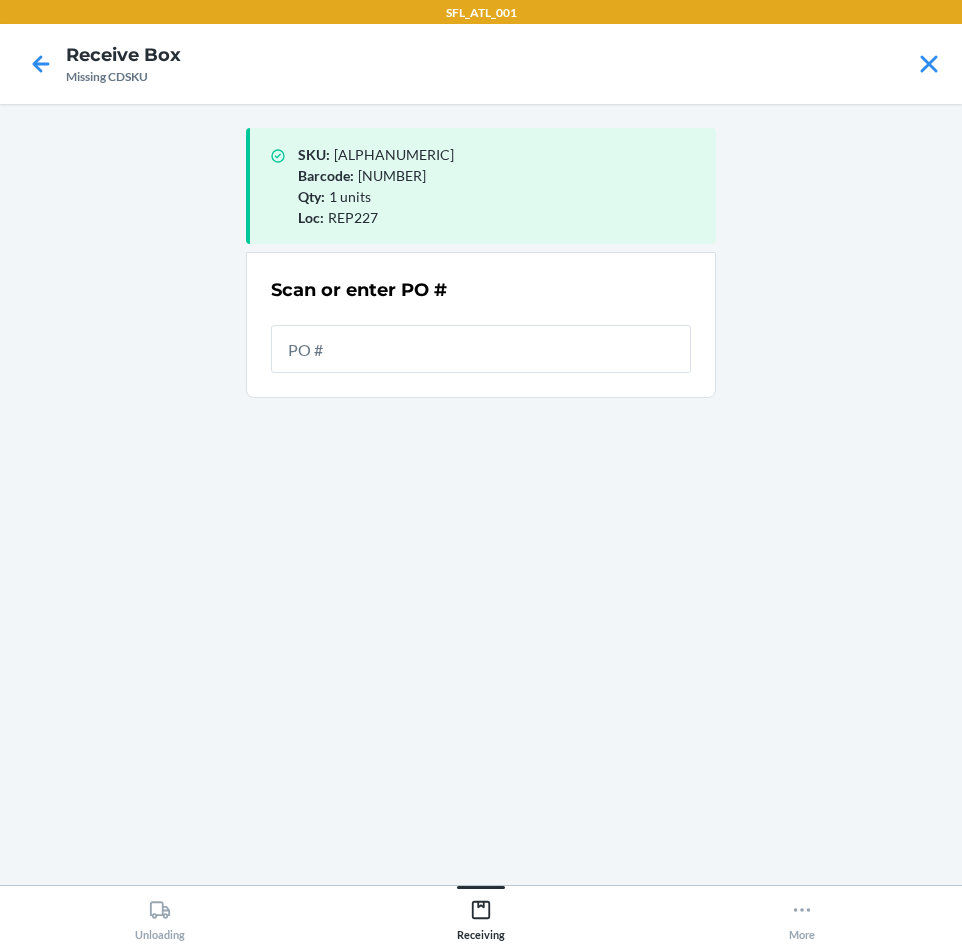 click at bounding box center [481, 349] 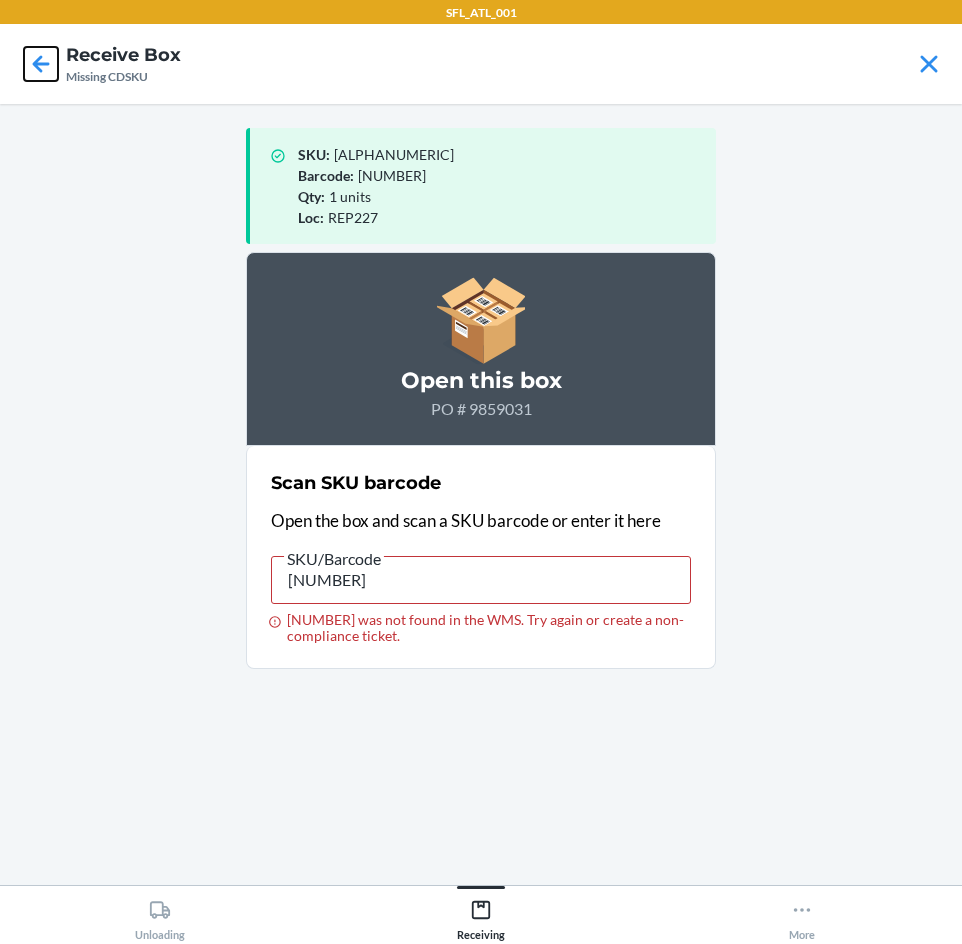 click 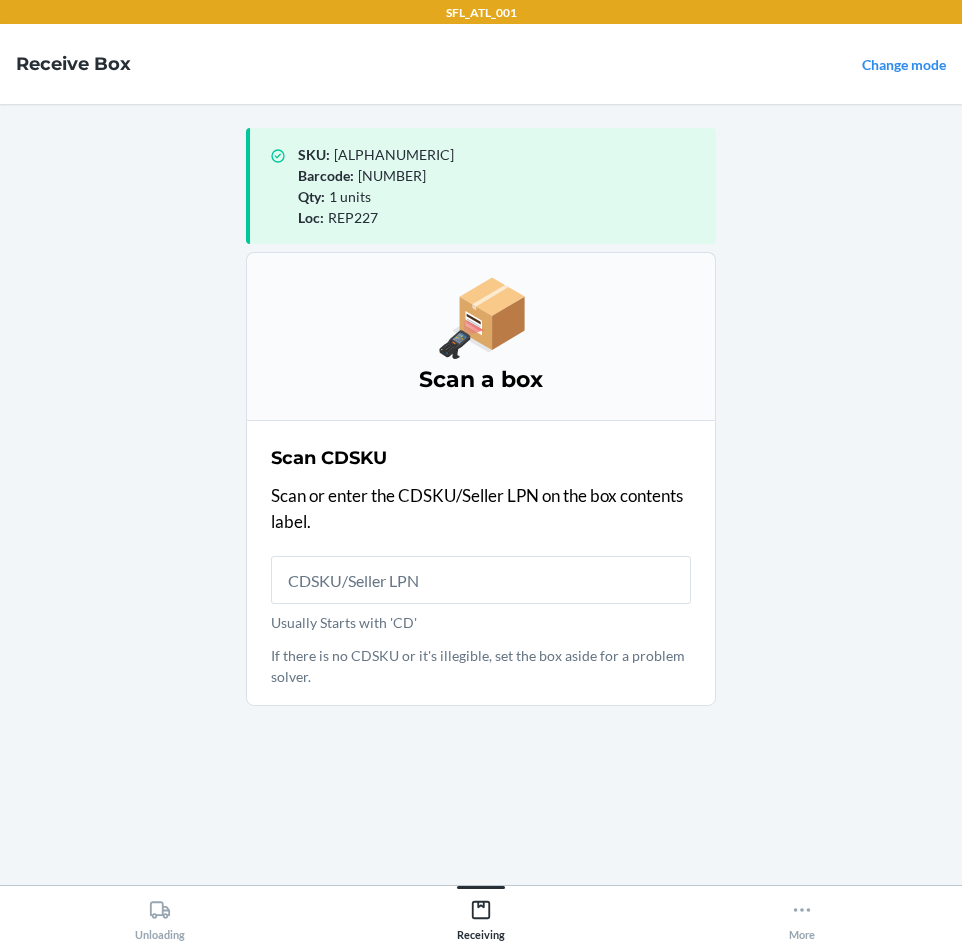 click on "Usually Starts with 'CD'" at bounding box center [481, 580] 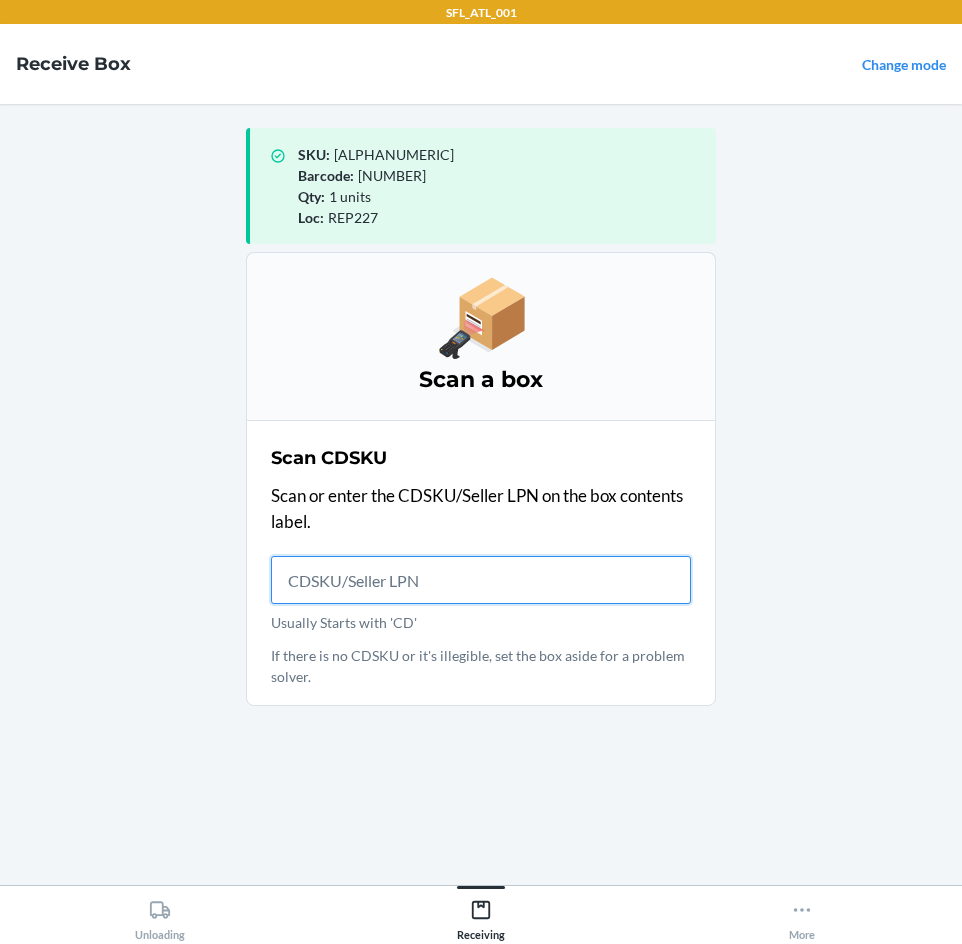 click on "Usually Starts with 'CD'" at bounding box center (481, 580) 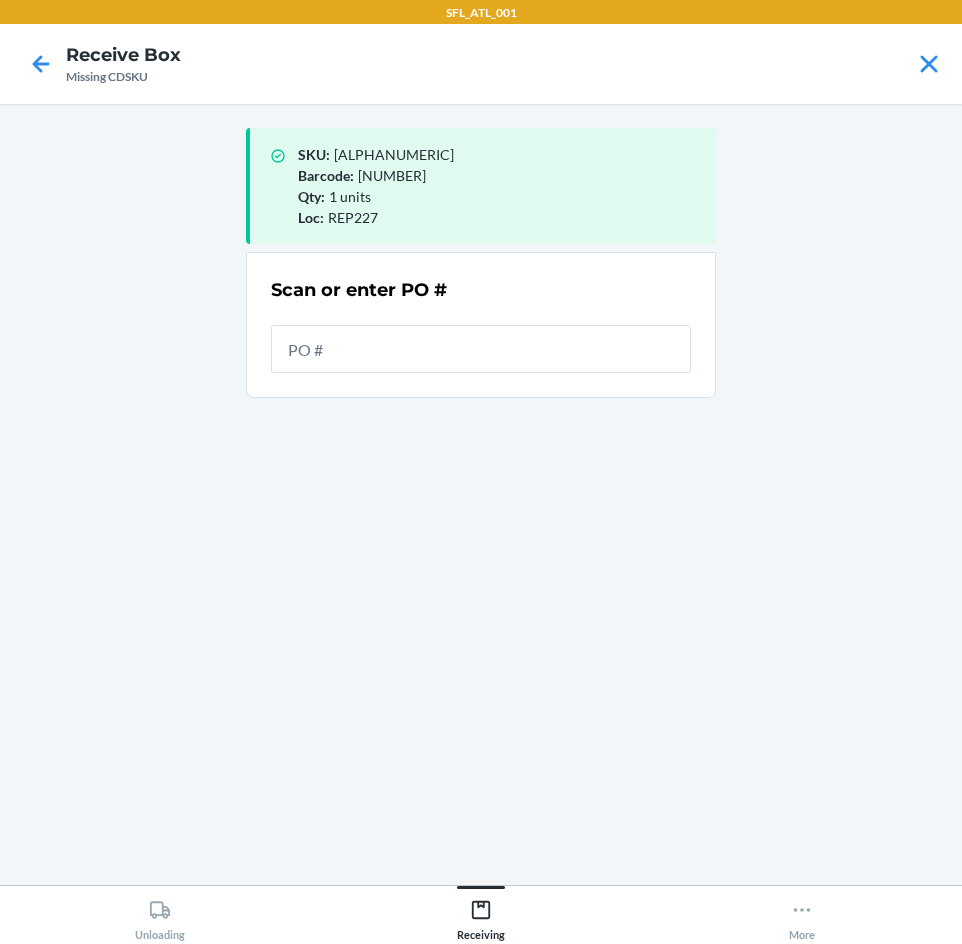 click at bounding box center (481, 349) 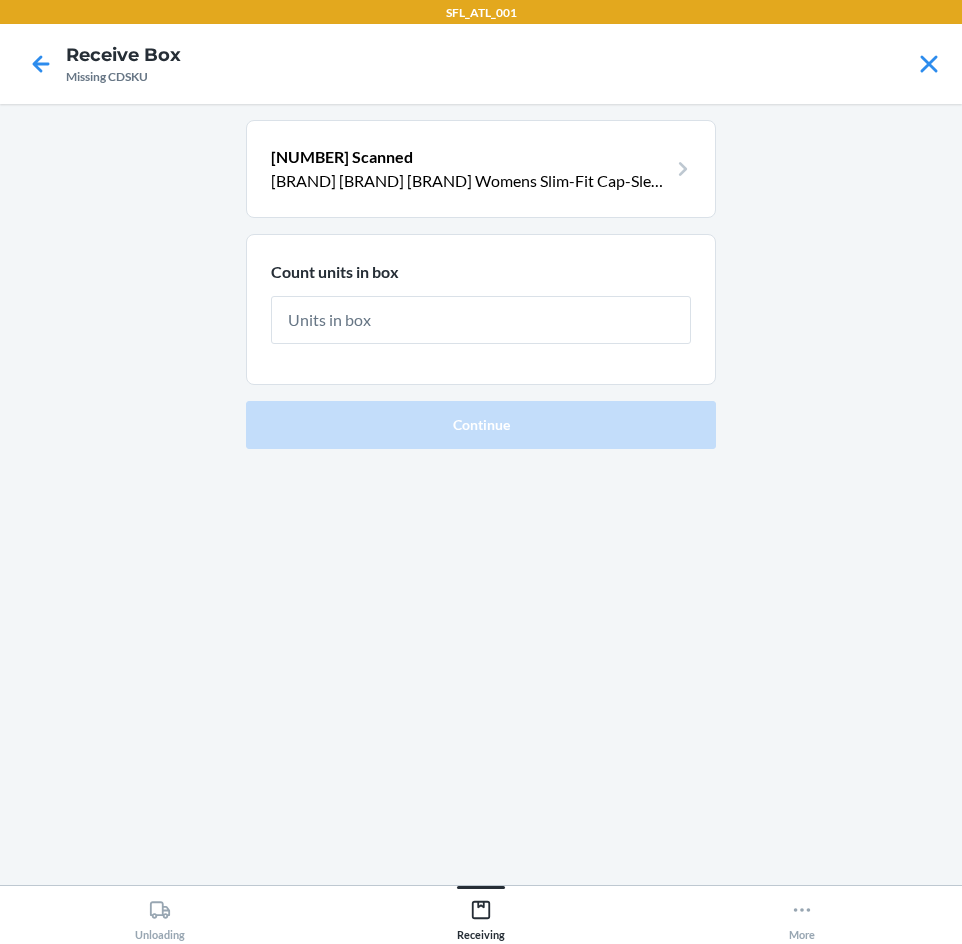 type on "1" 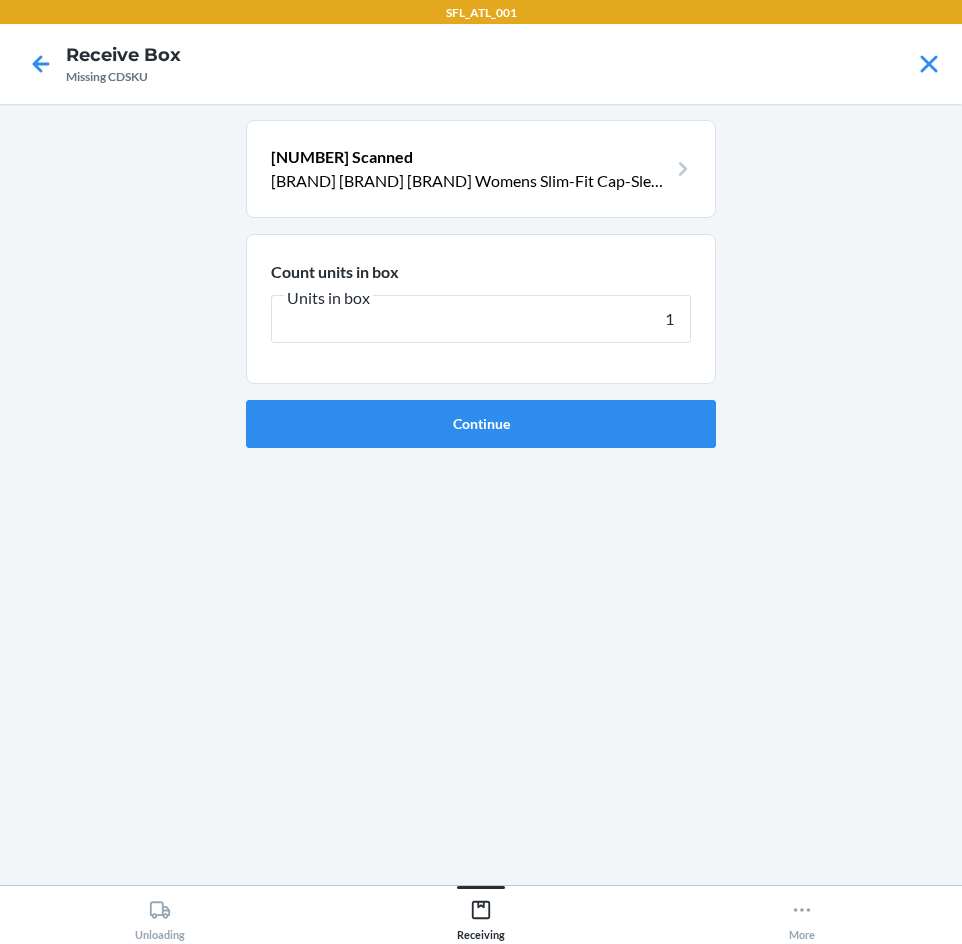 click on "Continue" at bounding box center [481, 424] 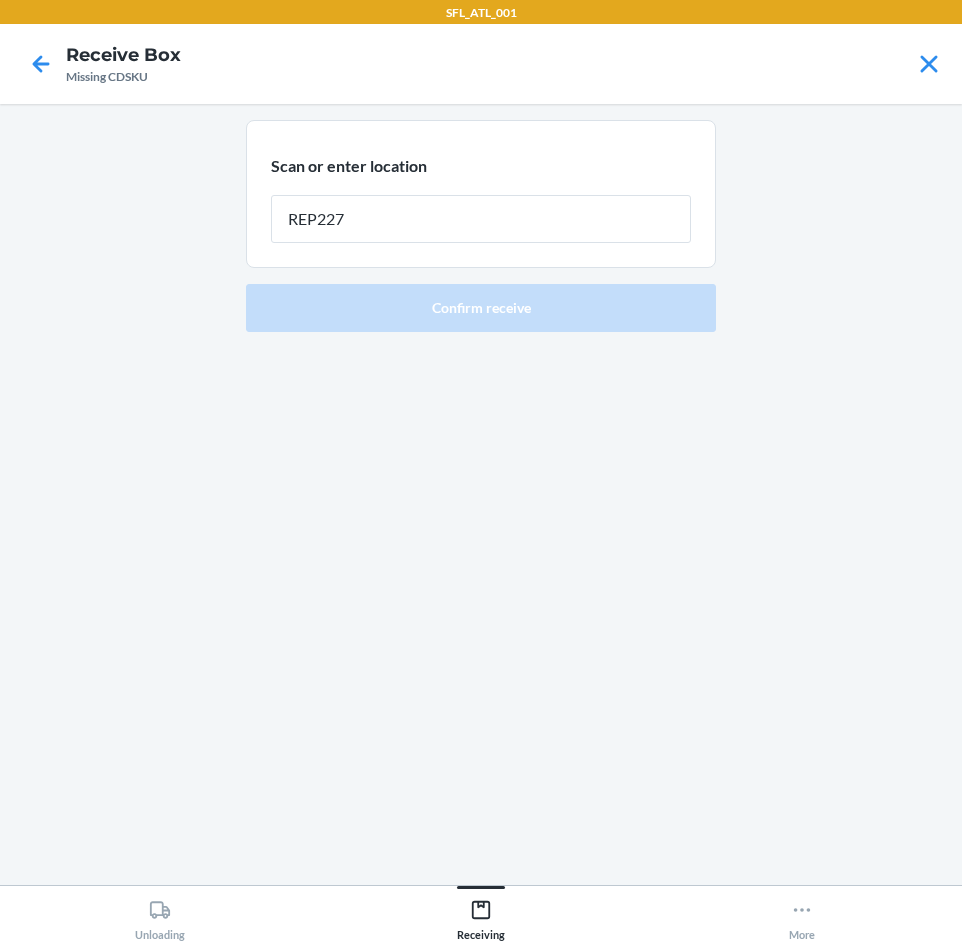 type on "REP227" 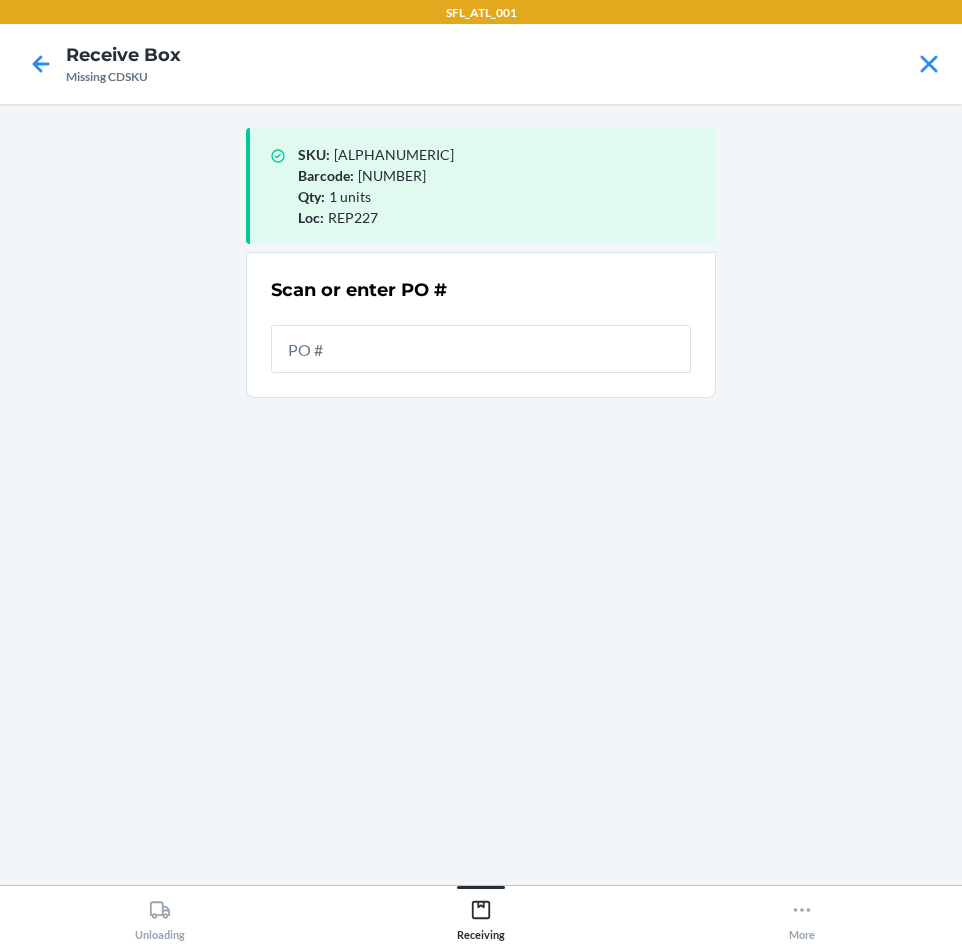 click at bounding box center (481, 349) 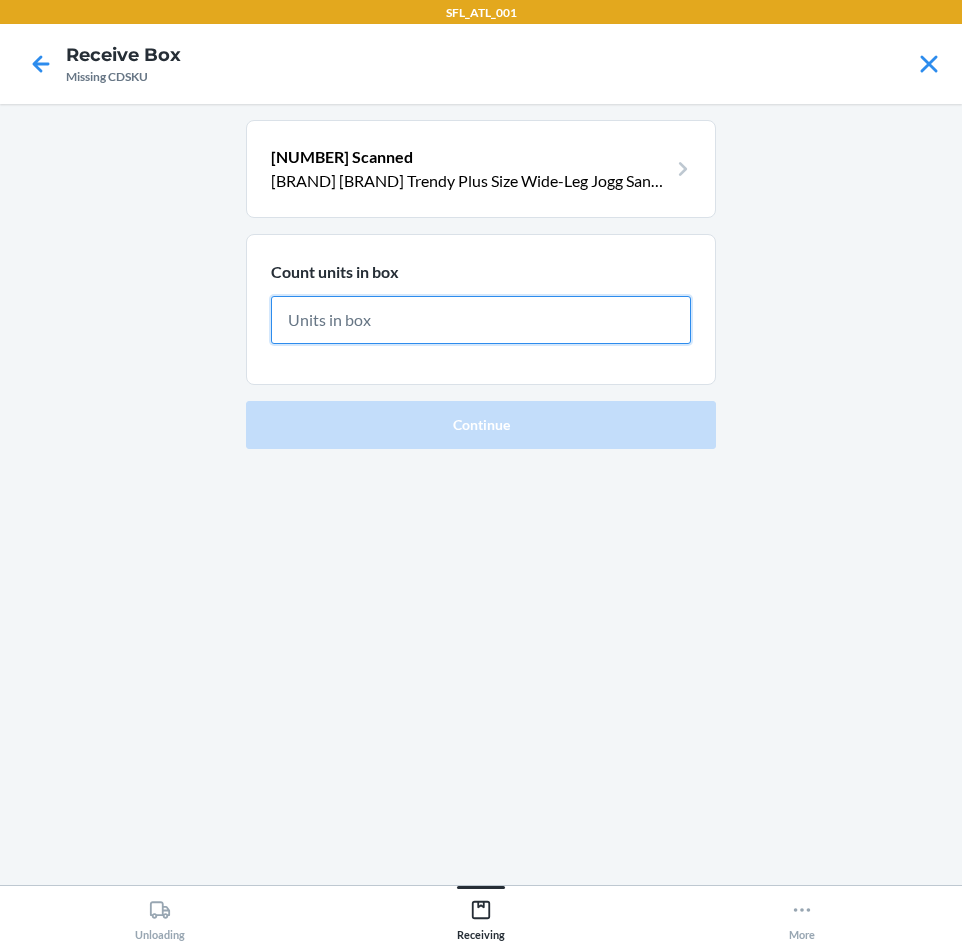 click at bounding box center (481, 320) 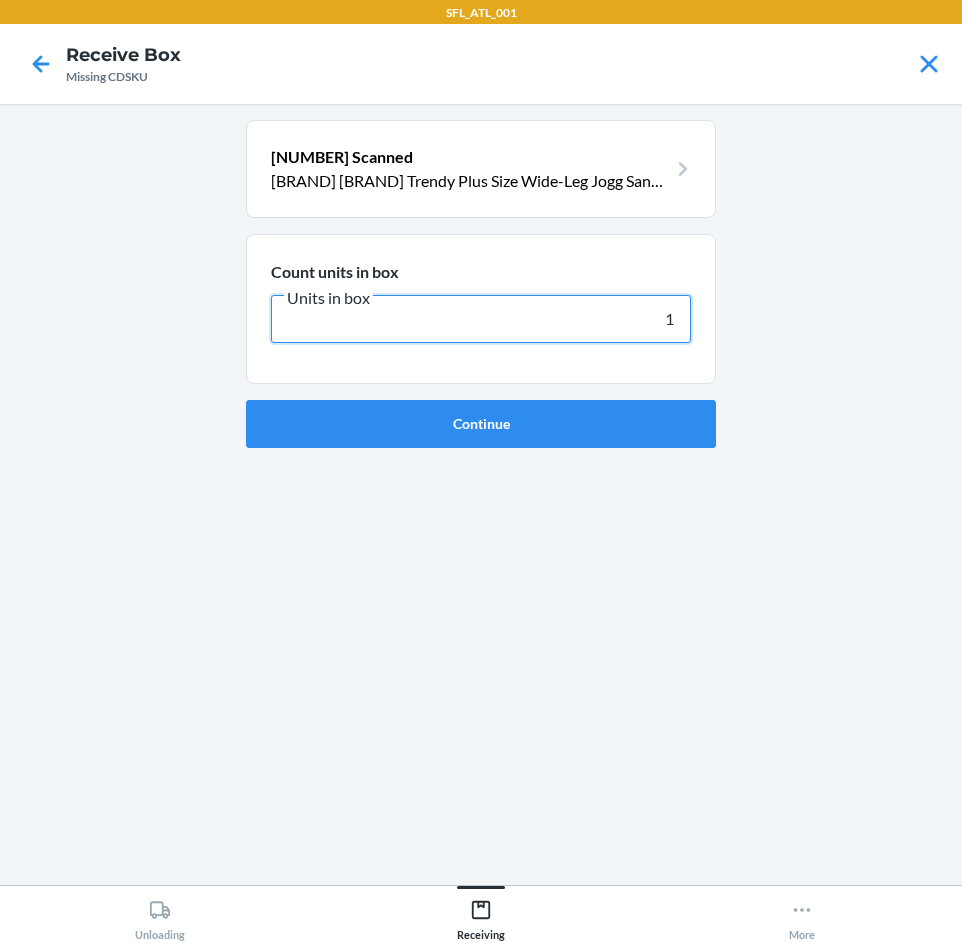 type on "1" 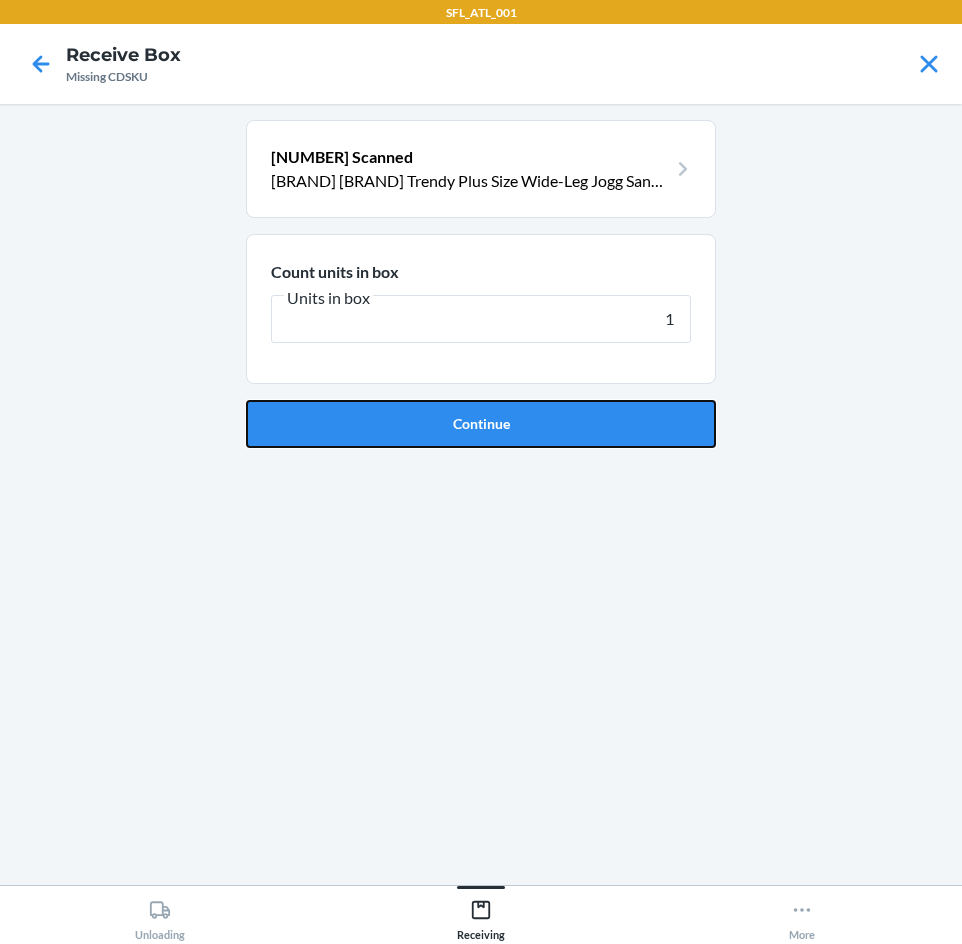click on "Continue" at bounding box center (481, 424) 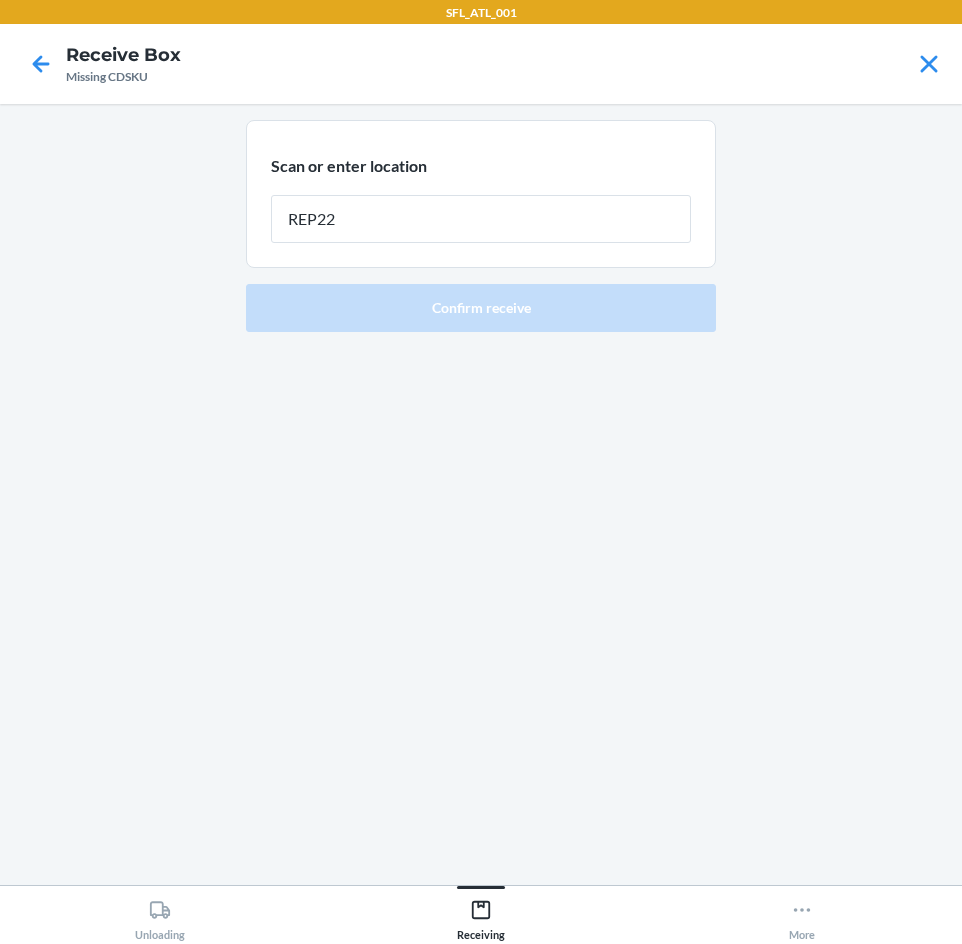 type on "REP227" 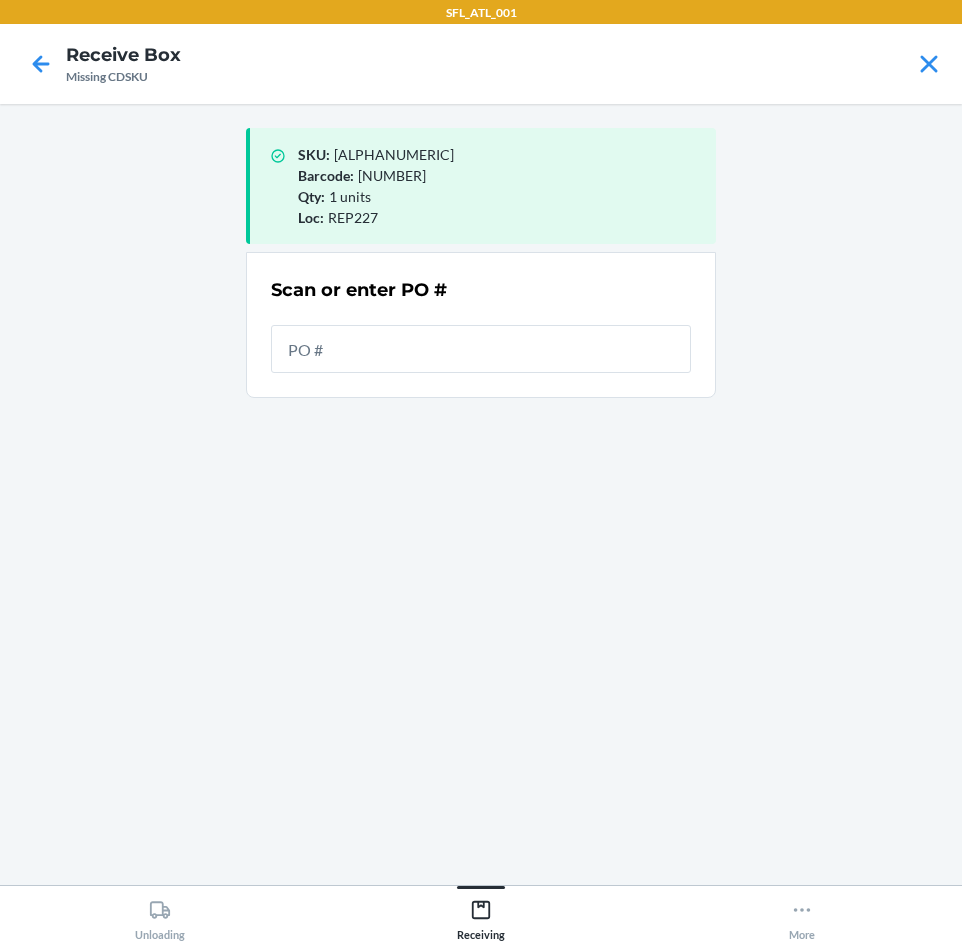 drag, startPoint x: 788, startPoint y: 324, endPoint x: 842, endPoint y: 243, distance: 97.349884 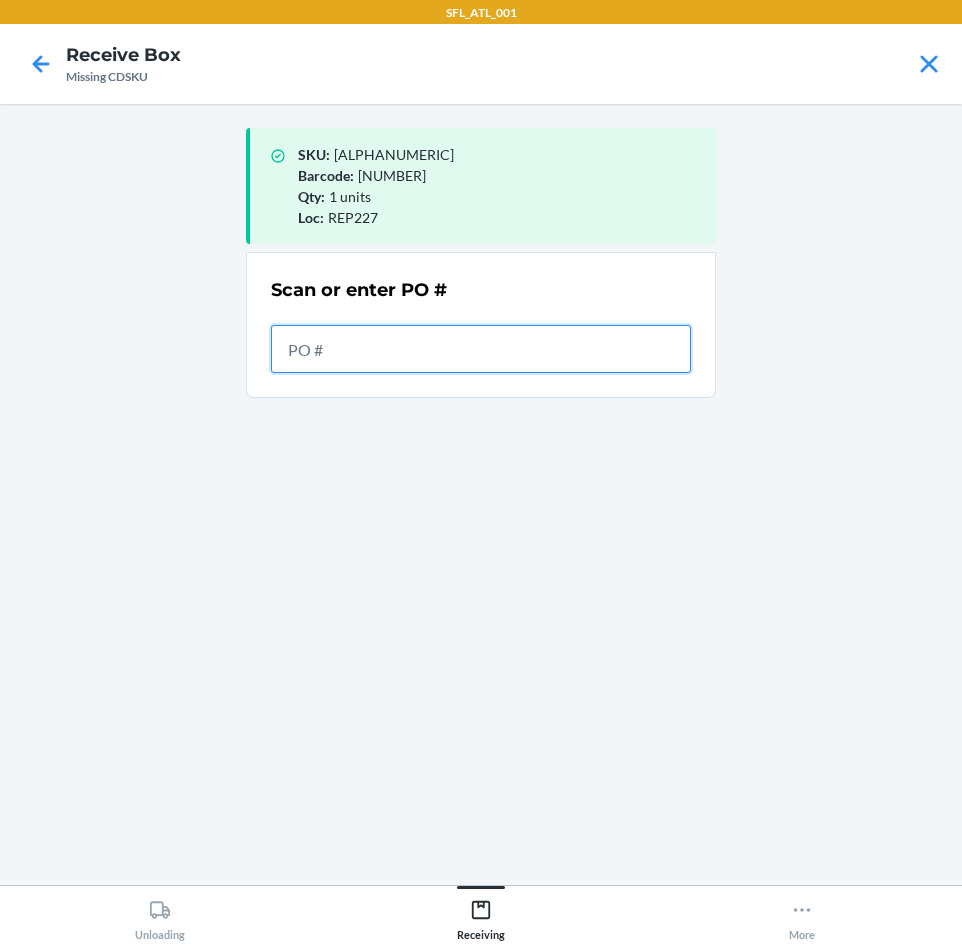 click at bounding box center [481, 349] 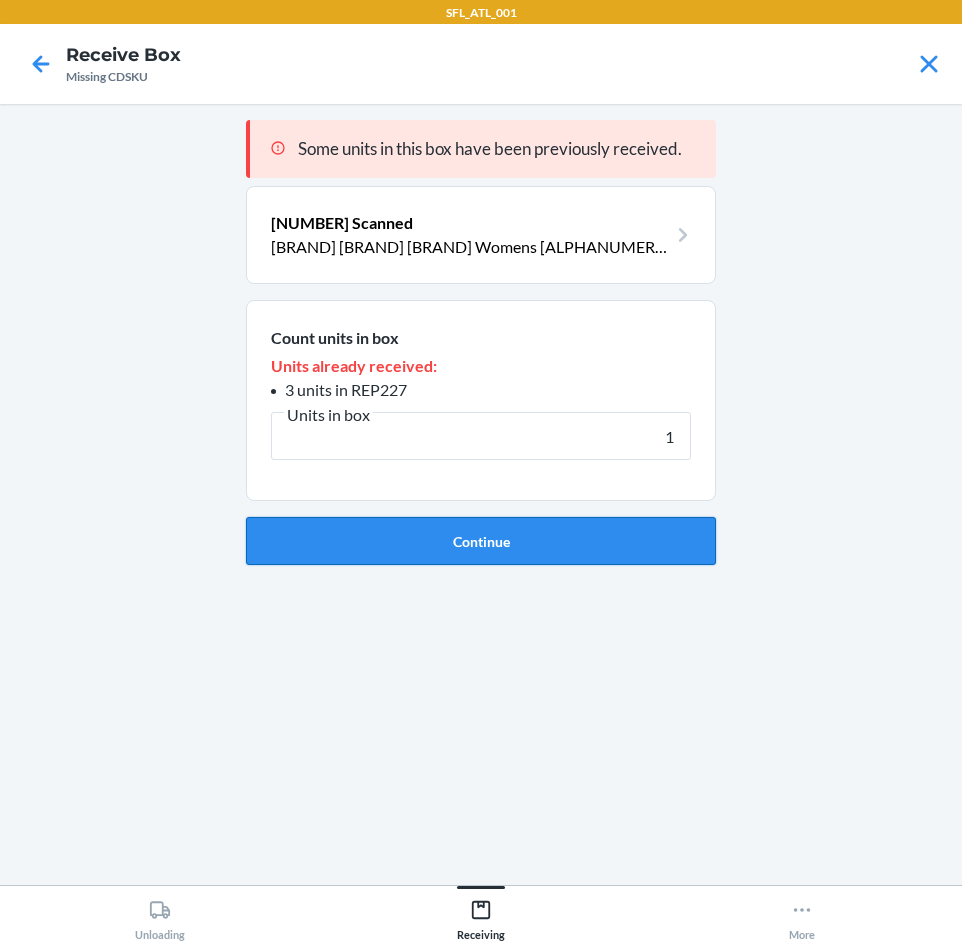 type on "1" 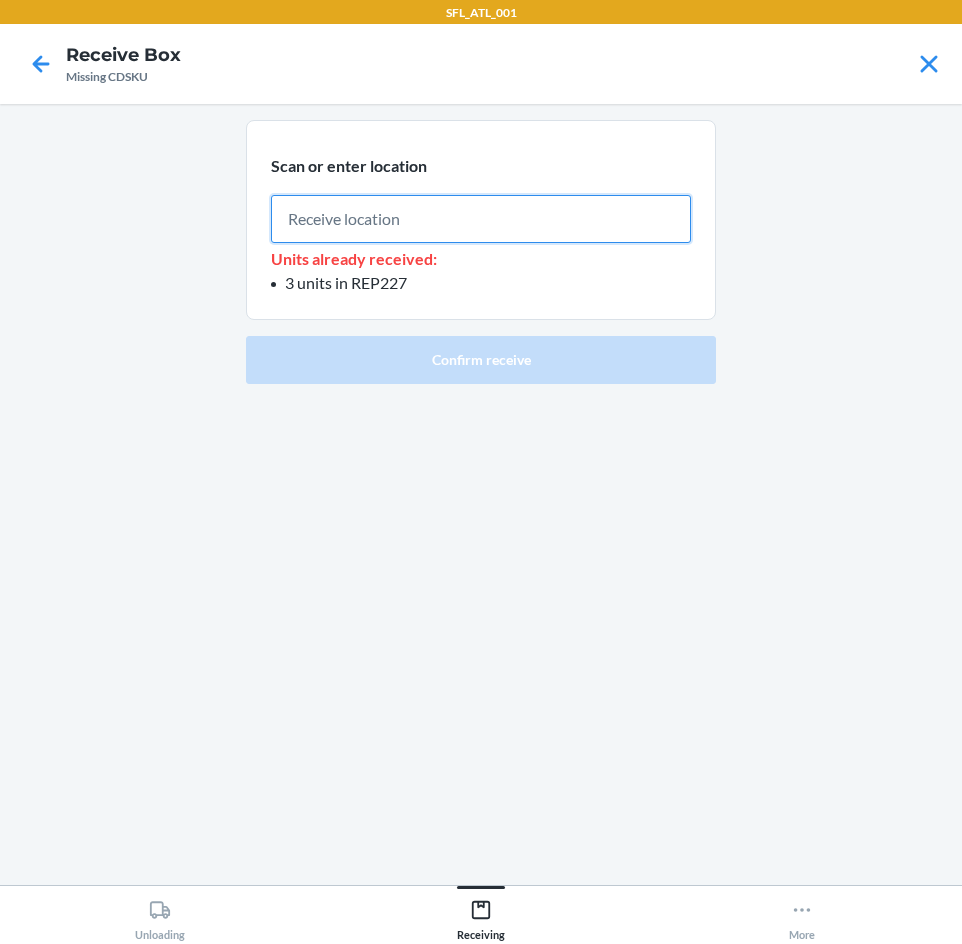 click at bounding box center (481, 219) 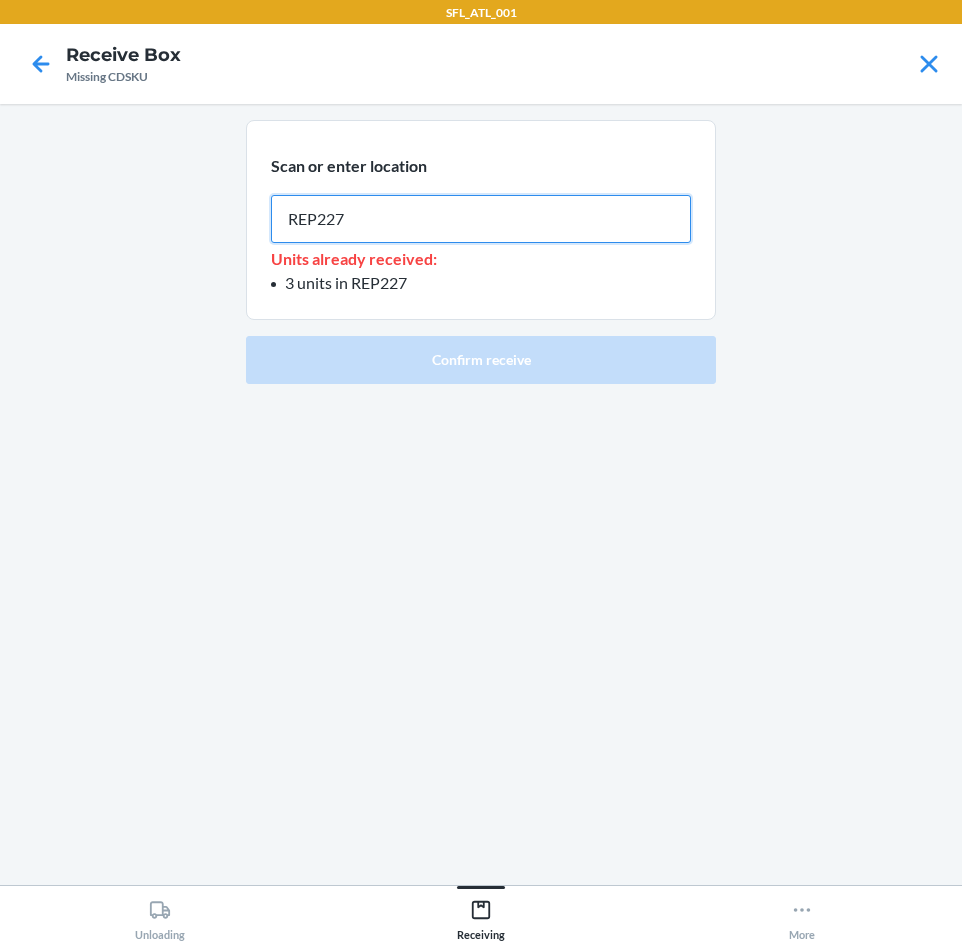 type on "REP227" 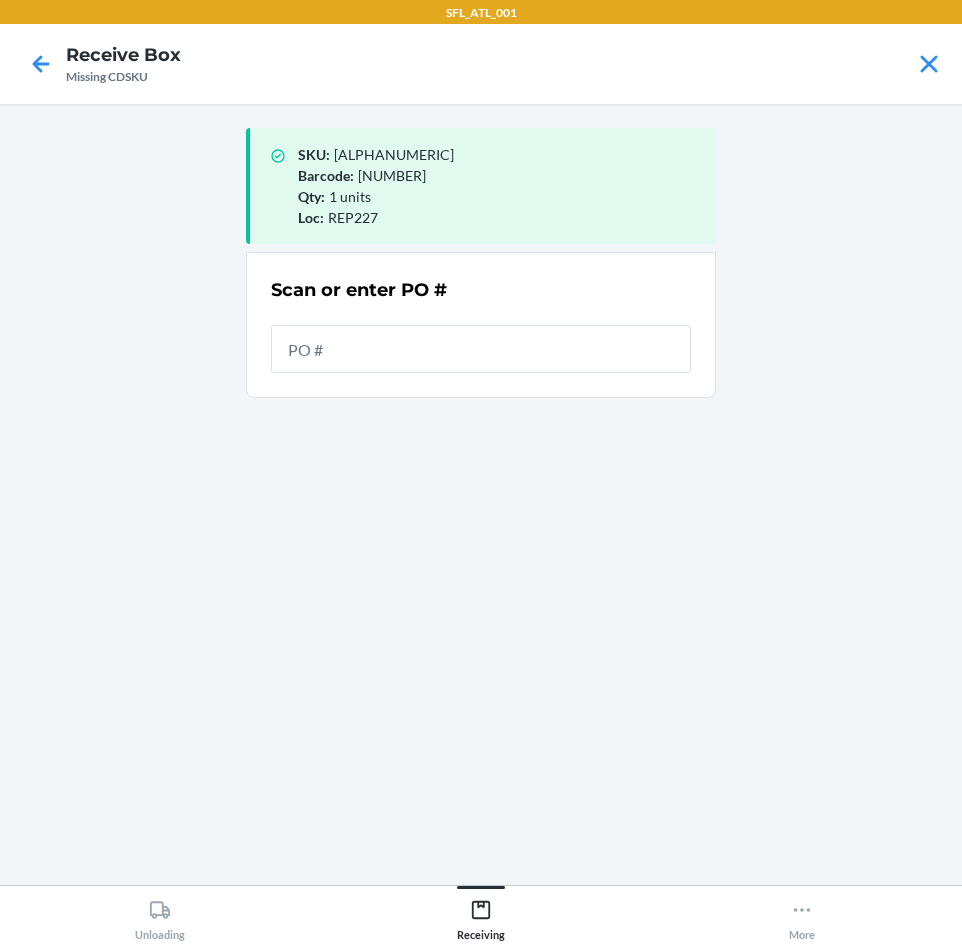 click at bounding box center [481, 349] 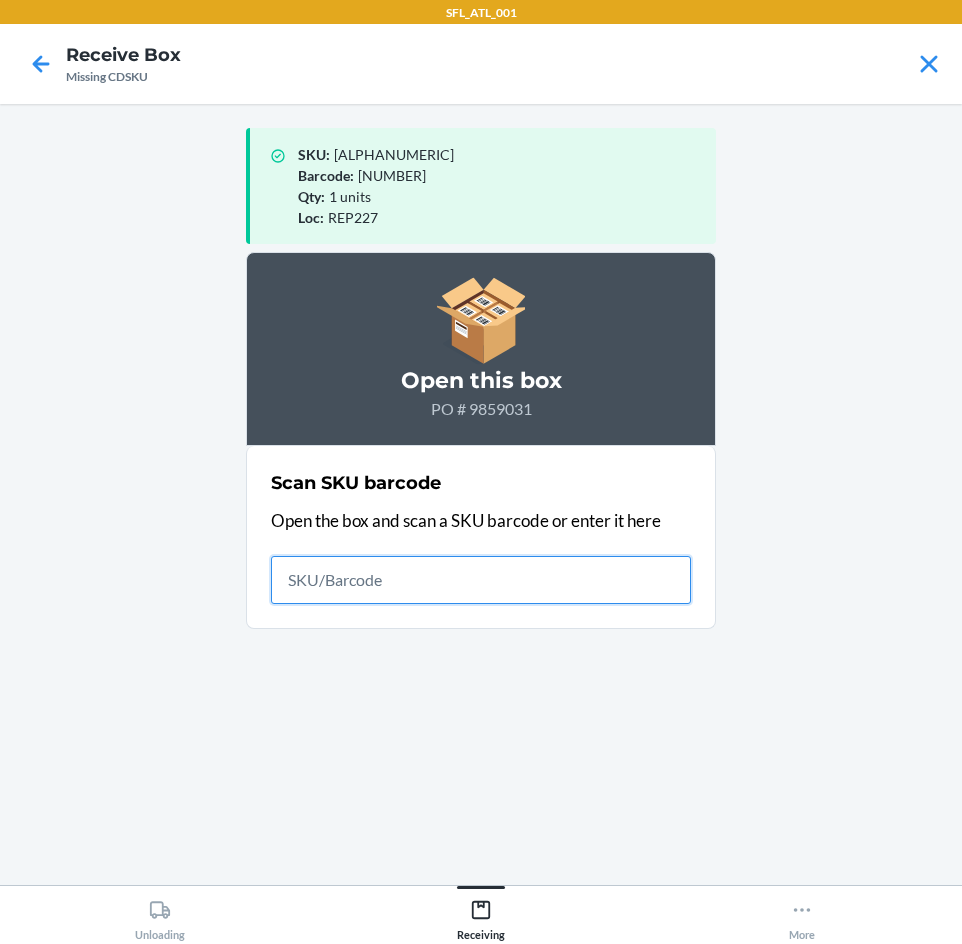 click at bounding box center [481, 580] 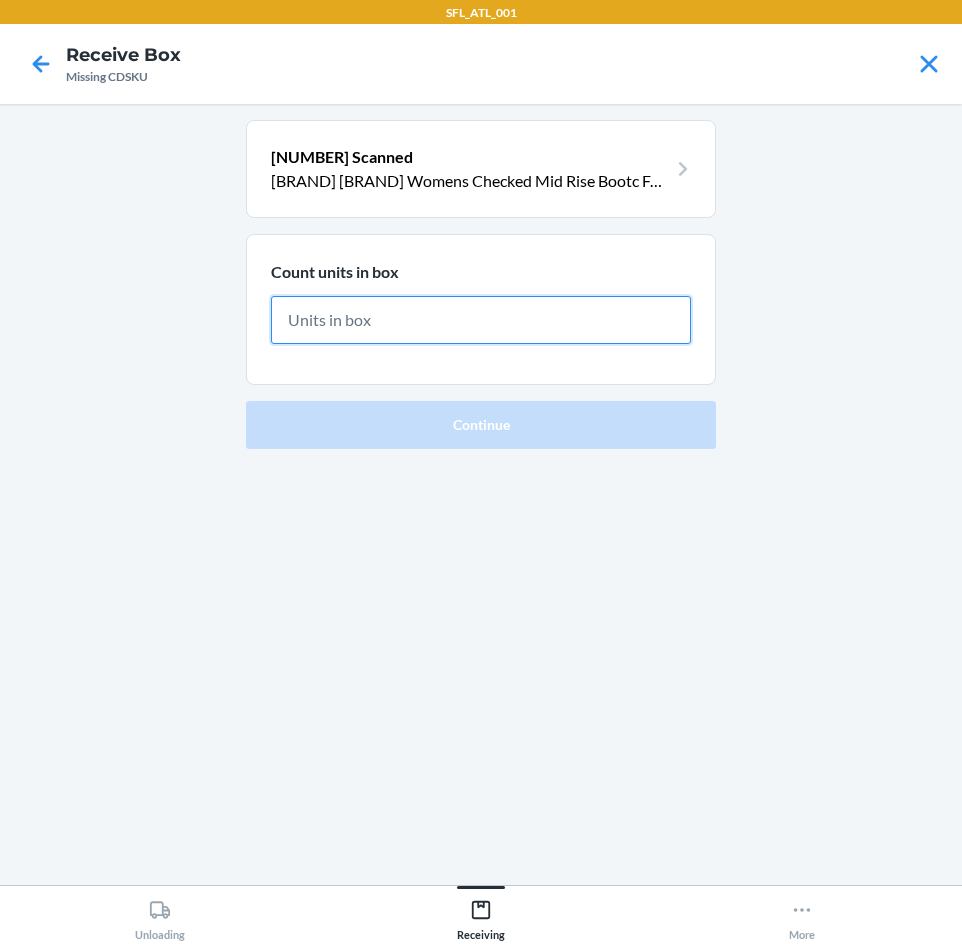 click at bounding box center (481, 320) 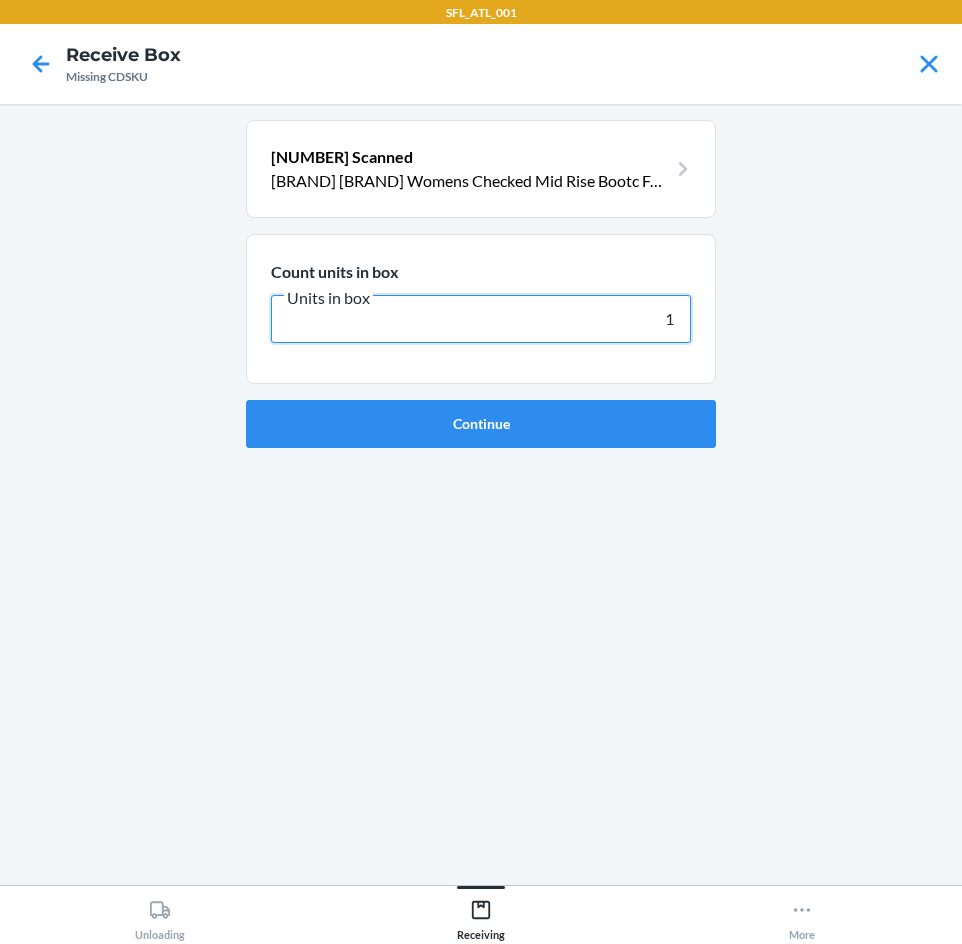 type on "1" 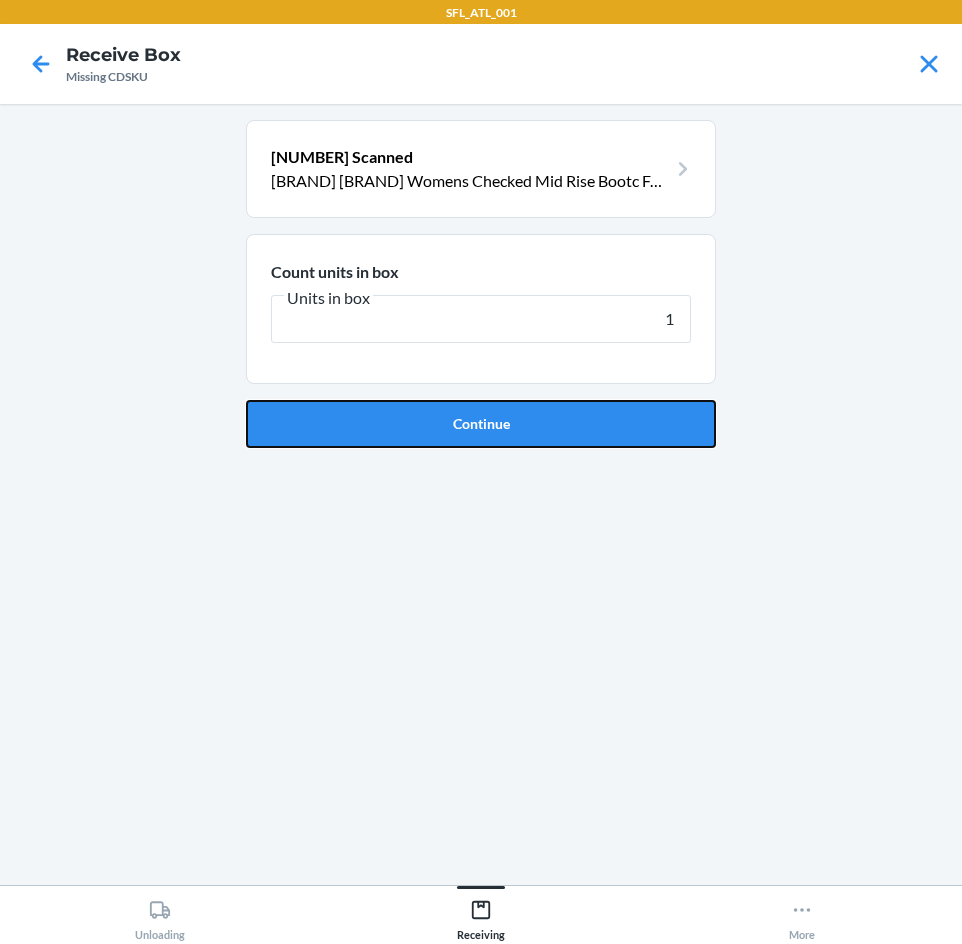 click on "Continue" at bounding box center [481, 424] 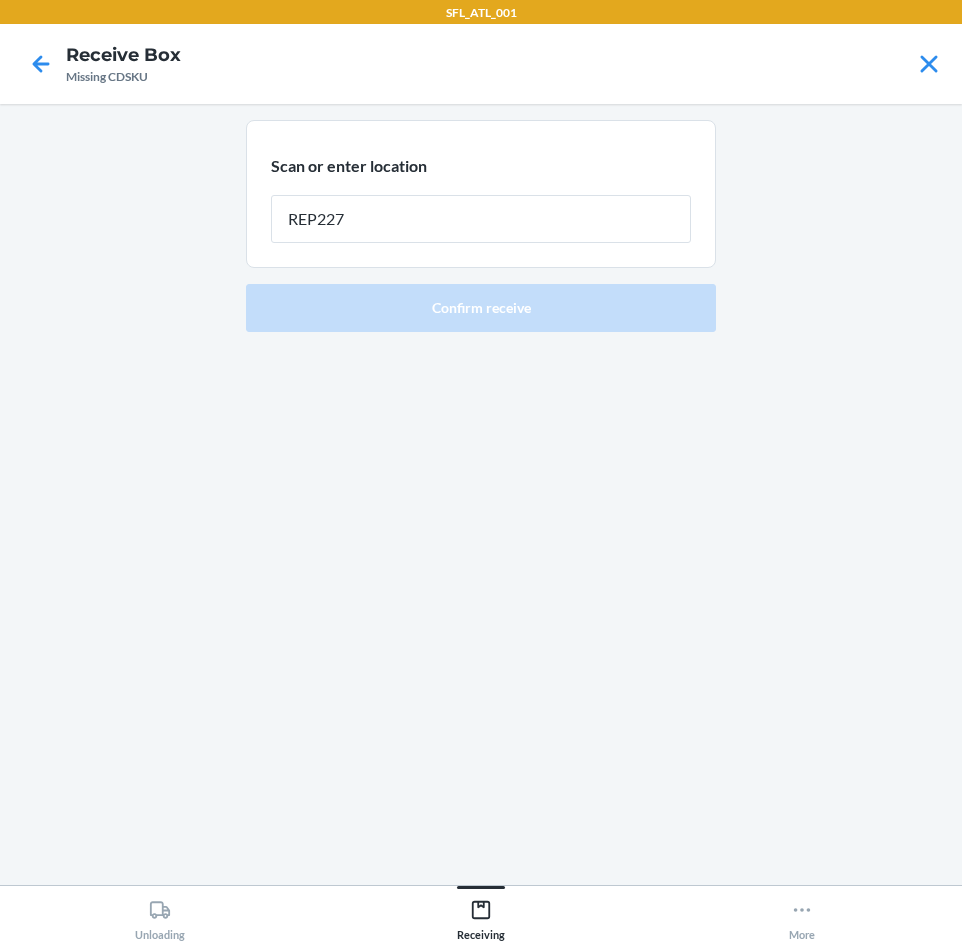type on "REP227" 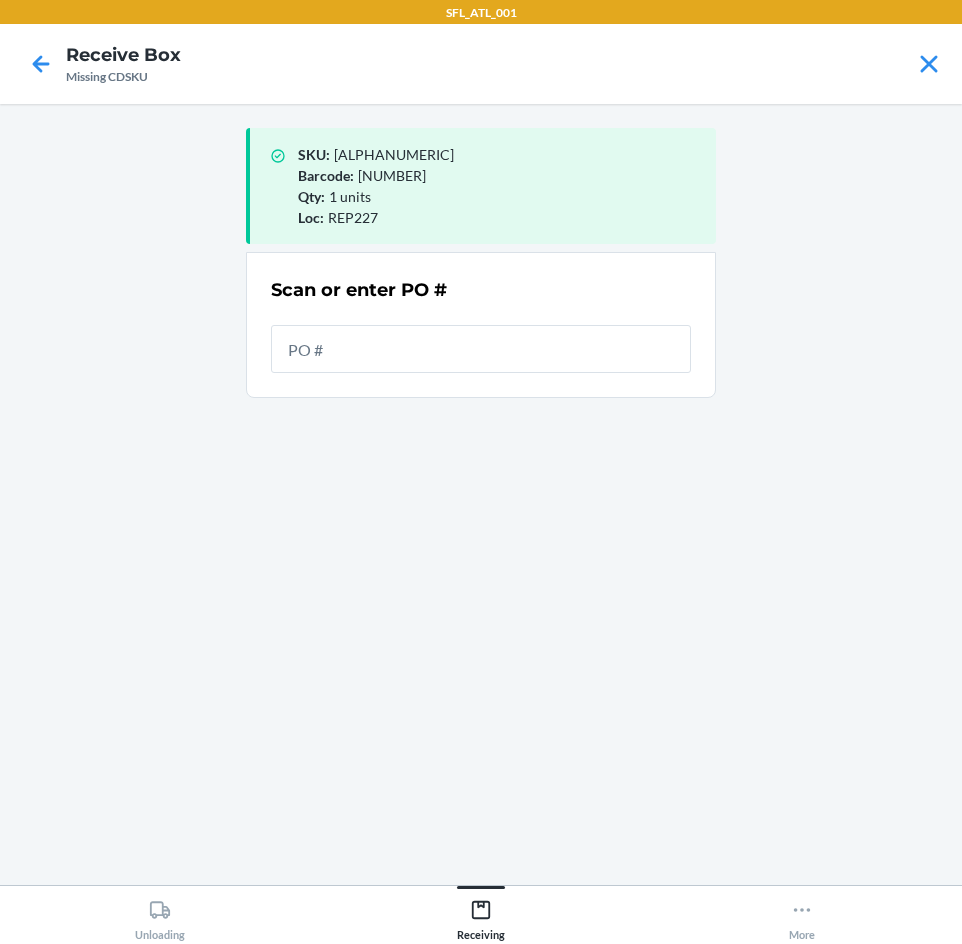 click at bounding box center (481, 349) 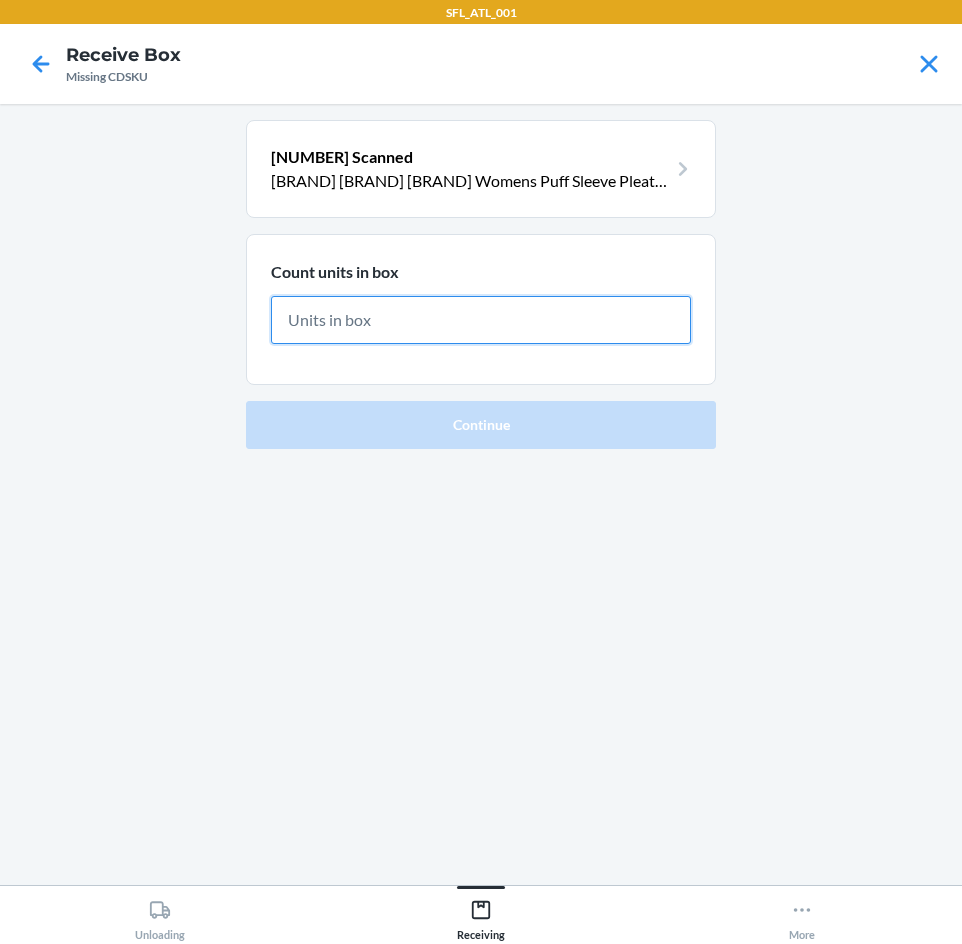 click at bounding box center [481, 320] 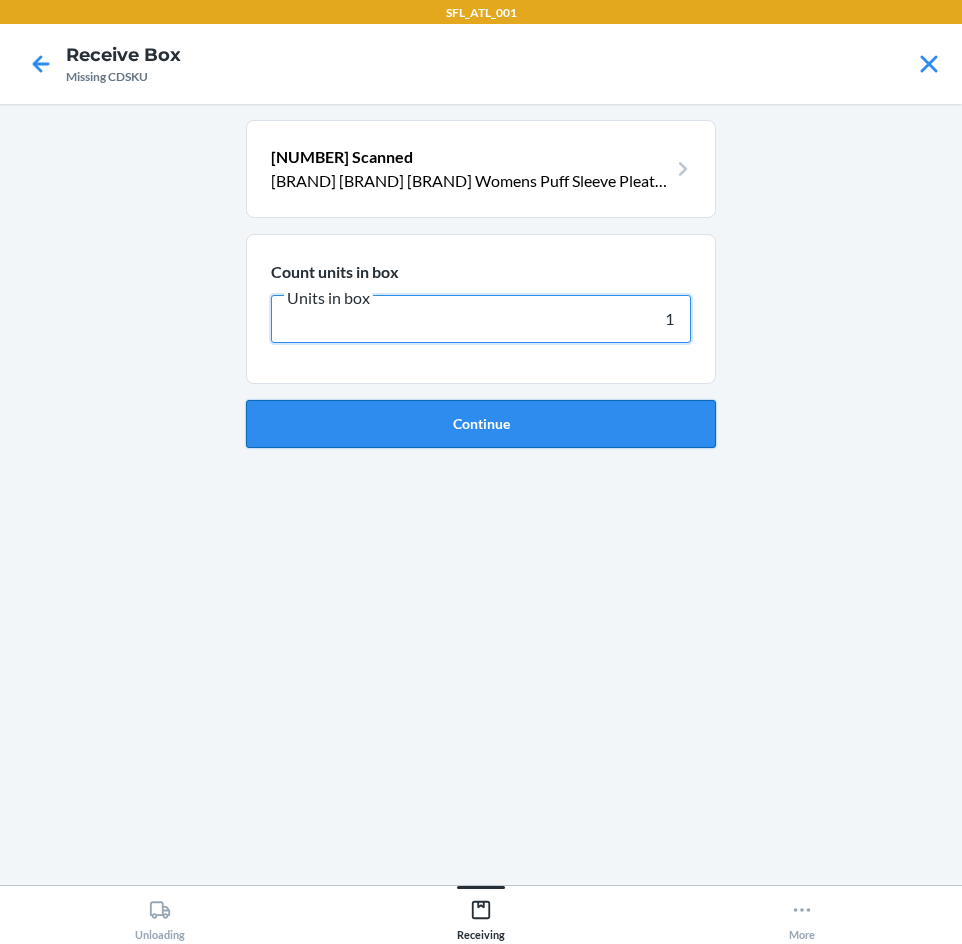 type on "1" 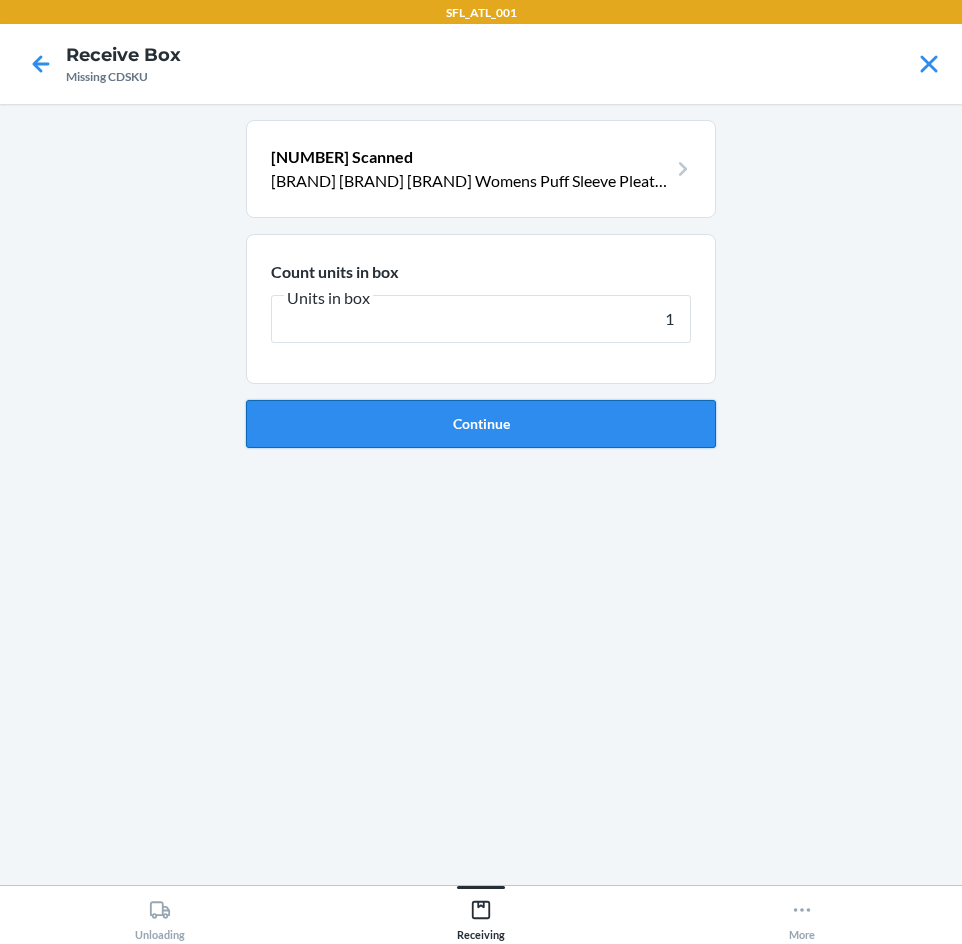 click on "Continue" at bounding box center (481, 424) 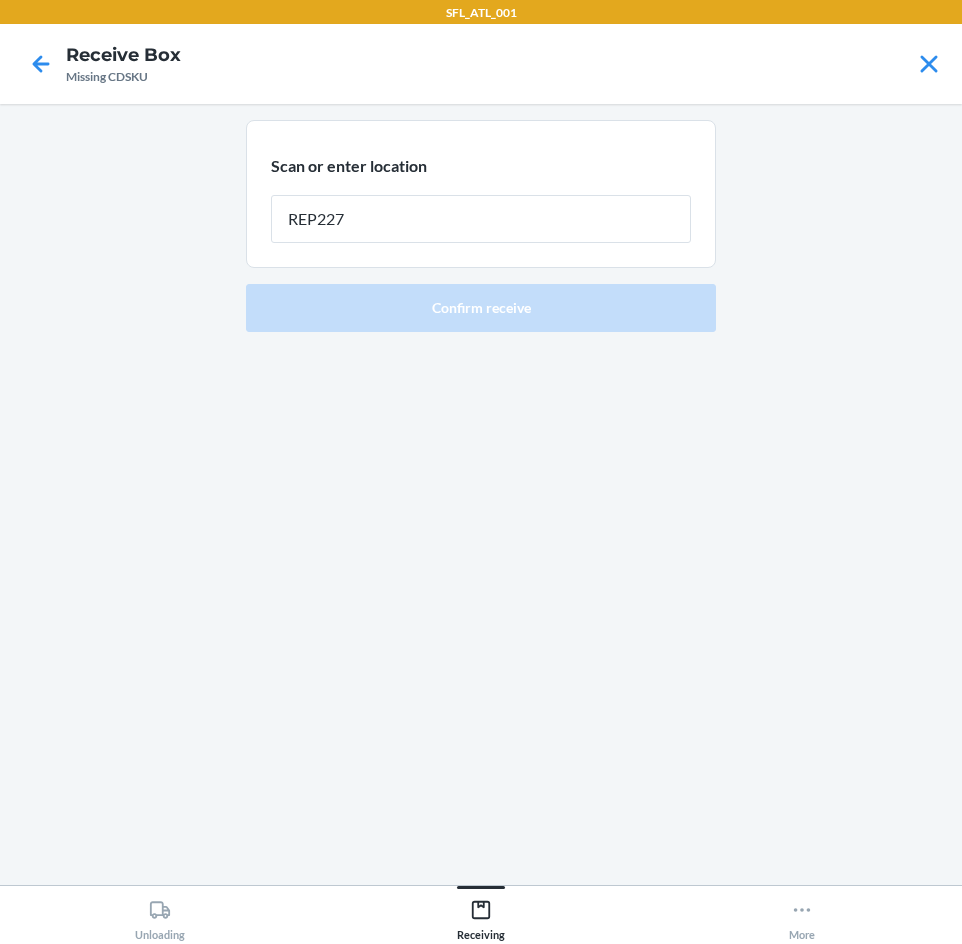 type on "REP227" 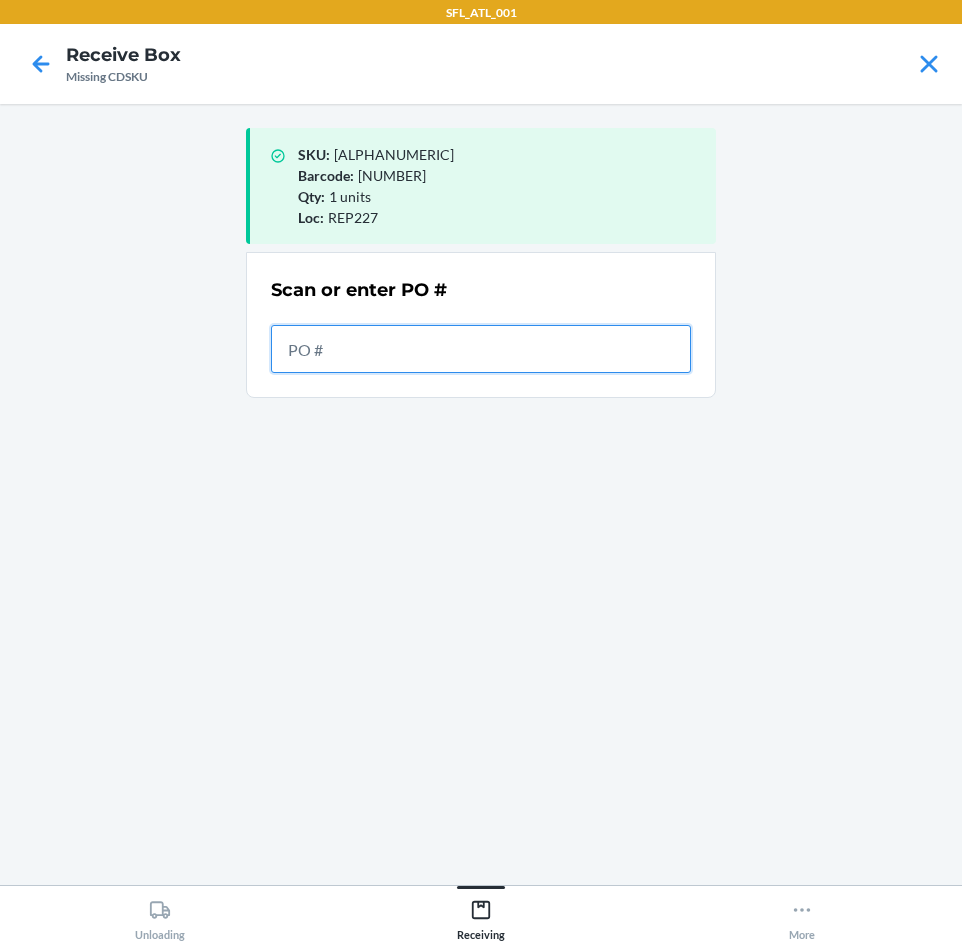 click at bounding box center [481, 349] 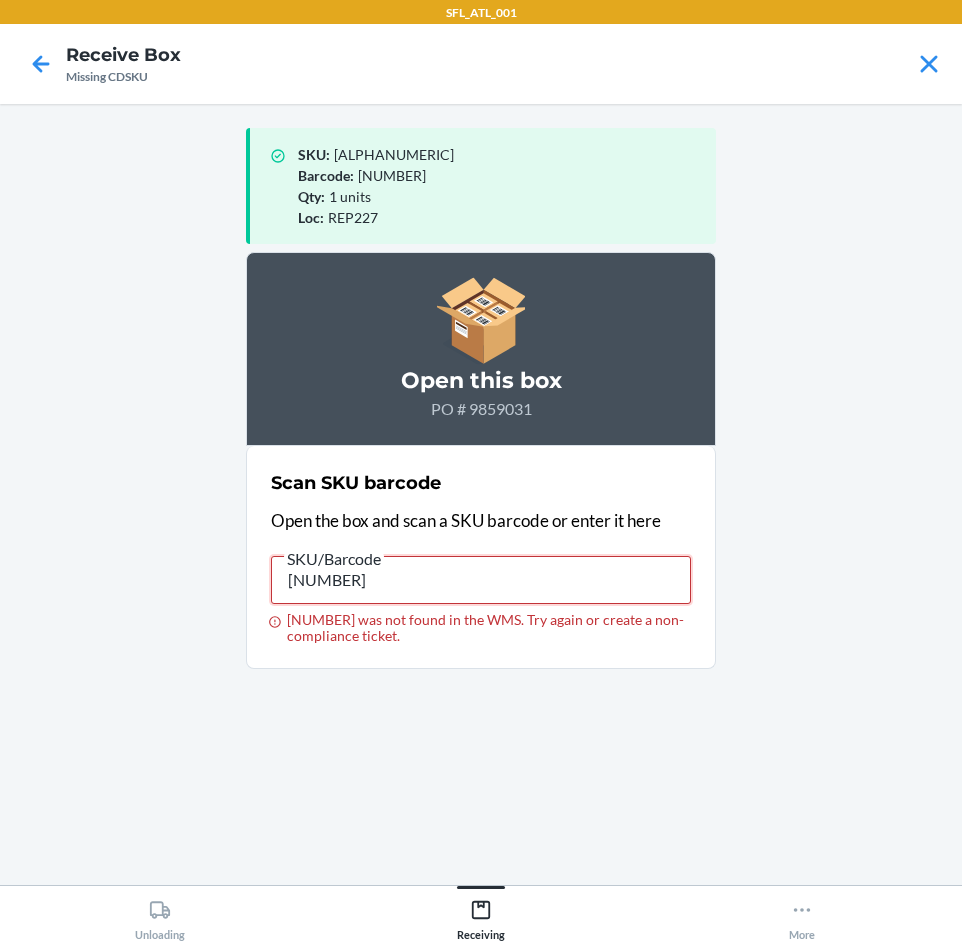 click on "1000000000280772519" at bounding box center [481, 580] 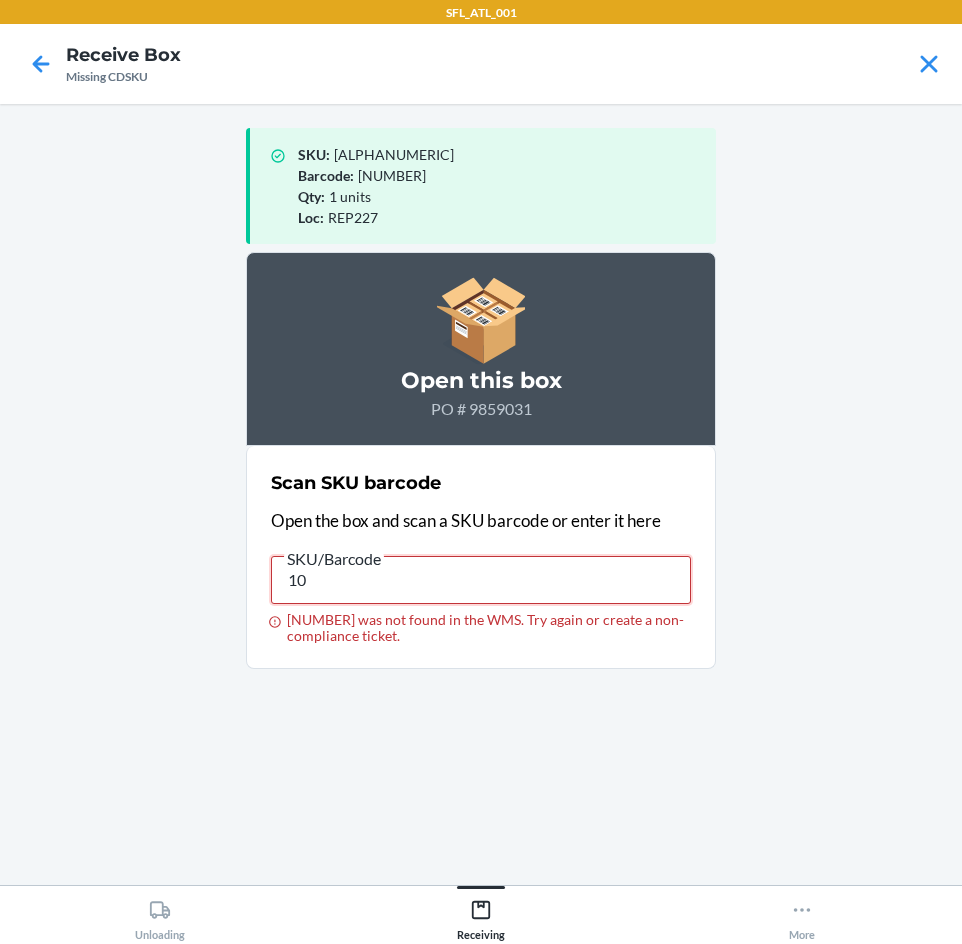 type on "1" 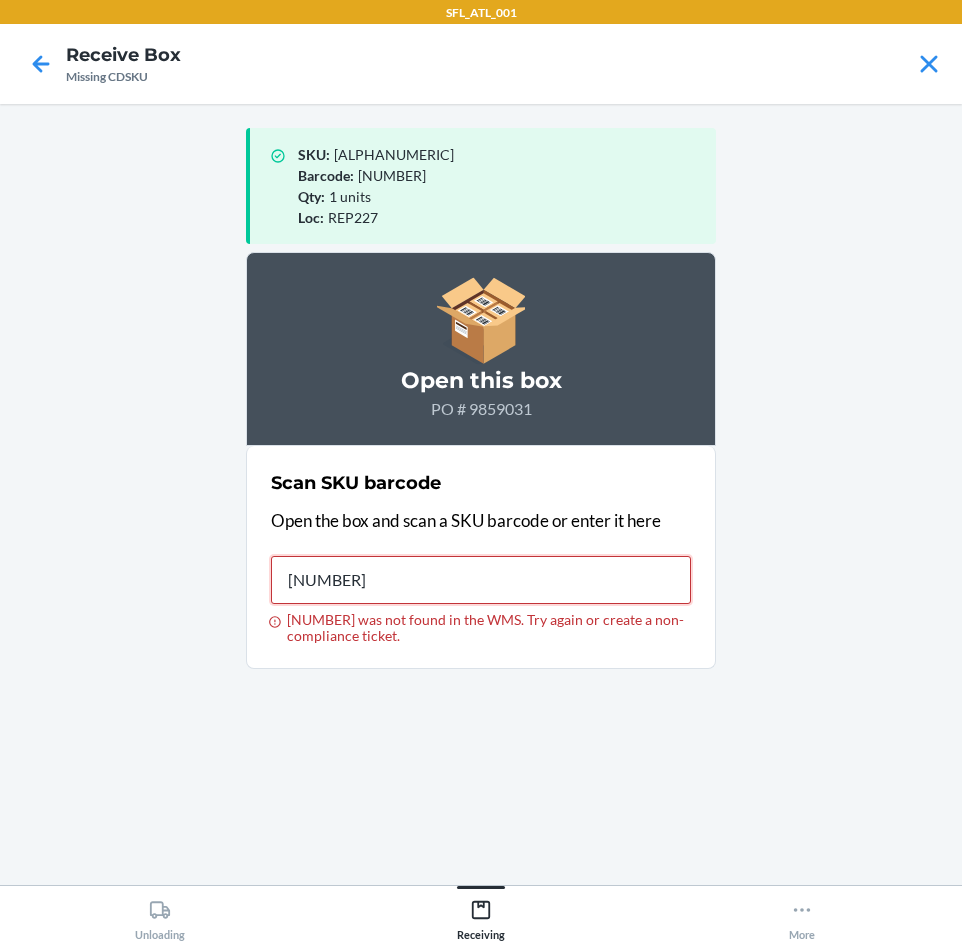 type on "197055318874" 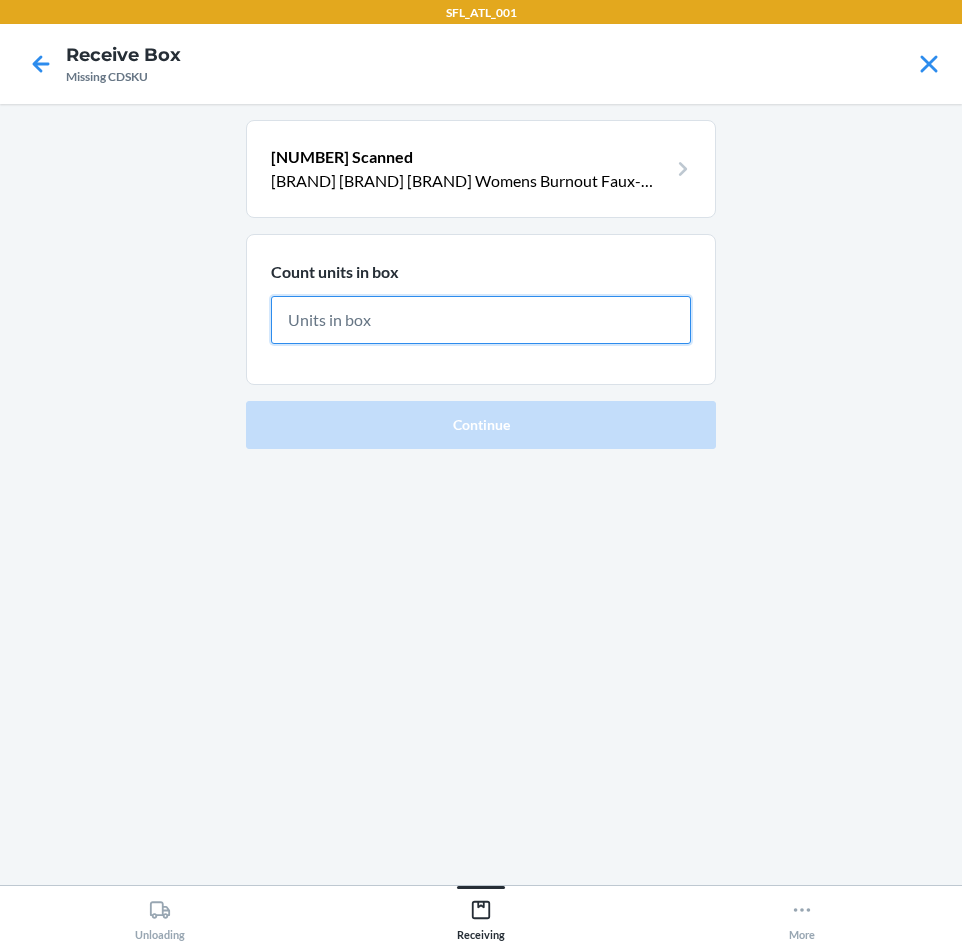 click at bounding box center (481, 320) 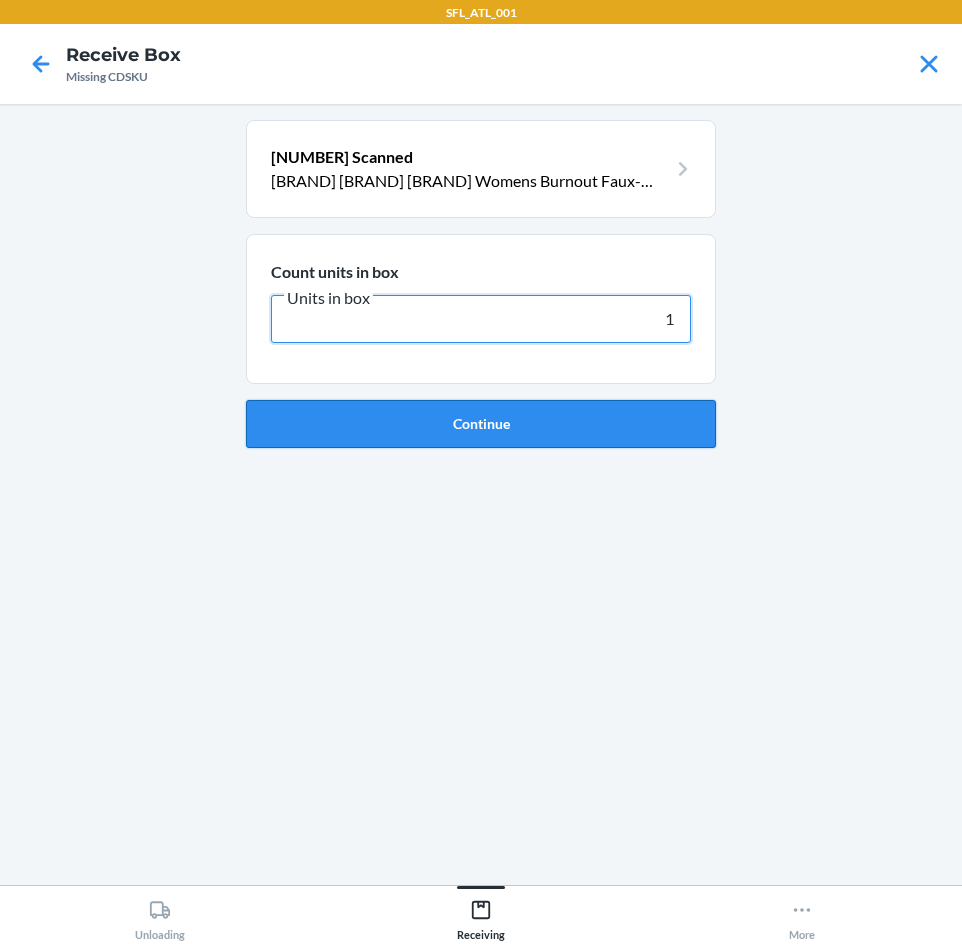type on "1" 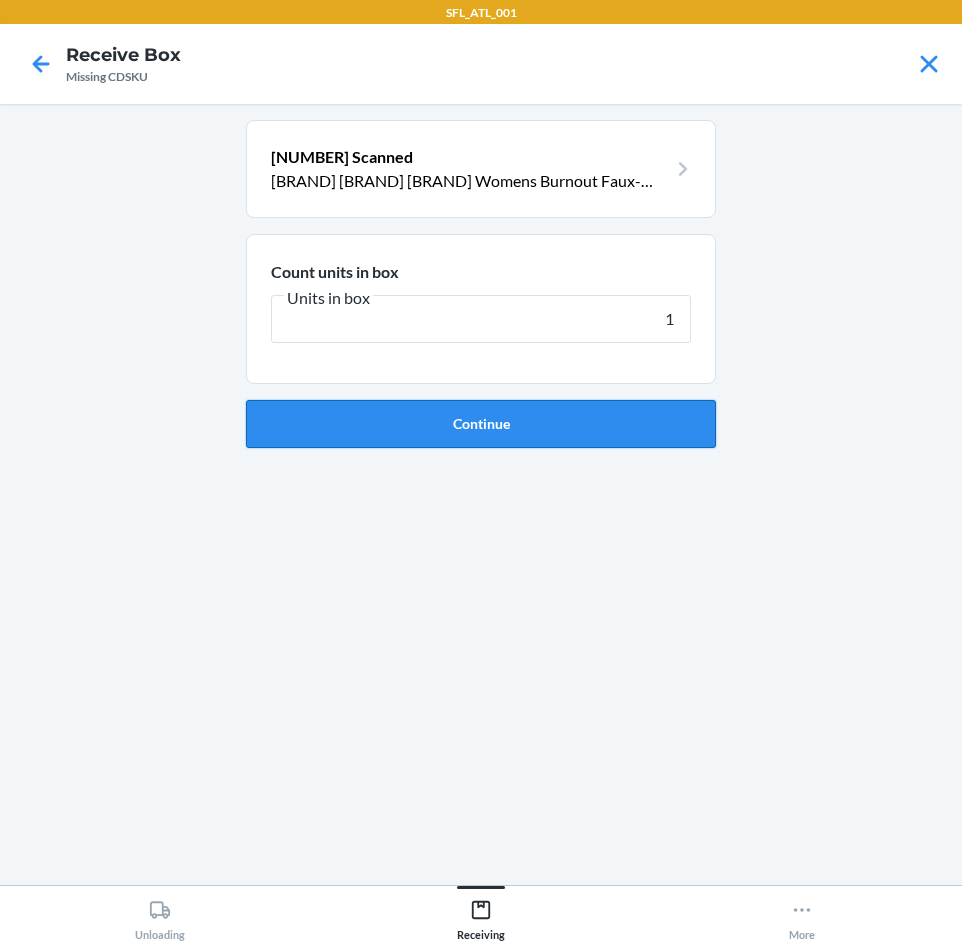 click on "Continue" at bounding box center (481, 424) 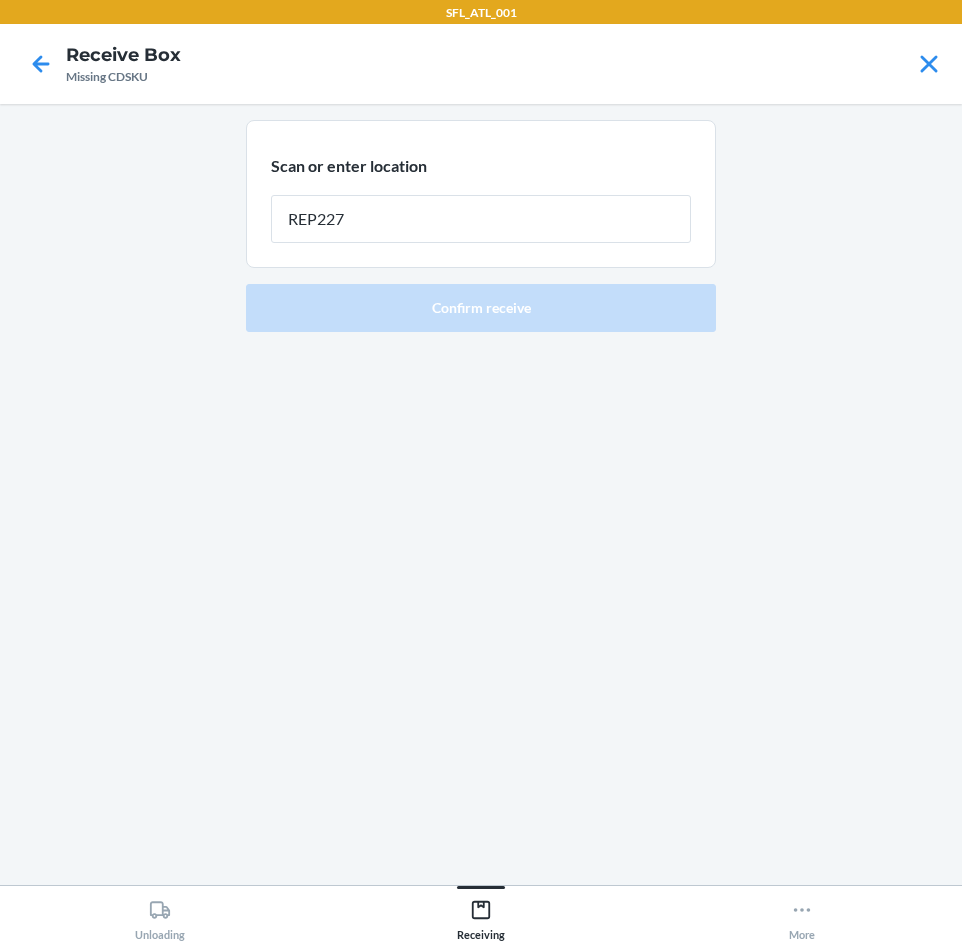 type on "REP227" 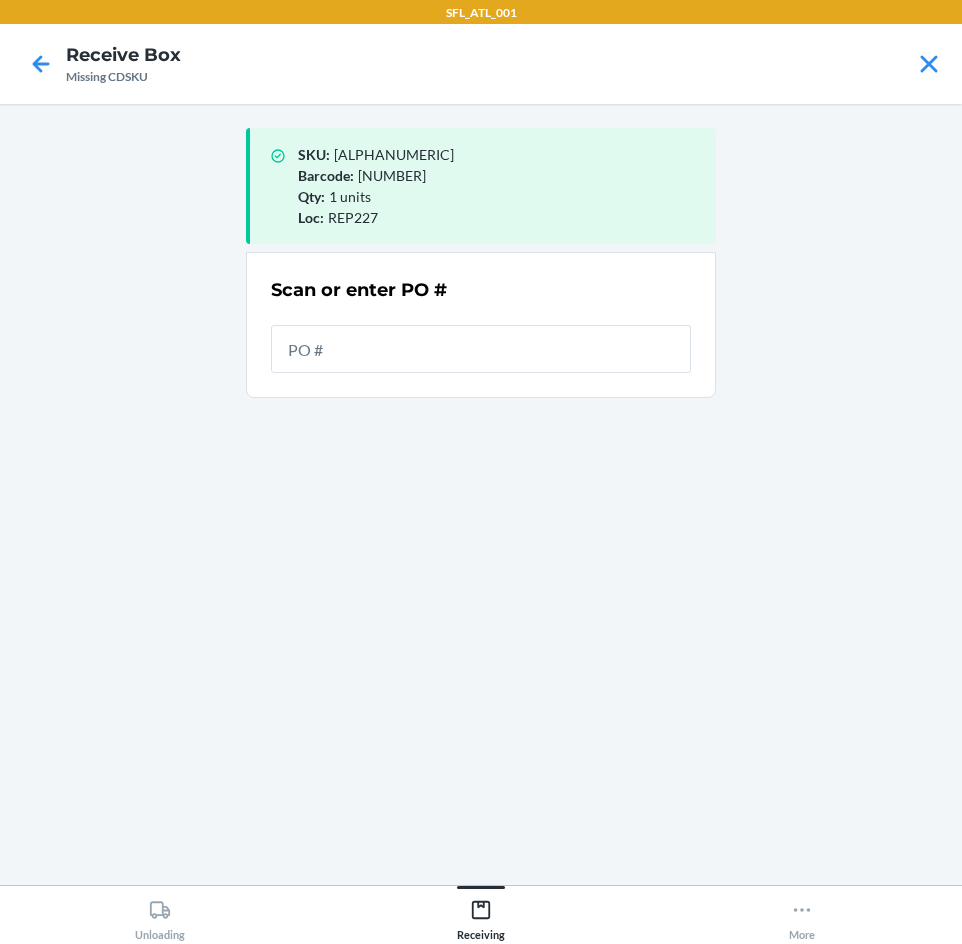 click on "Scan or enter PO #" at bounding box center (481, 325) 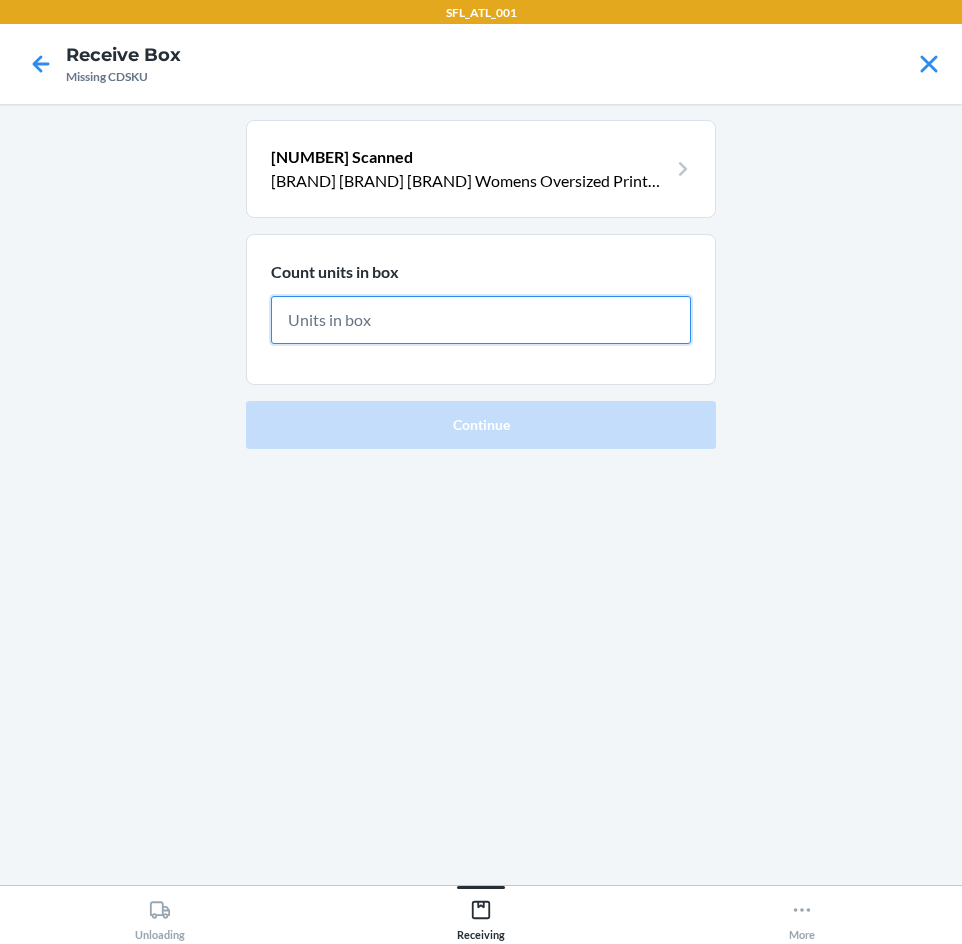click at bounding box center [481, 320] 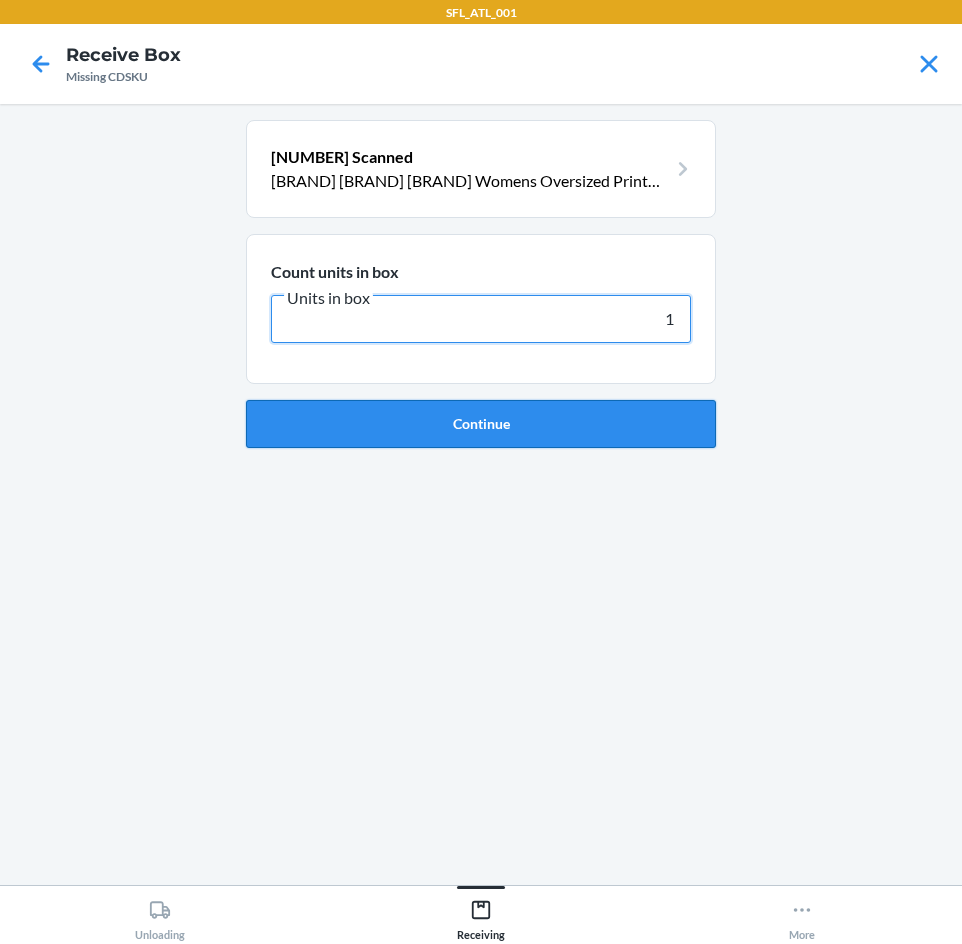 type on "1" 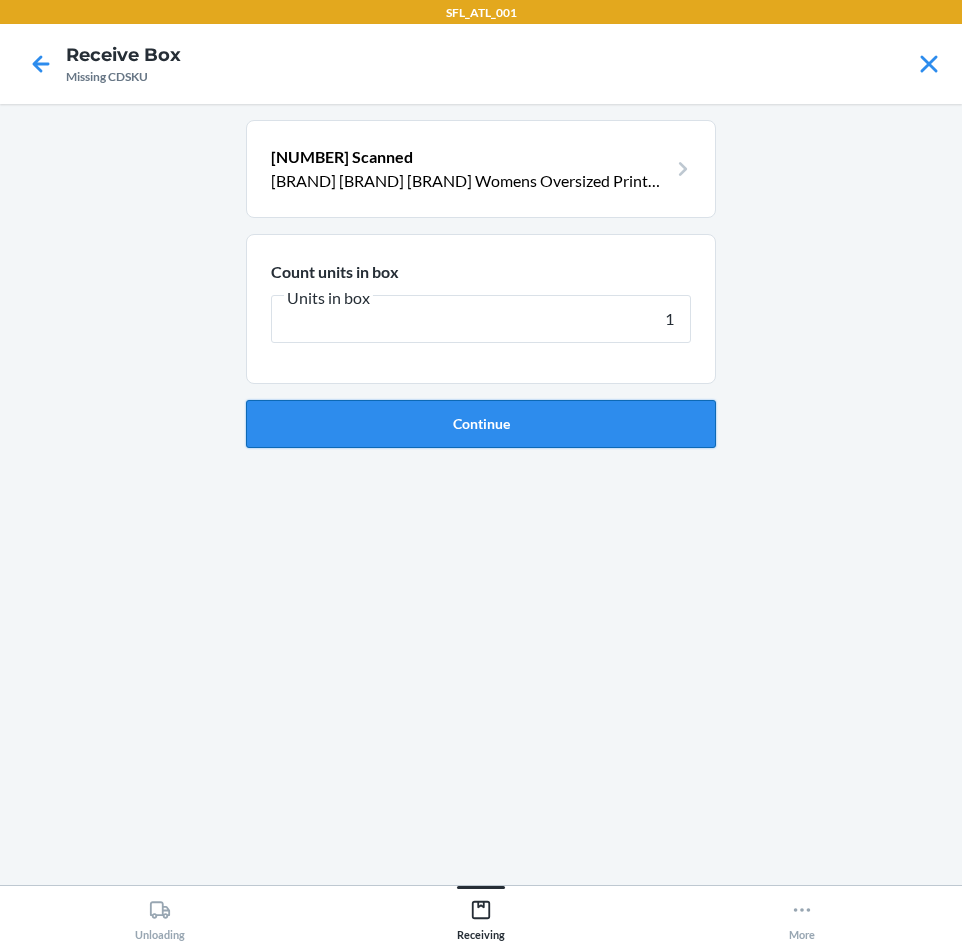 click on "Continue" at bounding box center [481, 424] 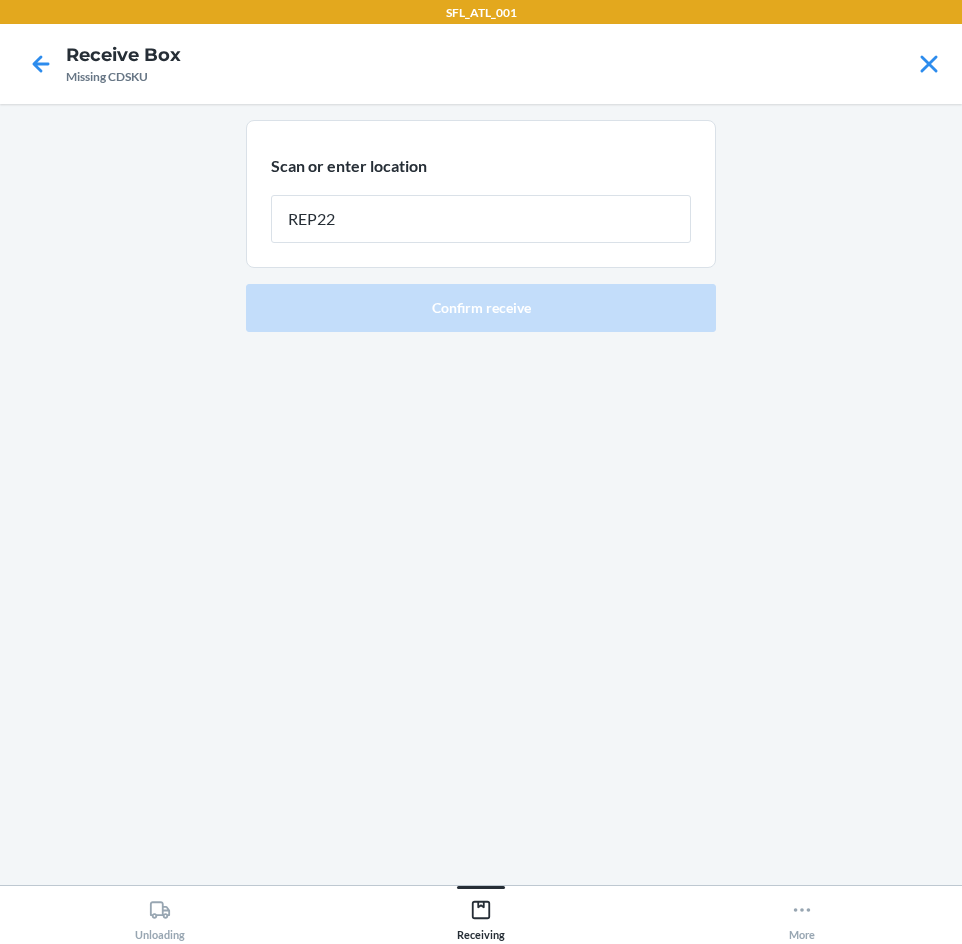 type on "REP227" 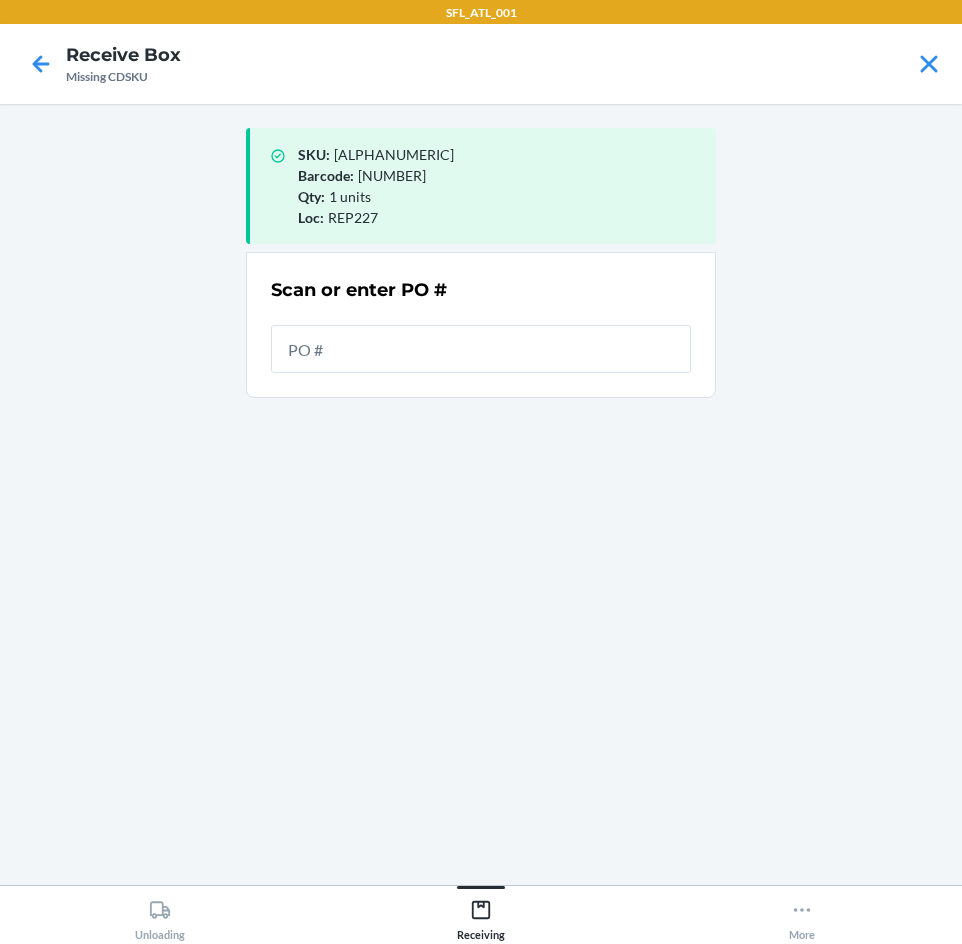 drag, startPoint x: 618, startPoint y: 356, endPoint x: 613, endPoint y: 338, distance: 18.681541 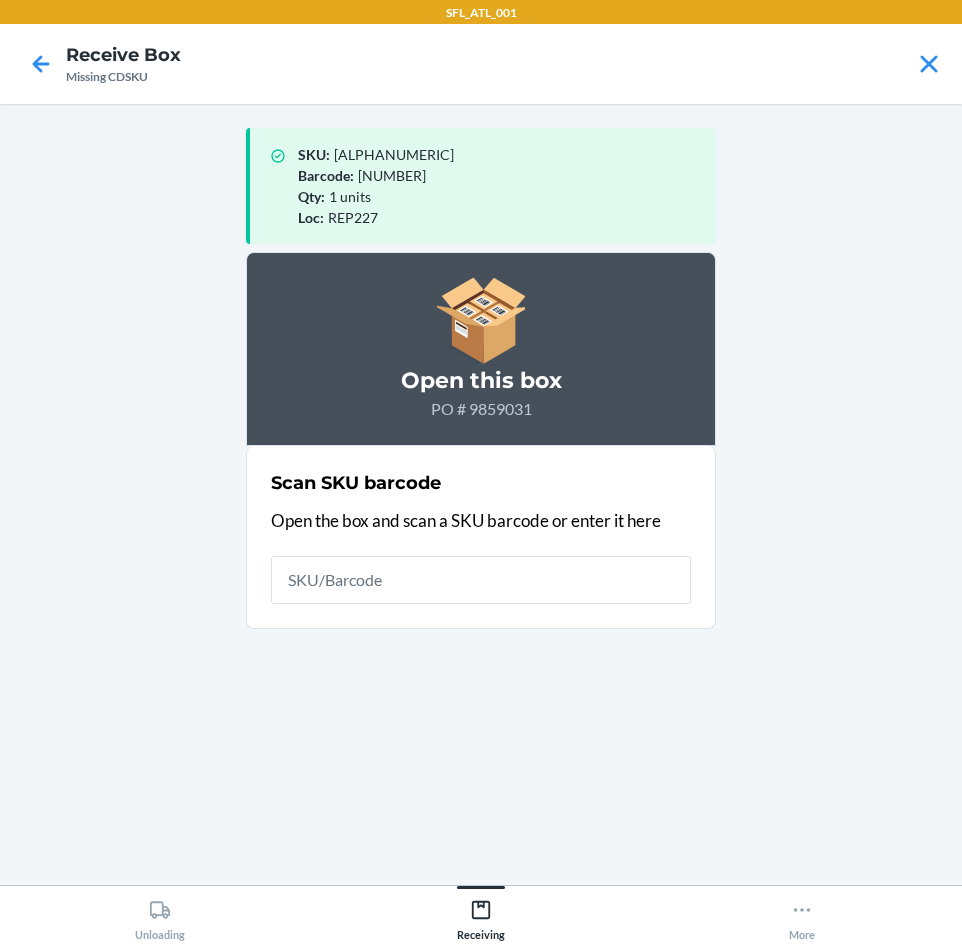 click at bounding box center [481, 580] 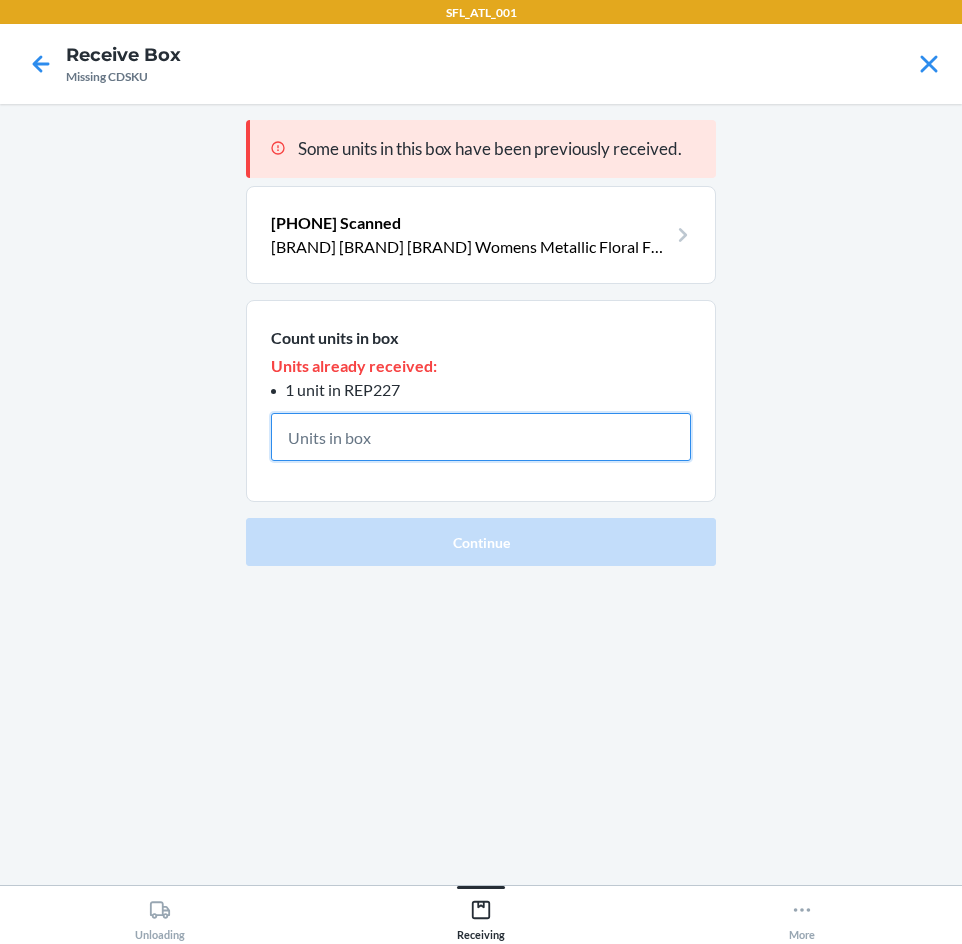 click at bounding box center [481, 437] 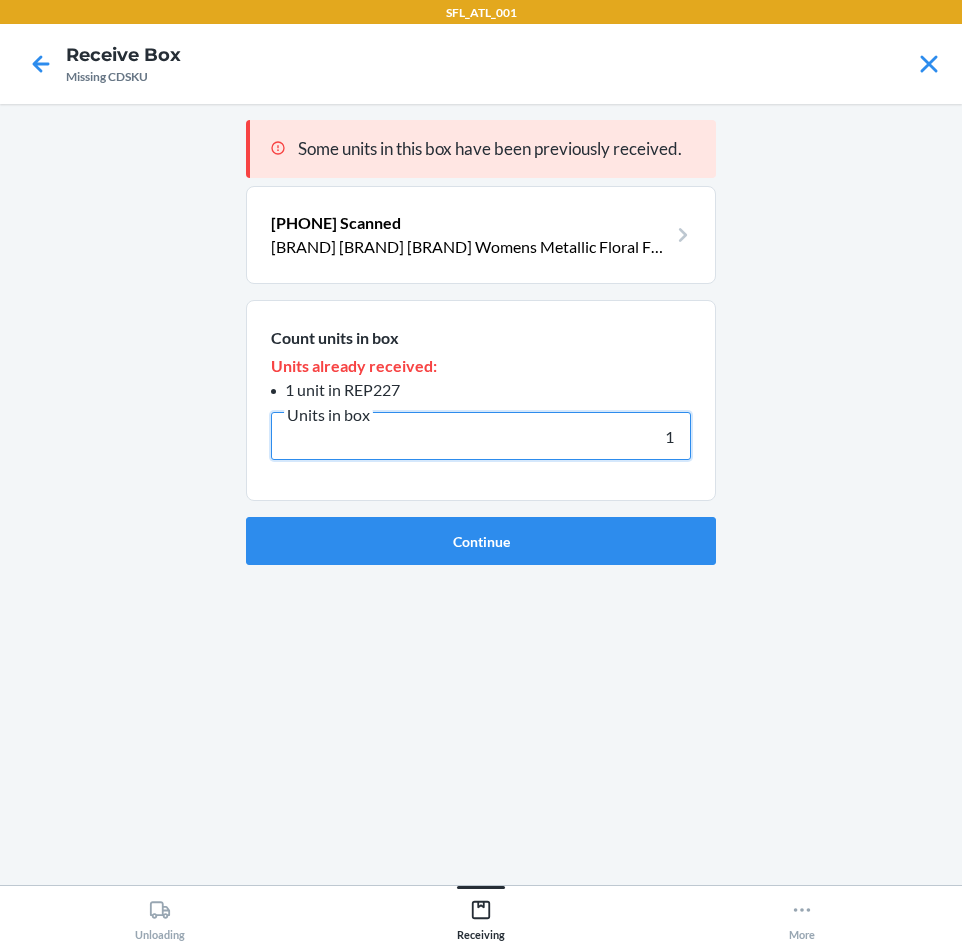 click on "Continue" at bounding box center [481, 541] 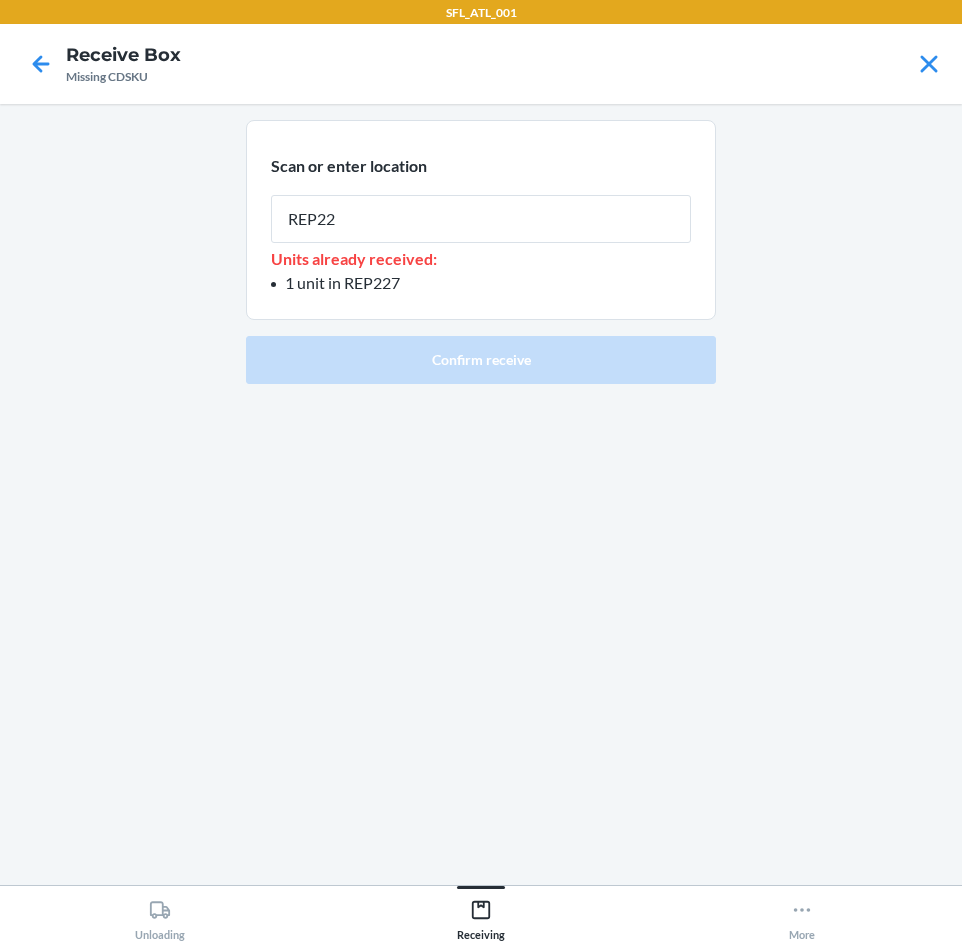 type on "REP227" 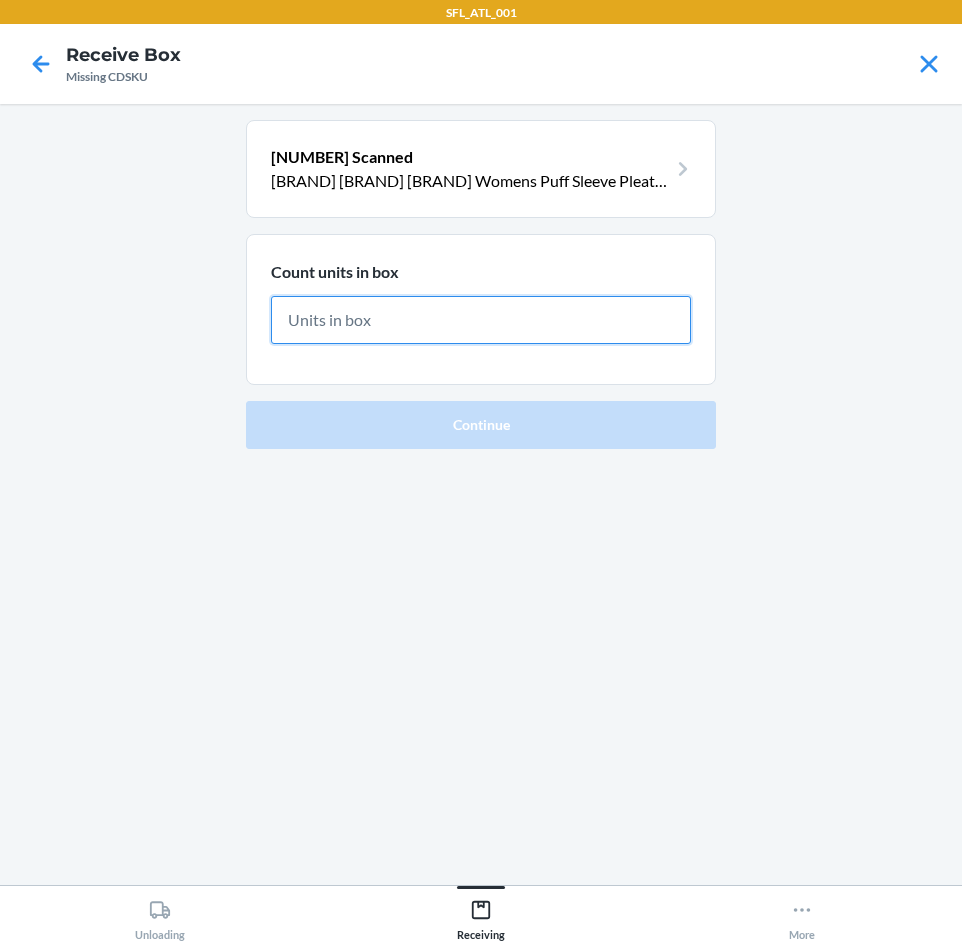 click at bounding box center (481, 320) 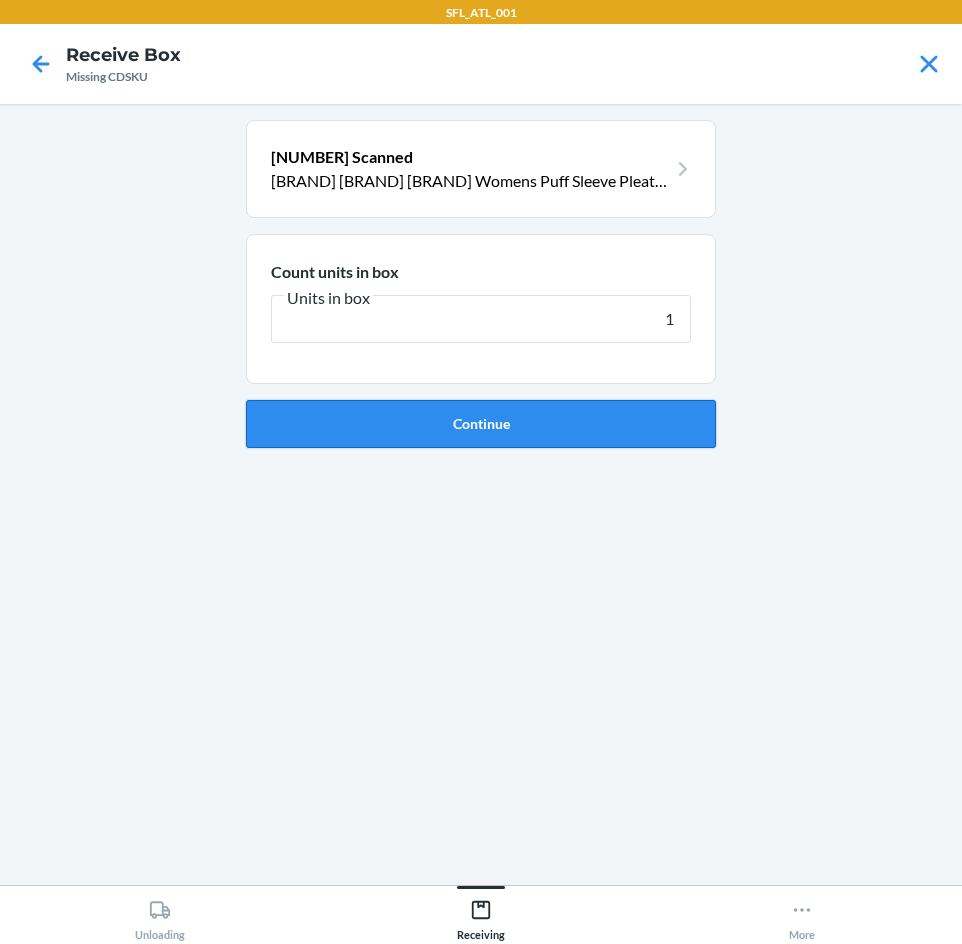 click on "Continue" at bounding box center [481, 424] 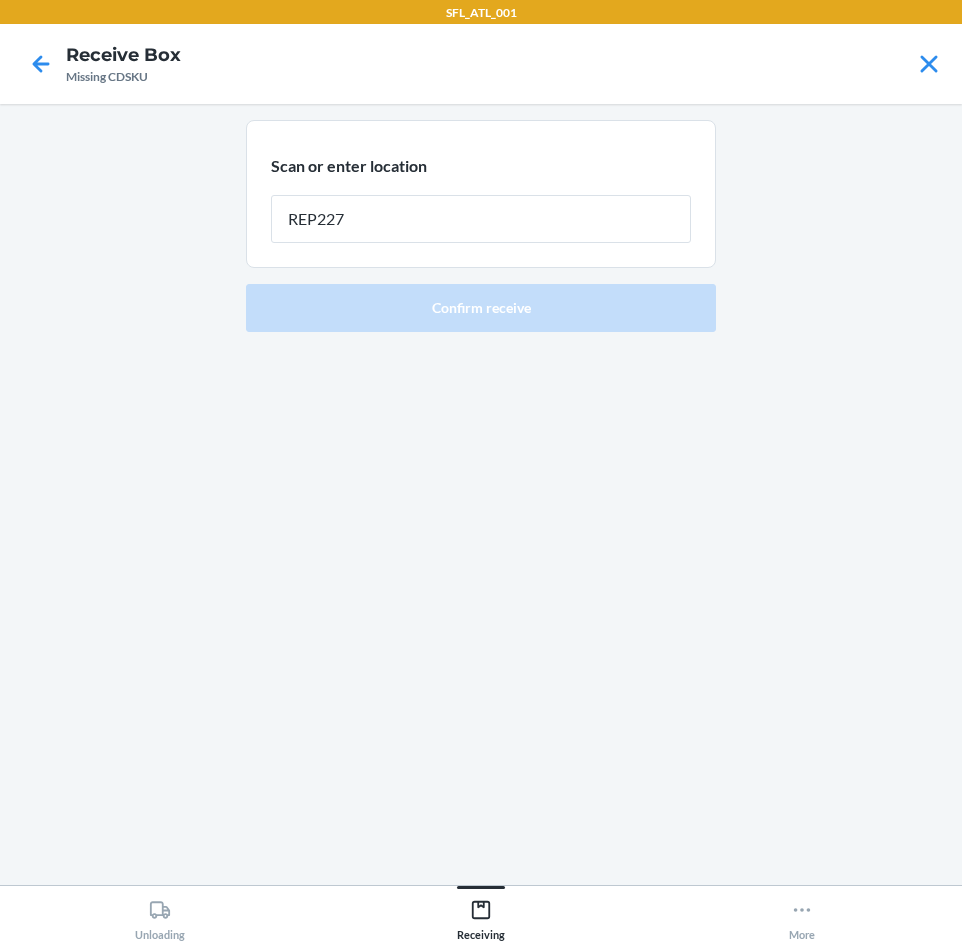 type on "REP227" 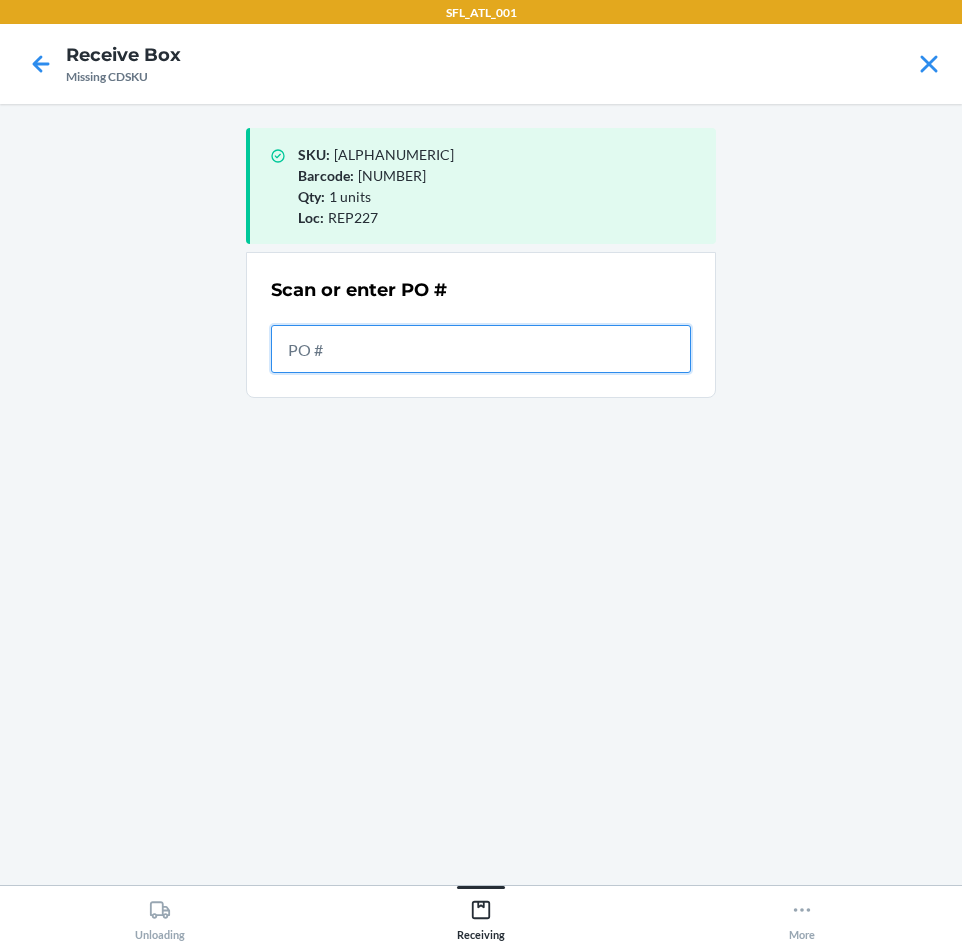 click at bounding box center [481, 349] 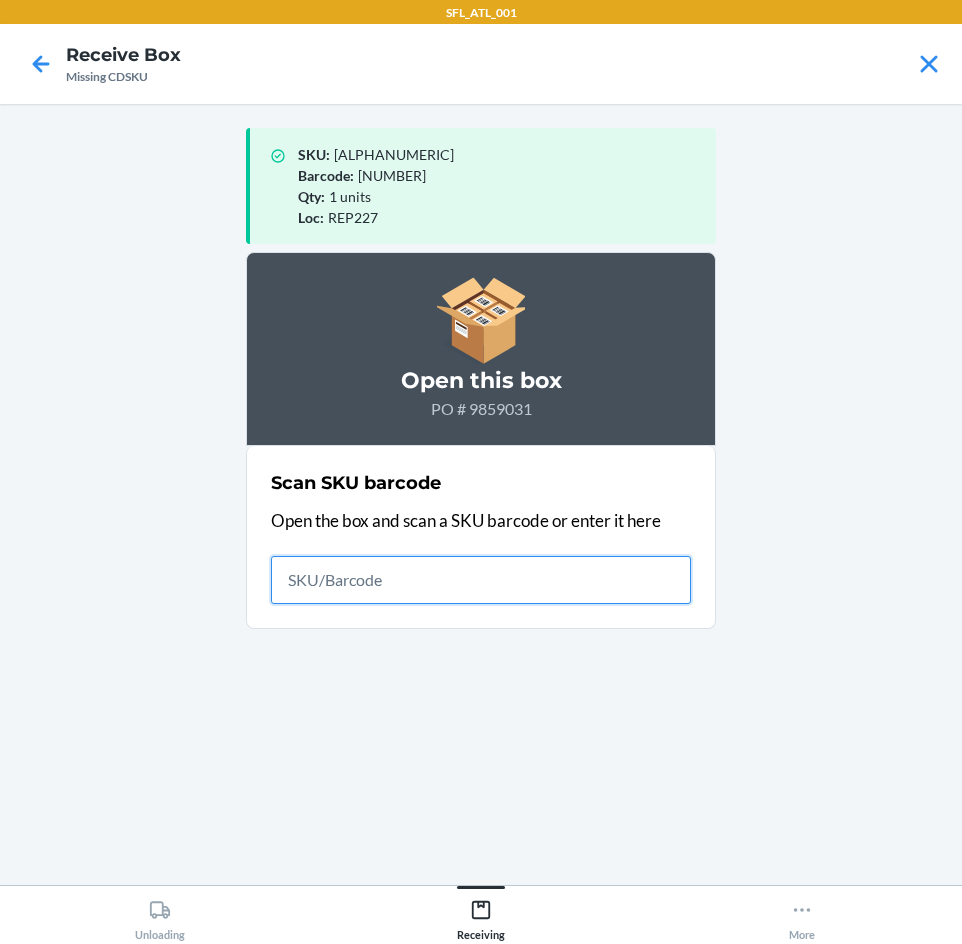 click at bounding box center (481, 580) 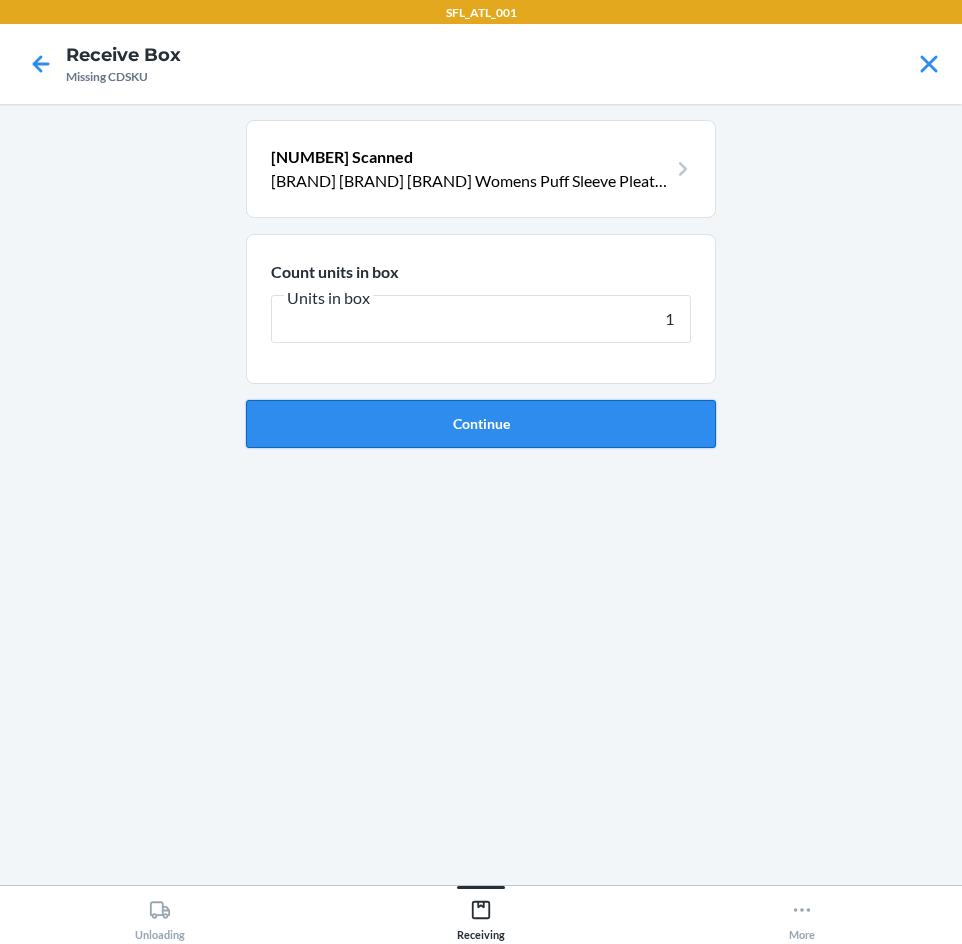 type on "1" 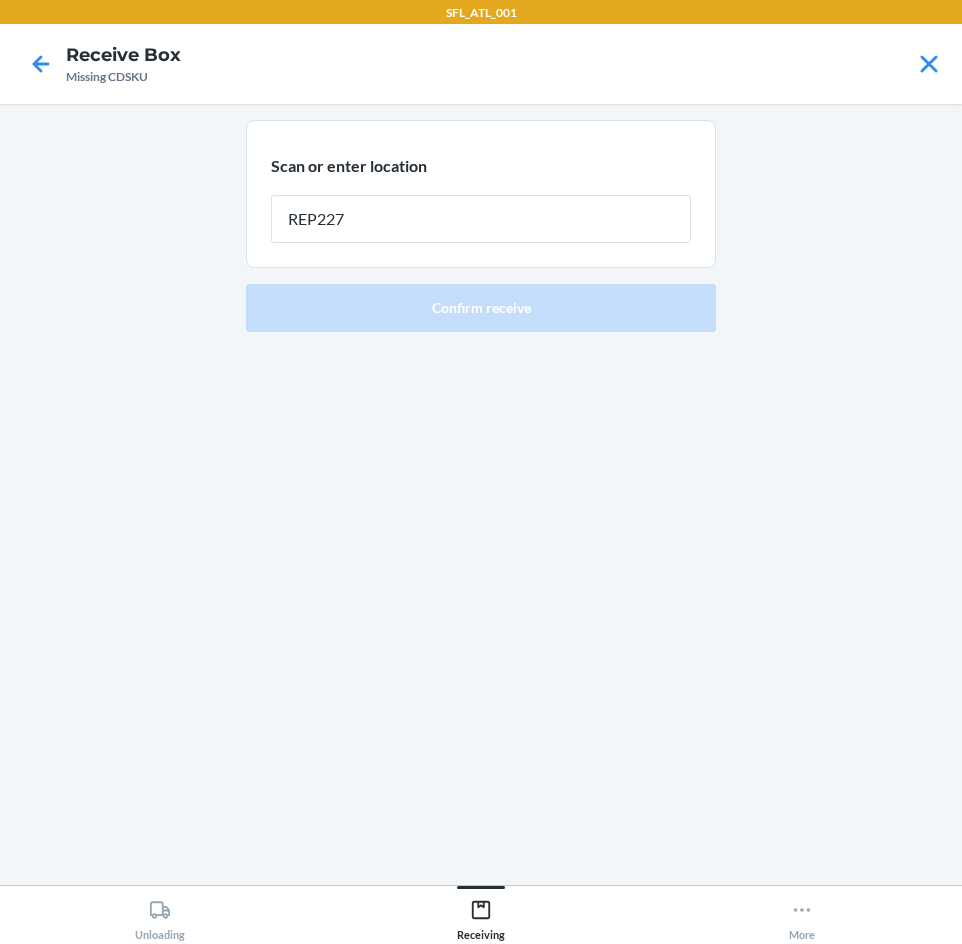 type on "REP227" 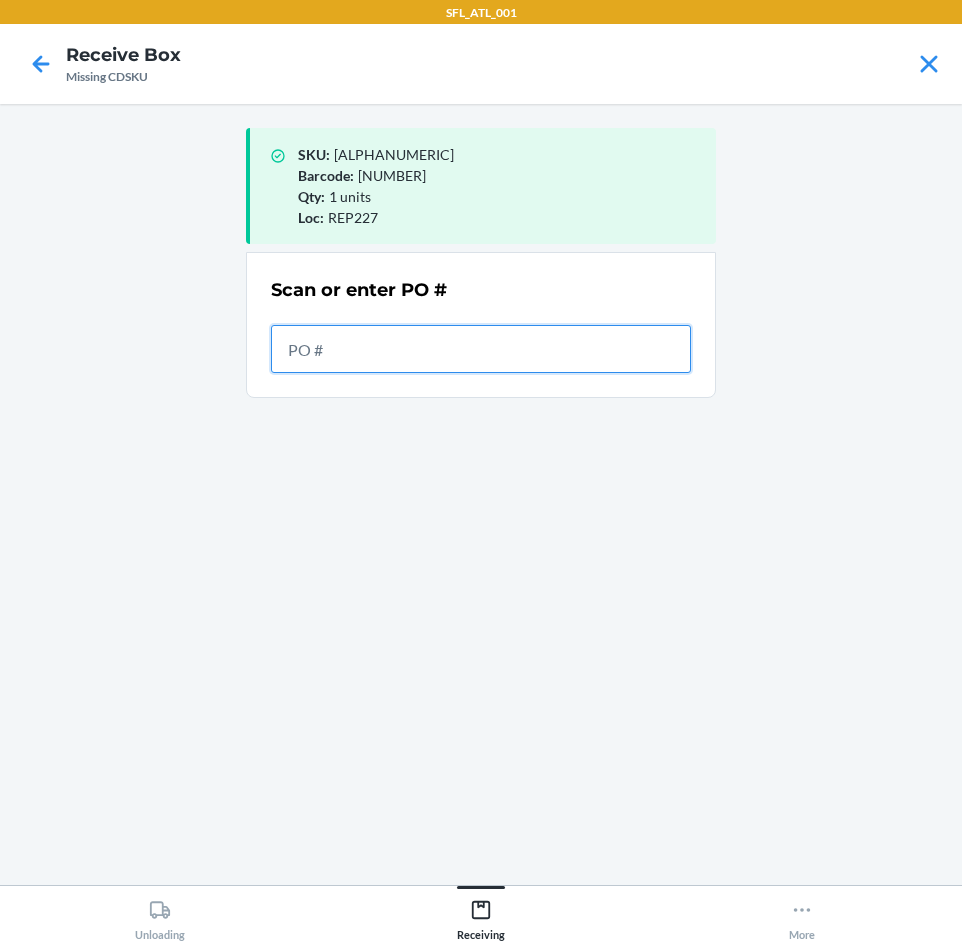 click at bounding box center (481, 349) 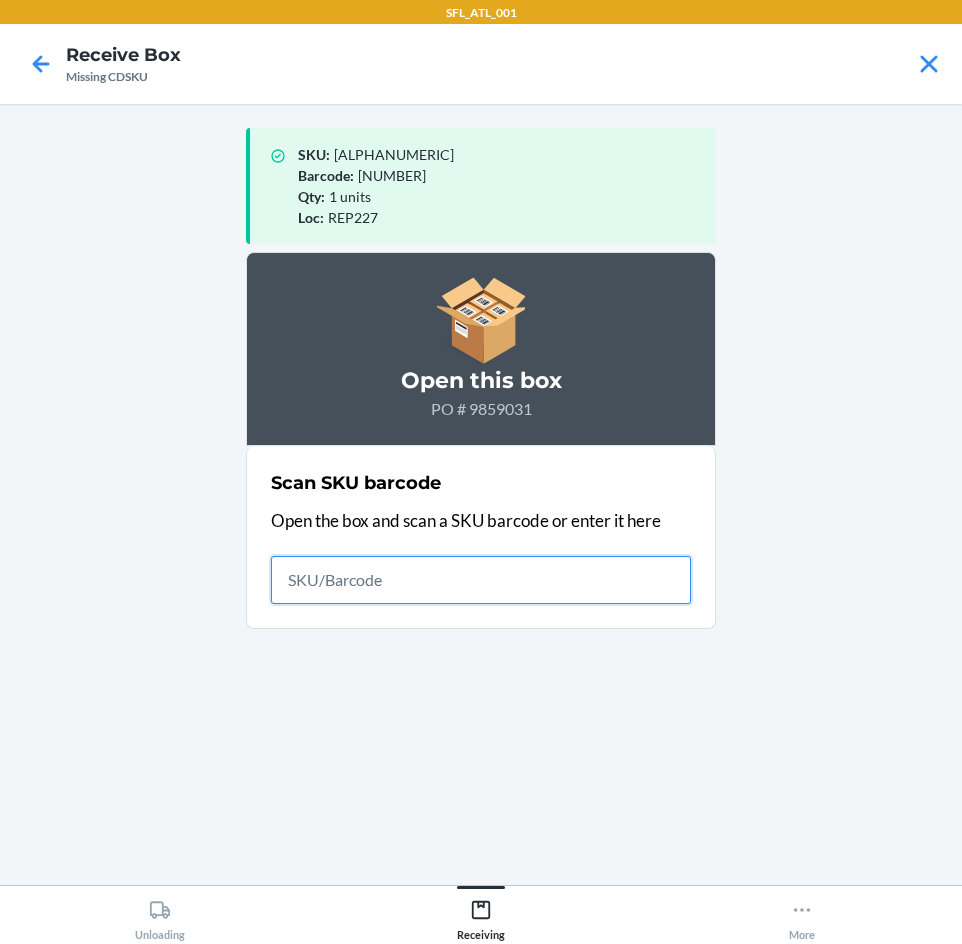 click at bounding box center (481, 580) 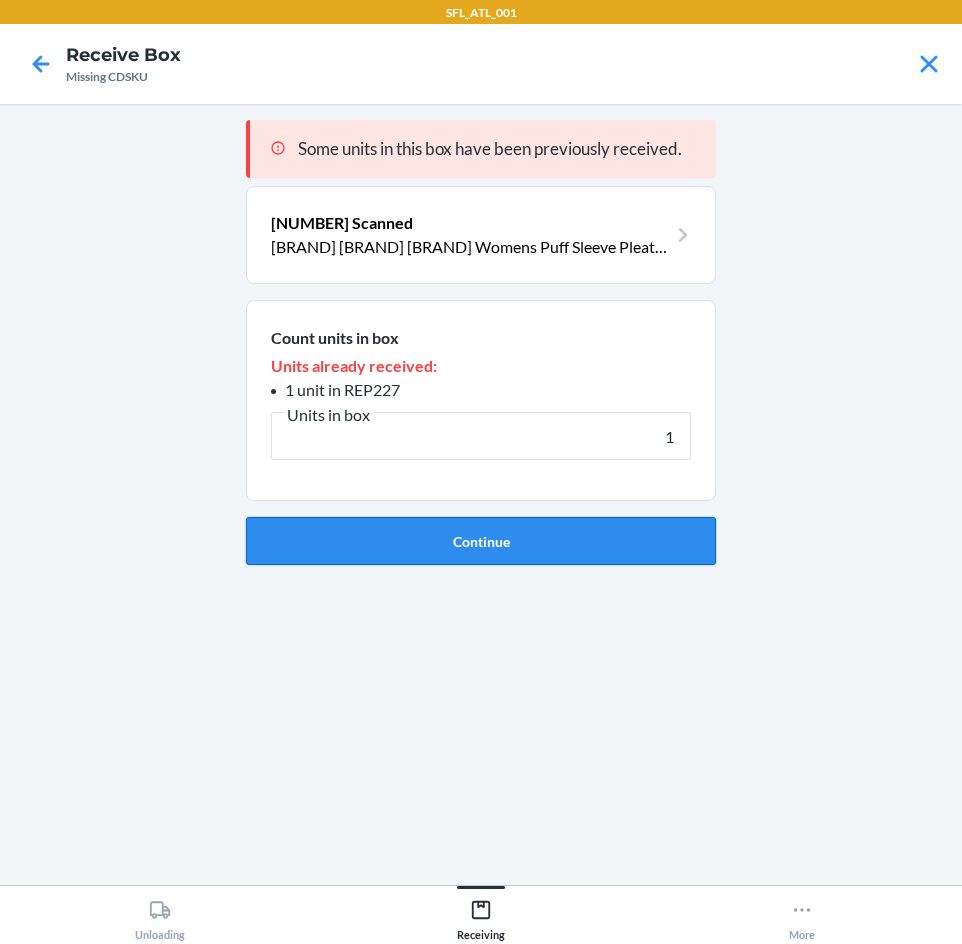 type on "1" 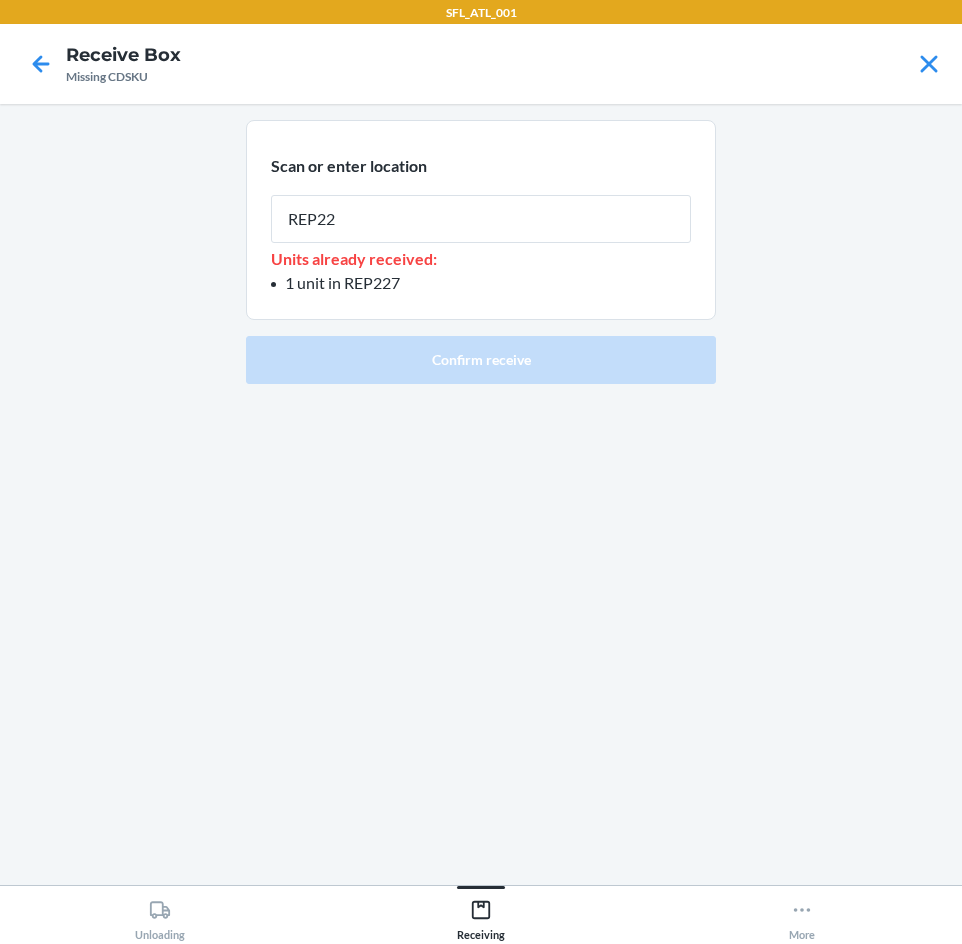 type on "REP227" 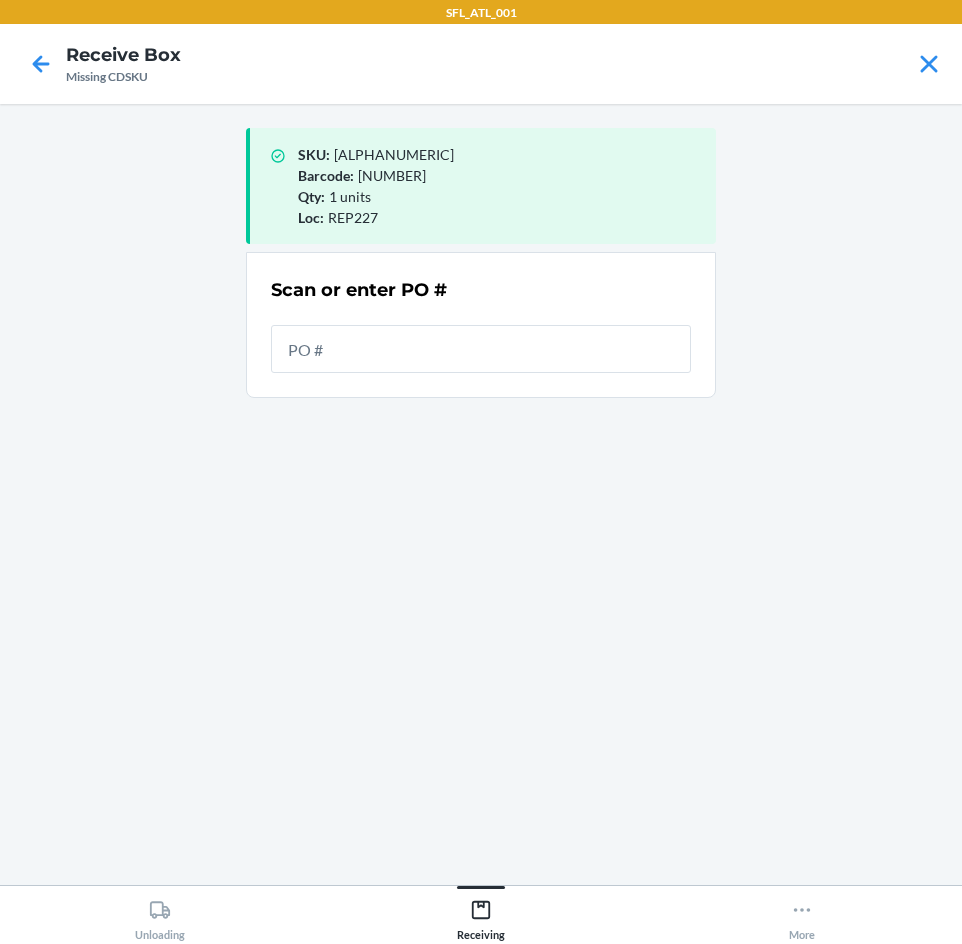 click at bounding box center [481, 349] 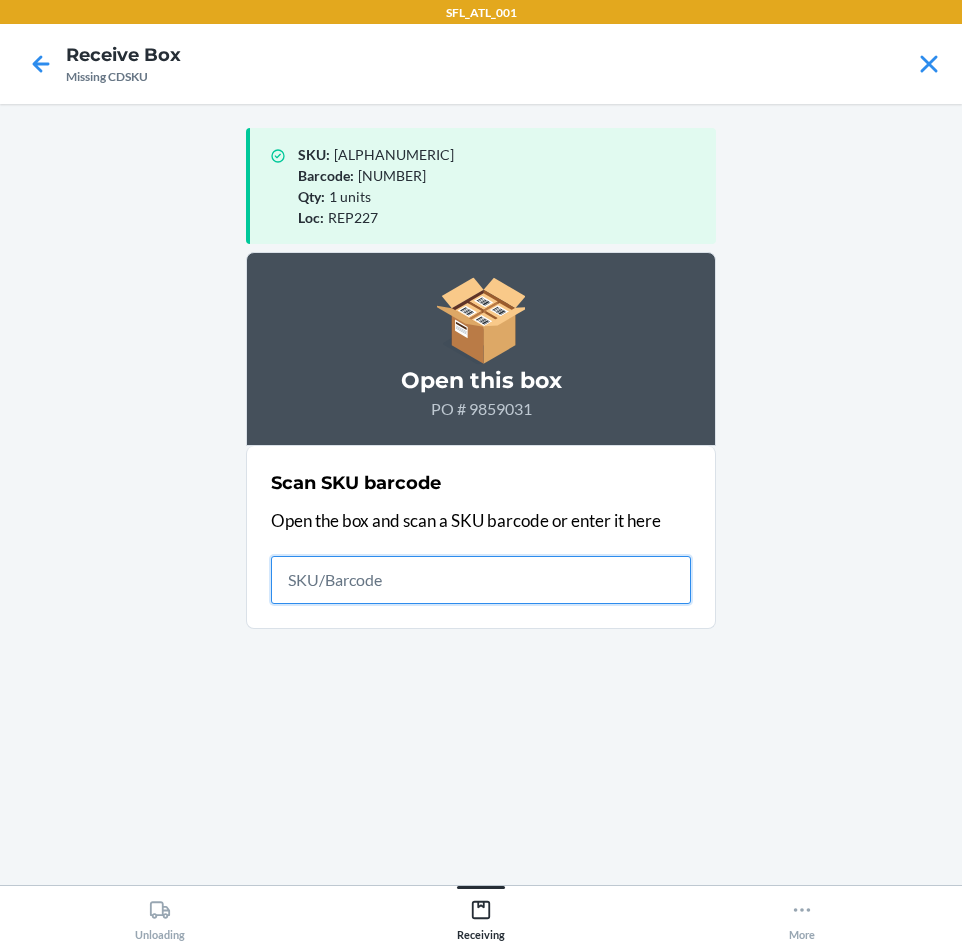 click at bounding box center [481, 580] 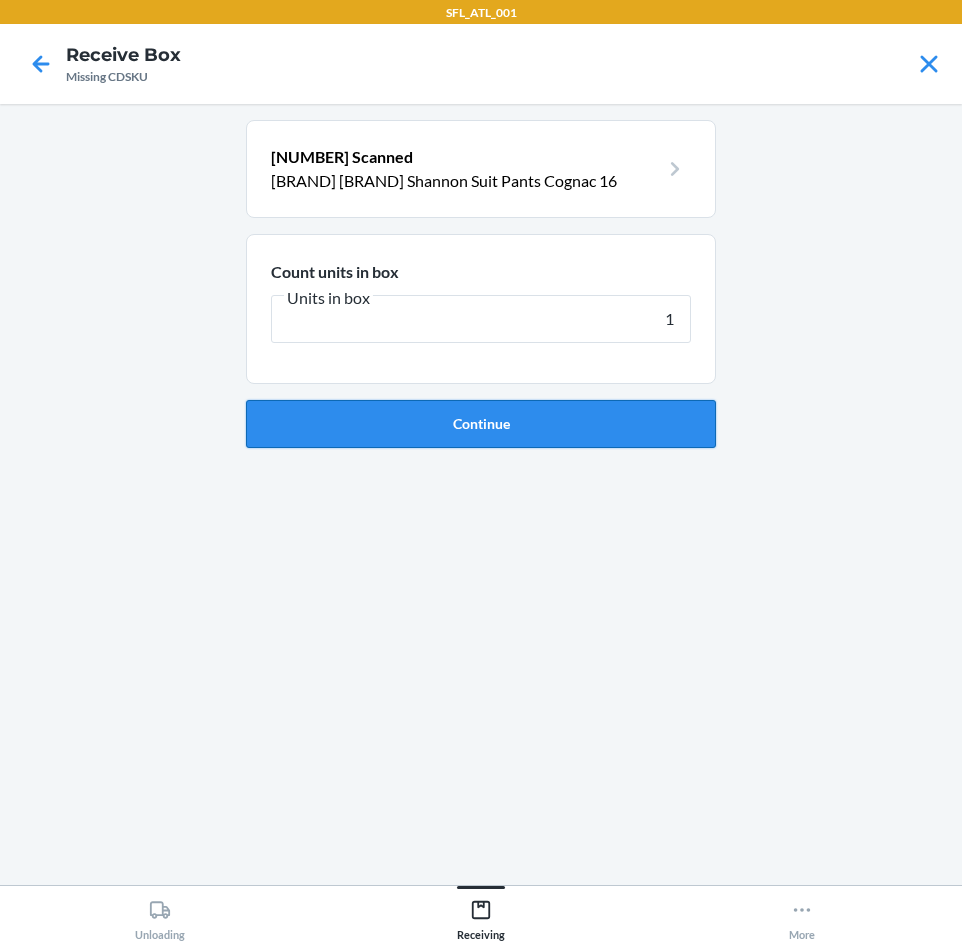 type on "1" 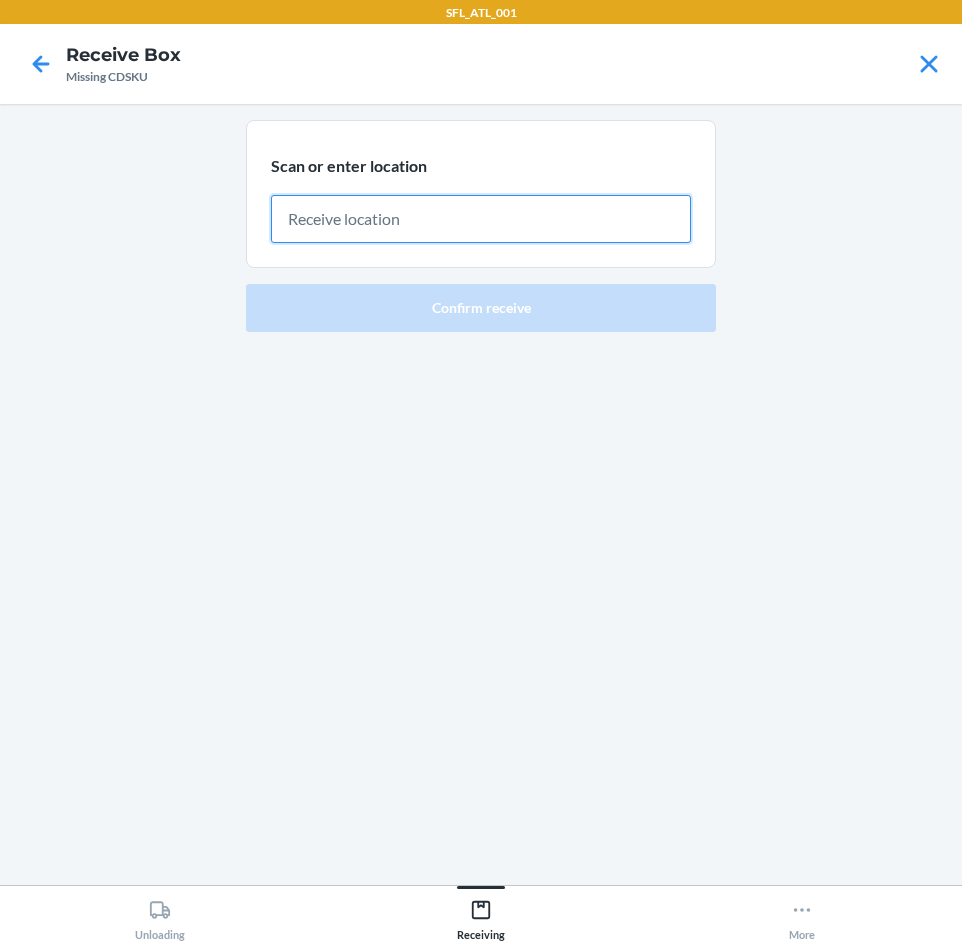 click at bounding box center [481, 219] 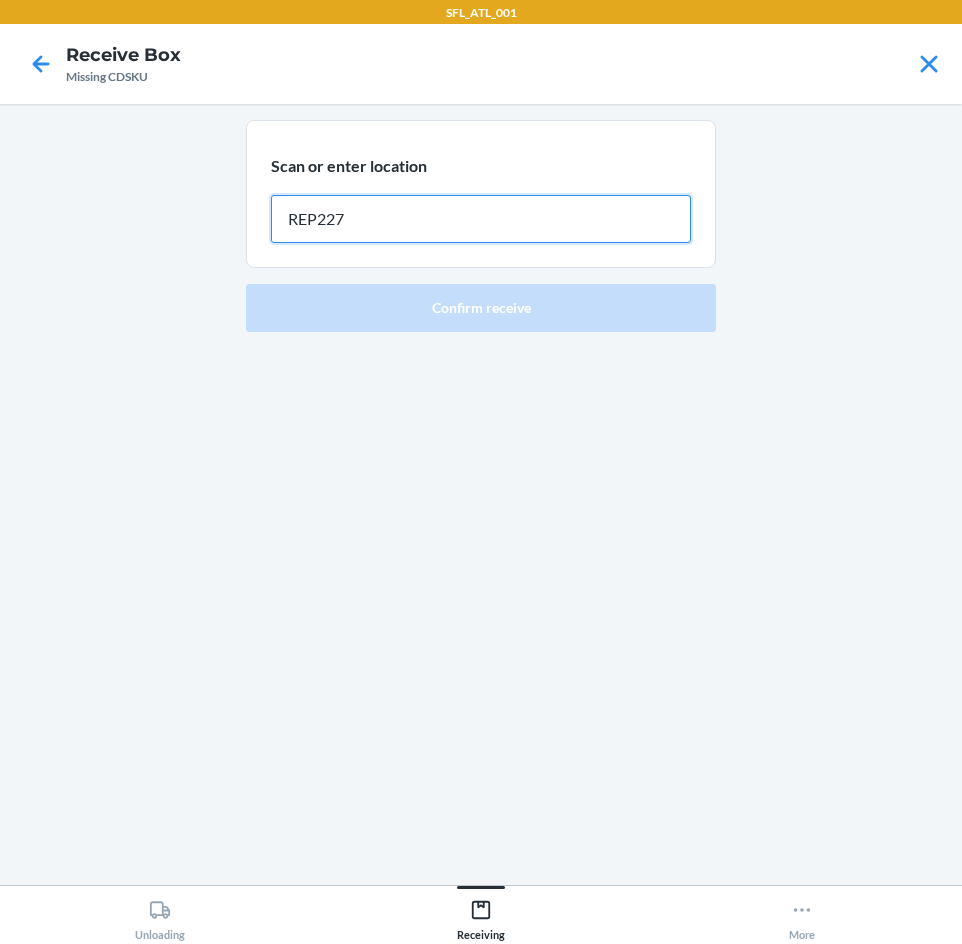 type on "REP227" 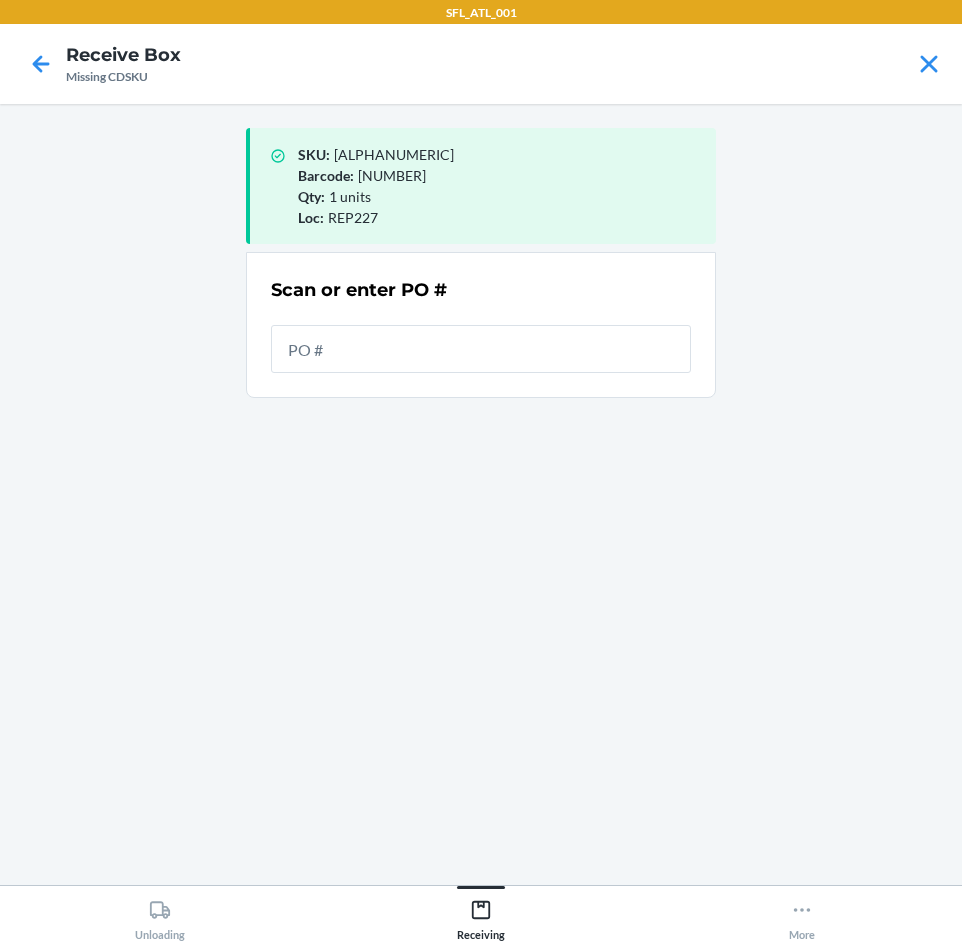 click on "Scan or enter PO #" at bounding box center (481, 325) 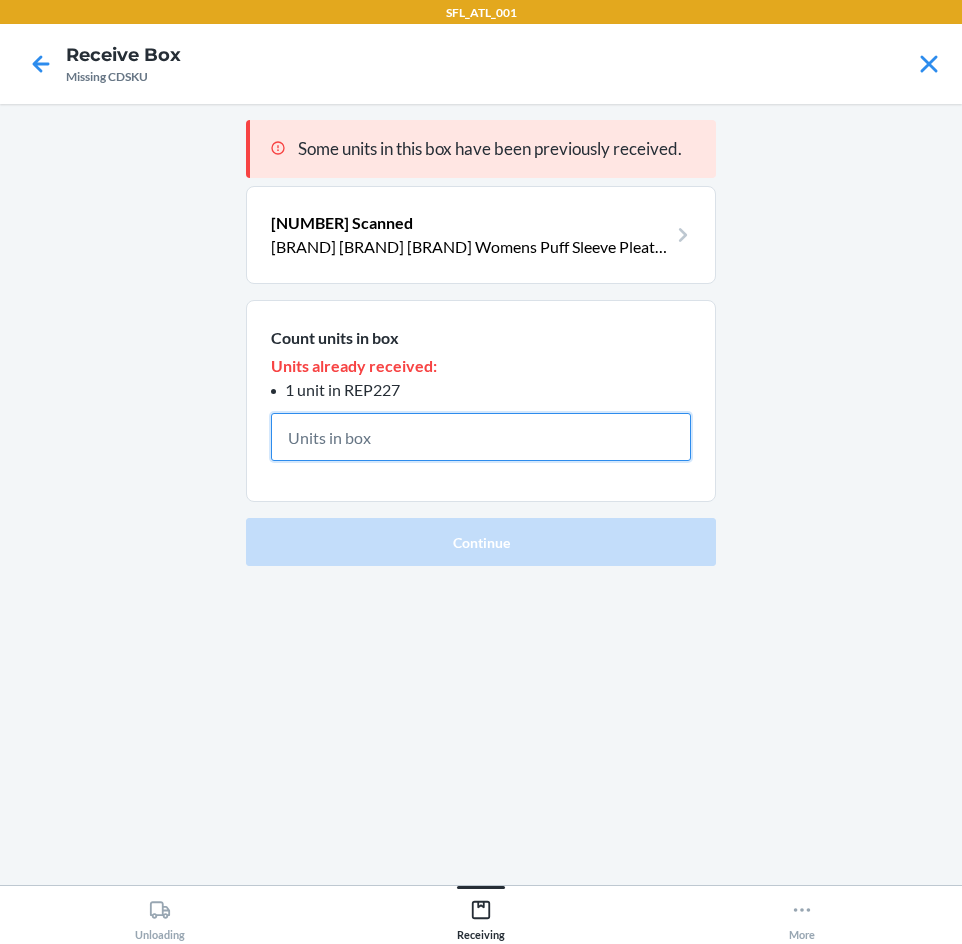 click at bounding box center (481, 437) 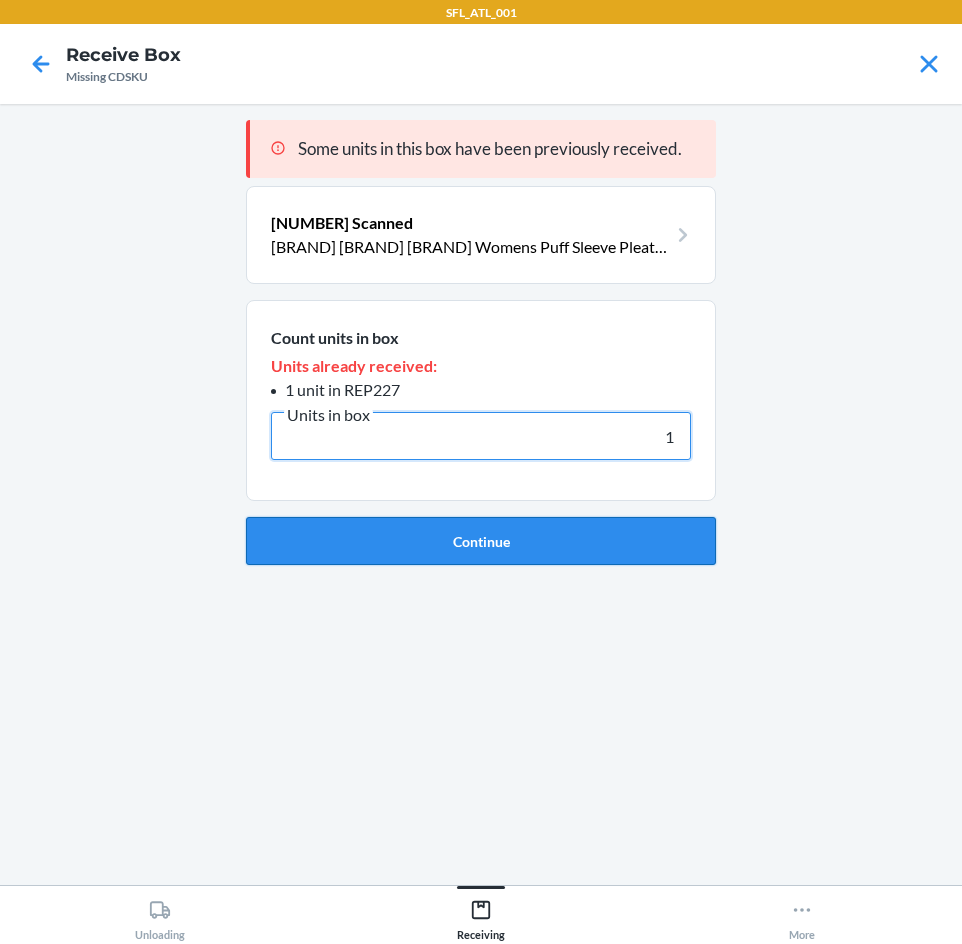 type on "1" 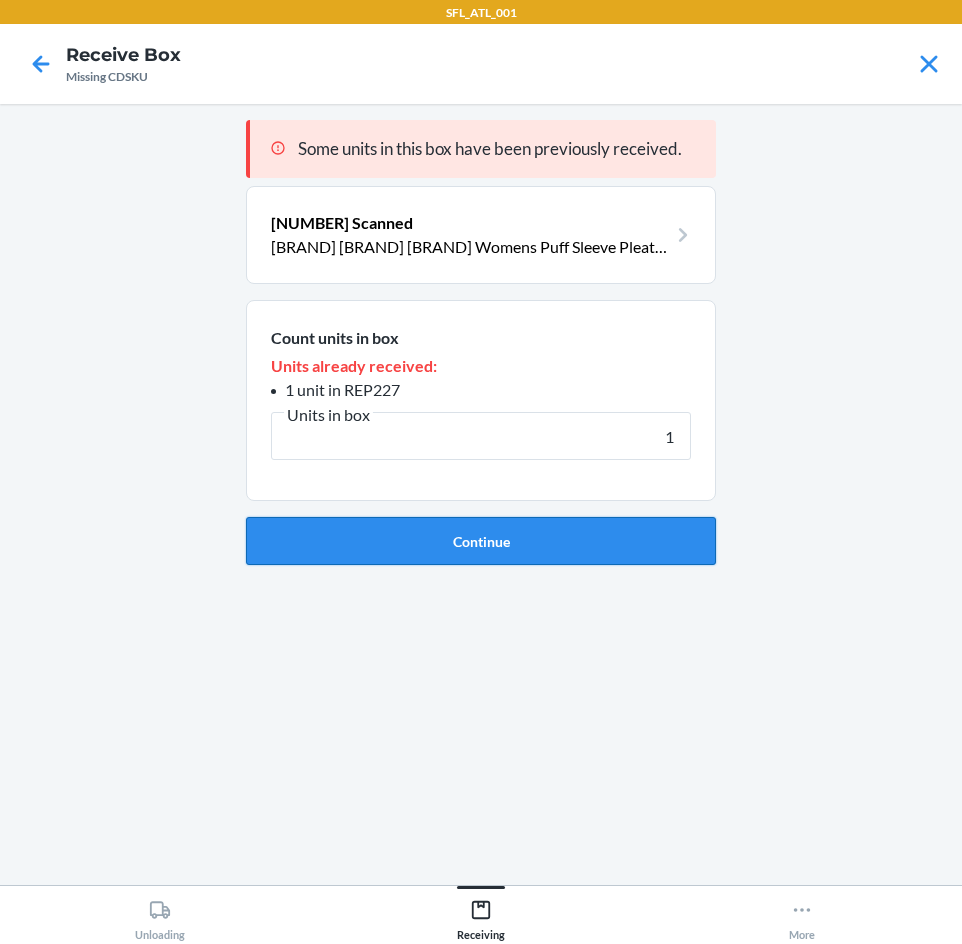 click on "Continue" at bounding box center (481, 541) 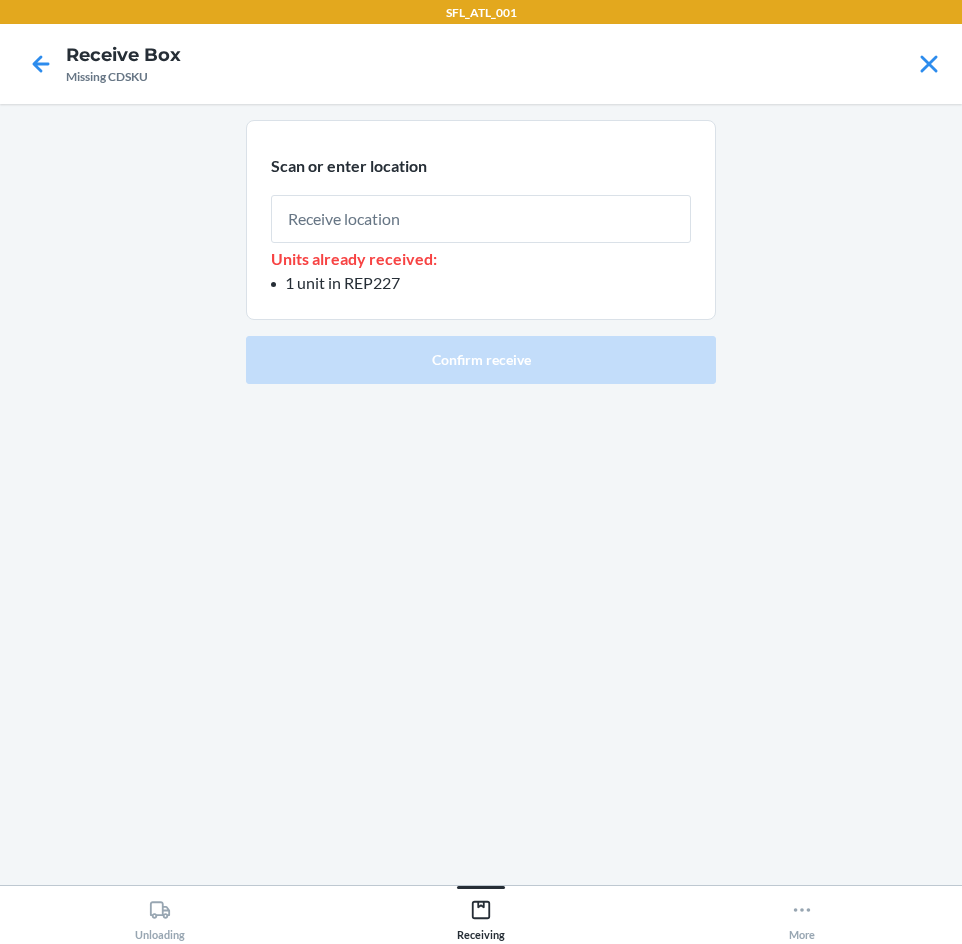 click at bounding box center [481, 219] 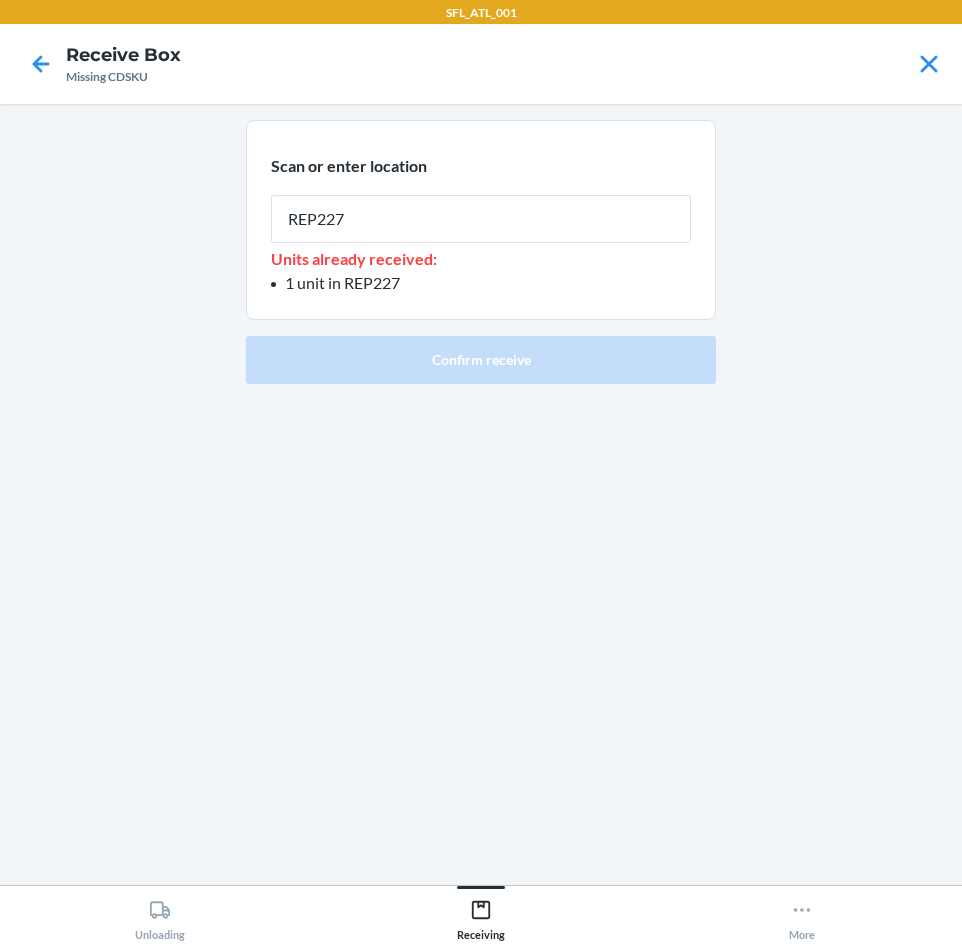 type on "REP227" 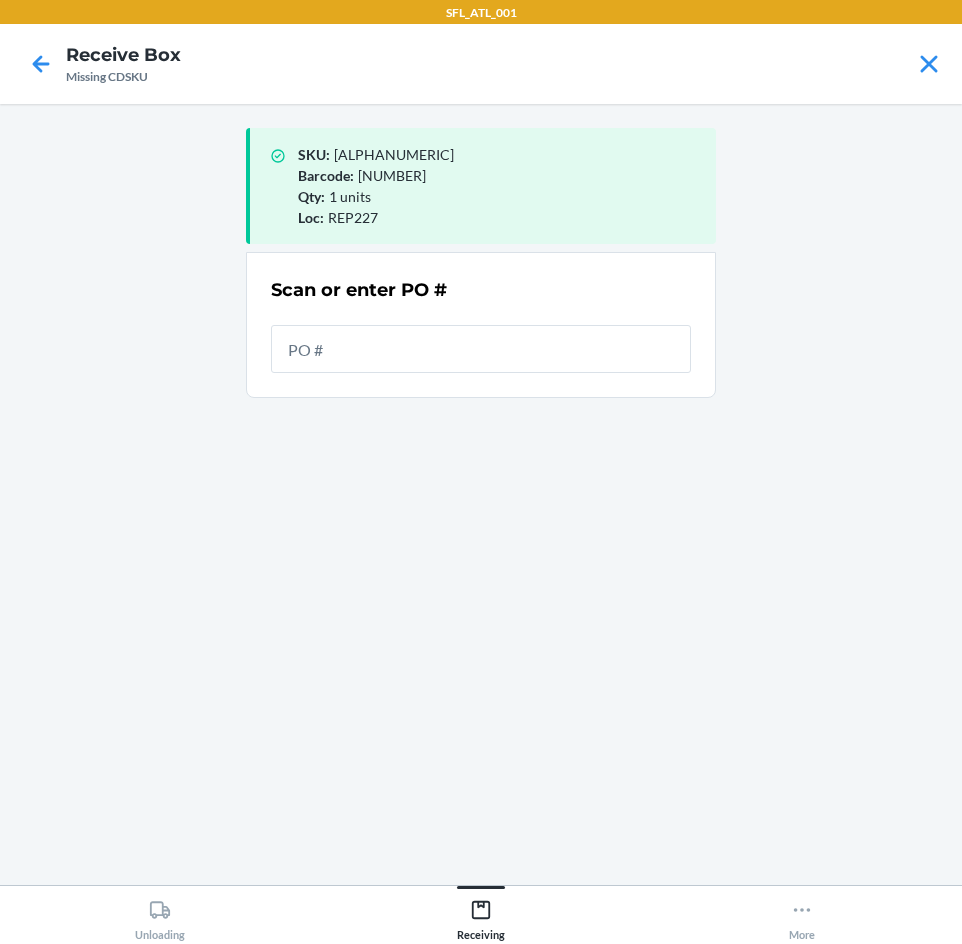 drag, startPoint x: 616, startPoint y: 363, endPoint x: 679, endPoint y: 346, distance: 65.25335 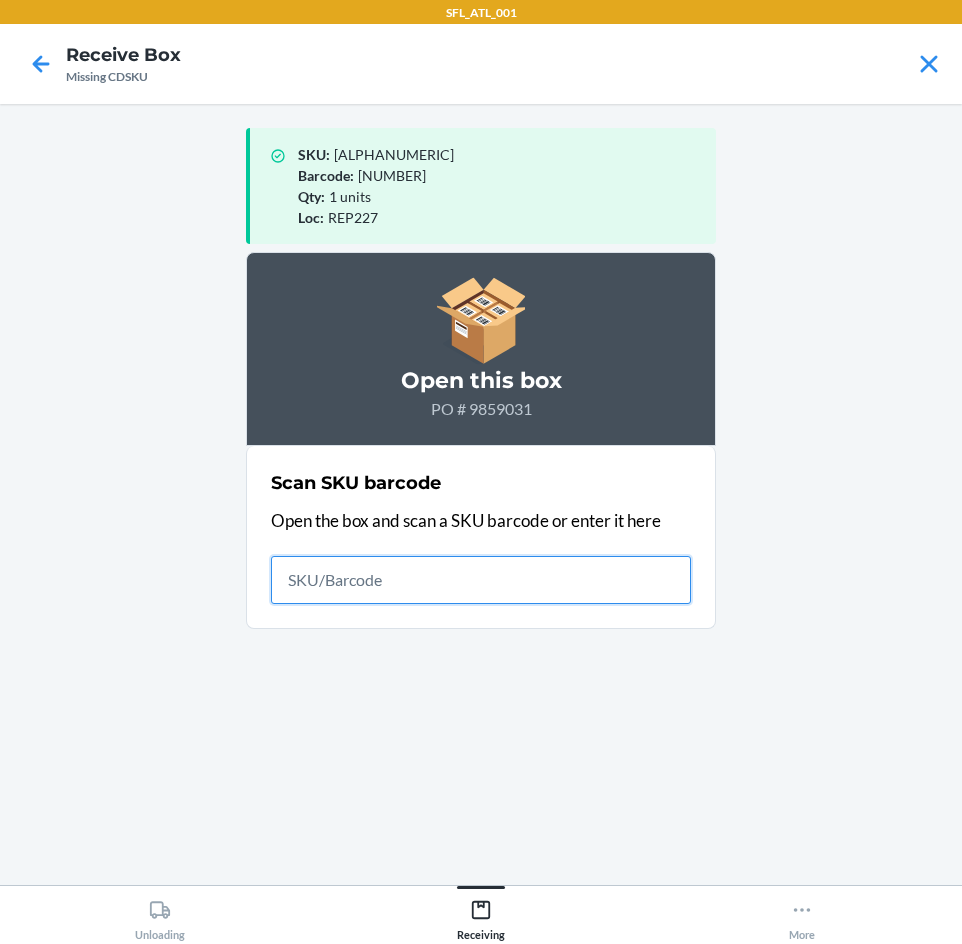 click at bounding box center [481, 580] 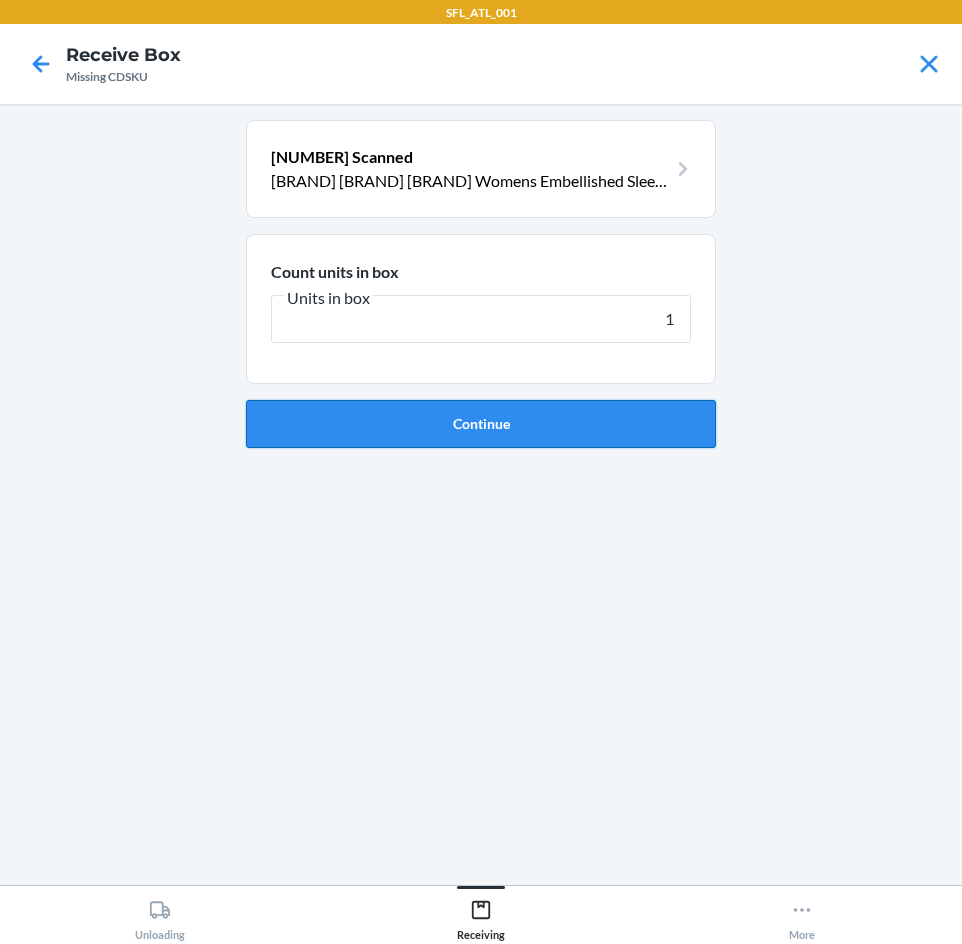 type on "1" 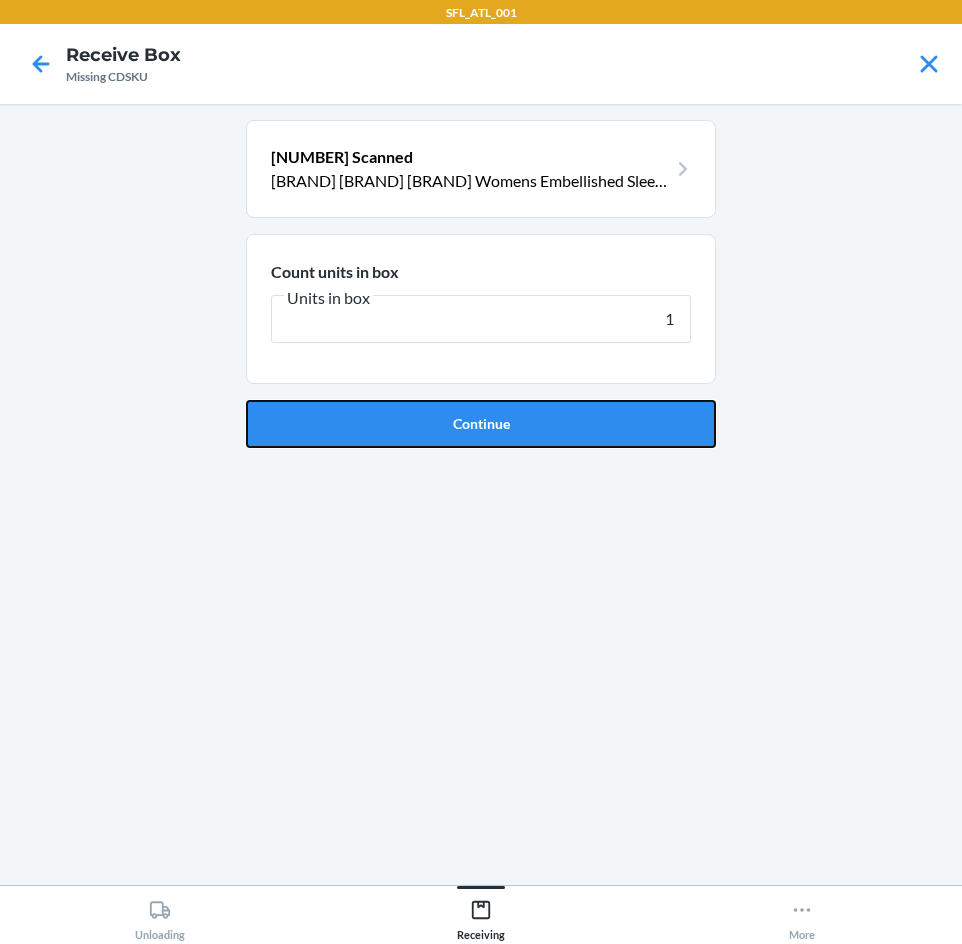 click on "Continue" at bounding box center (481, 424) 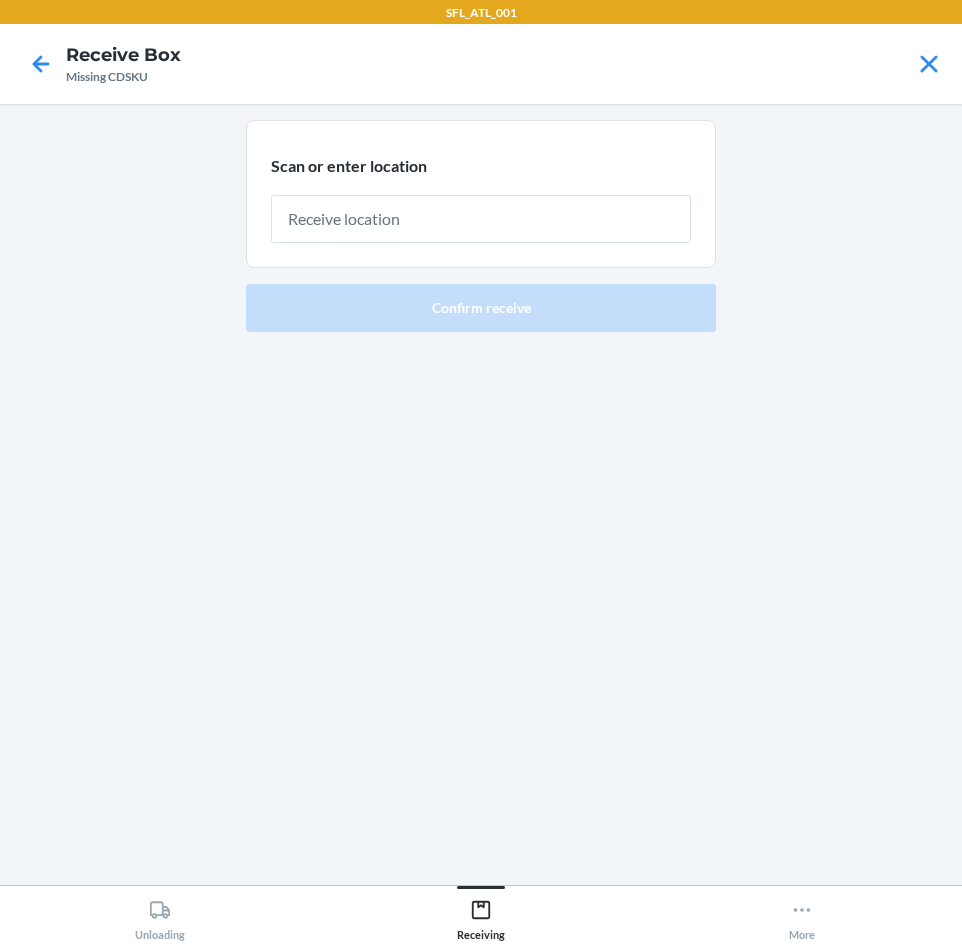 click at bounding box center (481, 219) 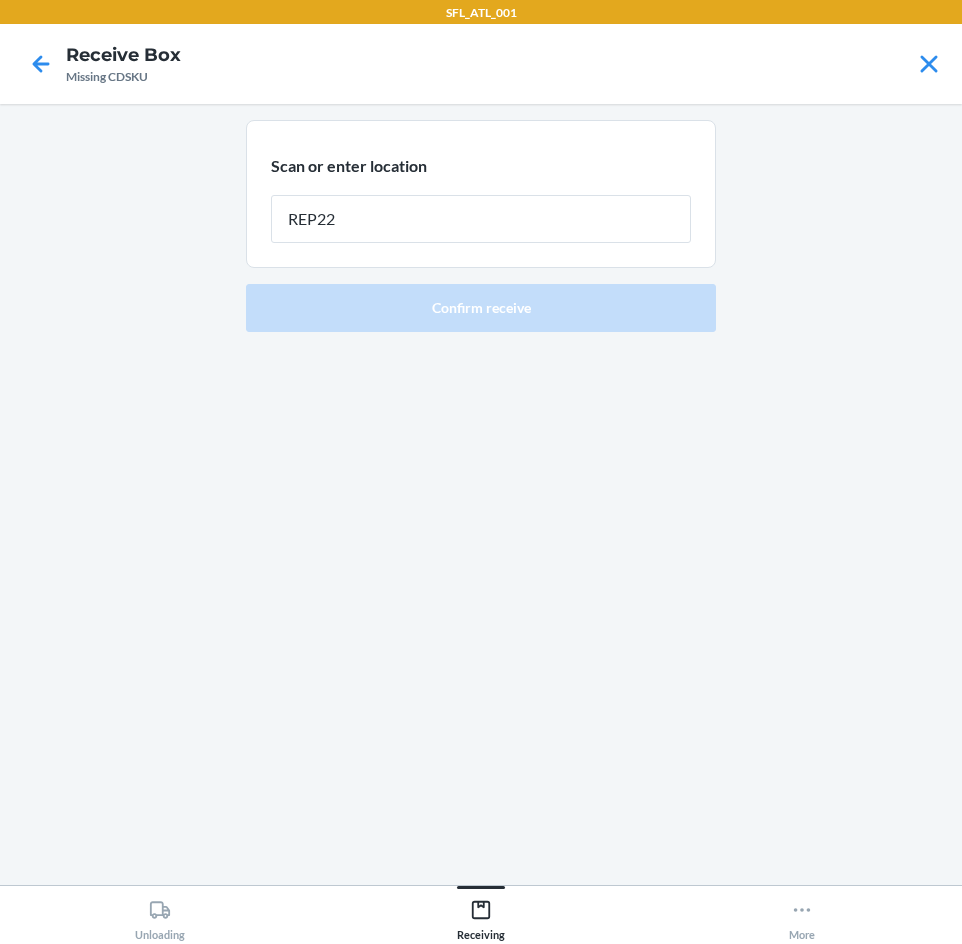 type on "REP227" 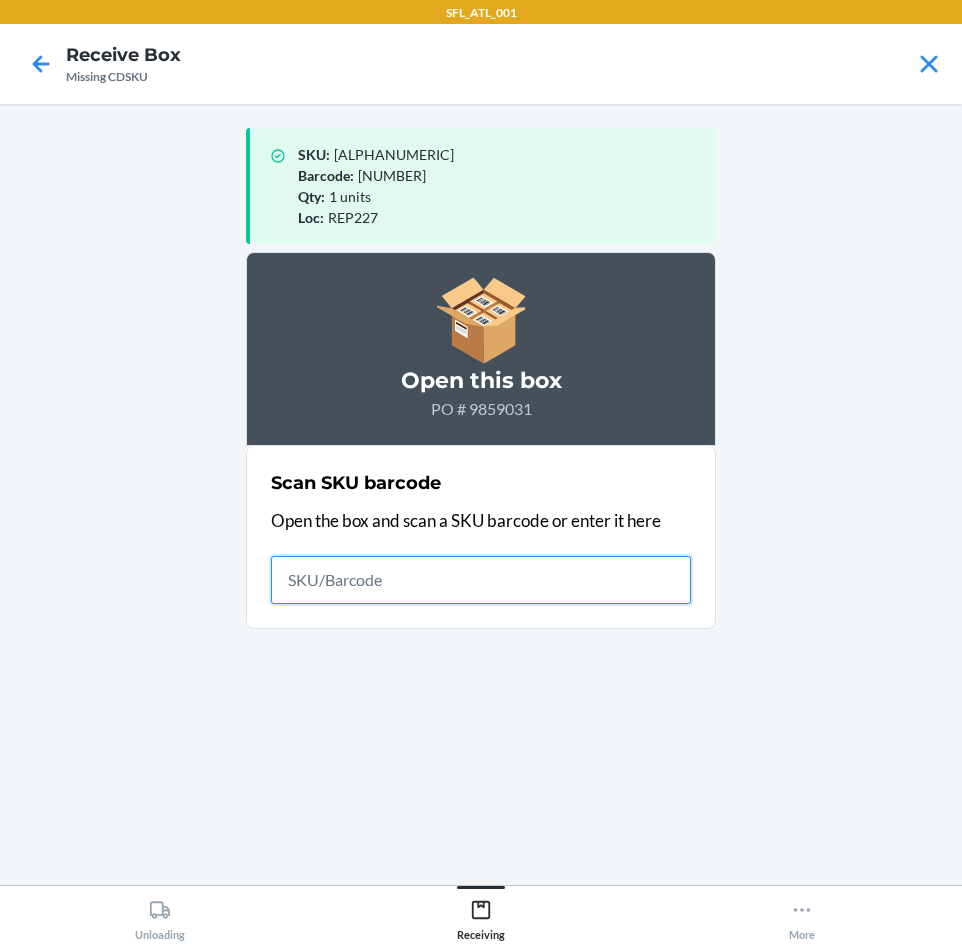 click at bounding box center (481, 580) 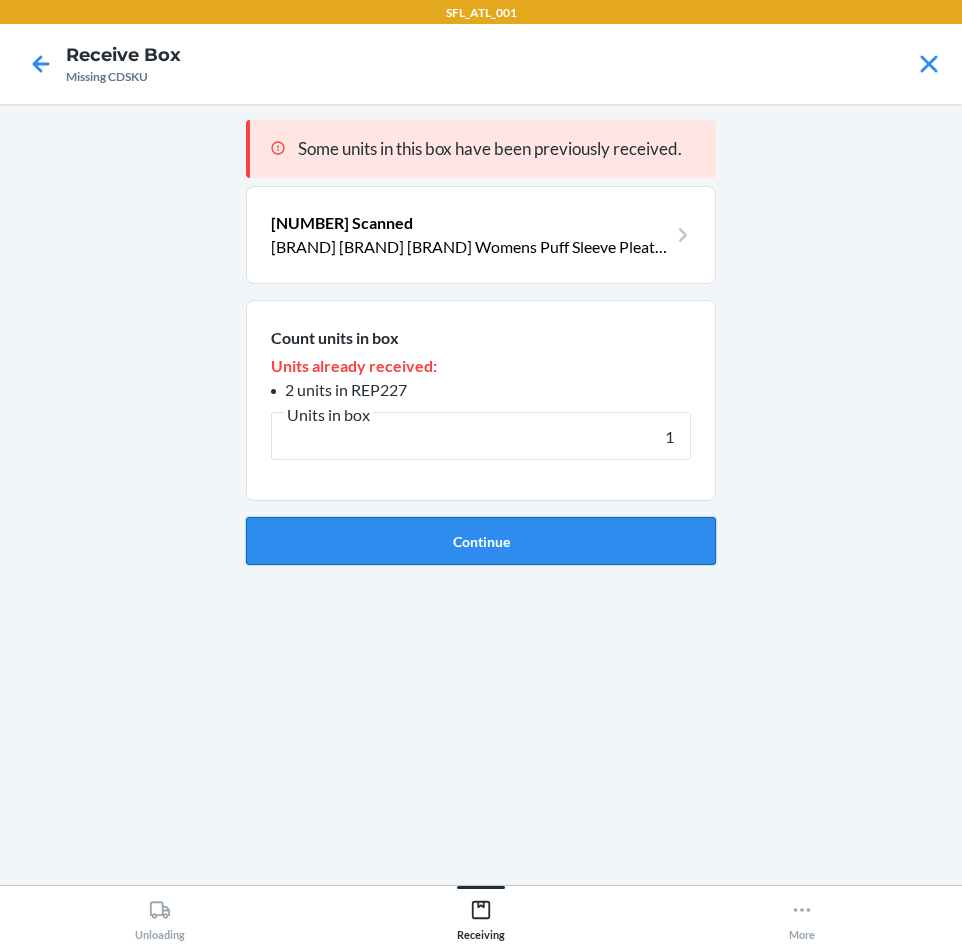 type on "1" 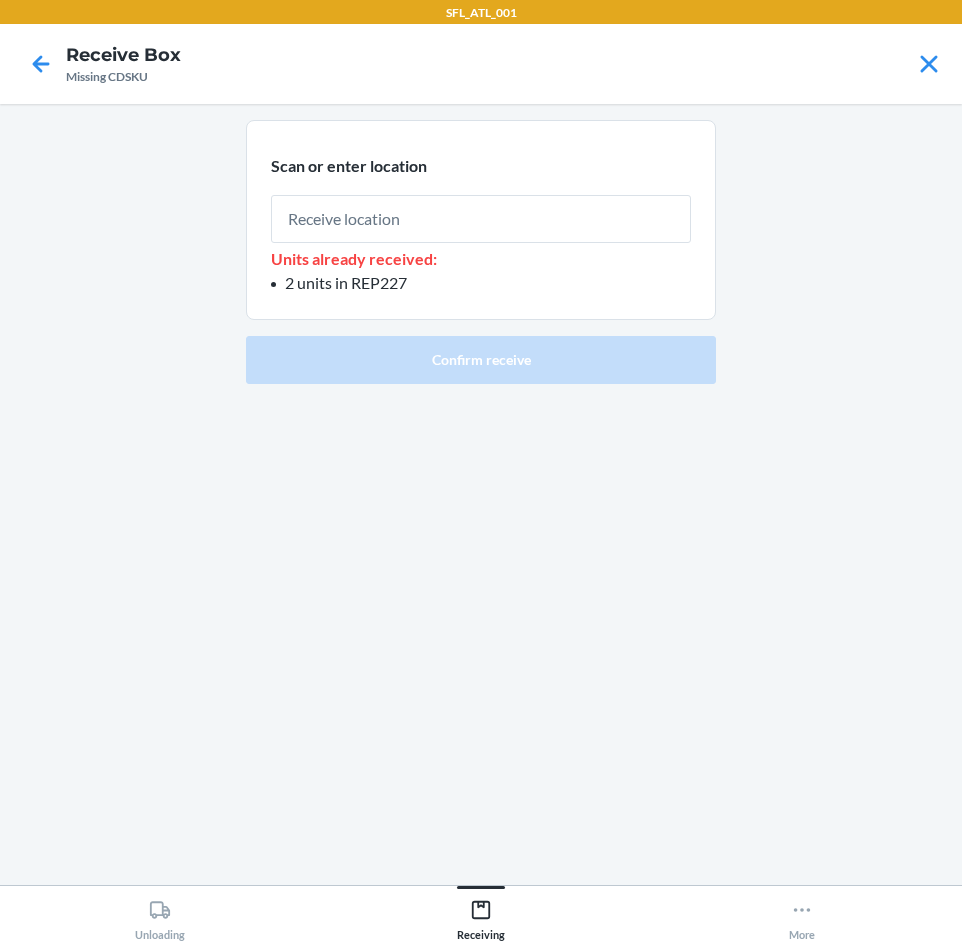 click at bounding box center (481, 219) 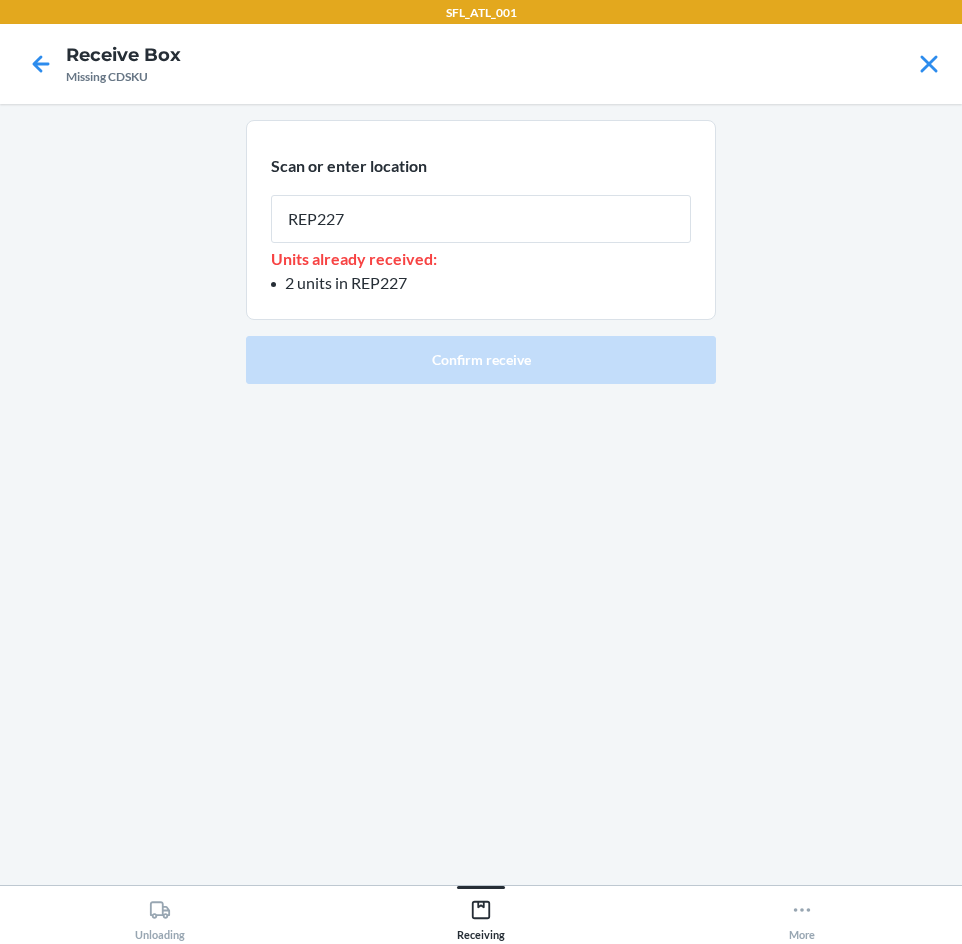 type on "REP227" 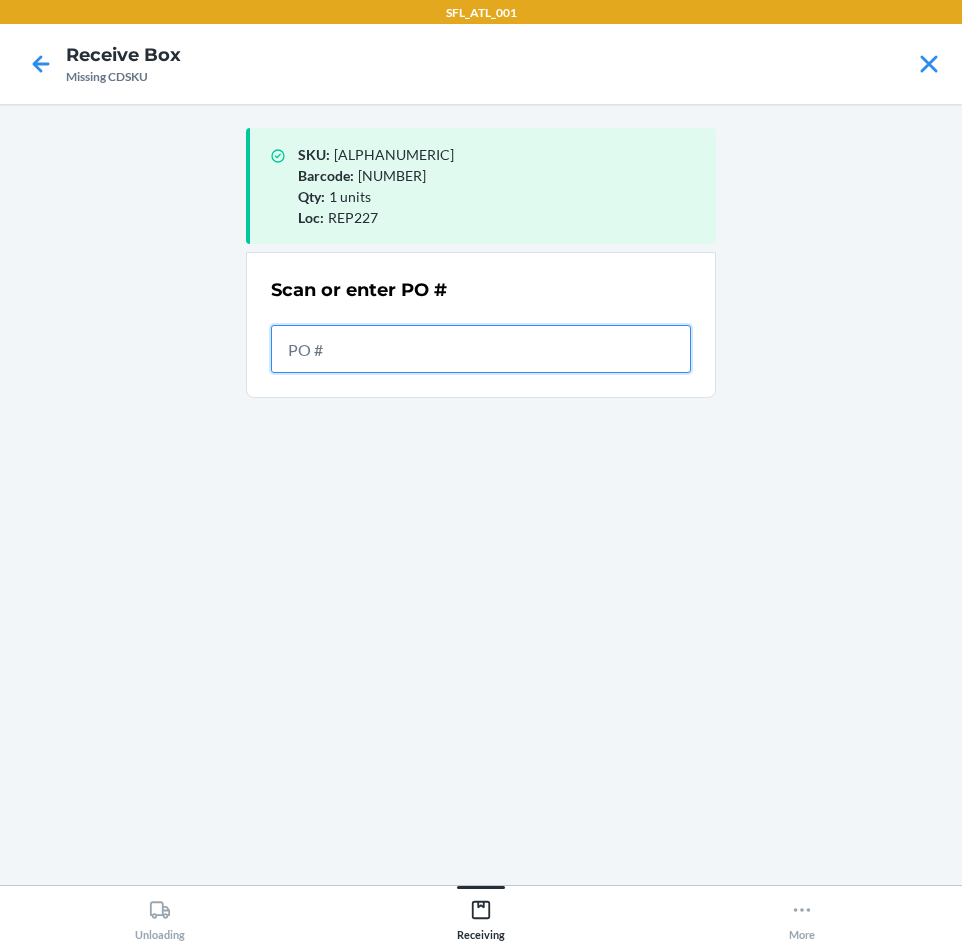drag, startPoint x: 625, startPoint y: 334, endPoint x: 689, endPoint y: 419, distance: 106.400185 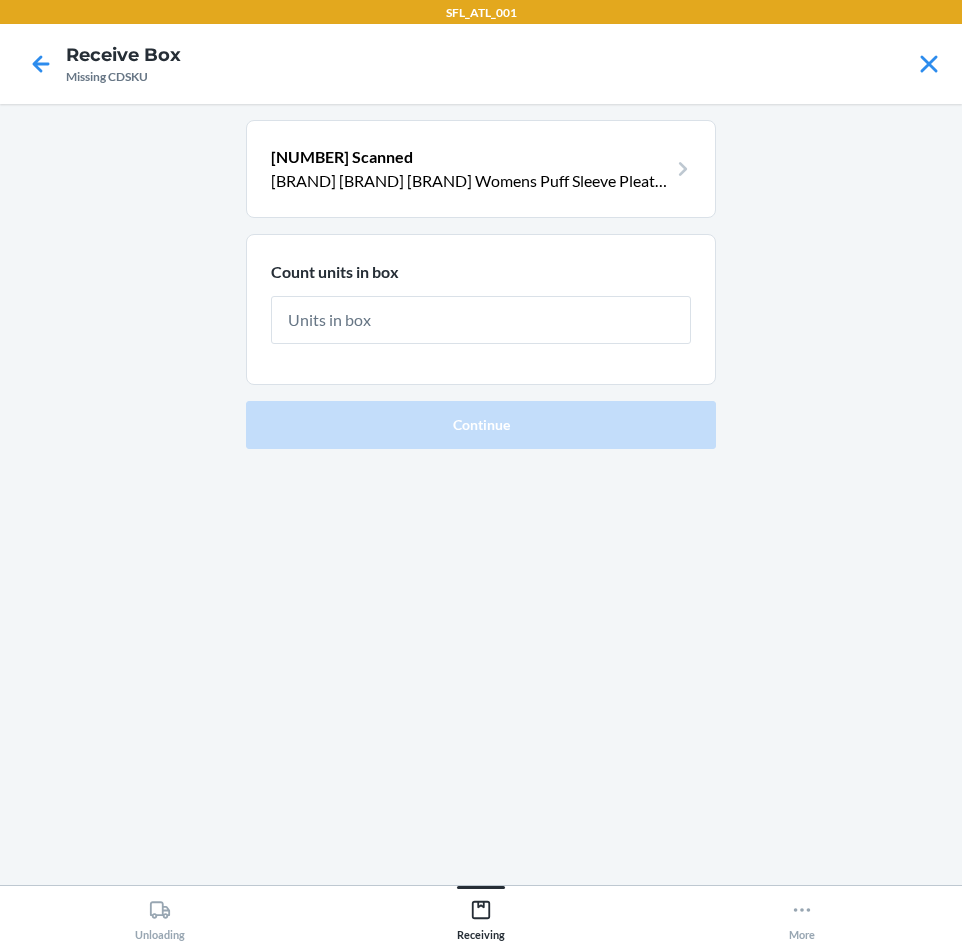 click at bounding box center [481, 320] 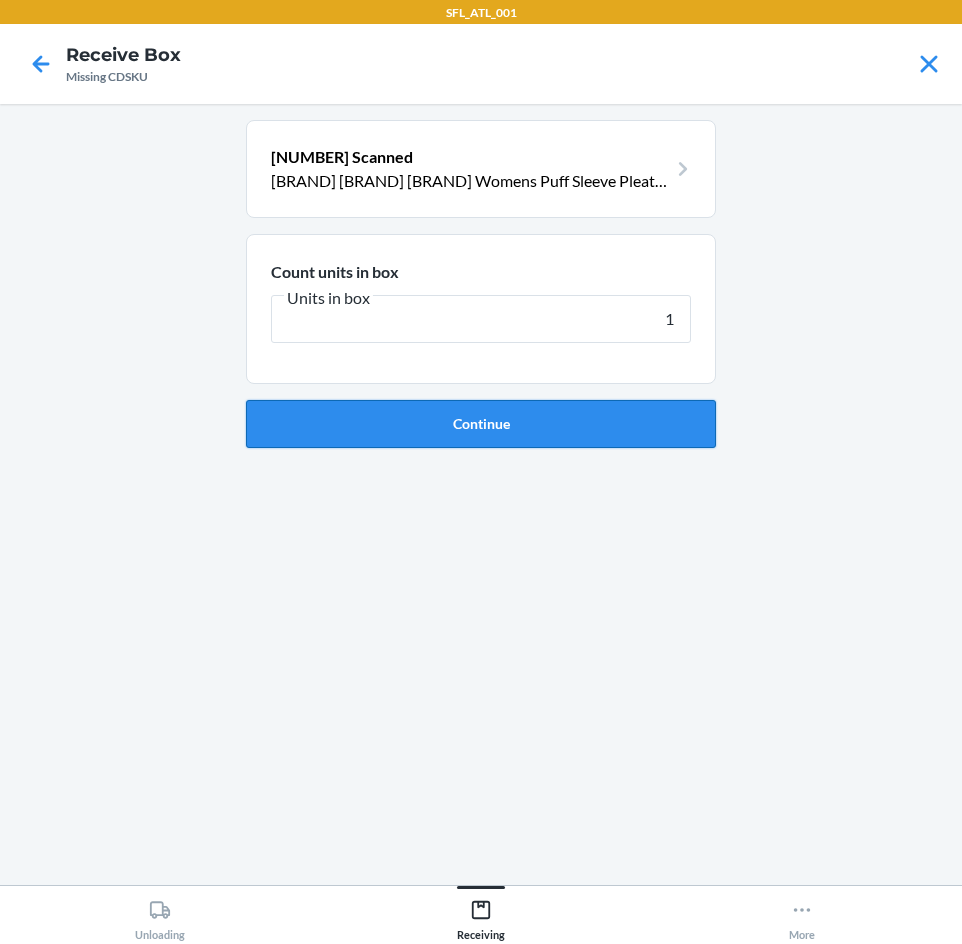 type on "1" 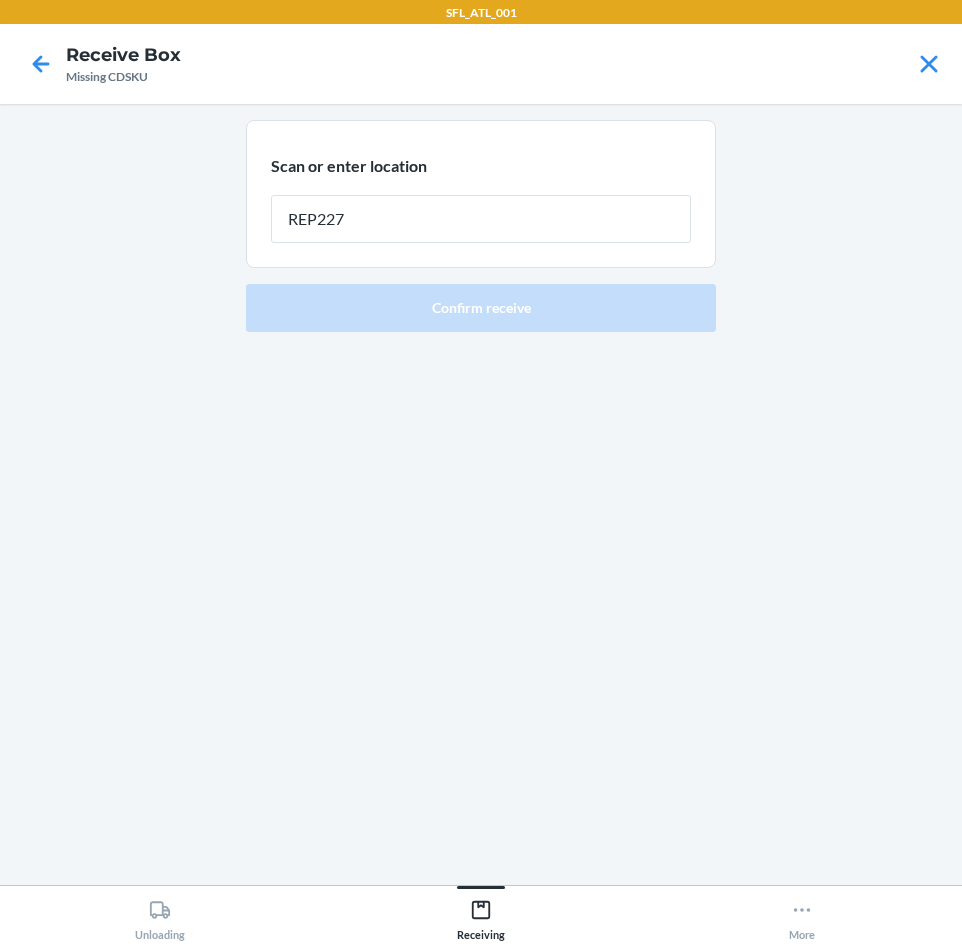 type on "REP227" 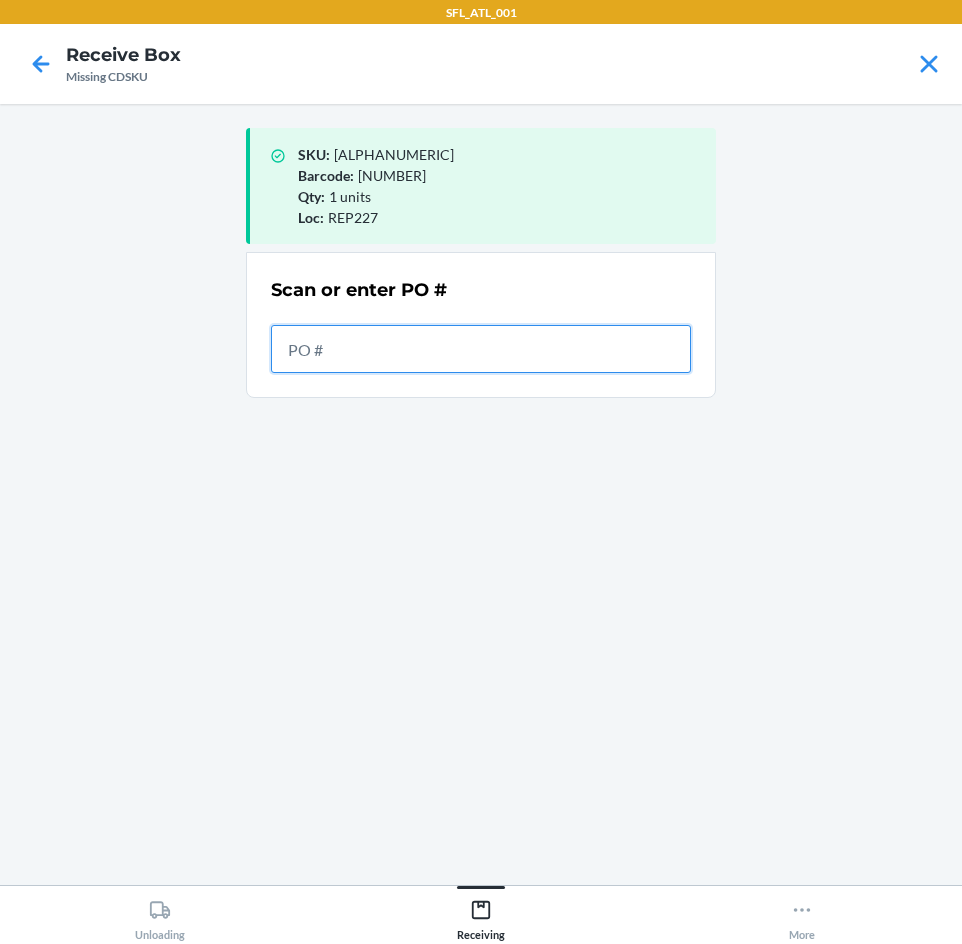 drag, startPoint x: 337, startPoint y: 363, endPoint x: 351, endPoint y: 169, distance: 194.5045 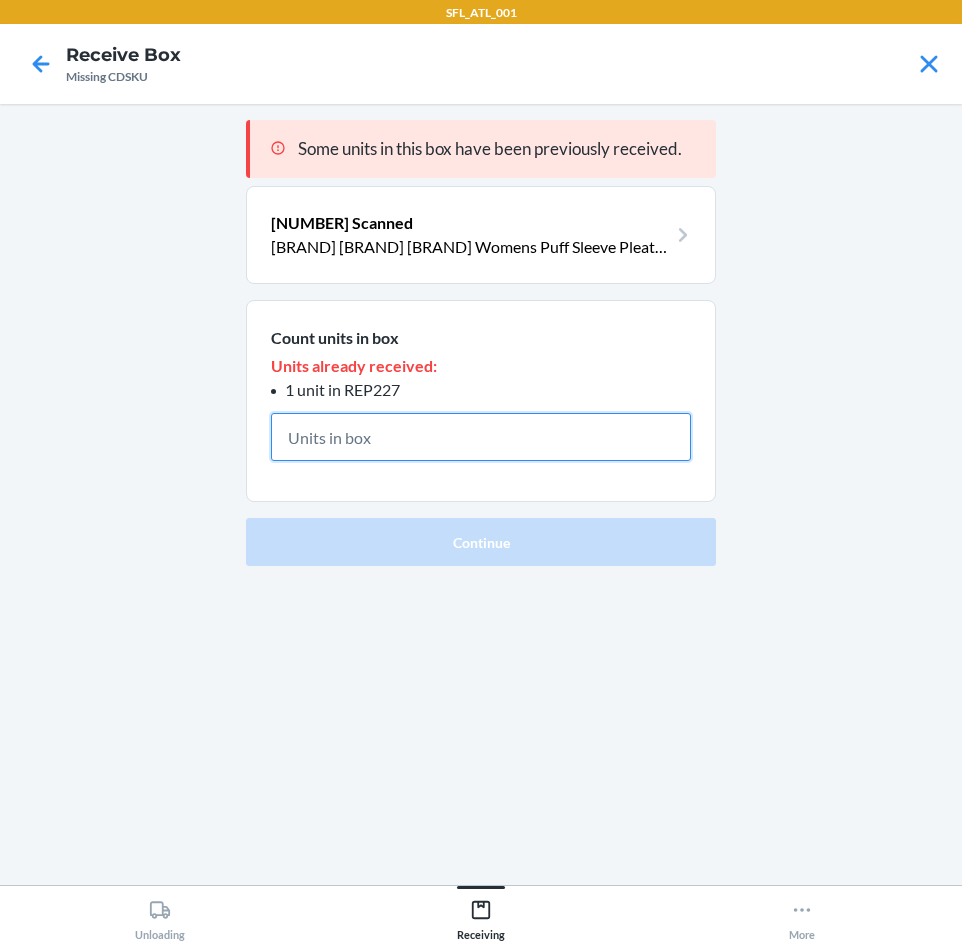 click at bounding box center [481, 437] 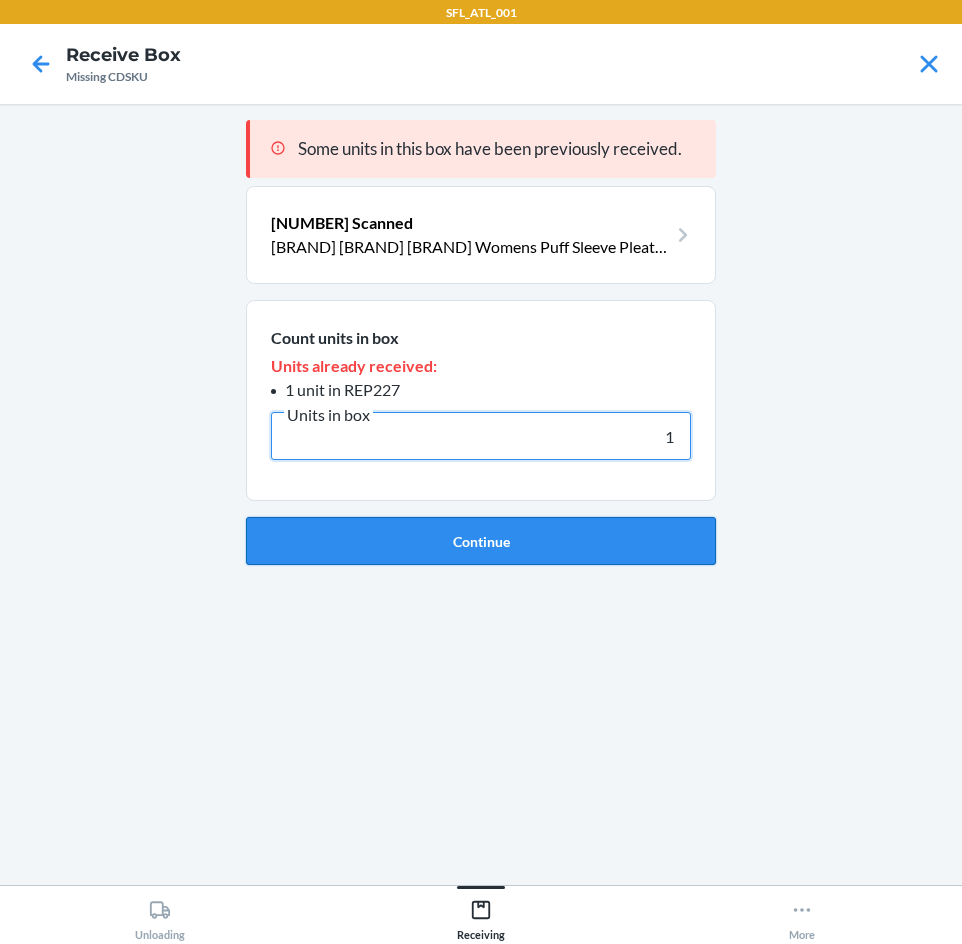 type on "1" 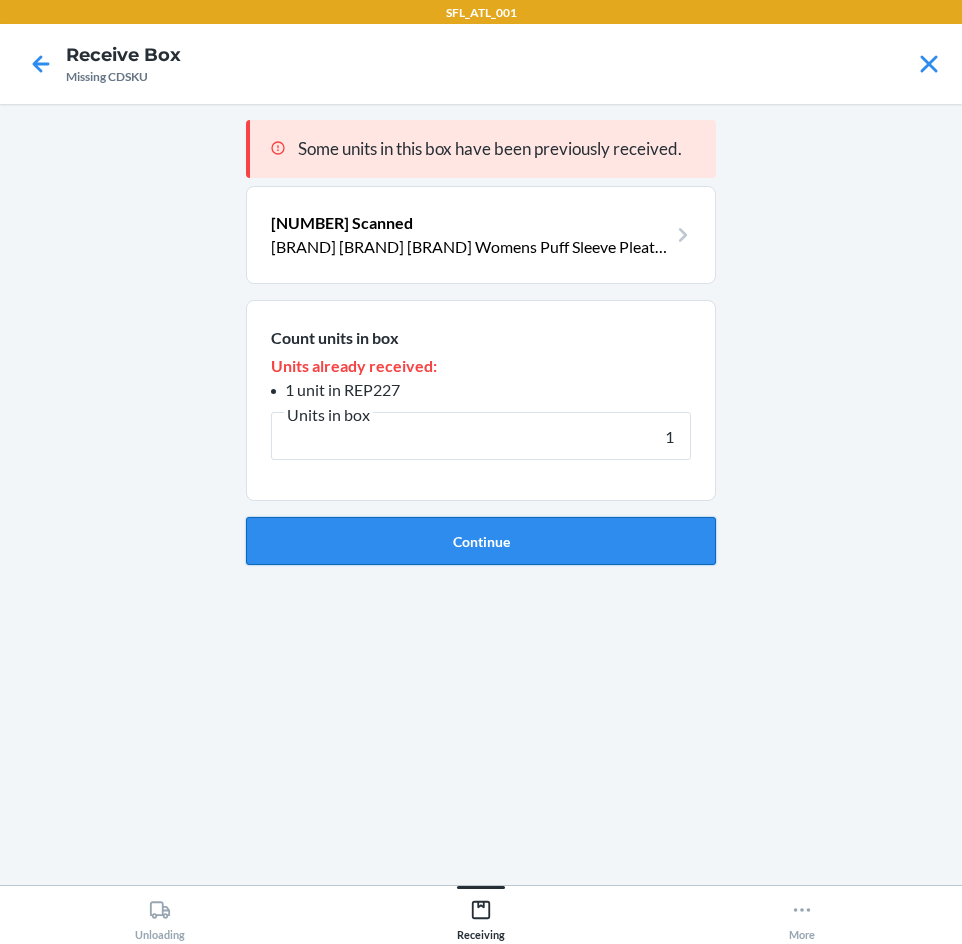 click on "Continue" at bounding box center [481, 541] 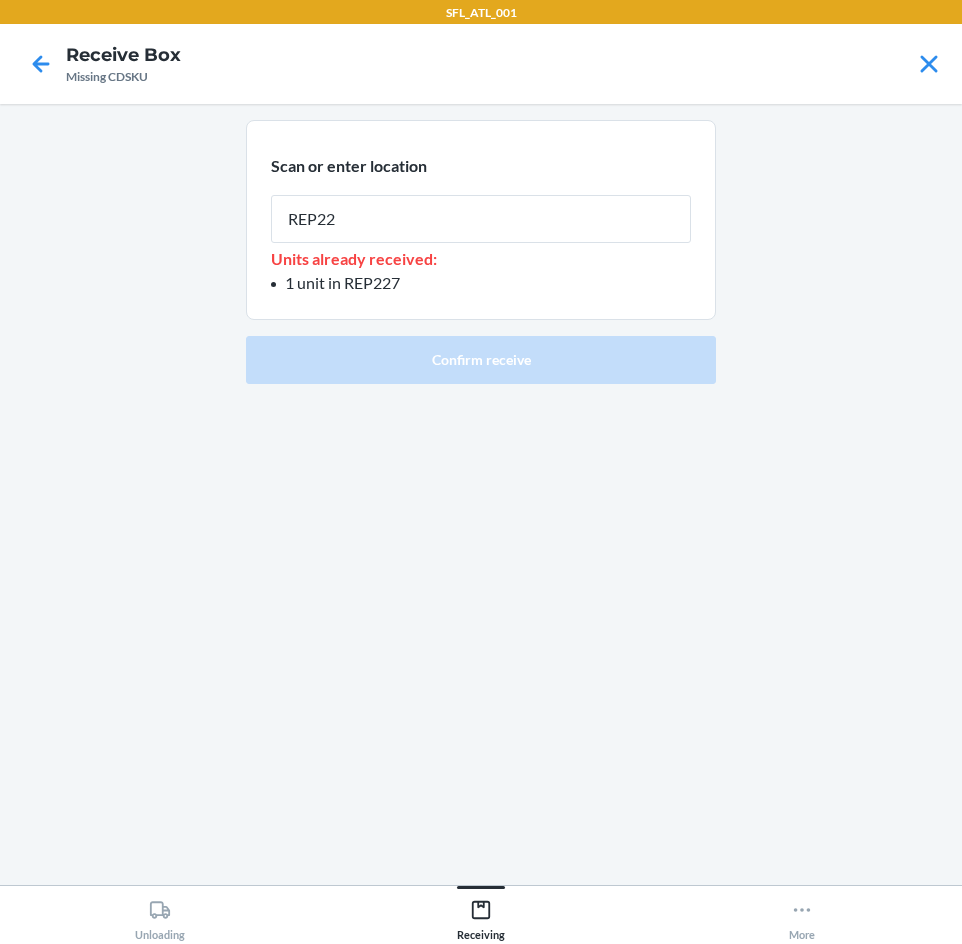 type on "REP227" 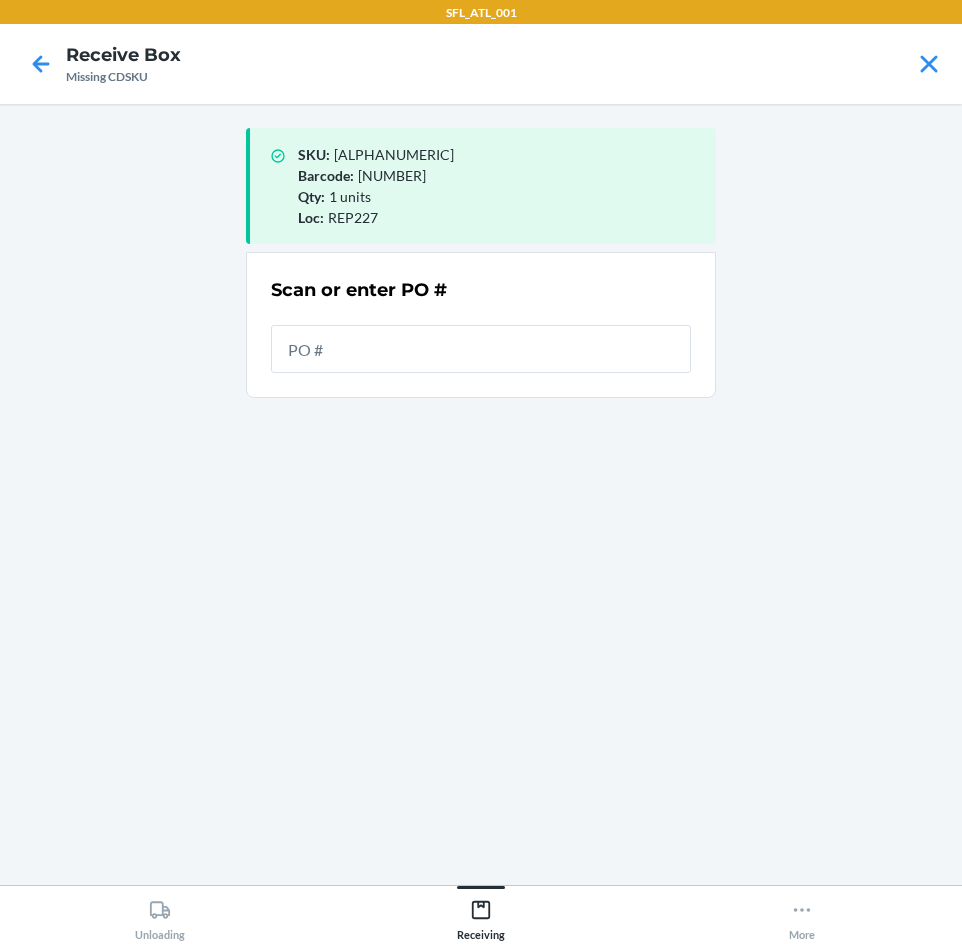 click at bounding box center [481, 349] 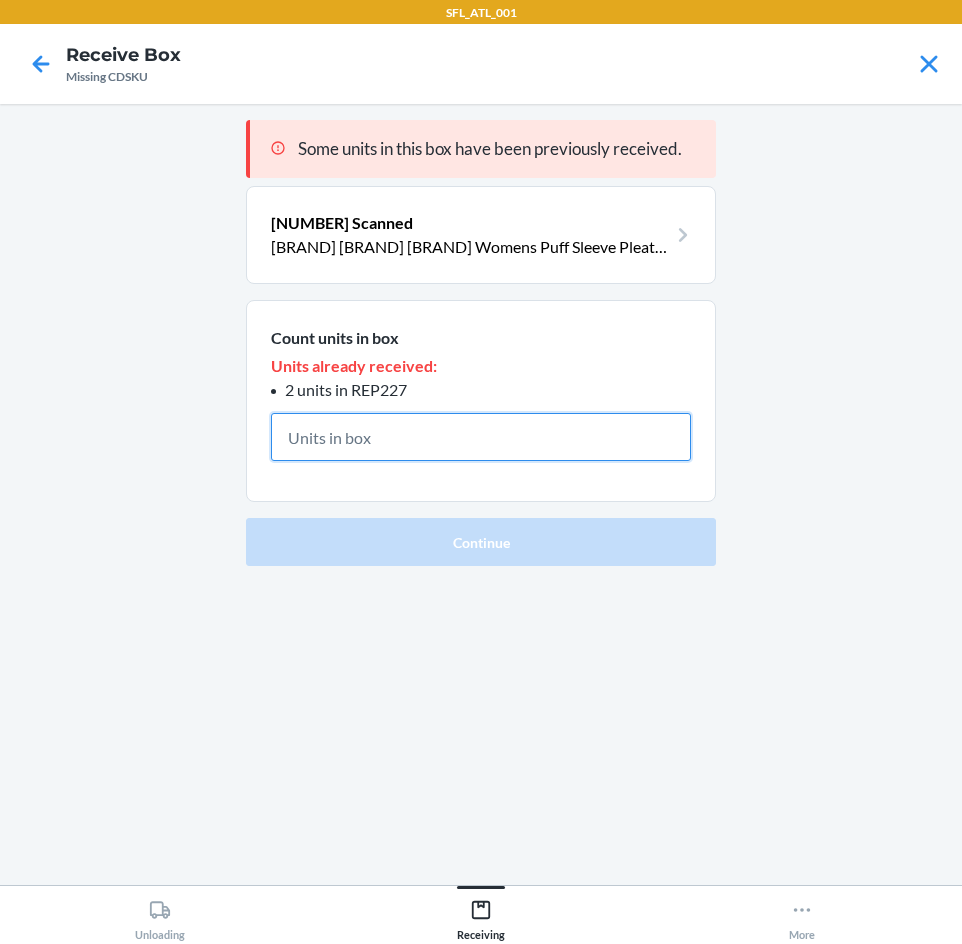 click at bounding box center (481, 437) 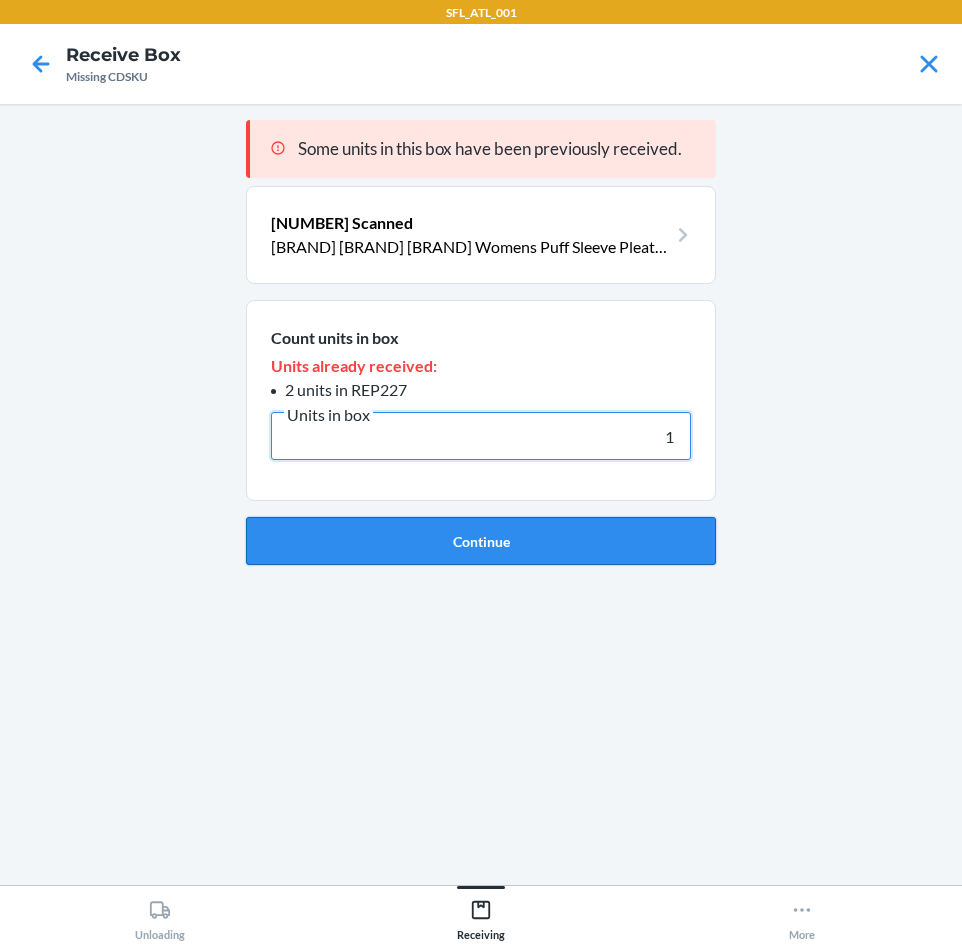 type on "1" 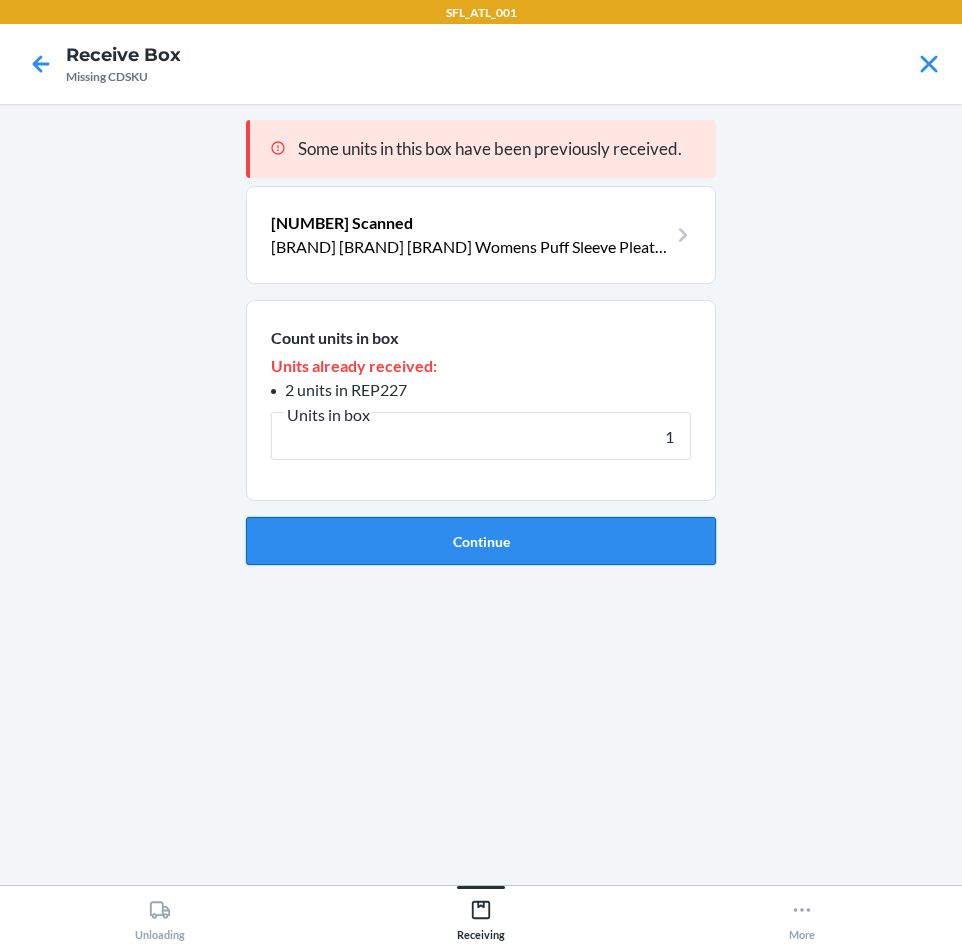 click on "Continue" at bounding box center [481, 541] 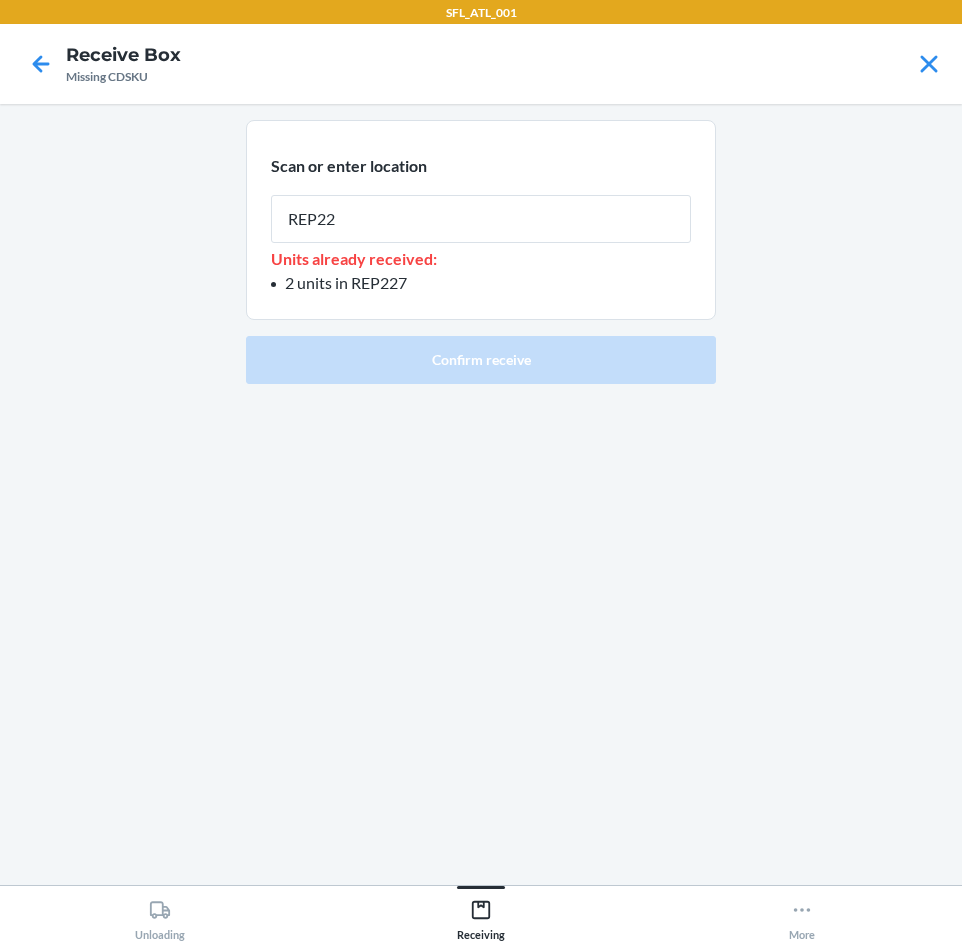 type on "REP227" 